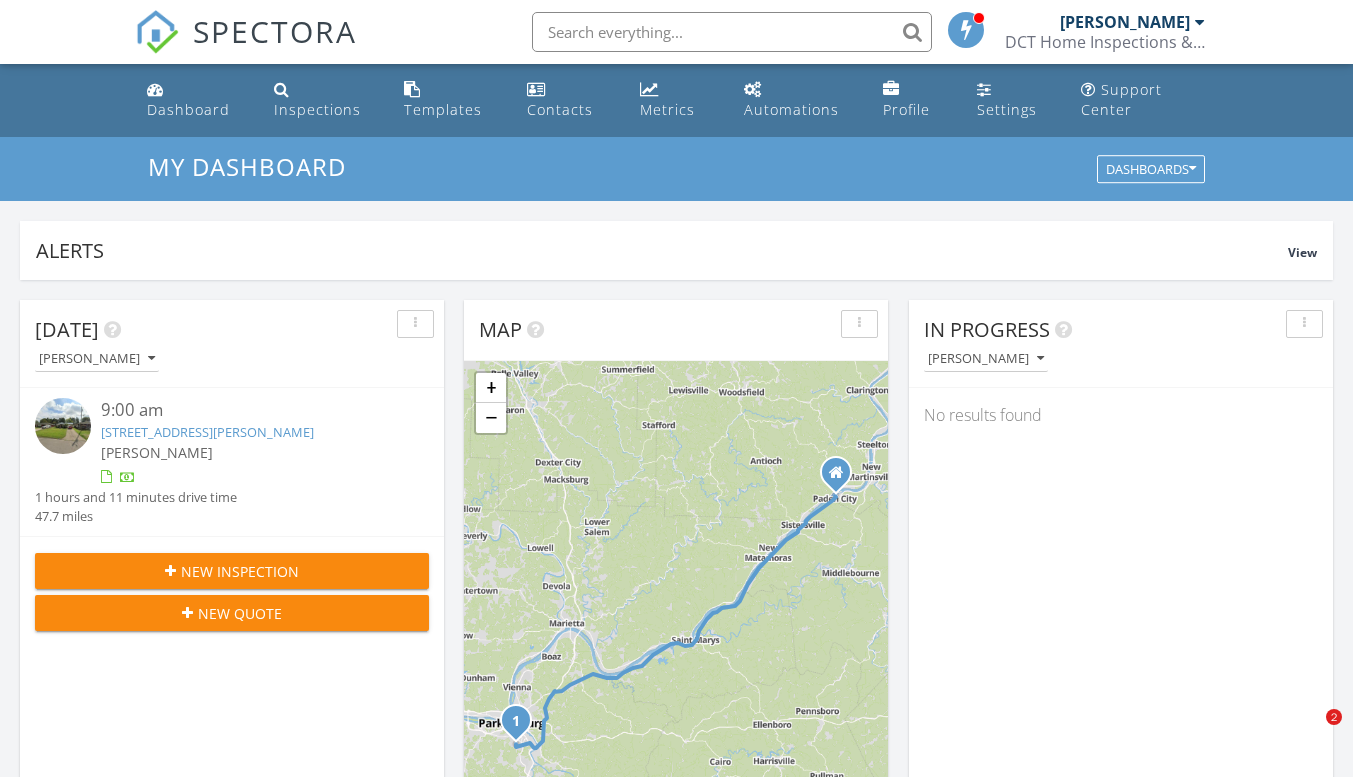 scroll, scrollTop: 200, scrollLeft: 0, axis: vertical 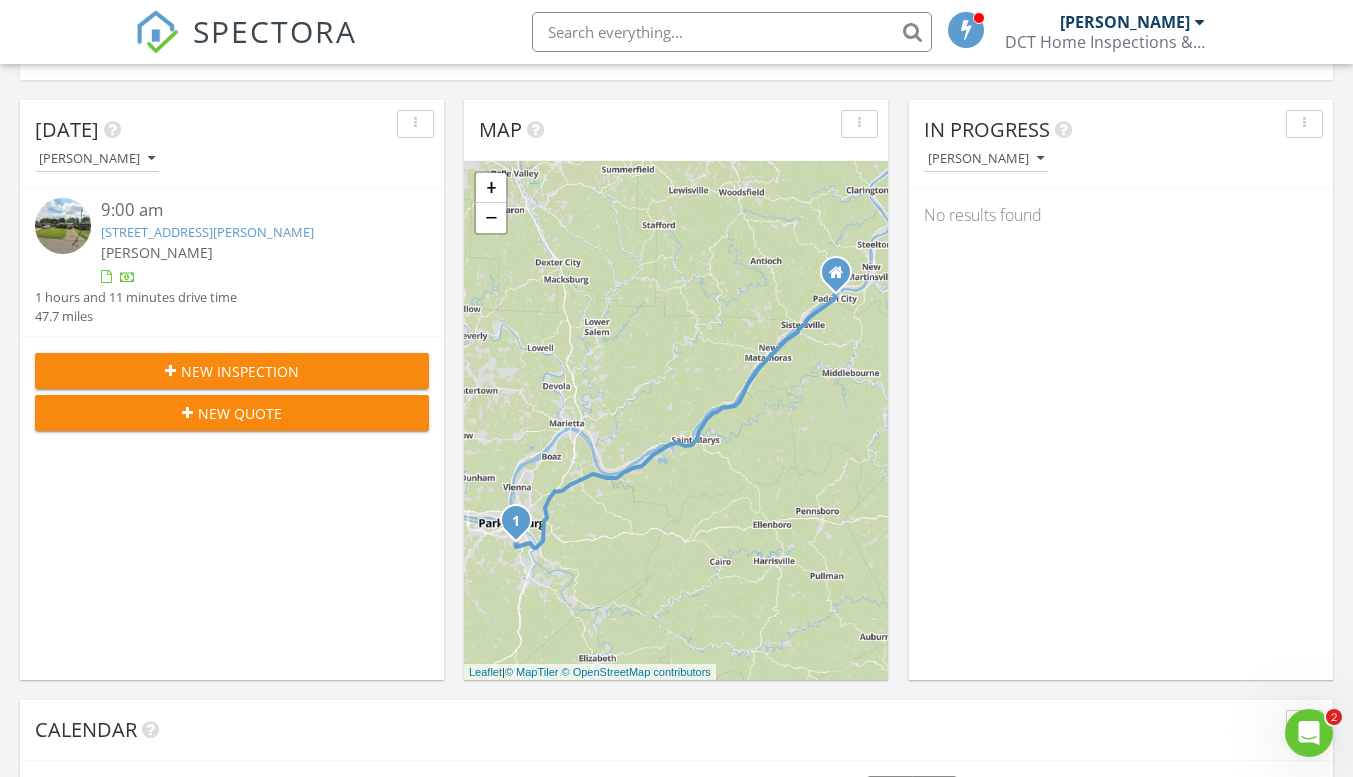 click at bounding box center (63, 226) 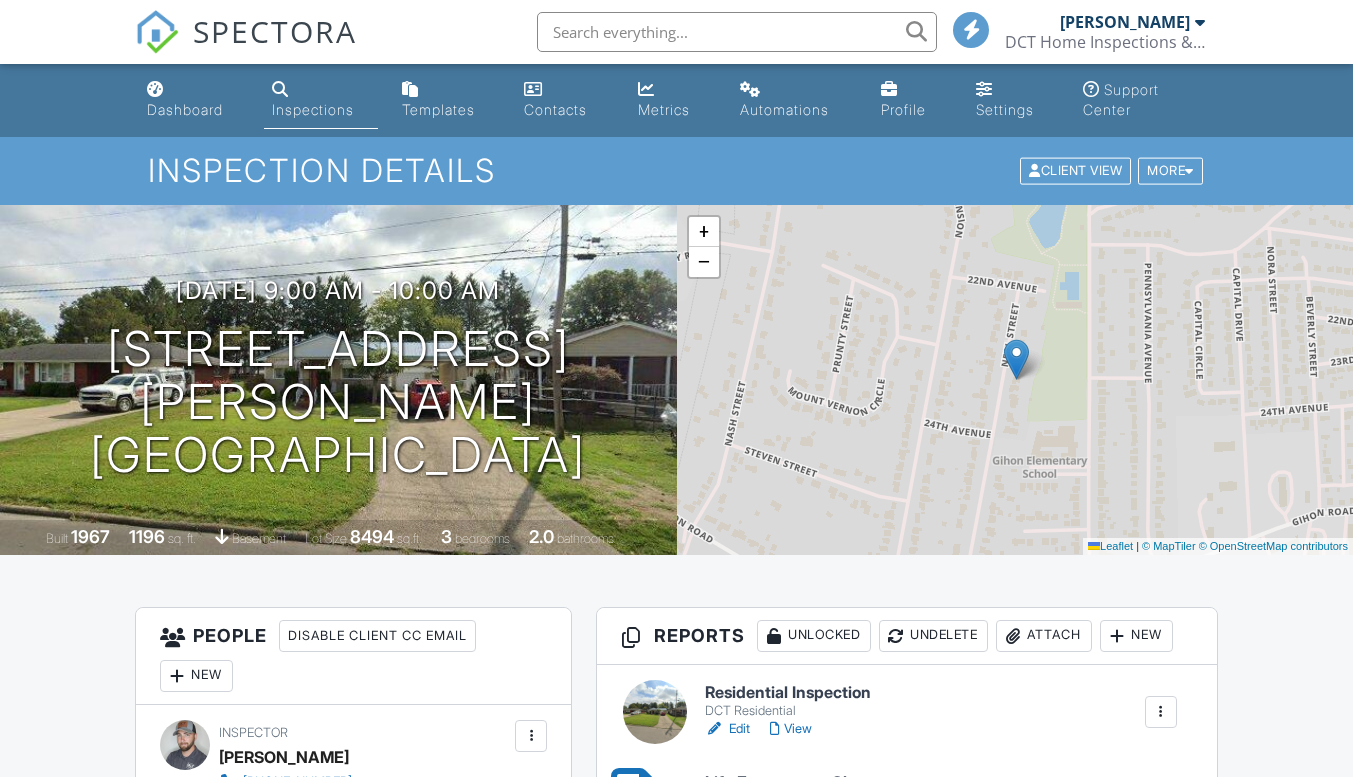 scroll, scrollTop: 0, scrollLeft: 0, axis: both 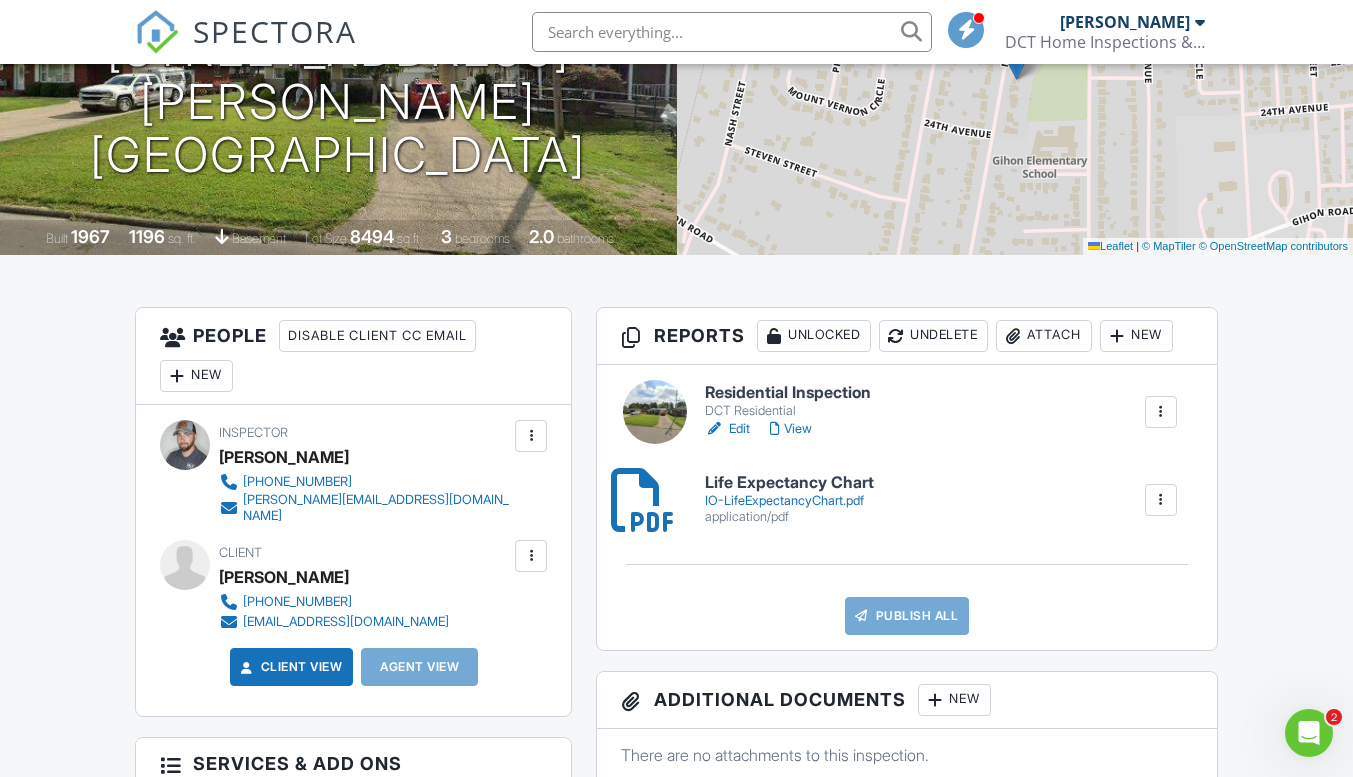 click on "Edit" at bounding box center [727, 429] 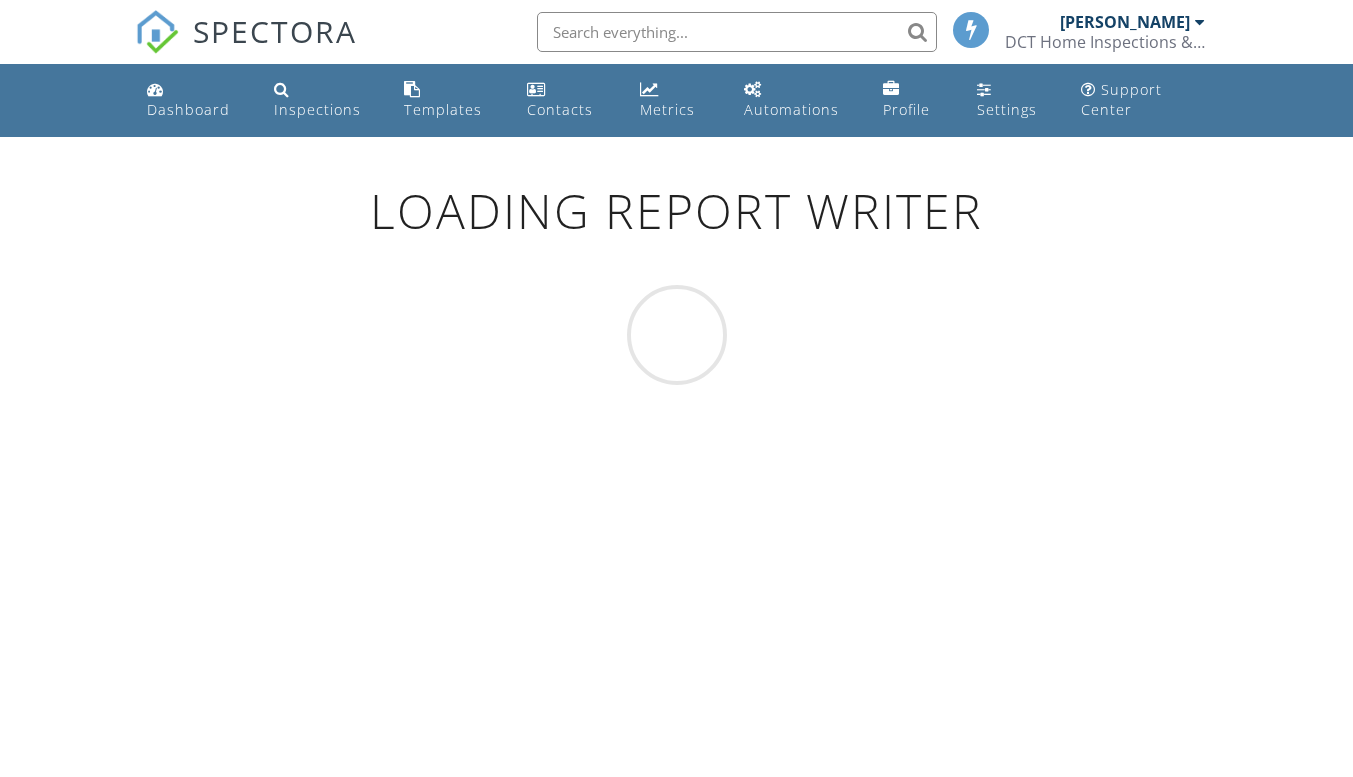 scroll, scrollTop: 0, scrollLeft: 0, axis: both 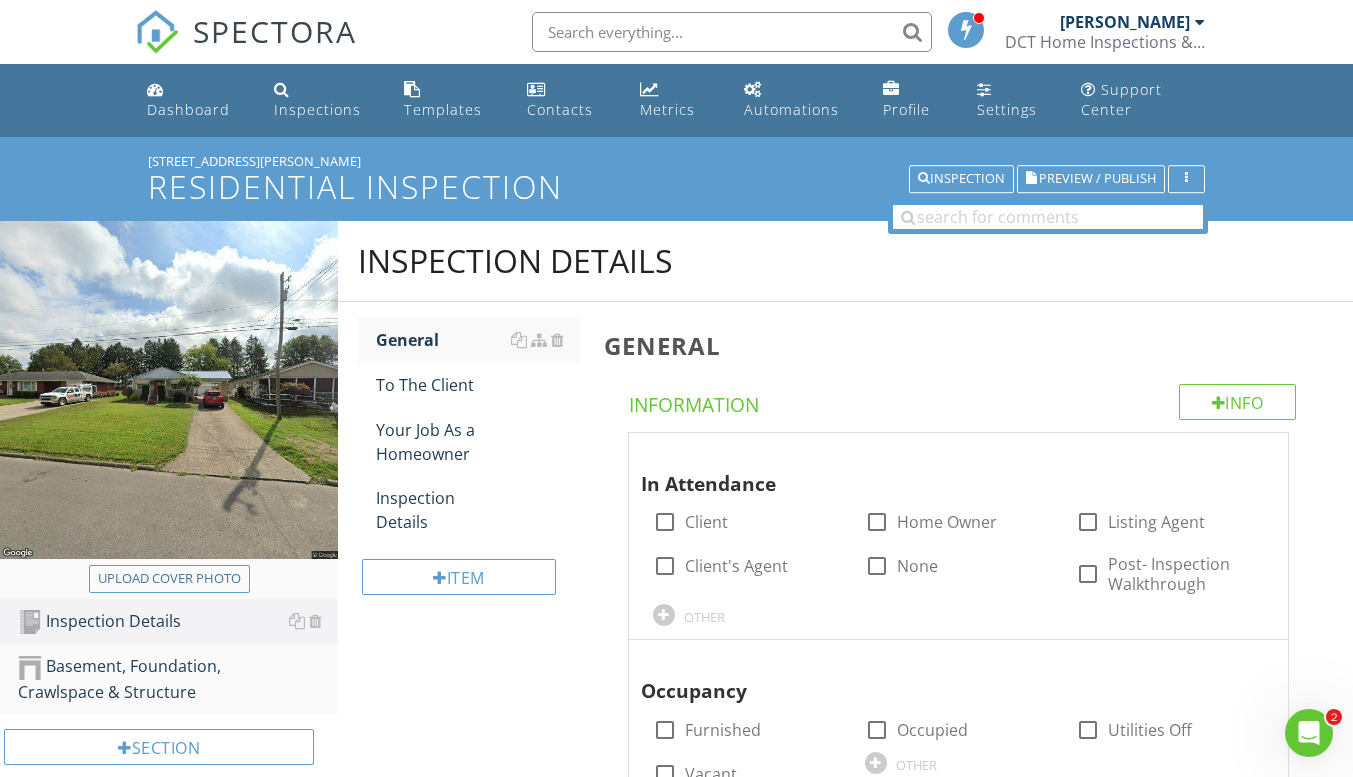 click on "Inspection Details
General
To The Client
Your Job As a Homeowner
Inspection Details
Item
General
Info
Information
In Attendance
check_box_outline_blank Client   check_box_outline_blank Home Owner   check_box_outline_blank Listing Agent   check_box_outline_blank Client's Agent   check_box_outline_blank None   check_box_outline_blank Post- Inspection Walkthrough         OTHER
Occupancy
check_box_outline_blank Furnished   check_box_outline_blank Occupied   check_box_outline_blank Utilities Off   check_box_outline_blank Vacant         OTHER
Style
Multi-level" at bounding box center [845, 1076] 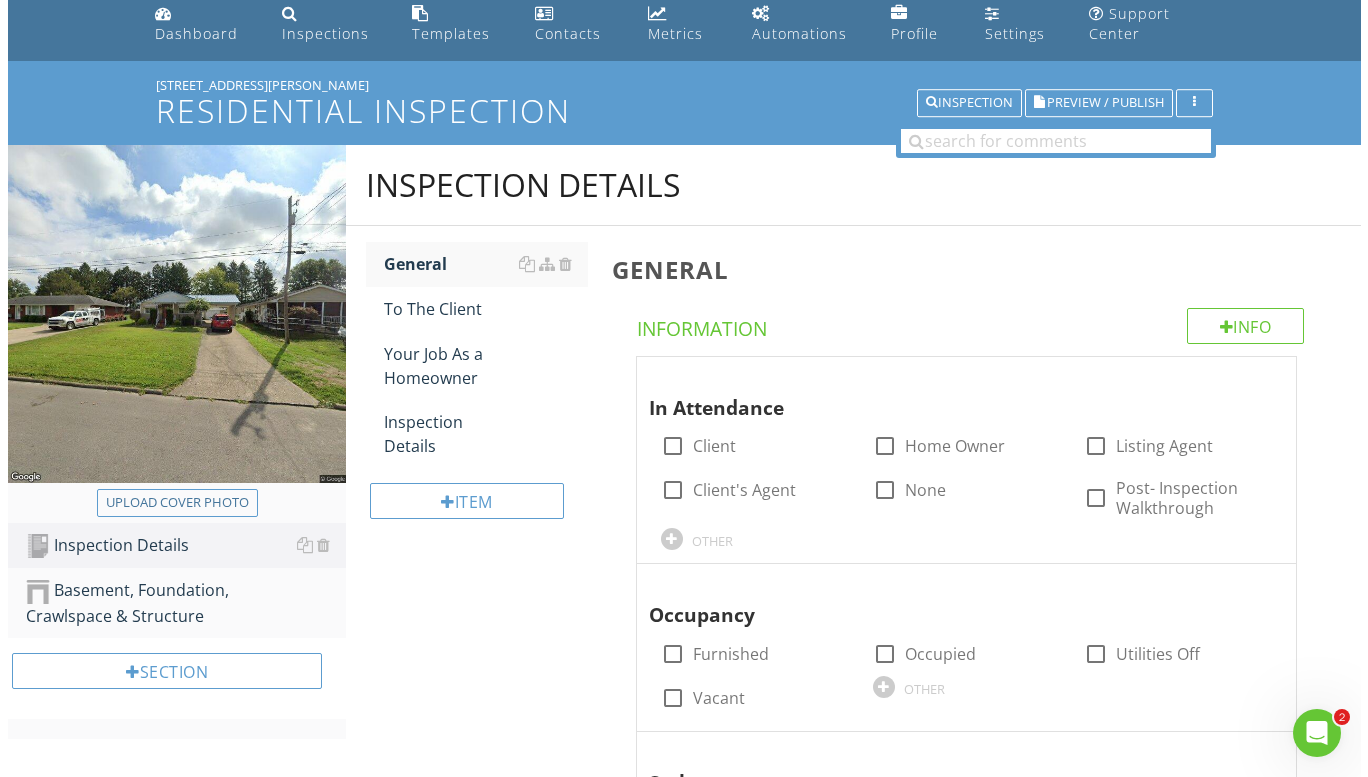 scroll, scrollTop: 100, scrollLeft: 0, axis: vertical 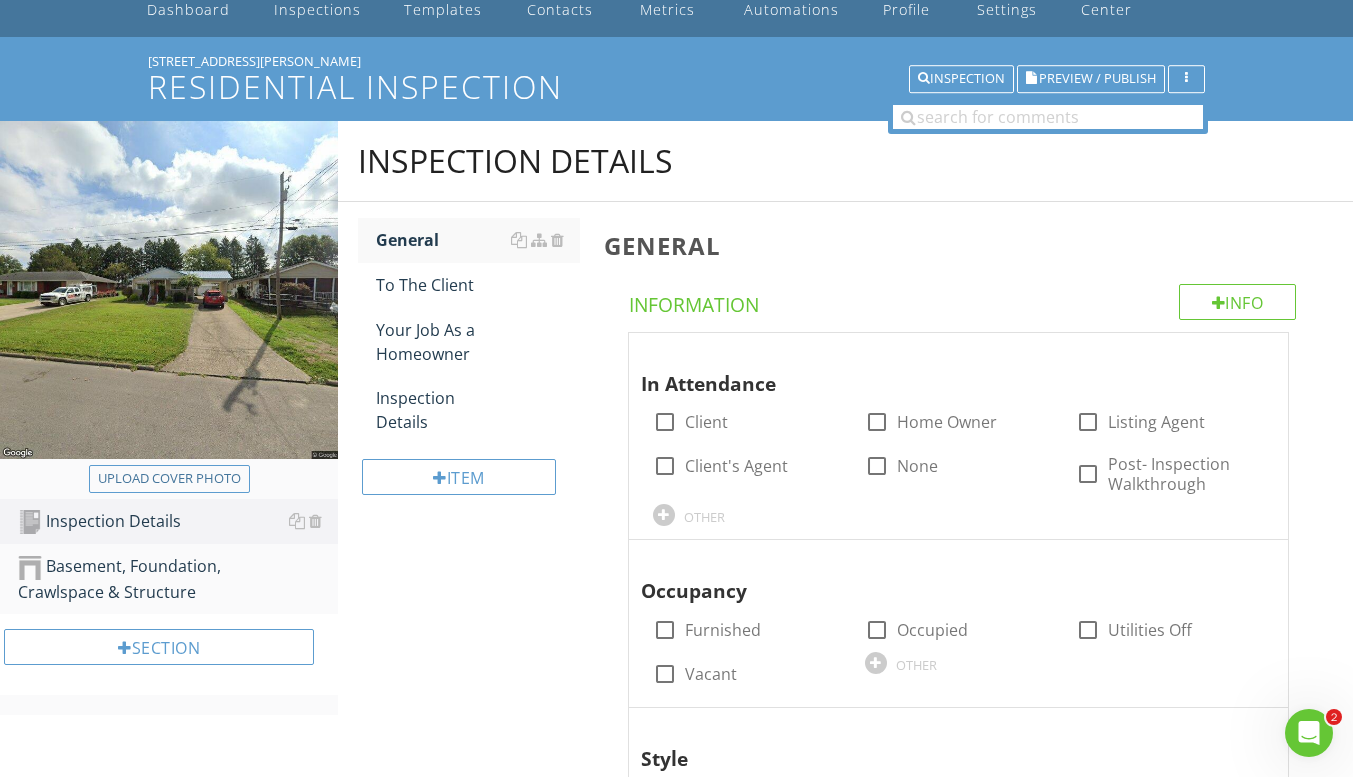 click on "Basement, Foundation, Crawlspace & Structure" at bounding box center [178, 579] 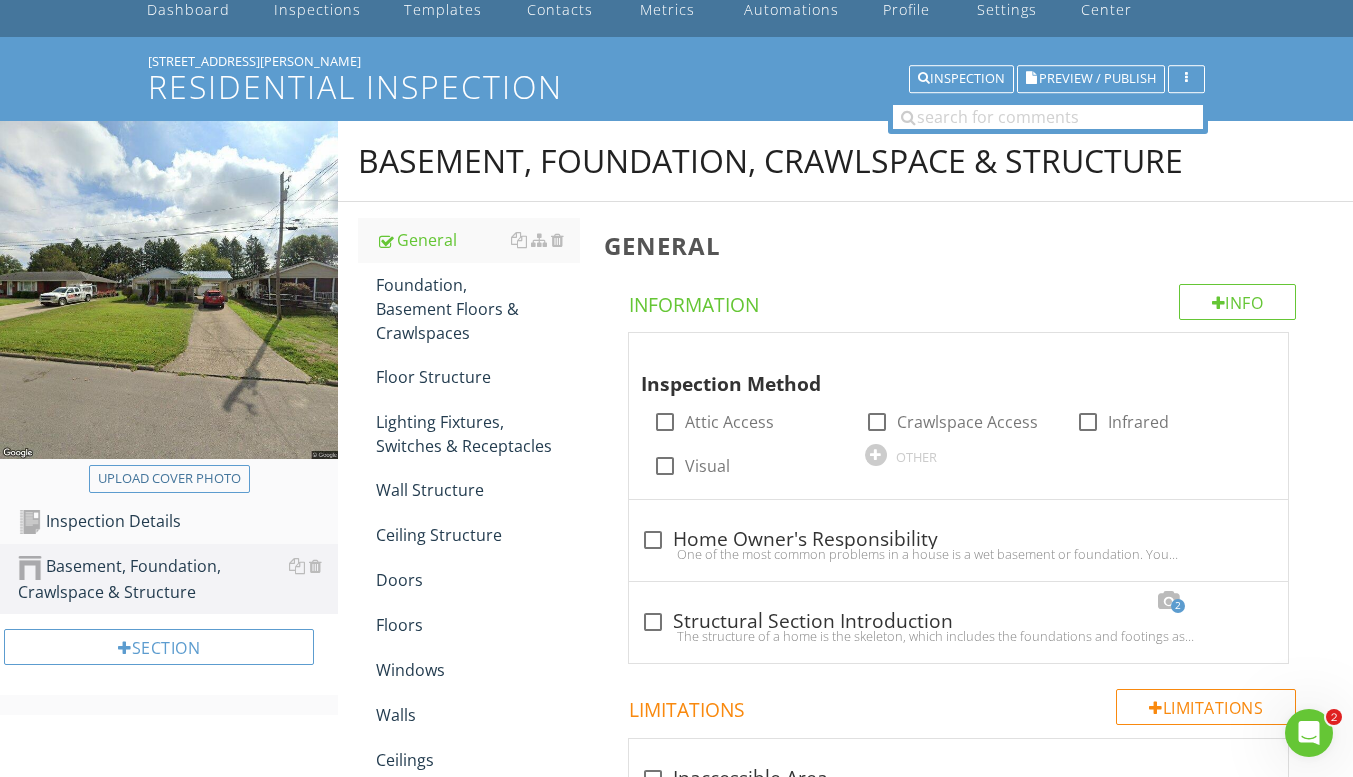 click on "Section" at bounding box center (159, 647) 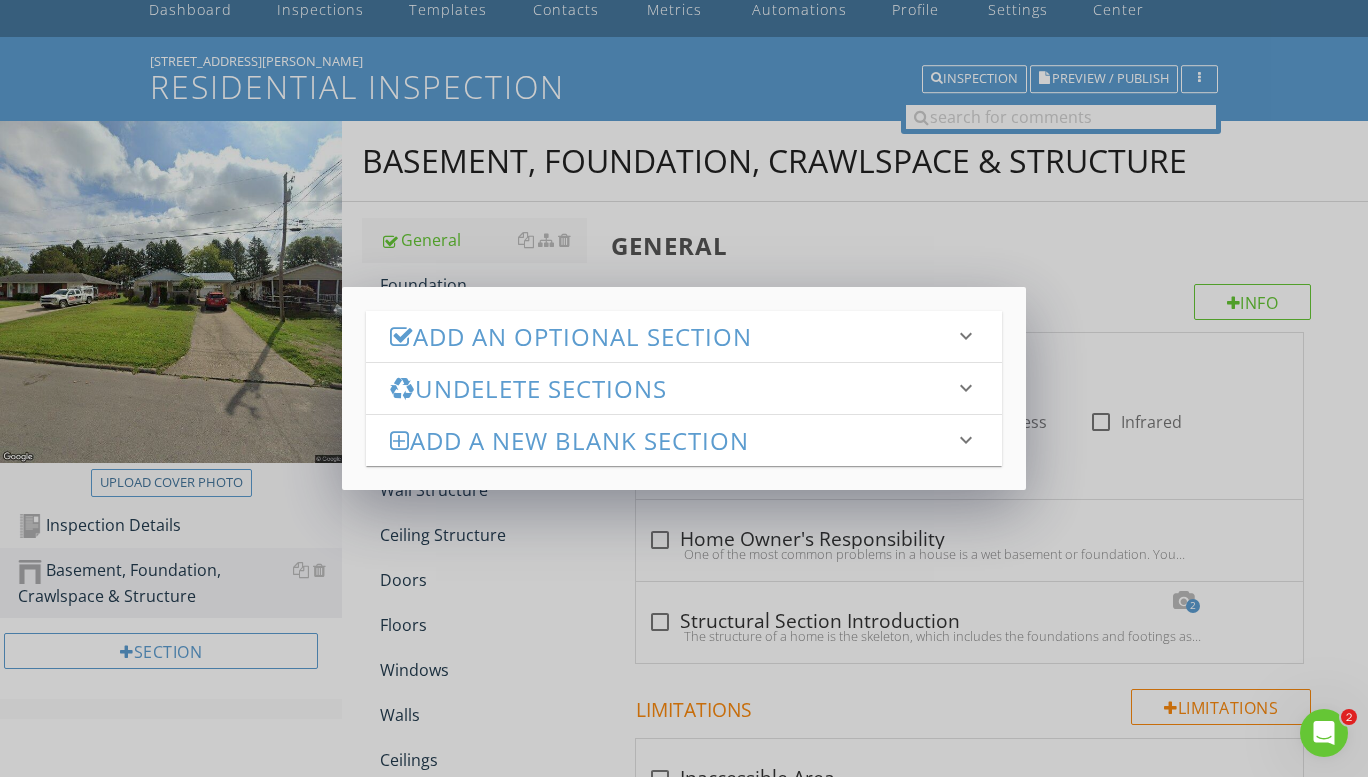 click on "Undelete Sections" at bounding box center (672, 388) 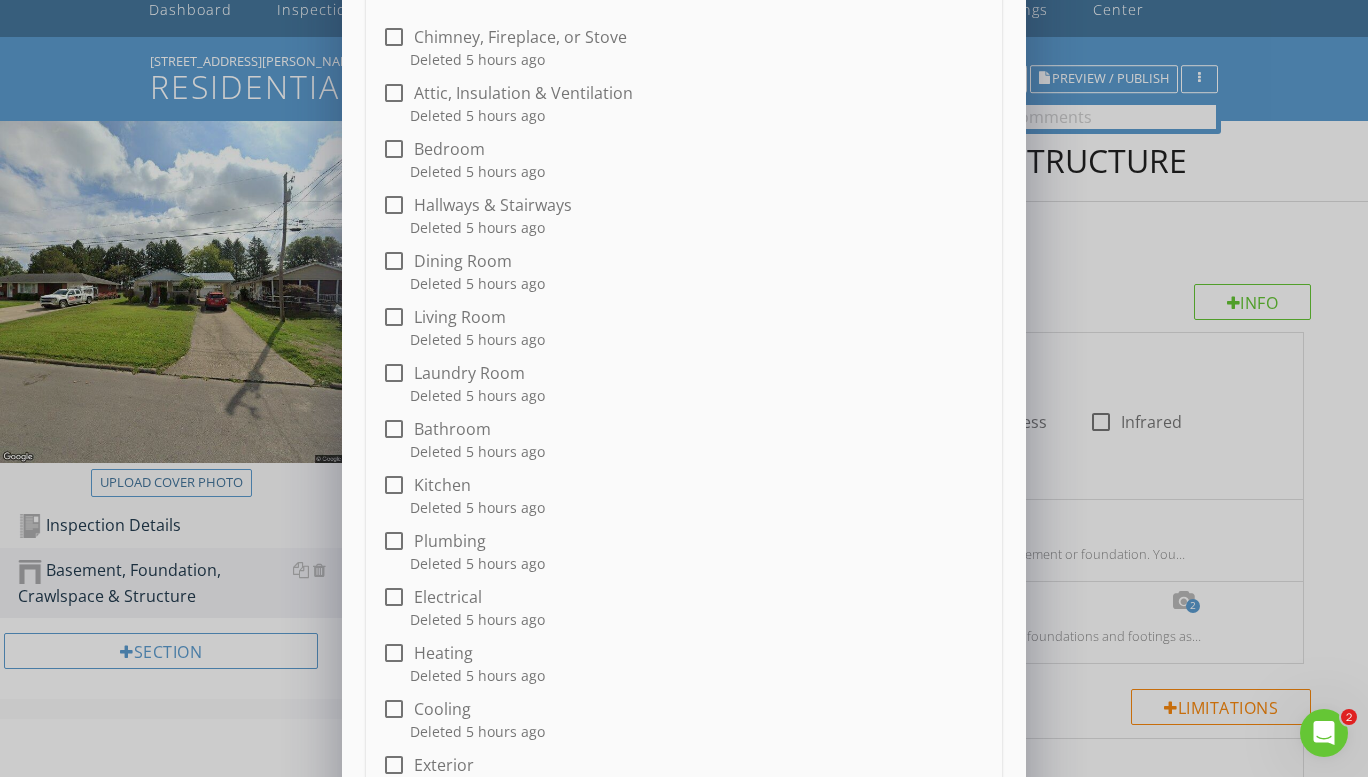 scroll, scrollTop: 200, scrollLeft: 0, axis: vertical 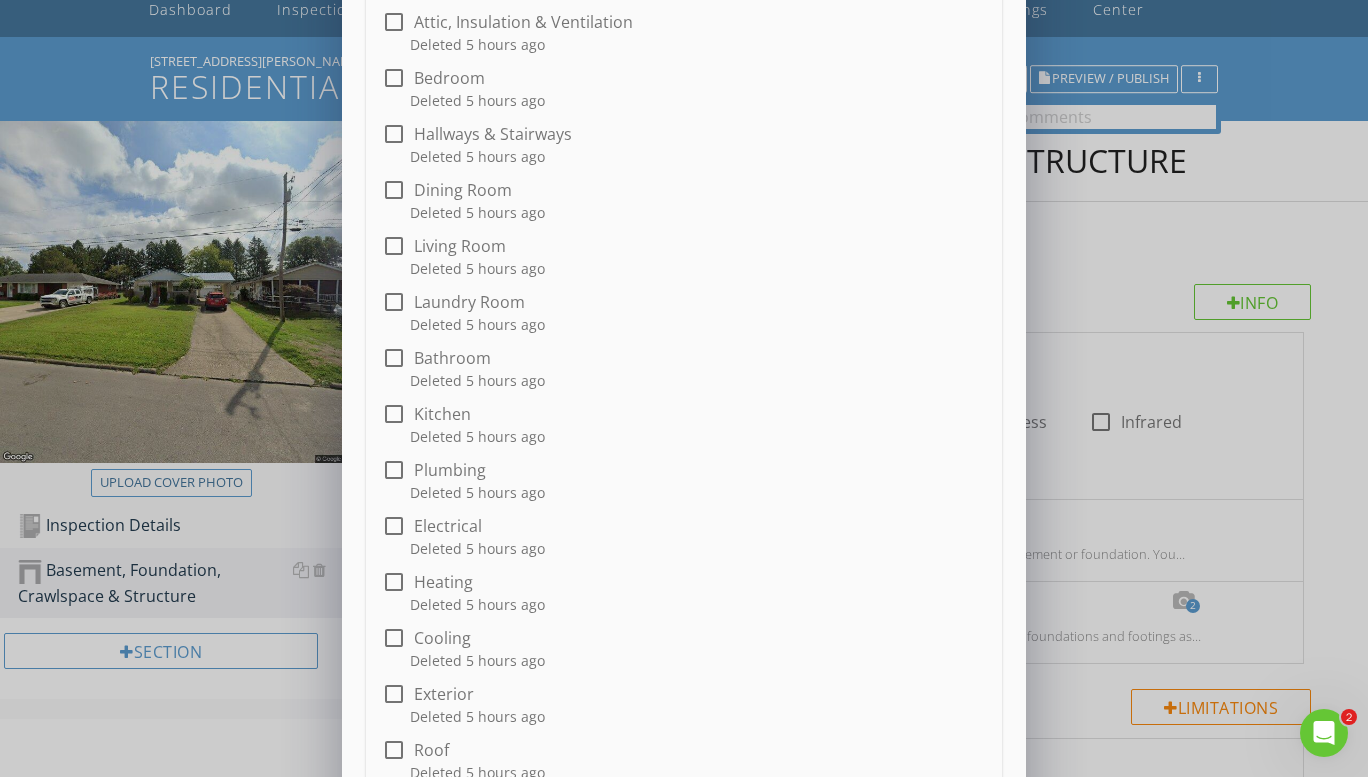 click at bounding box center [394, 638] 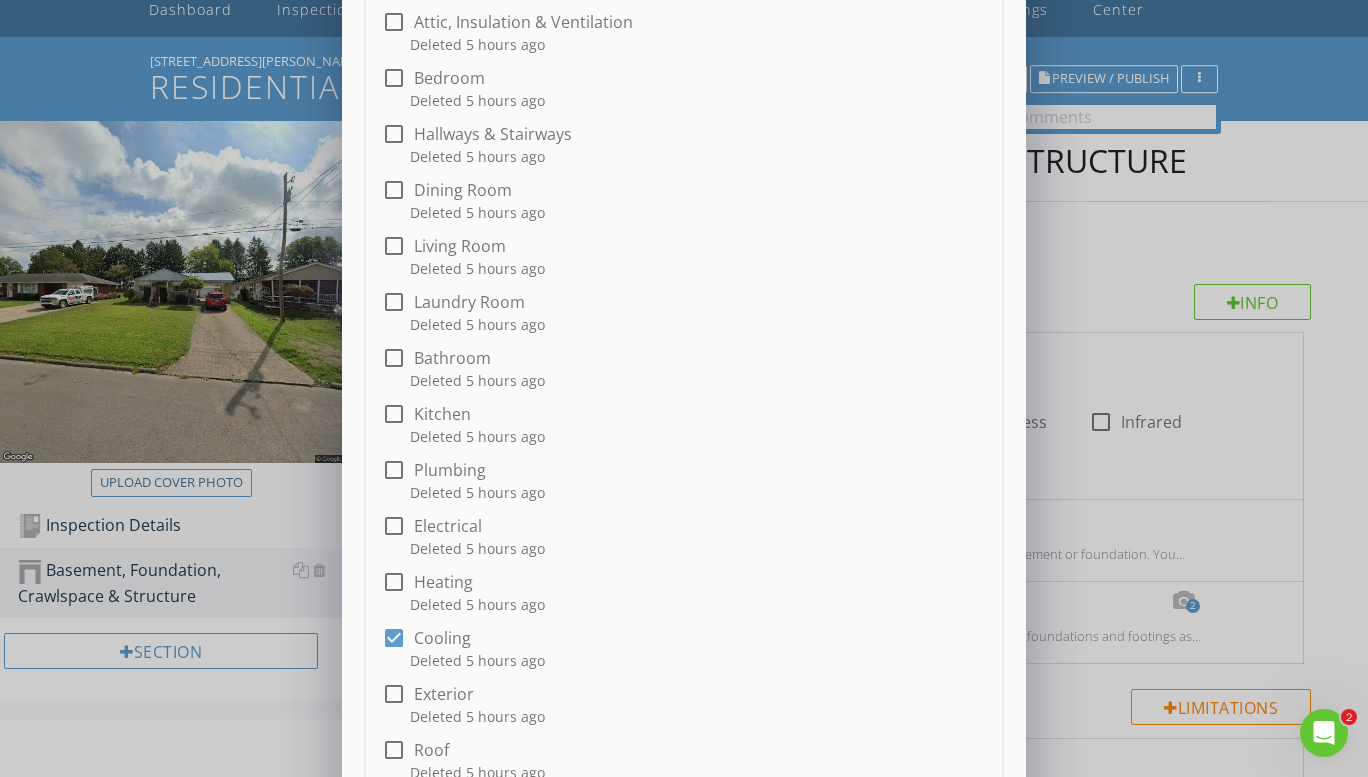 scroll, scrollTop: 351, scrollLeft: 0, axis: vertical 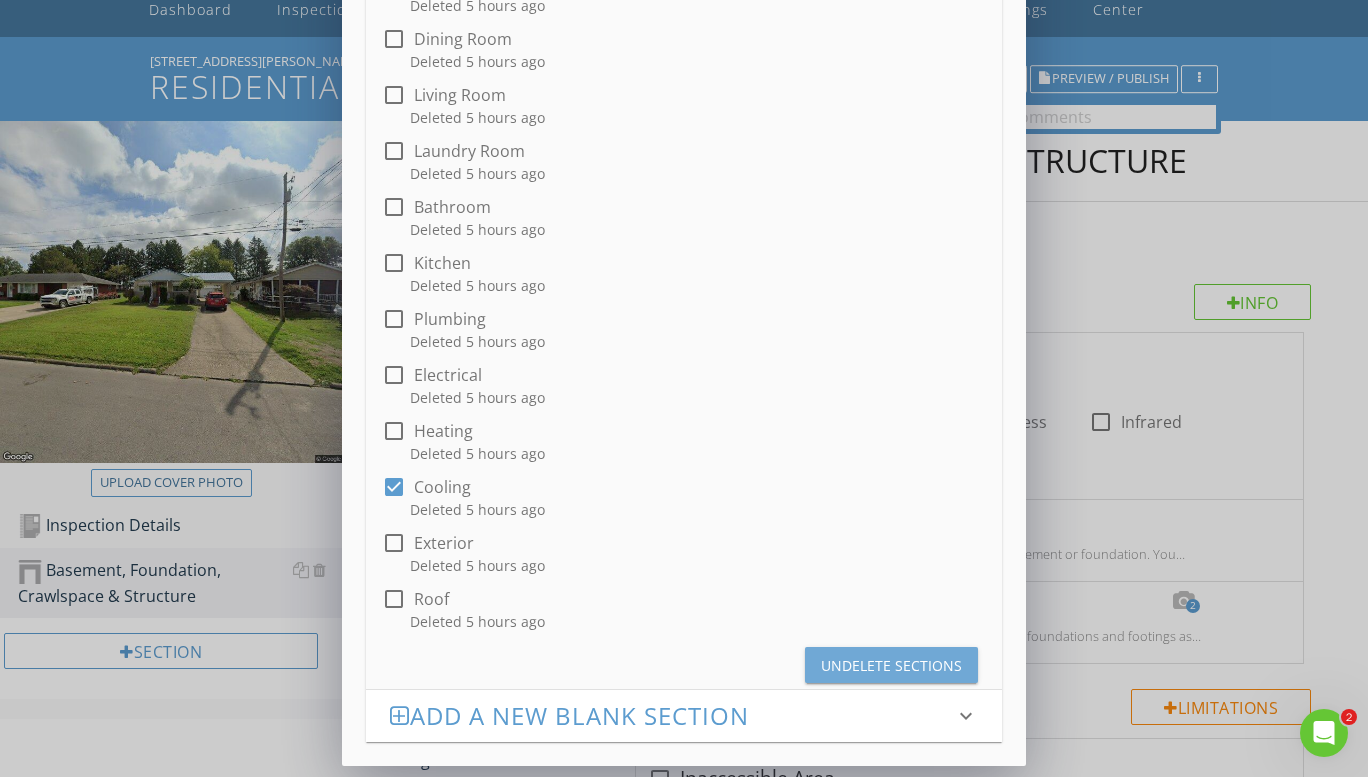 click on "Undelete Sections" at bounding box center (891, 665) 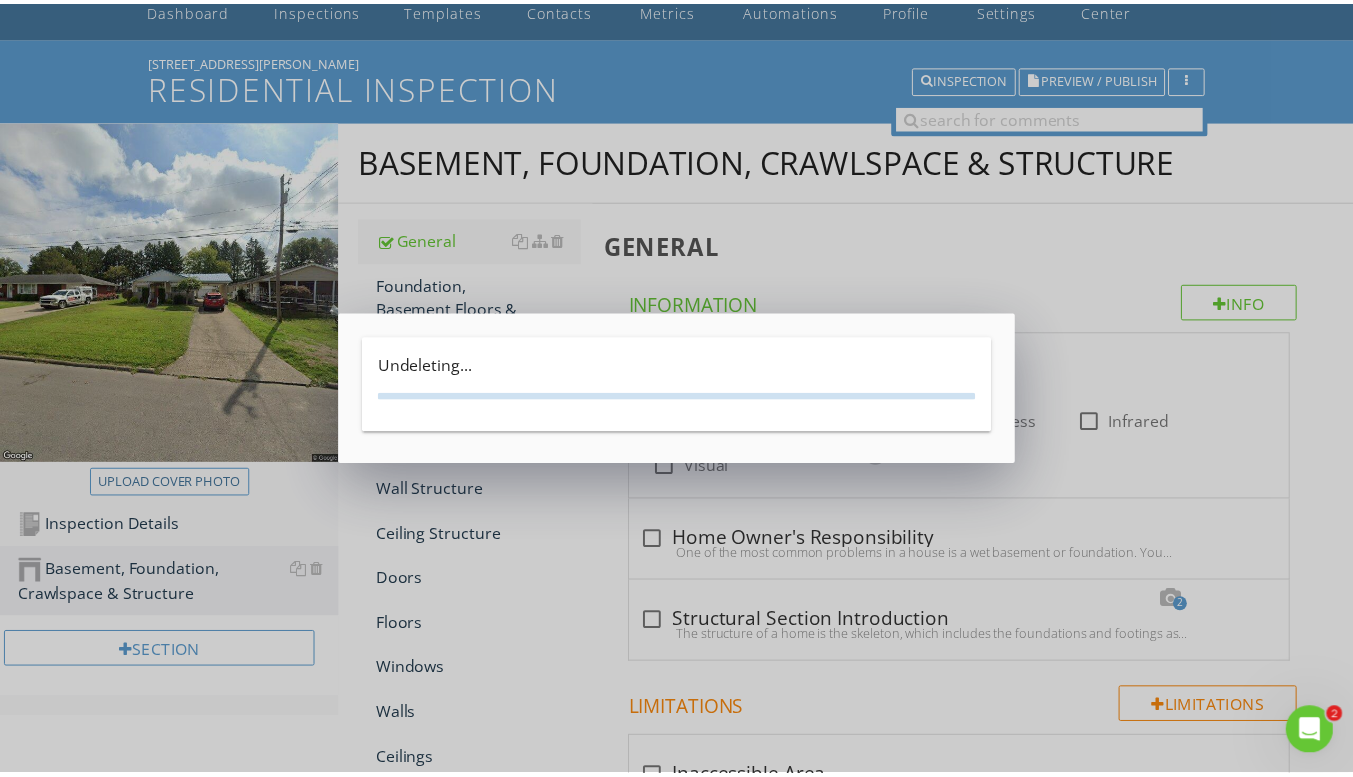 scroll, scrollTop: 0, scrollLeft: 0, axis: both 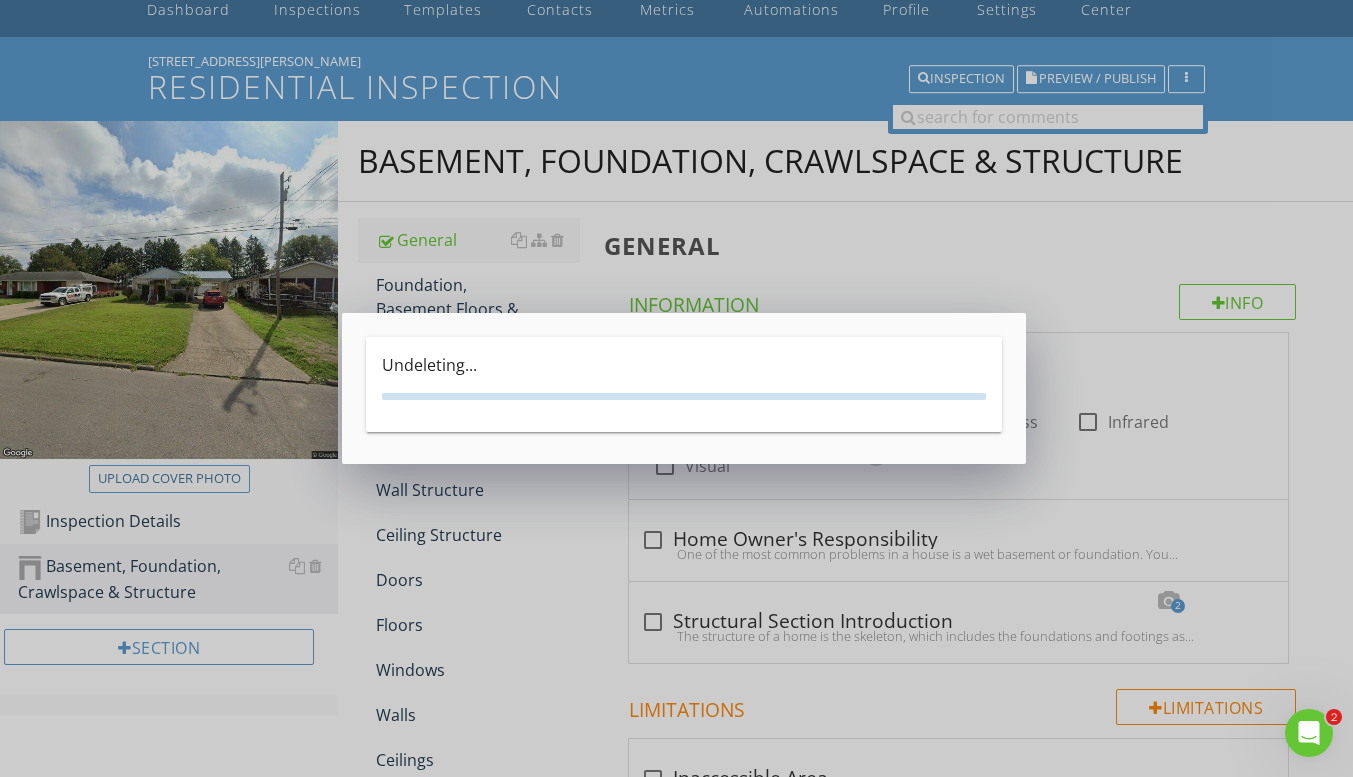 checkbox on "true" 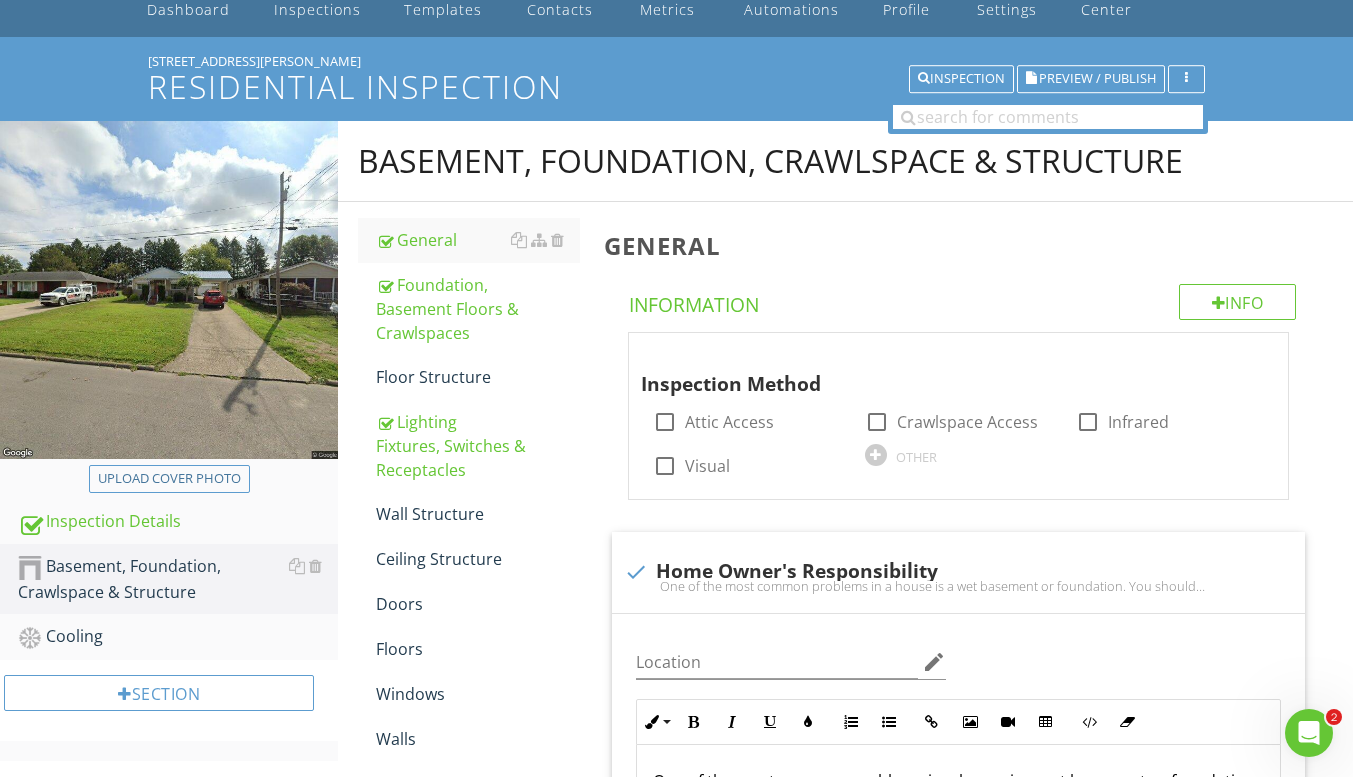 click on "Cooling" at bounding box center [178, 637] 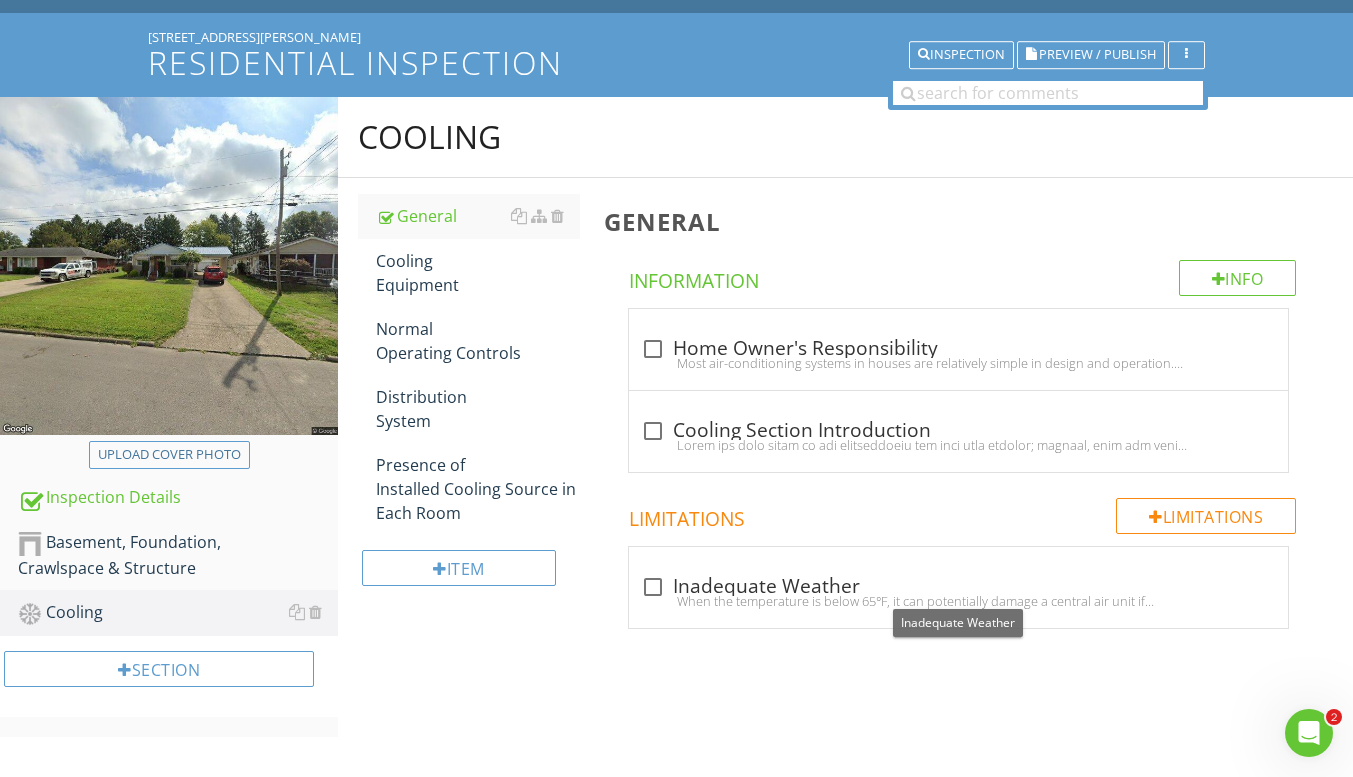 scroll, scrollTop: 137, scrollLeft: 0, axis: vertical 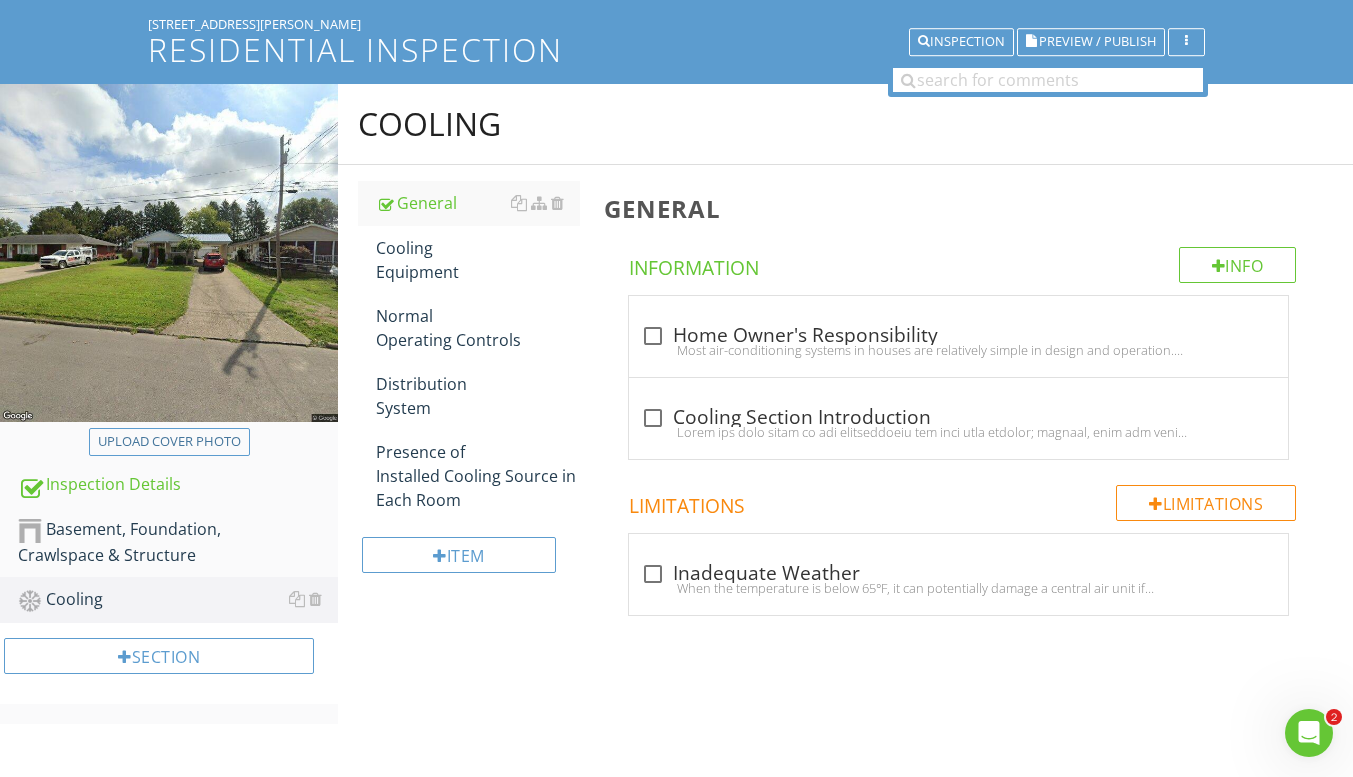 click on "Normal Operating Controls" at bounding box center (478, 328) 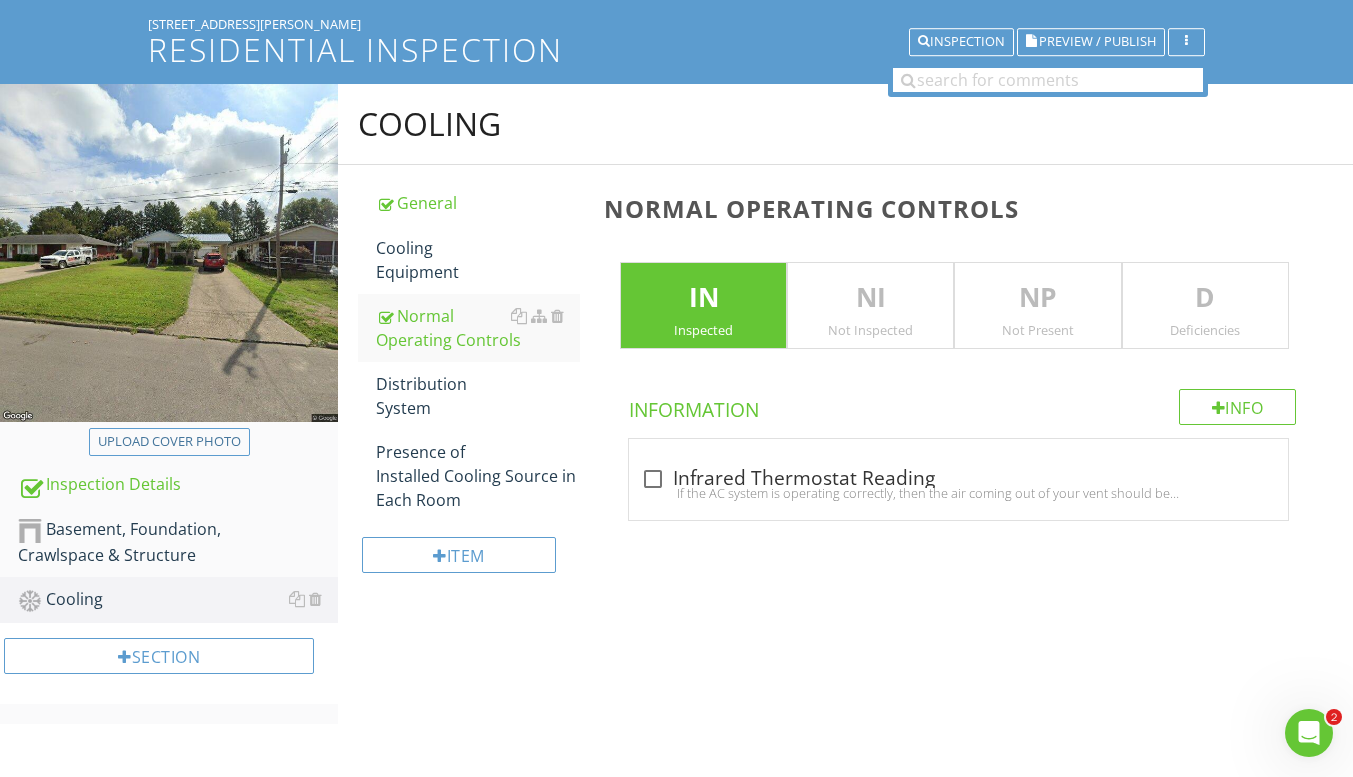 click at bounding box center [519, 316] 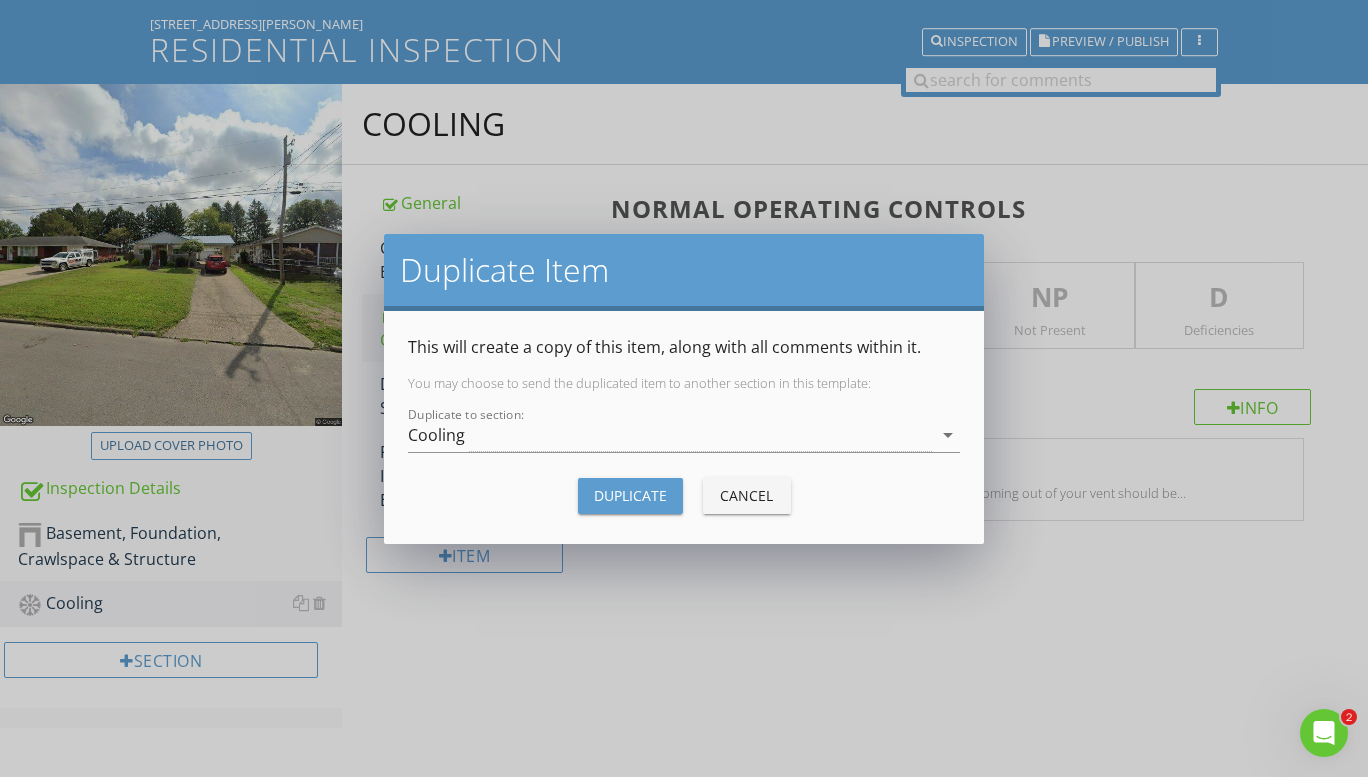 click on "Duplicate to section: Cooling arrow_drop_down" at bounding box center [684, 445] 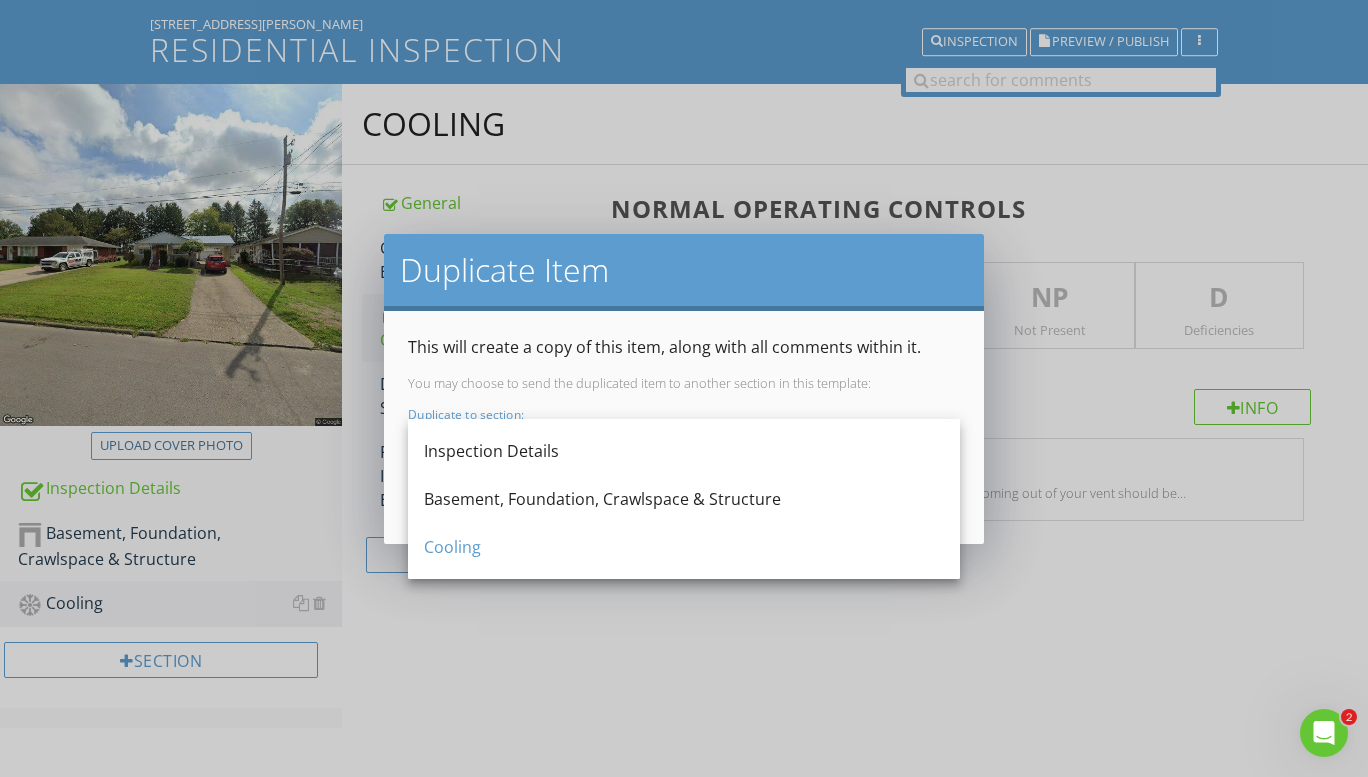 click on "Basement, Foundation, Crawlspace & Structure" at bounding box center [684, 499] 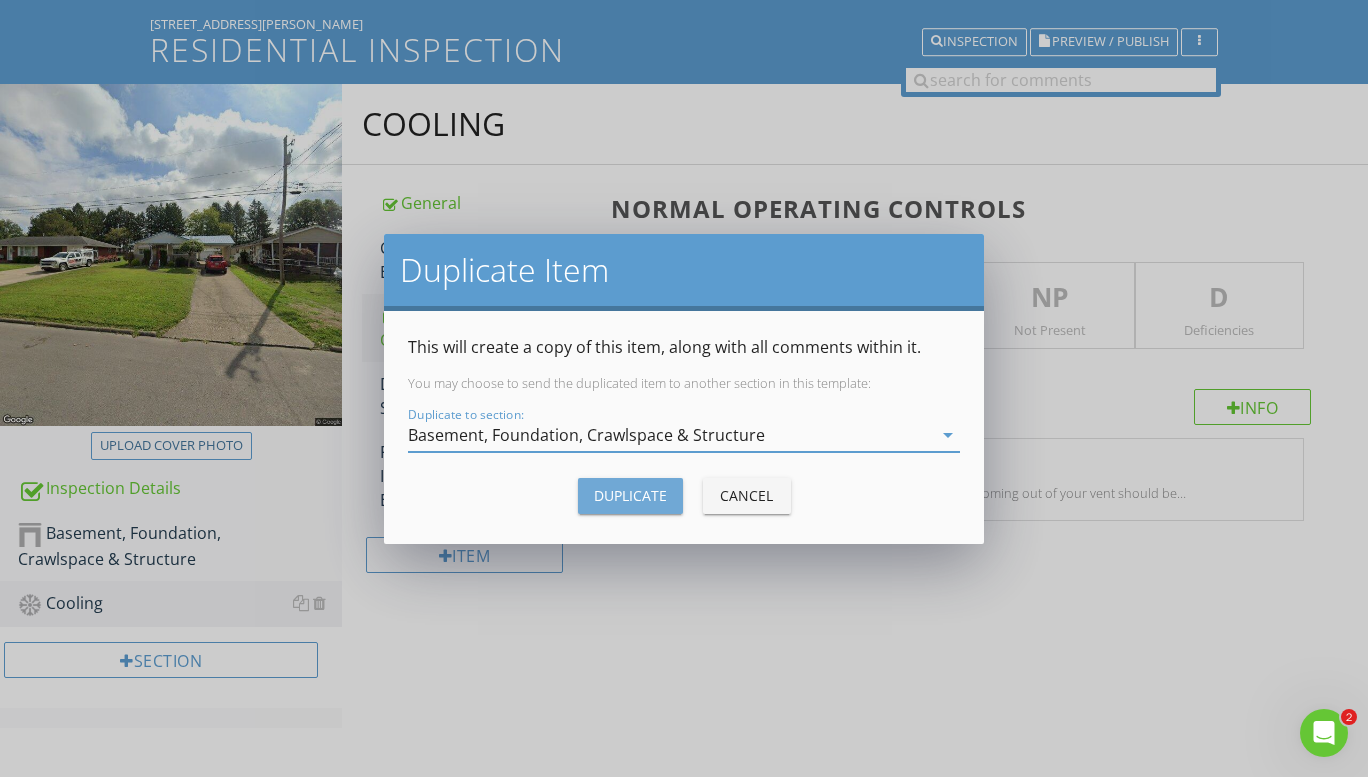click on "Duplicate" at bounding box center [630, 495] 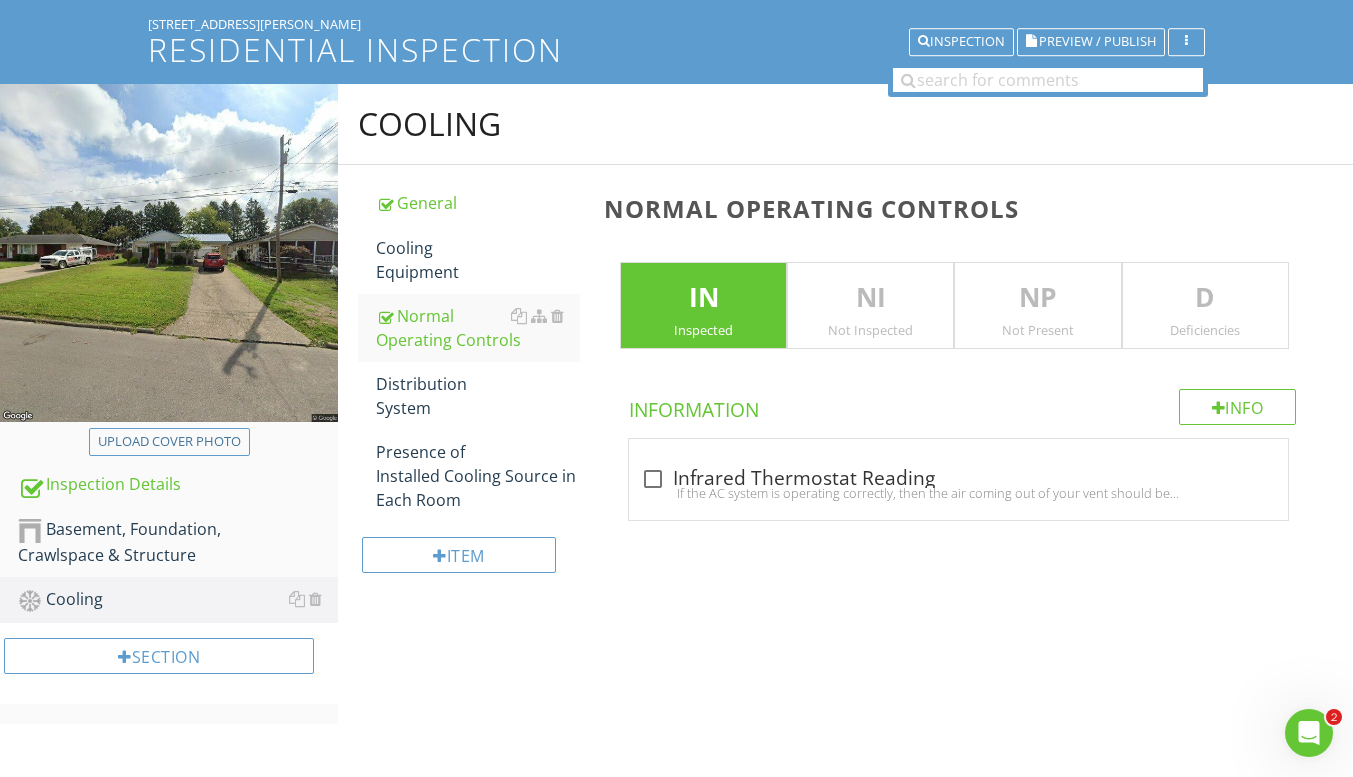 click on "Basement, Foundation, Crawlspace & Structure" at bounding box center [178, 542] 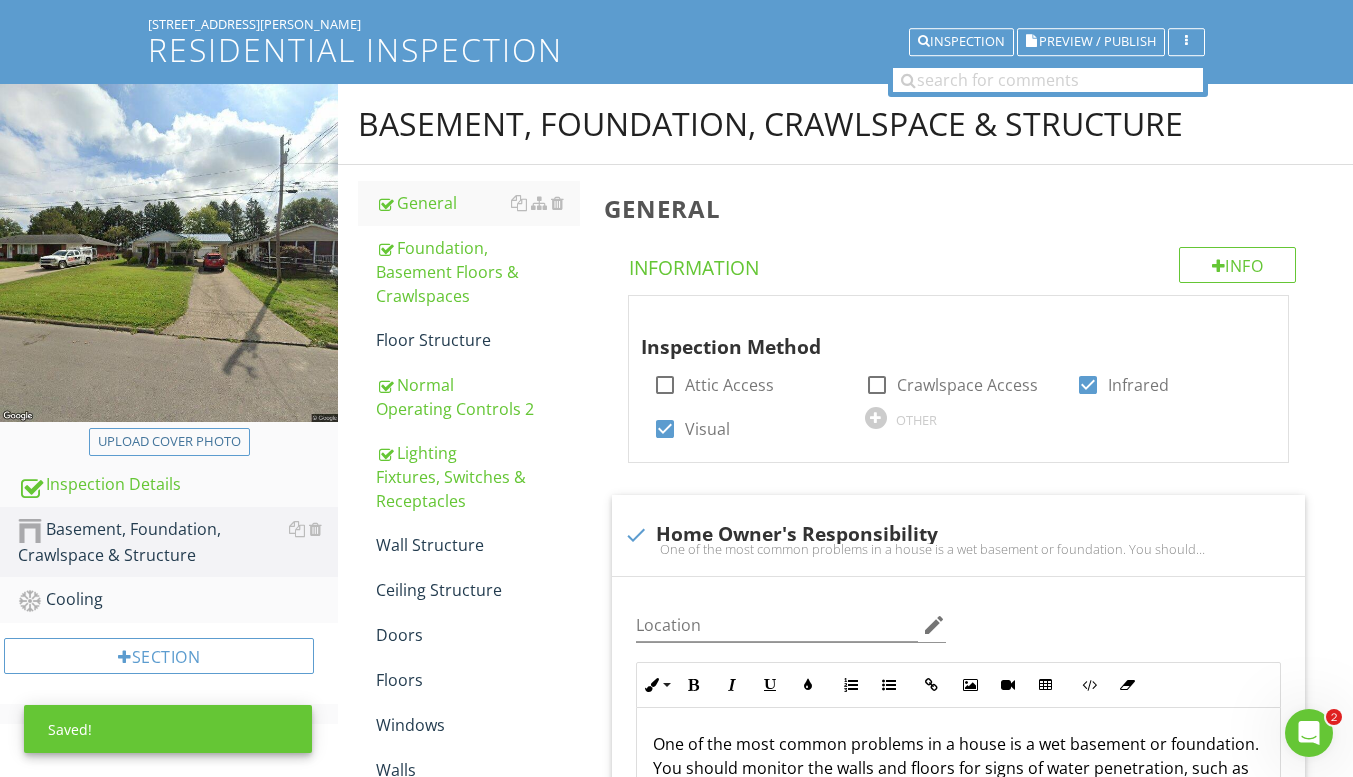 click on "Normal Operating Controls 2" at bounding box center (478, 397) 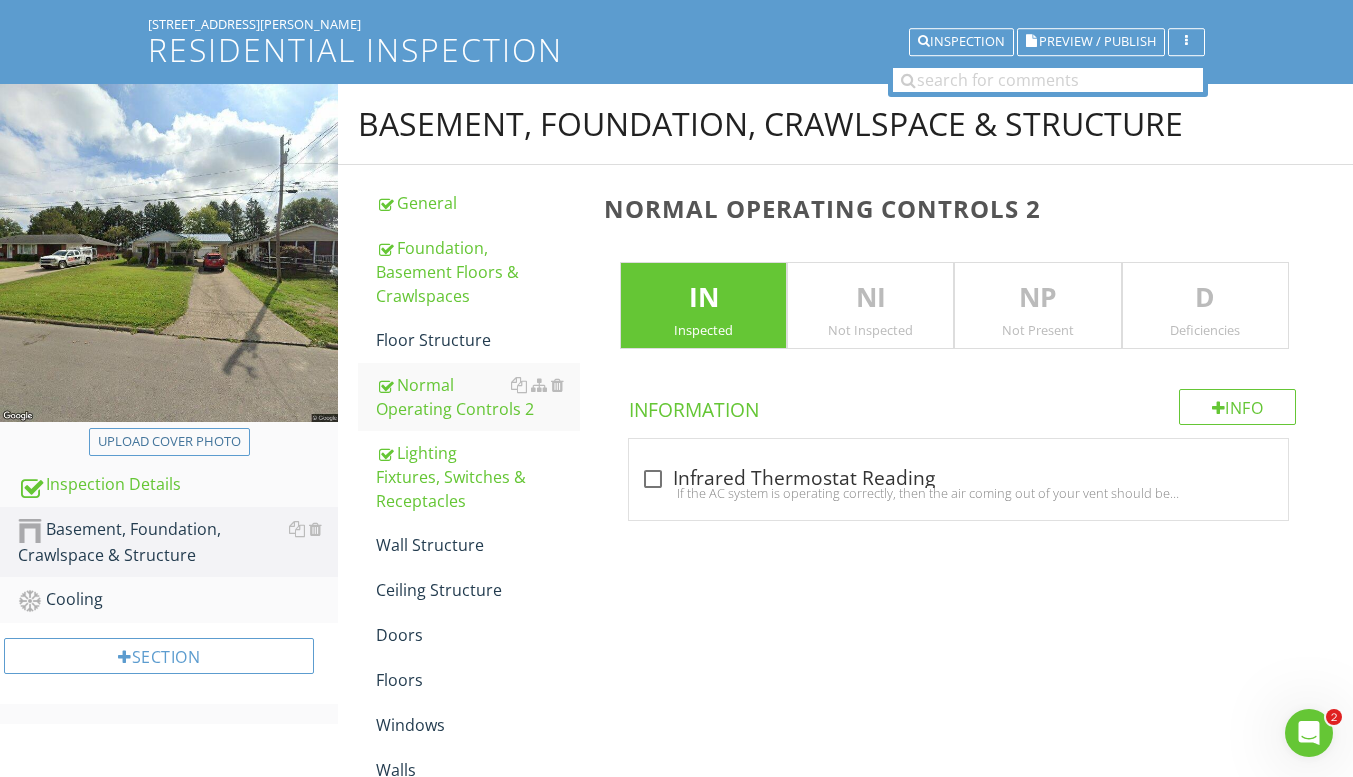 click at bounding box center [557, 340] 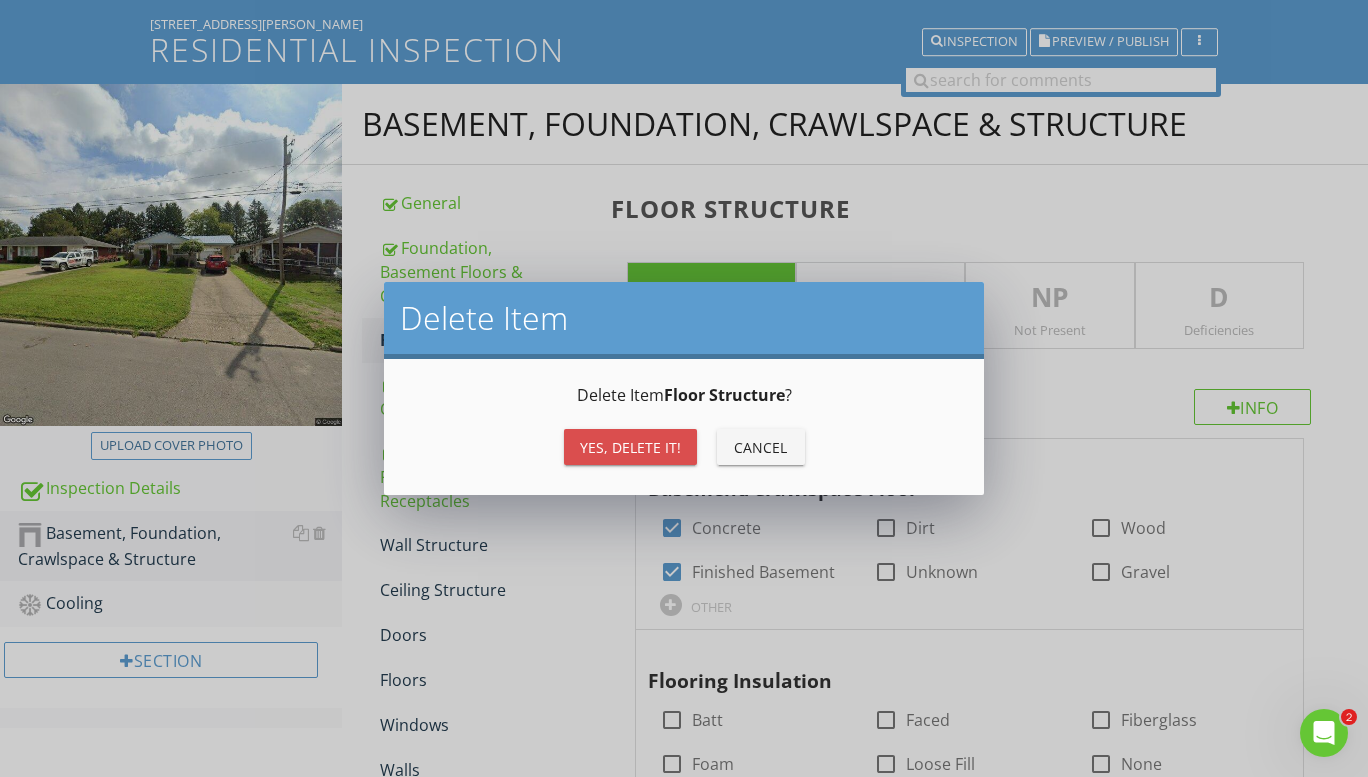 click on "Yes, Delete it!" at bounding box center [630, 447] 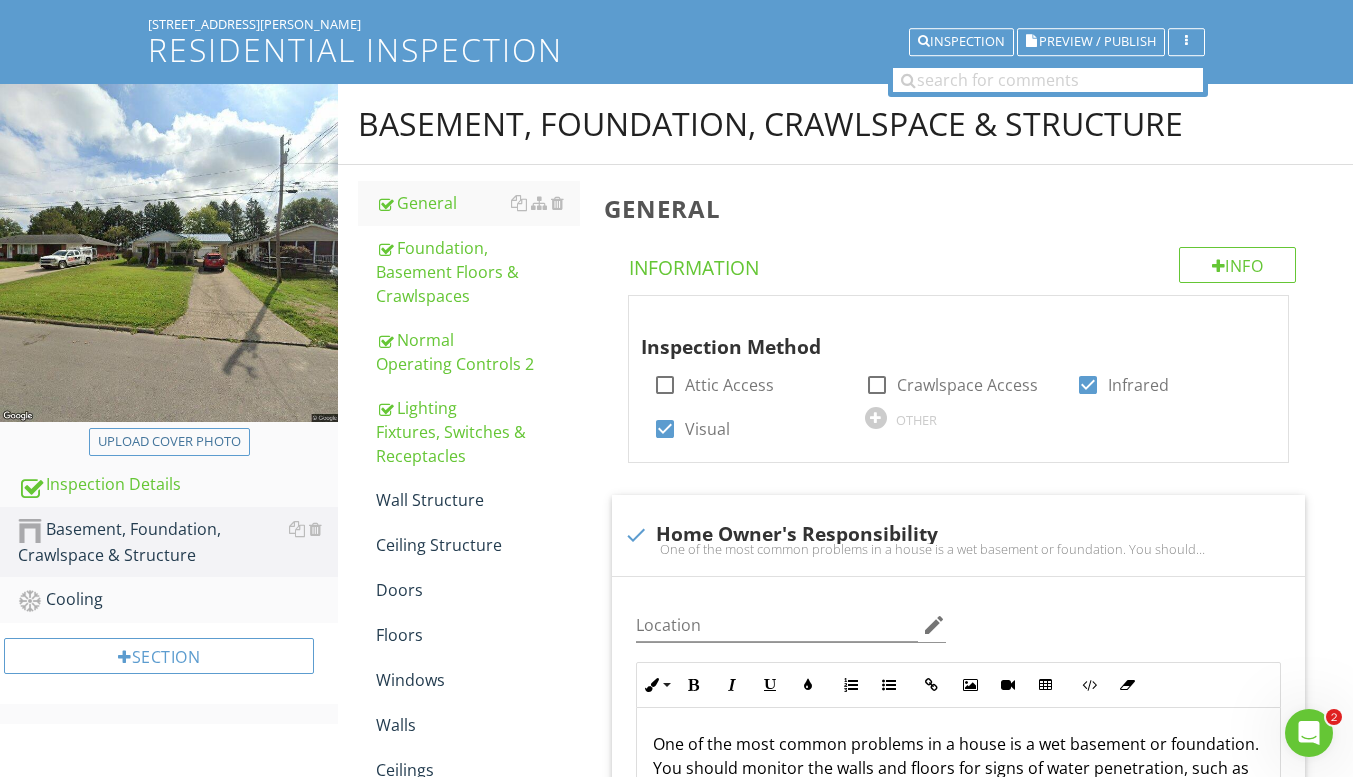 click at bounding box center [557, 408] 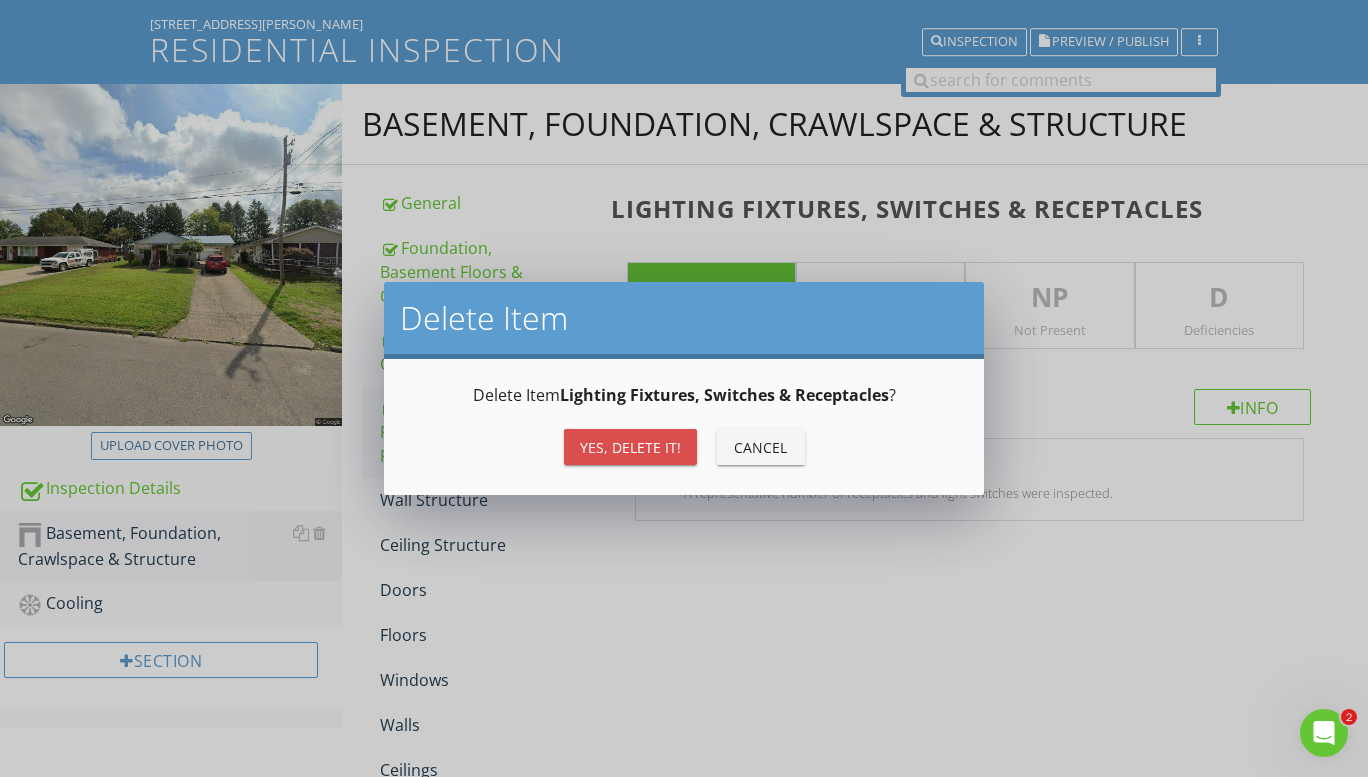 click on "Yes, Delete it!" at bounding box center [630, 447] 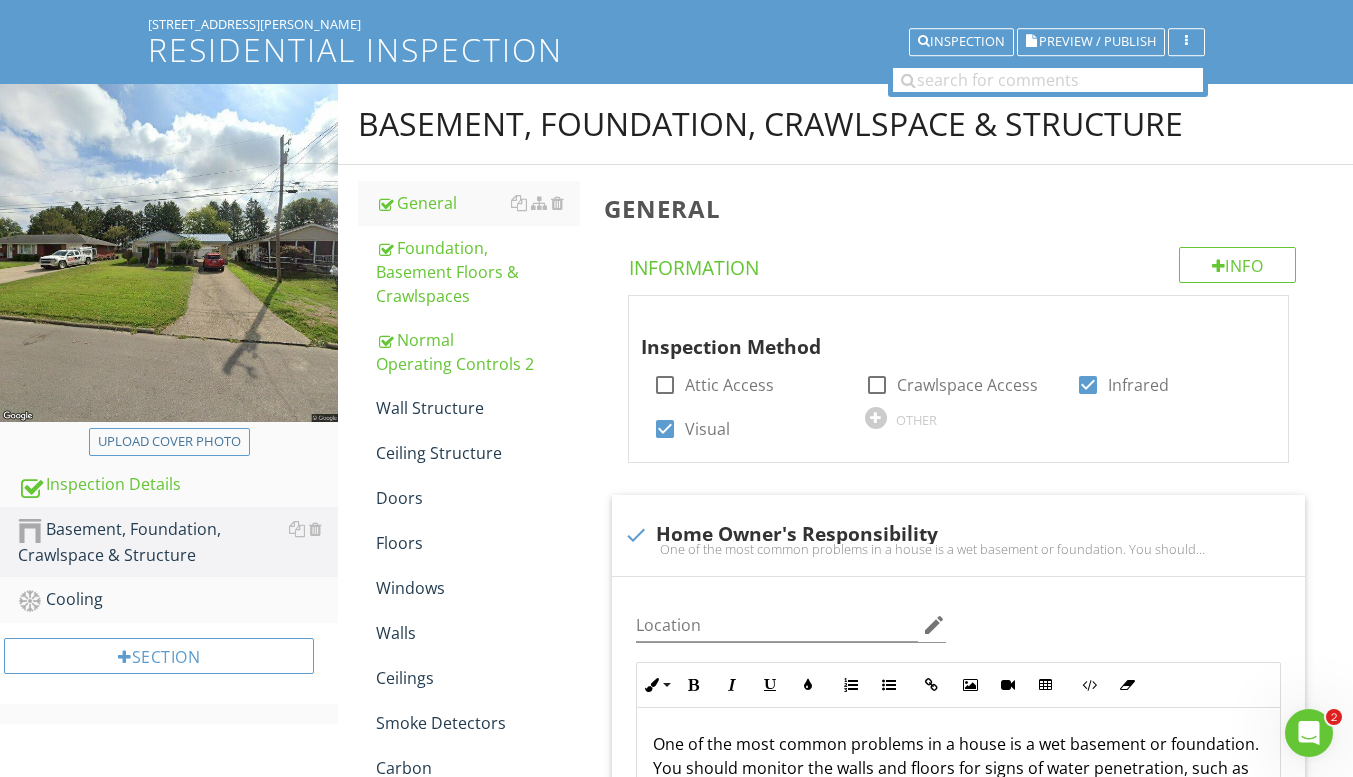 click at bounding box center (557, 408) 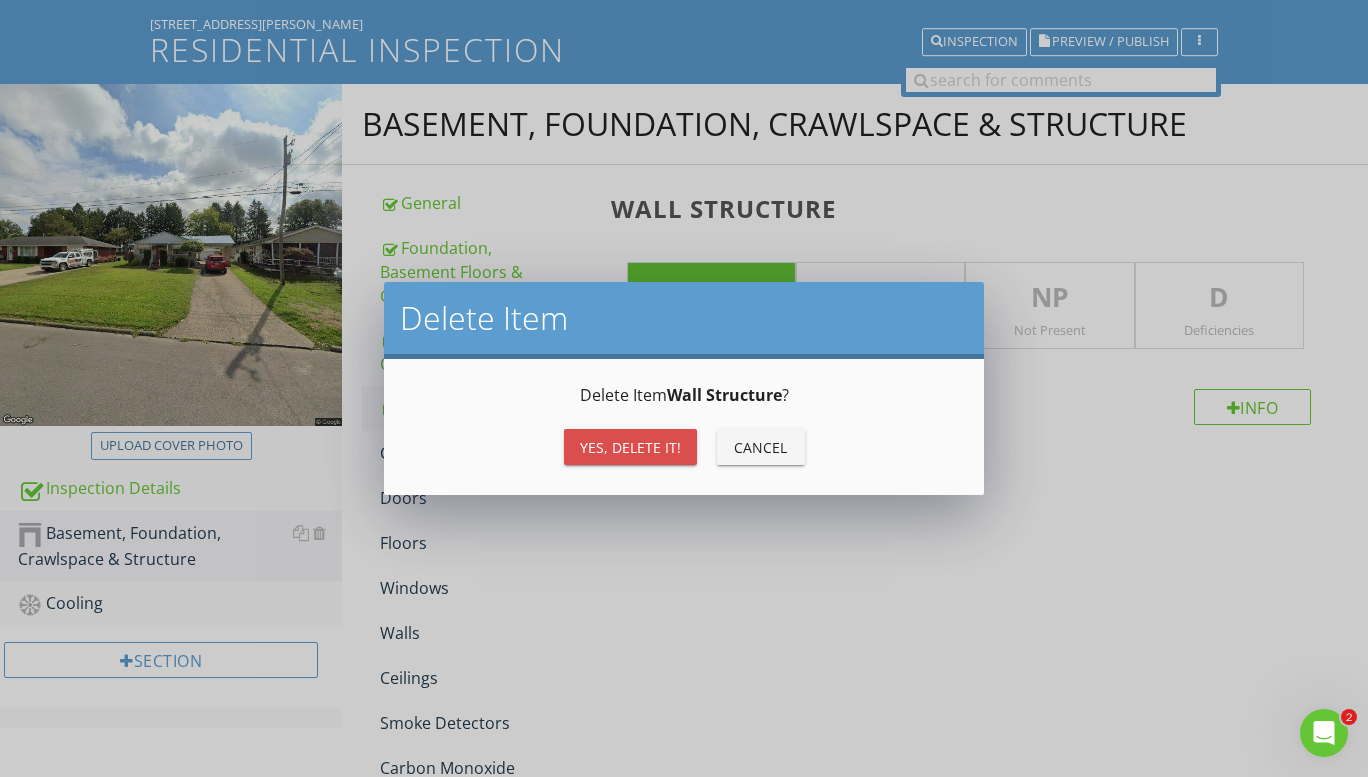 click on "Yes, Delete it!" at bounding box center (630, 447) 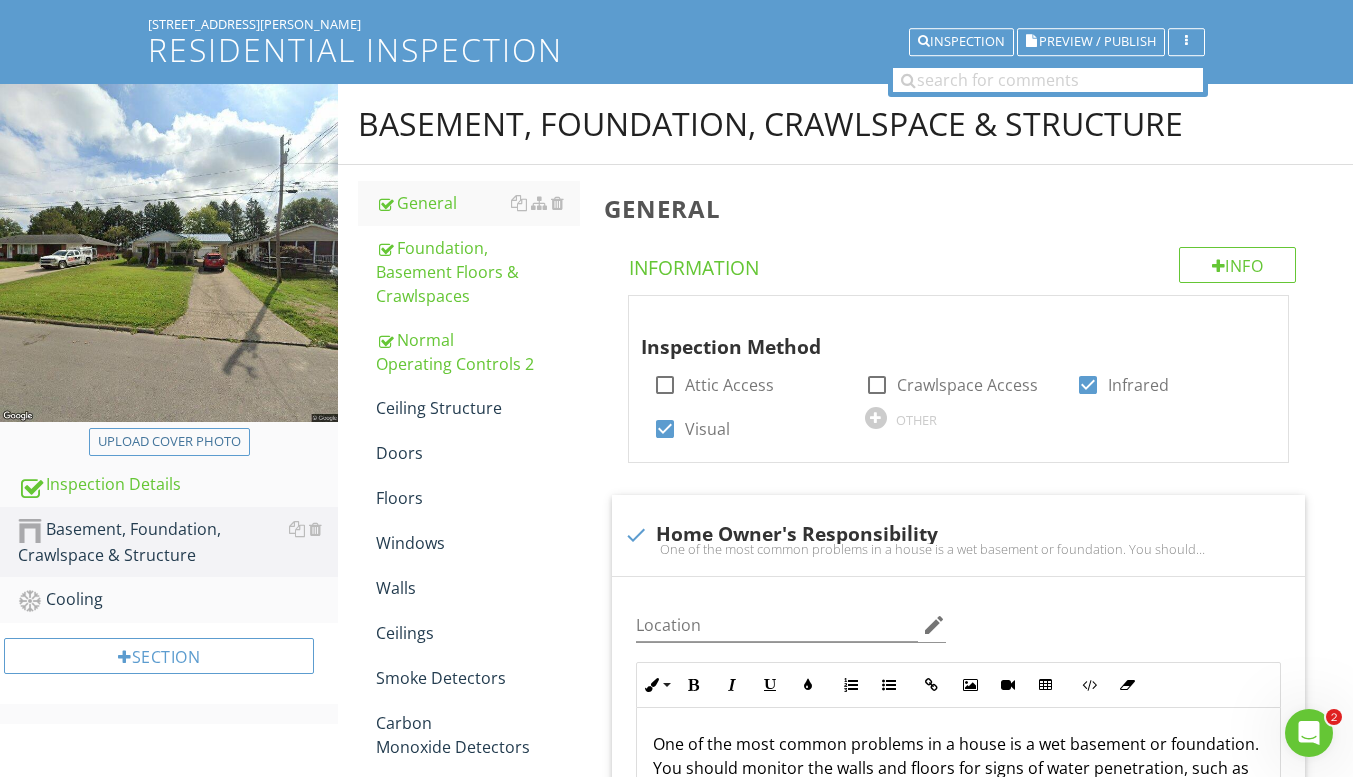 click at bounding box center [557, 408] 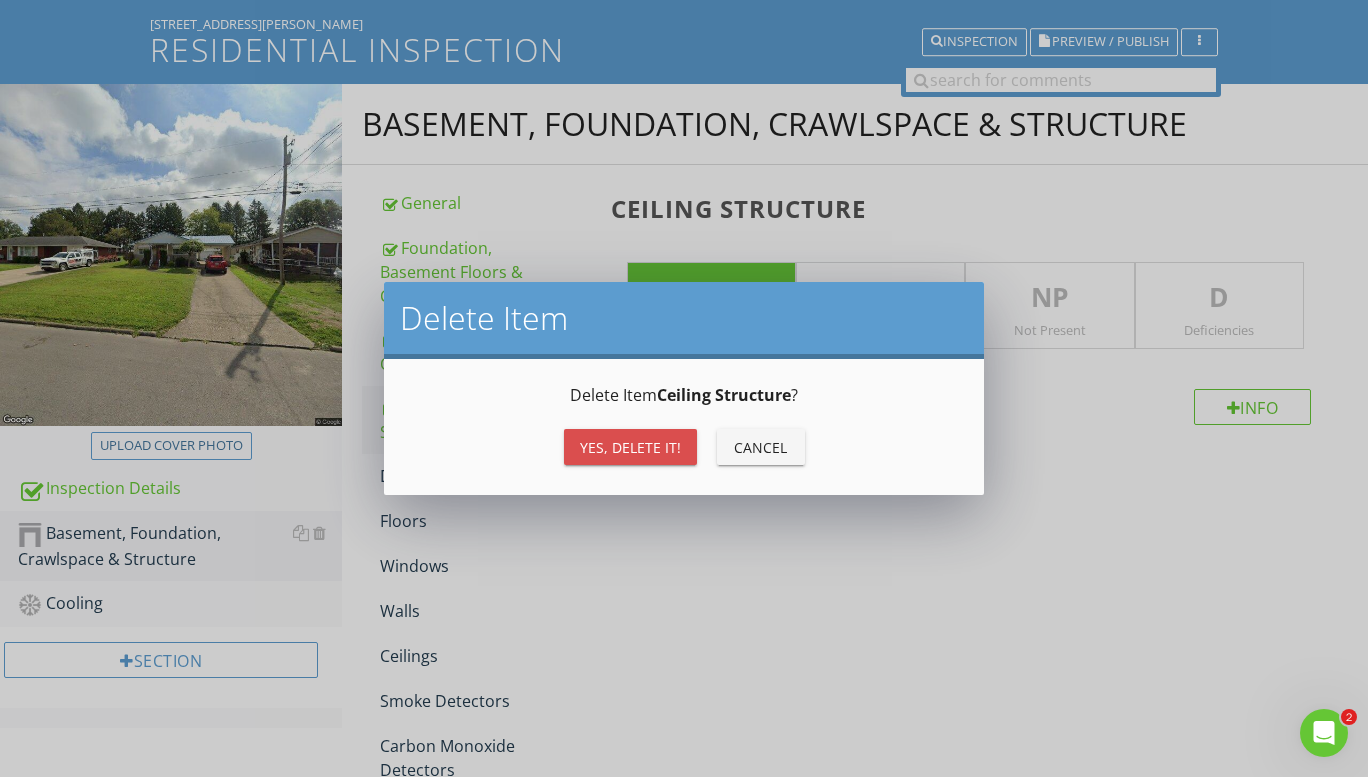 click on "Yes, Delete it!" at bounding box center [630, 447] 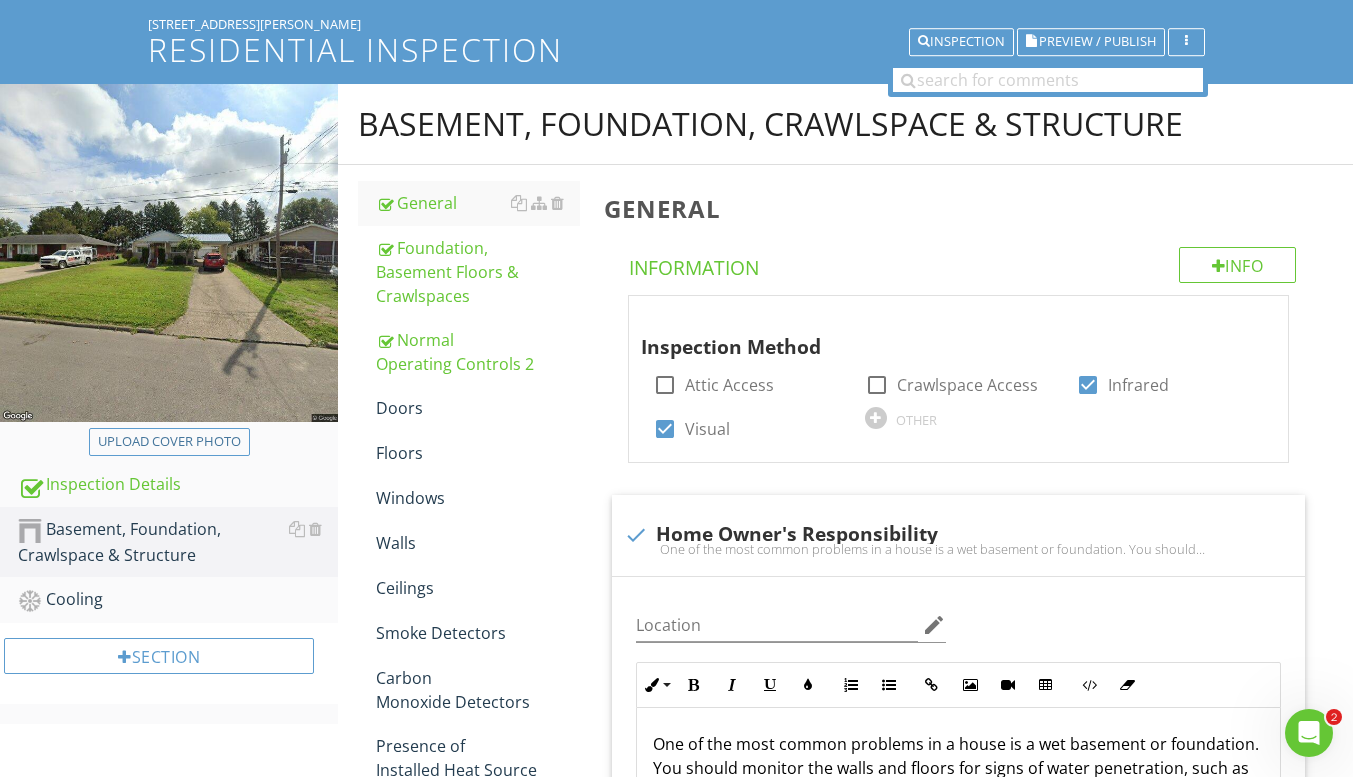 click at bounding box center (557, 408) 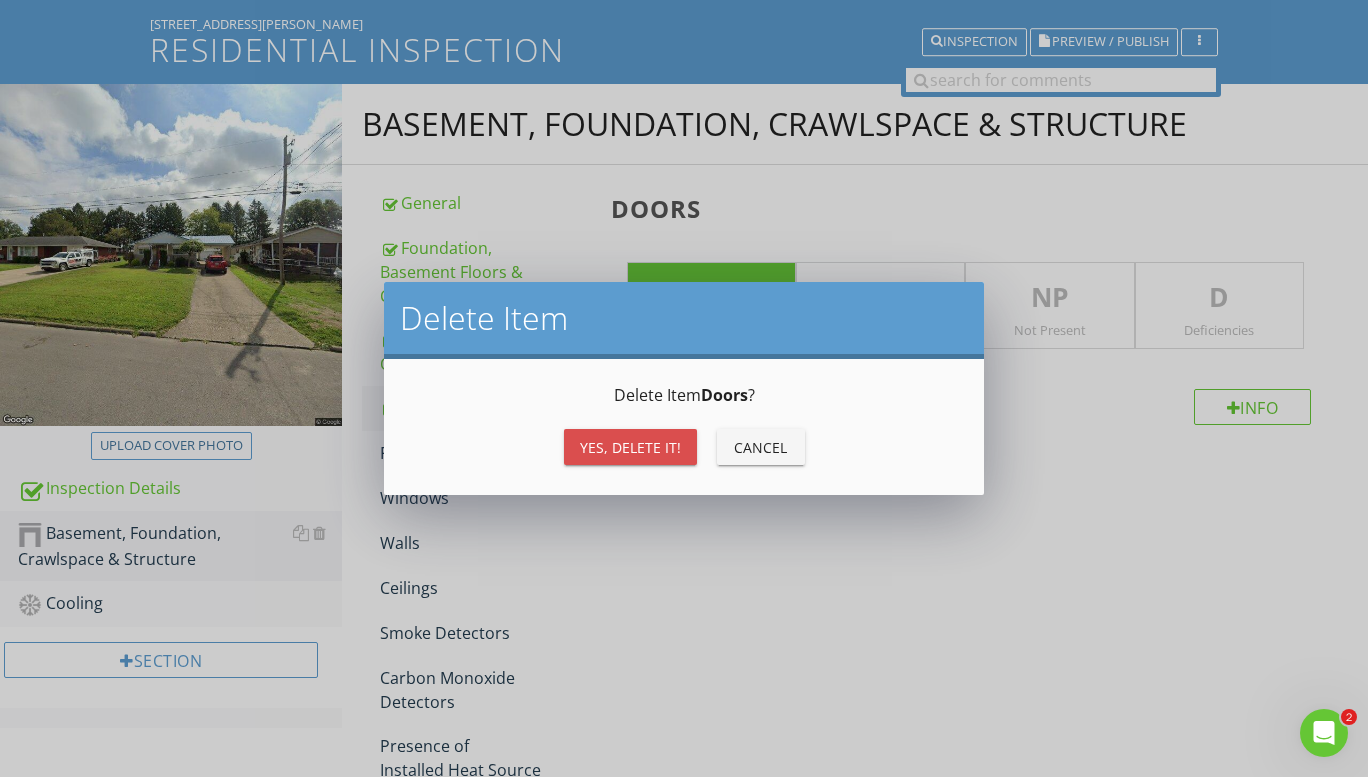 click on "Yes, Delete it!" at bounding box center (630, 447) 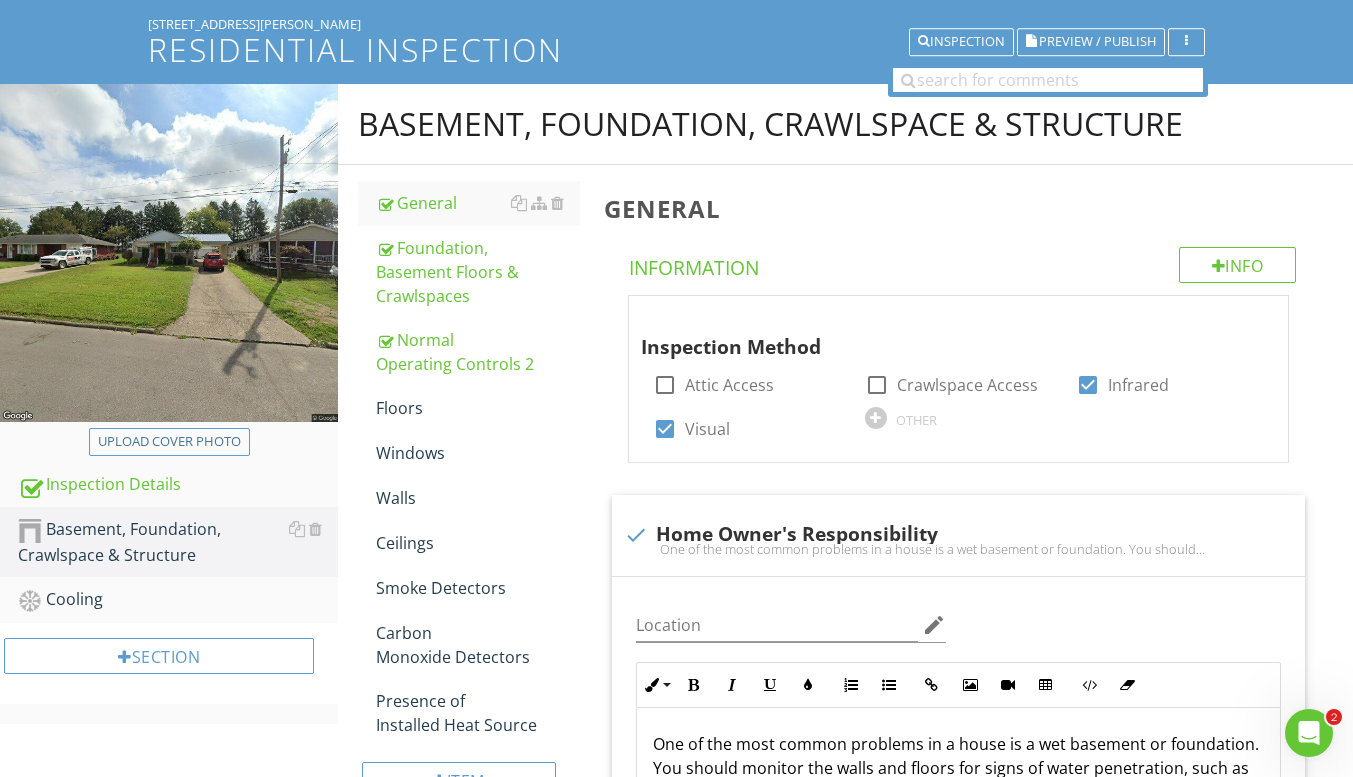 click at bounding box center (557, 408) 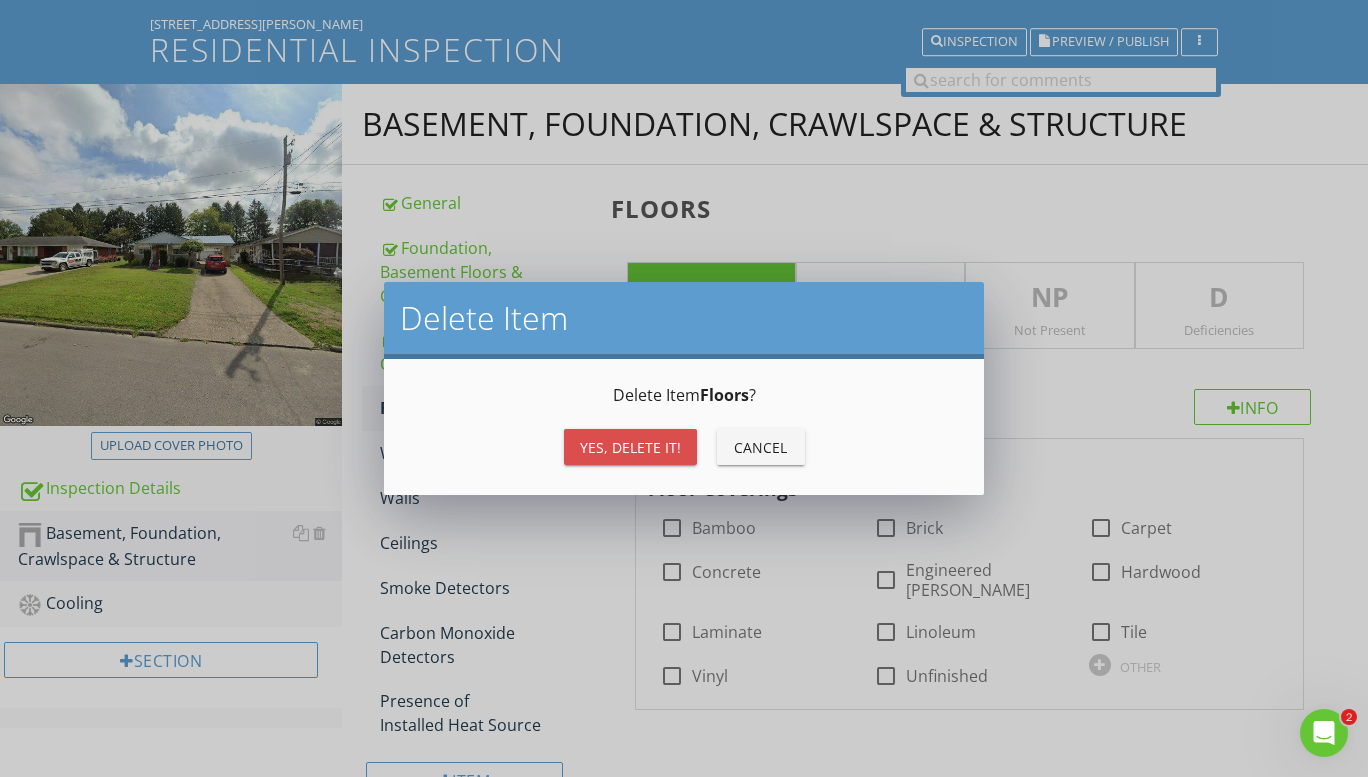 click on "Yes, Delete it!" at bounding box center (630, 447) 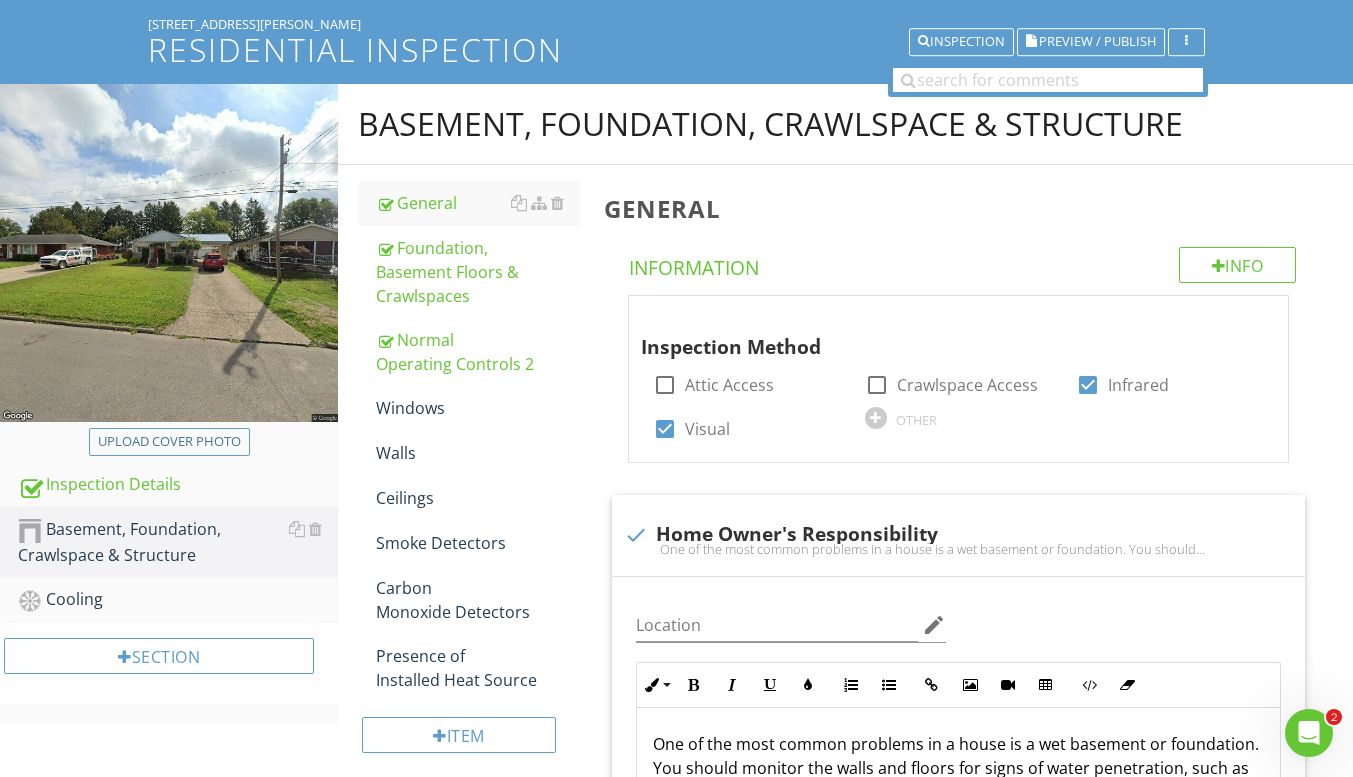 click at bounding box center (557, 408) 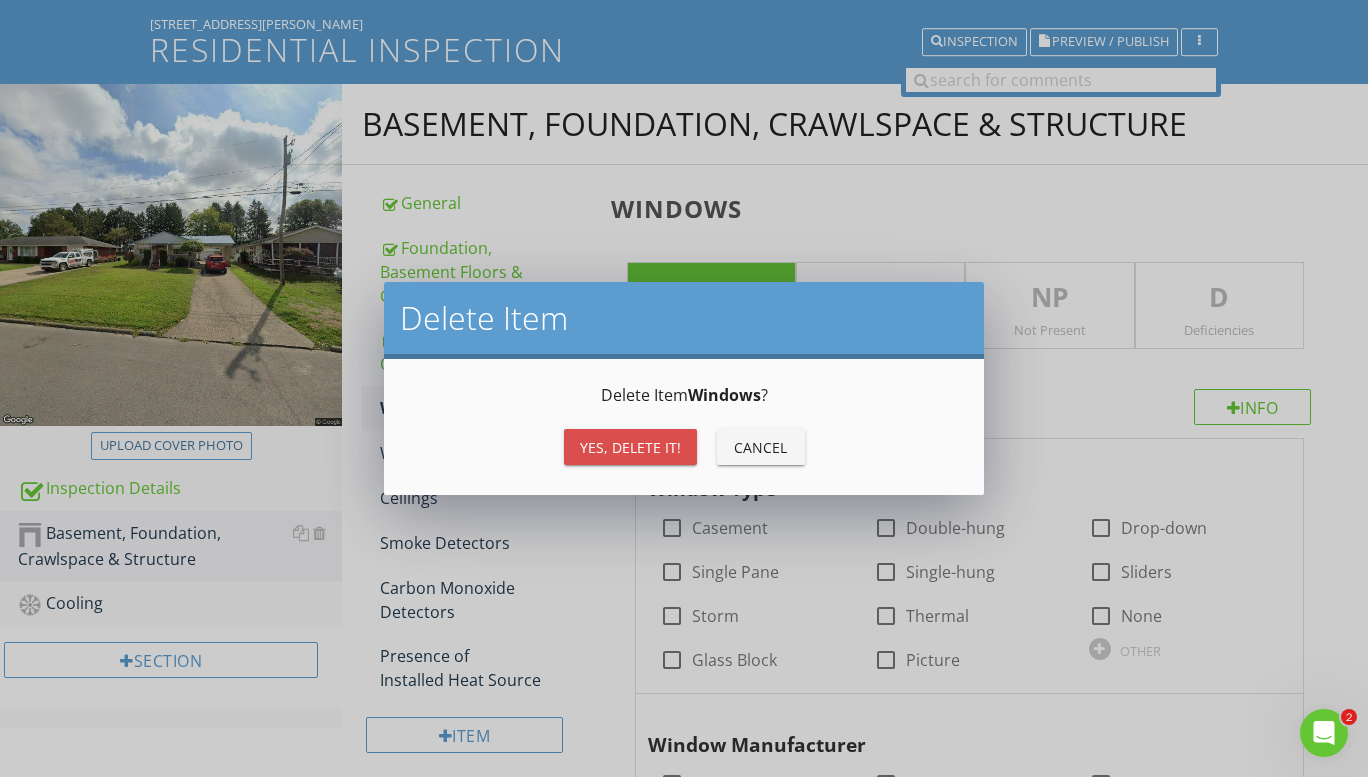 click on "Yes, Delete it!" at bounding box center (630, 447) 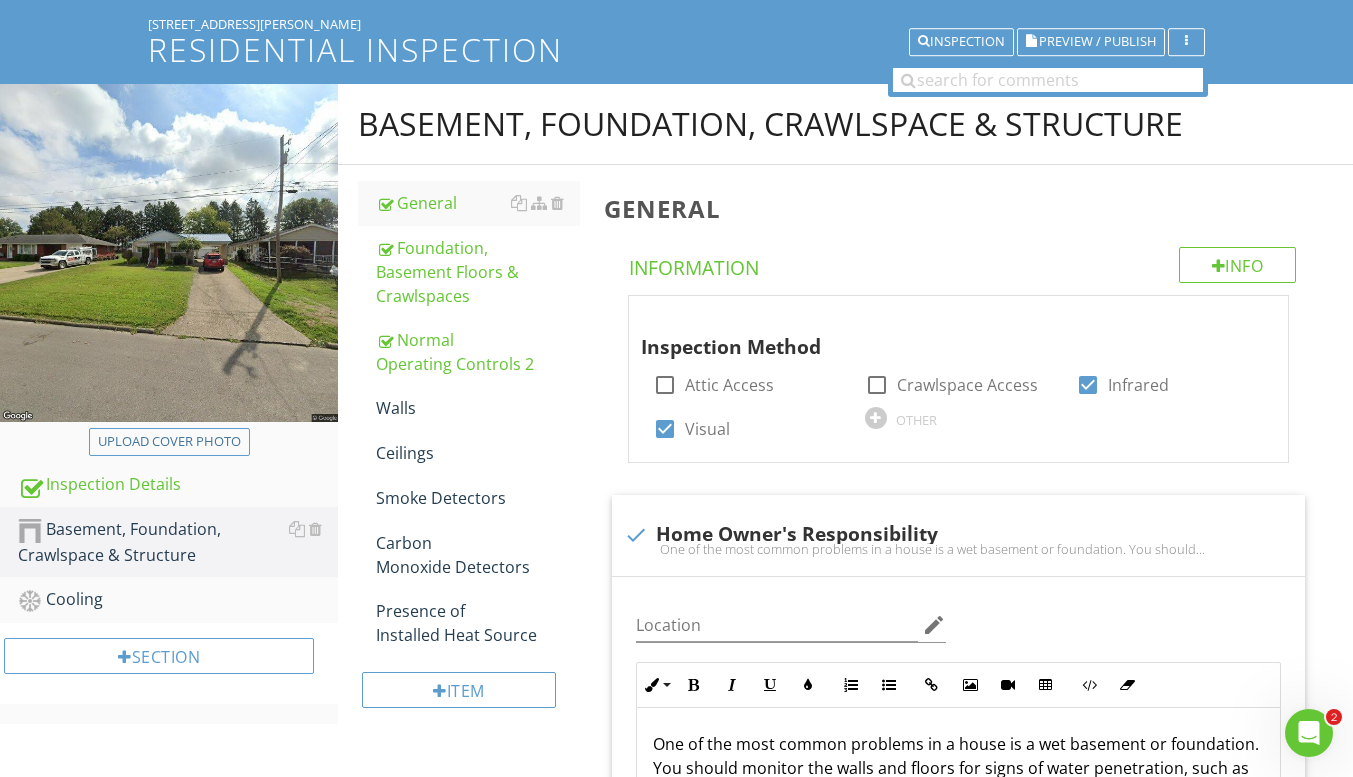 click at bounding box center (557, 408) 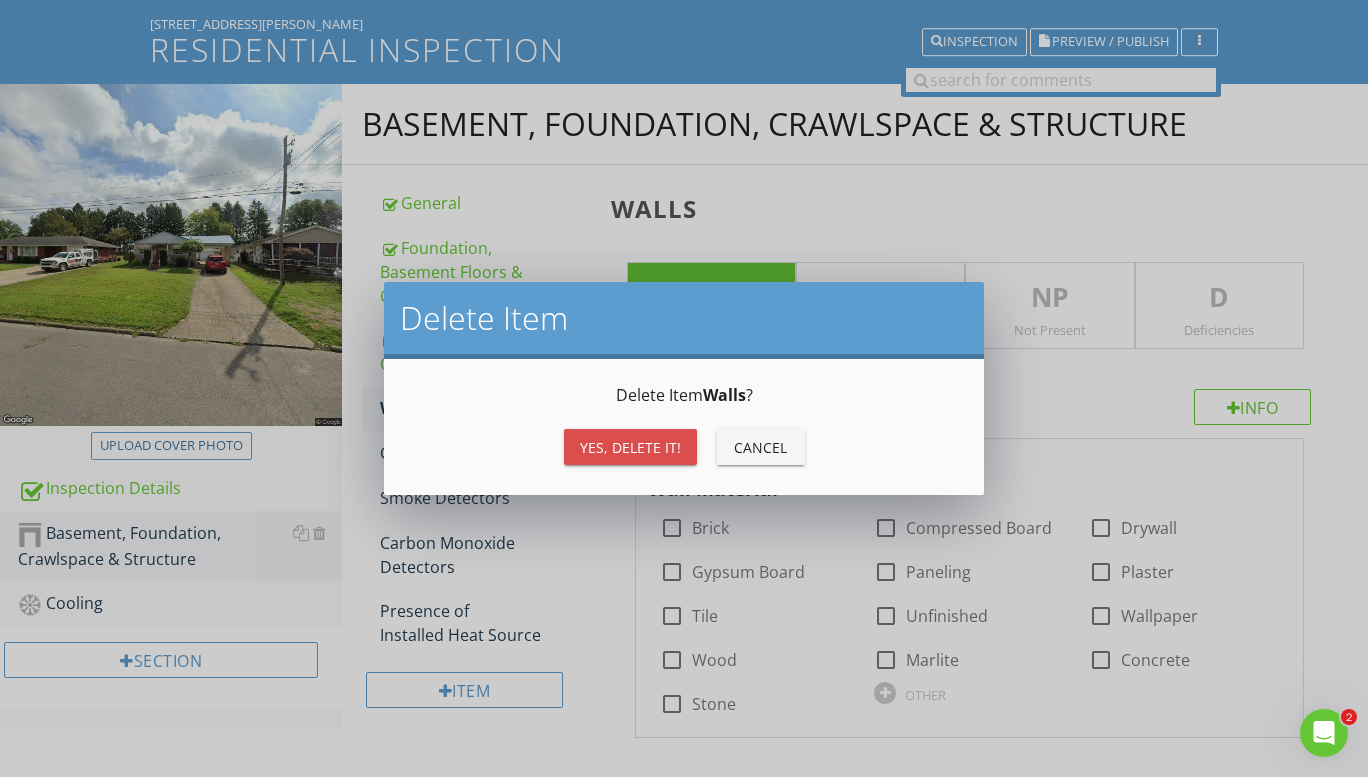 click on "Yes, Delete it!" at bounding box center [630, 447] 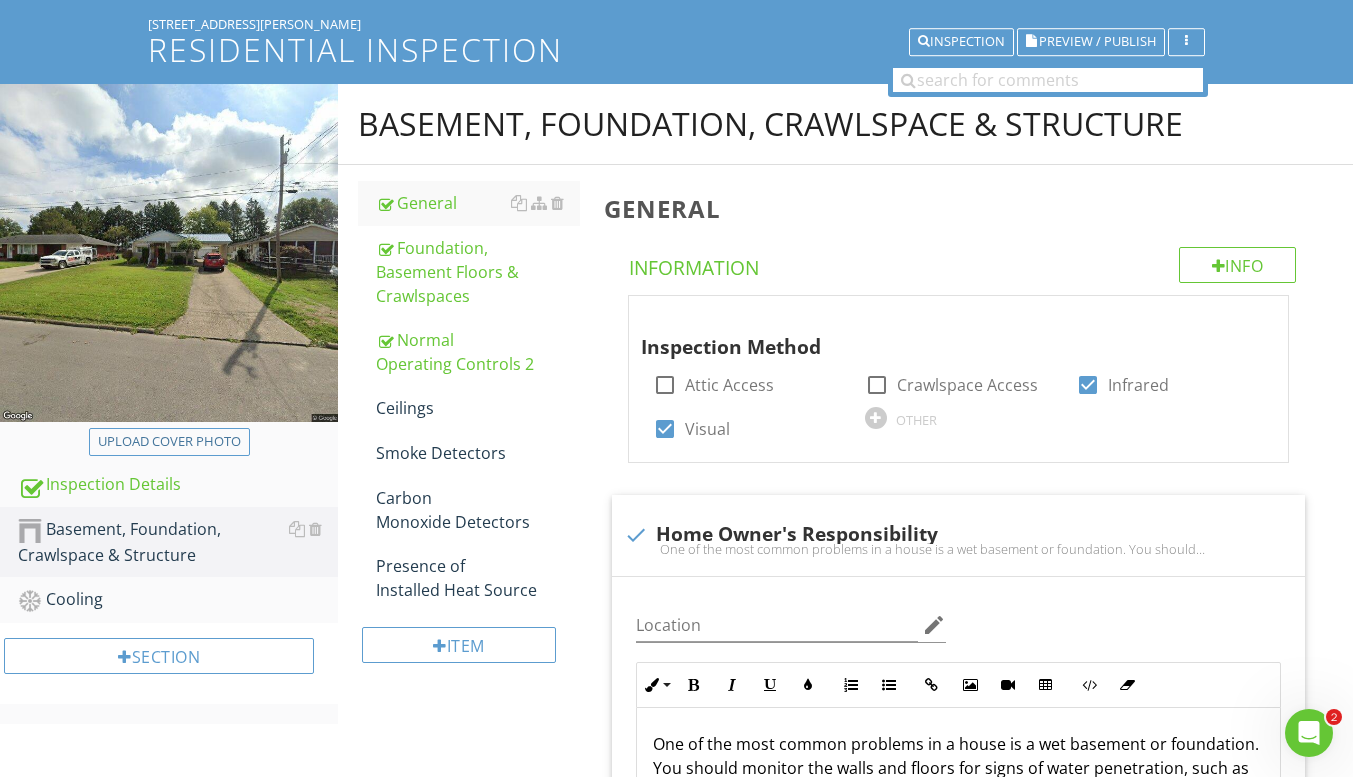 click at bounding box center [557, 408] 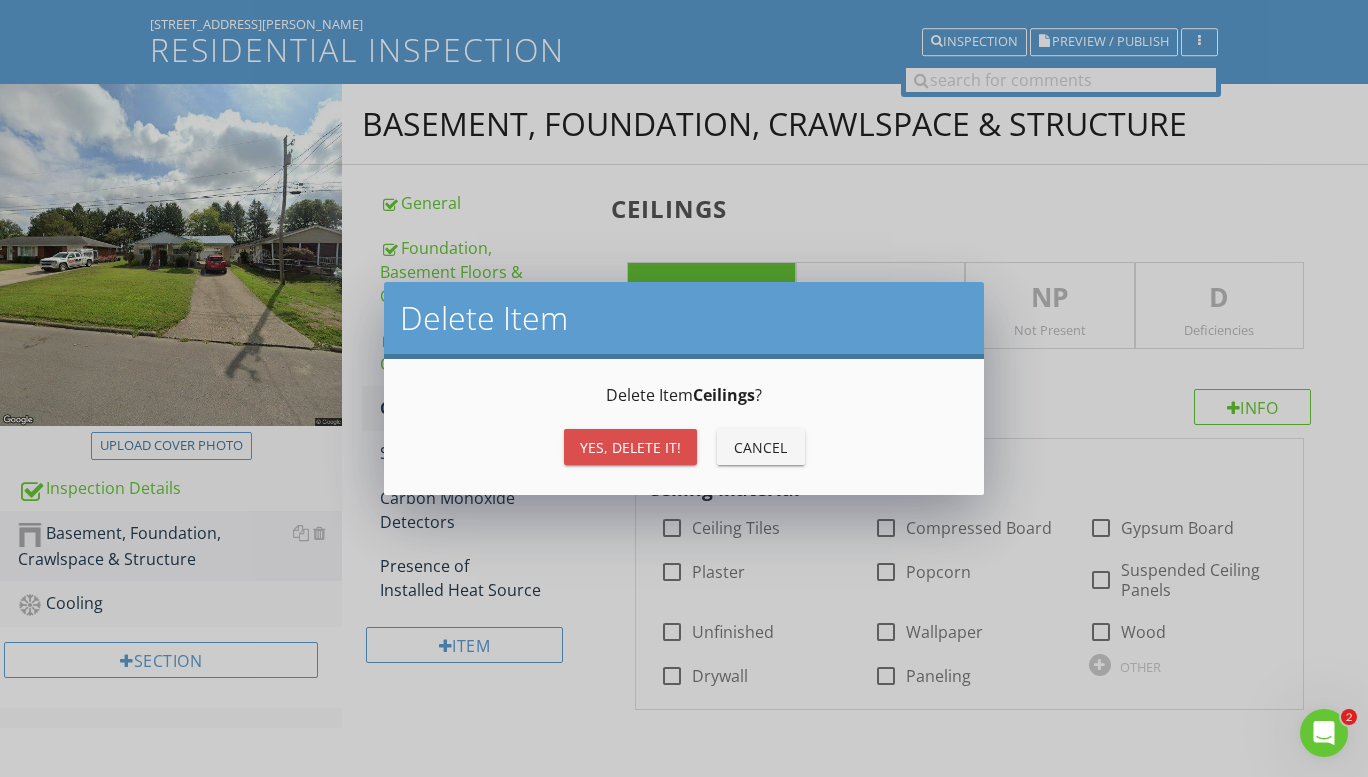 click on "Yes, Delete it!" at bounding box center [630, 447] 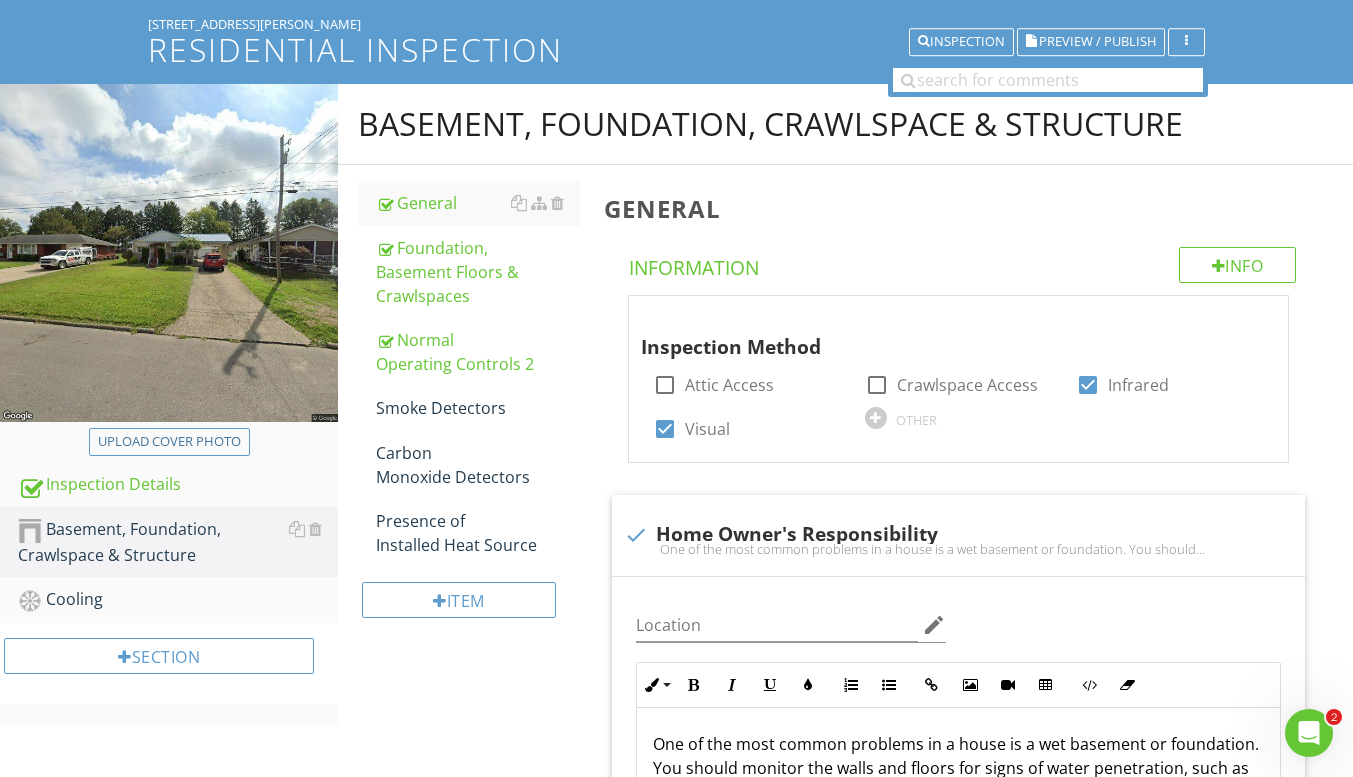 click at bounding box center (557, 408) 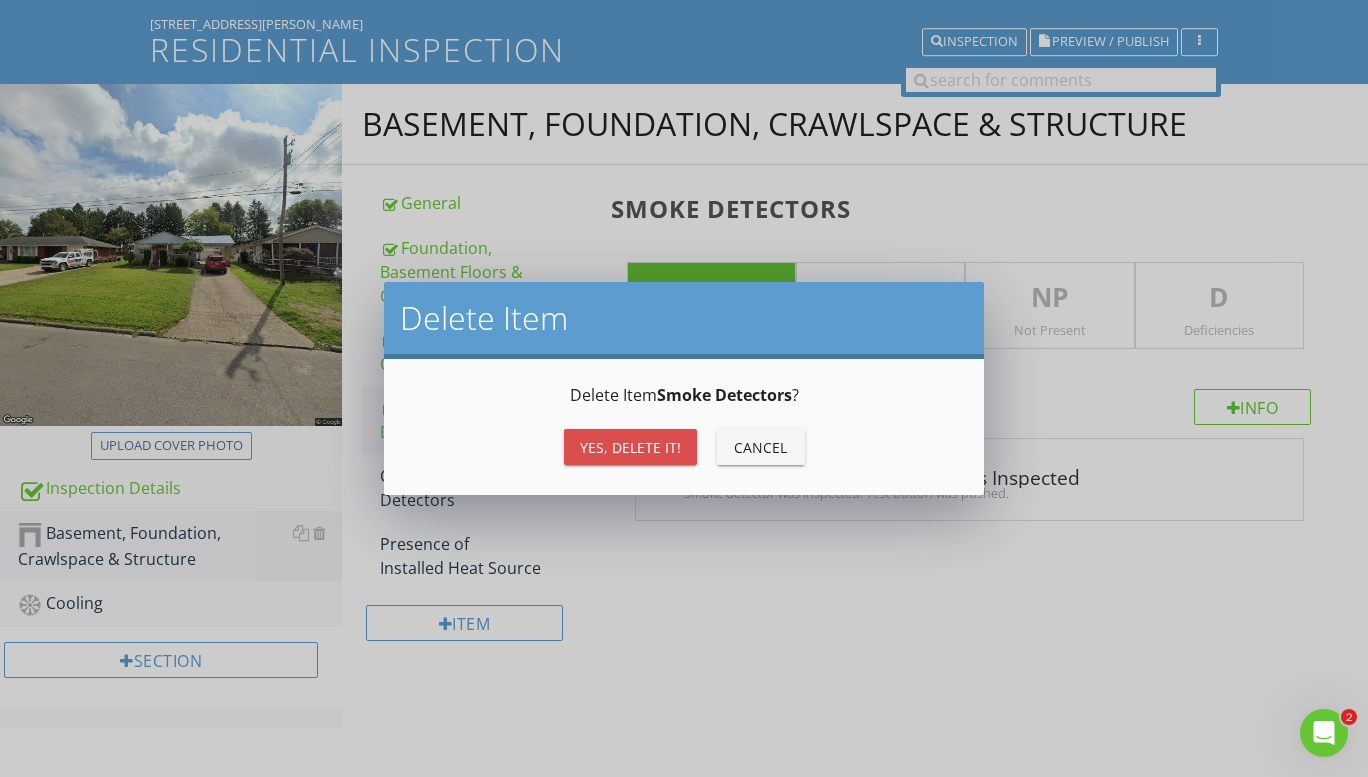 click on "Yes, Delete it!" at bounding box center [630, 447] 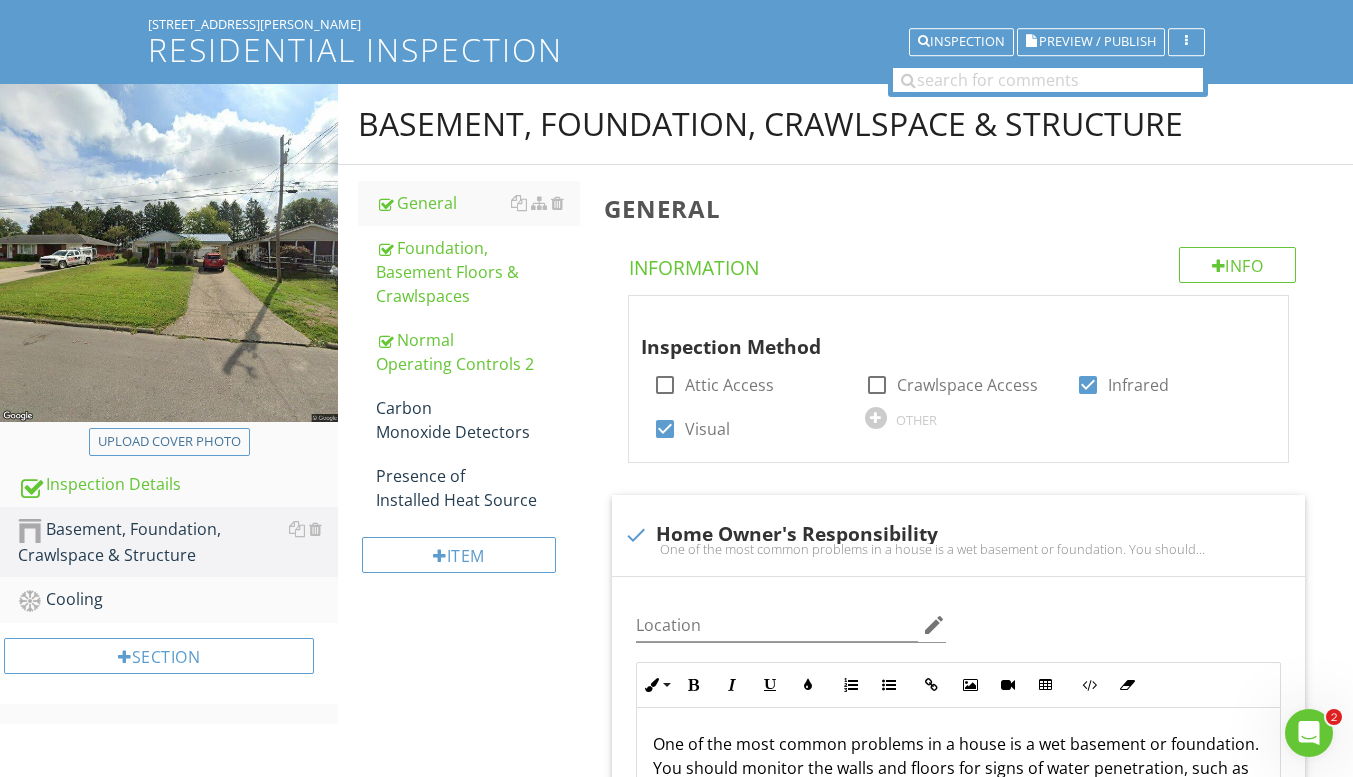click at bounding box center (557, 408) 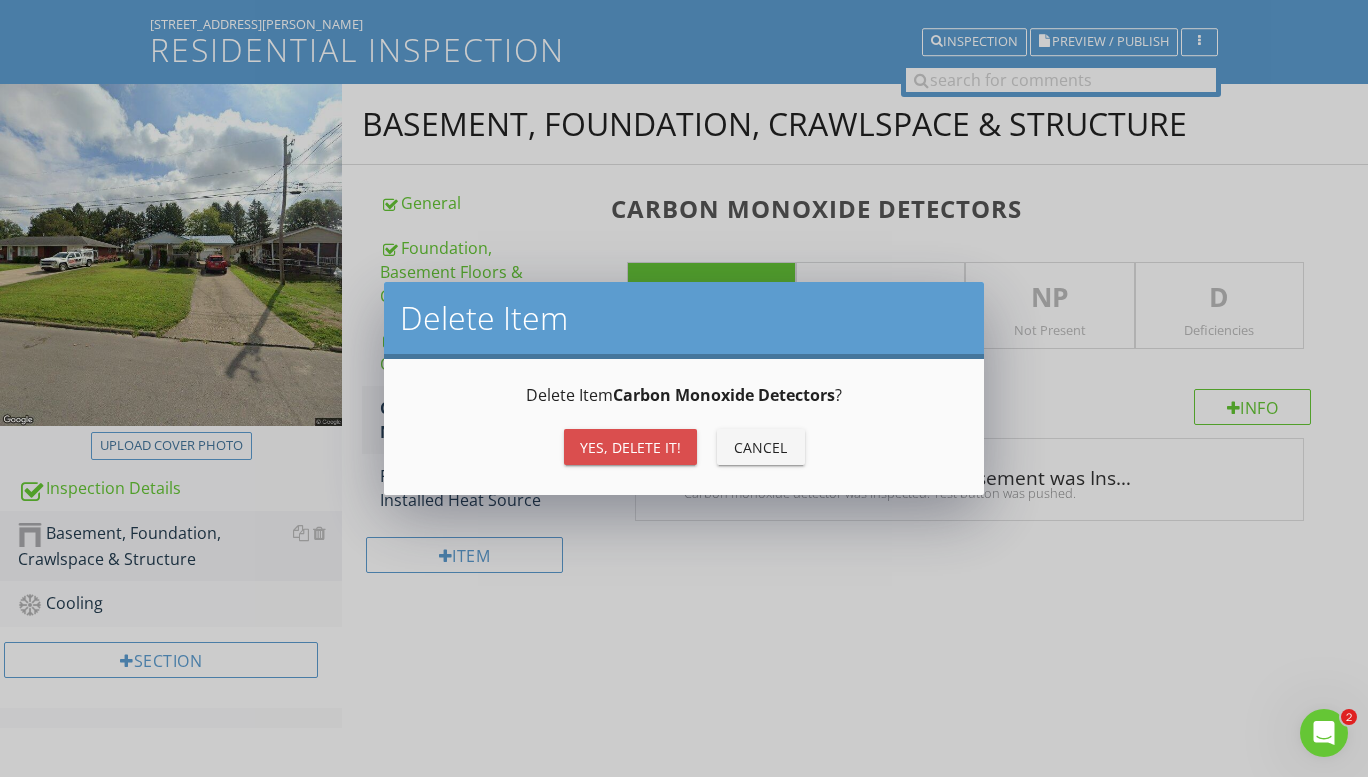 click on "Yes, Delete it!" at bounding box center (630, 447) 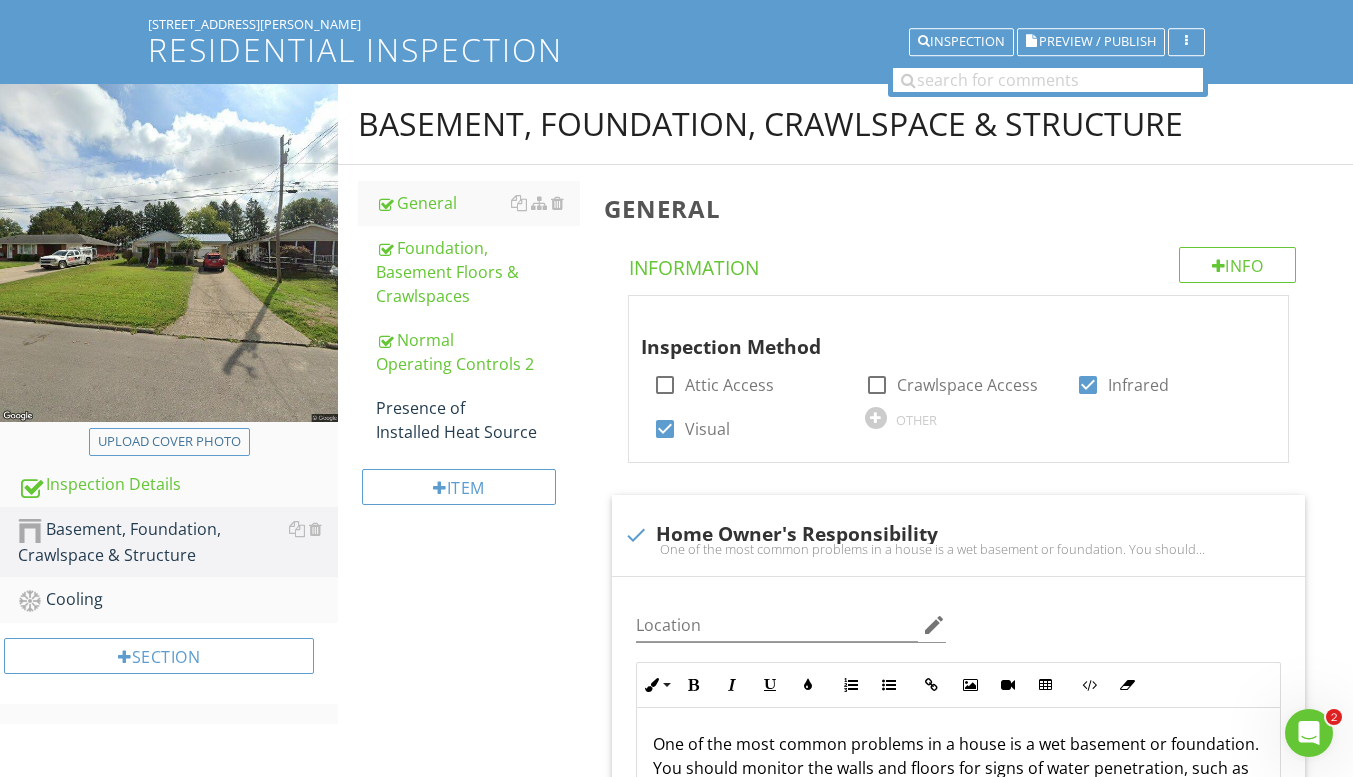 click at bounding box center [557, 408] 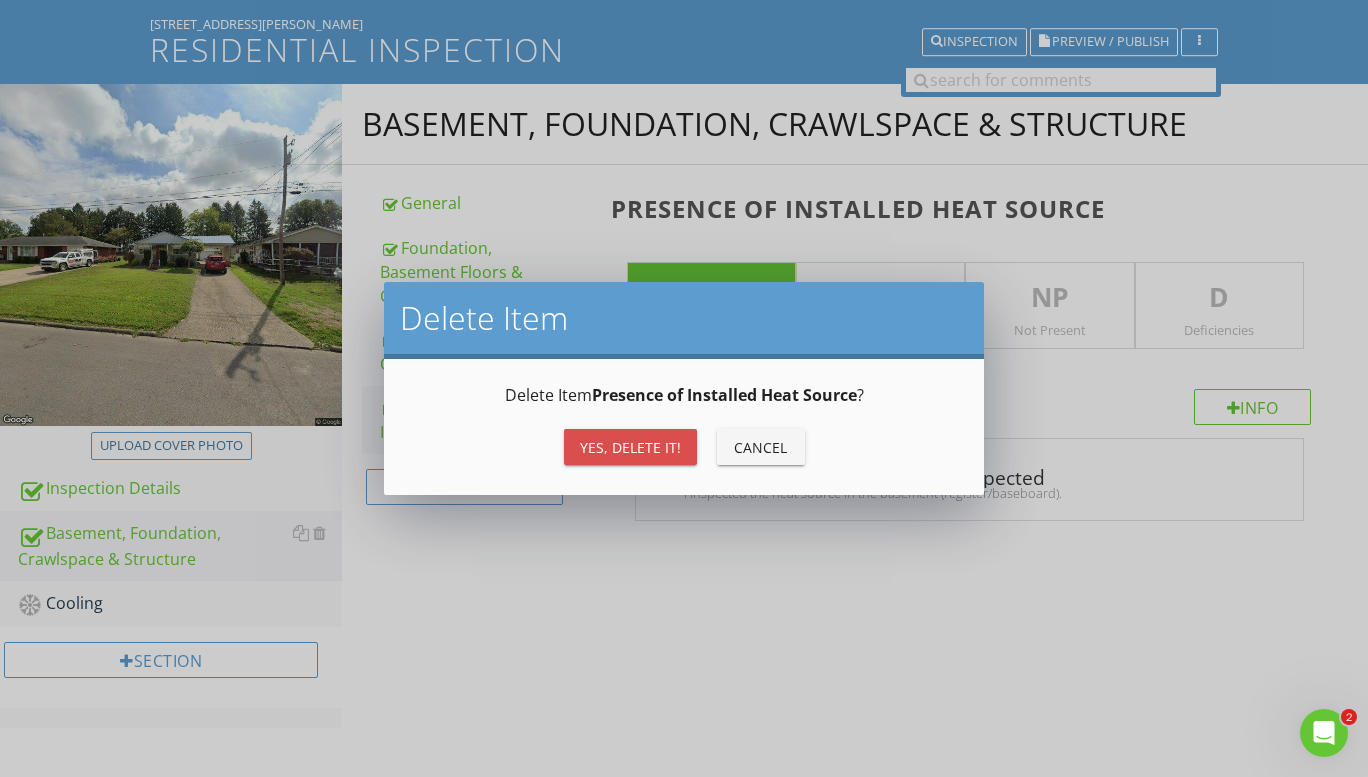 click on "Yes, Delete it!" at bounding box center (630, 447) 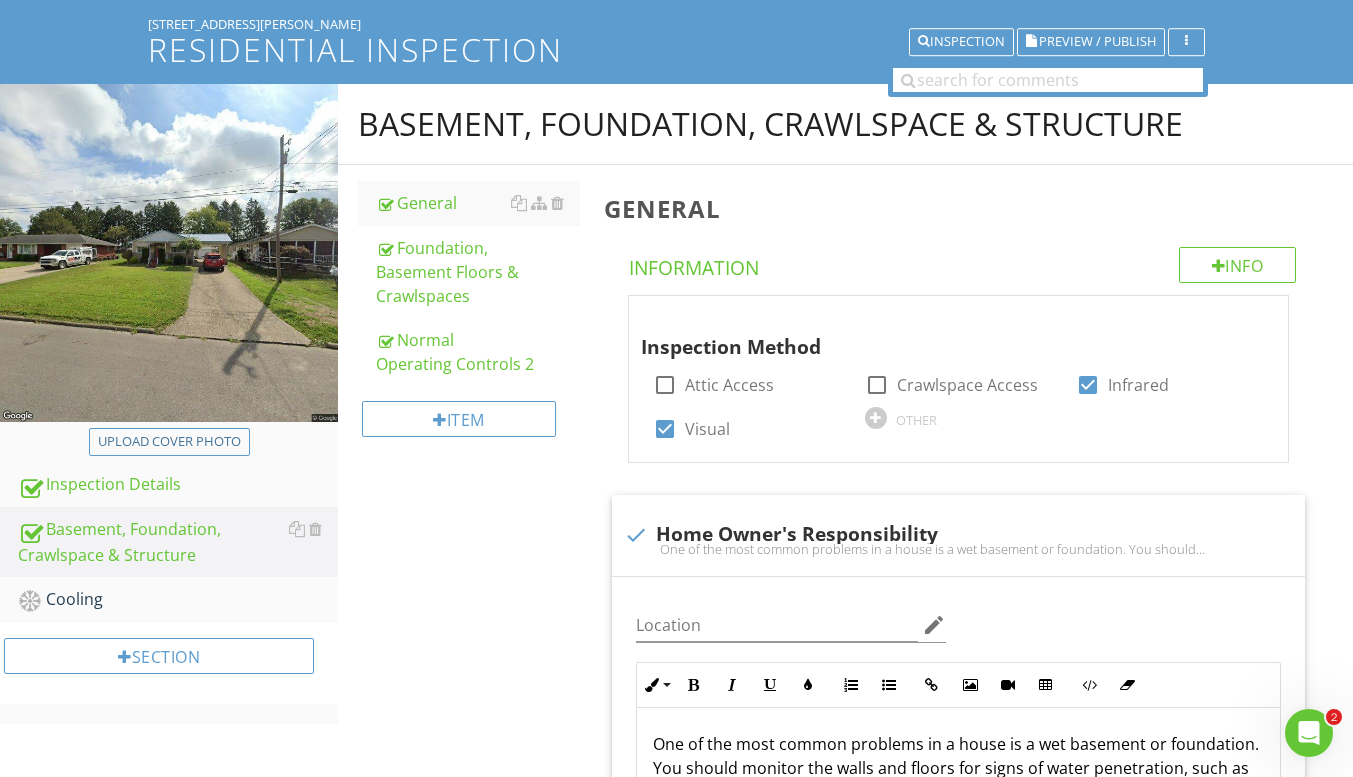 click on "Normal Operating Controls 2" at bounding box center (478, 352) 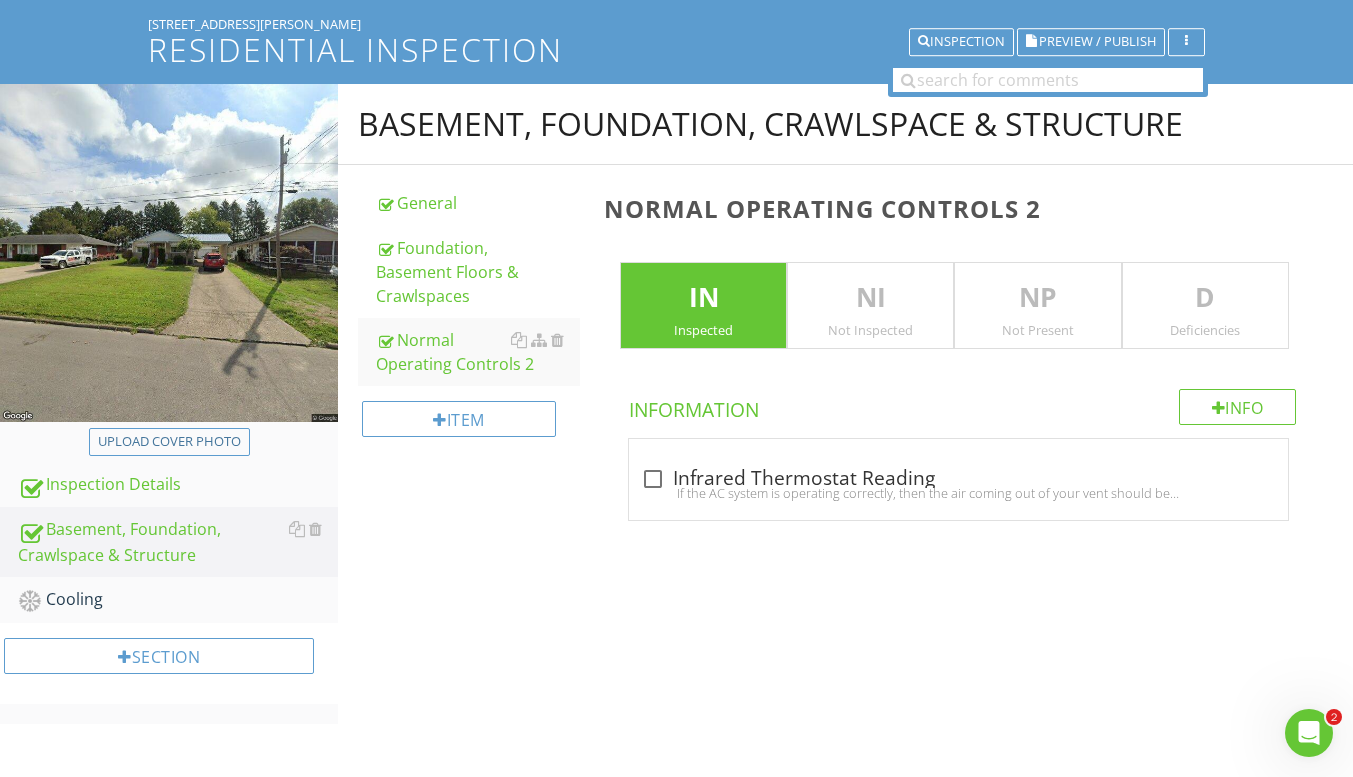 click at bounding box center [0, 0] 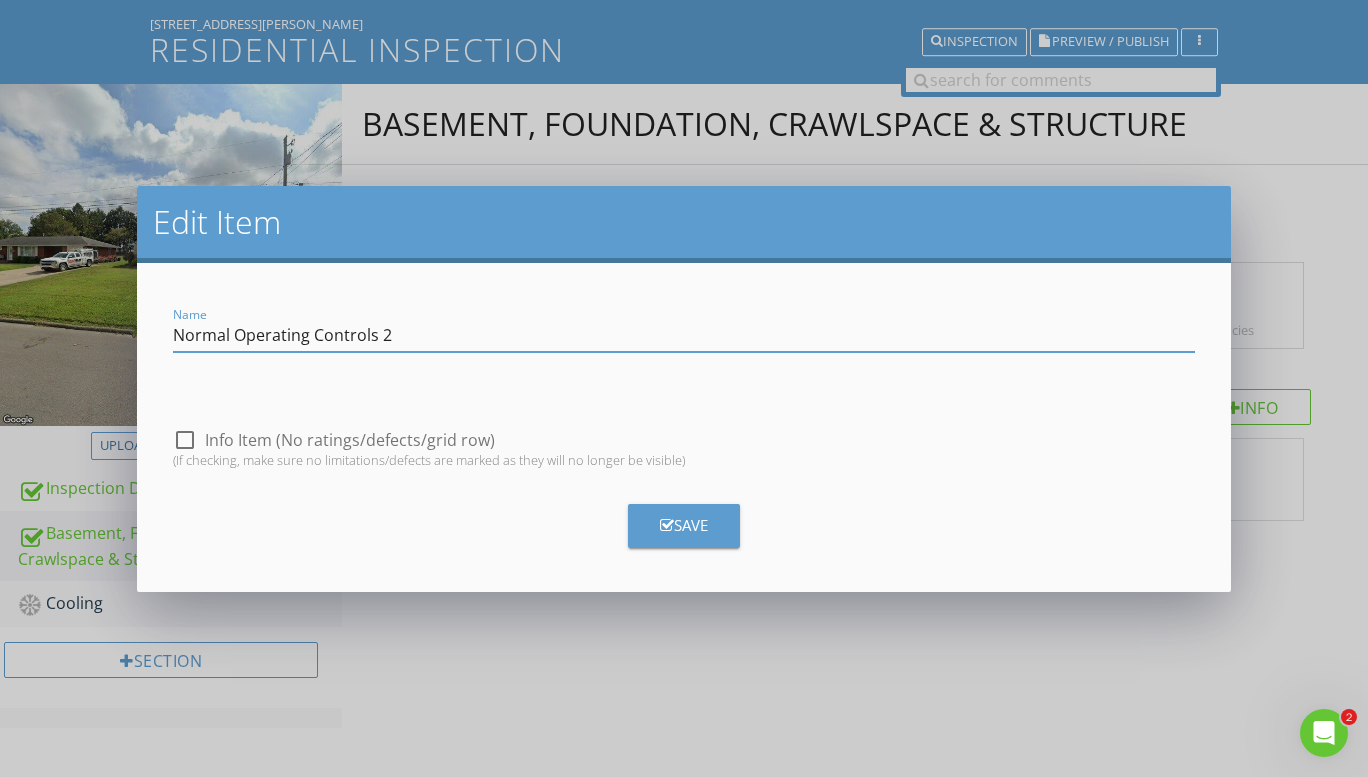 click on "Normal Operating Controls 2" at bounding box center (684, 335) 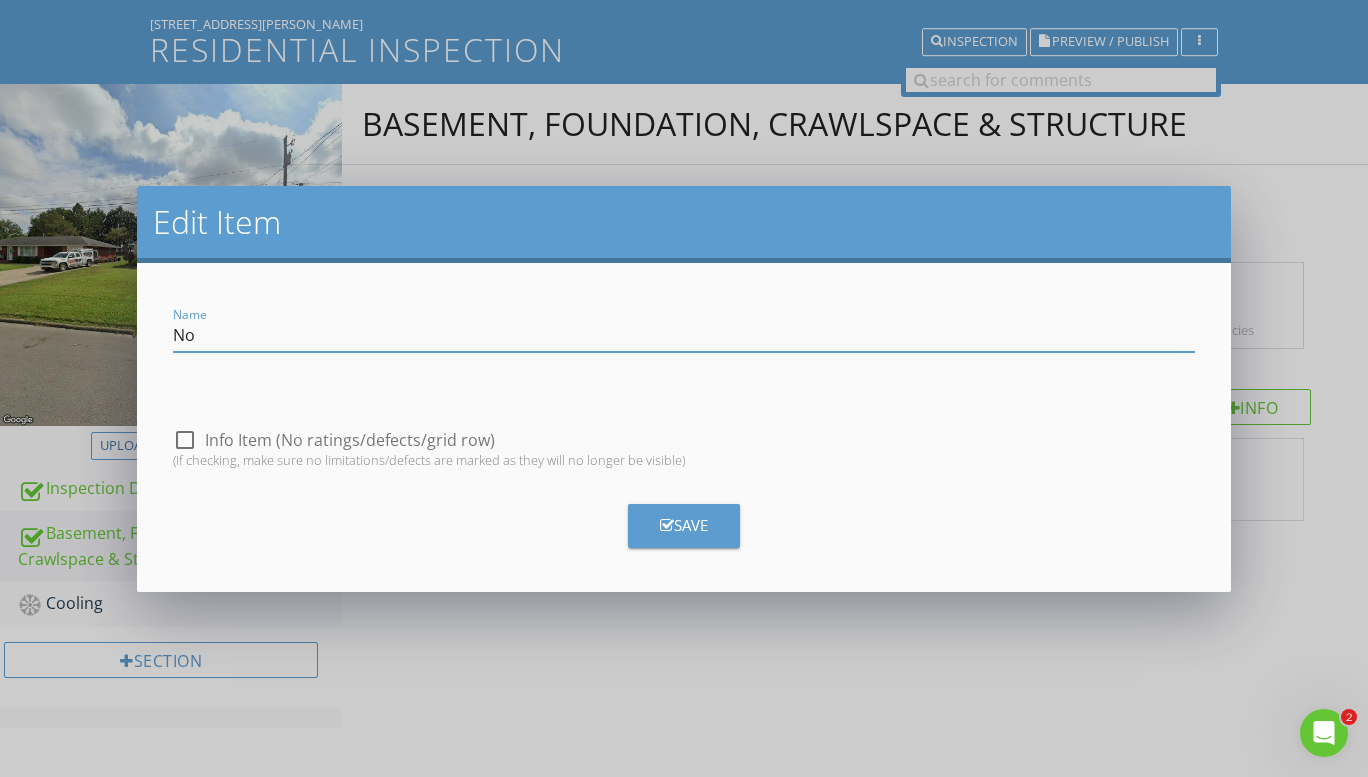 type on "N" 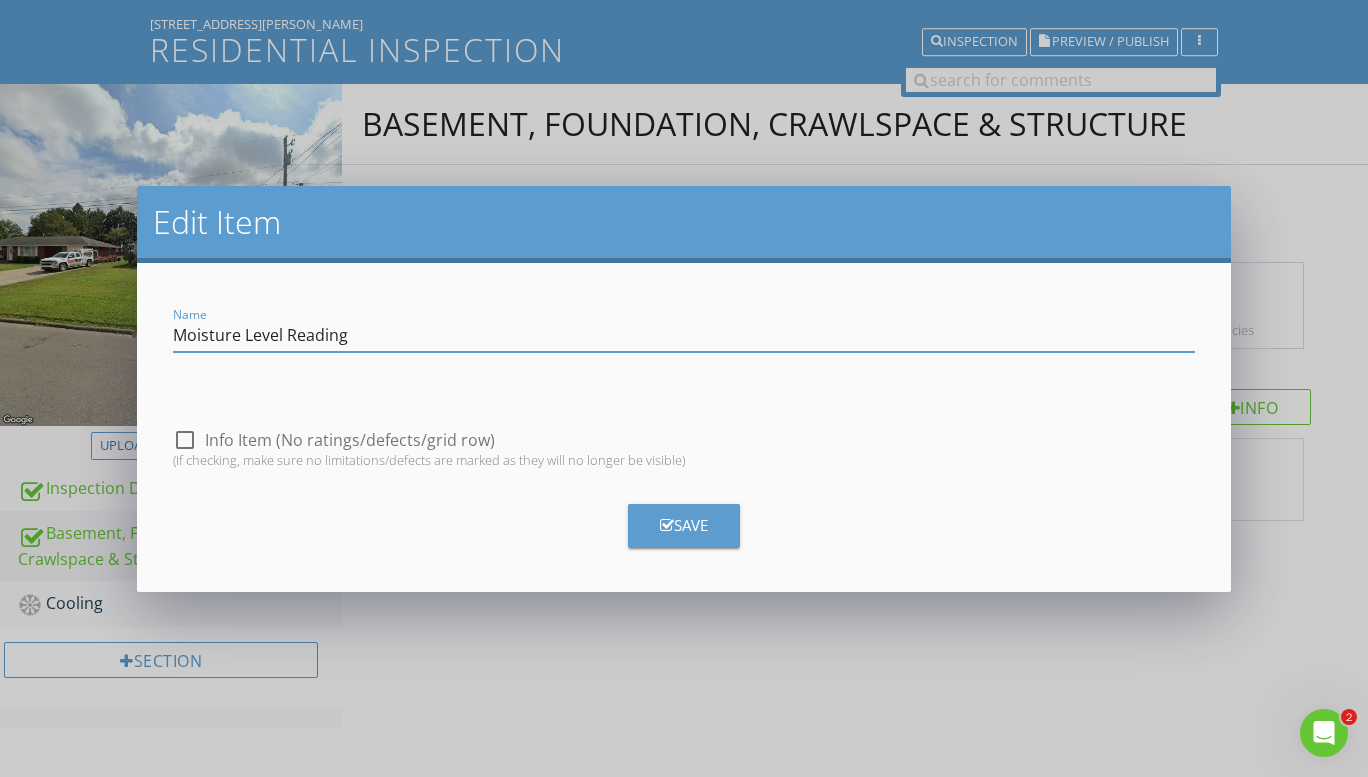 type on "Moisture Level Reading" 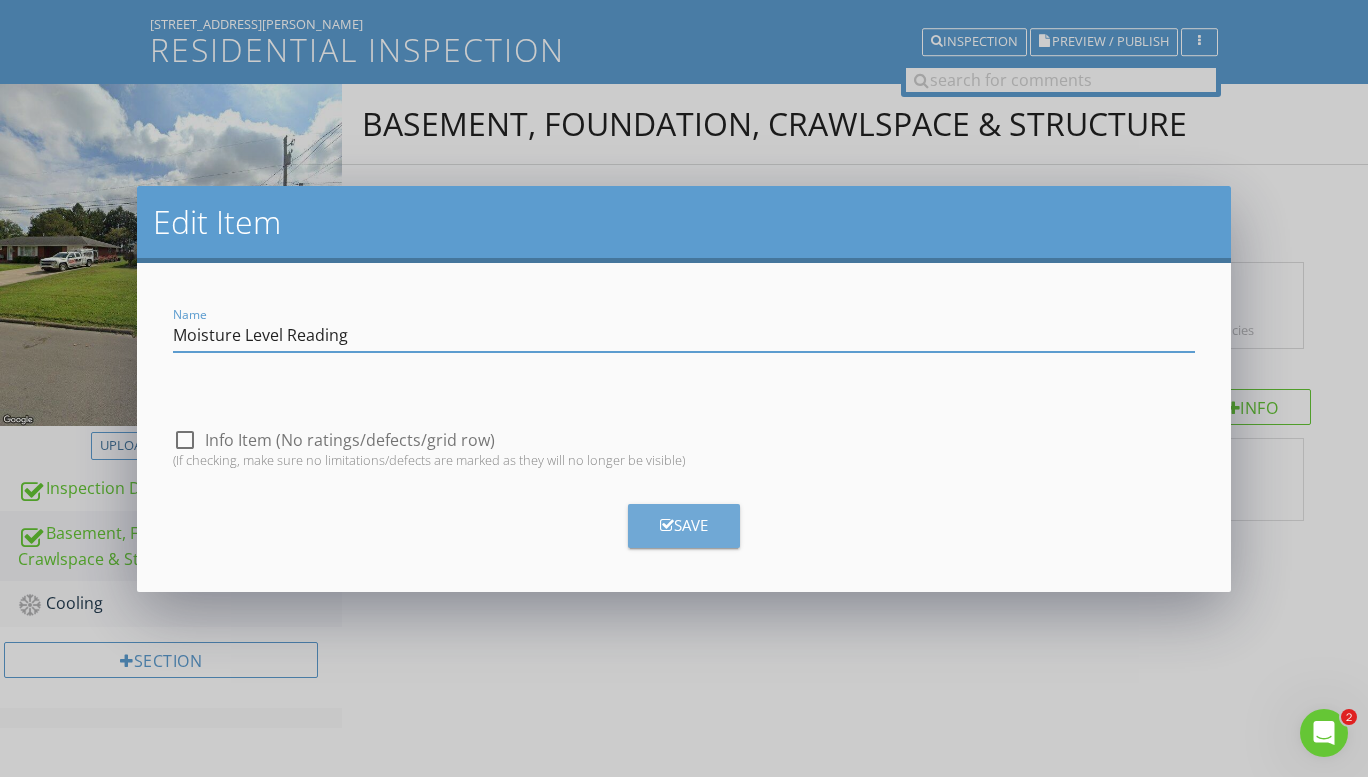 click on "Save" at bounding box center [684, 526] 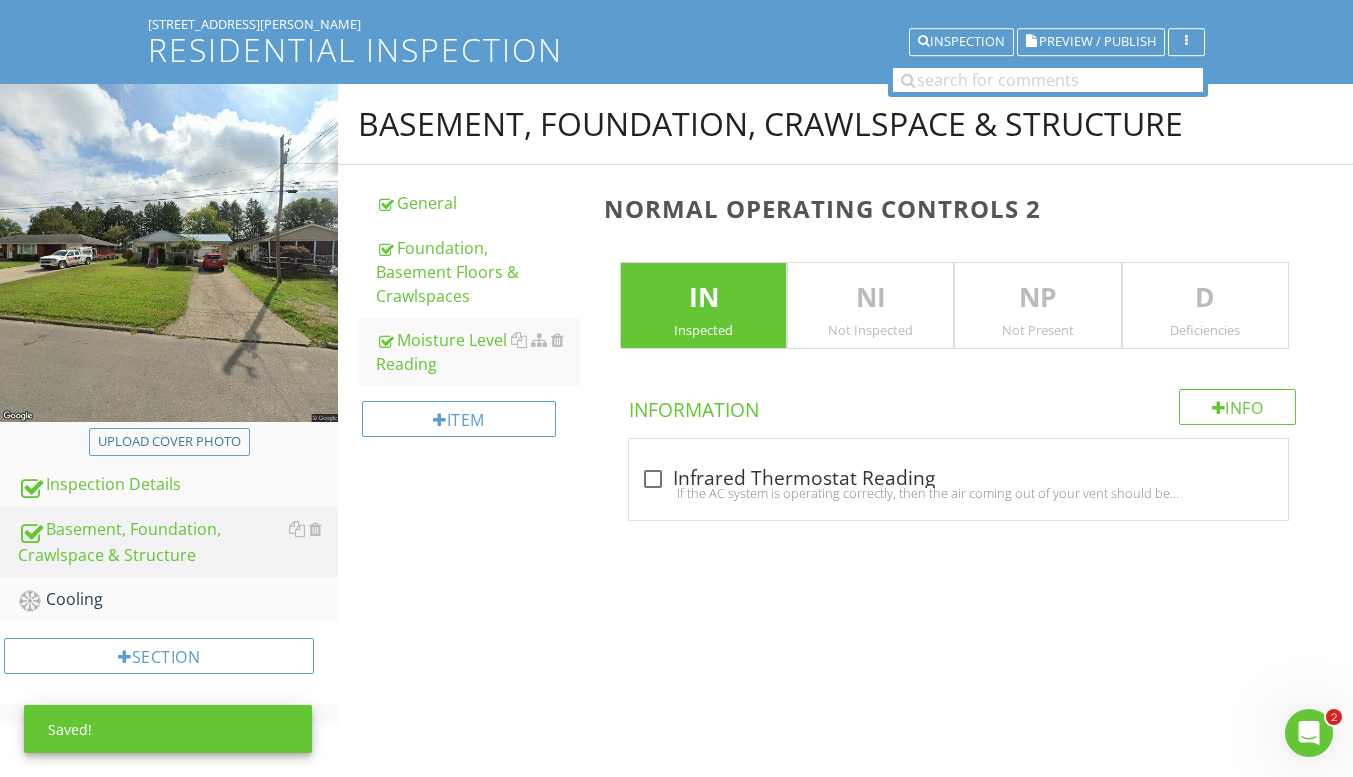 click on "If the AC system is operating correctly, then the air coming out of your vent should be about twenty degrees cooler than the regular temperature inside. So, if you're cooling it and the house is 80 degrees, then you would ideally want the air to be about 60 degrees." at bounding box center (958, 493) 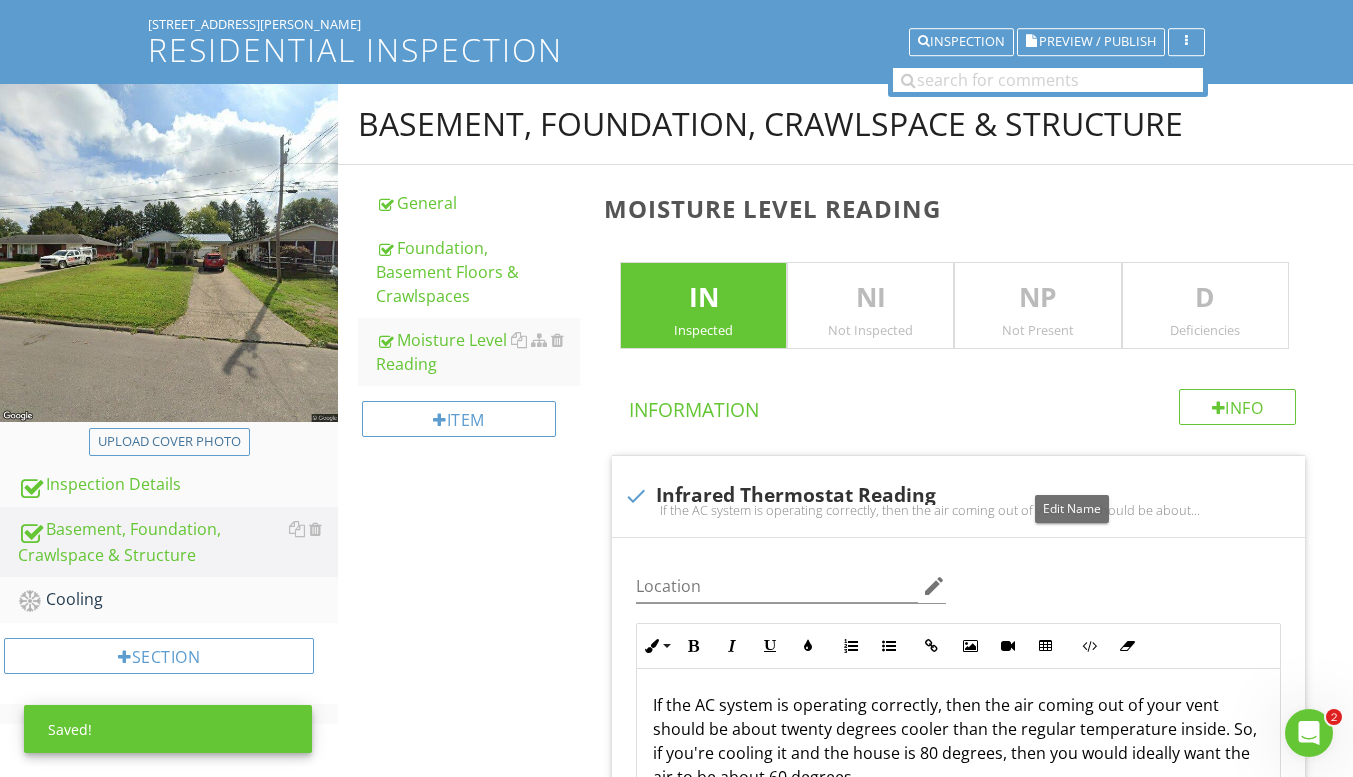 click at bounding box center [1073, 475] 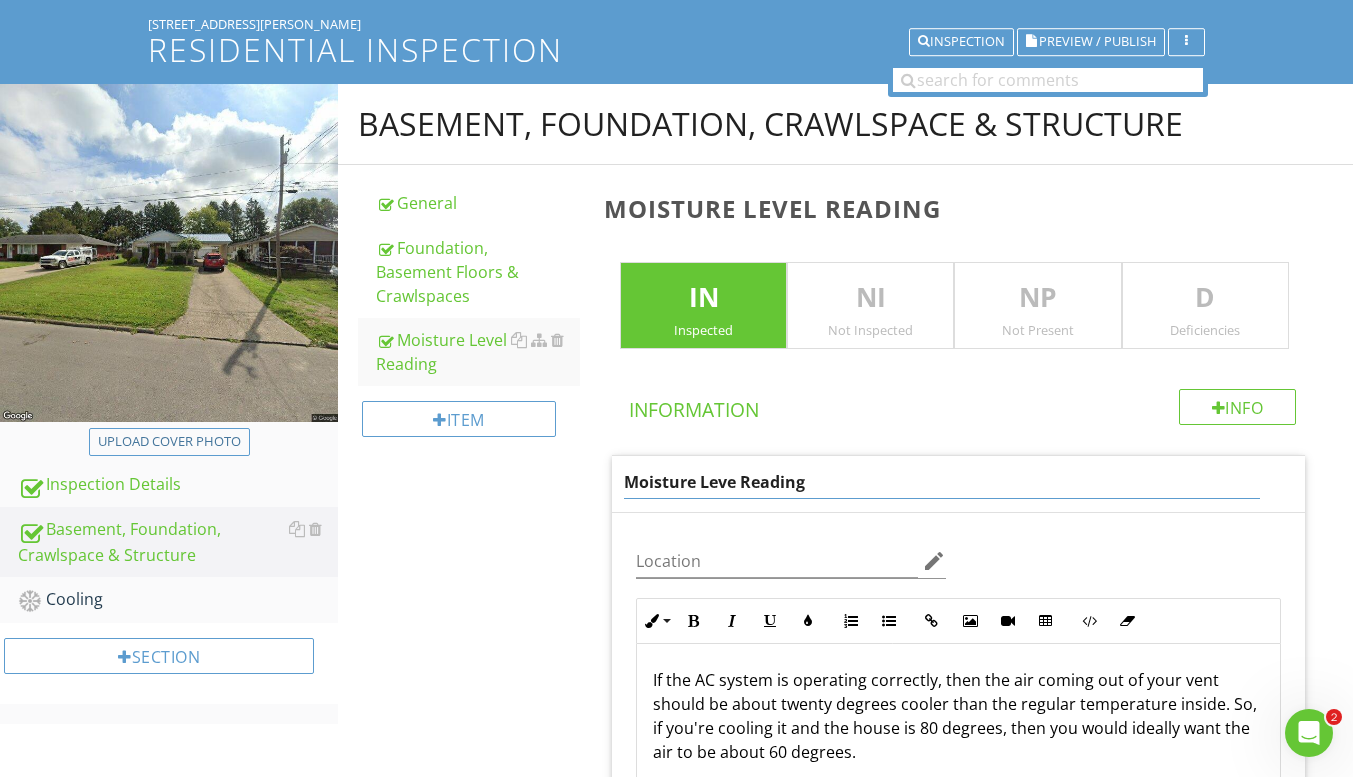 type on "Moisture Level Reading" 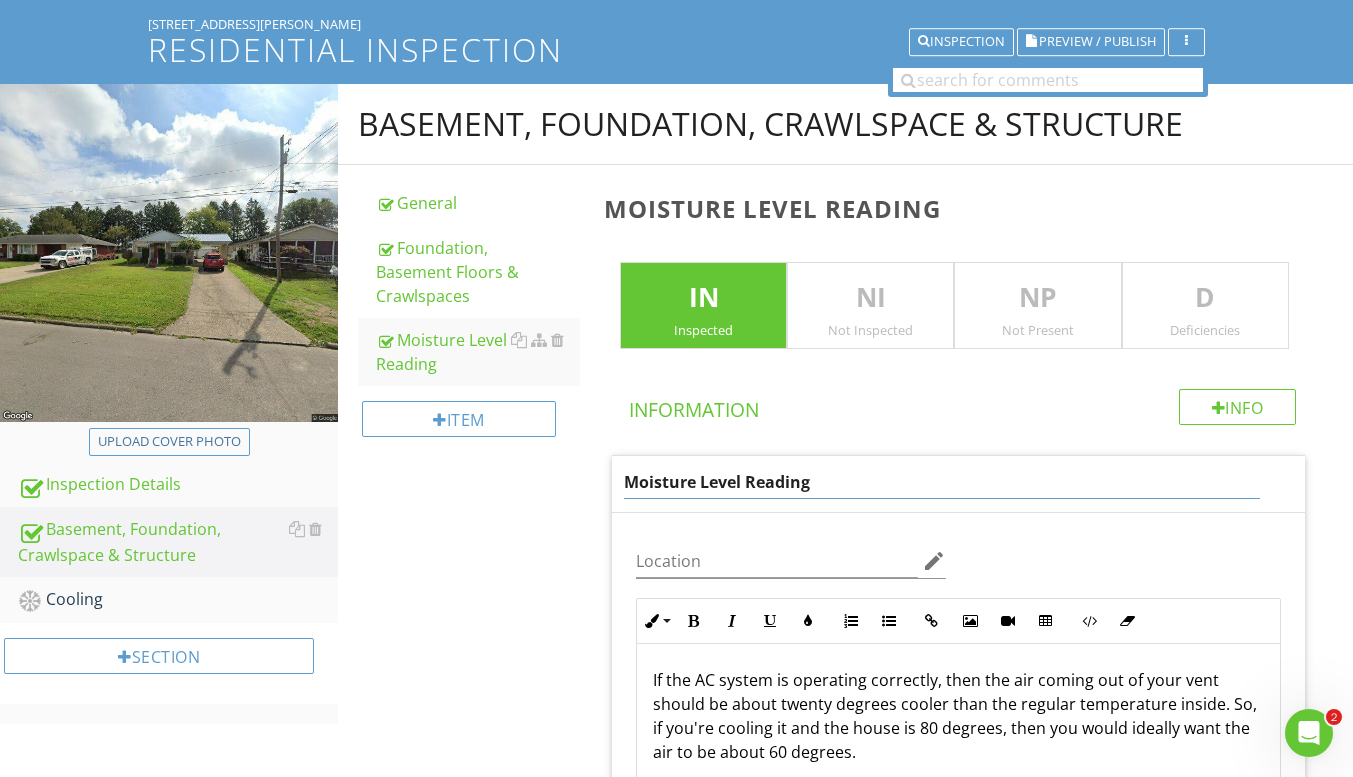 click on "Basement, Foundation, Crawlspace & Structure
General
Foundation, Basement Floors & Crawlspaces
Moisture Level Reading
Item
Moisture Level Reading
IN   Inspected NI   Not Inspected NP   Not Present D   Deficiencies
Info
Information       Moisture Level Reading         Location edit       Inline Style XLarge Large Normal Small Light Small/Light Bold Italic Underline Colors Ordered List Unordered List Insert Link Insert Image Insert Video Insert Table Code View Clear Formatting If the AC system is operating correctly, then the air coming out of your vent should be about twenty degrees cooler than the regular temperature inside. So, if you're cooling it and the house is 80 degrees, then you would ideally want the air to be about 60 degrees." at bounding box center [845, 568] 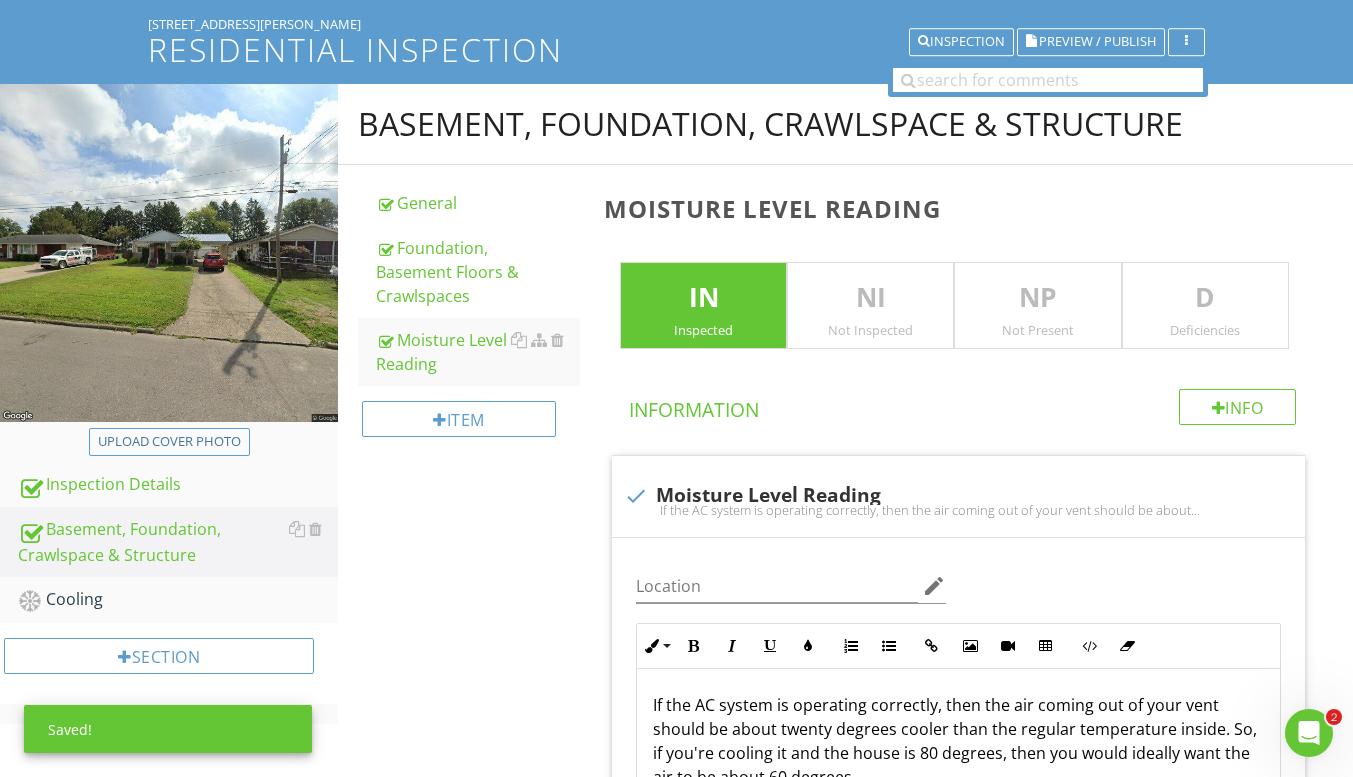 click on "Foundation, Basement Floors & Crawlspaces" at bounding box center [478, 272] 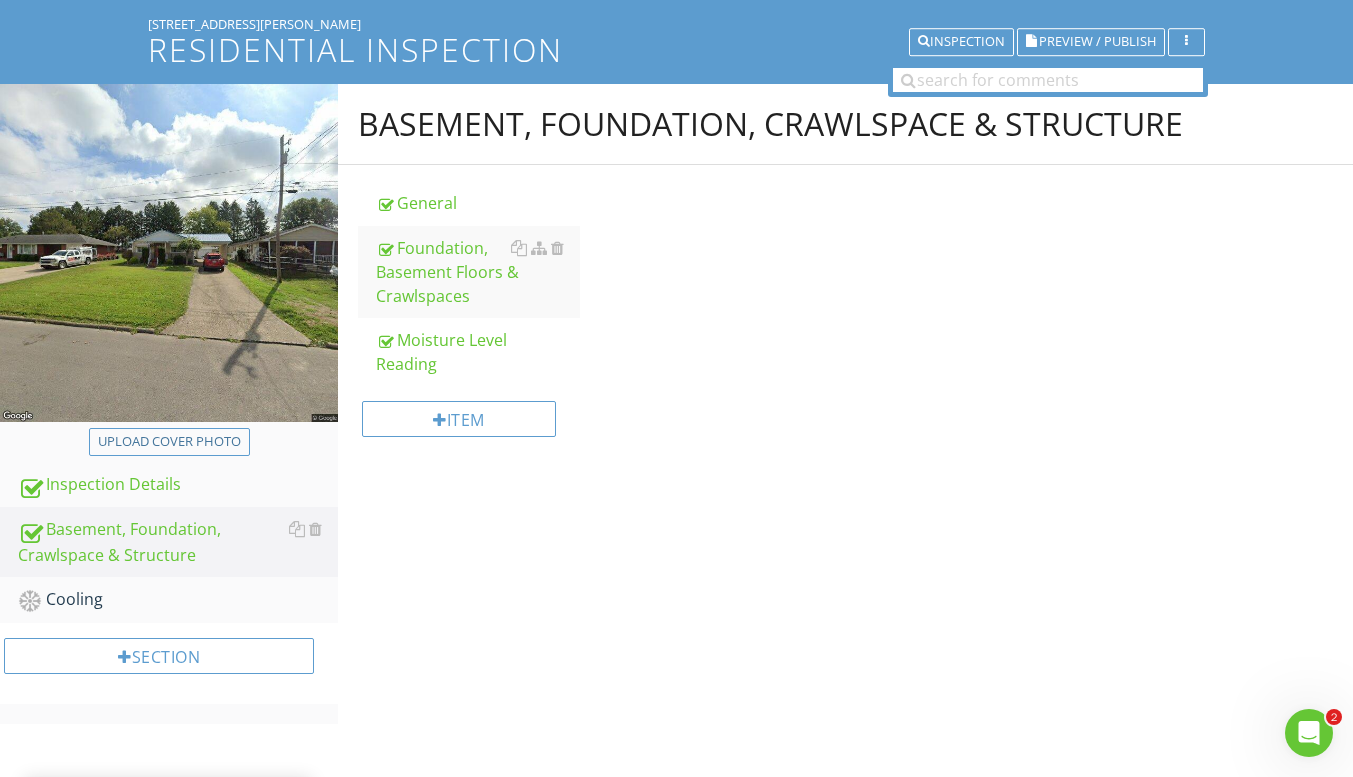 click on "Foundation, Basement Floors & Crawlspaces" at bounding box center [478, 272] 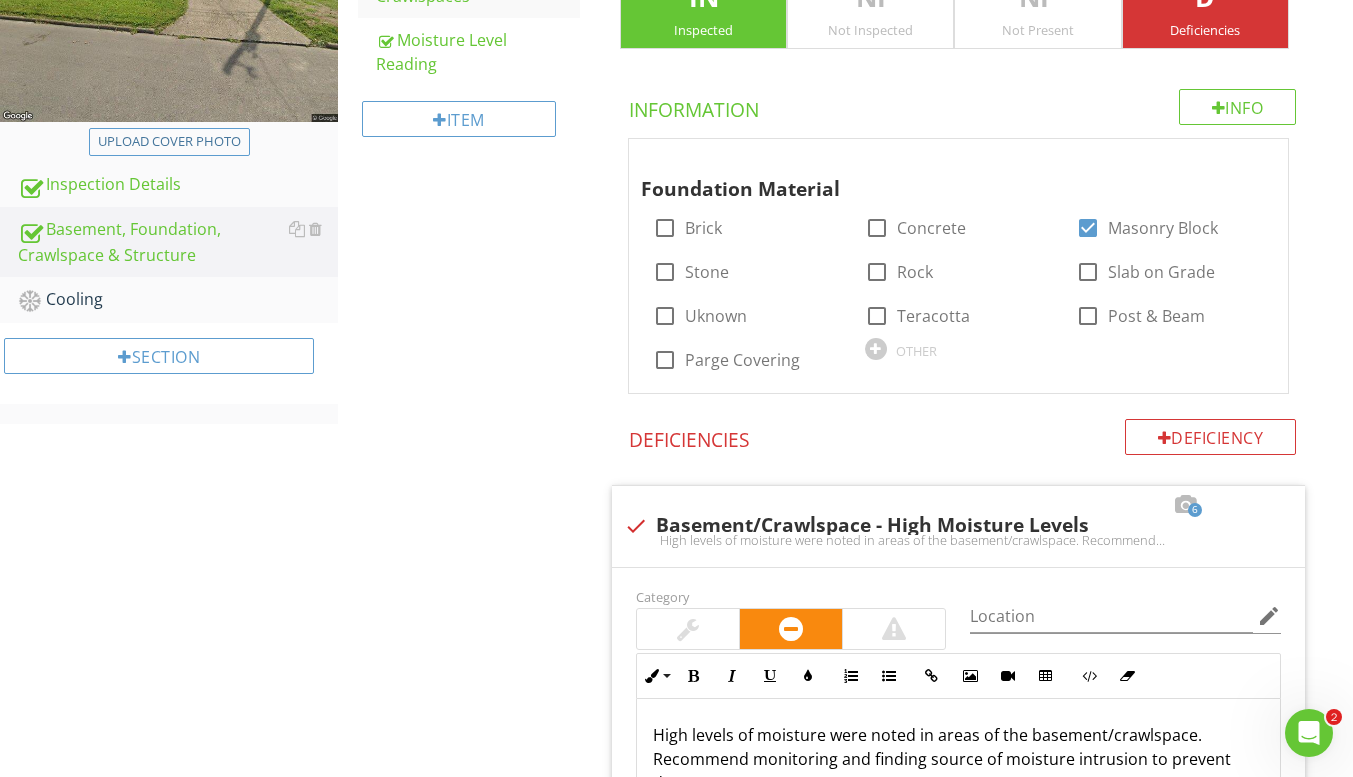 scroll, scrollTop: 937, scrollLeft: 0, axis: vertical 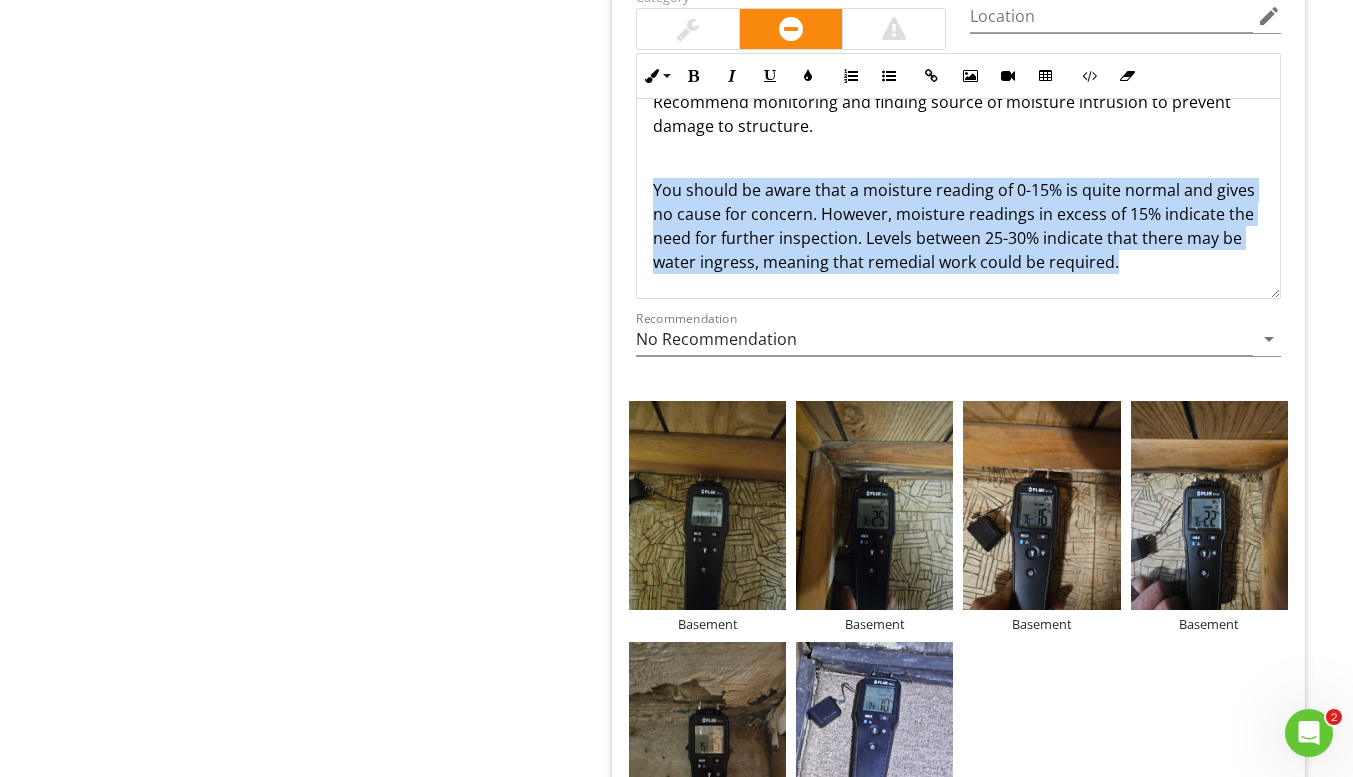 drag, startPoint x: 1132, startPoint y: 276, endPoint x: 633, endPoint y: 187, distance: 506.87473 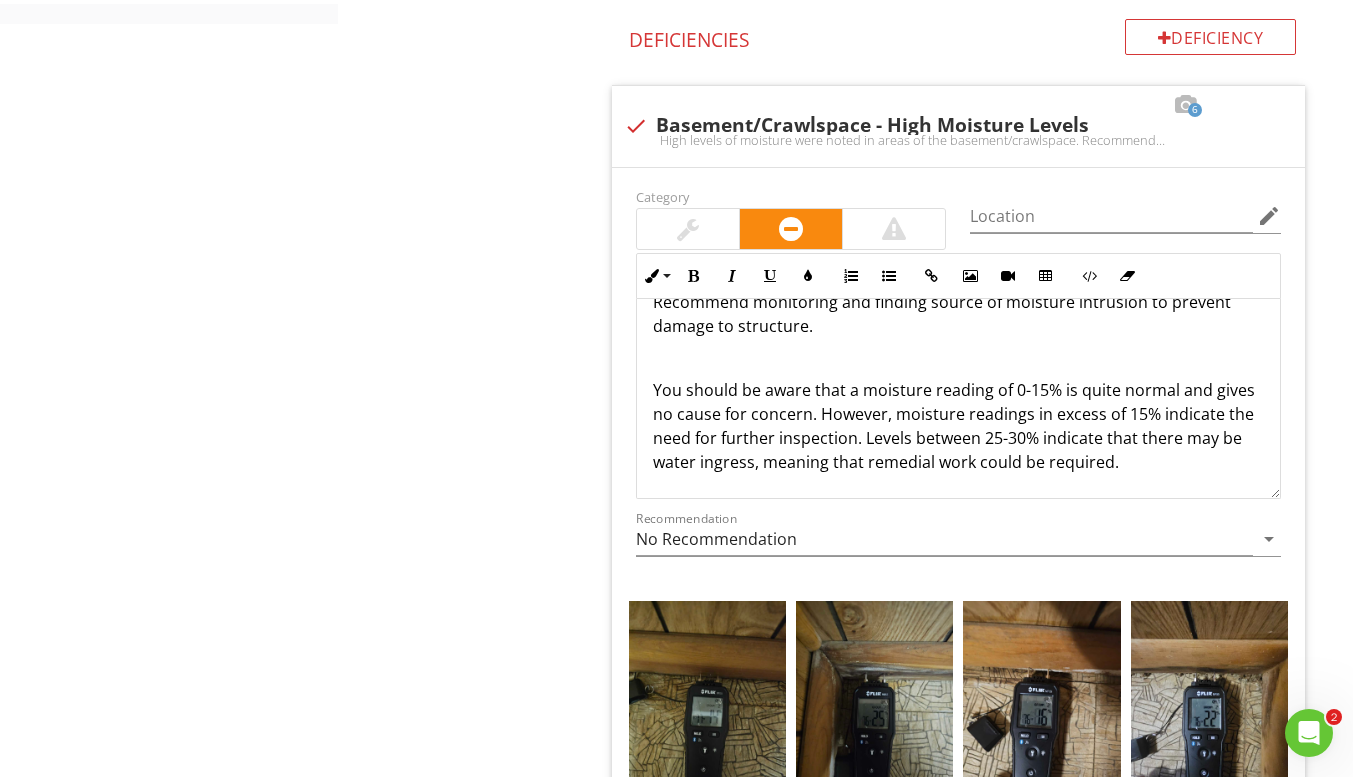 scroll, scrollTop: 0, scrollLeft: 0, axis: both 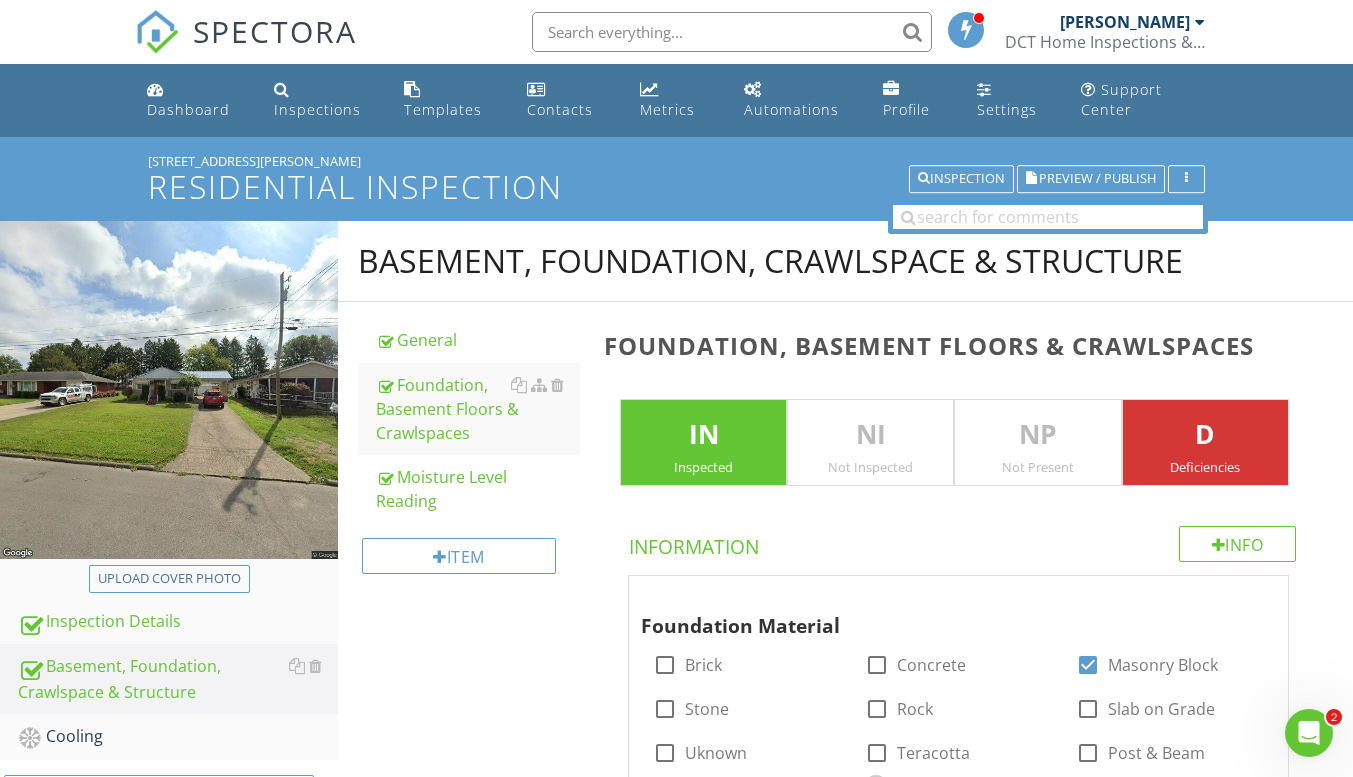 click on "Moisture Level Reading" at bounding box center (478, 489) 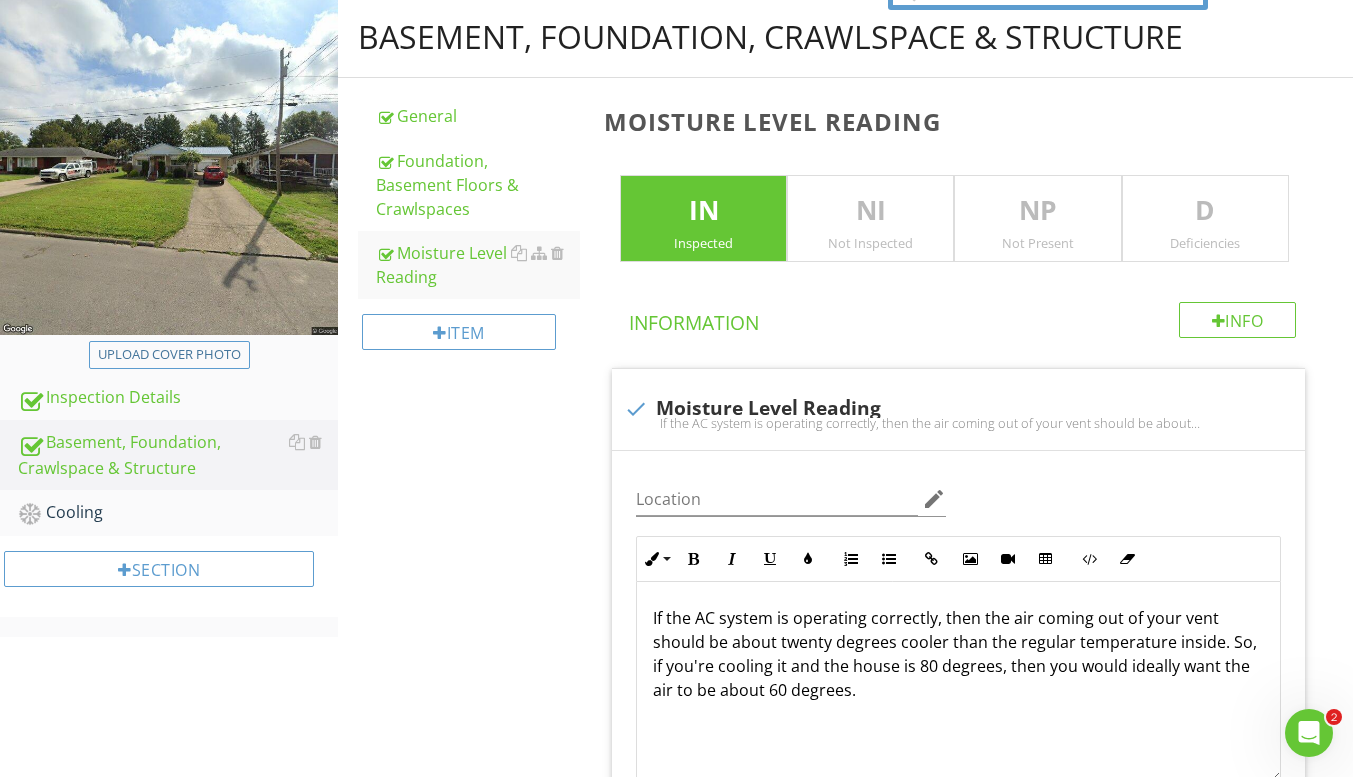 scroll, scrollTop: 300, scrollLeft: 0, axis: vertical 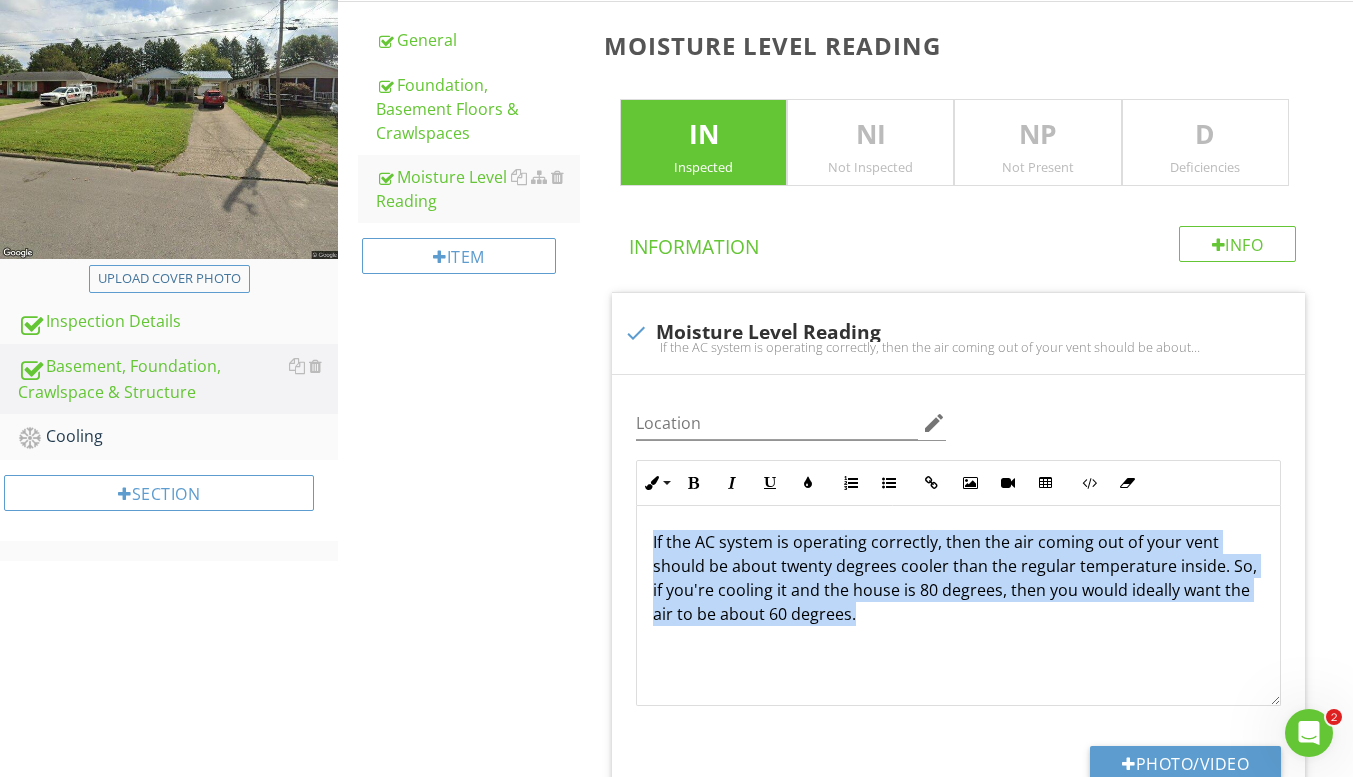 drag, startPoint x: 879, startPoint y: 622, endPoint x: 627, endPoint y: 537, distance: 265.94925 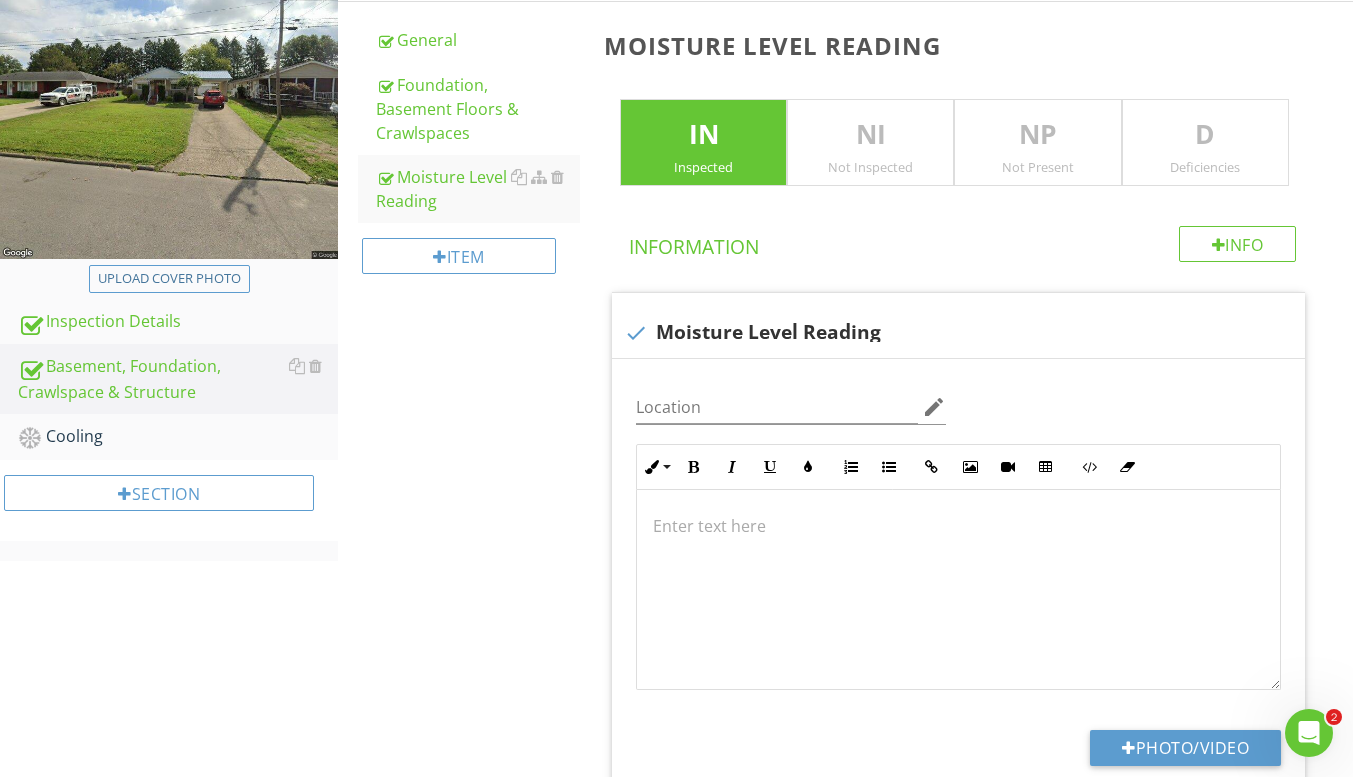 scroll, scrollTop: 284, scrollLeft: 0, axis: vertical 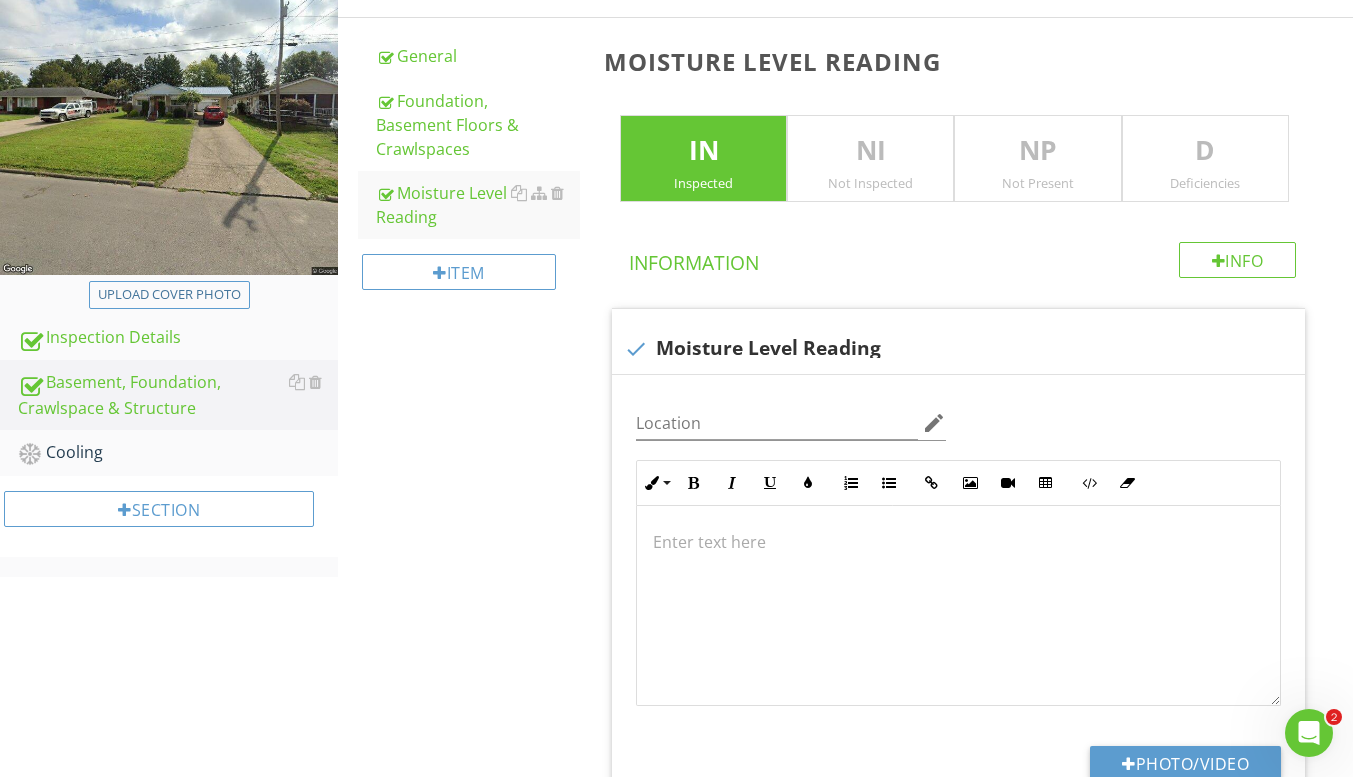 click at bounding box center [958, 542] 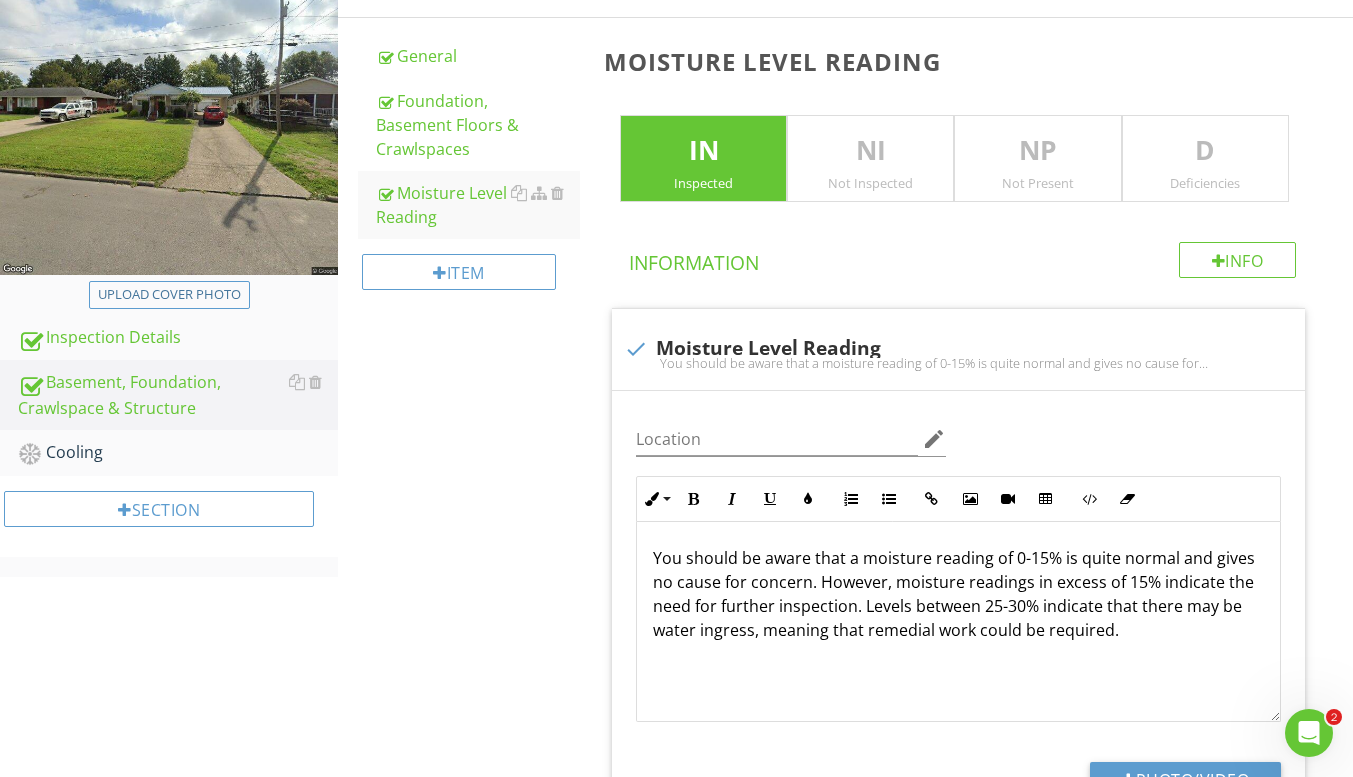 scroll, scrollTop: 300, scrollLeft: 0, axis: vertical 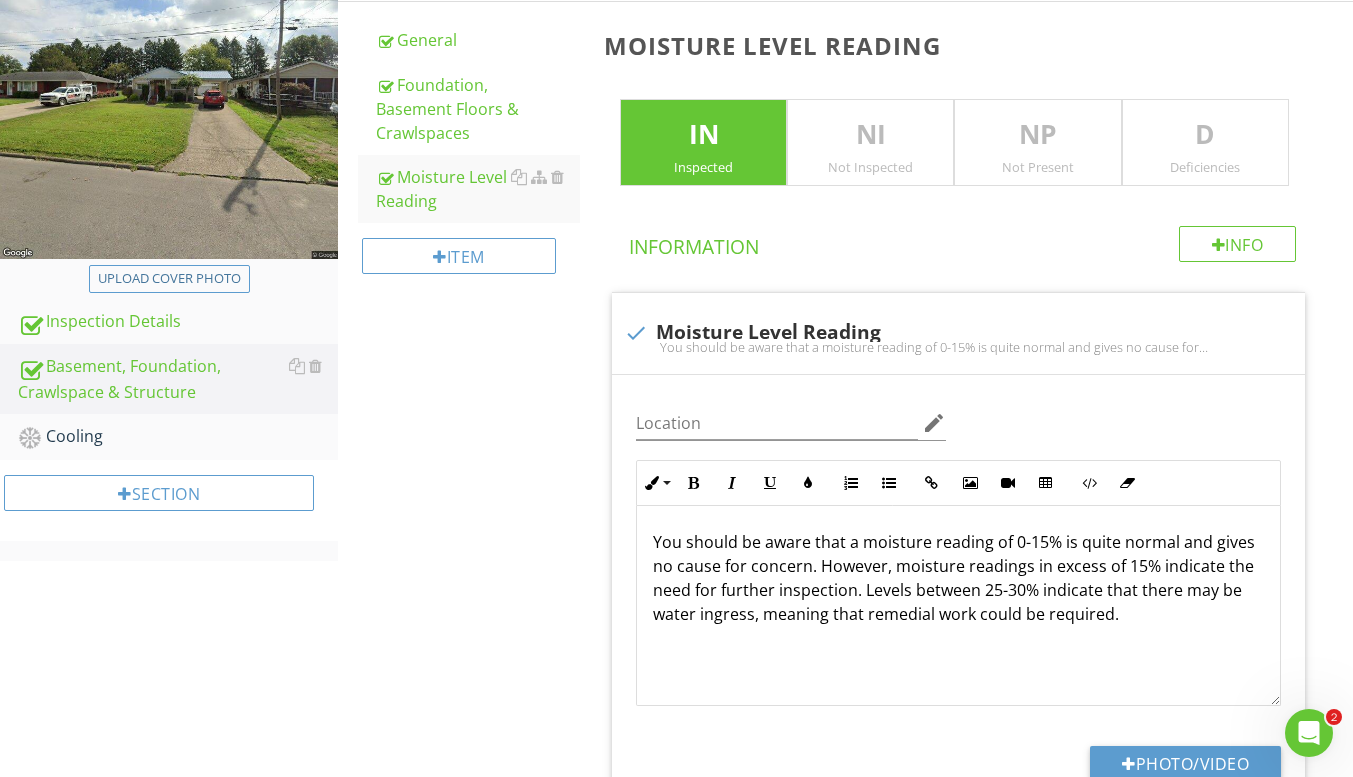 click on "Basement, Foundation, Crawlspace & Structure
General
Foundation, Basement Floors & Crawlspaces
Moisture Level Reading
Item
Moisture Level Reading
IN   Inspected NI   Not Inspected NP   Not Present D   Deficiencies
Info
Information                       check
Moisture Level Reading
You should be aware that a moisture reading of 0-15% is quite normal and gives no cause for concern. However, moisture readings in excess of 15% indicate the need for further inspection. Levels between 25-30% indicate that there may be water ingress, meaning that remedial work could be required.
Location edit       Inline Style XLarge Large Normal Small Light Small/Light Bold Italic Underline Colors Ordered List" at bounding box center [845, 418] 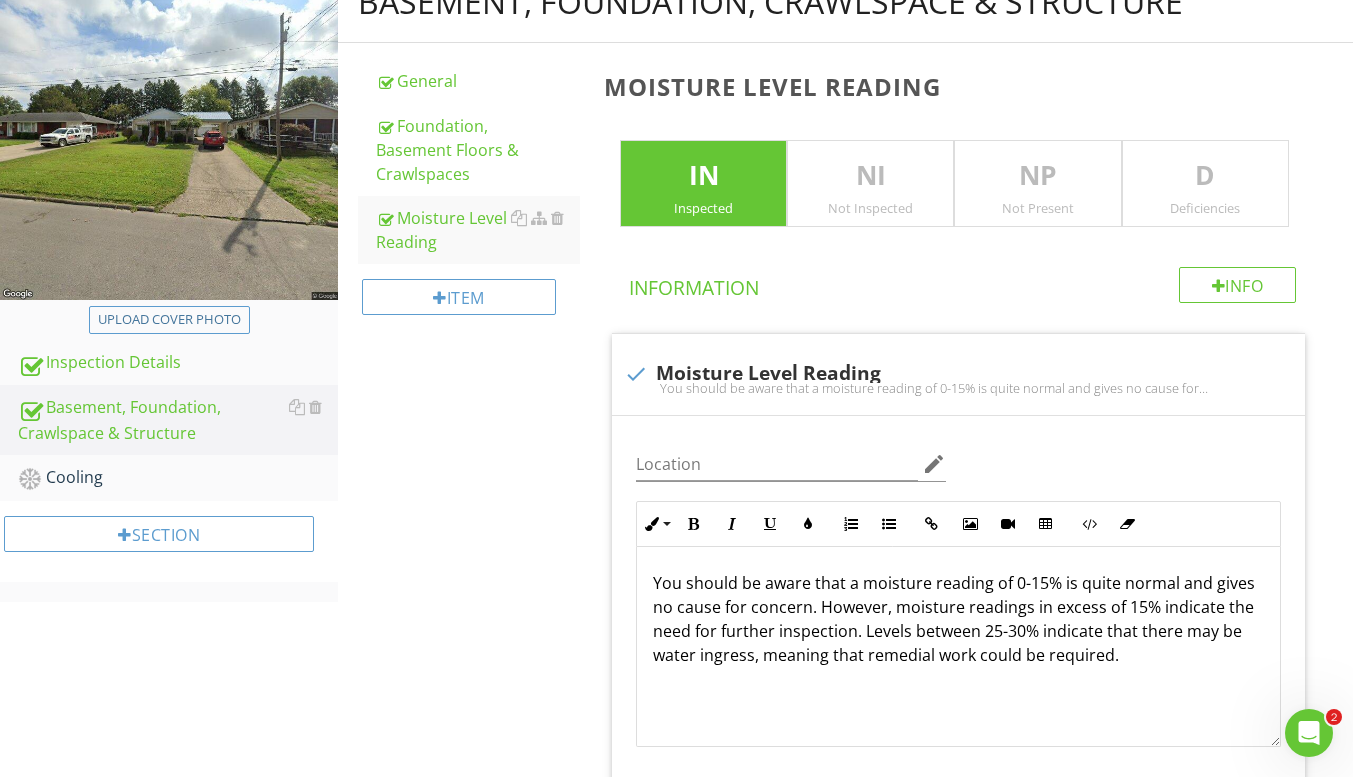 scroll, scrollTop: 200, scrollLeft: 0, axis: vertical 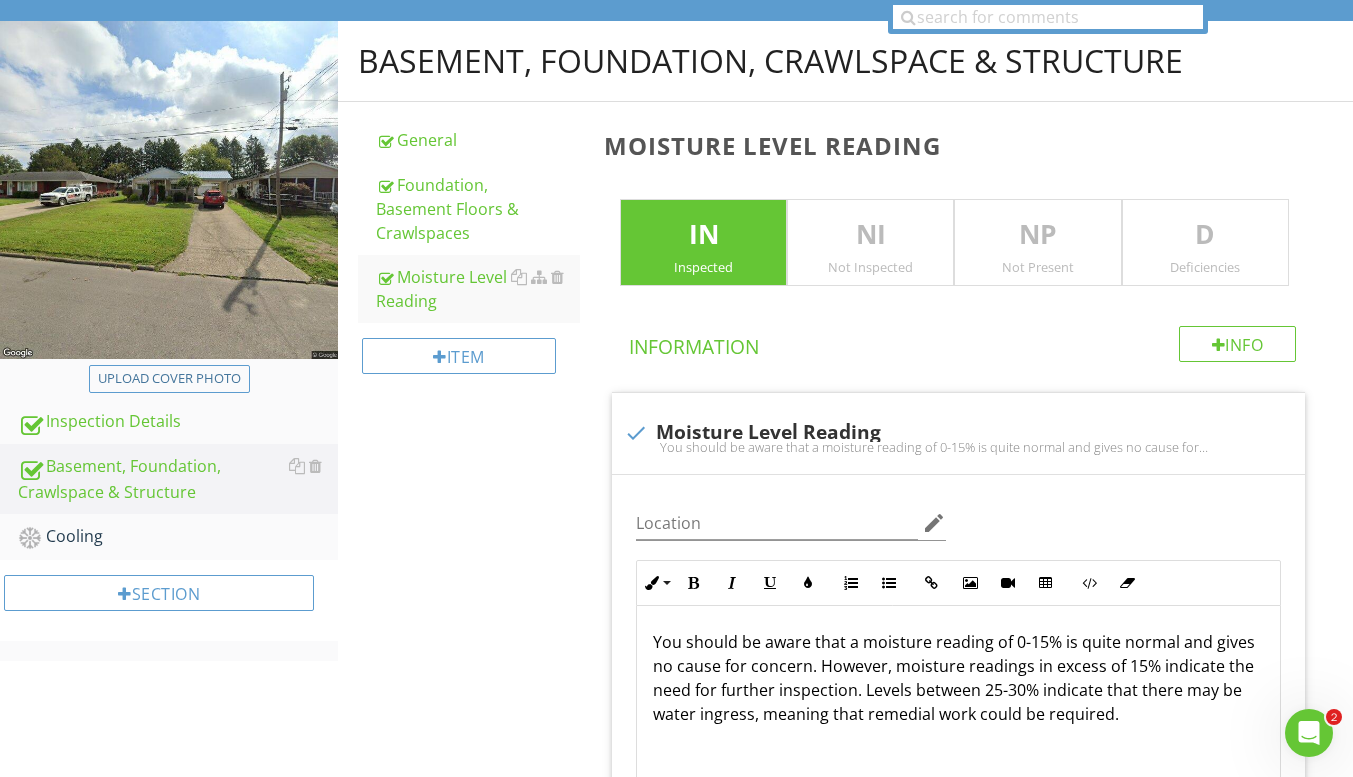click on "Foundation, Basement Floors & Crawlspaces" at bounding box center [478, 209] 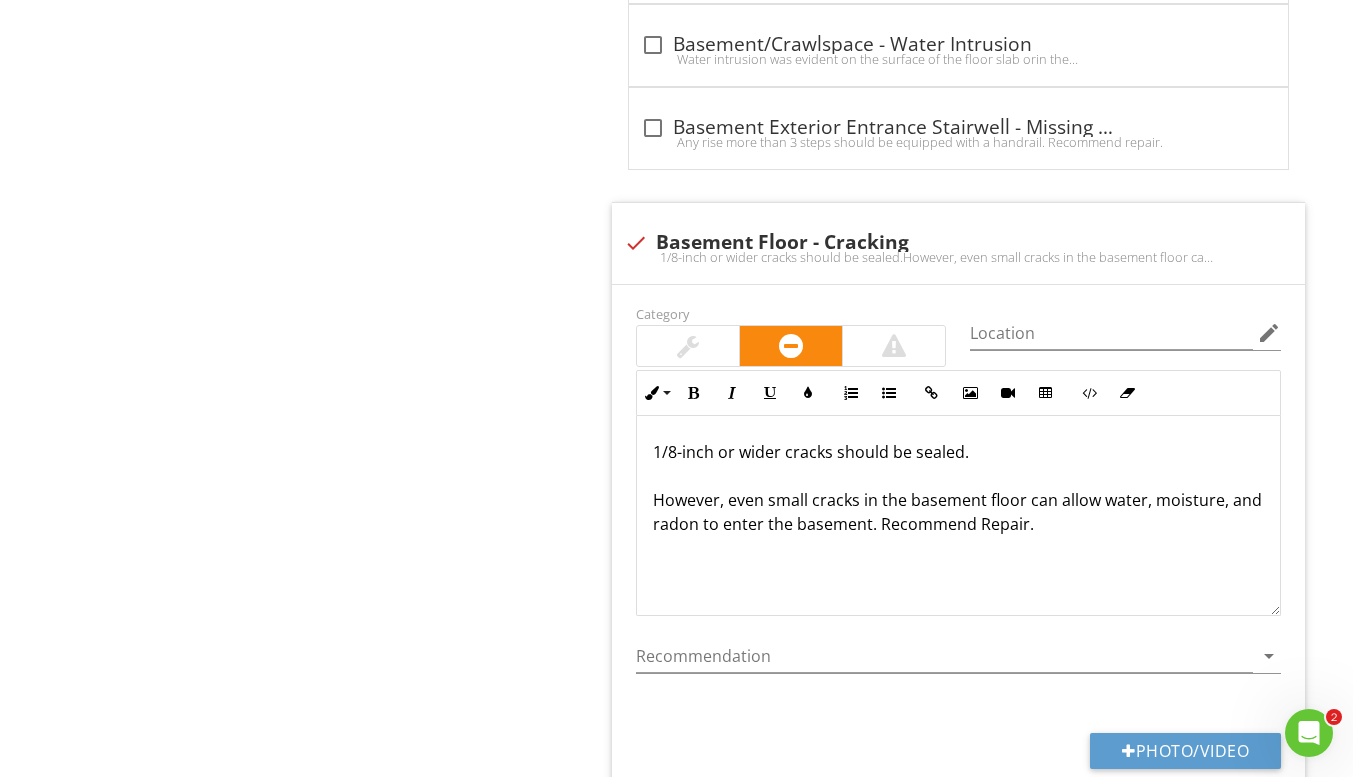 scroll, scrollTop: 2417, scrollLeft: 0, axis: vertical 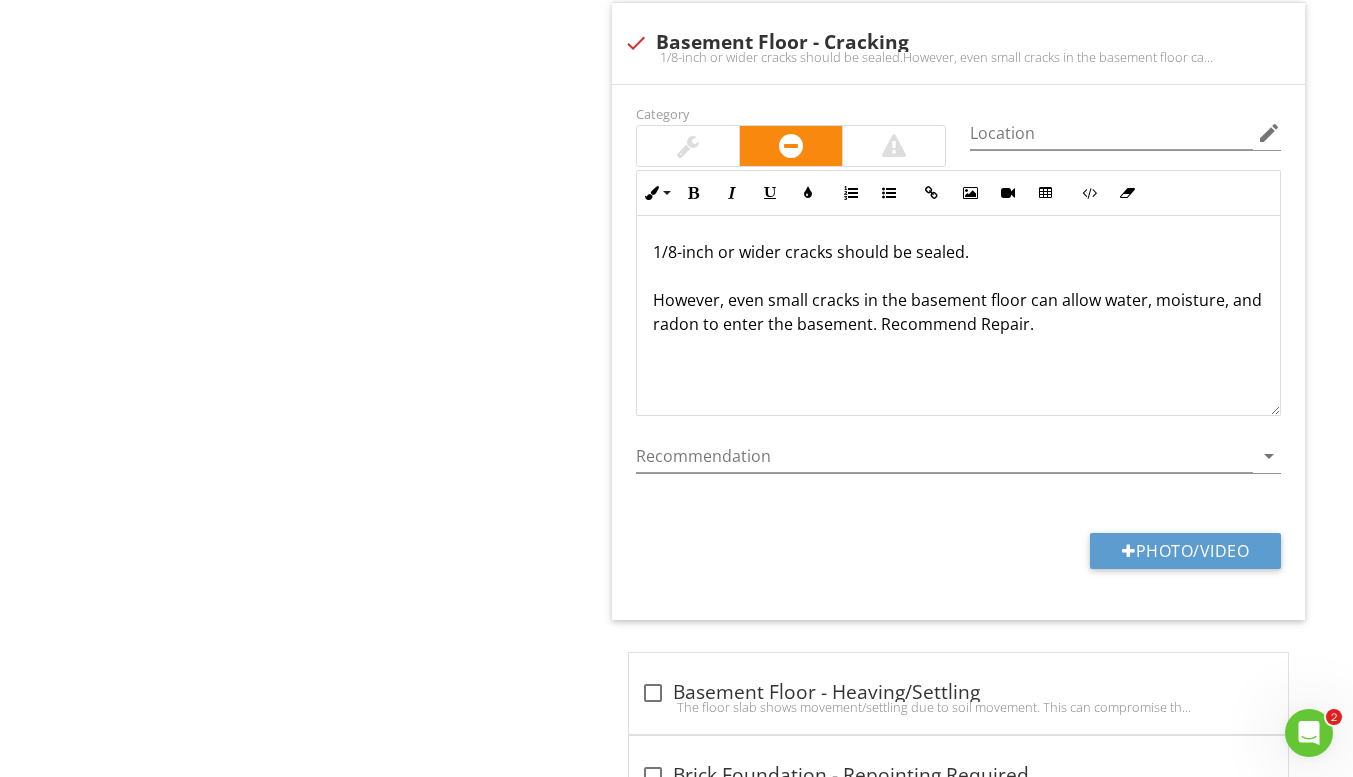 click on "1/8-inch or wider cracks should be sealed.However, even small cracks in the basement floor can allow water, moisture, and radon to enter the basement. Recommend Repair." at bounding box center (958, 57) 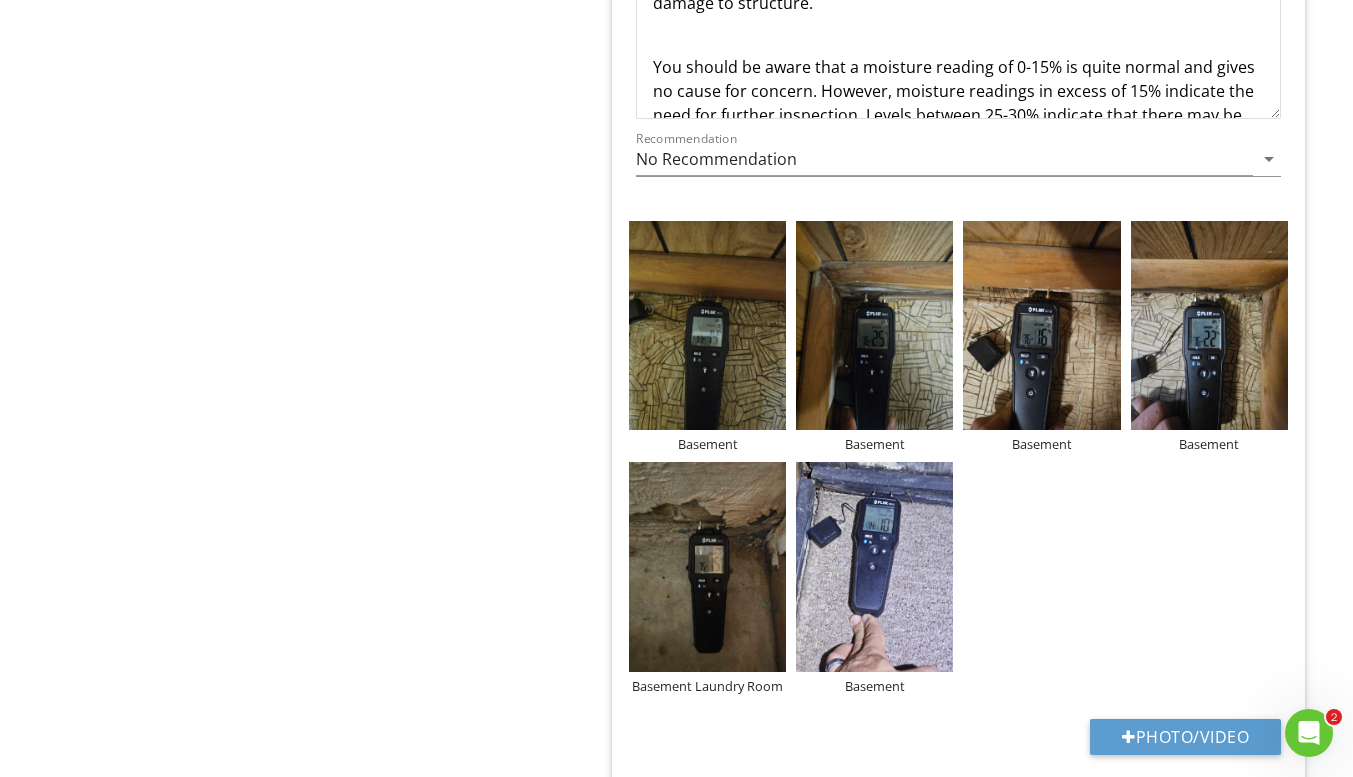 scroll, scrollTop: 817, scrollLeft: 0, axis: vertical 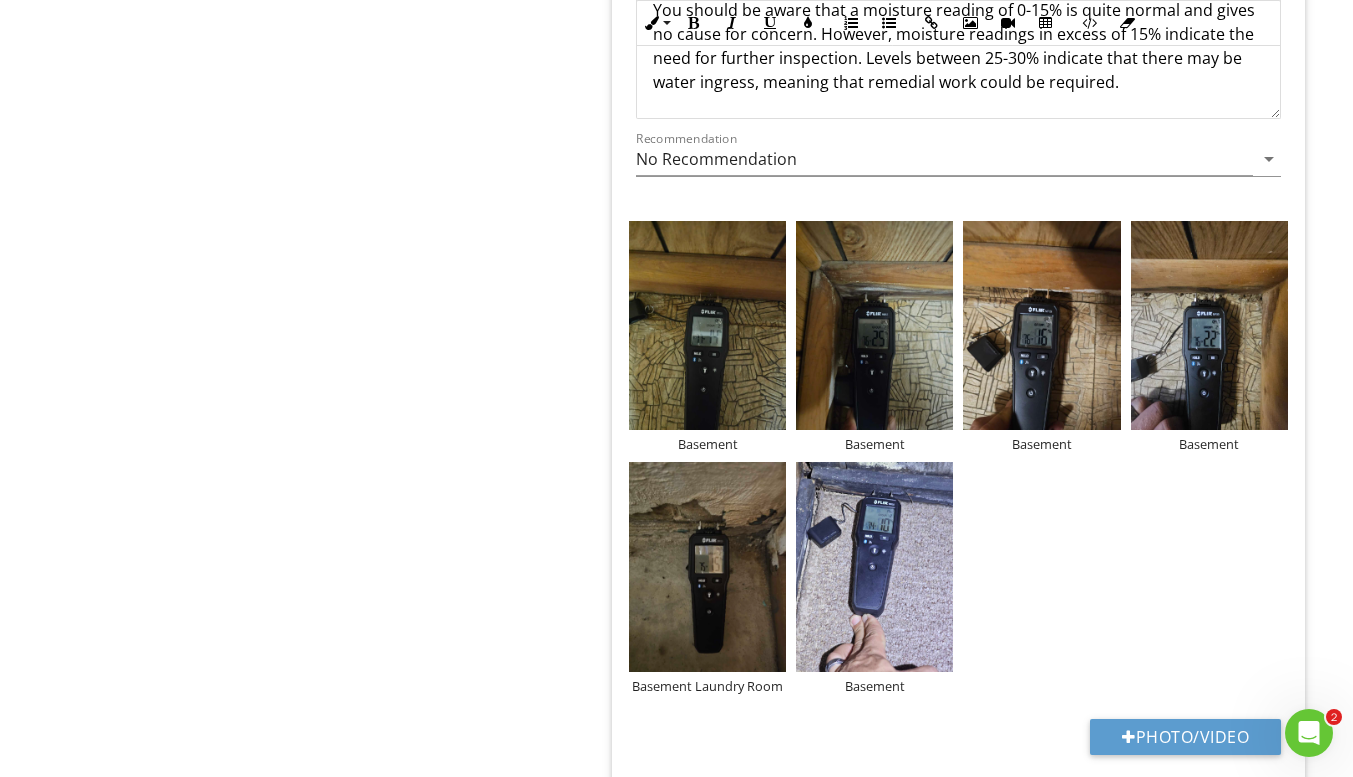 click at bounding box center [0, 0] 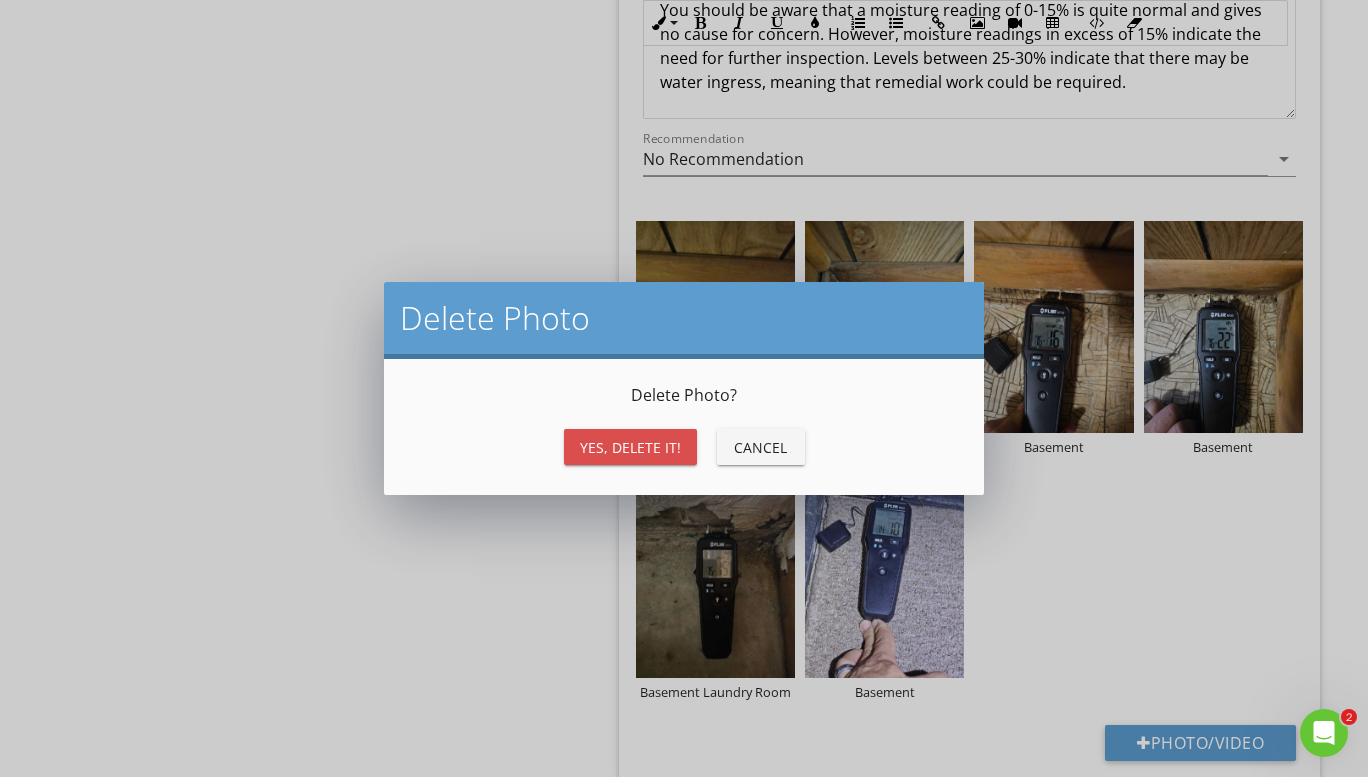 click on "Yes, Delete it!" at bounding box center [630, 447] 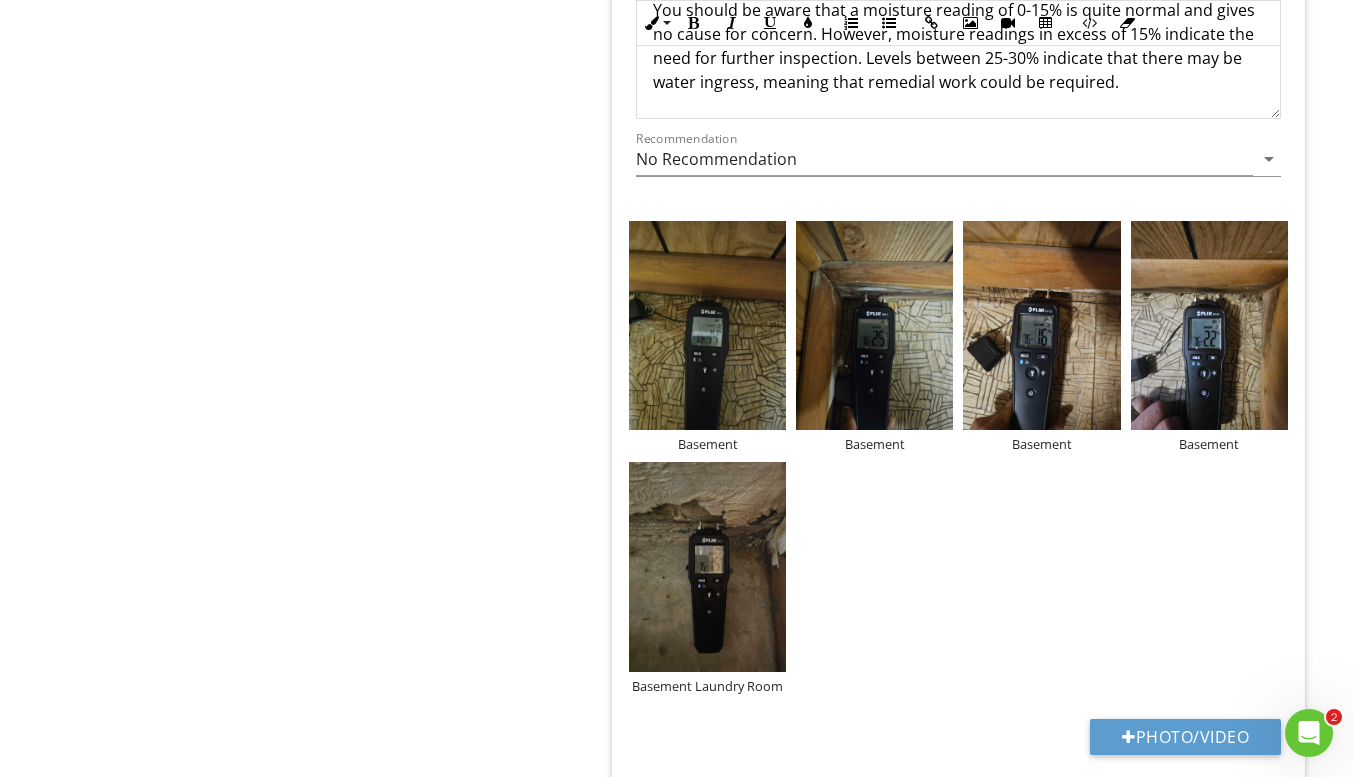 click at bounding box center (0, 0) 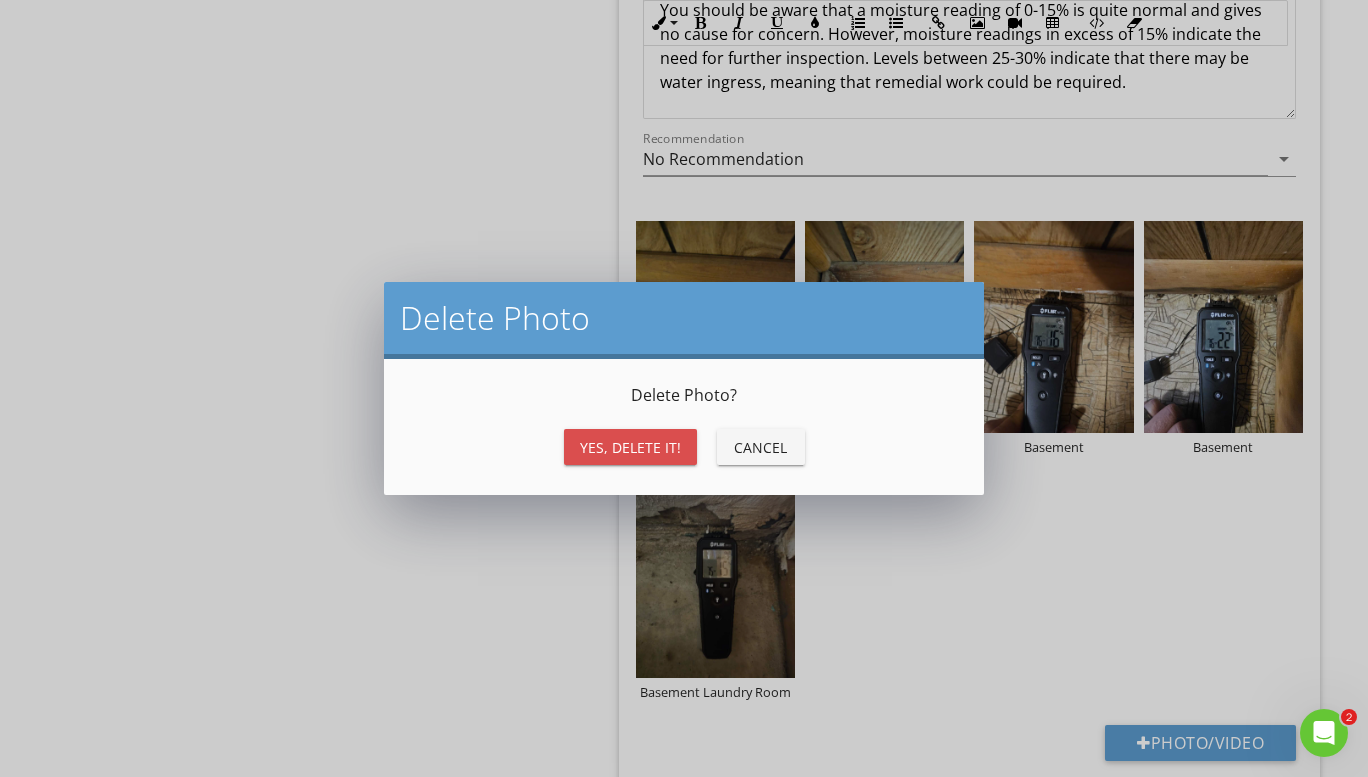 click on "Yes, Delete it!" at bounding box center [630, 447] 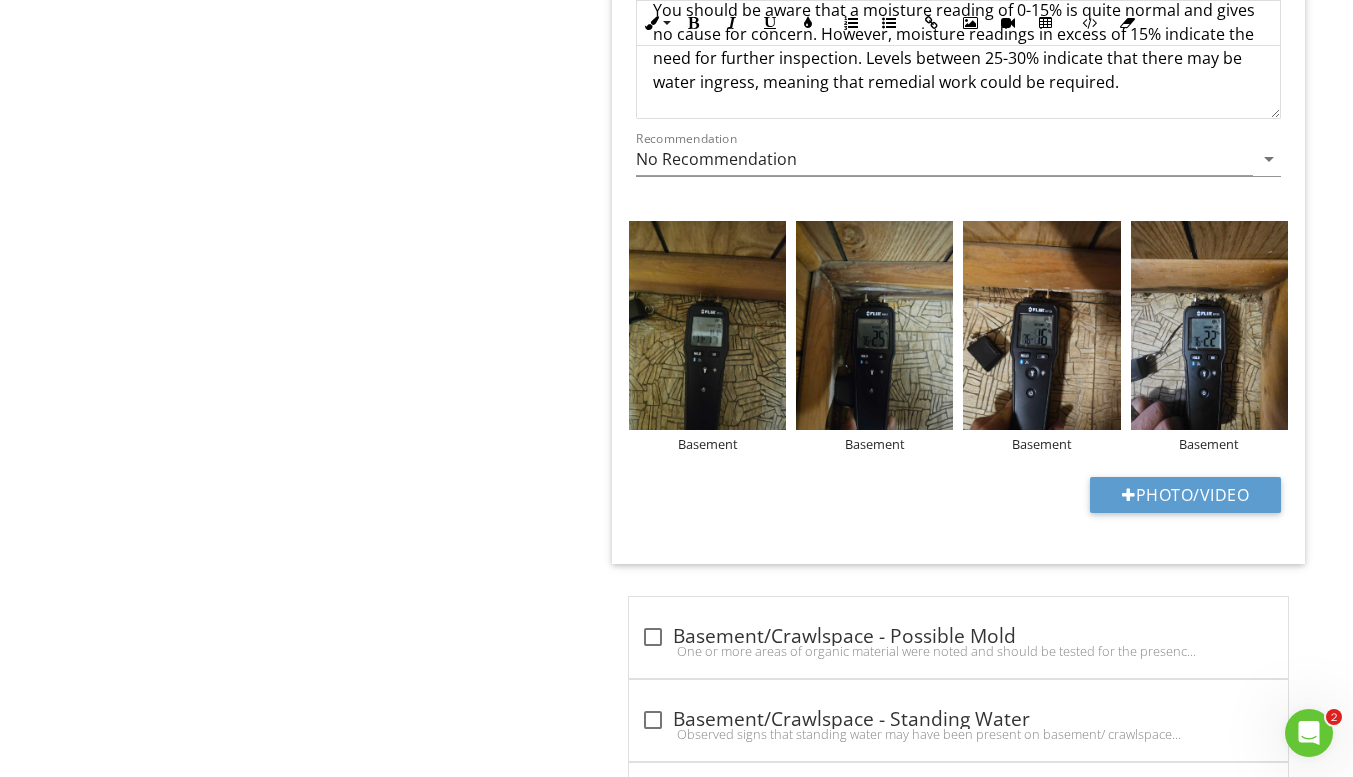 click at bounding box center (0, 0) 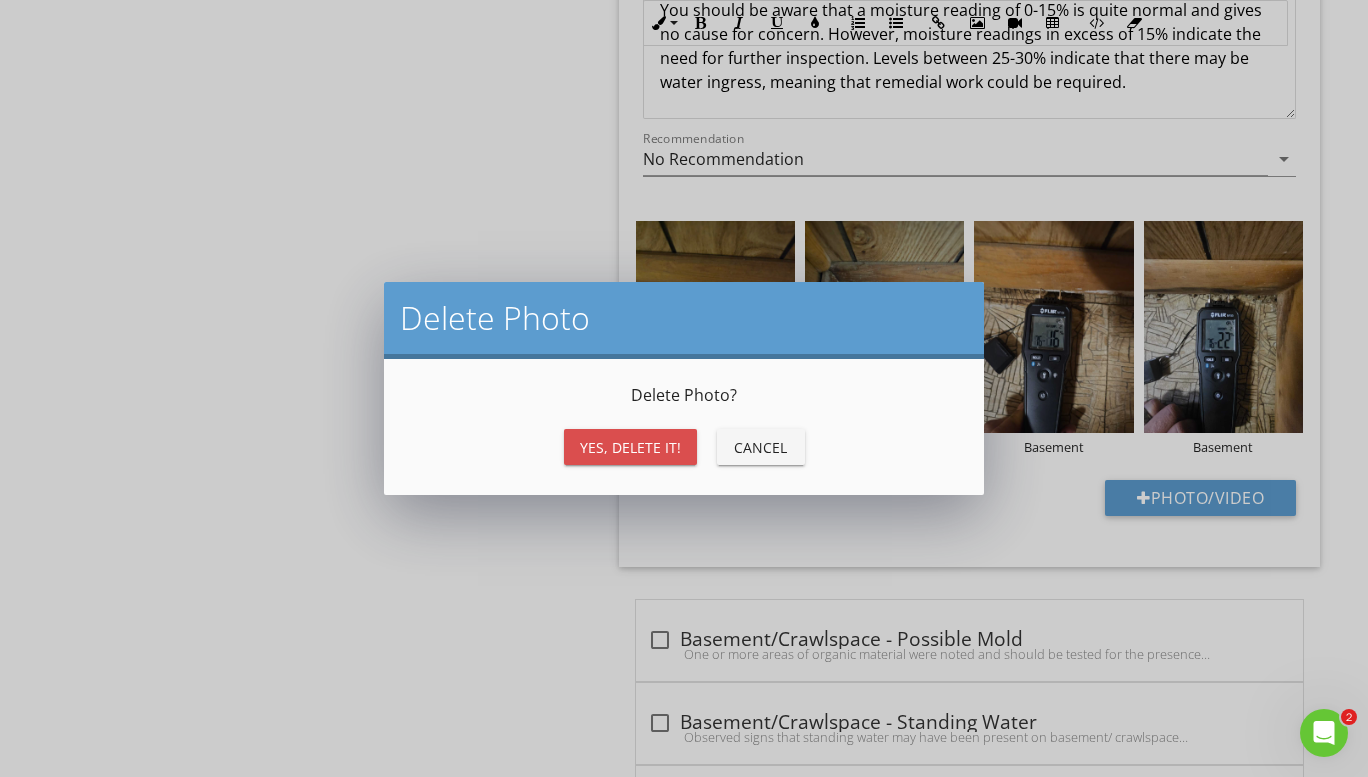 click on "Yes, Delete it!" at bounding box center (630, 447) 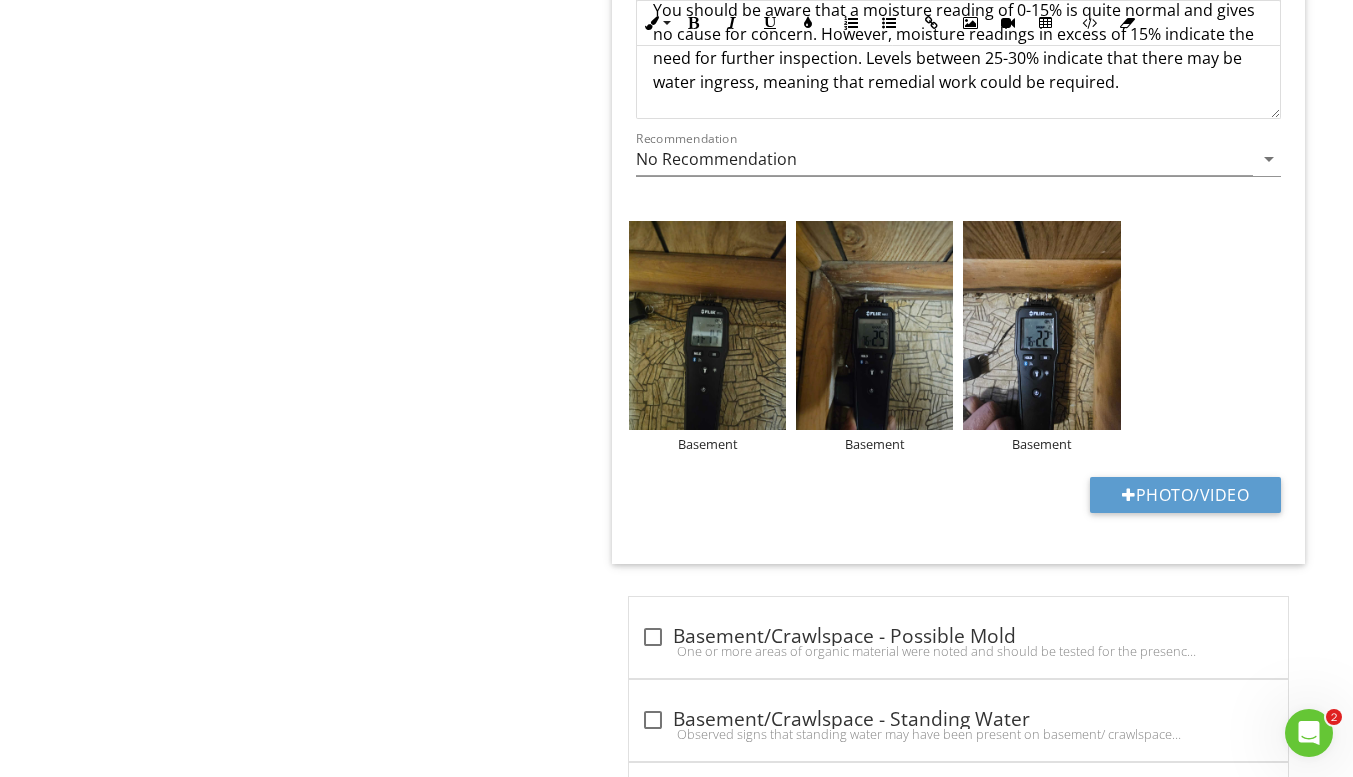 click at bounding box center (0, 0) 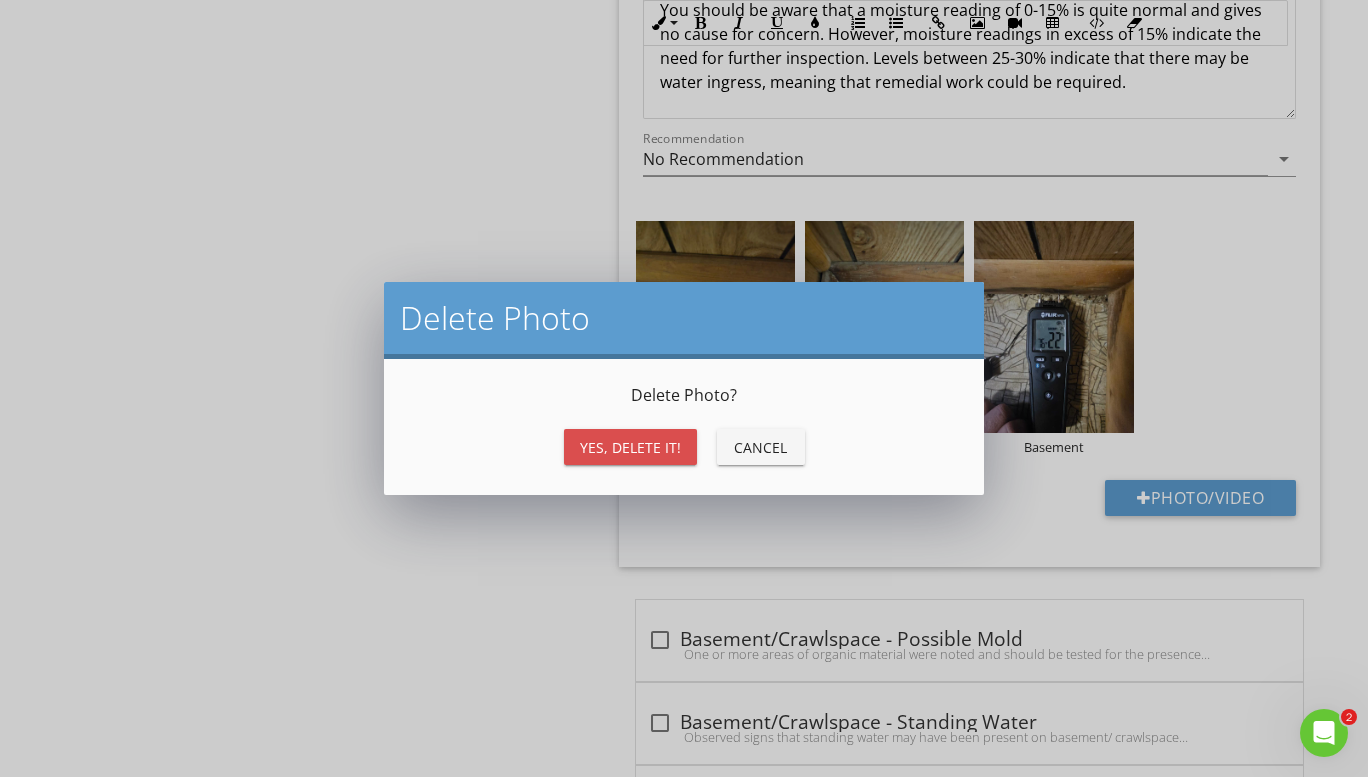click on "Yes, Delete it!" at bounding box center [630, 447] 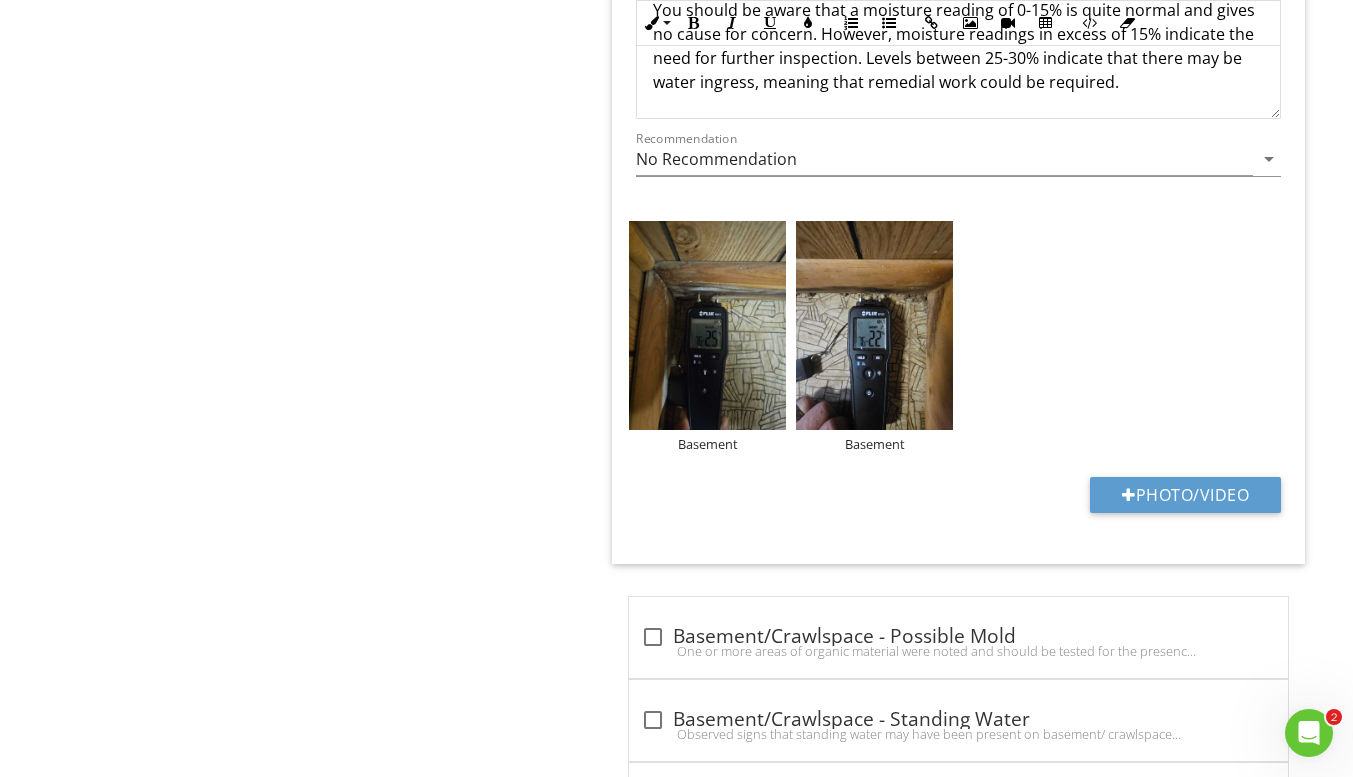 click on "Basement" at bounding box center (707, 444) 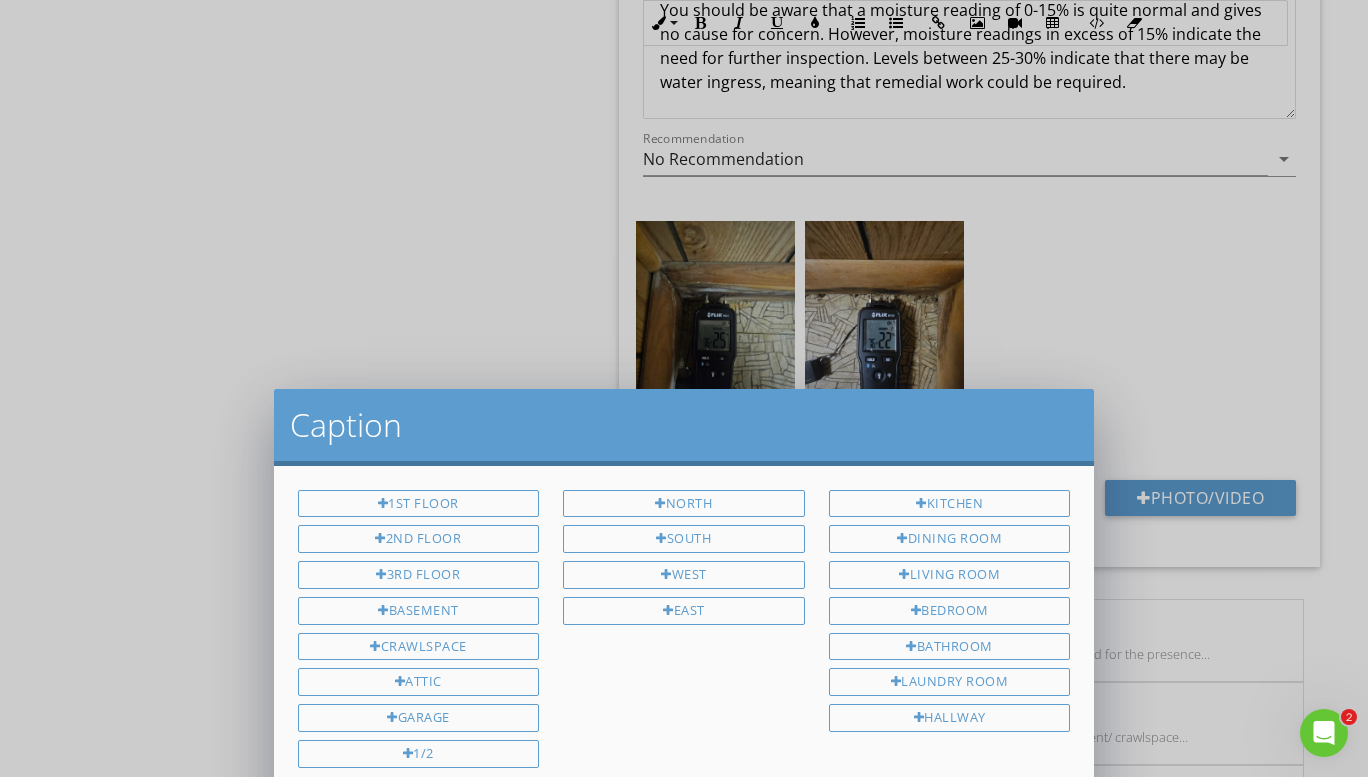 scroll, scrollTop: 0, scrollLeft: 0, axis: both 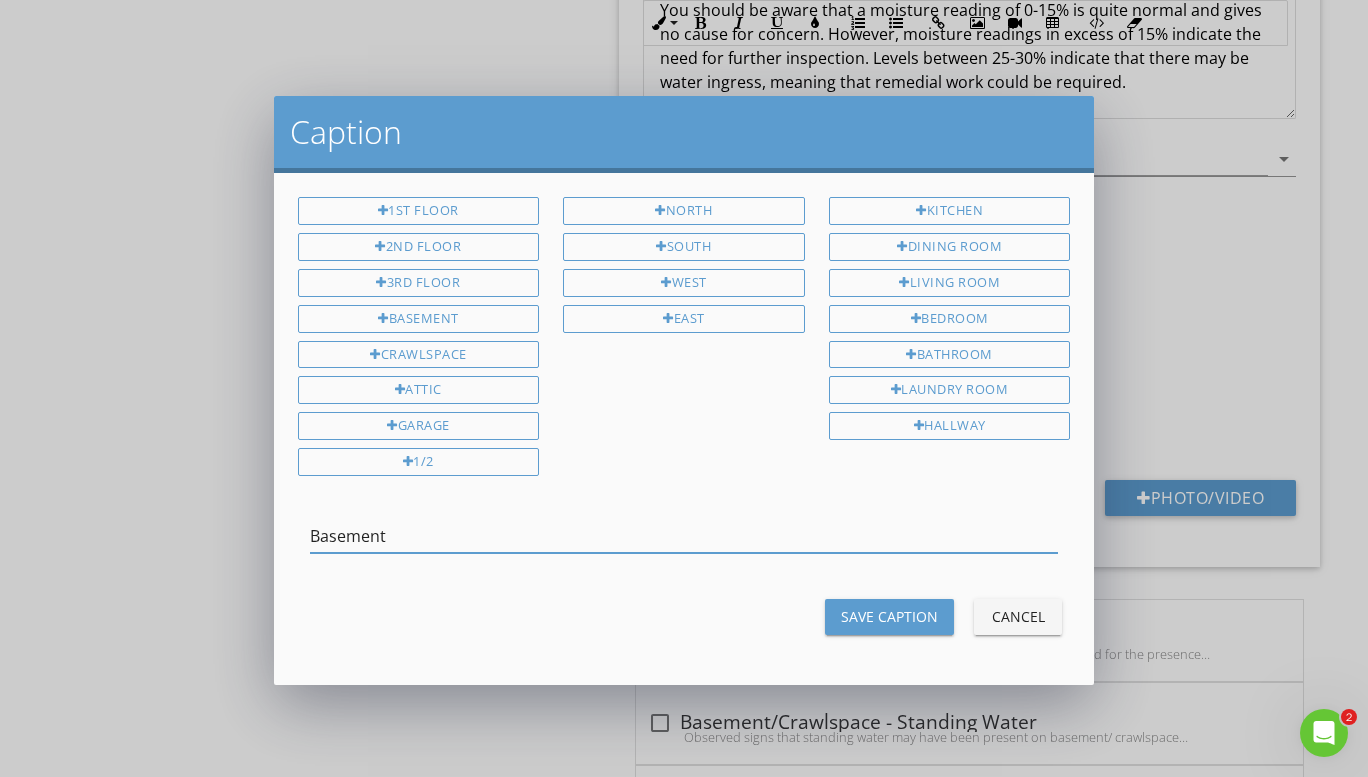 click on "Basement" at bounding box center [684, 536] 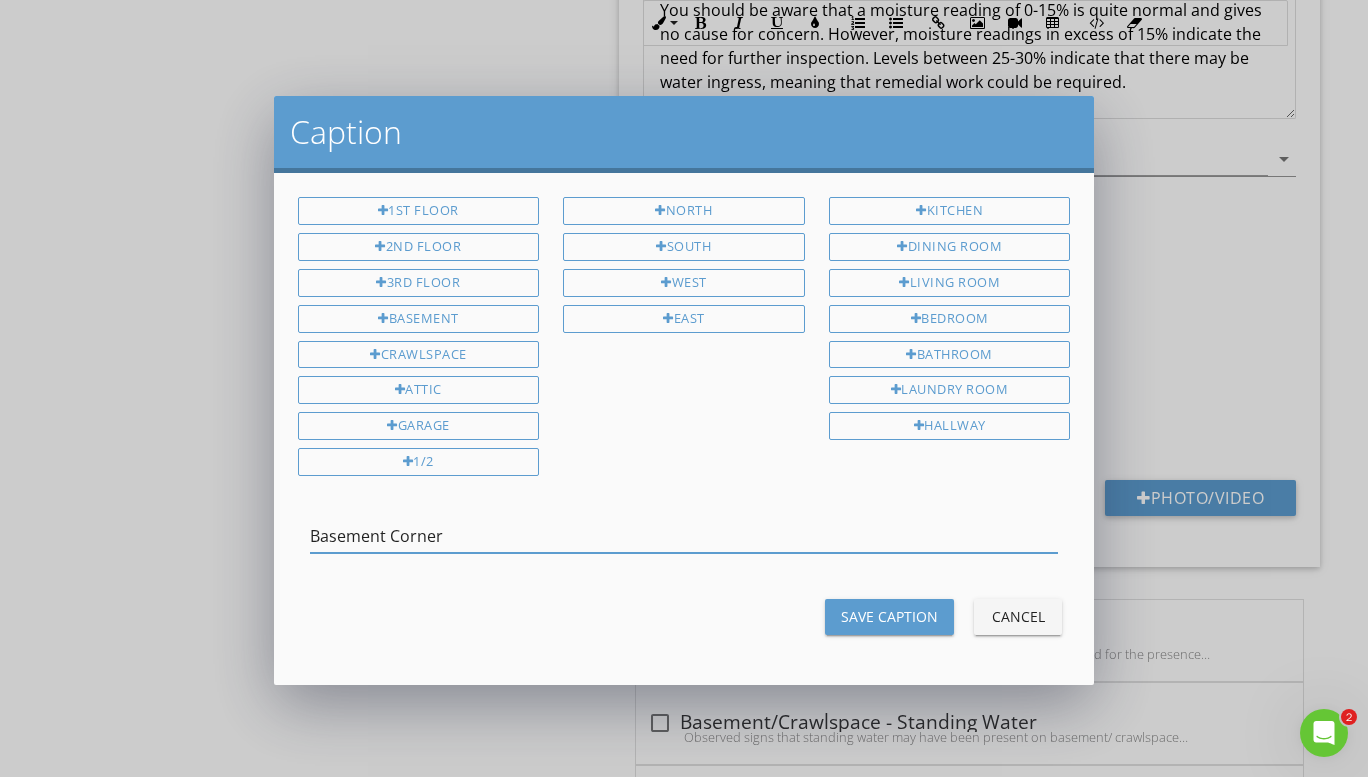 type on "Basement Corner" 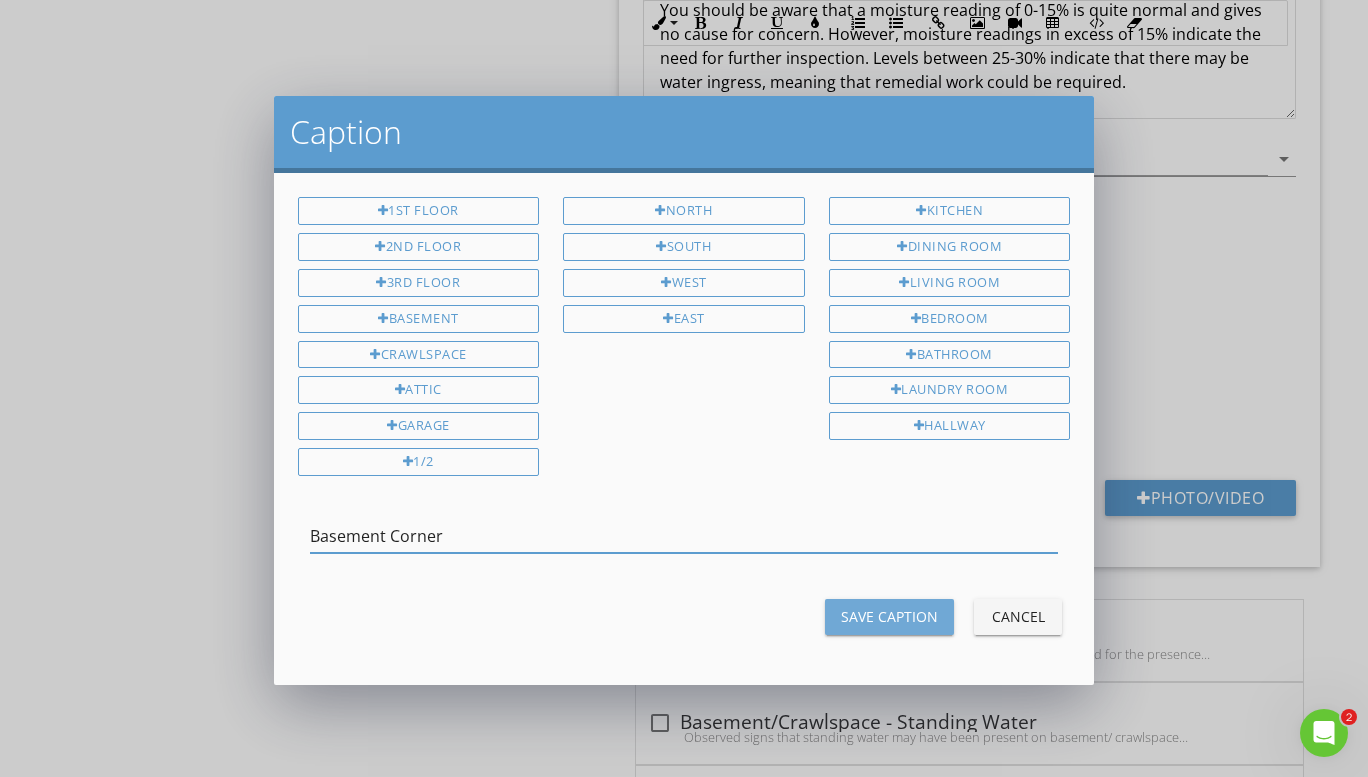 click on "Save Caption" at bounding box center (889, 616) 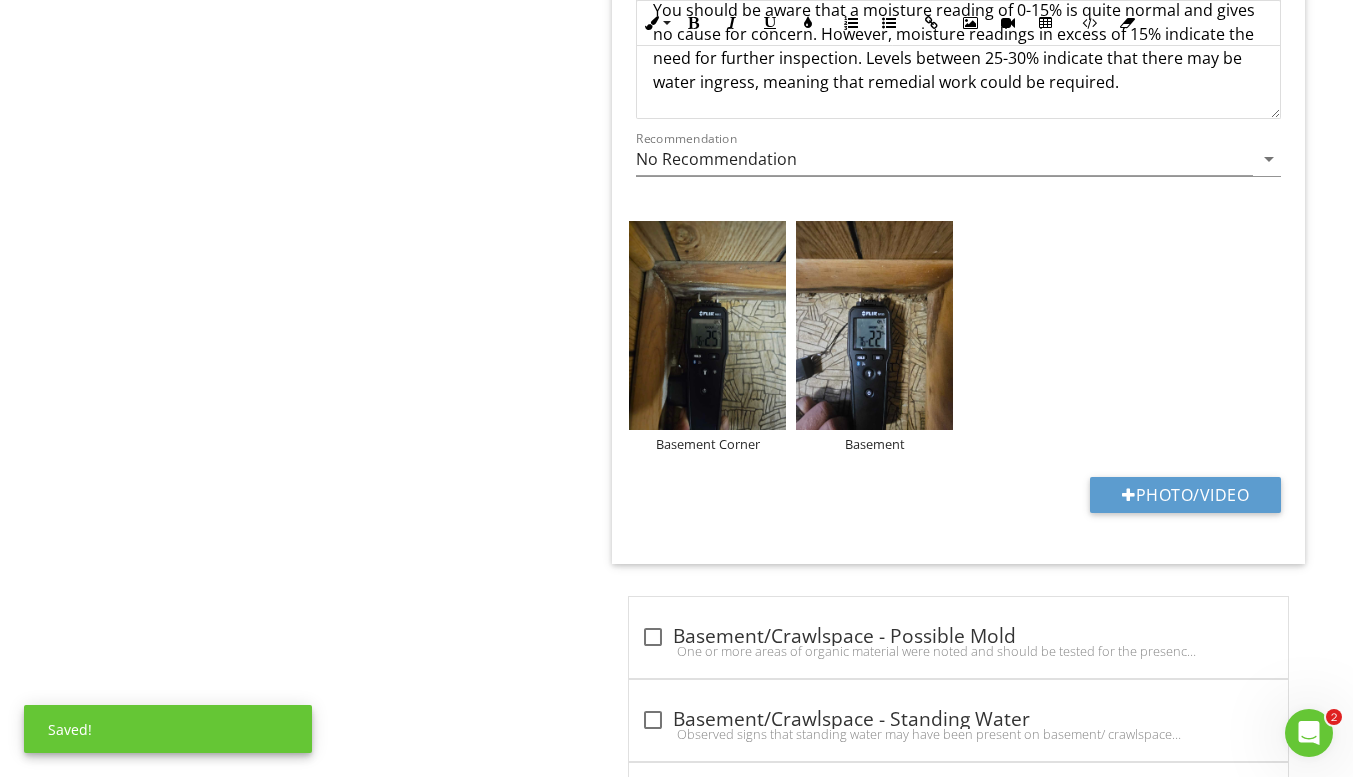 click on "Basement" at bounding box center [874, 444] 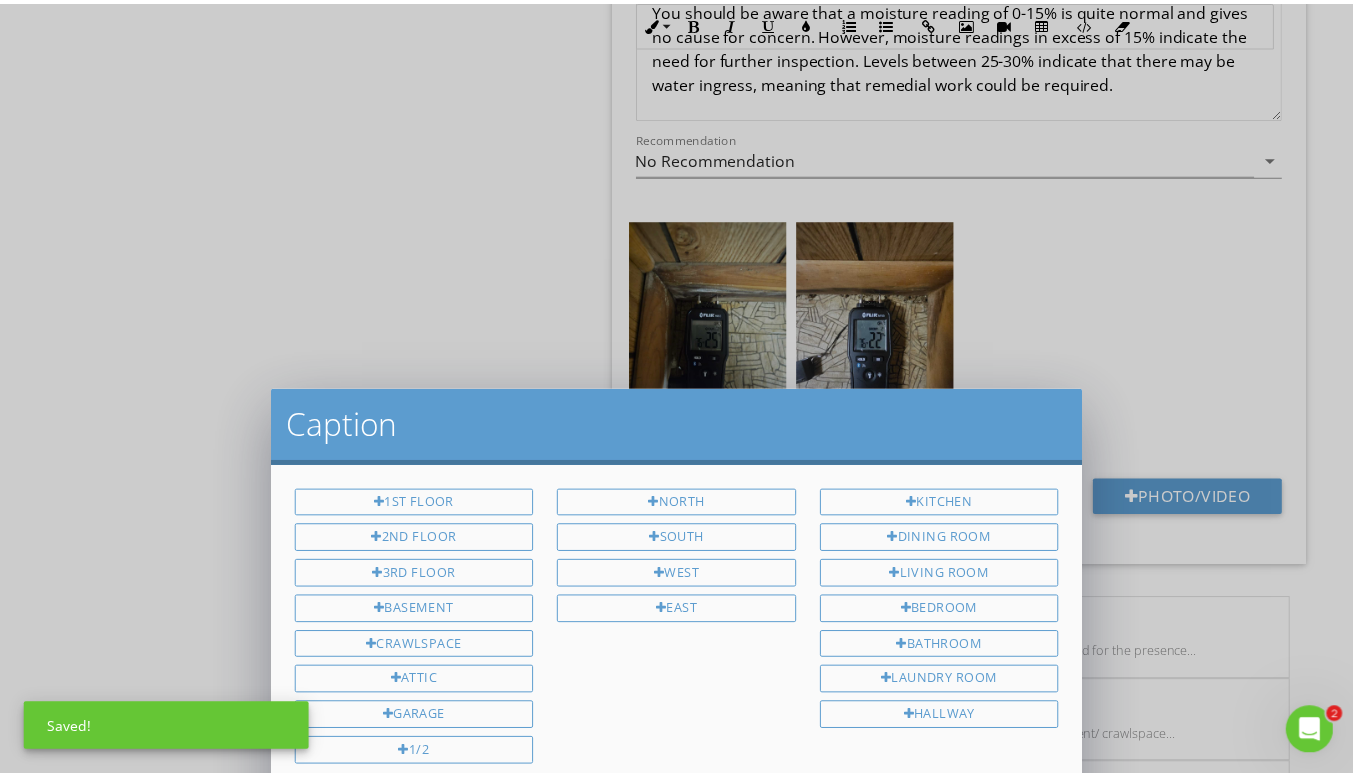 scroll, scrollTop: 0, scrollLeft: 0, axis: both 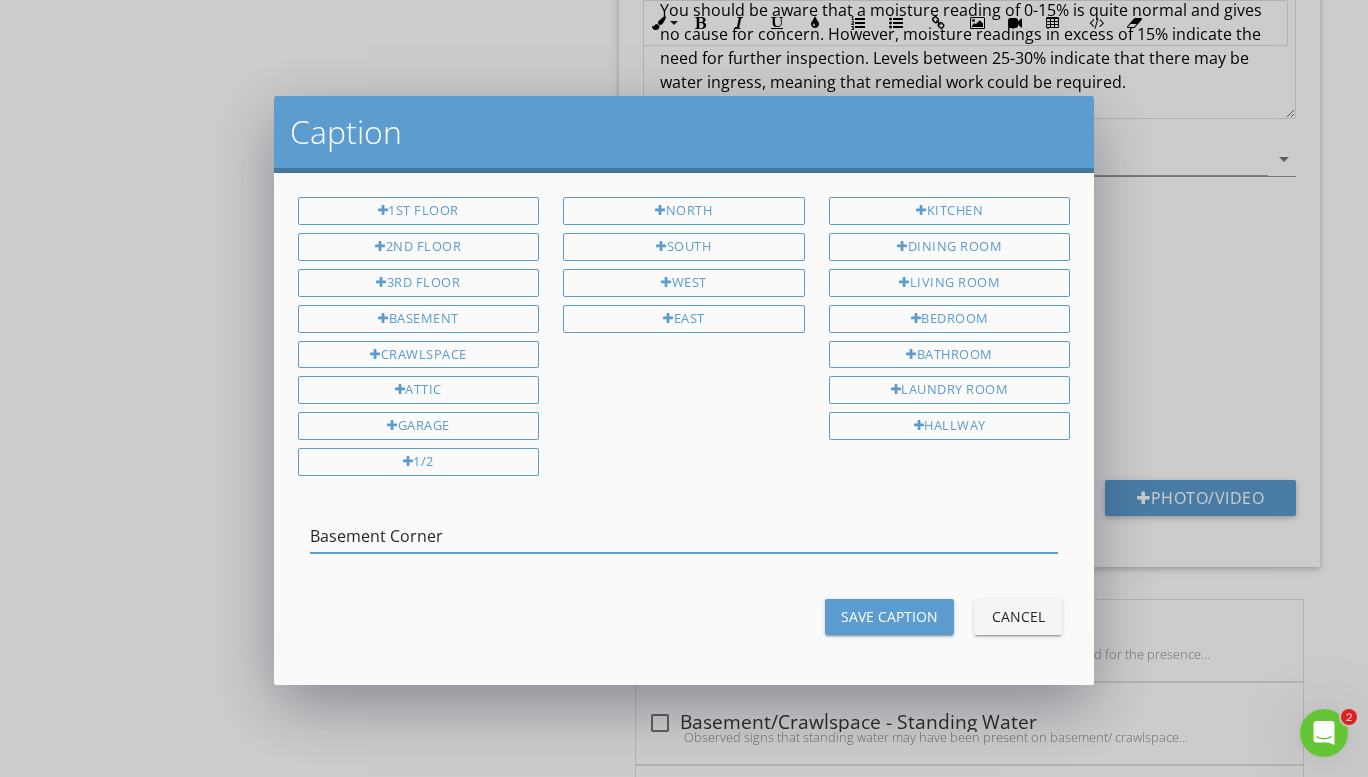 type on "Basement Corner" 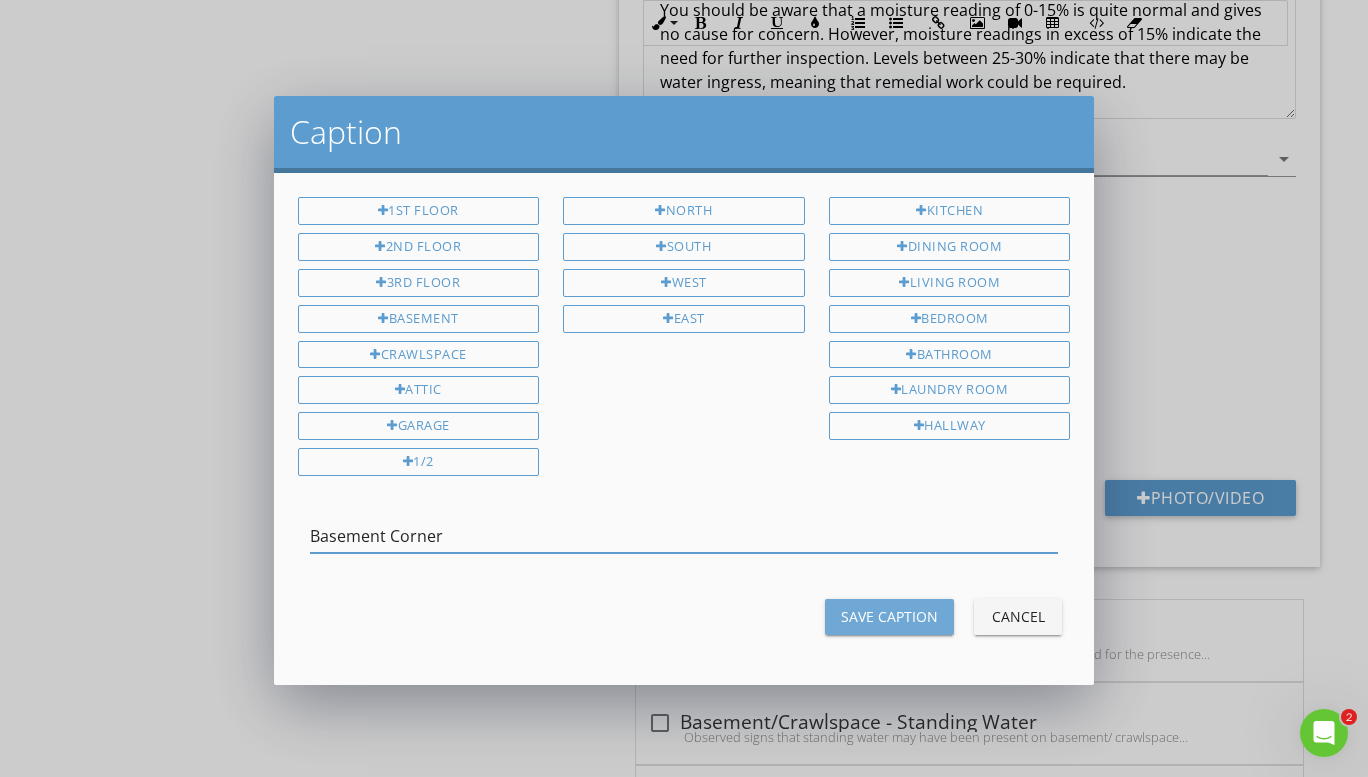 click on "Save Caption" at bounding box center [889, 616] 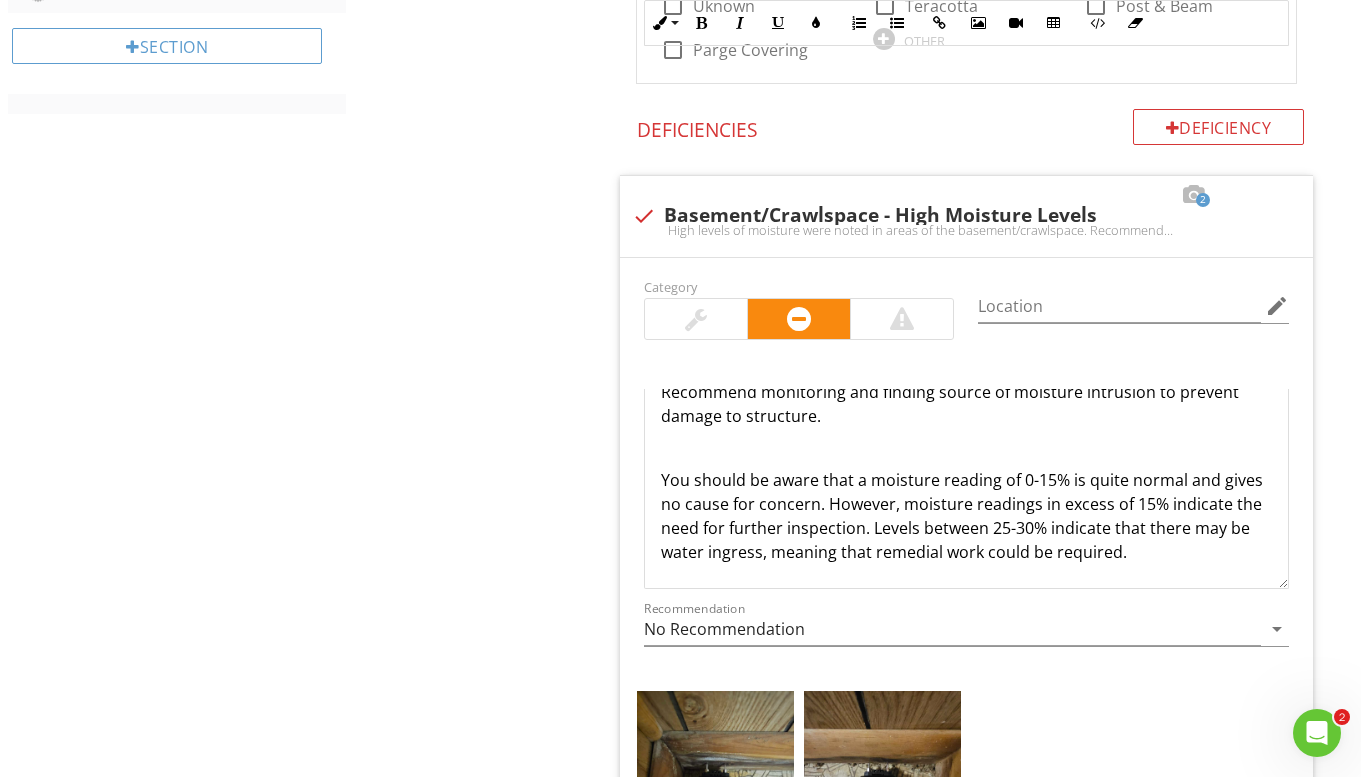 scroll, scrollTop: 617, scrollLeft: 0, axis: vertical 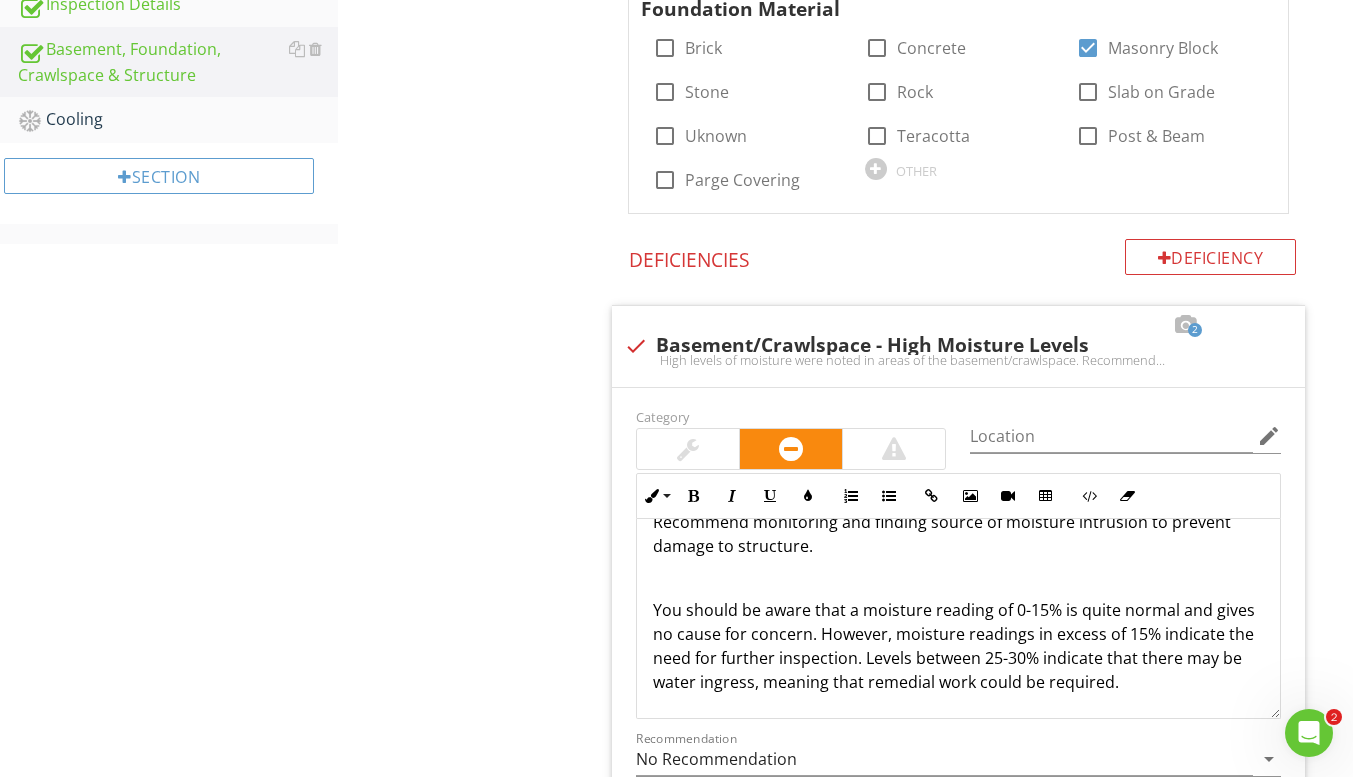 click at bounding box center [315, 119] 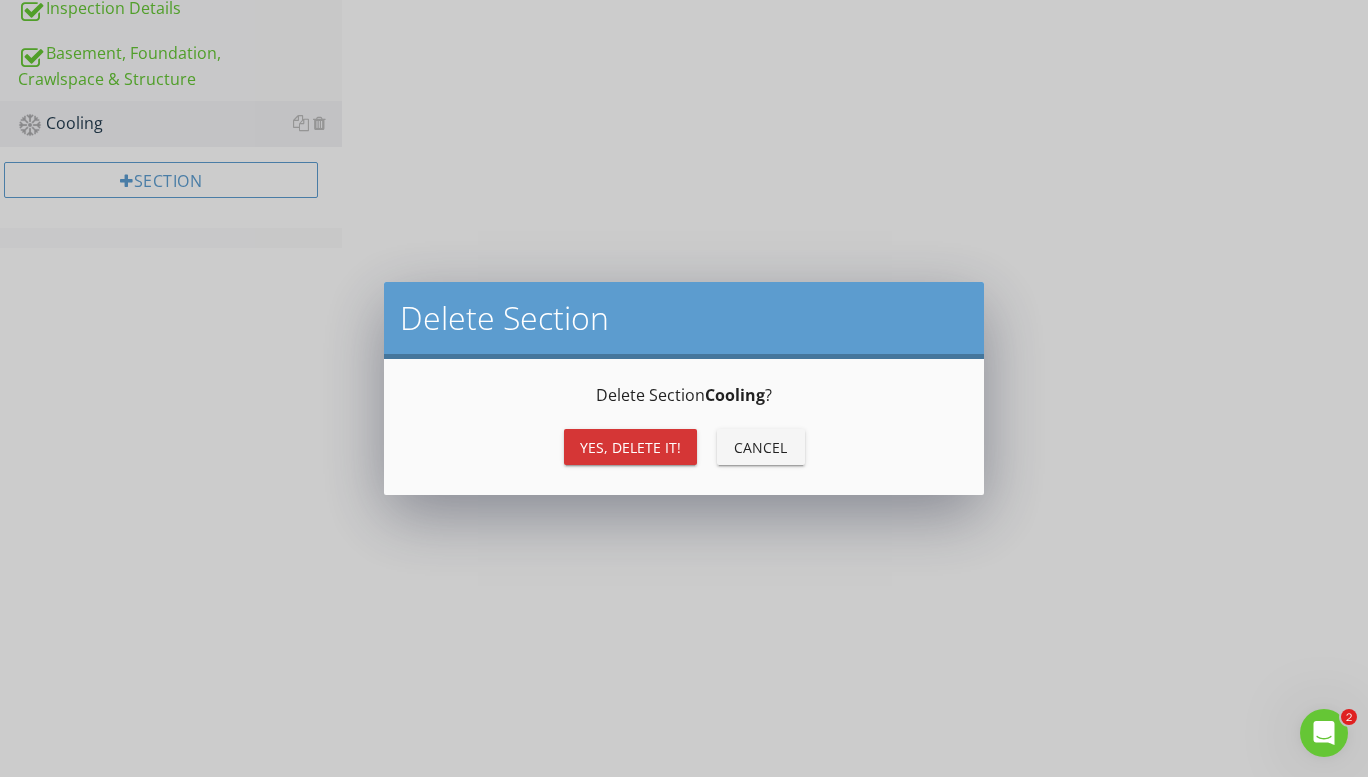 scroll, scrollTop: 137, scrollLeft: 0, axis: vertical 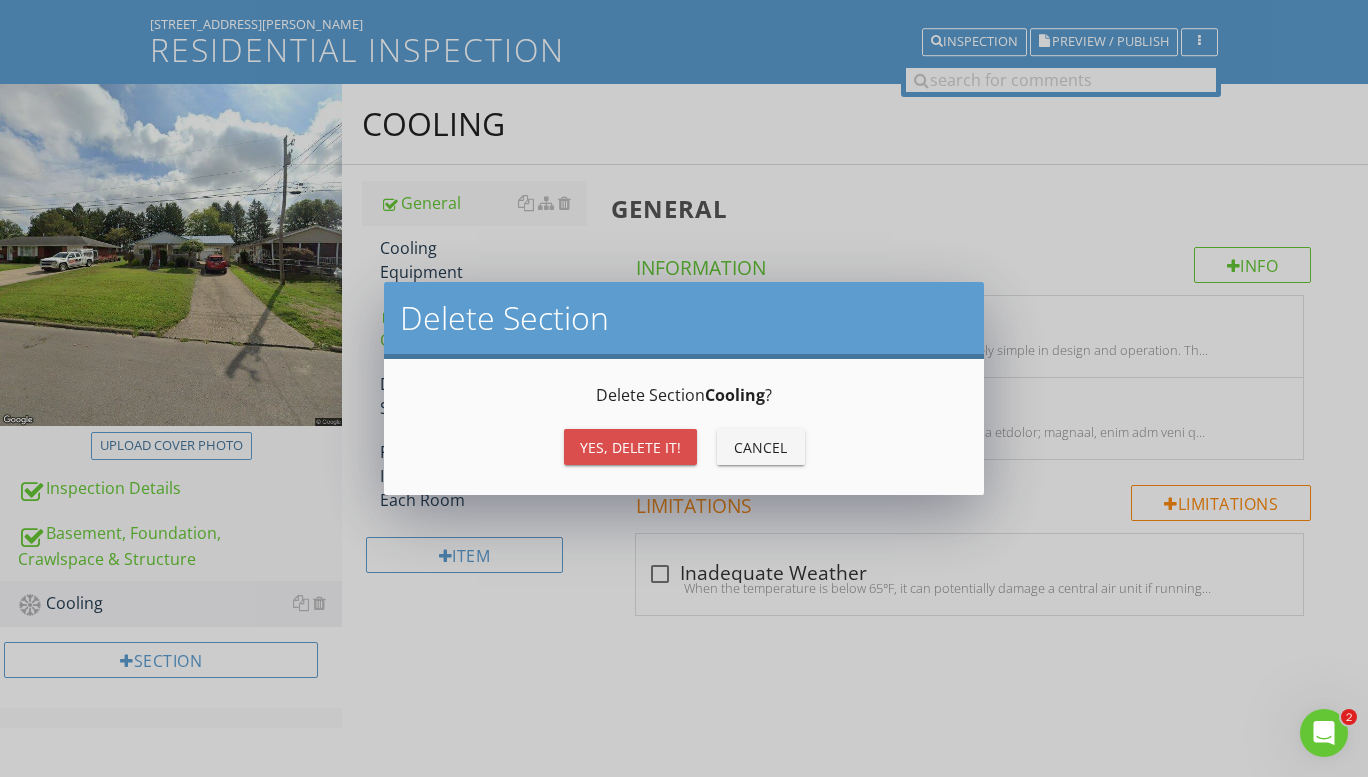 click on "Yes, Delete it!" at bounding box center [630, 447] 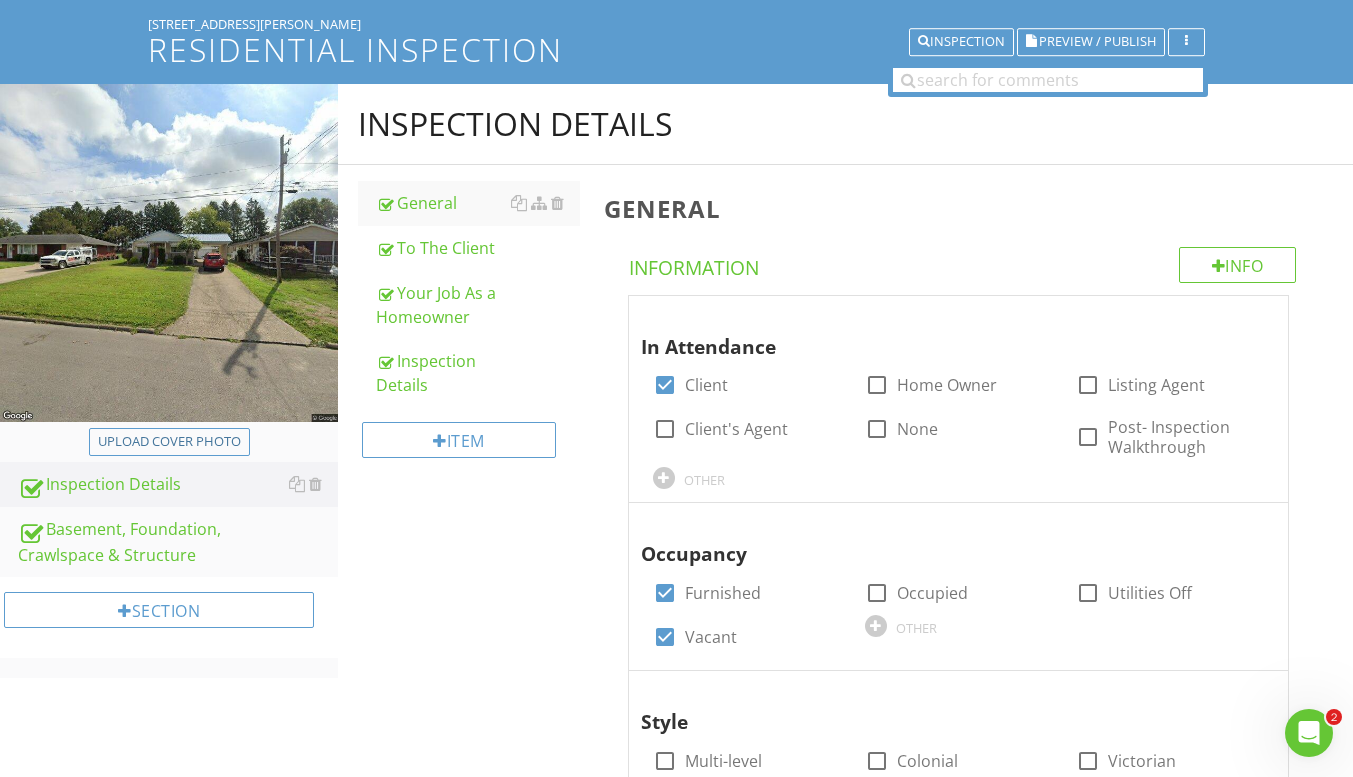 click on "Section" at bounding box center [159, 610] 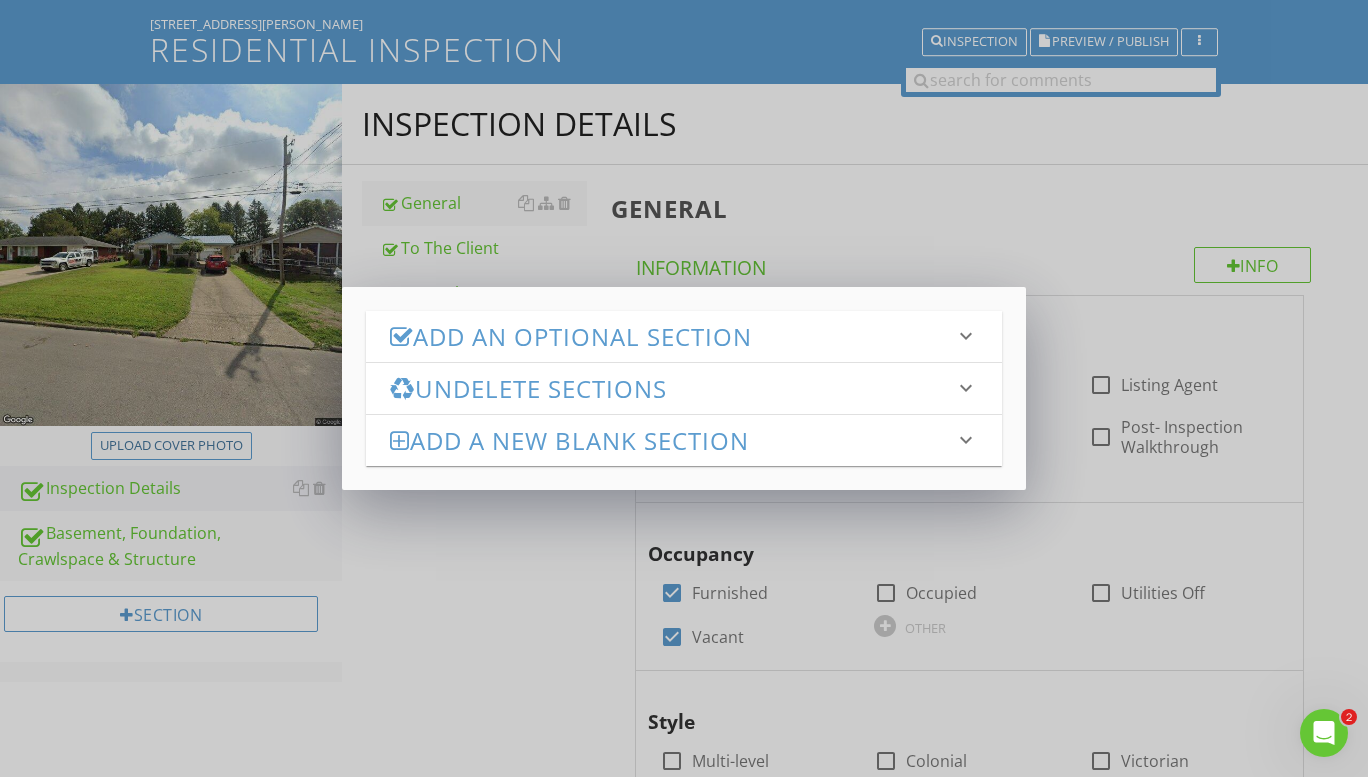 click on "Undelete Sections" at bounding box center [672, 388] 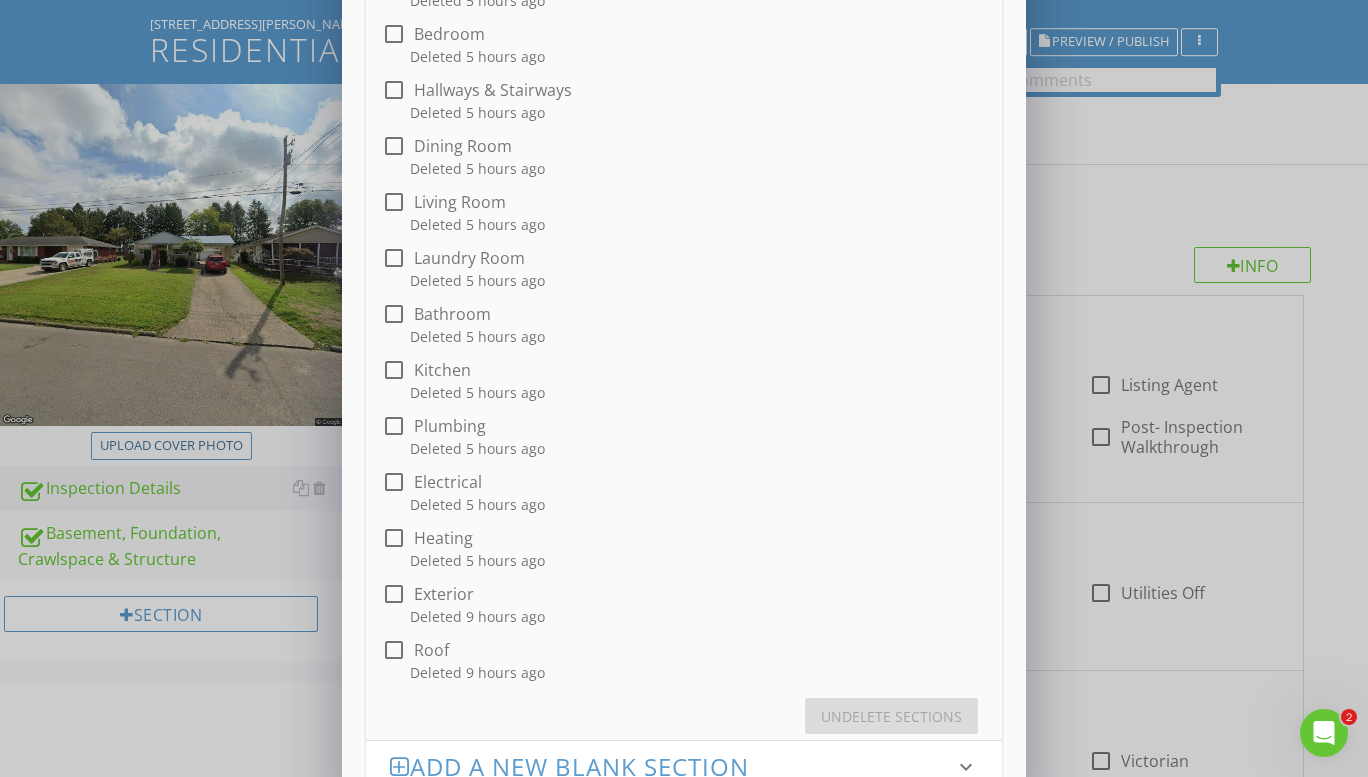 scroll, scrollTop: 351, scrollLeft: 0, axis: vertical 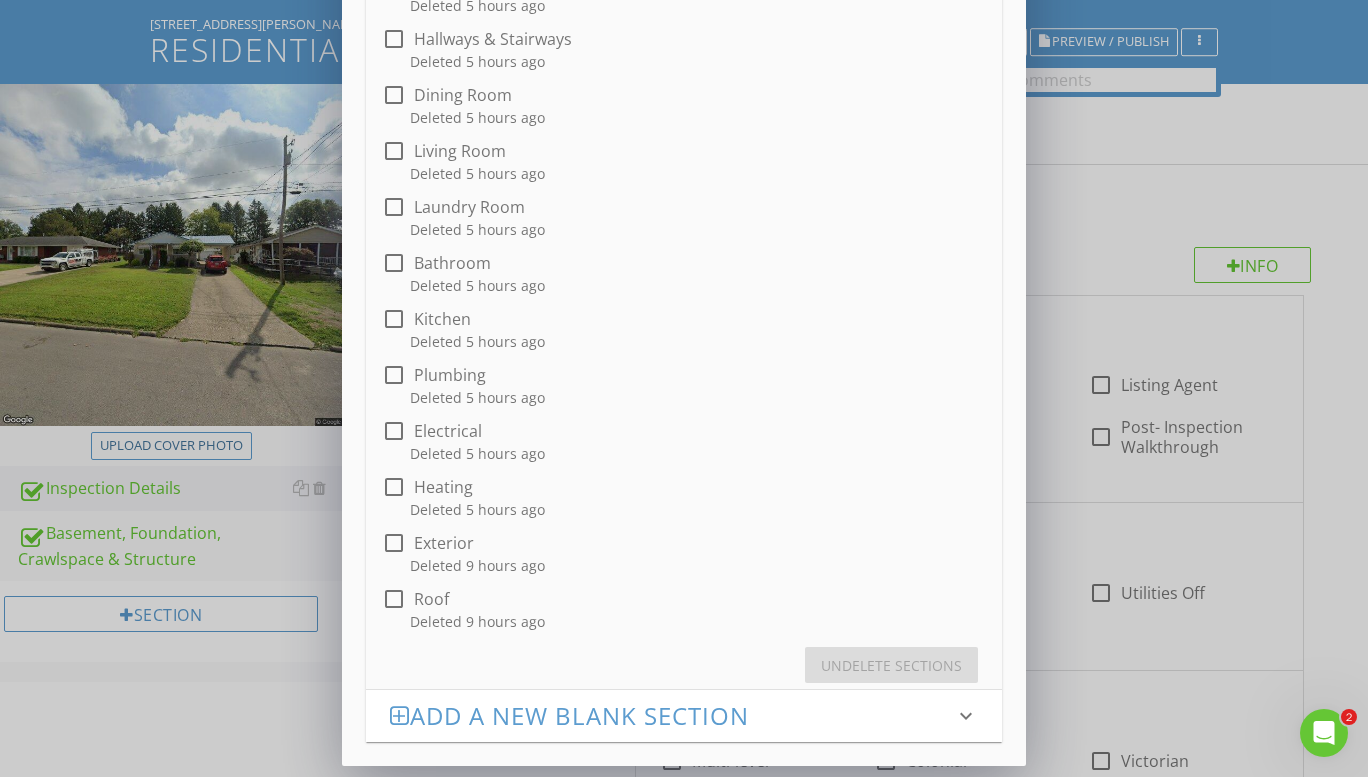 click at bounding box center [394, 543] 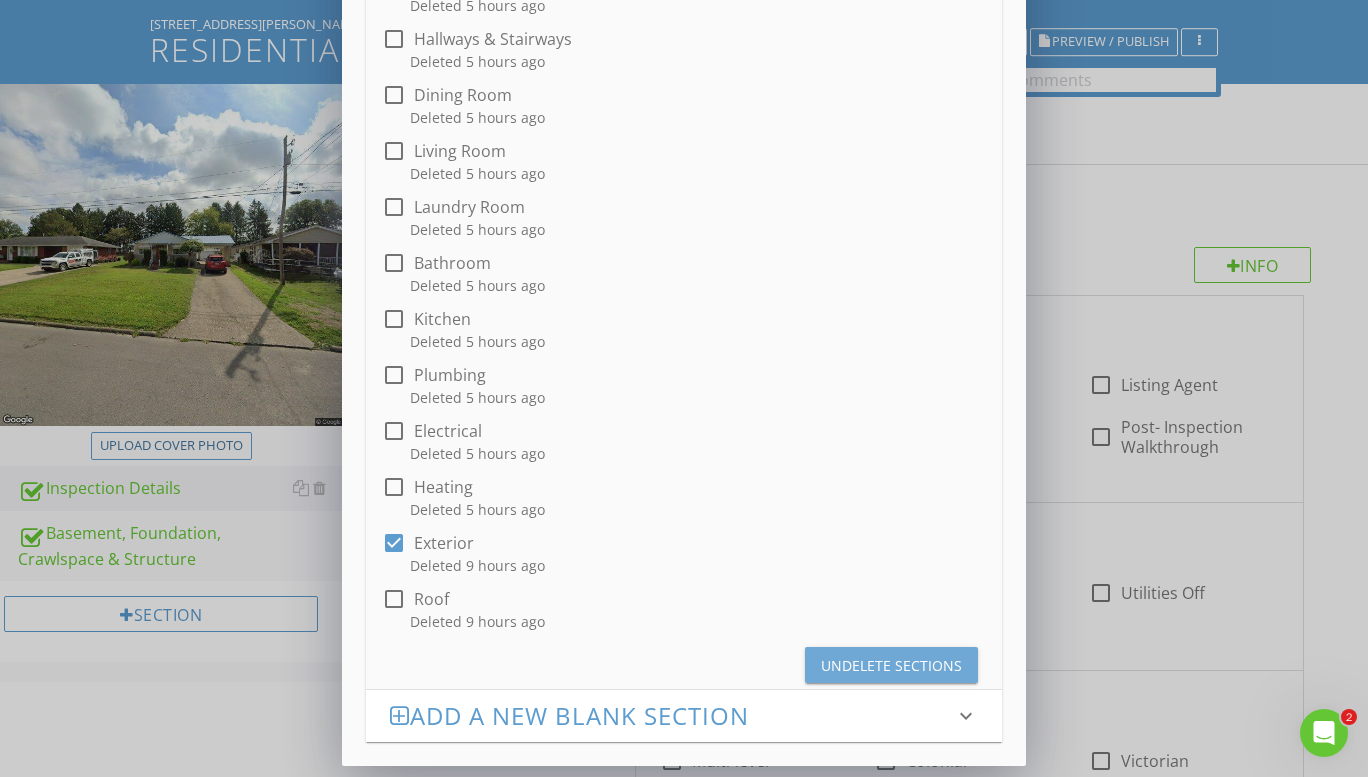 click on "Undelete Sections" at bounding box center (891, 665) 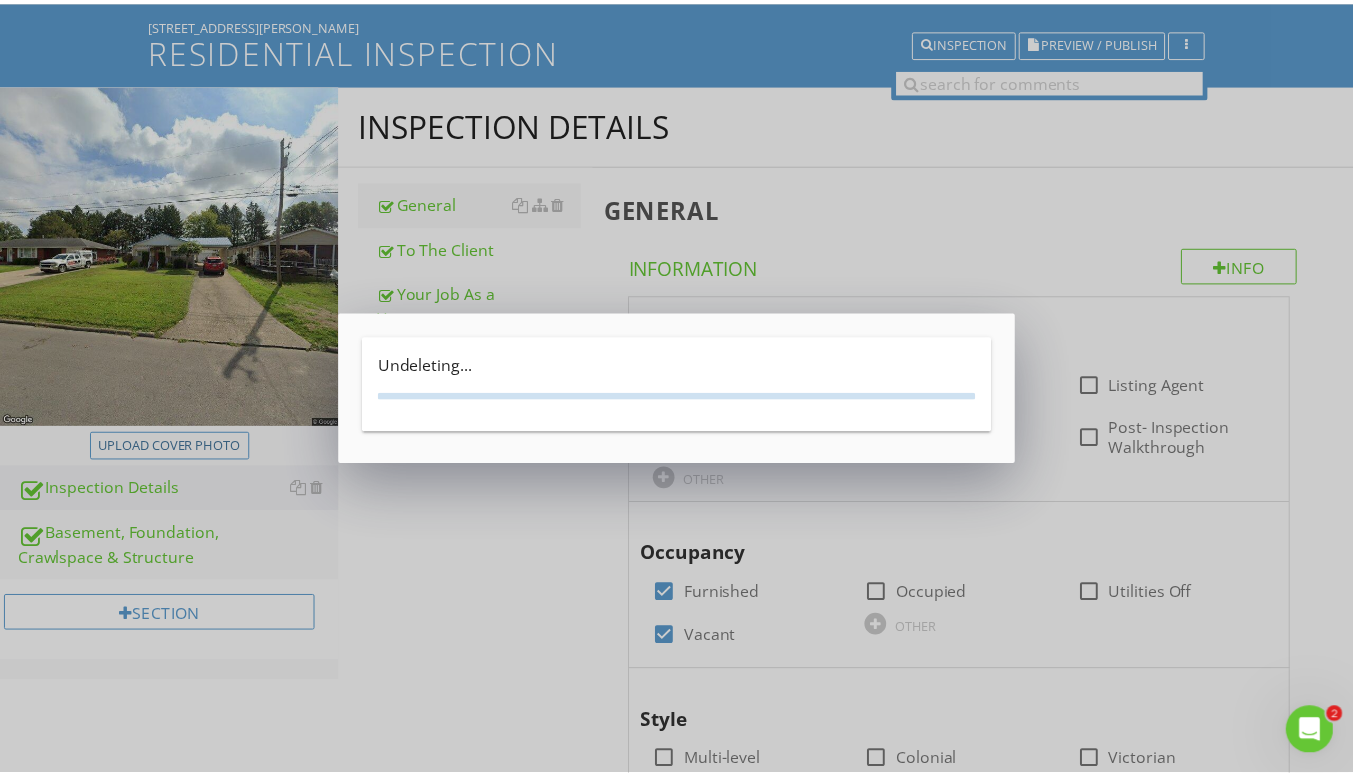 scroll, scrollTop: 0, scrollLeft: 0, axis: both 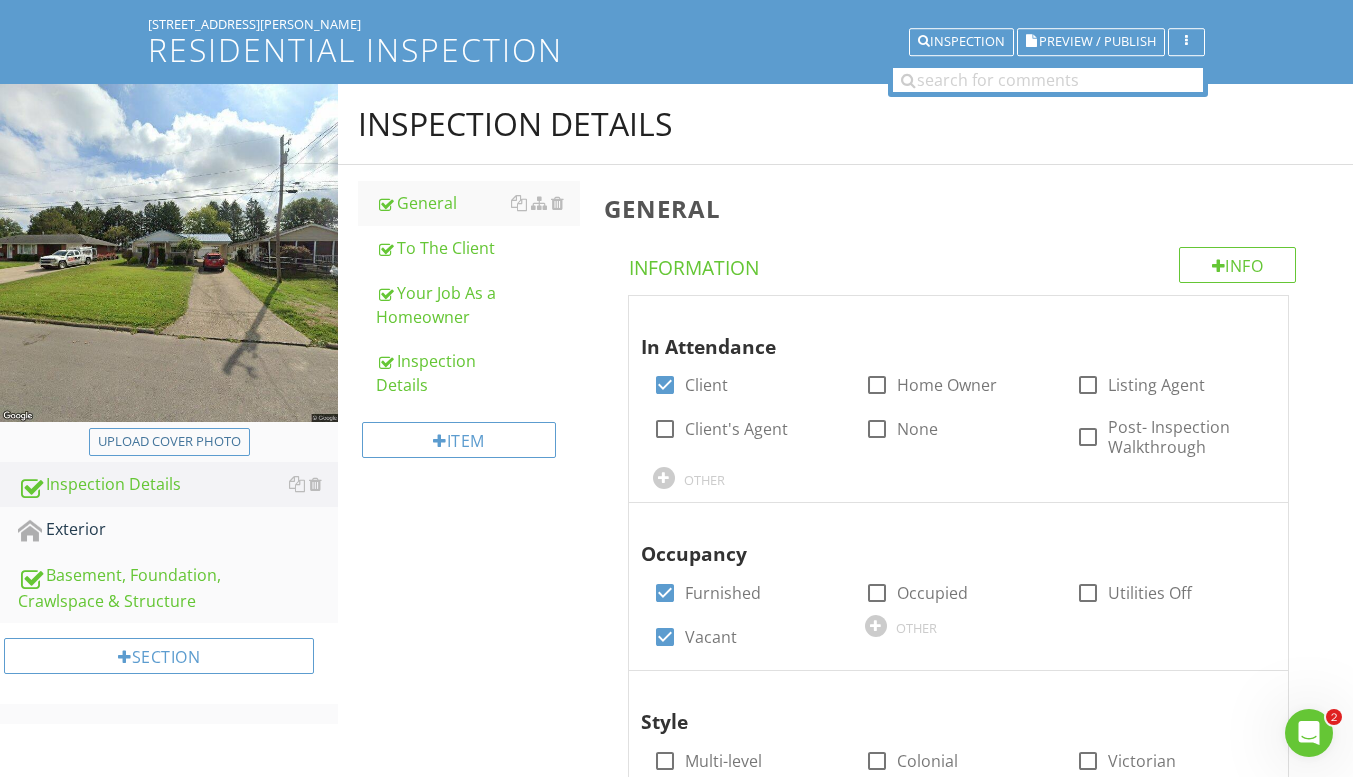 click on "Exterior" at bounding box center (178, 530) 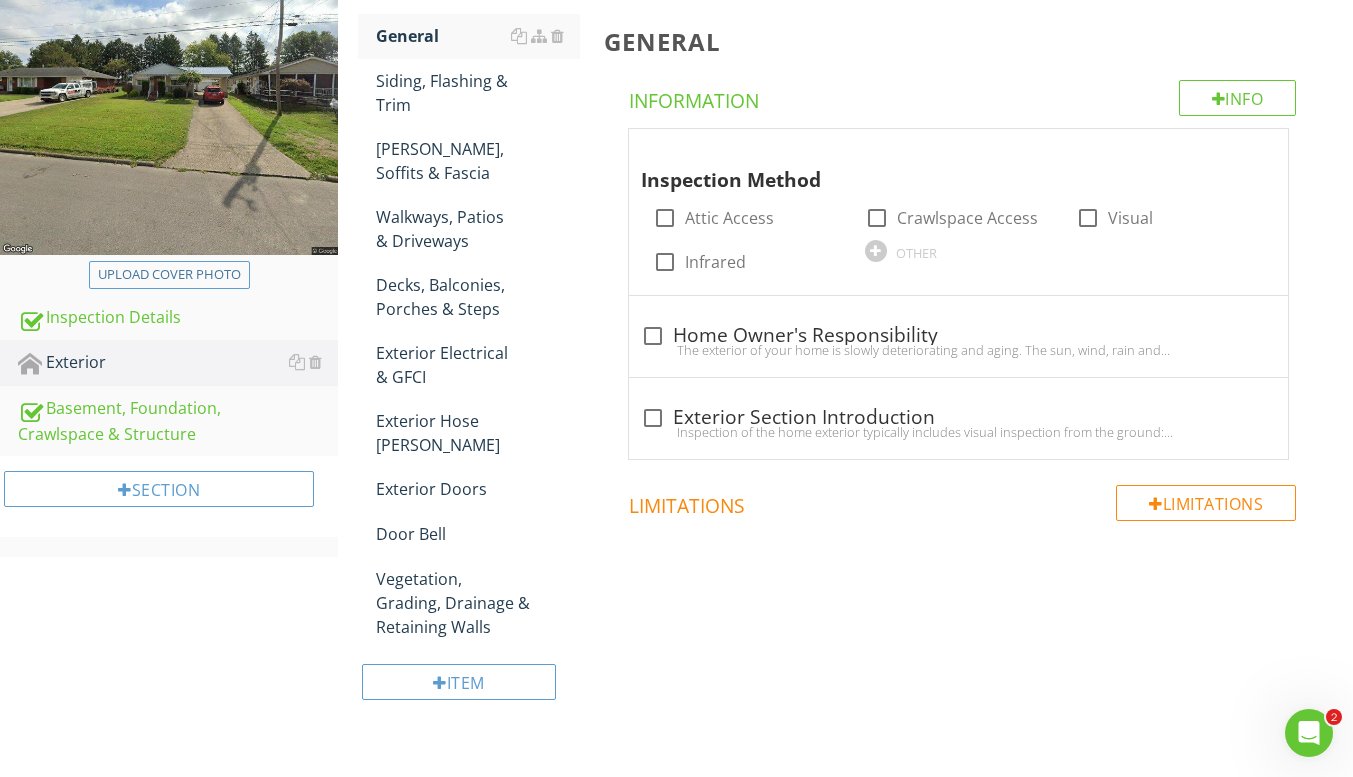 scroll, scrollTop: 306, scrollLeft: 0, axis: vertical 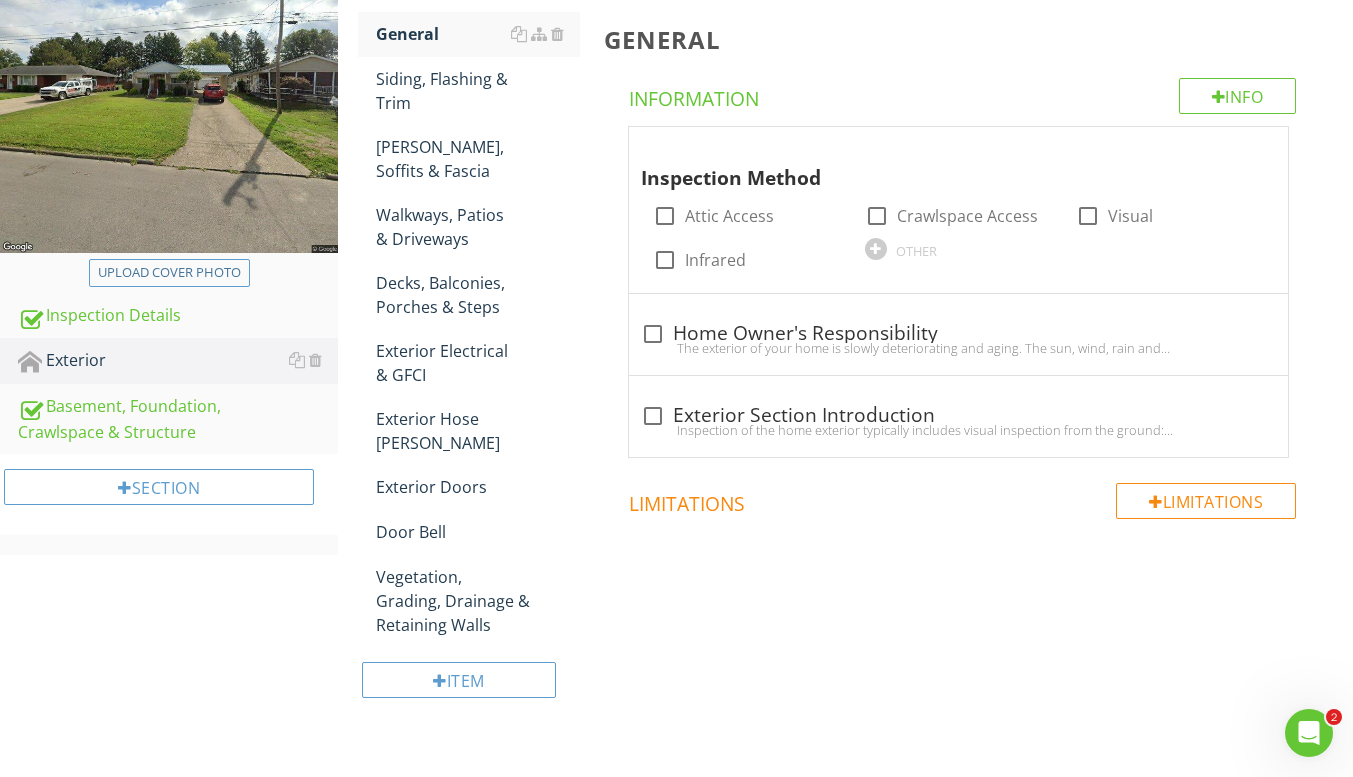 click at bounding box center [519, 577] 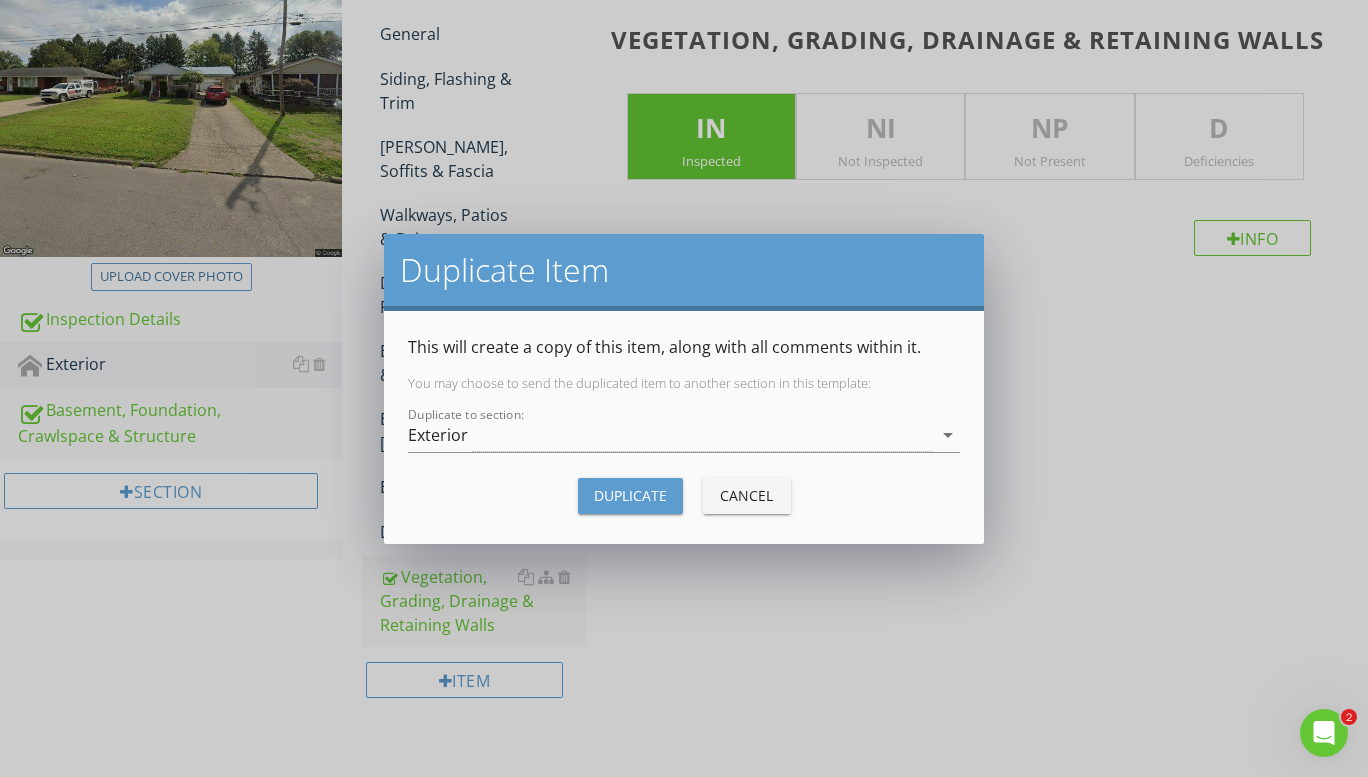 click on "Exterior" at bounding box center (670, 435) 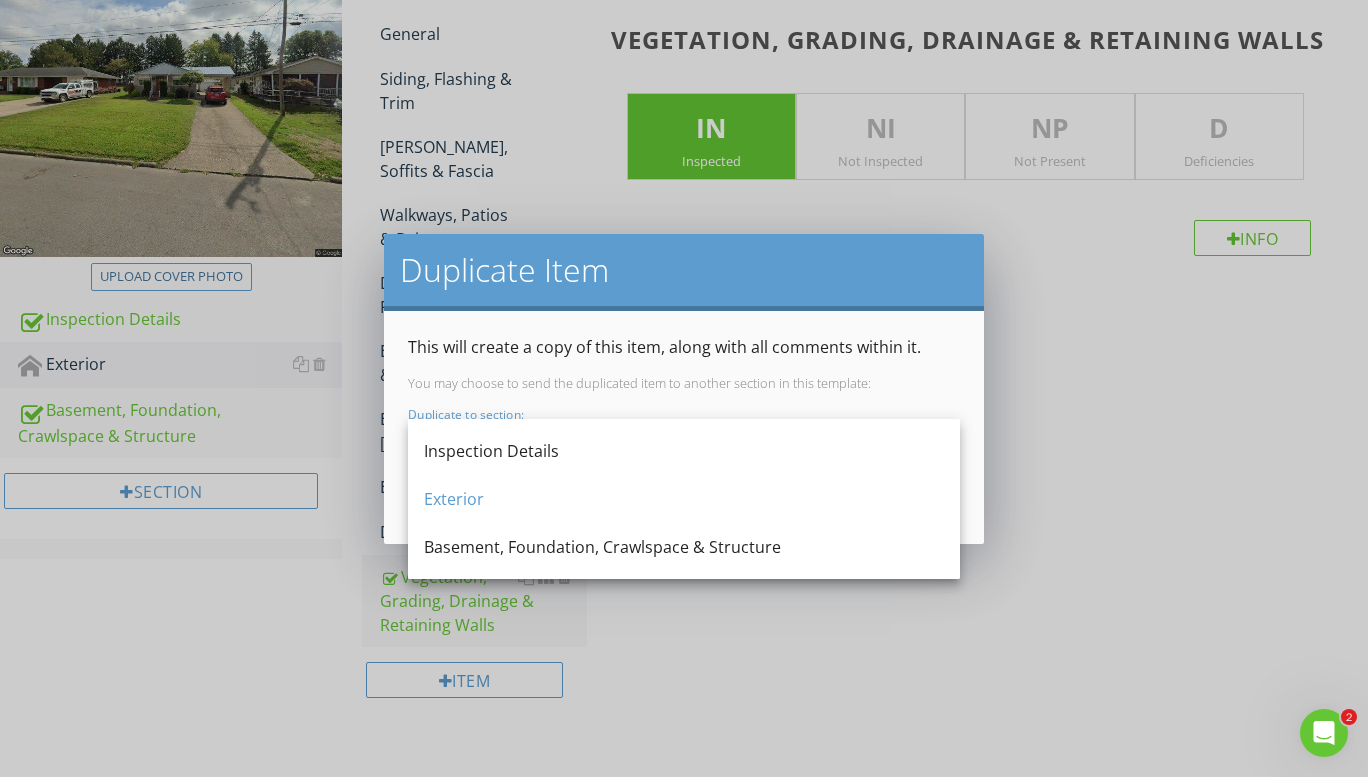click on "Duplicate Item
This will create a copy of this item, along with all comments
within it.
You may choose to send the duplicated item to another section in
this template:
Duplicate to section: Exterior arrow_drop_down     Duplicate   Cancel" at bounding box center [684, 388] 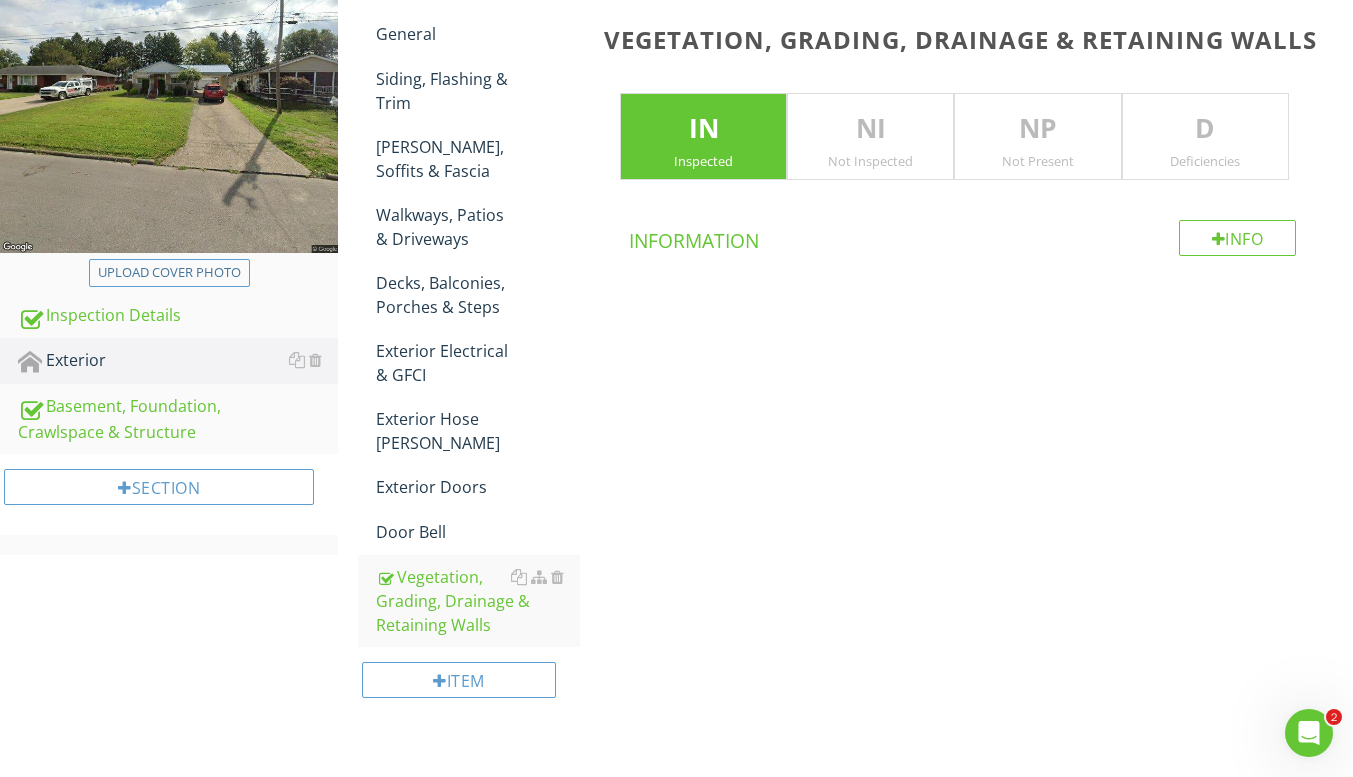 click at bounding box center [557, 532] 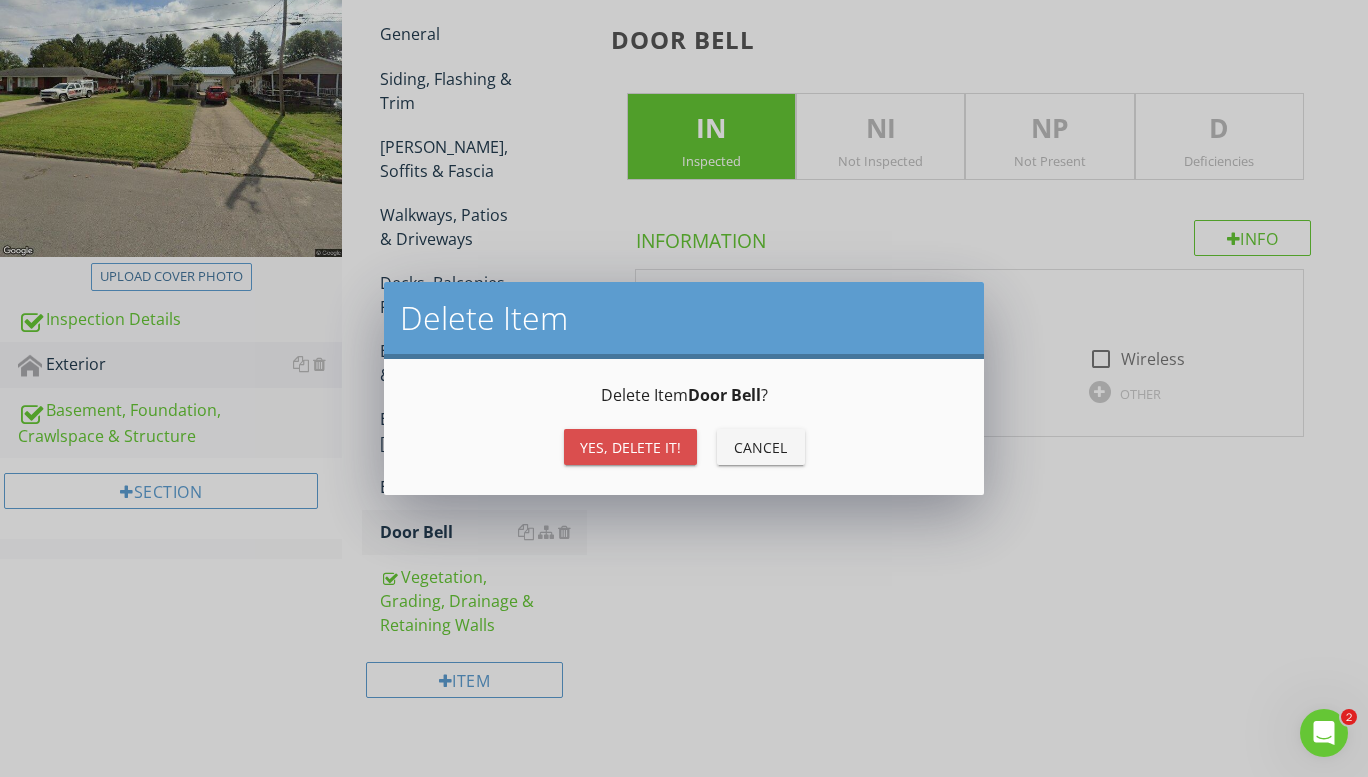 click on "Yes, Delete it!" at bounding box center (630, 447) 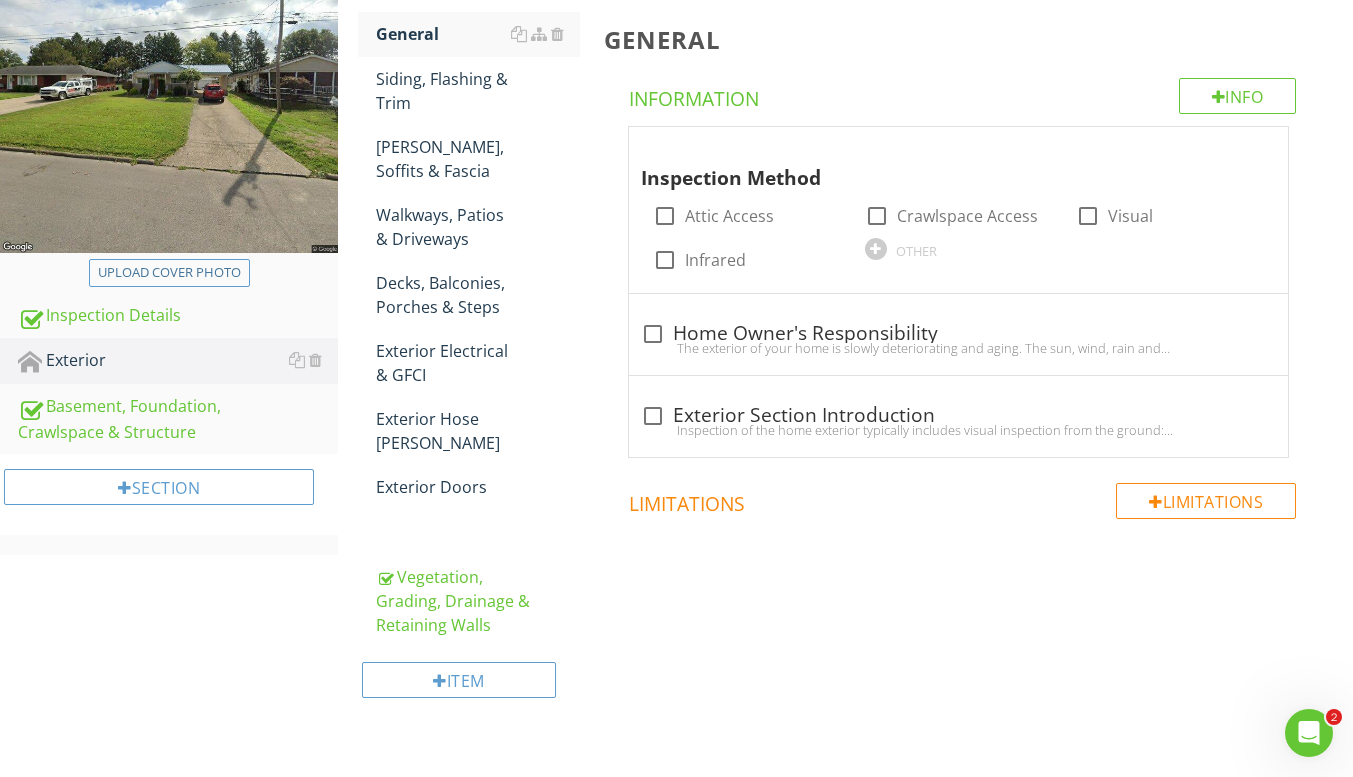 scroll, scrollTop: 261, scrollLeft: 0, axis: vertical 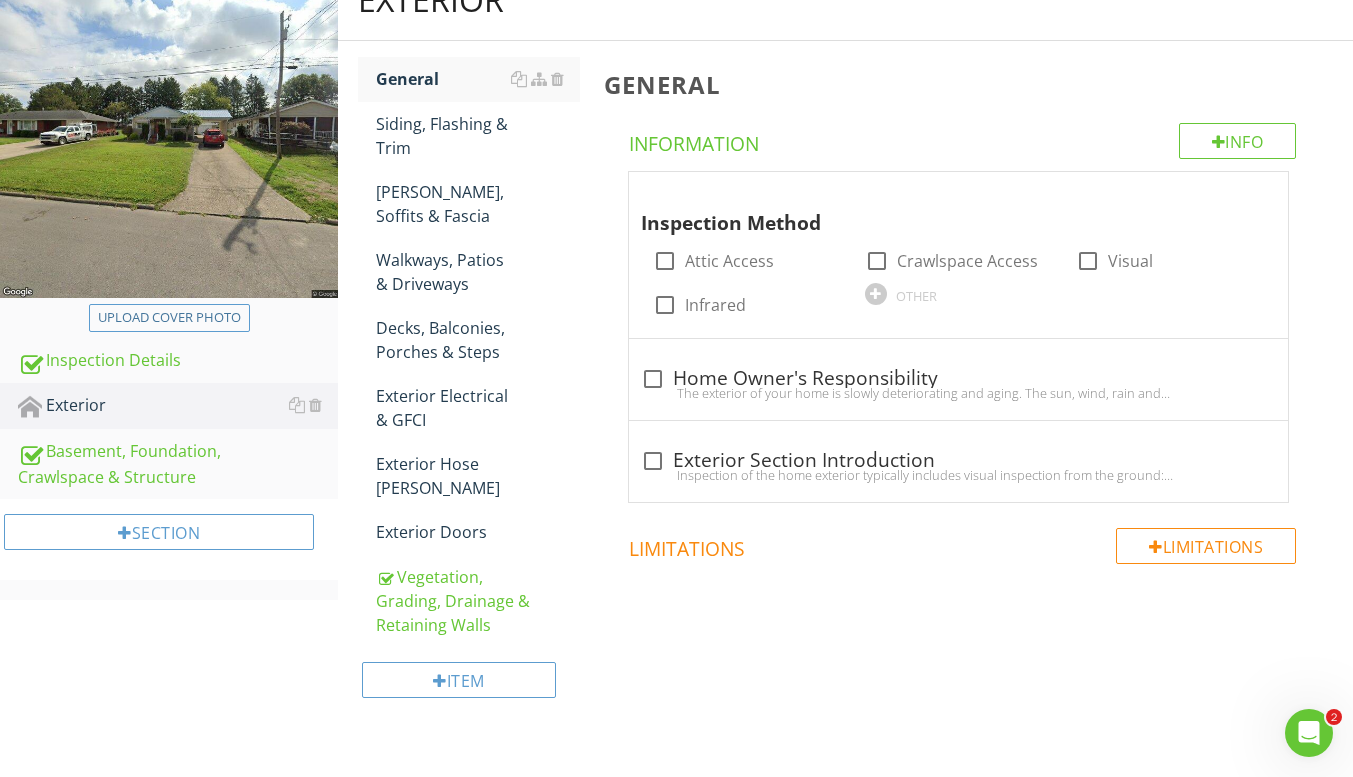 click at bounding box center (557, 532) 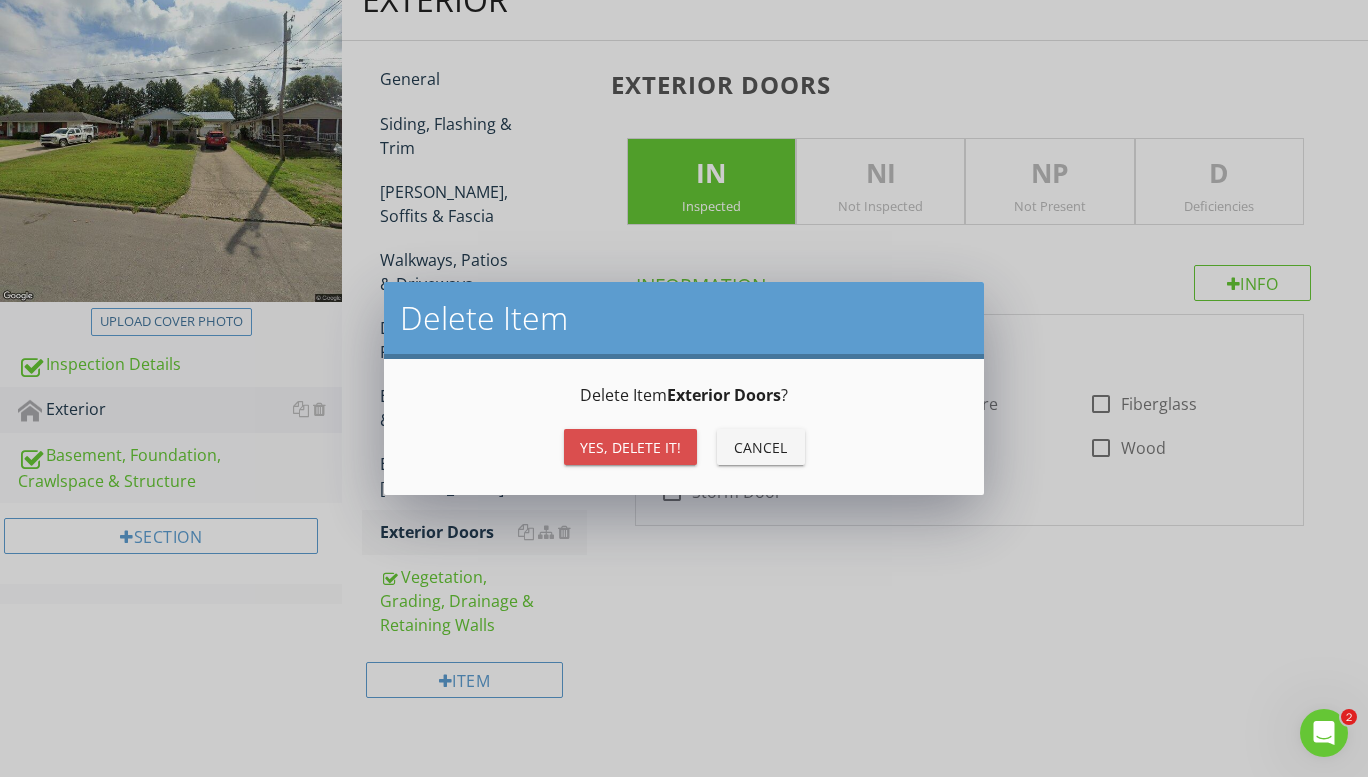 click on "Yes, Delete it!" at bounding box center (630, 447) 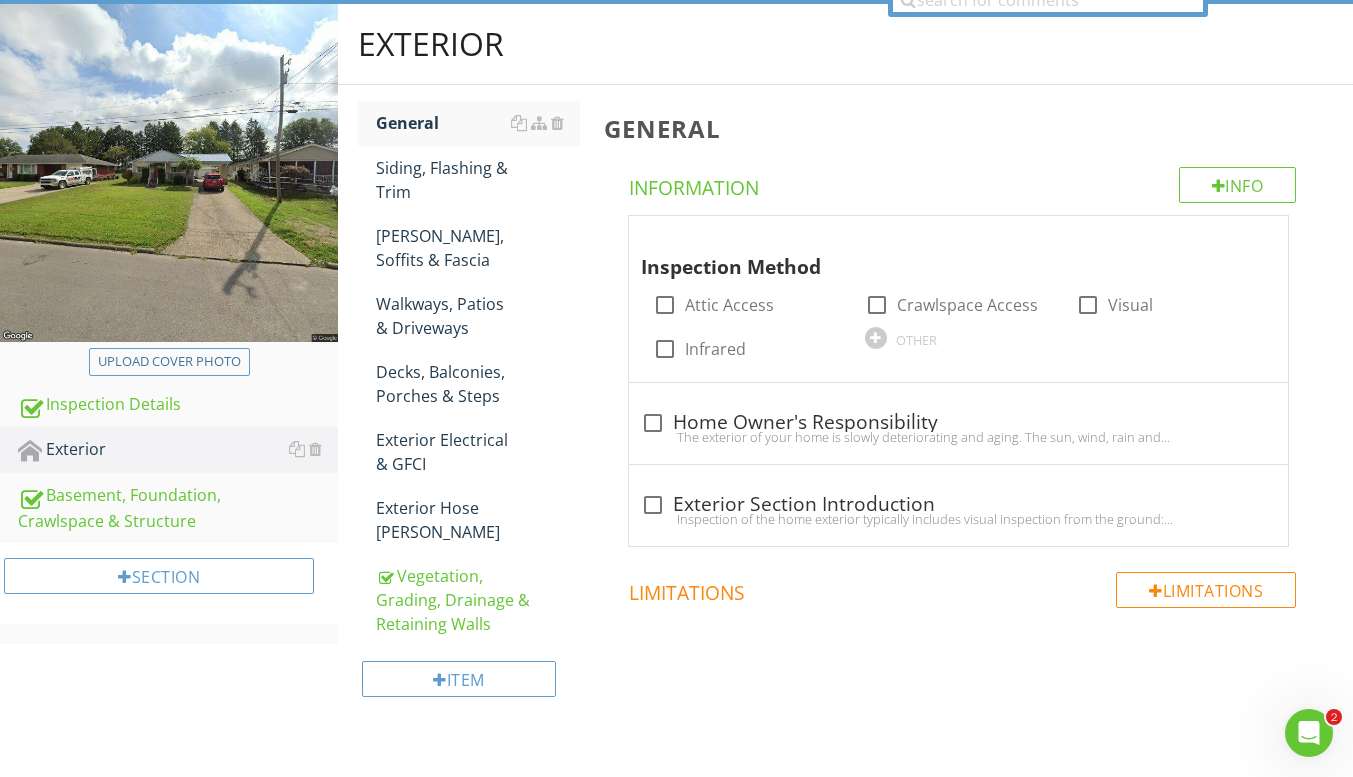 scroll, scrollTop: 216, scrollLeft: 0, axis: vertical 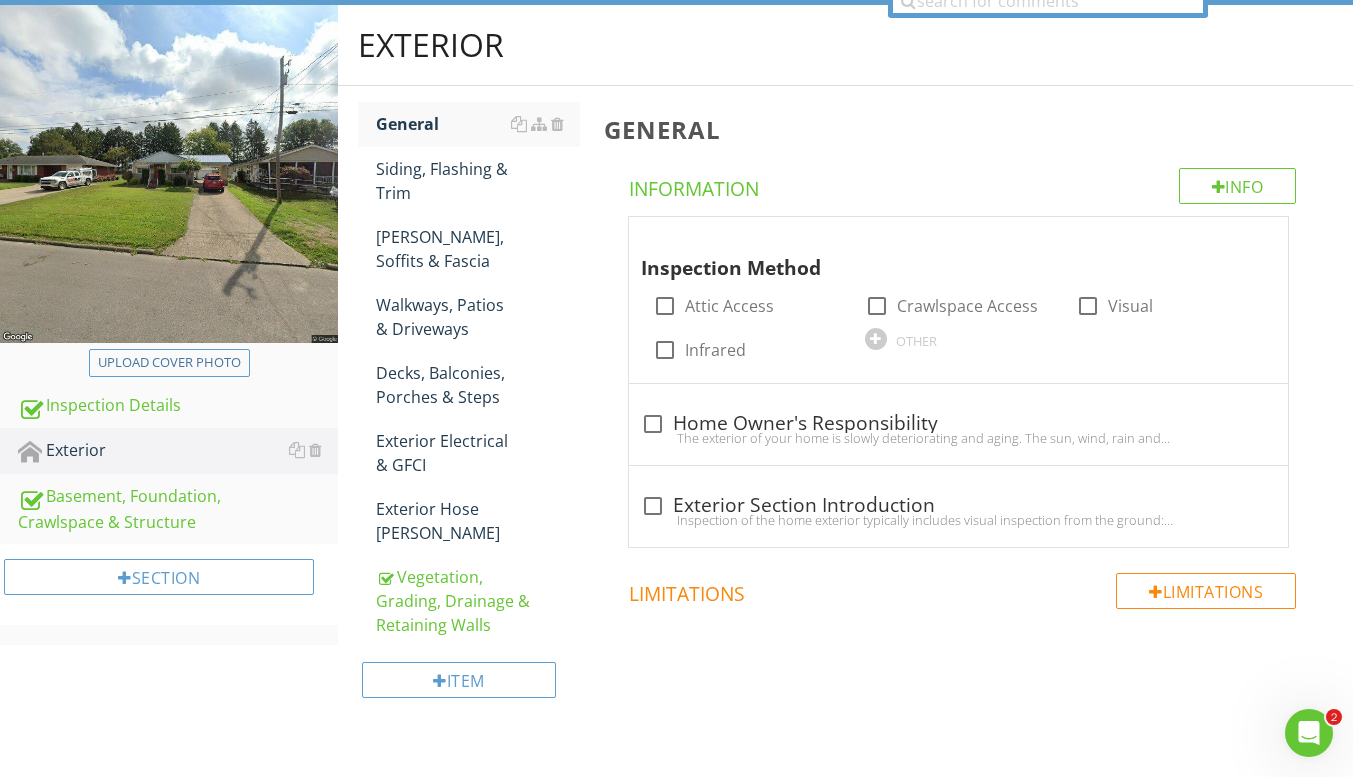 click at bounding box center [557, 509] 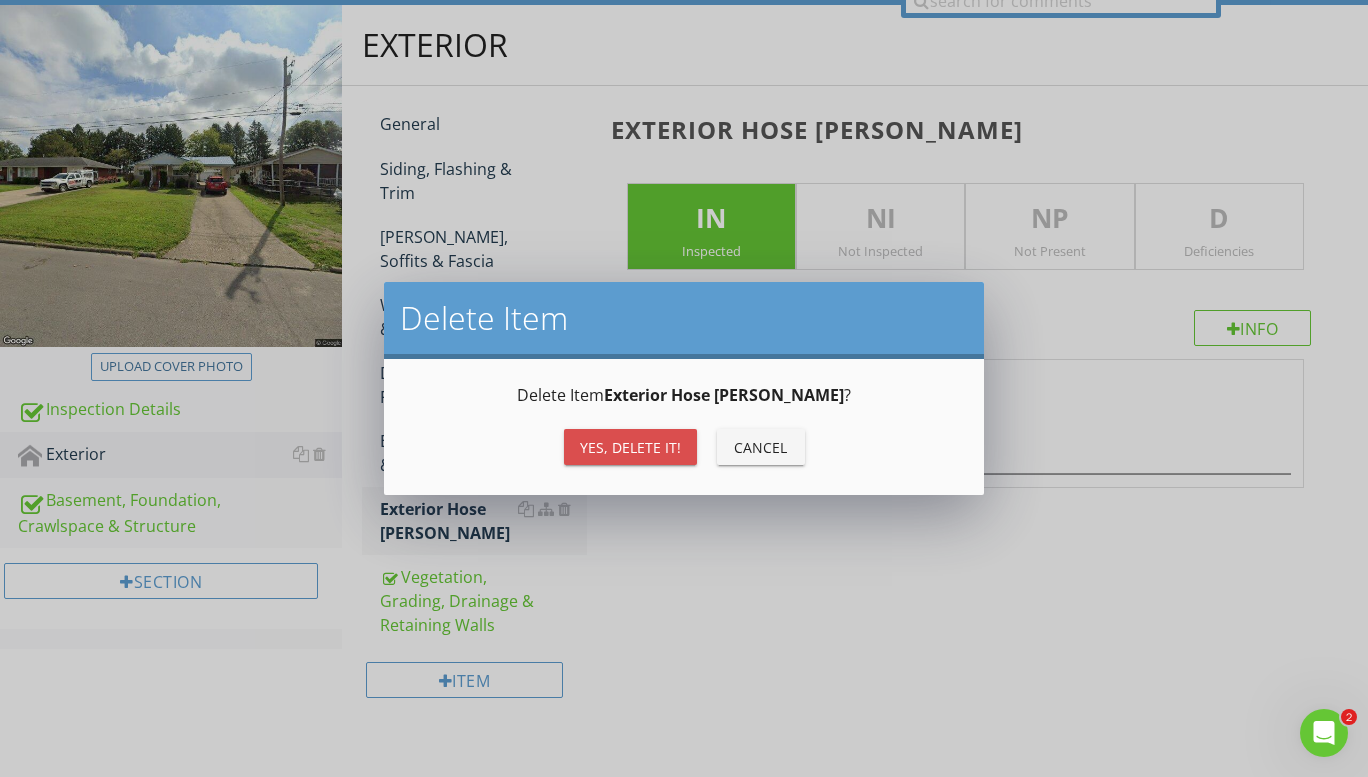 click on "Yes, Delete it!" at bounding box center (630, 447) 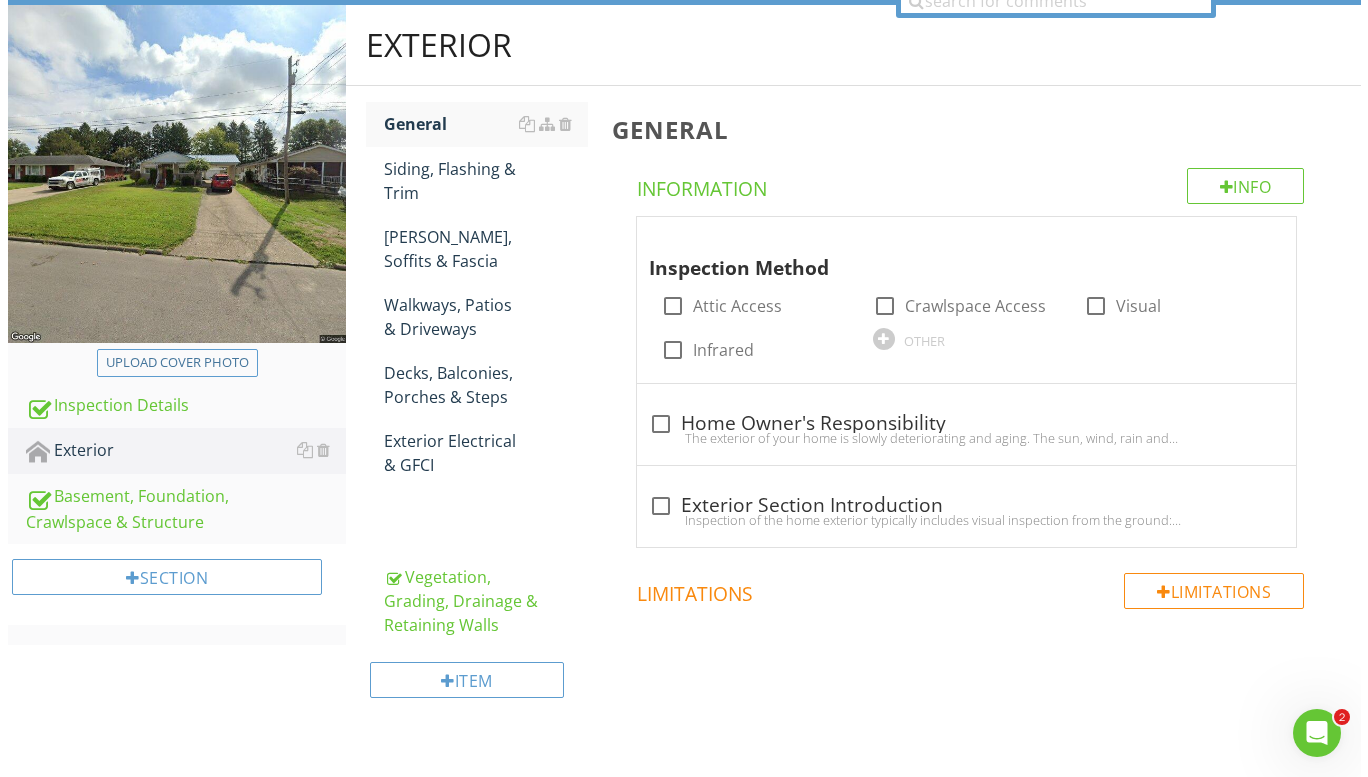 scroll, scrollTop: 210, scrollLeft: 0, axis: vertical 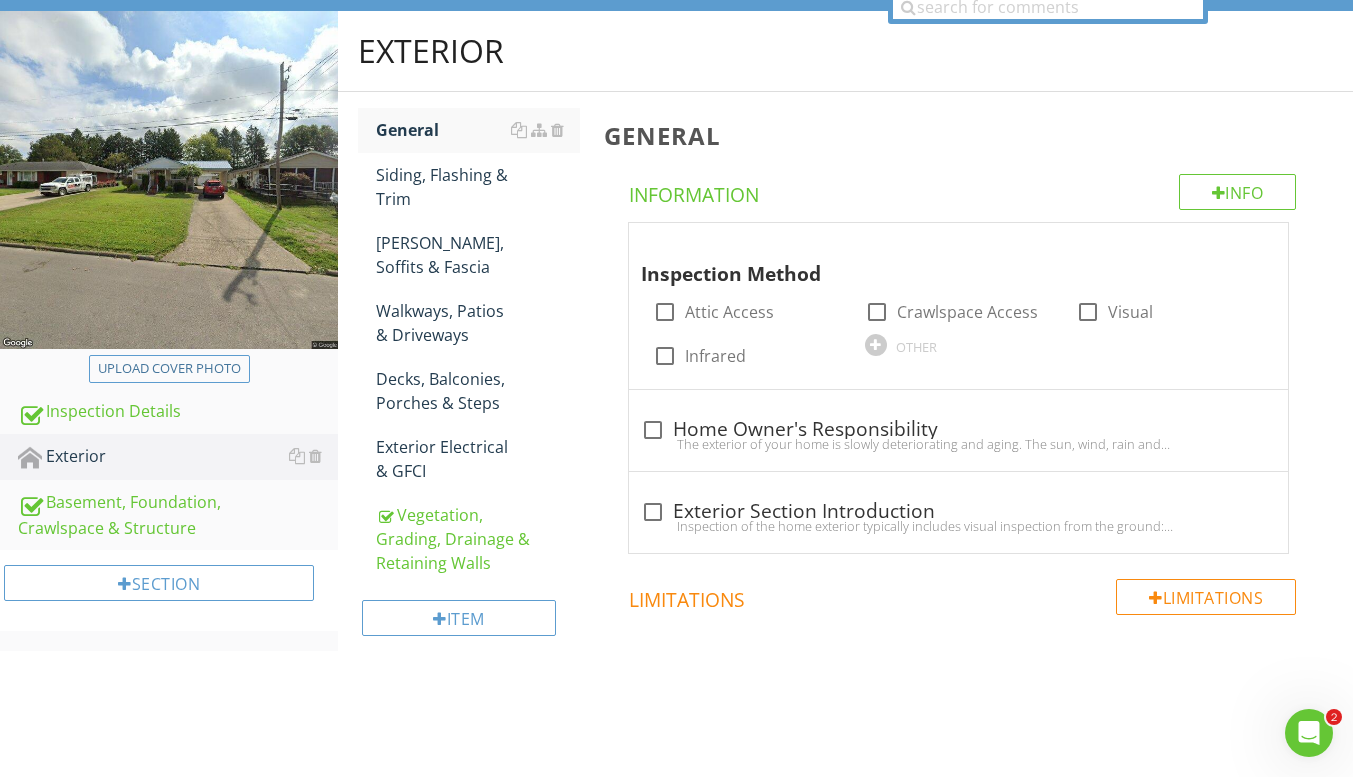 click at bounding box center [557, 447] 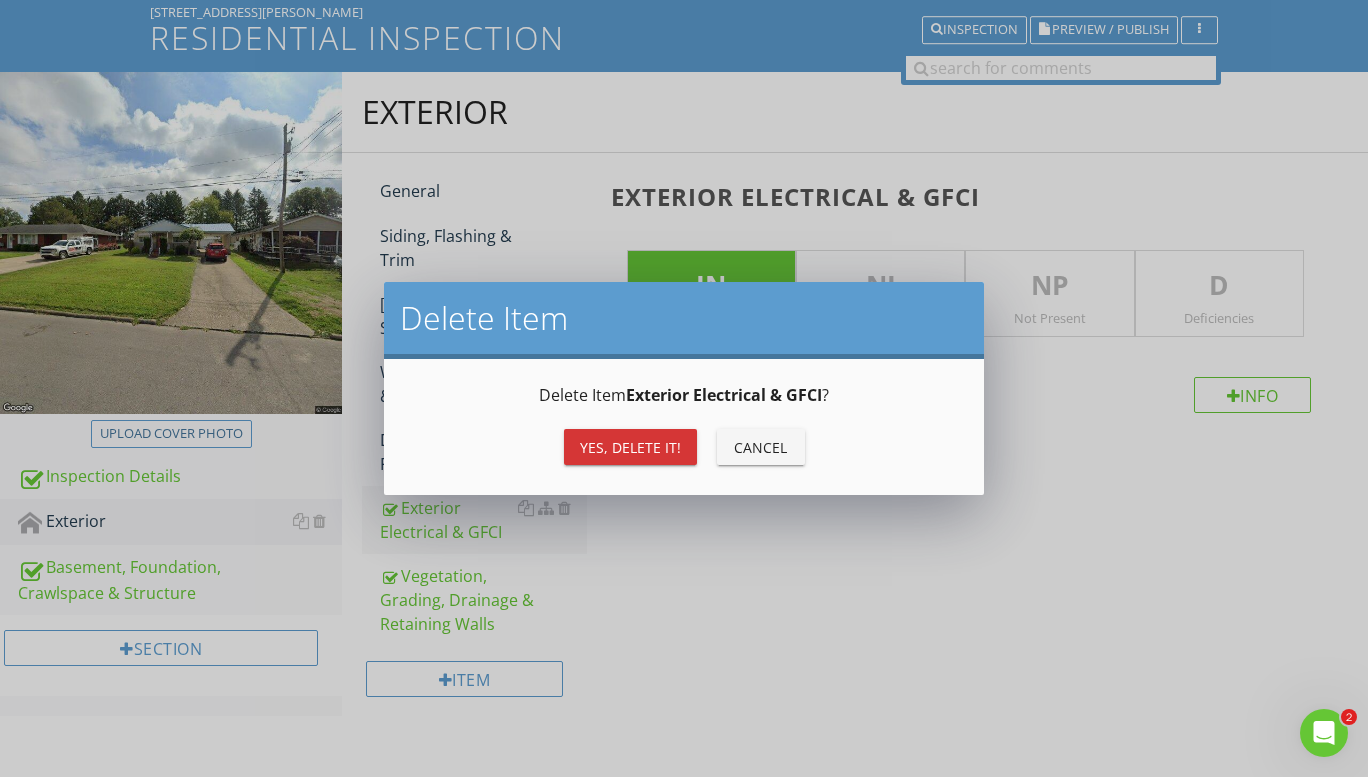 scroll, scrollTop: 148, scrollLeft: 0, axis: vertical 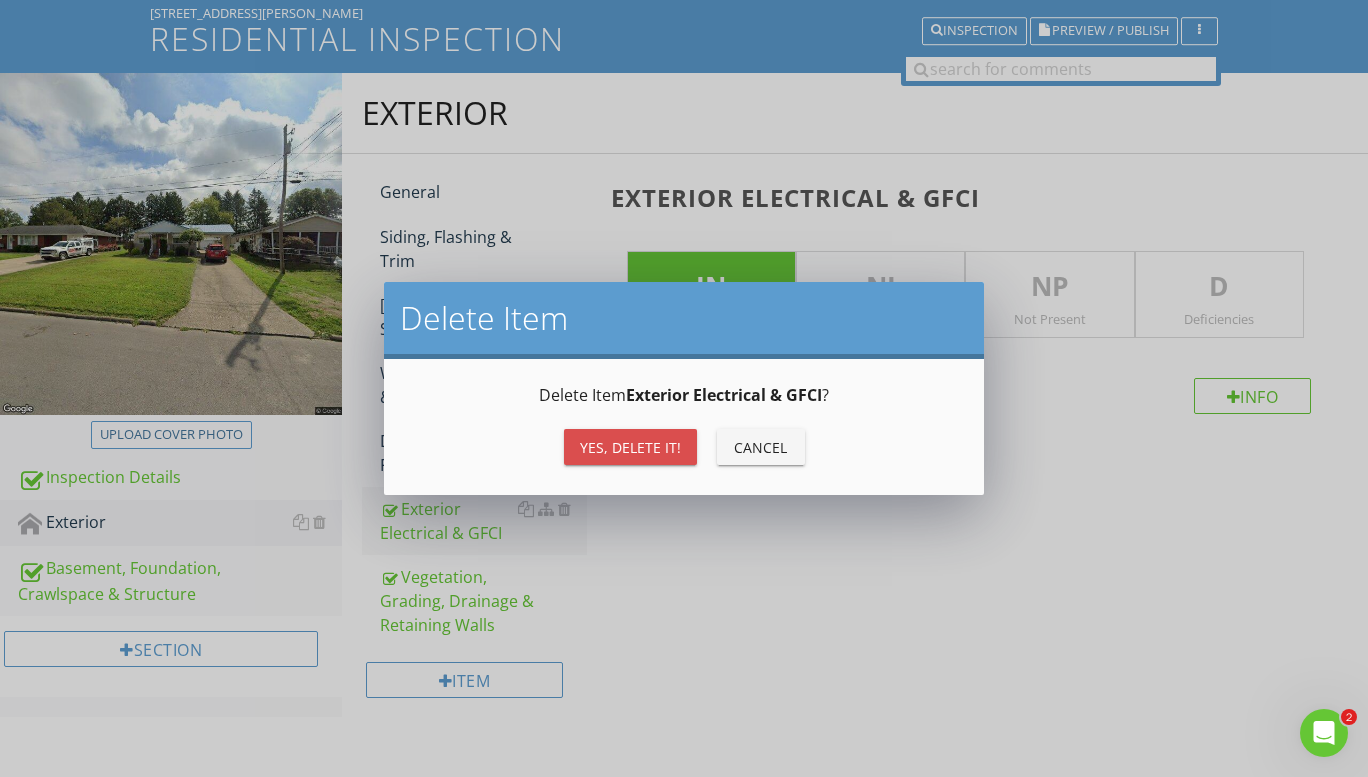 click on "Yes, Delete it!" at bounding box center (630, 447) 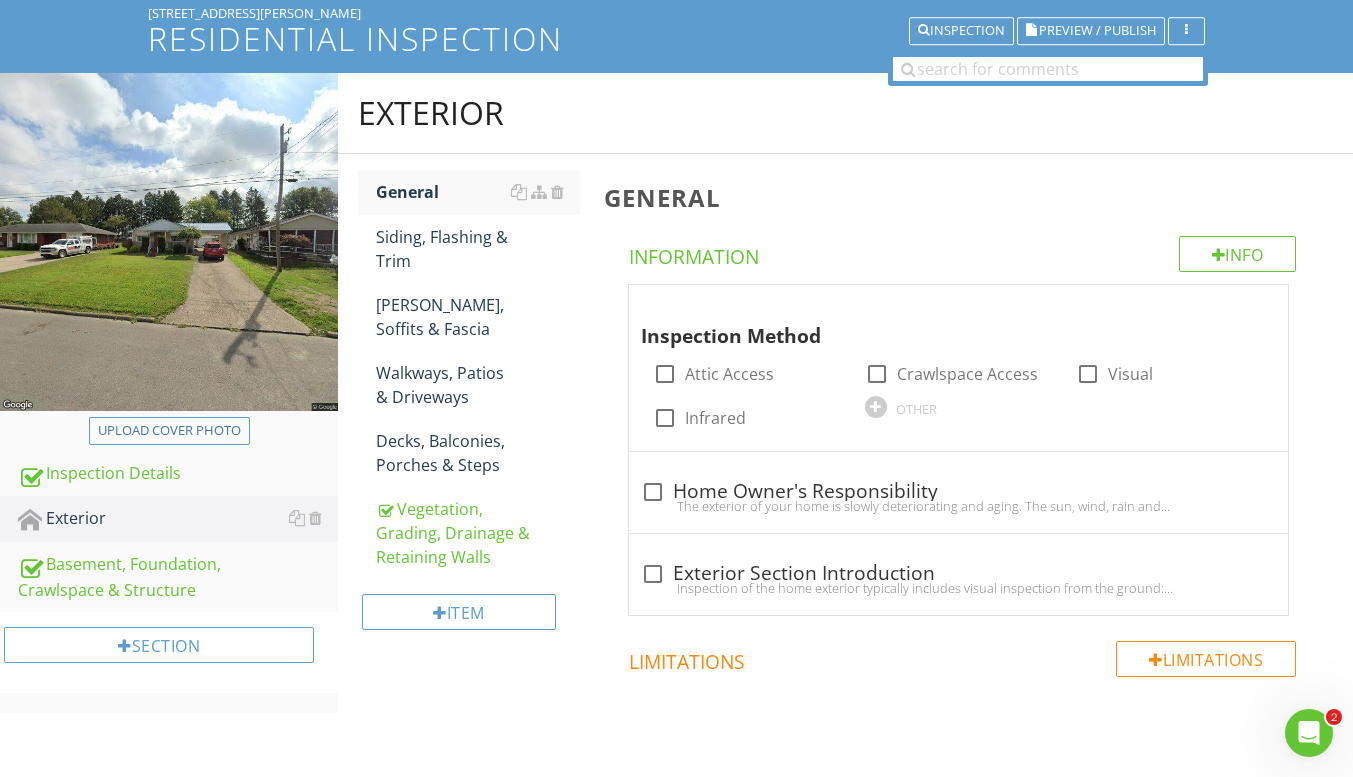 click at bounding box center [557, 441] 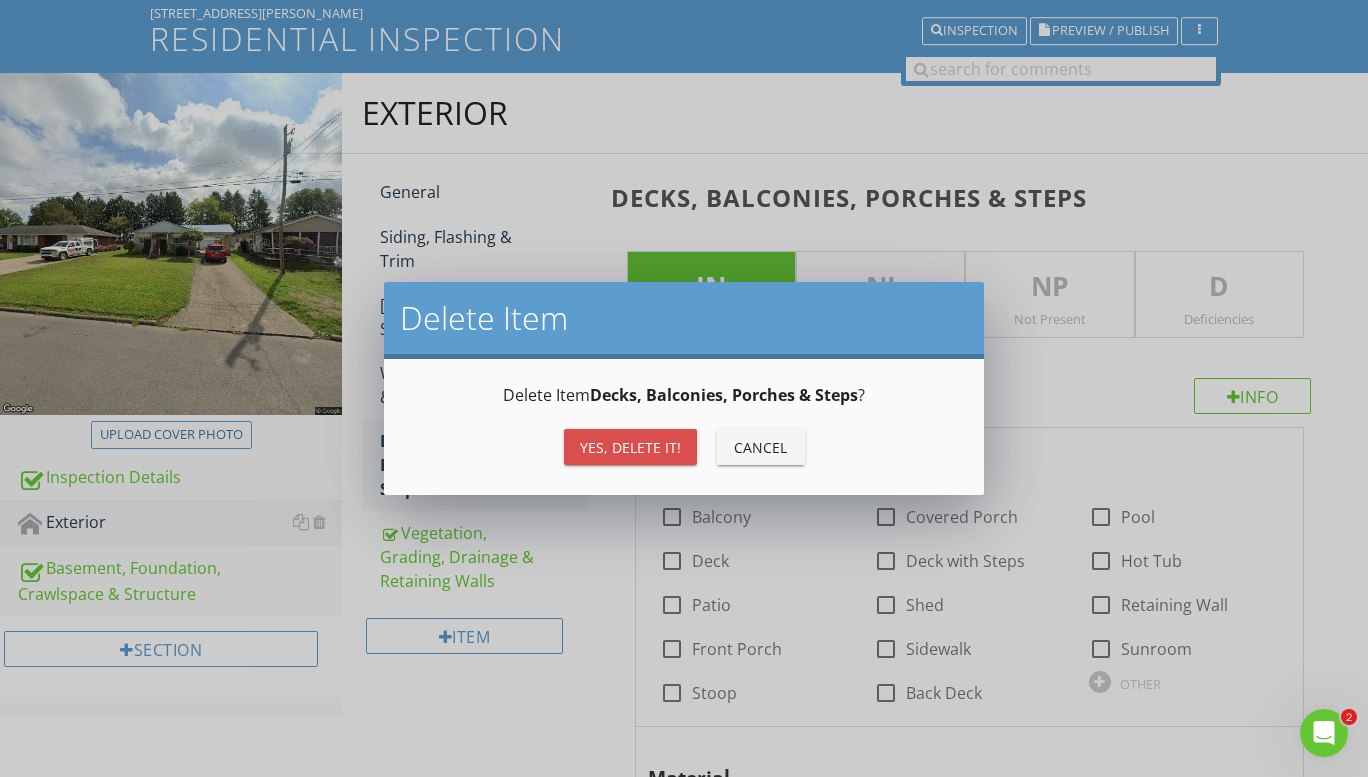 click on "Yes, Delete it!" at bounding box center [630, 447] 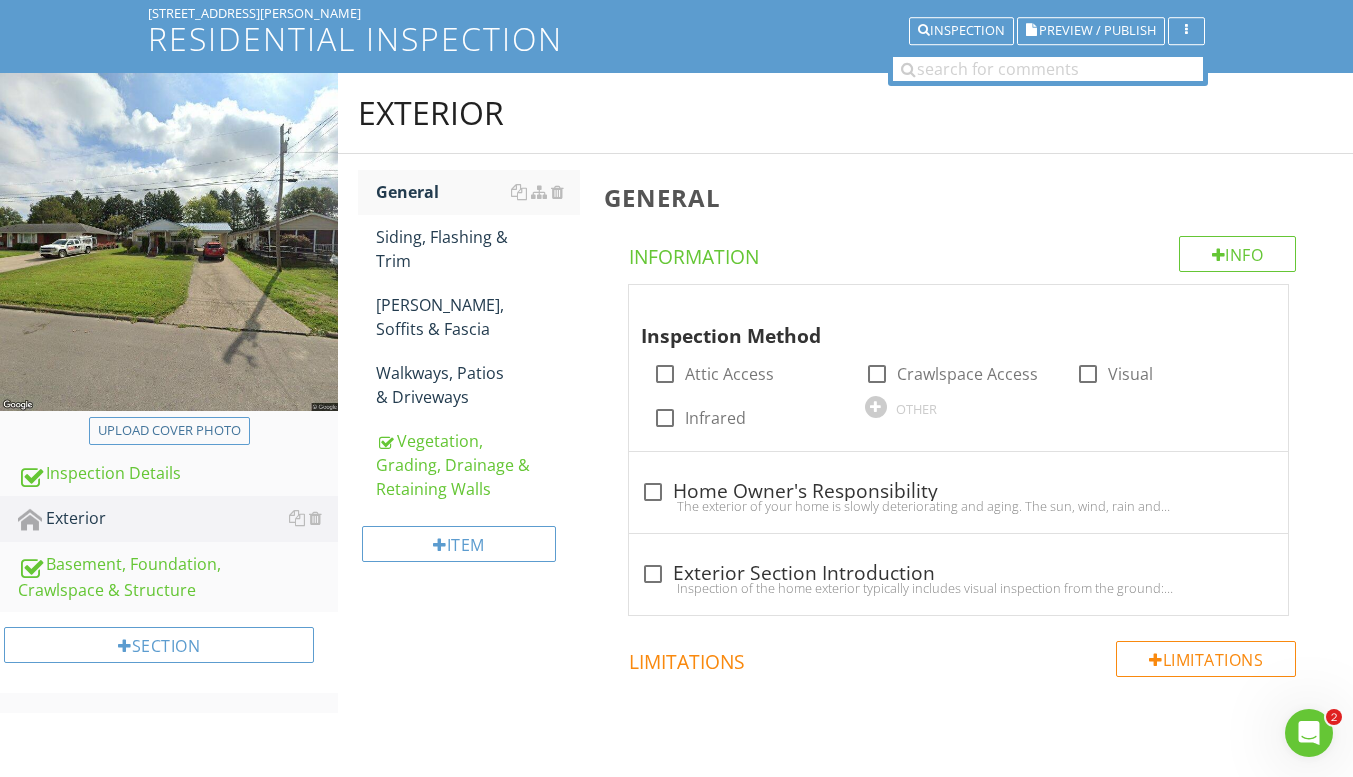 click at bounding box center (557, 373) 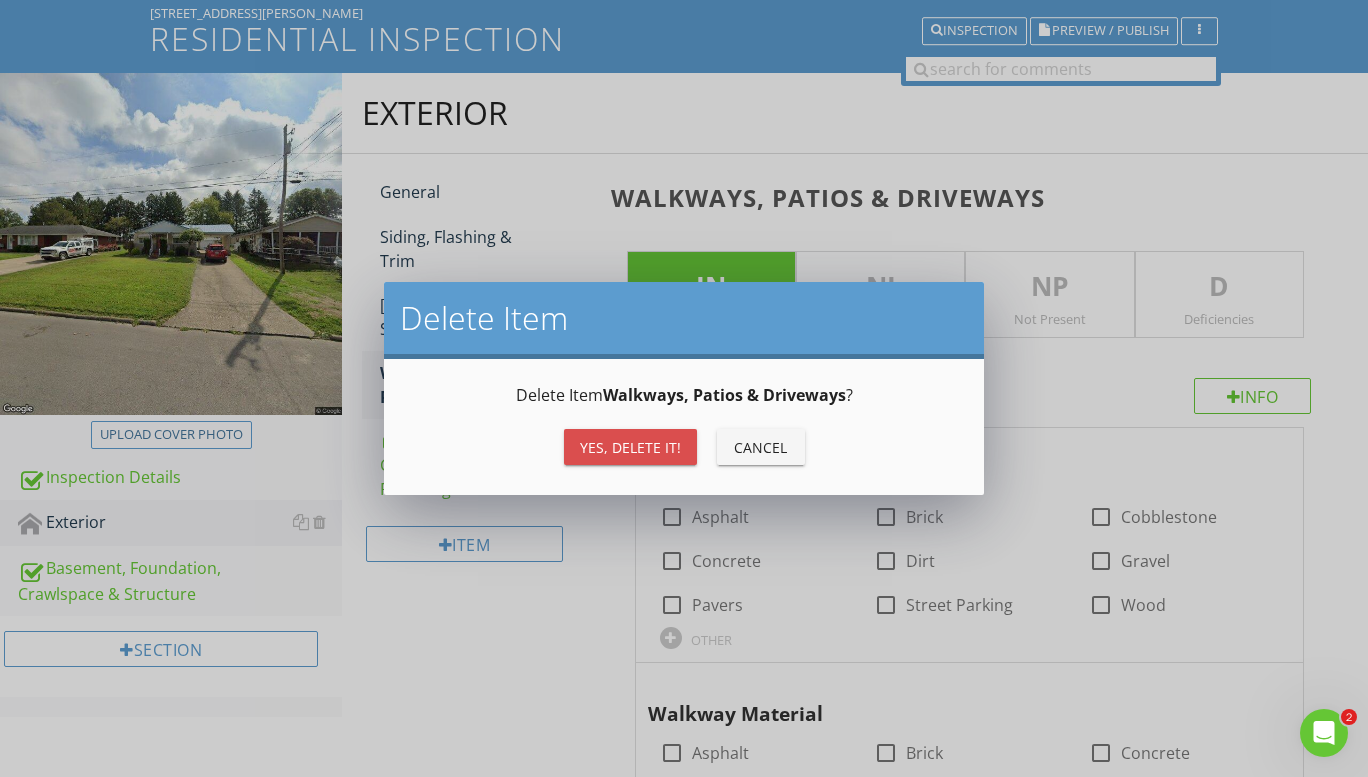 click on "Yes, Delete it!" at bounding box center [630, 447] 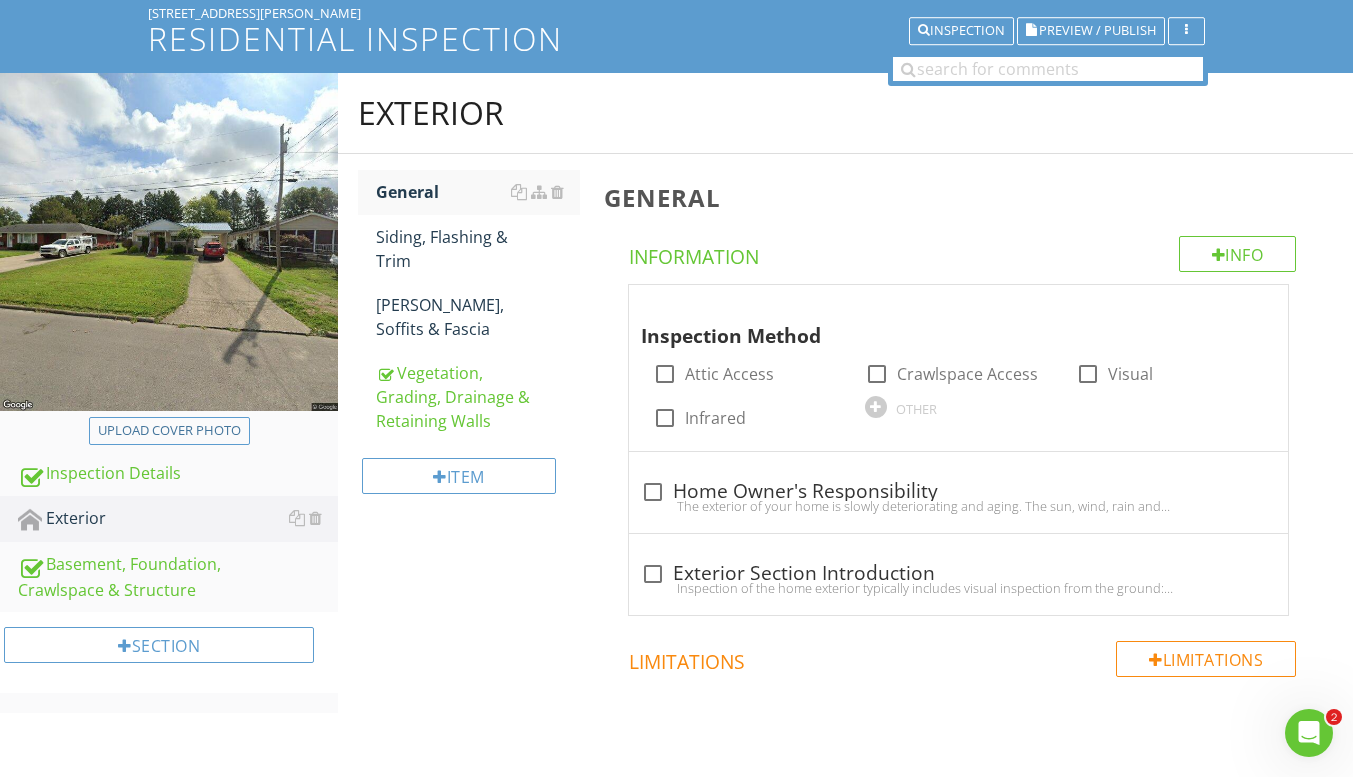 click at bounding box center [557, 305] 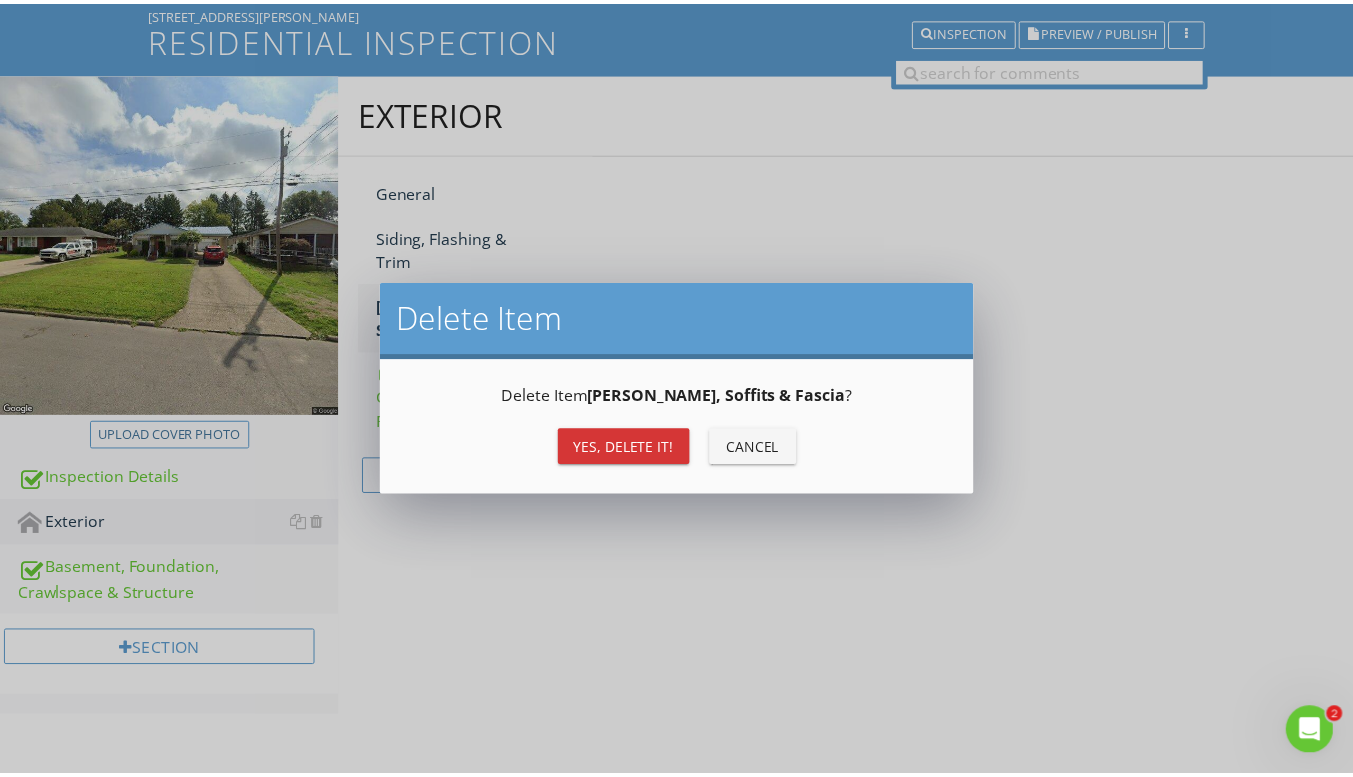 scroll, scrollTop: 137, scrollLeft: 0, axis: vertical 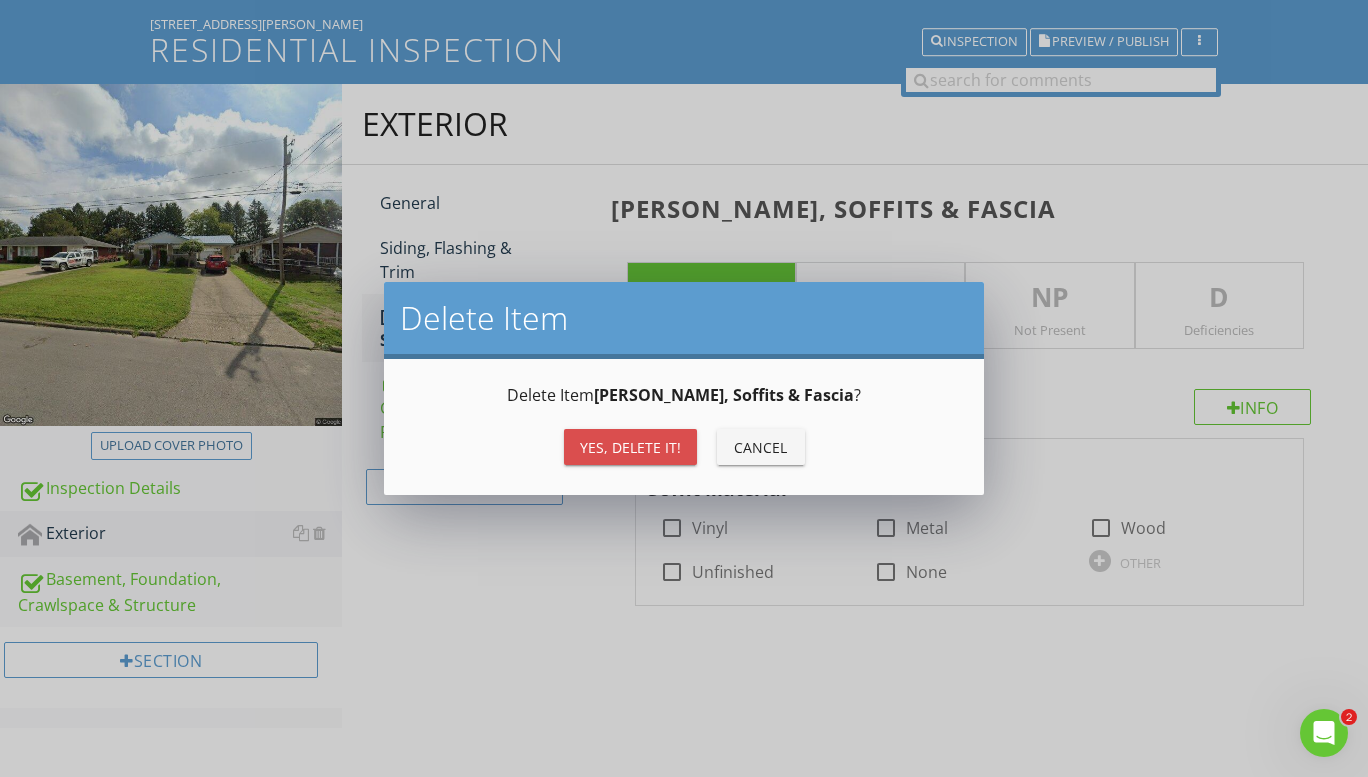 click on "Yes, Delete it!" at bounding box center (630, 447) 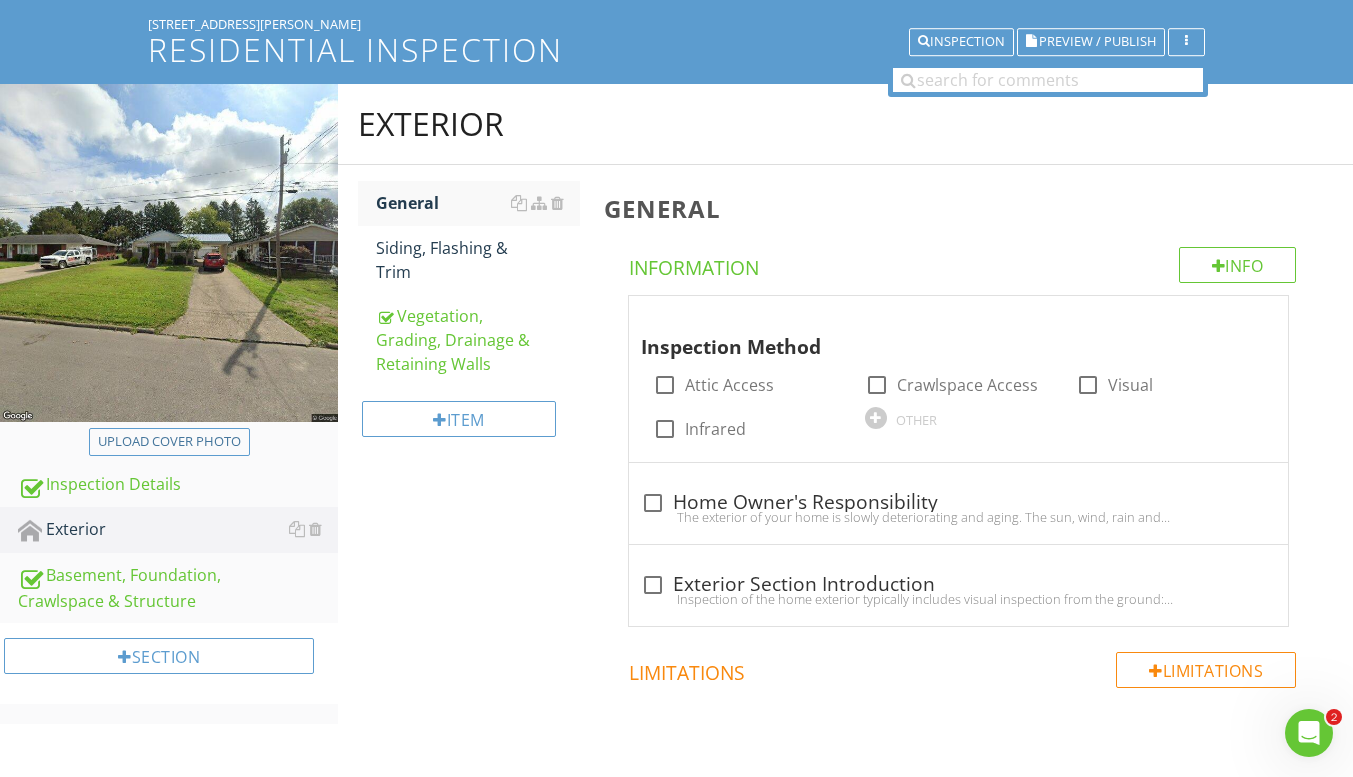 click at bounding box center [557, 248] 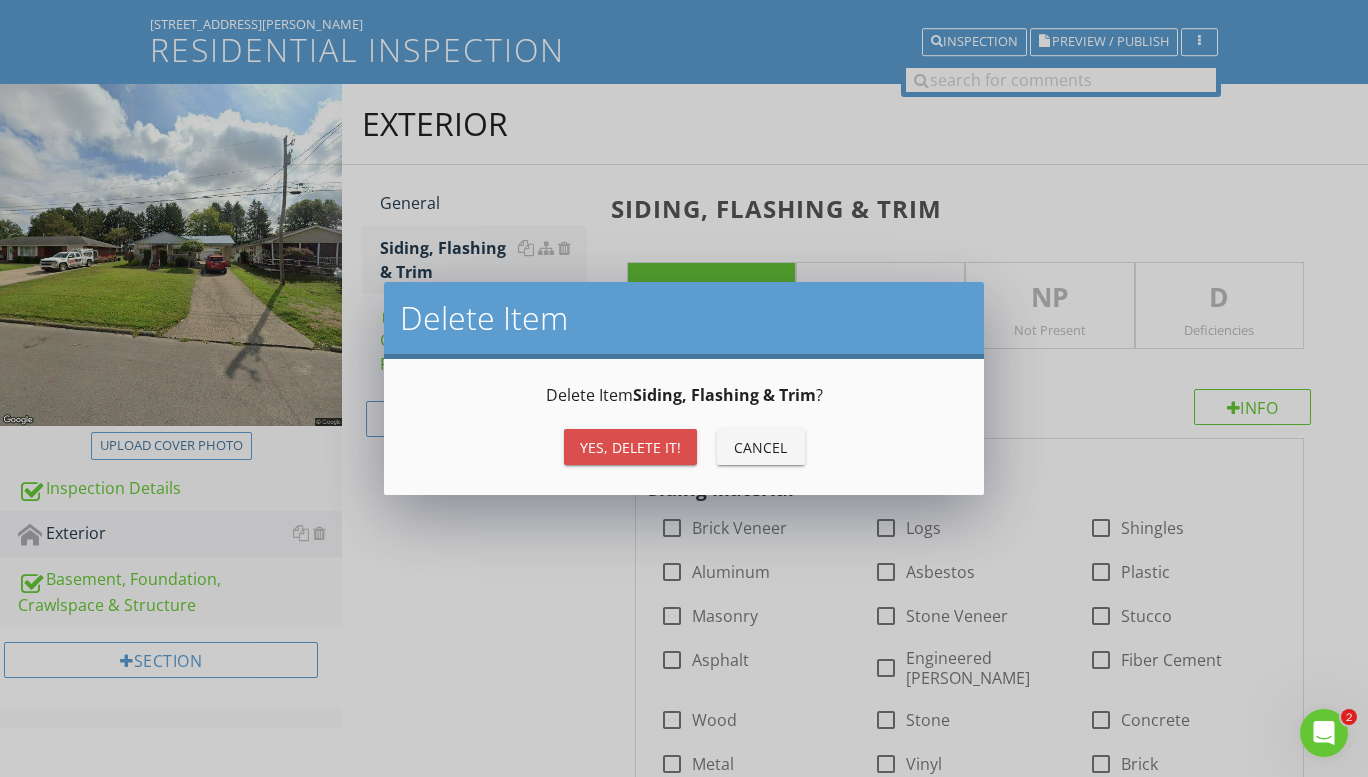 click on "Yes, Delete it!" at bounding box center [630, 447] 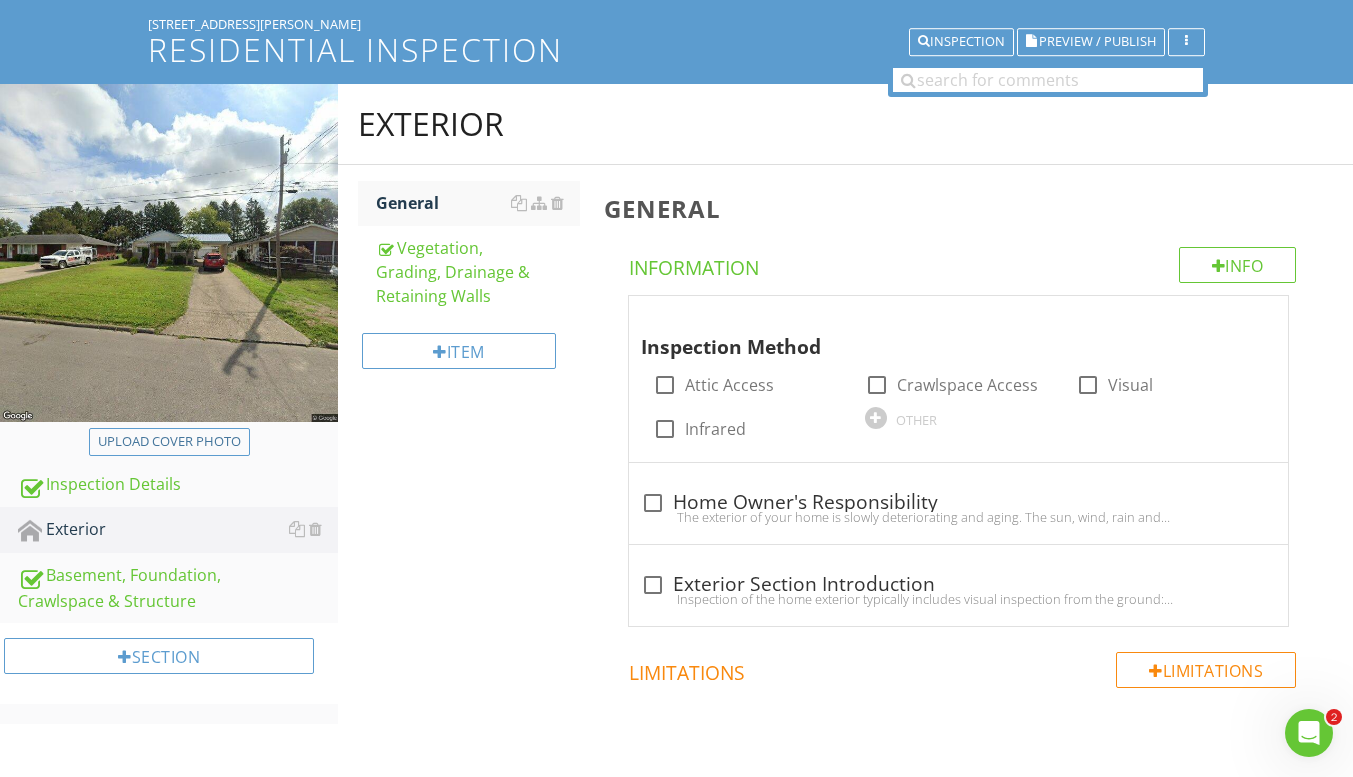 click on "General" at bounding box center [478, 203] 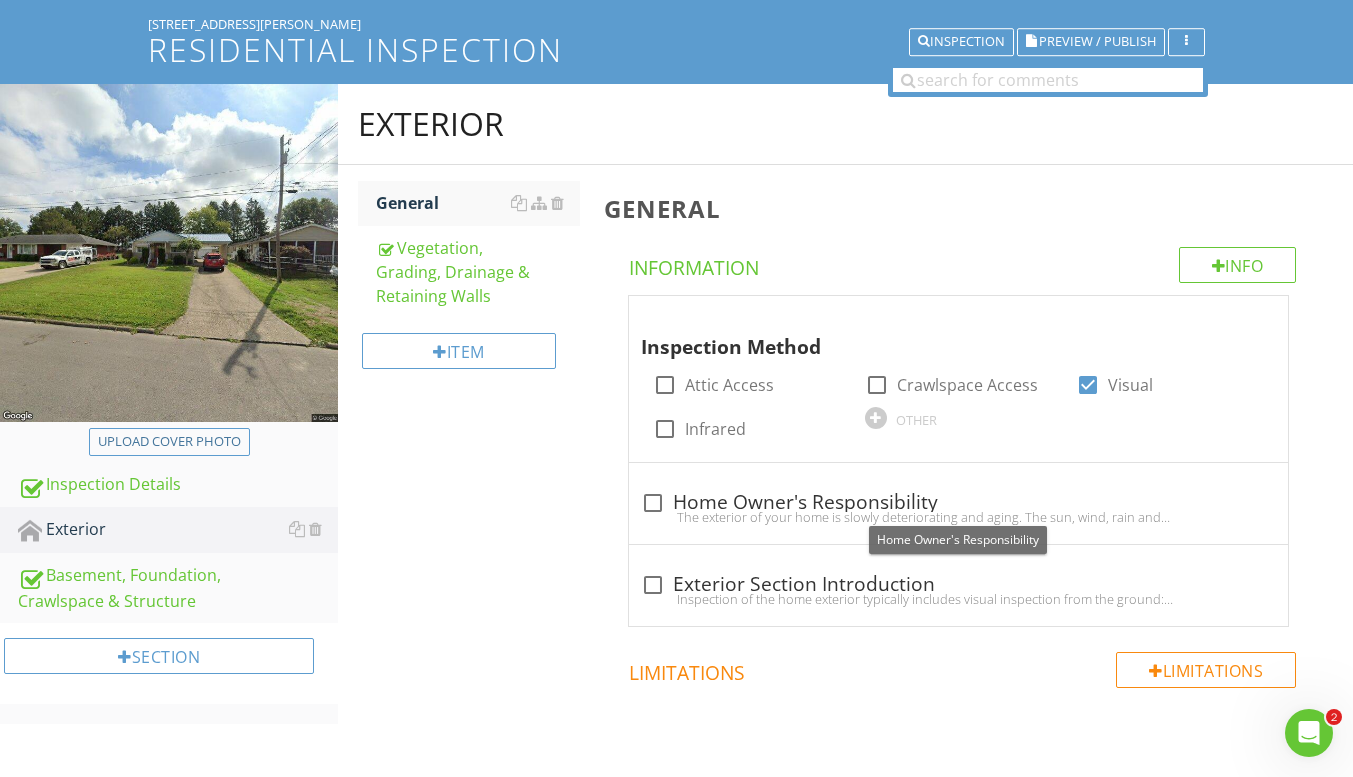 click at bounding box center (653, 503) 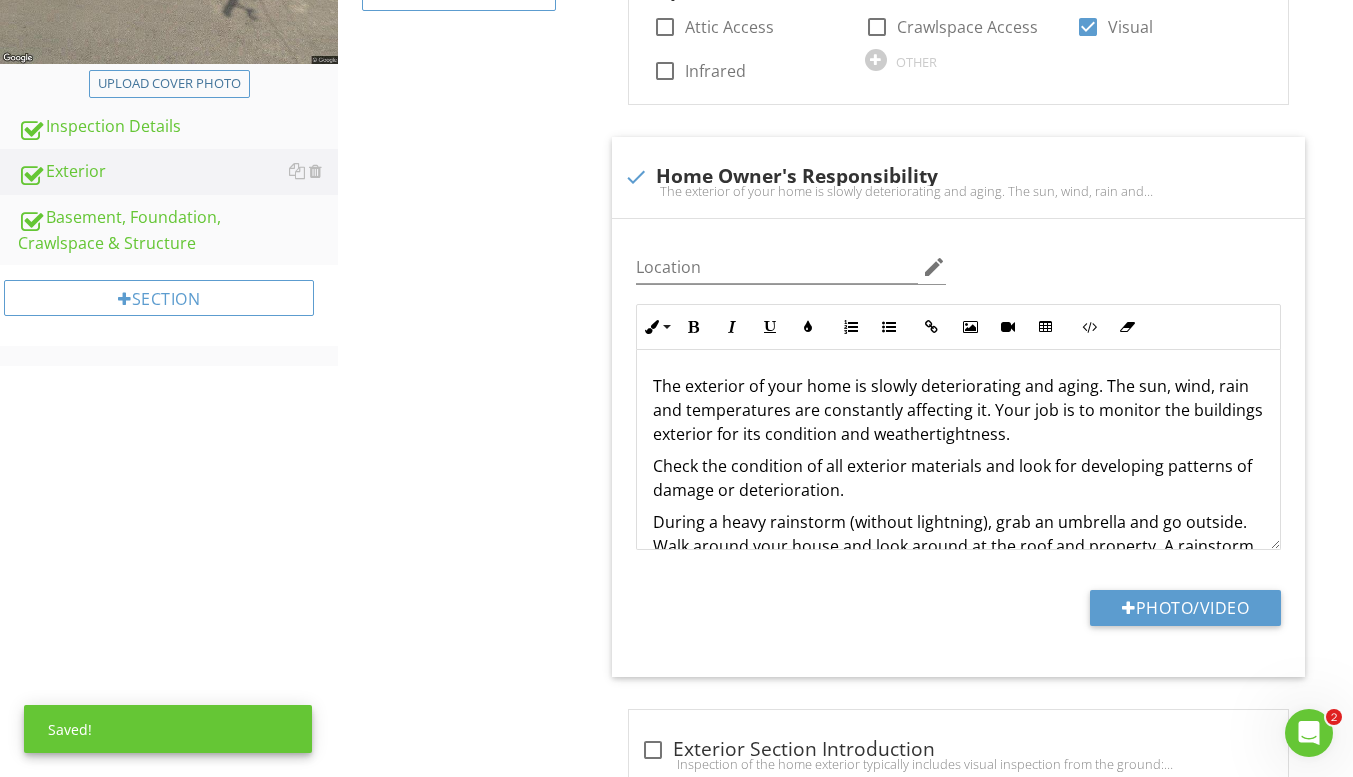 scroll, scrollTop: 733, scrollLeft: 0, axis: vertical 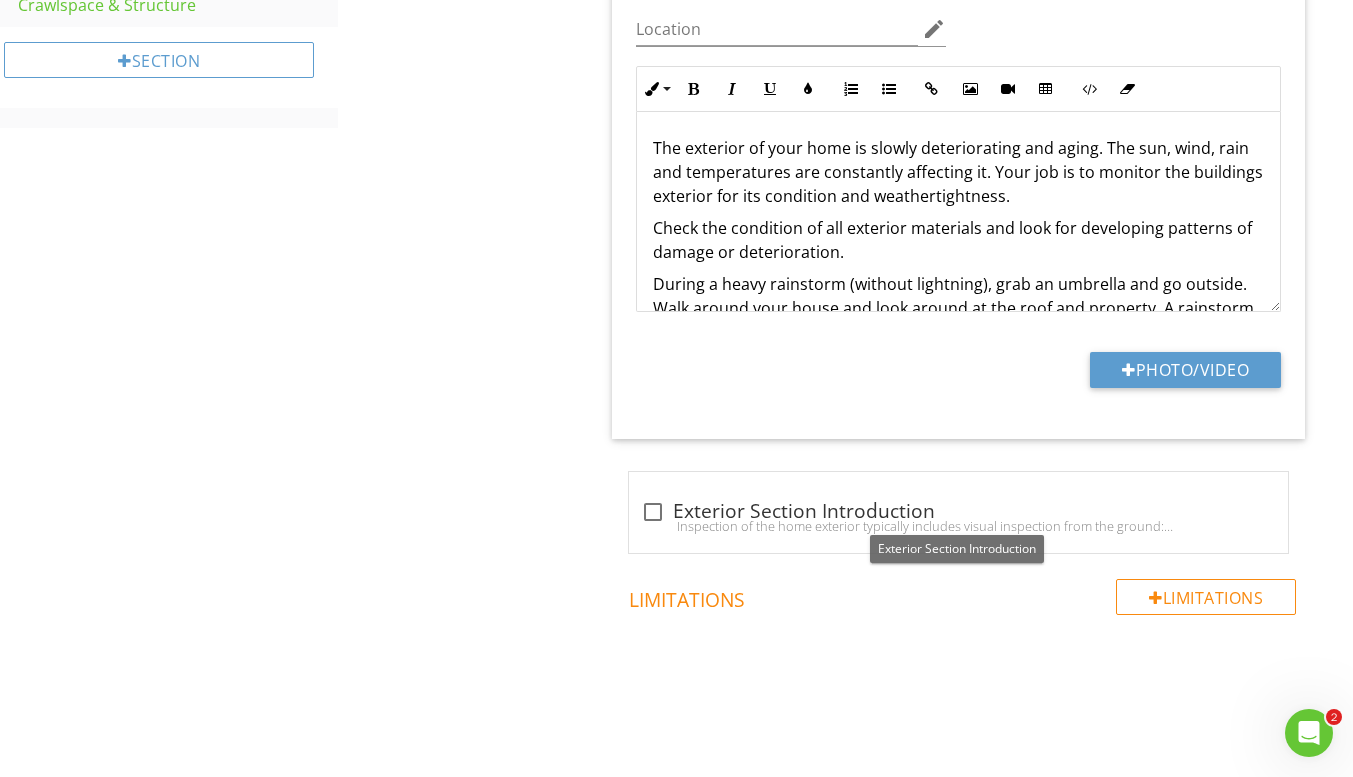 click at bounding box center (653, 512) 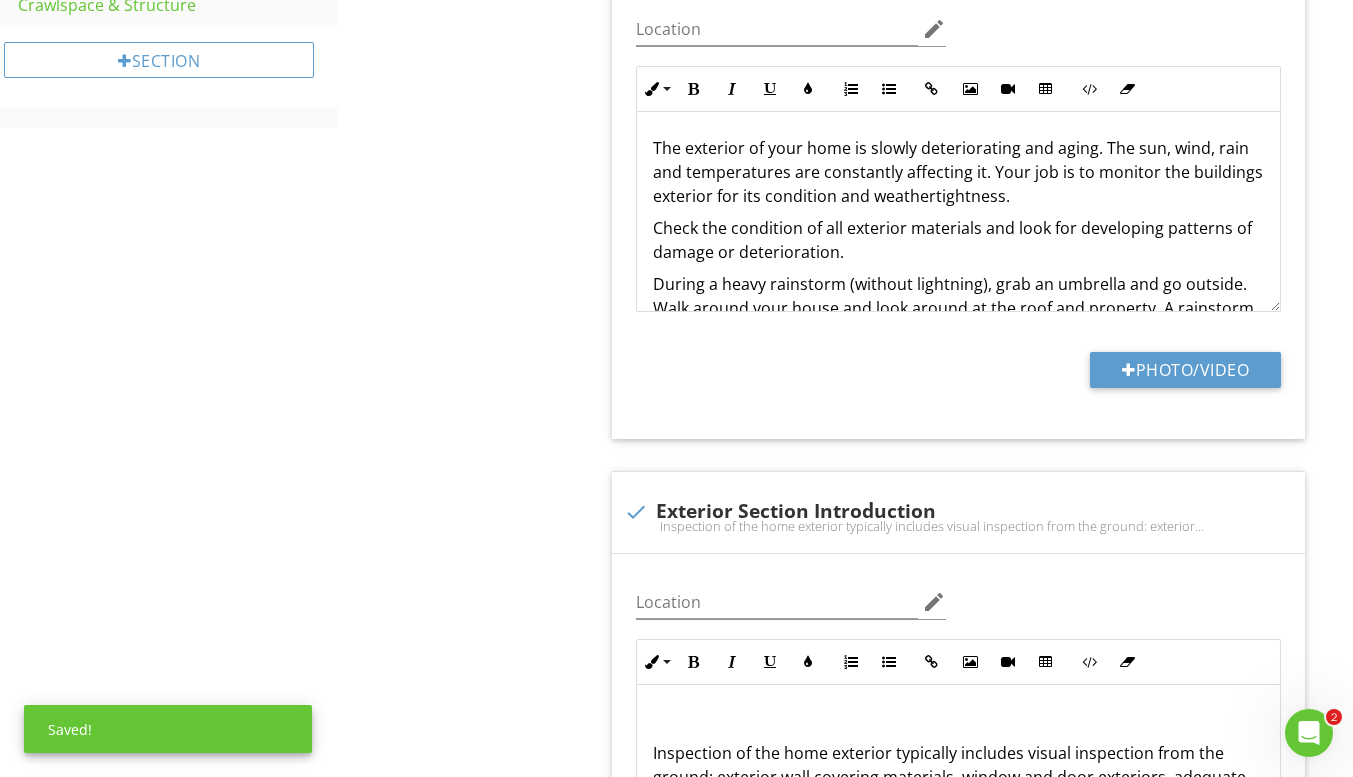 click on "Exterior
General
Vegetation, Grading, Drainage & Retaining Walls
Item
General
Info
Information
Inspection Method
check_box_outline_blank Attic Access   check_box_outline_blank Crawlspace Access   check_box Visual   check_box_outline_blank Infrared         OTHER                                   check
Home Owner's Responsibility
Location edit       Inline Style XLarge Large Normal Small Light Small/Light Bold Italic Underline Colors Ordered List Unordered List Insert Link Insert Image Insert Video Insert Table Code View Clear Formatting Check the condition of all exterior materials and look for developing patterns of damage or deterioration.  Enter text here" at bounding box center (845, 365) 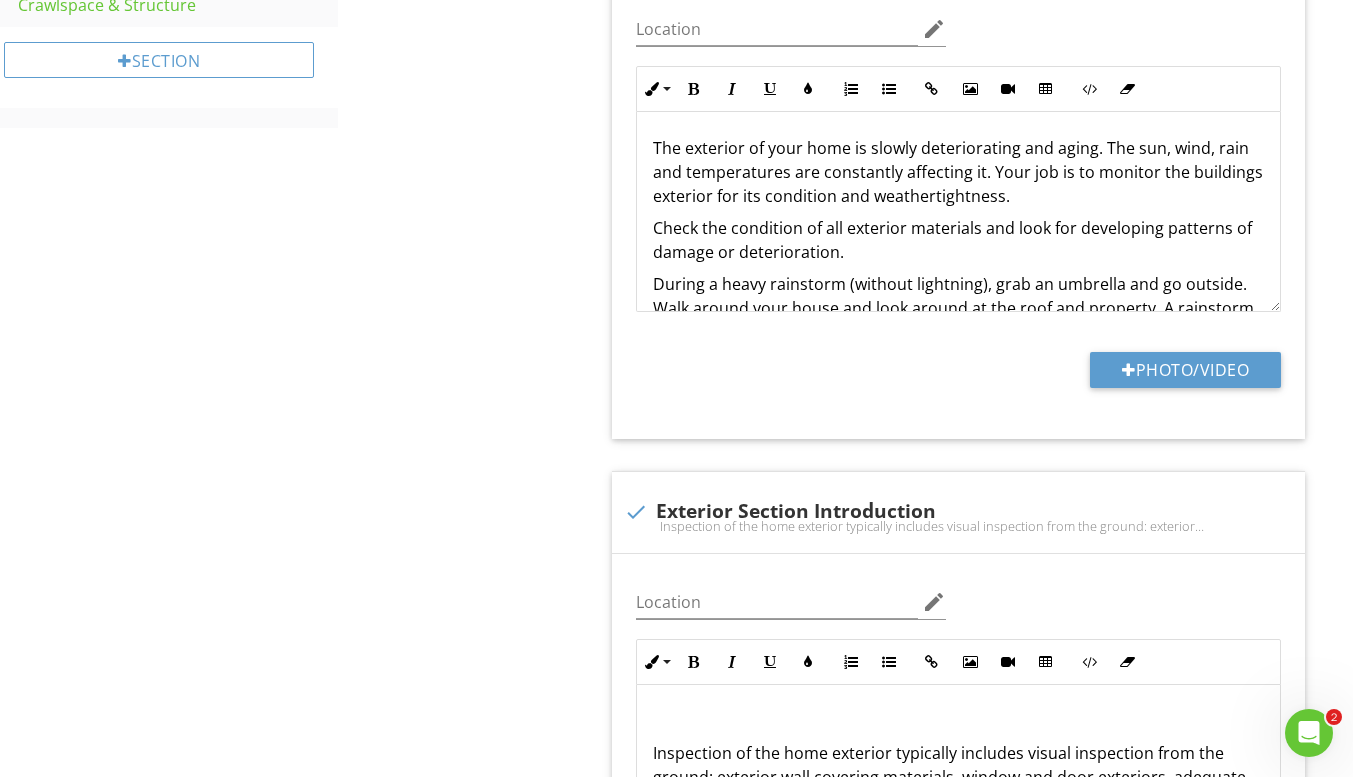 scroll, scrollTop: 0, scrollLeft: 0, axis: both 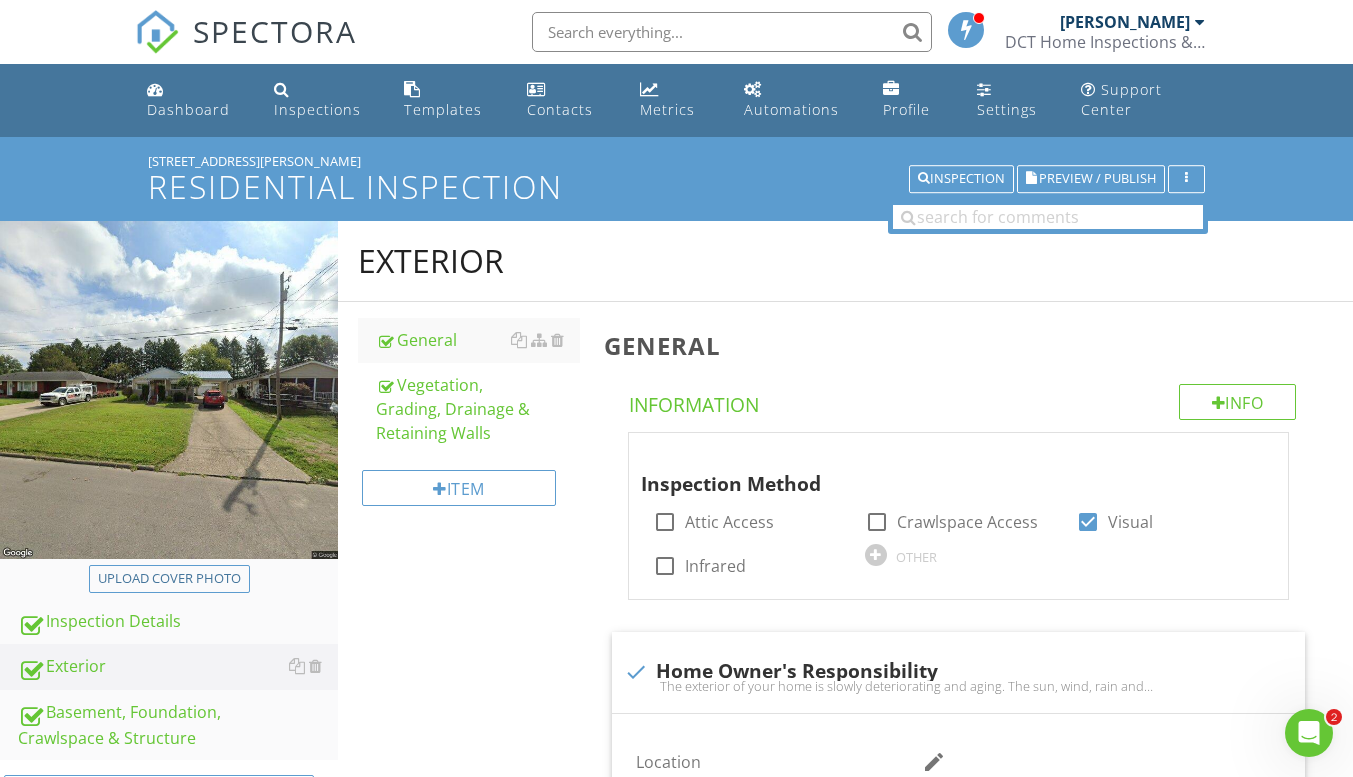 click on "Exterior
General
Vegetation, Grading, Drainage & Retaining Walls
Item
General
Info
Information
Inspection Method
check_box_outline_blank Attic Access   check_box_outline_blank Crawlspace Access   check_box Visual   check_box_outline_blank Infrared         OTHER                                   check
Home Owner's Responsibility
Location edit       Inline Style XLarge Large Normal Small Light Small/Light Bold Italic Underline Colors Ordered List Unordered List Insert Link Insert Image Insert Video Insert Table Code View Clear Formatting Check the condition of all exterior materials and look for developing patterns of damage or deterioration.  Enter text here" at bounding box center [845, 1098] 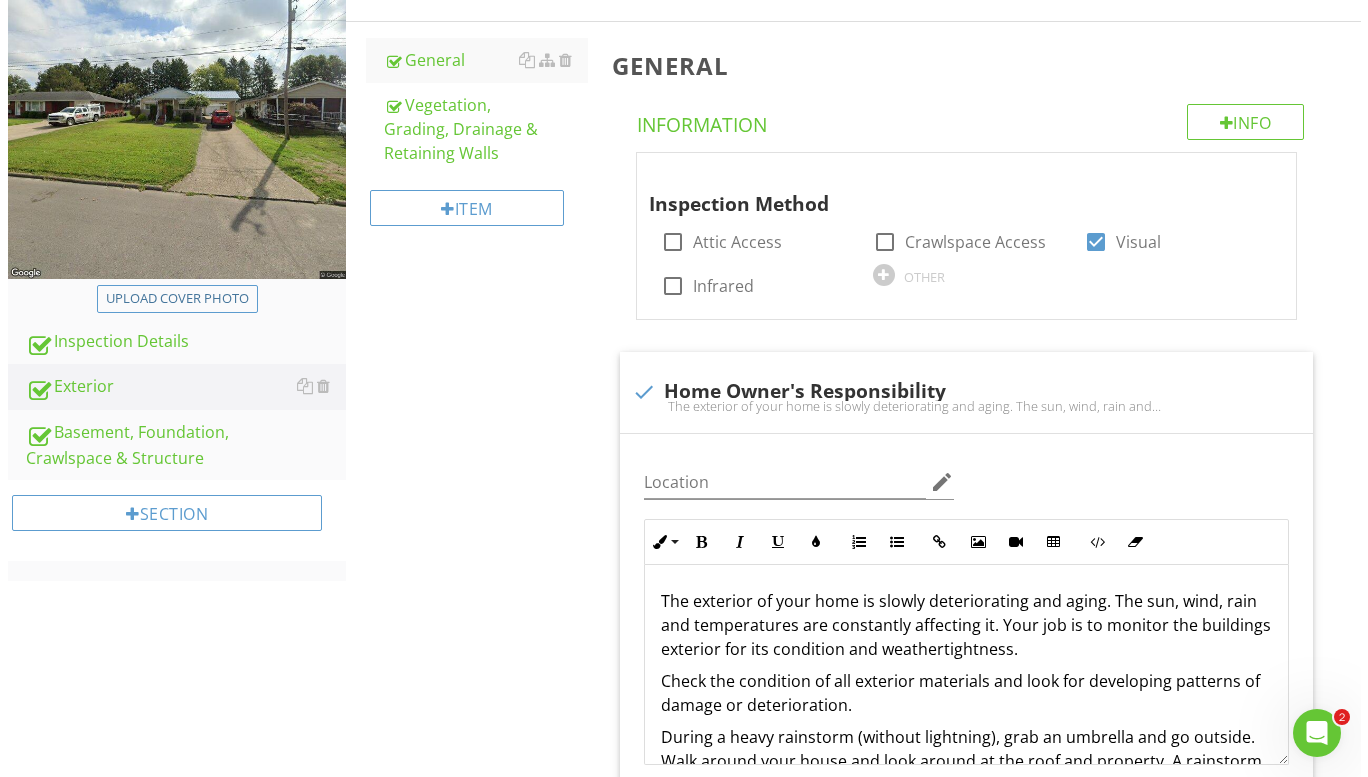 scroll, scrollTop: 300, scrollLeft: 0, axis: vertical 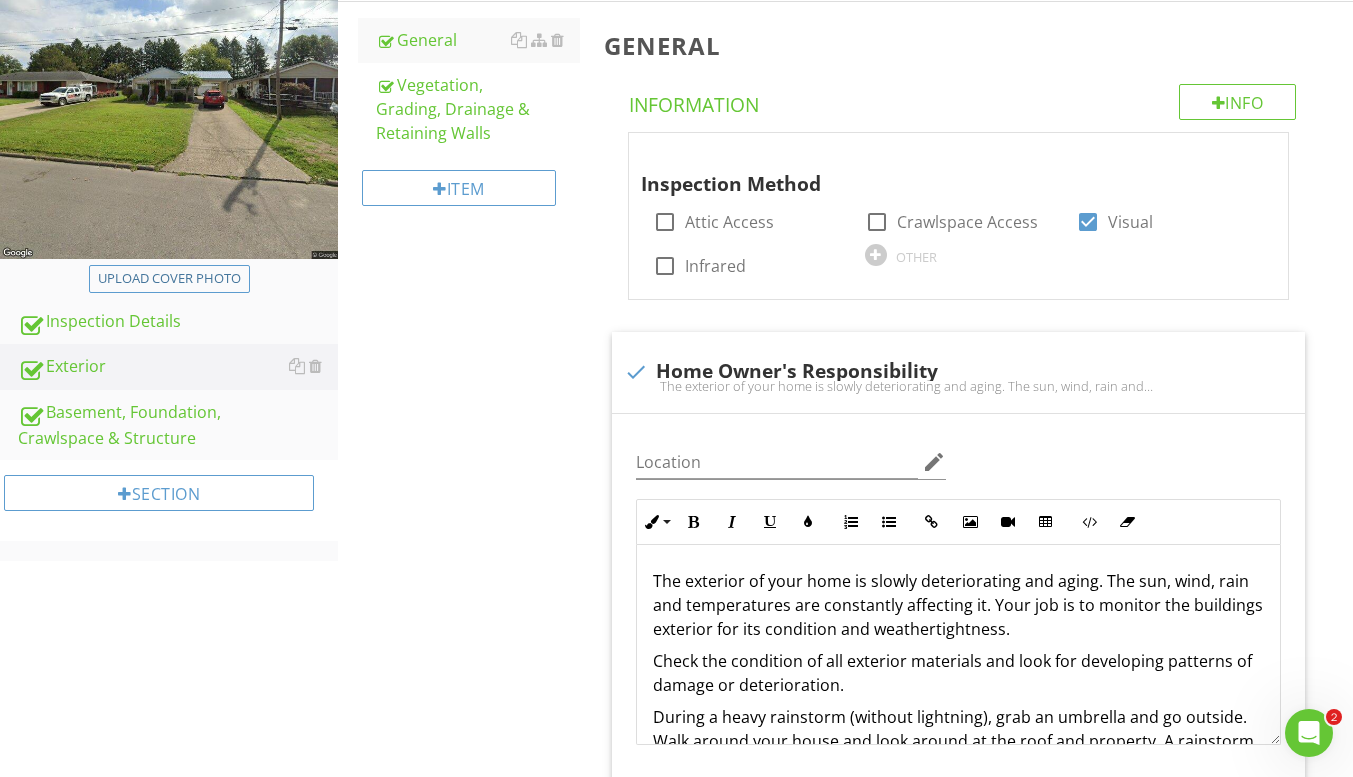 click on "Section" at bounding box center (159, 493) 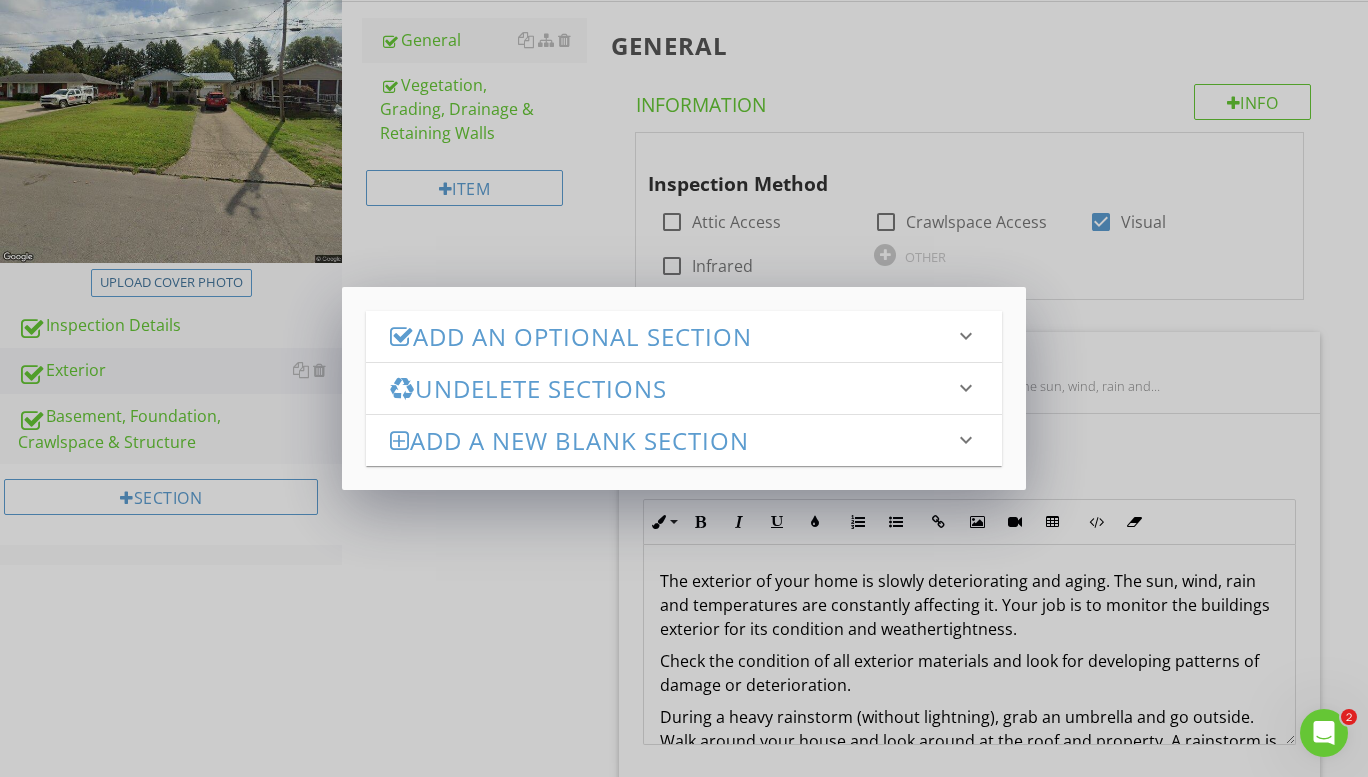 click on "Undelete Sections" at bounding box center (672, 388) 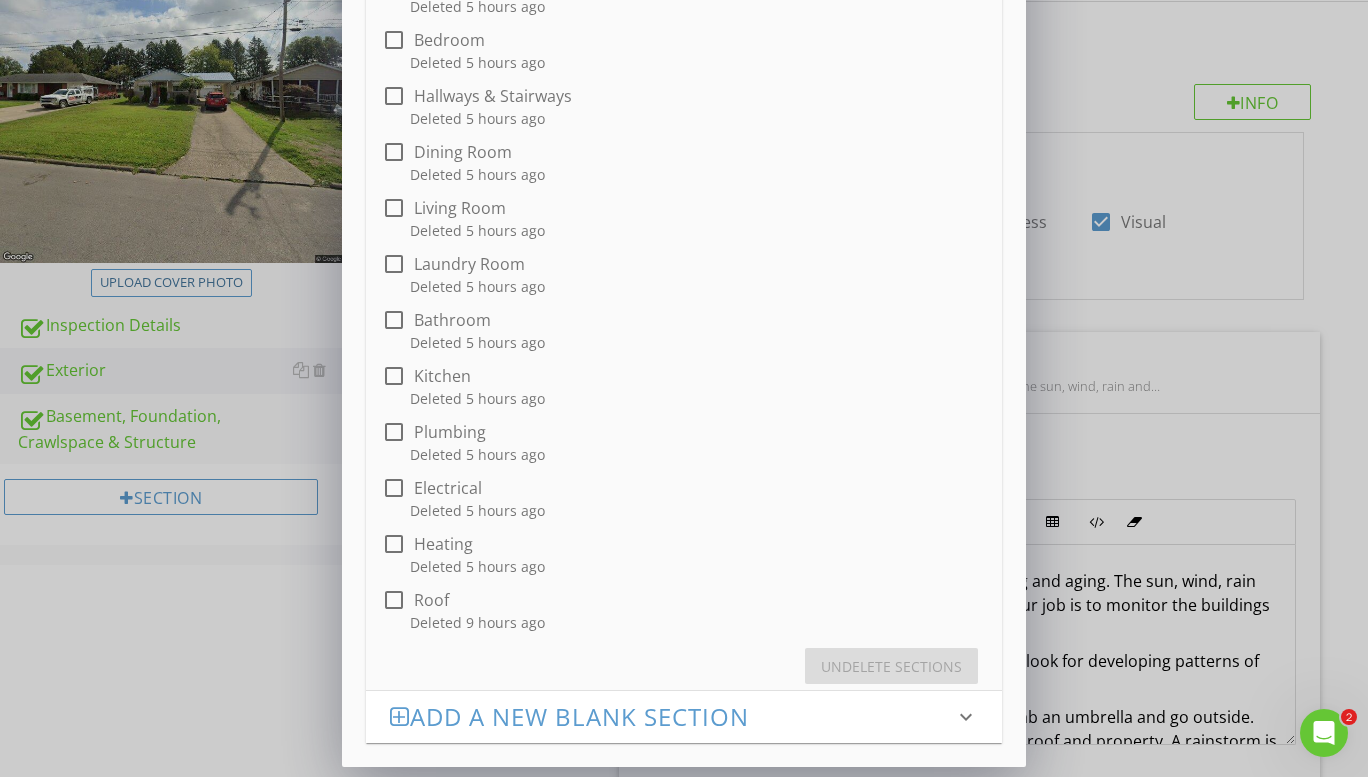 scroll, scrollTop: 295, scrollLeft: 0, axis: vertical 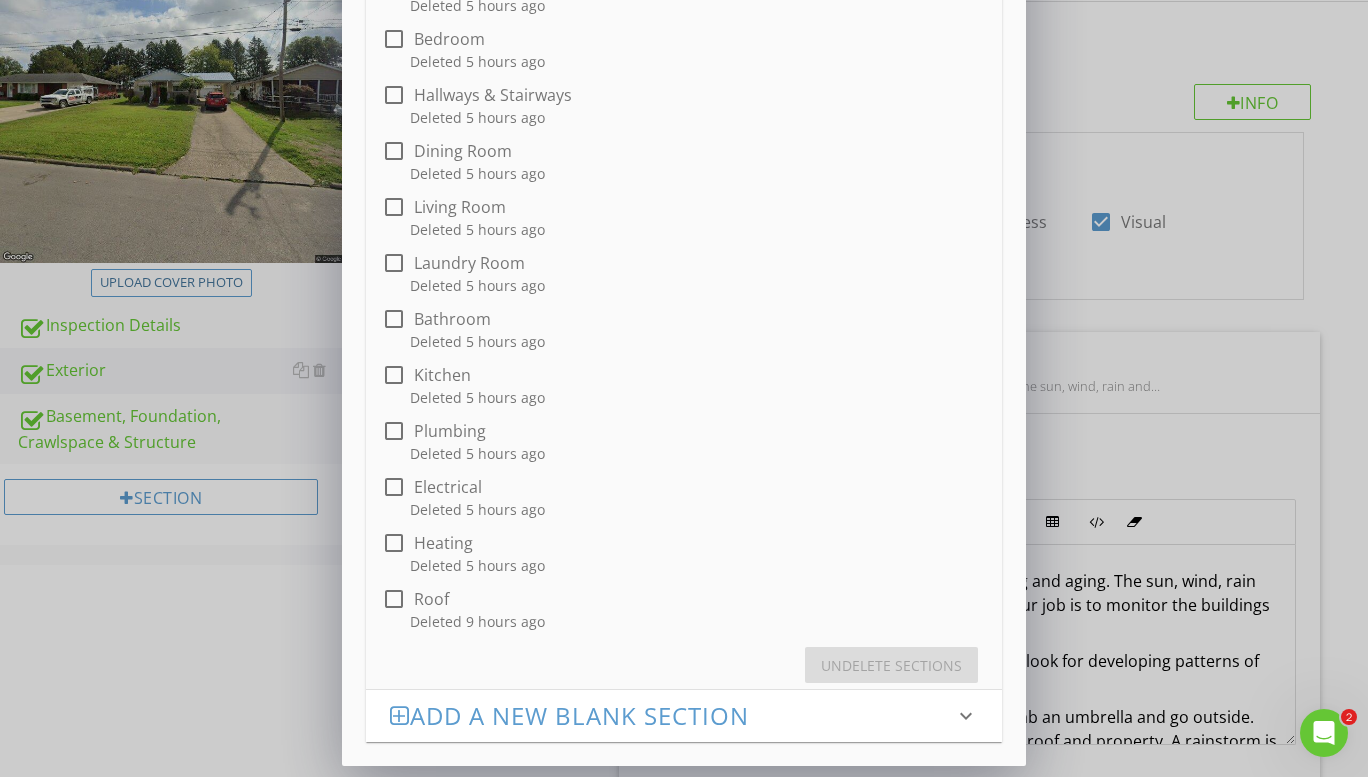 click at bounding box center (394, 599) 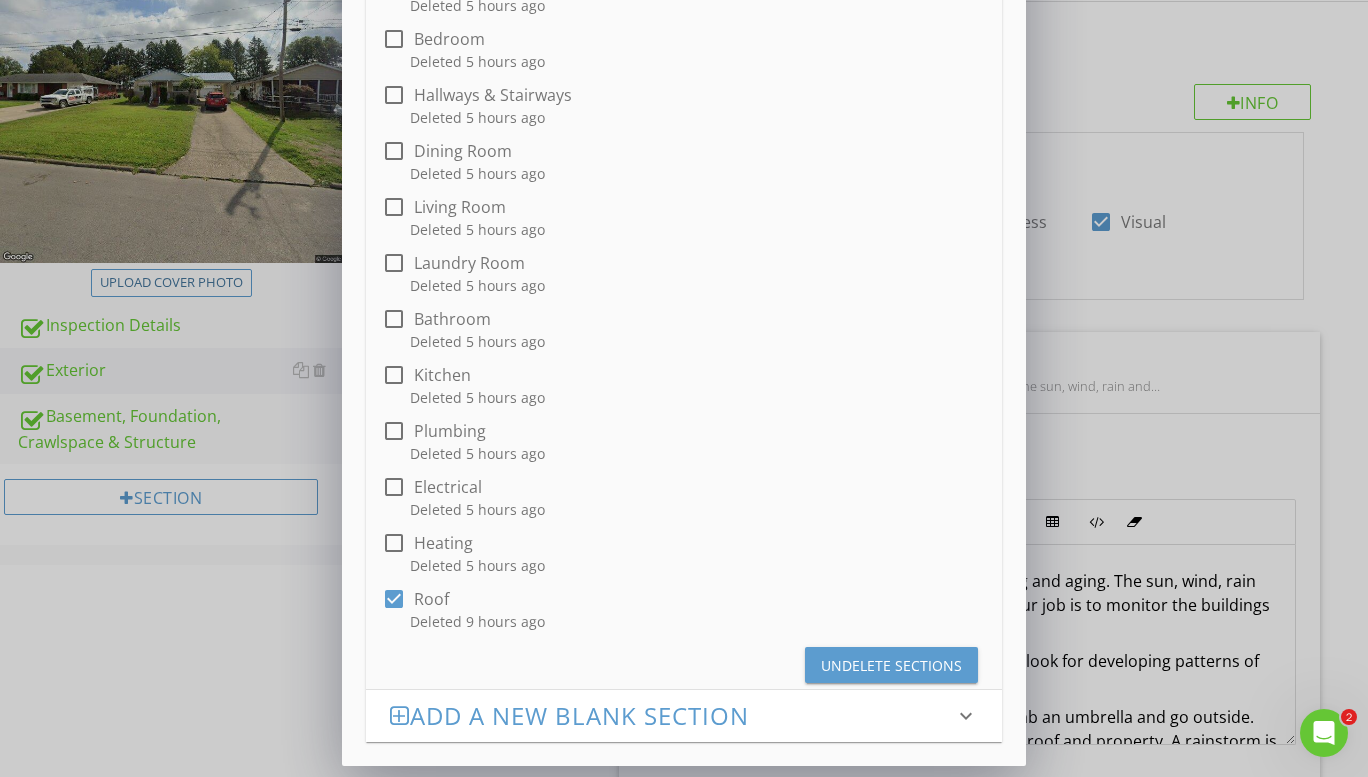 drag, startPoint x: 922, startPoint y: 684, endPoint x: 930, endPoint y: 675, distance: 12.0415945 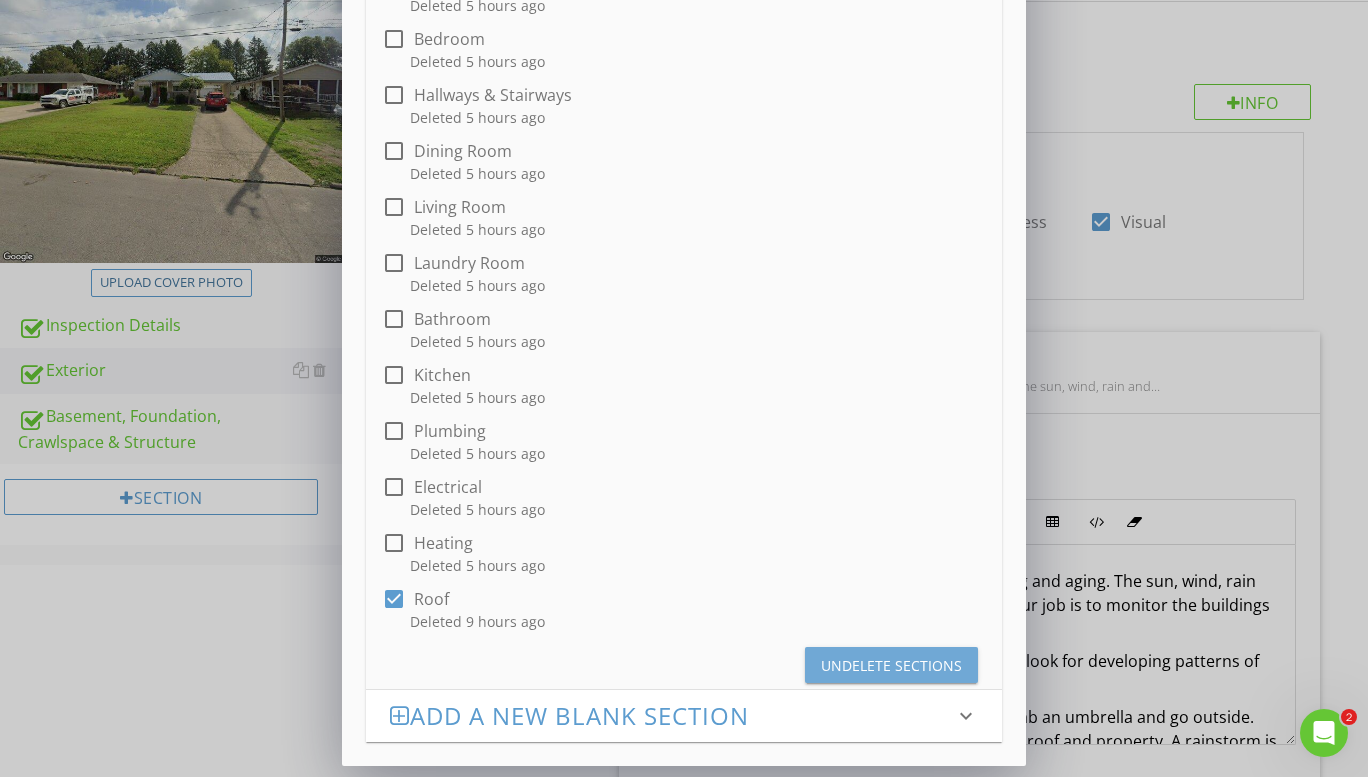 click on "Undelete Sections" at bounding box center [891, 665] 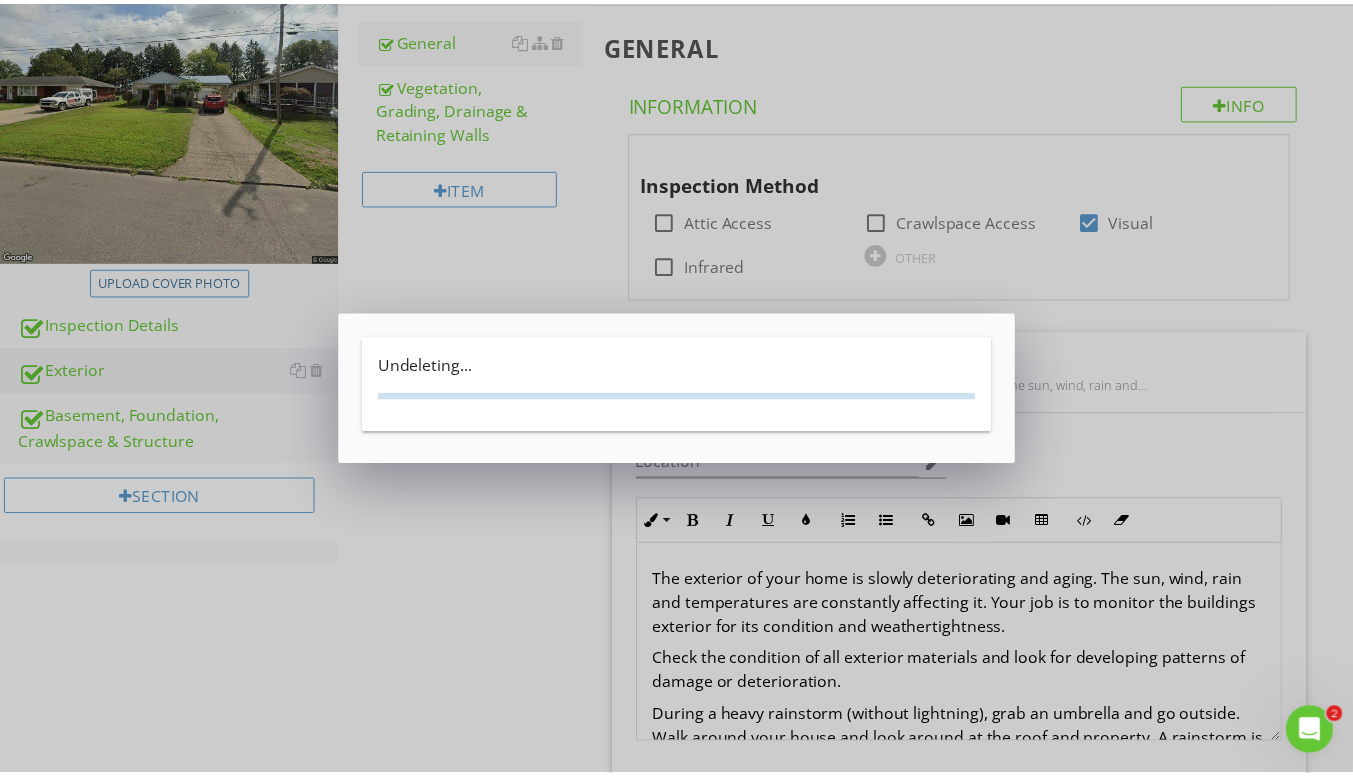 scroll, scrollTop: 0, scrollLeft: 0, axis: both 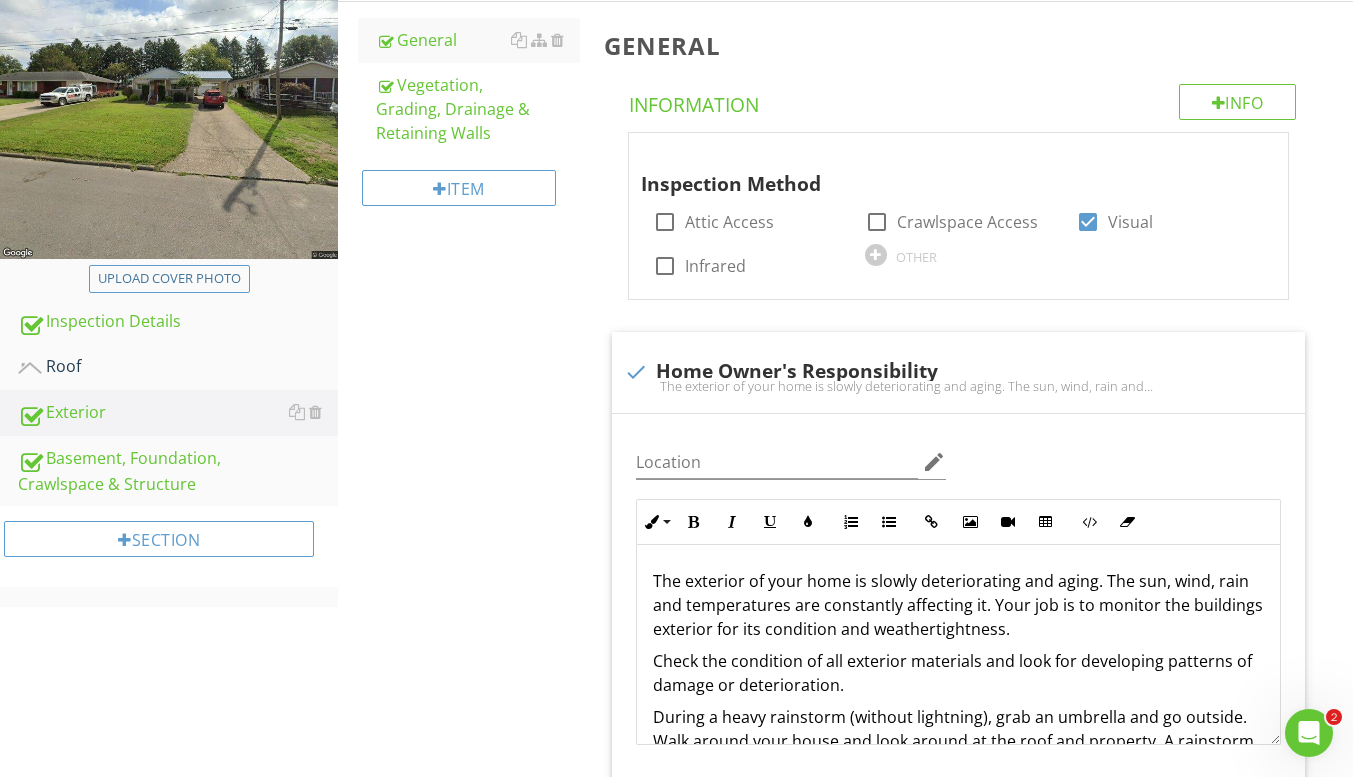 click on "Roof" at bounding box center (178, 367) 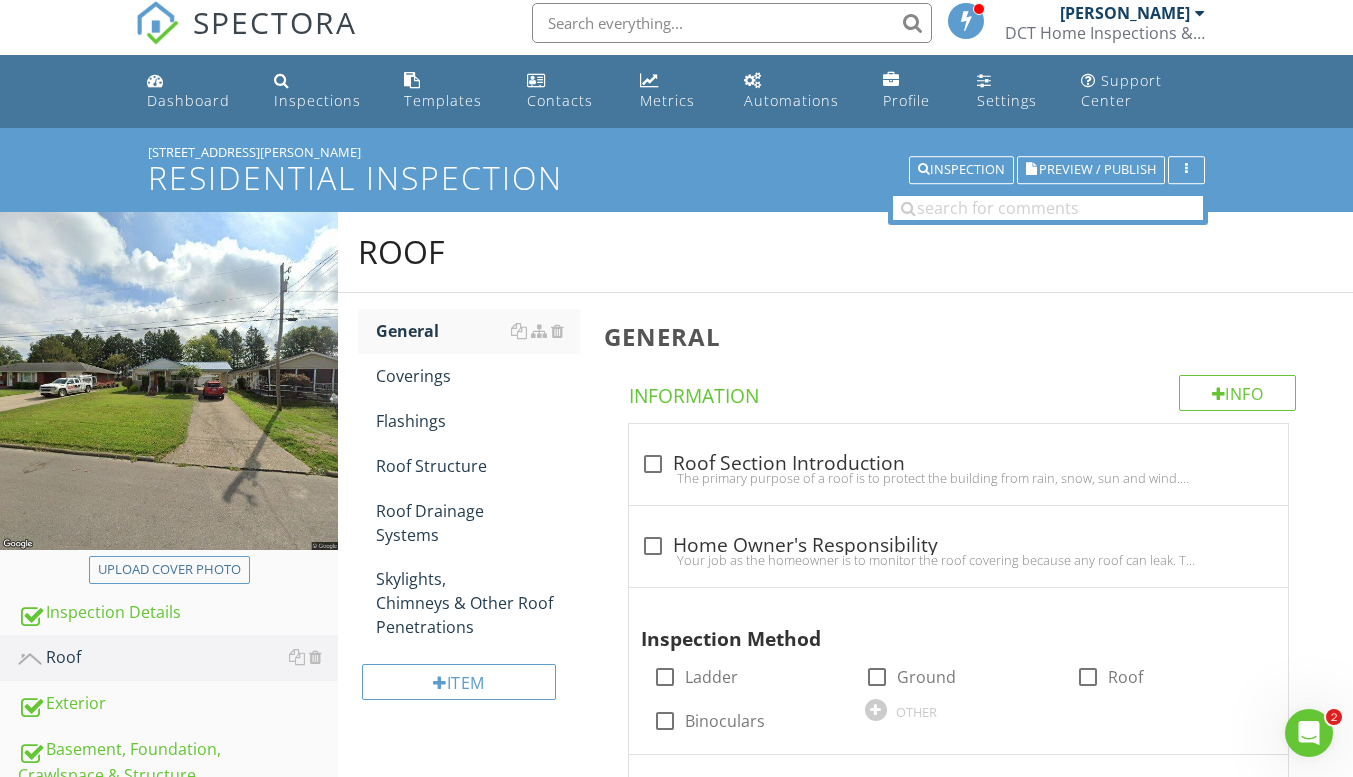 scroll, scrollTop: 0, scrollLeft: 0, axis: both 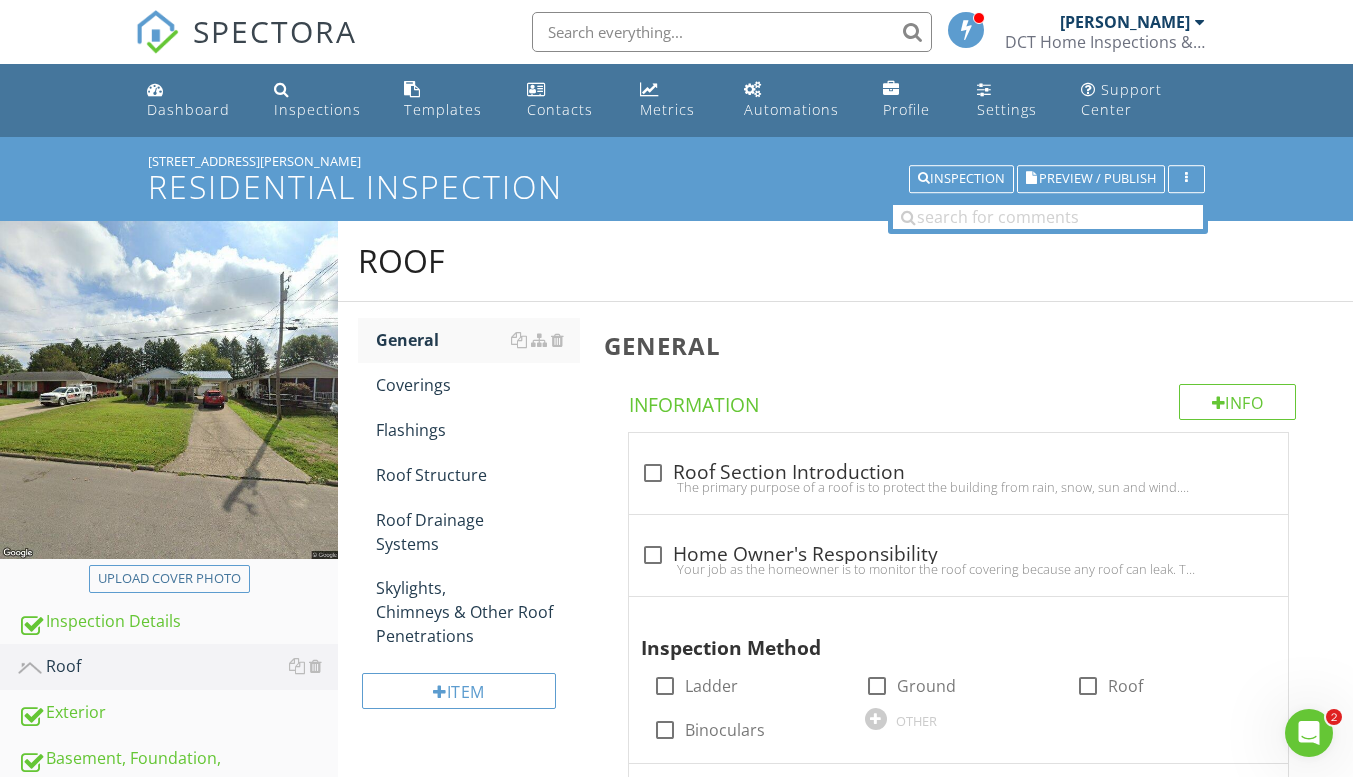 click on "The primary purpose of a roof is to protect the building from rain, snow, sun and wind. Roofs also affect the appearance of a building. Roofs provide some mechanical protection against falling objects, although hail damage for example, can be an issue. Roof coverings are not intended to keep out the cold. Most roofs are very poor insulators.The inspector is not required to: walk on any roof surface; predict the service life expectancy; inspect underground downspout diverter drainage pipes; remove snow, ice, debris or other conditions that prohibit the observation of the roof surfaces; move insulation; inspect antennae, satellite dishes,lightning arresters, de-icing equipment, or similar attachments; walk on any roof areas that appear, in the opinion of the inspector,to be unsafe; walk on any roof areas if it might, in the opinion of the inspector, cause damage; perform a water test; warrant or certify the roof; and confirm proper fastening or installation of any roof-covering material." at bounding box center (958, 487) 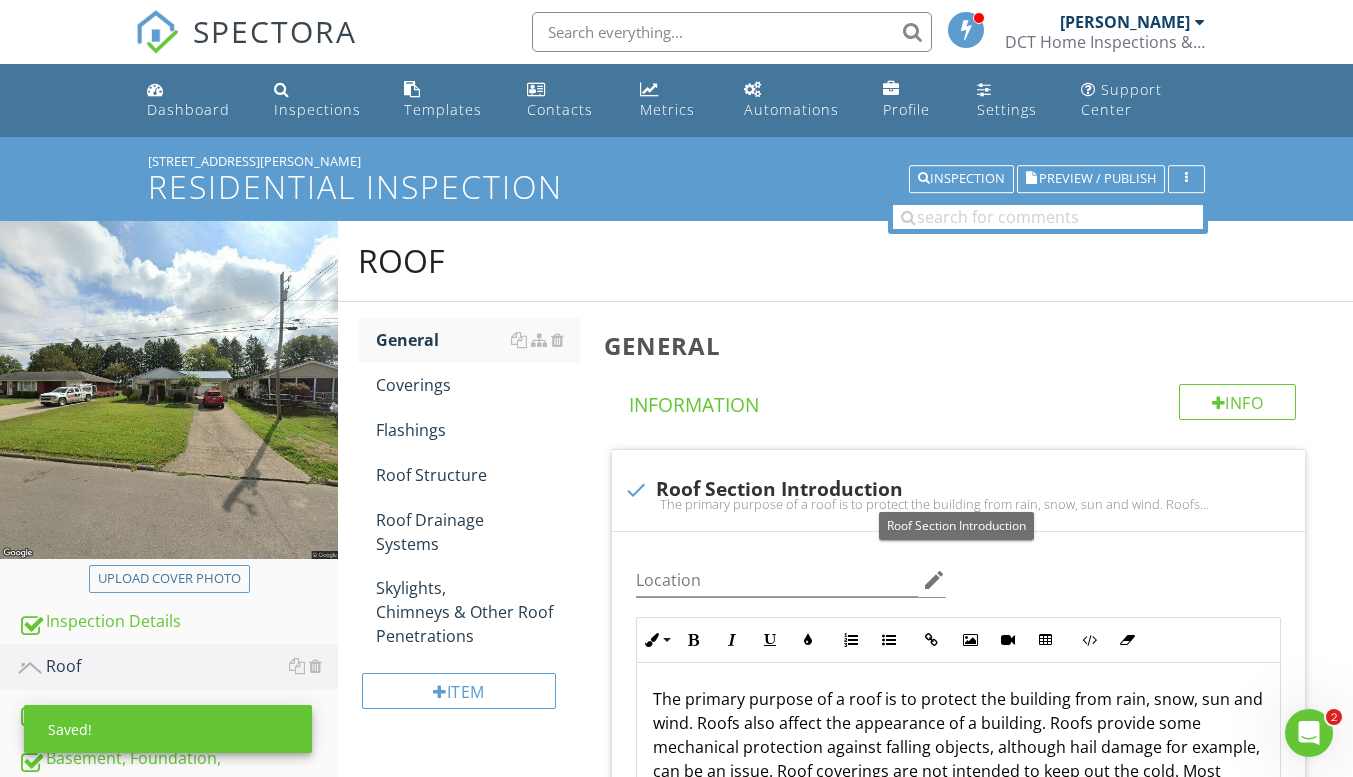 scroll, scrollTop: 200, scrollLeft: 0, axis: vertical 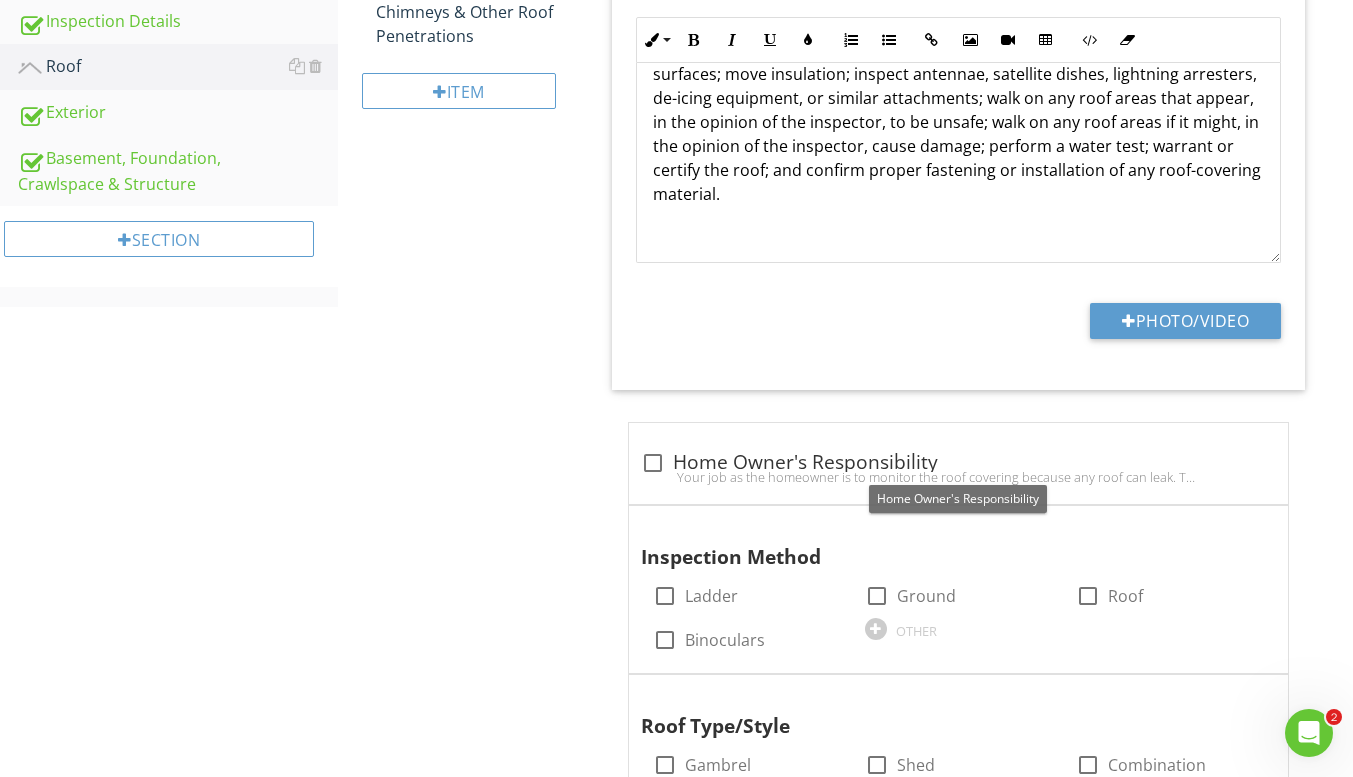 click at bounding box center (653, 463) 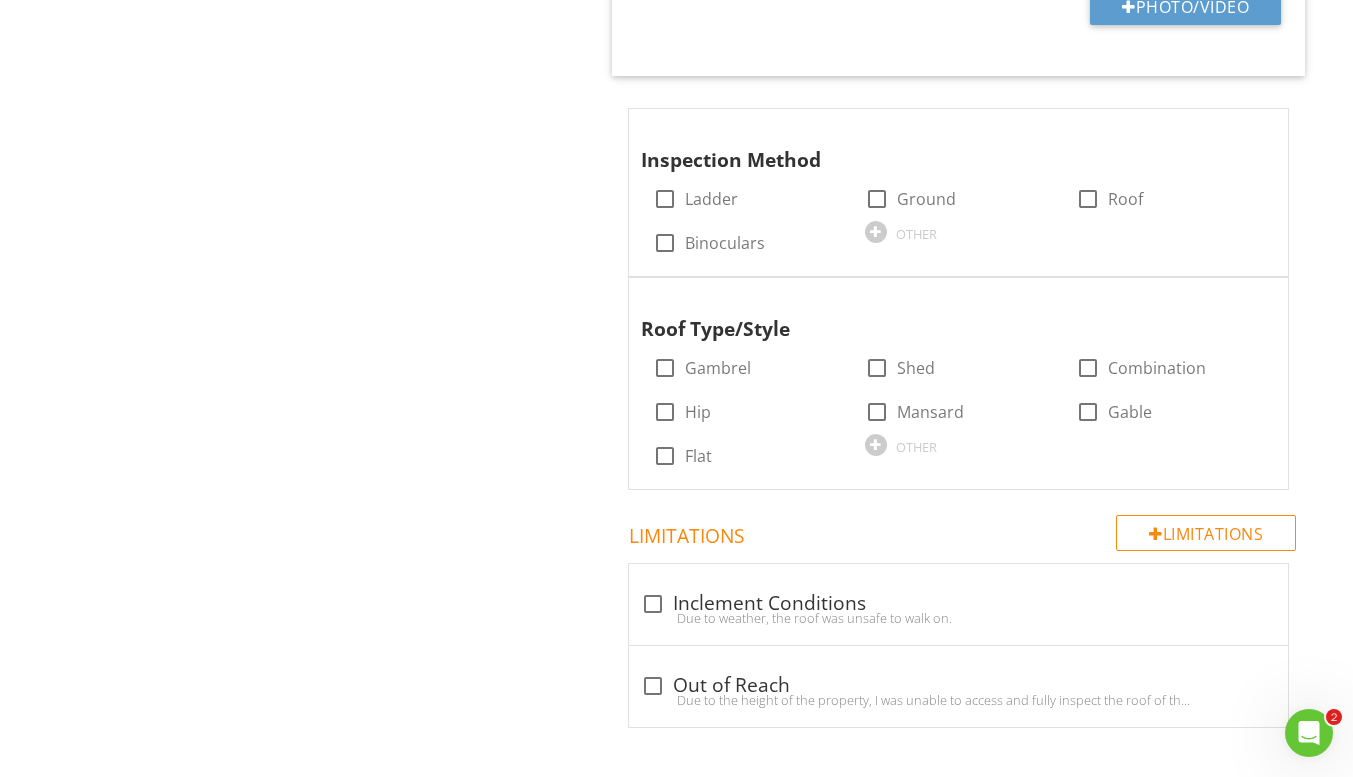 scroll, scrollTop: 1287, scrollLeft: 0, axis: vertical 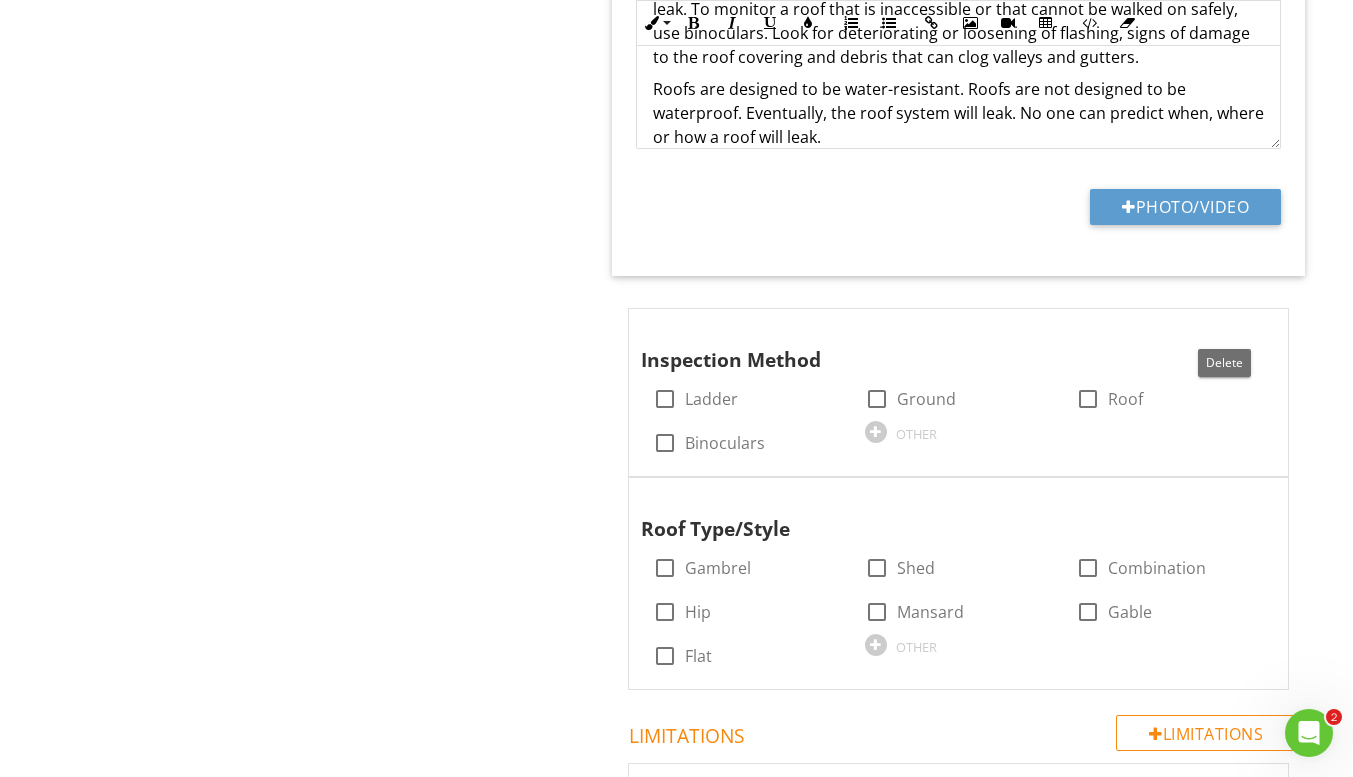 click at bounding box center [1224, 328] 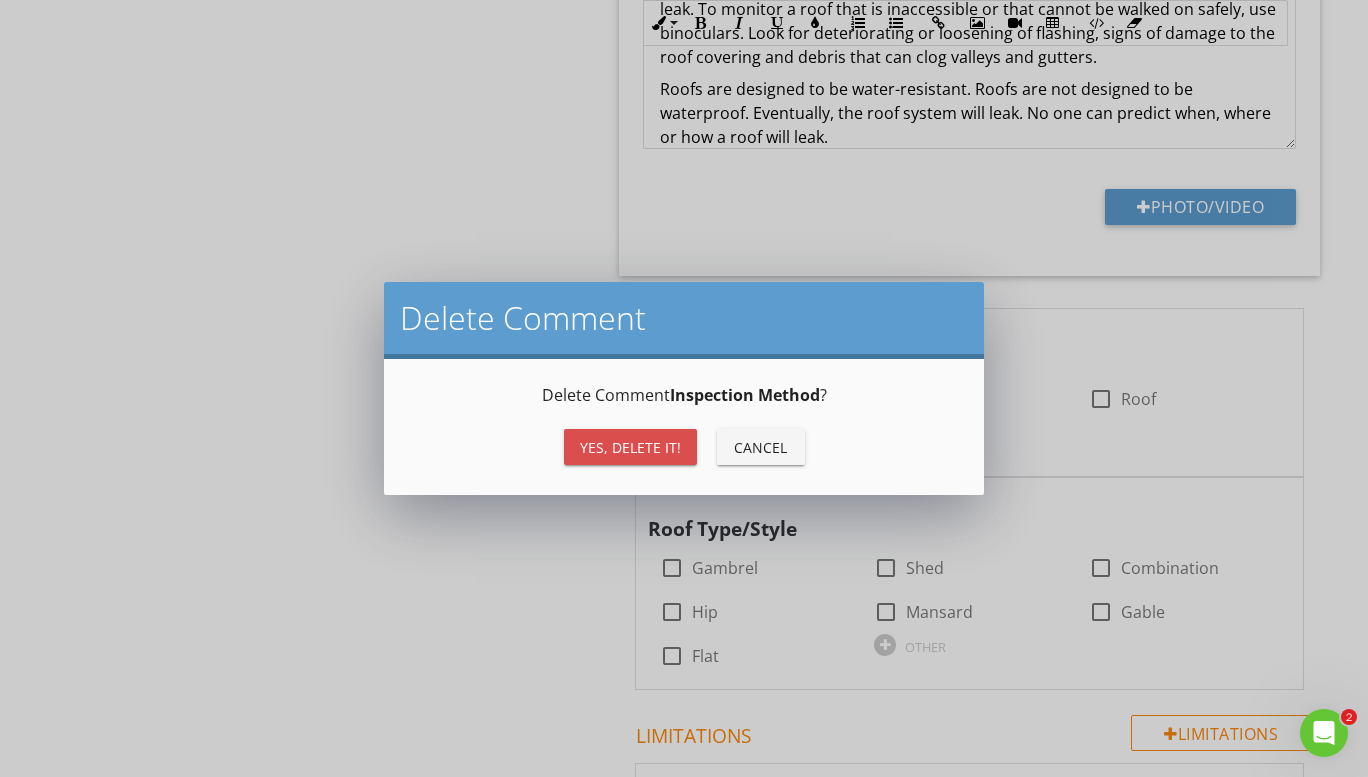 click on "Yes, Delete it!" at bounding box center [630, 447] 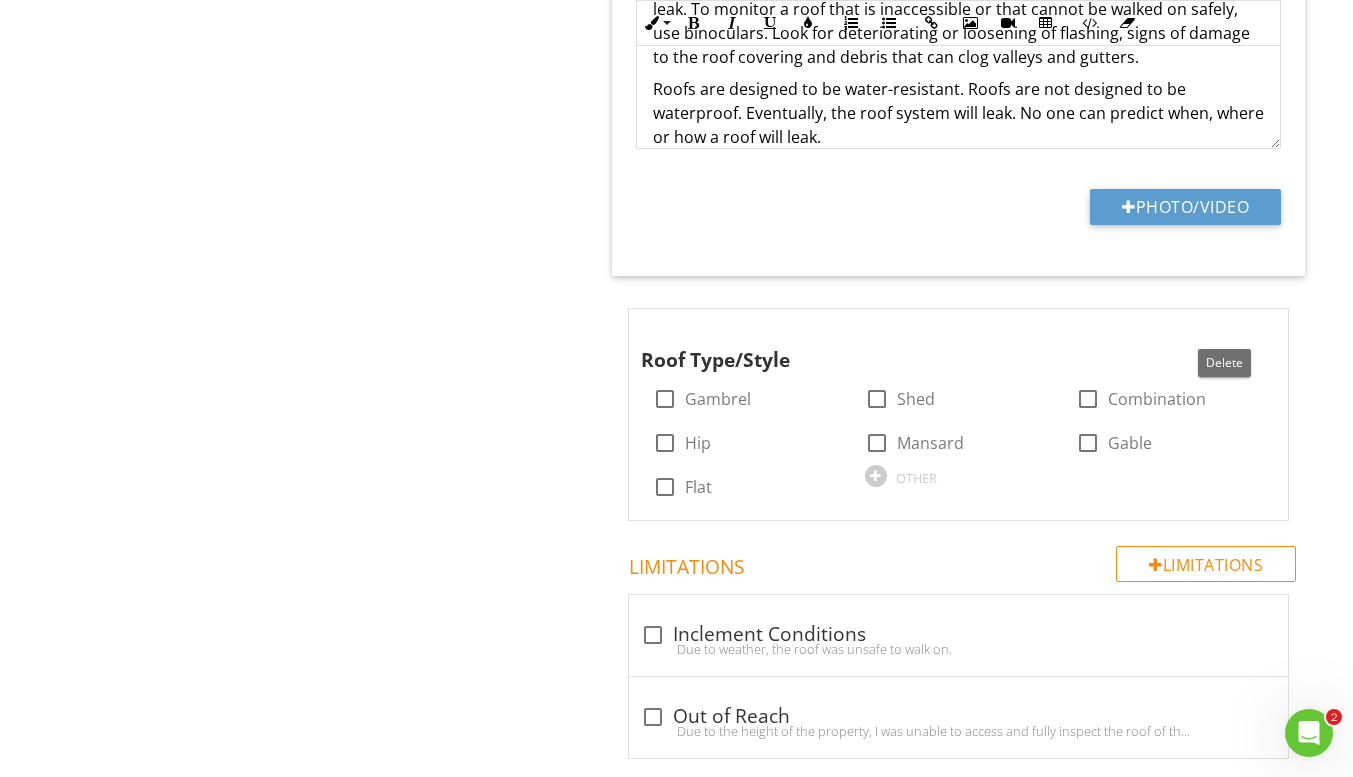 click at bounding box center [1224, 328] 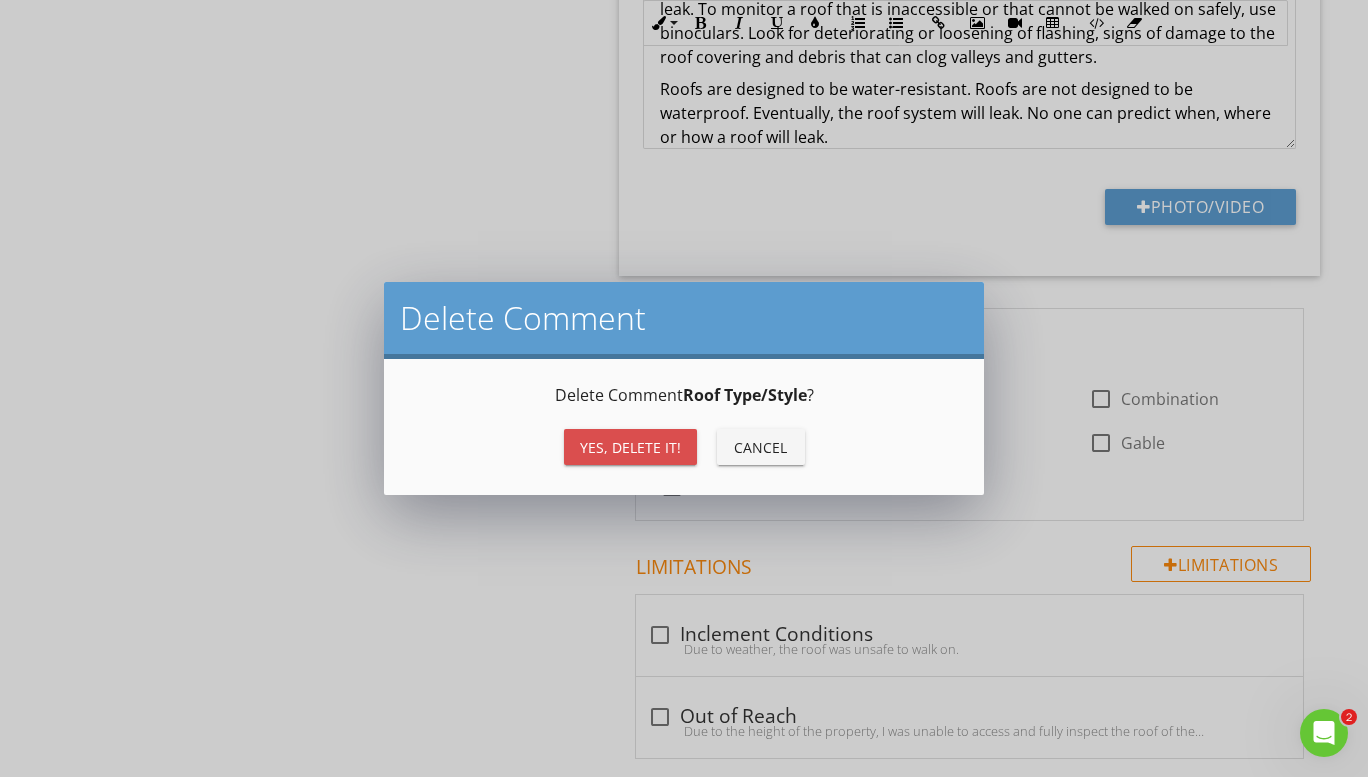 click on "Yes, Delete it!" at bounding box center [630, 447] 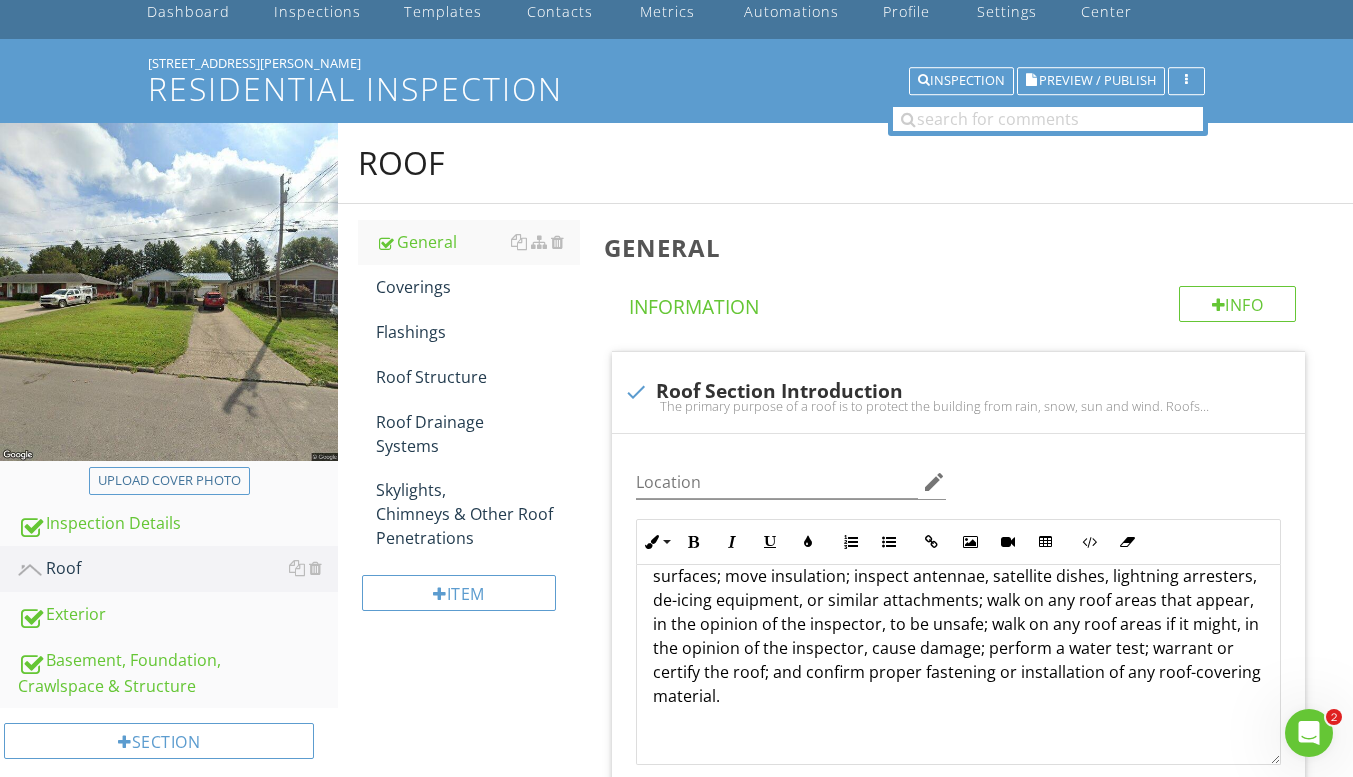 scroll, scrollTop: 0, scrollLeft: 0, axis: both 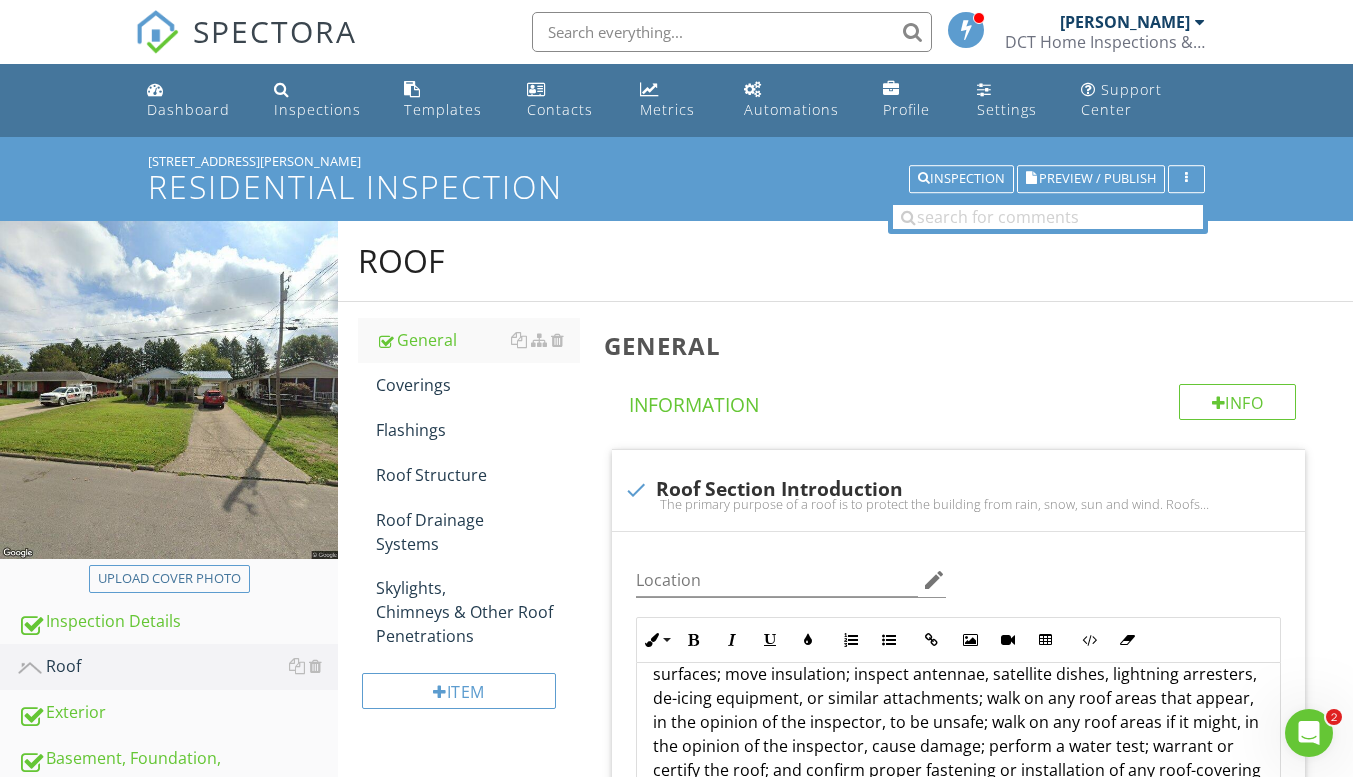 click at bounding box center [557, 385] 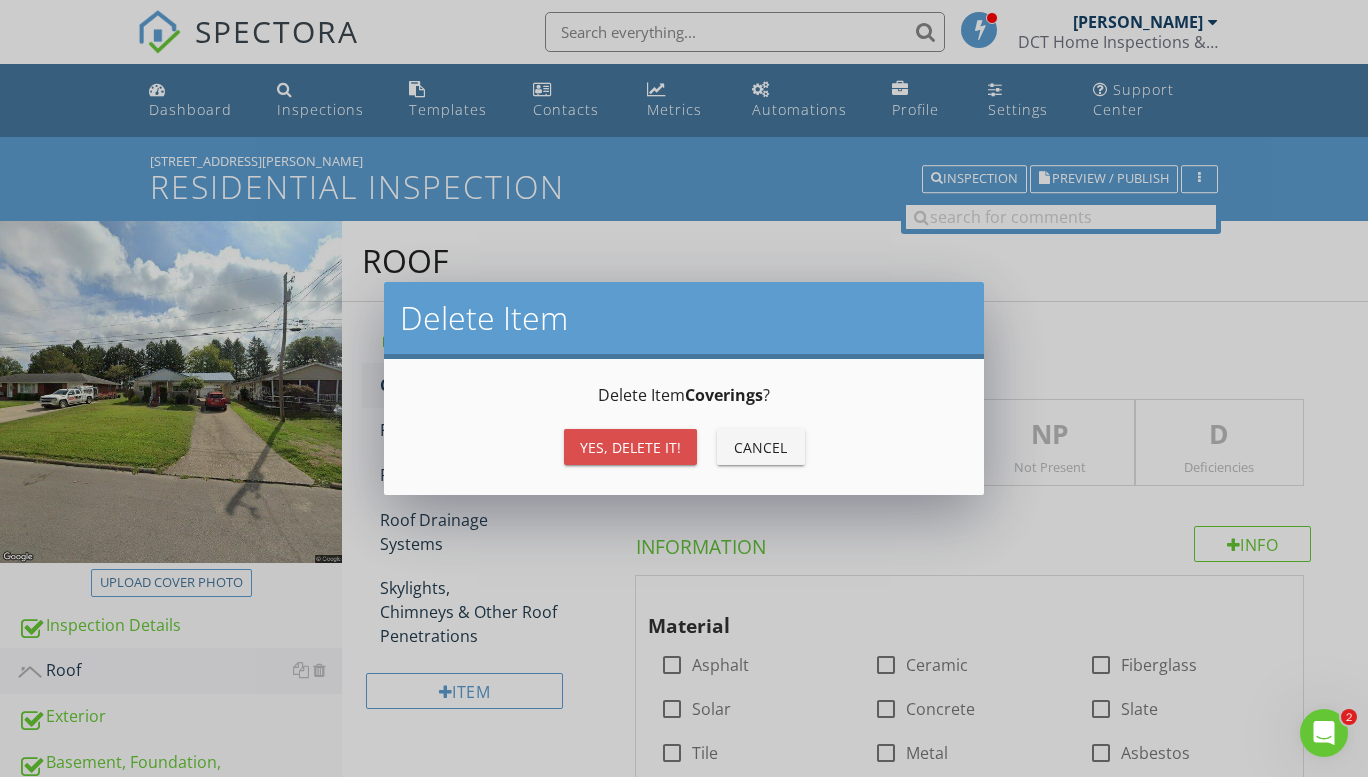 click on "Yes, Delete it!" at bounding box center [630, 447] 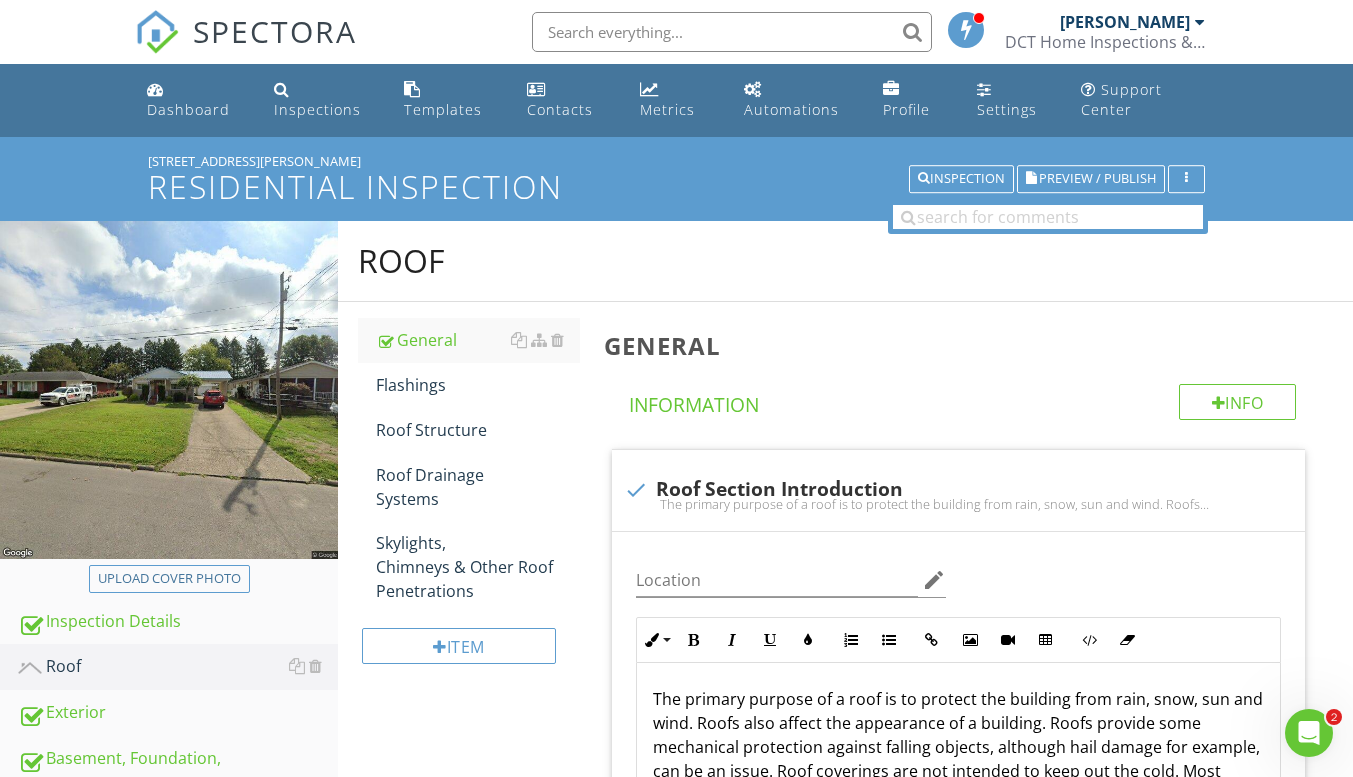 click at bounding box center (557, 385) 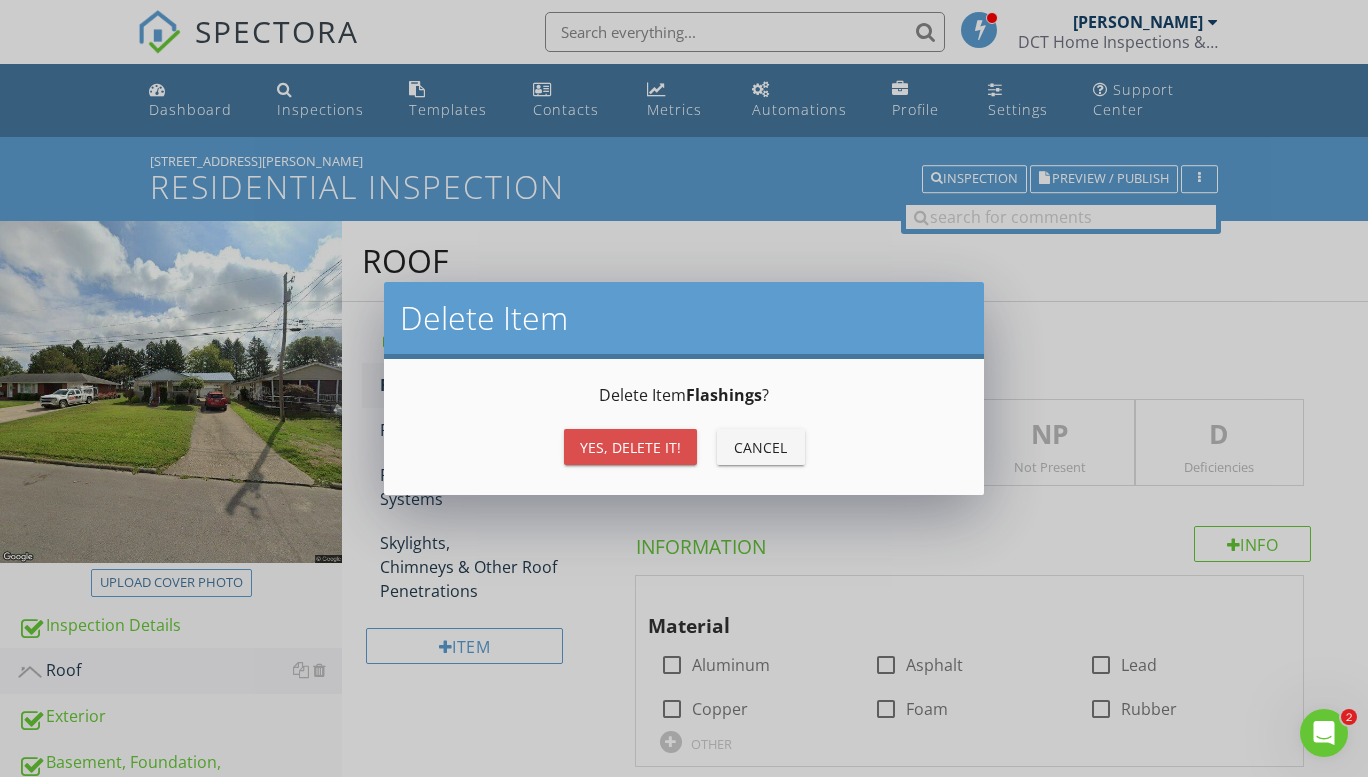 click on "Yes, Delete it!" at bounding box center [630, 447] 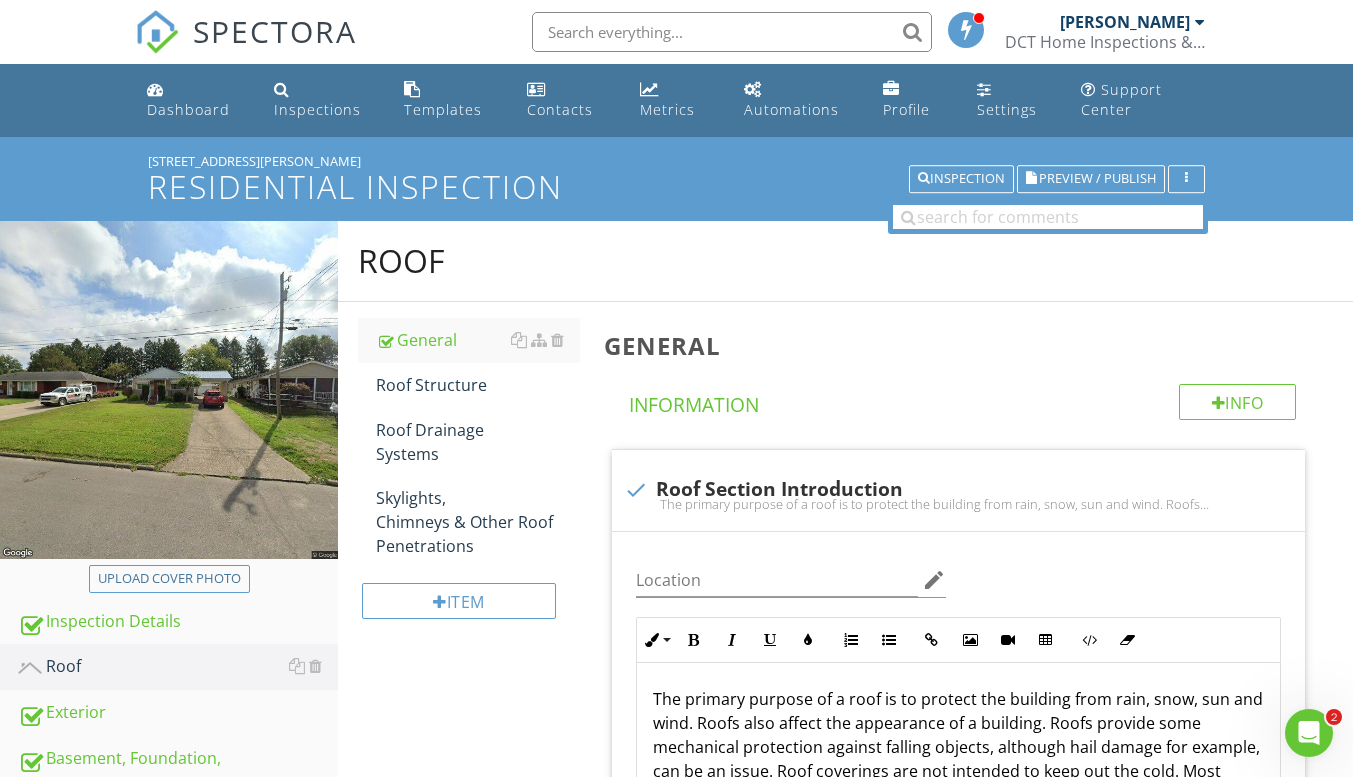 click at bounding box center (557, 385) 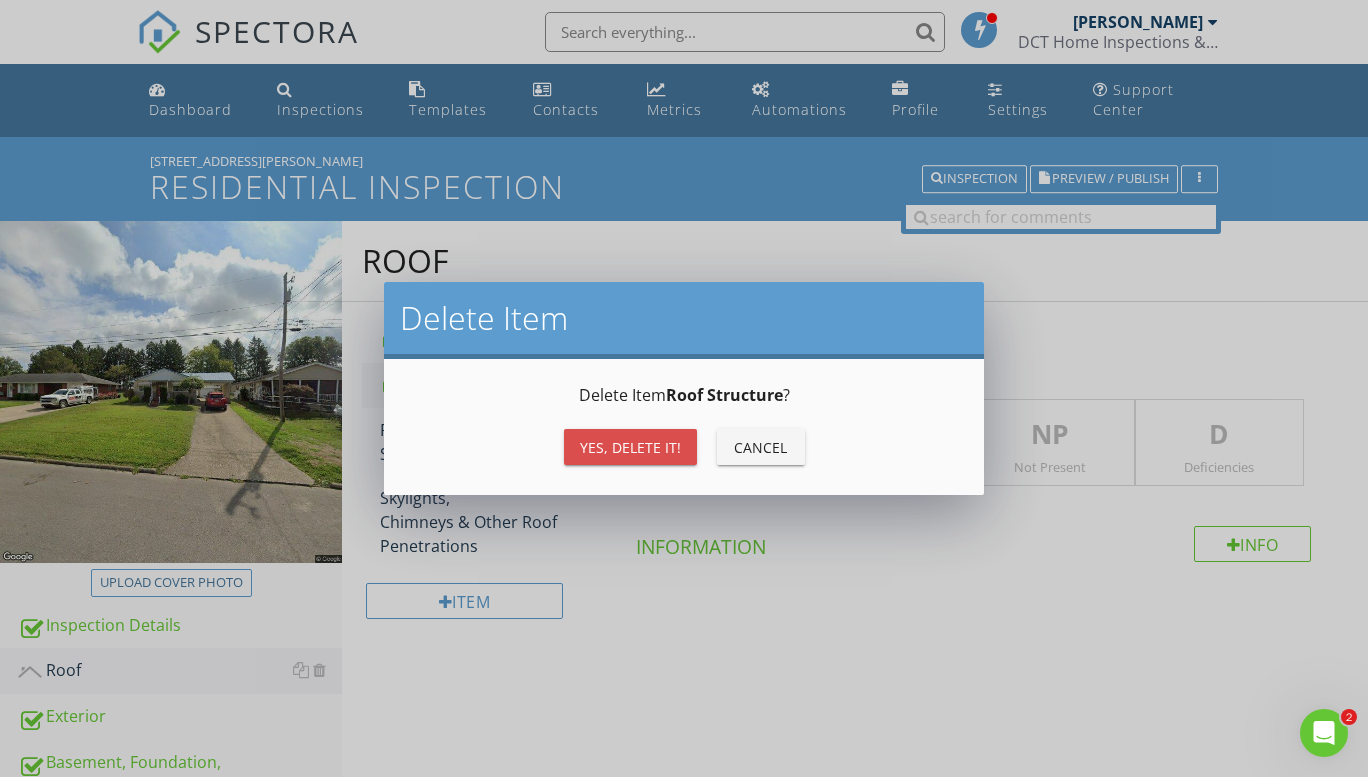 click on "Yes, Delete it!" at bounding box center [630, 447] 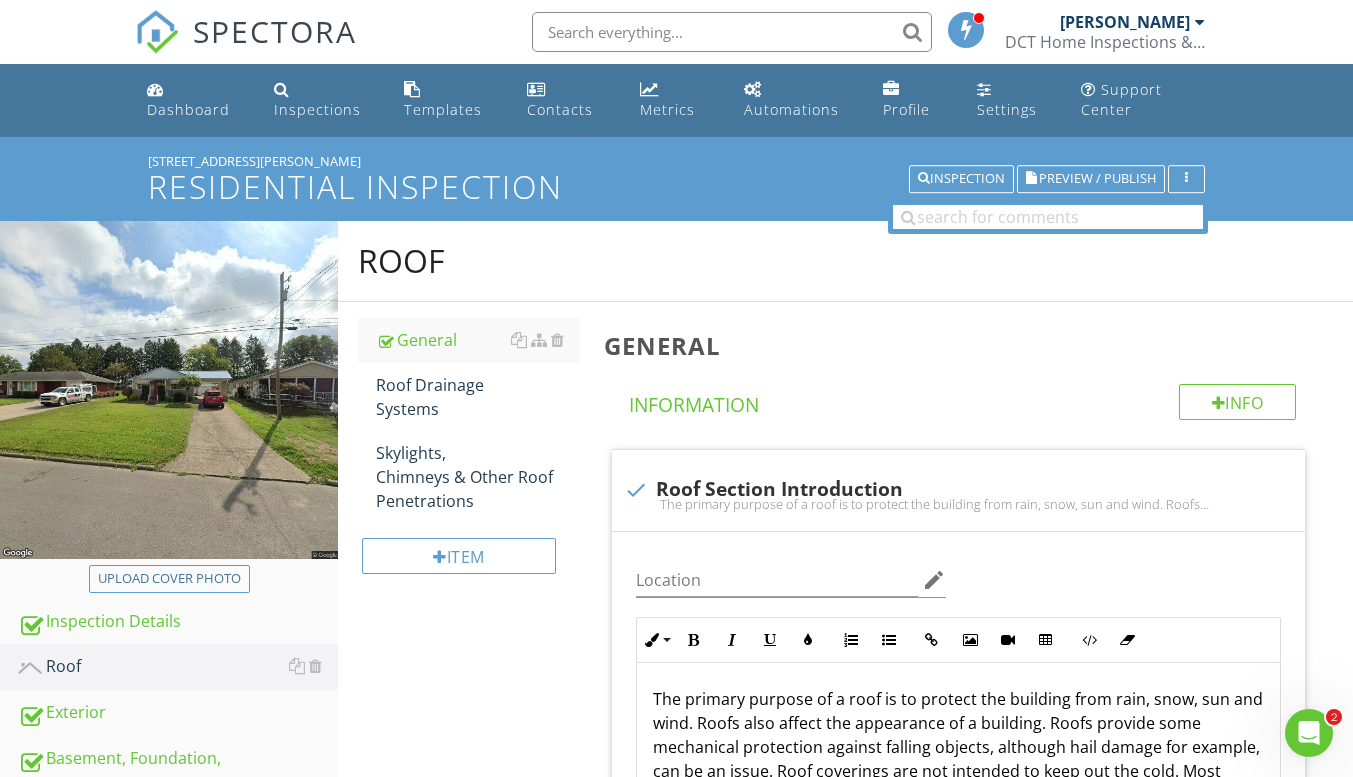 click at bounding box center (557, 453) 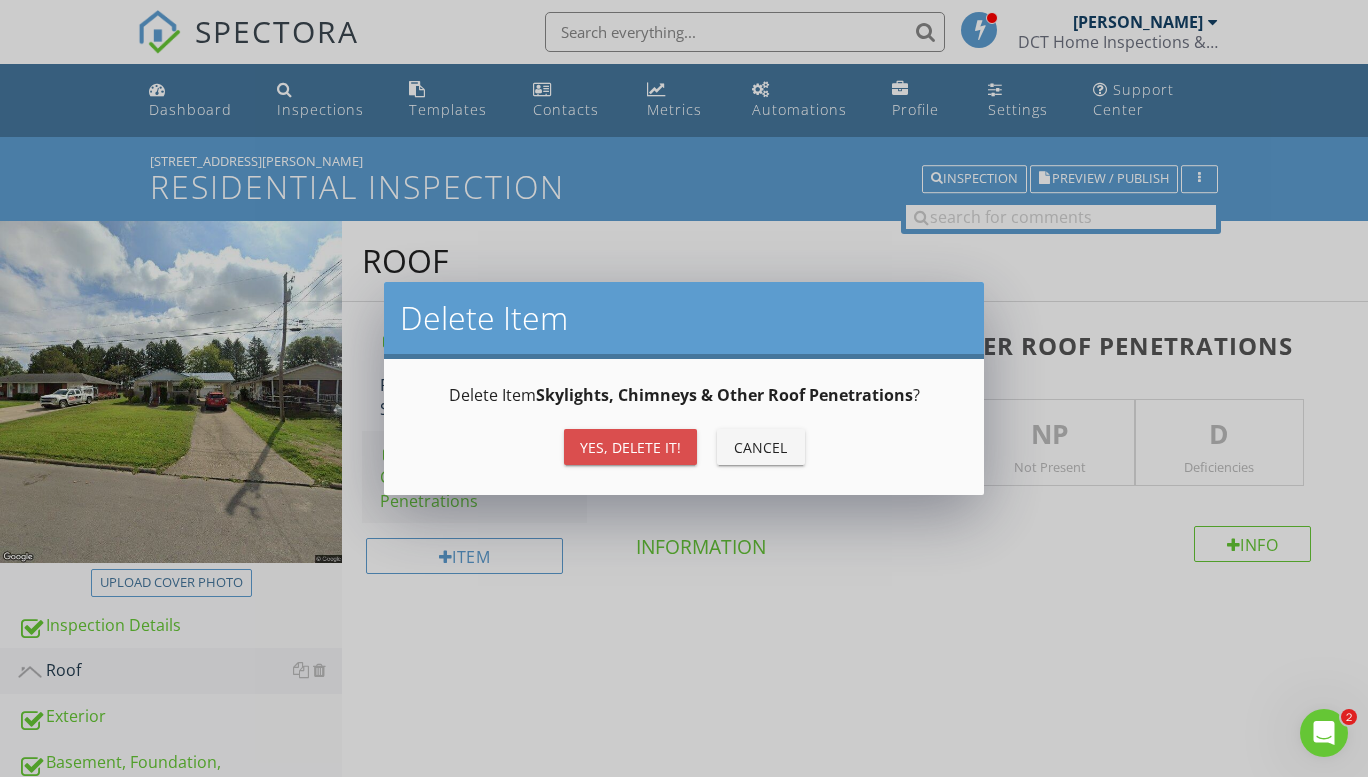 click on "Yes, Delete it!" at bounding box center [630, 447] 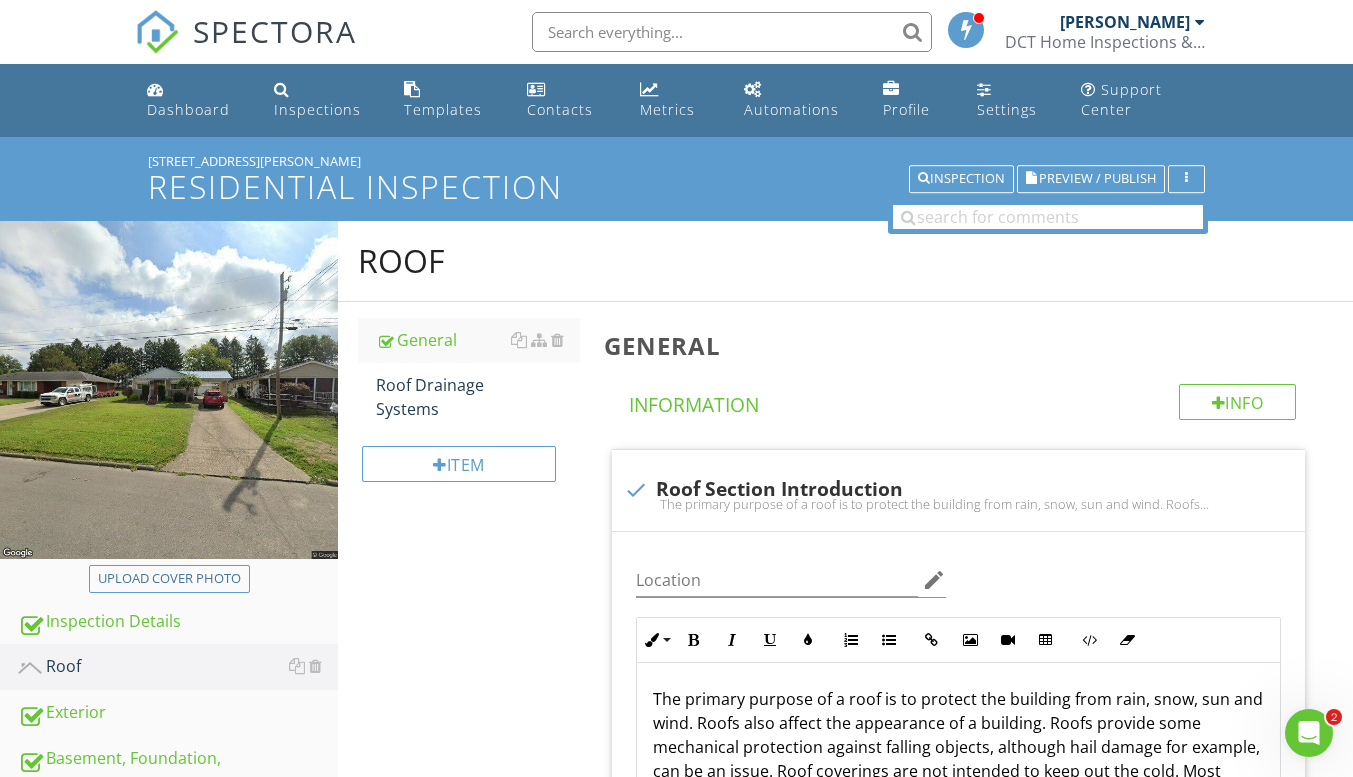 click on "Roof Drainage Systems" at bounding box center [478, 397] 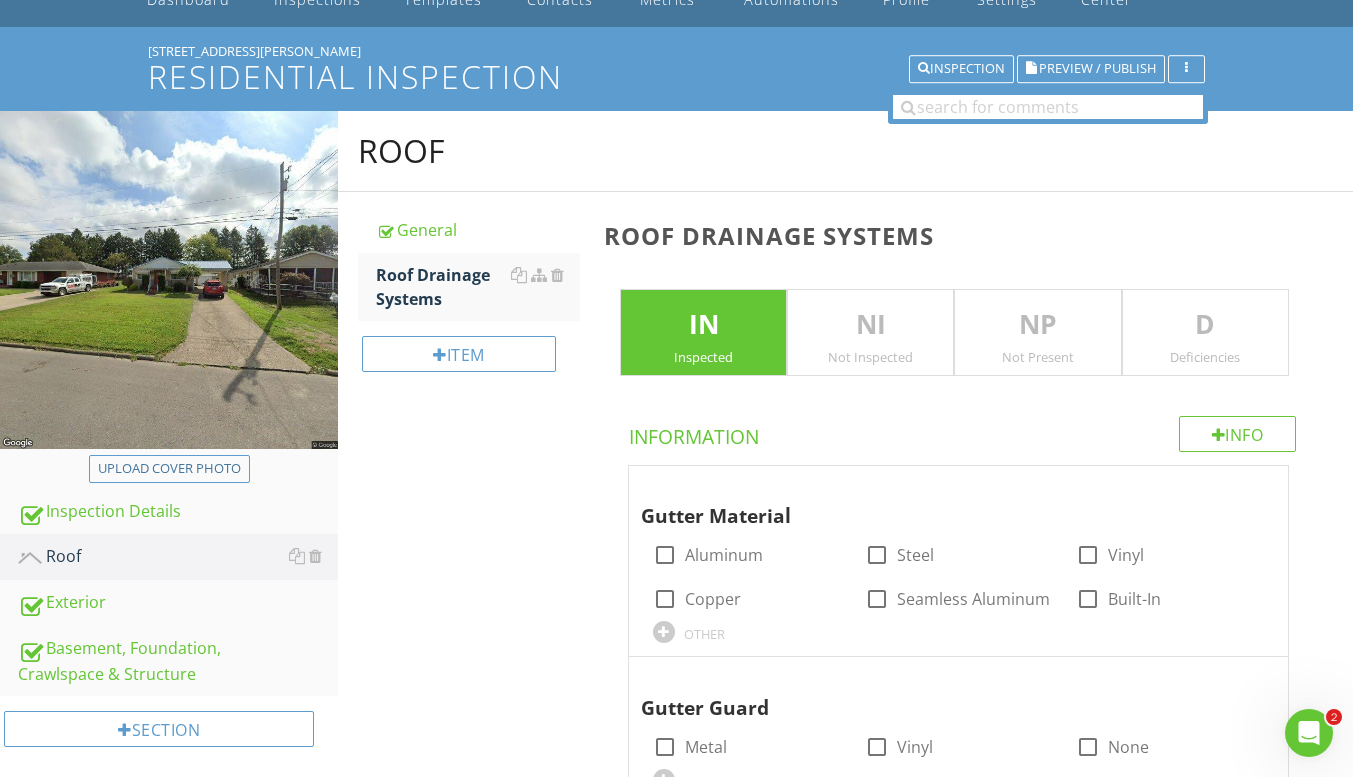 scroll, scrollTop: 200, scrollLeft: 0, axis: vertical 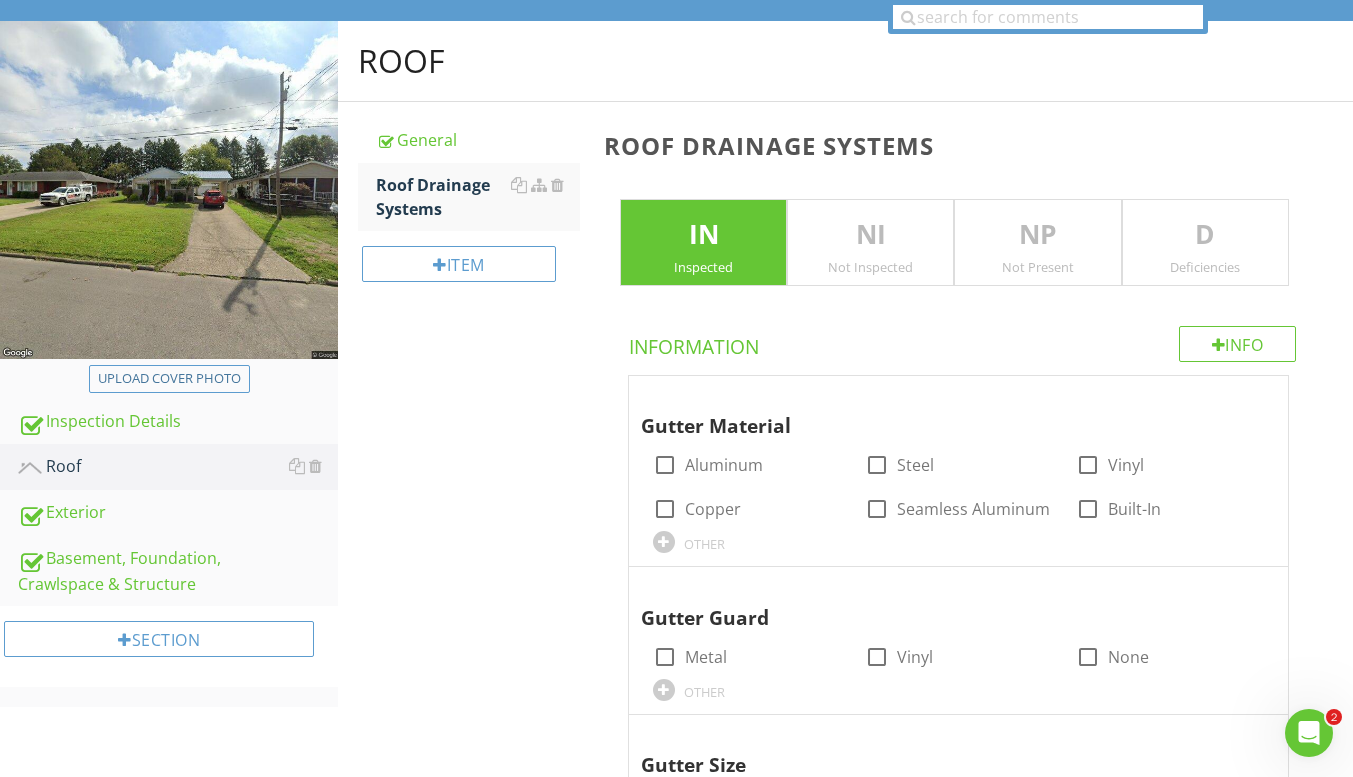 click on "check_box_outline_blank Aluminum" at bounding box center [708, 465] 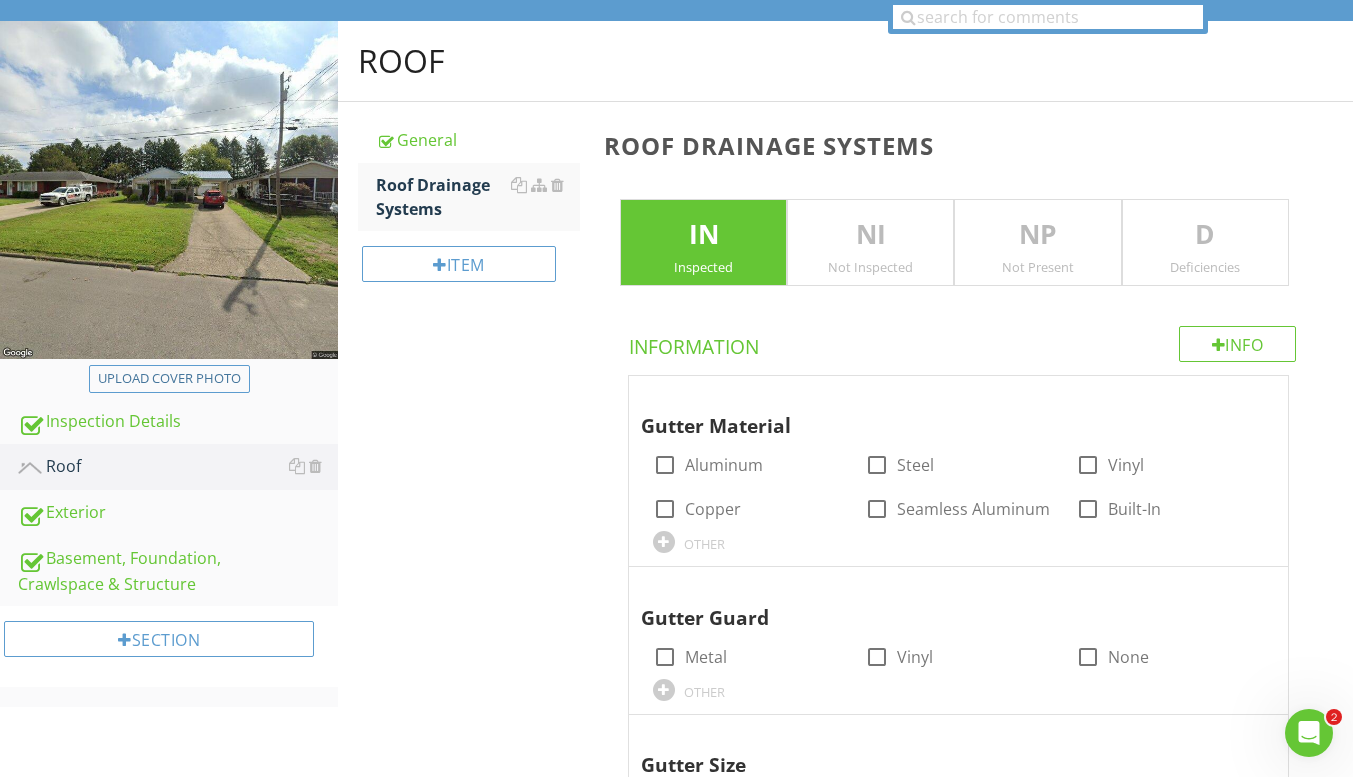 click at bounding box center [665, 465] 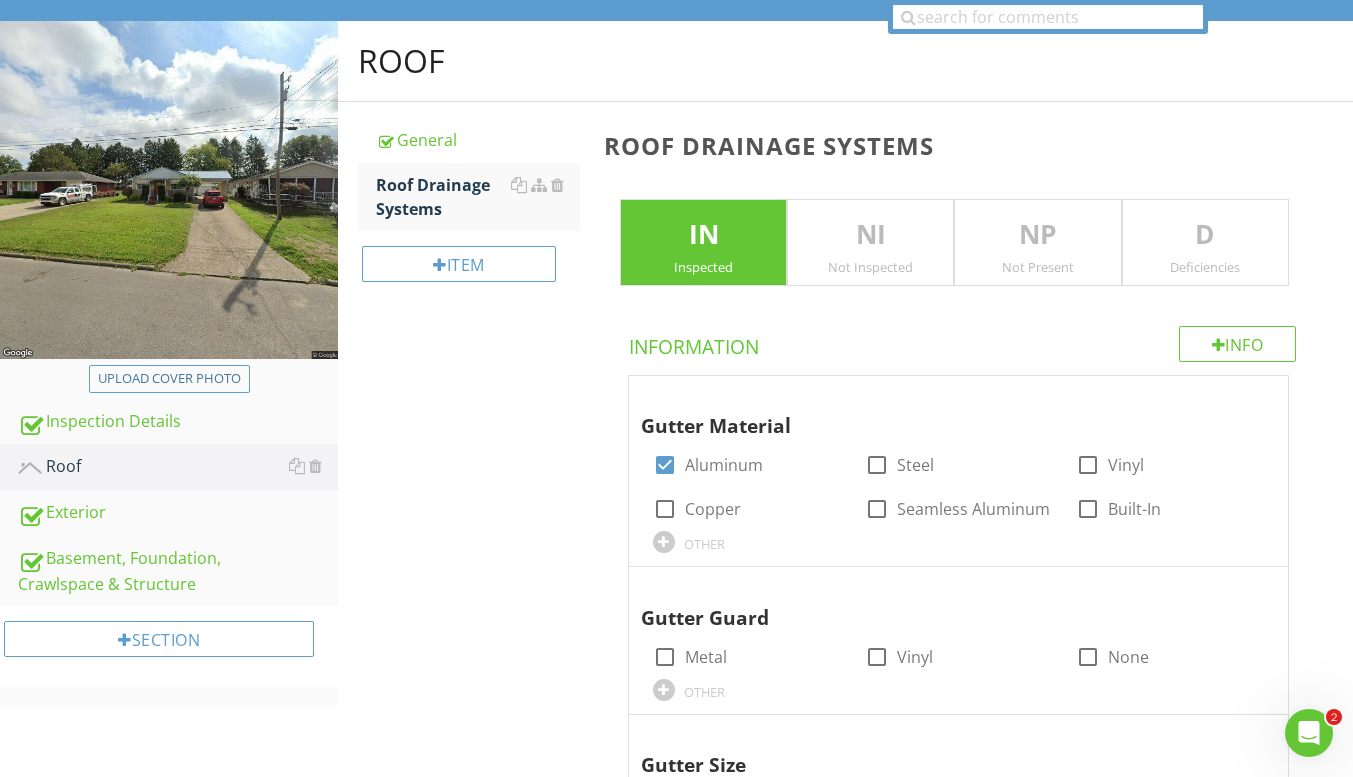 scroll, scrollTop: 311, scrollLeft: 0, axis: vertical 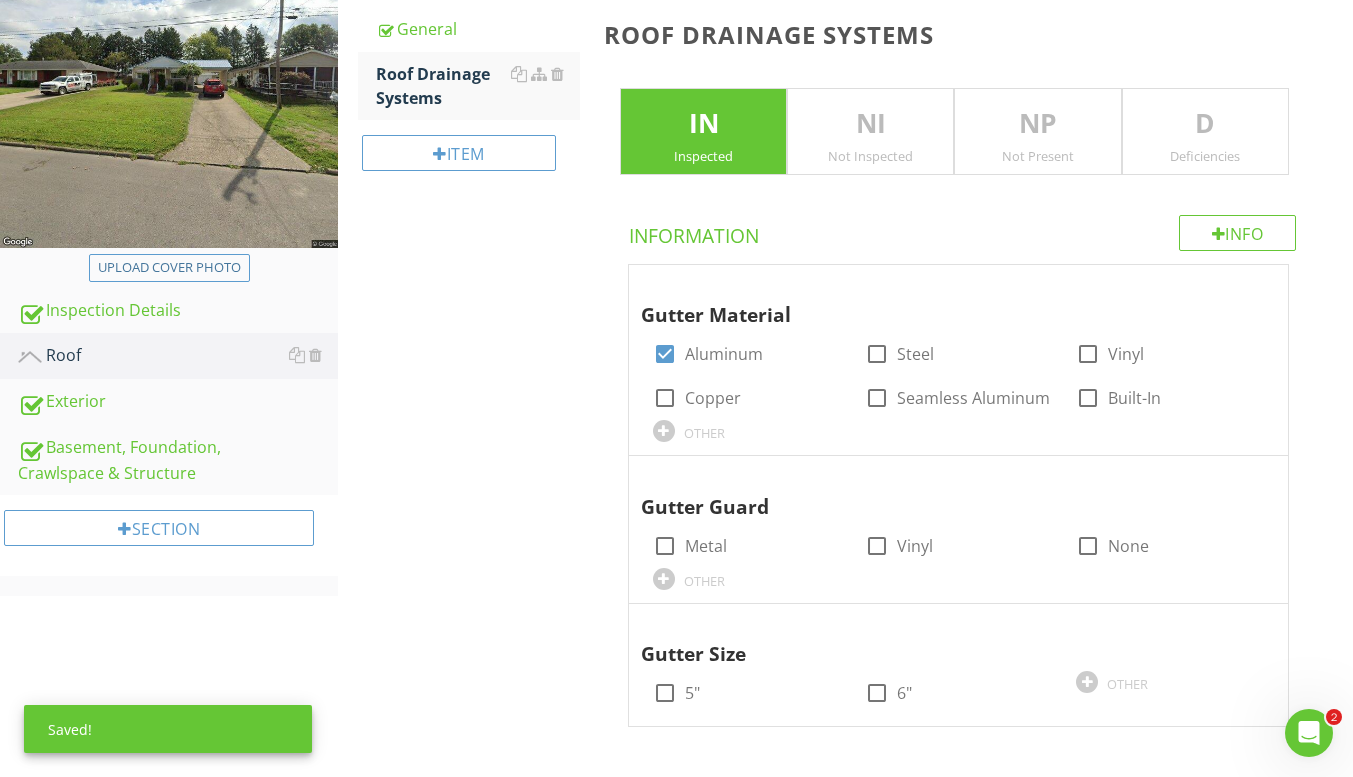 click at bounding box center [1088, 546] 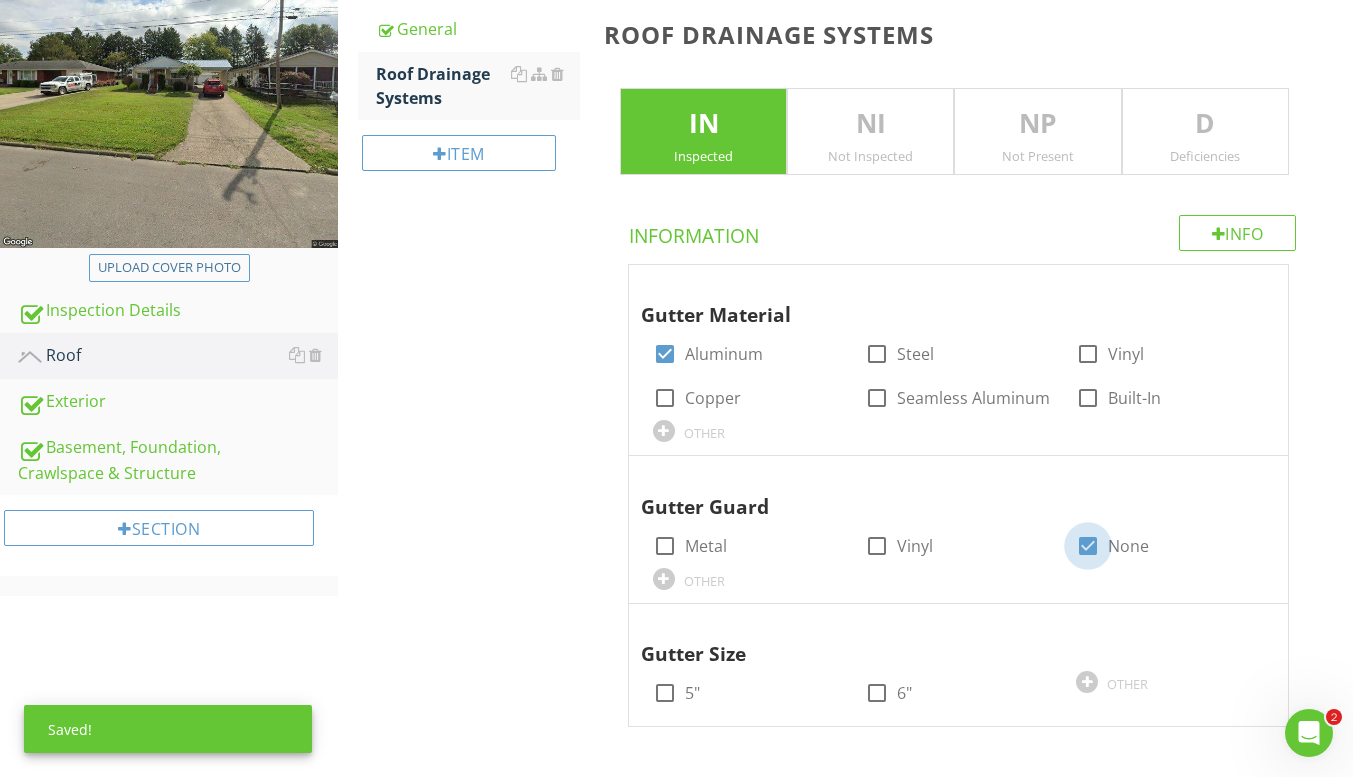 checkbox on "true" 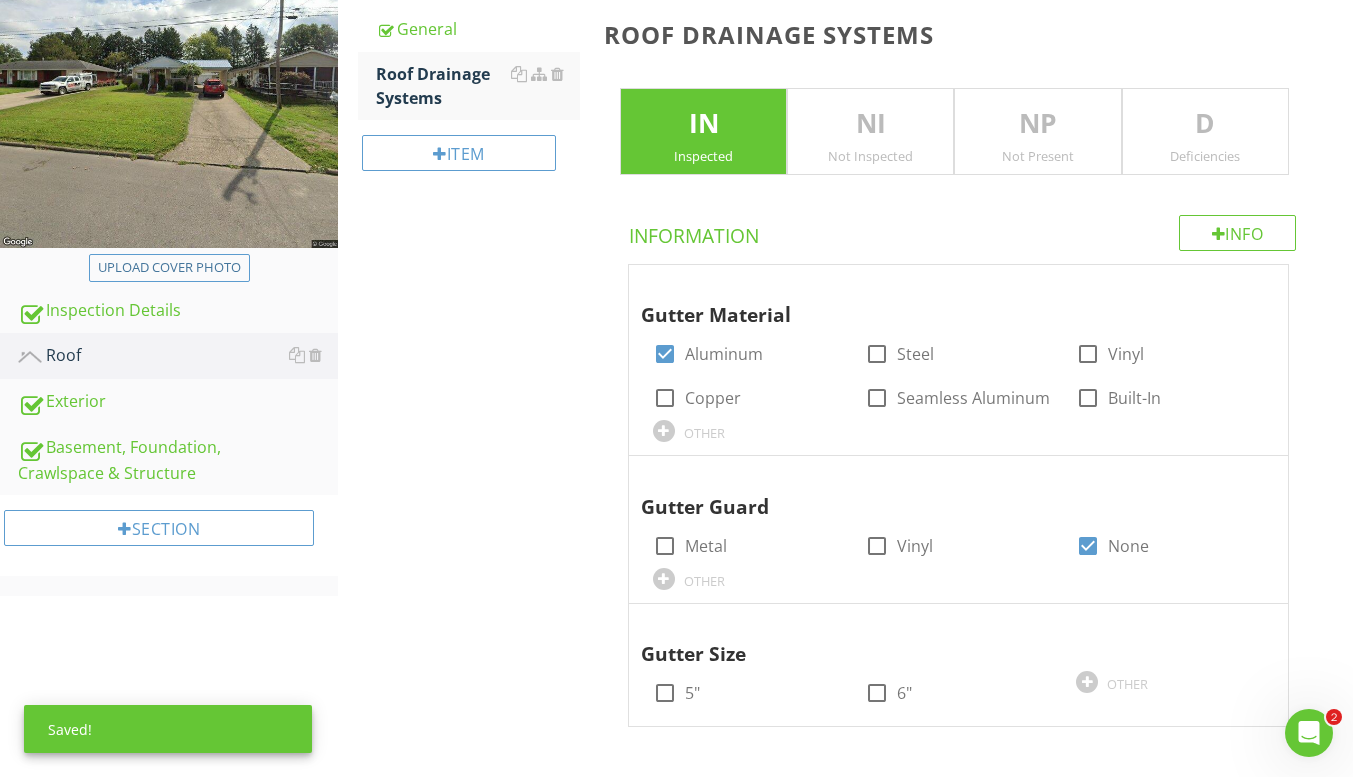 click at bounding box center (665, 693) 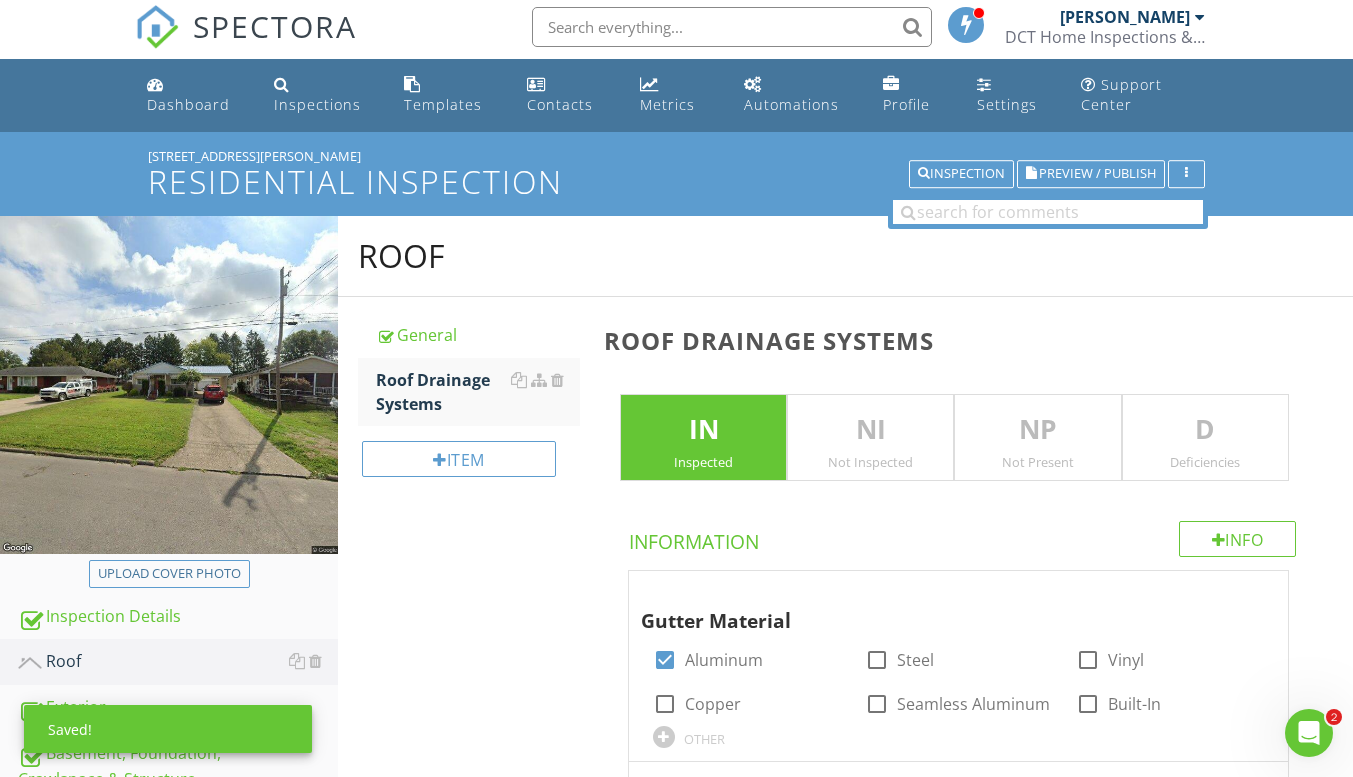 scroll, scrollTop: 0, scrollLeft: 0, axis: both 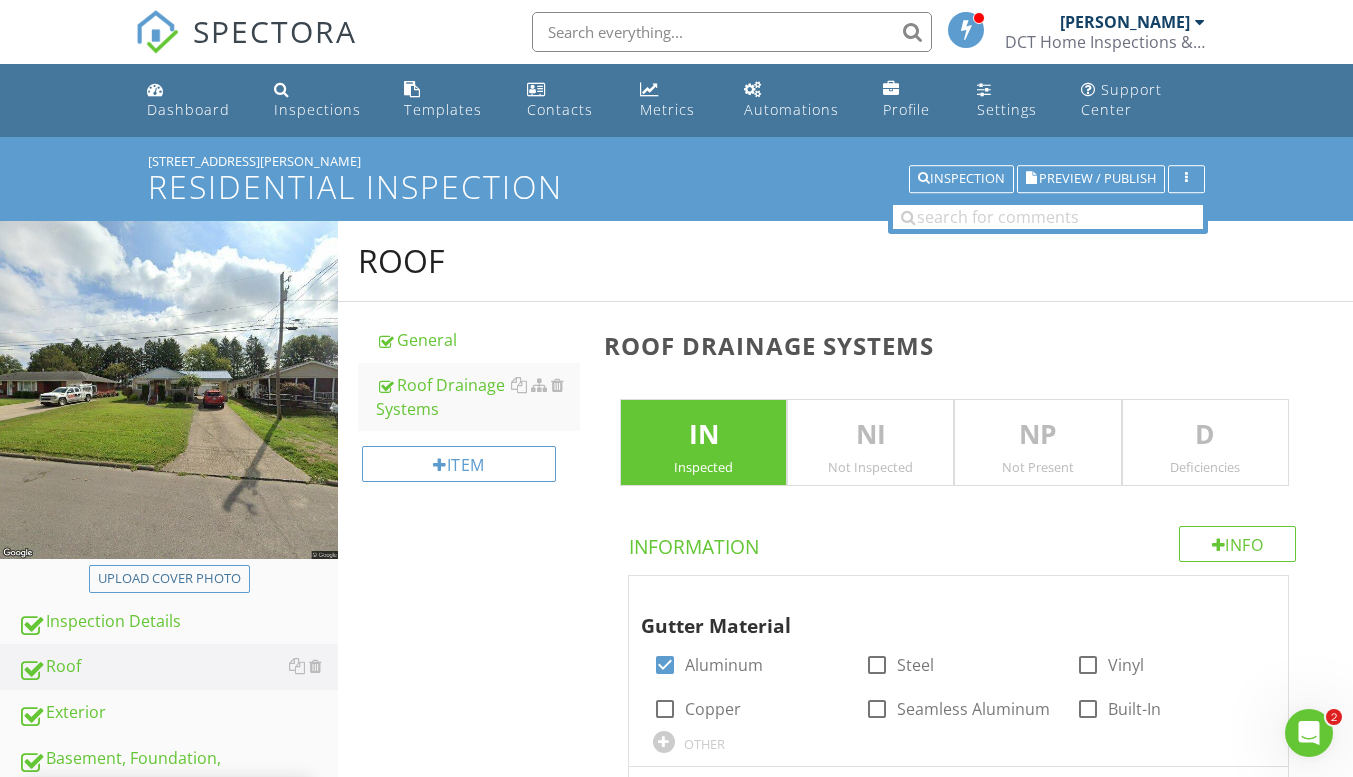 click on "D" at bounding box center [1205, 435] 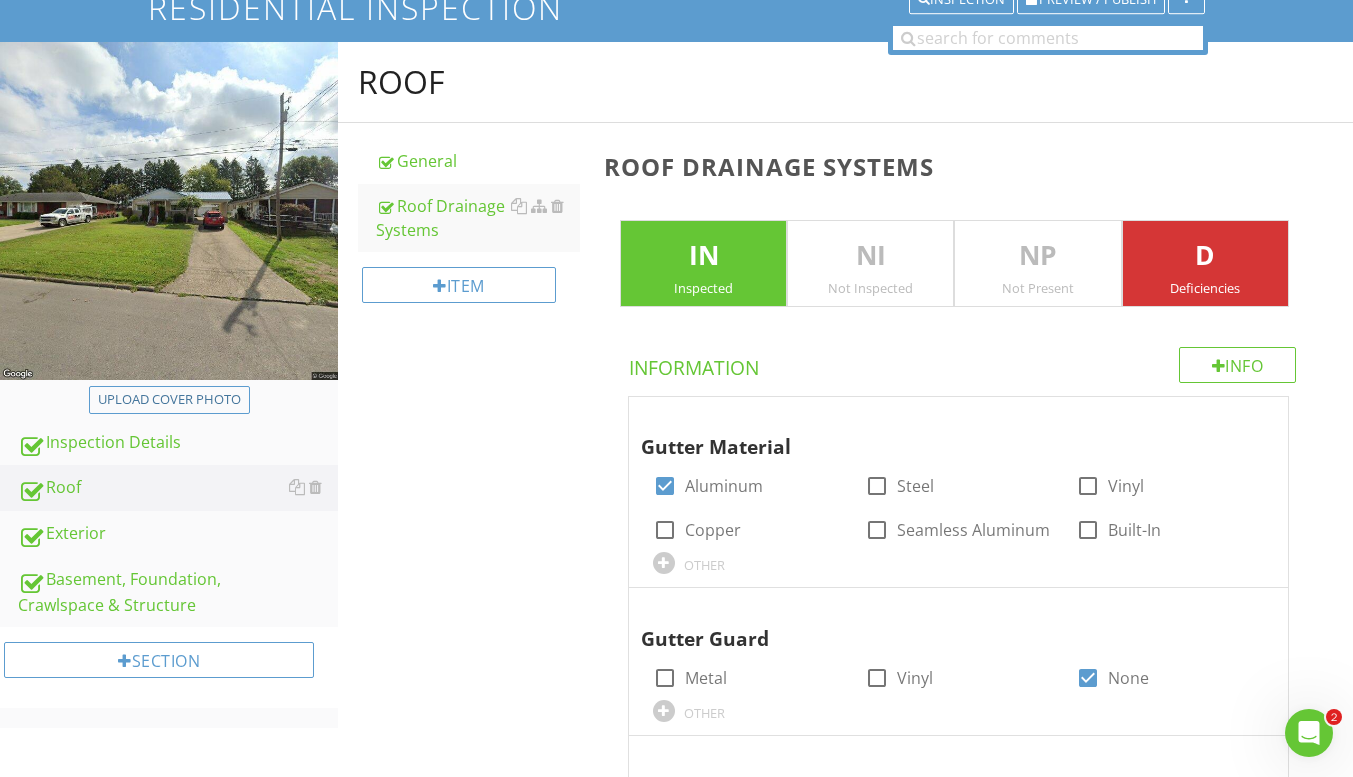 scroll, scrollTop: 200, scrollLeft: 0, axis: vertical 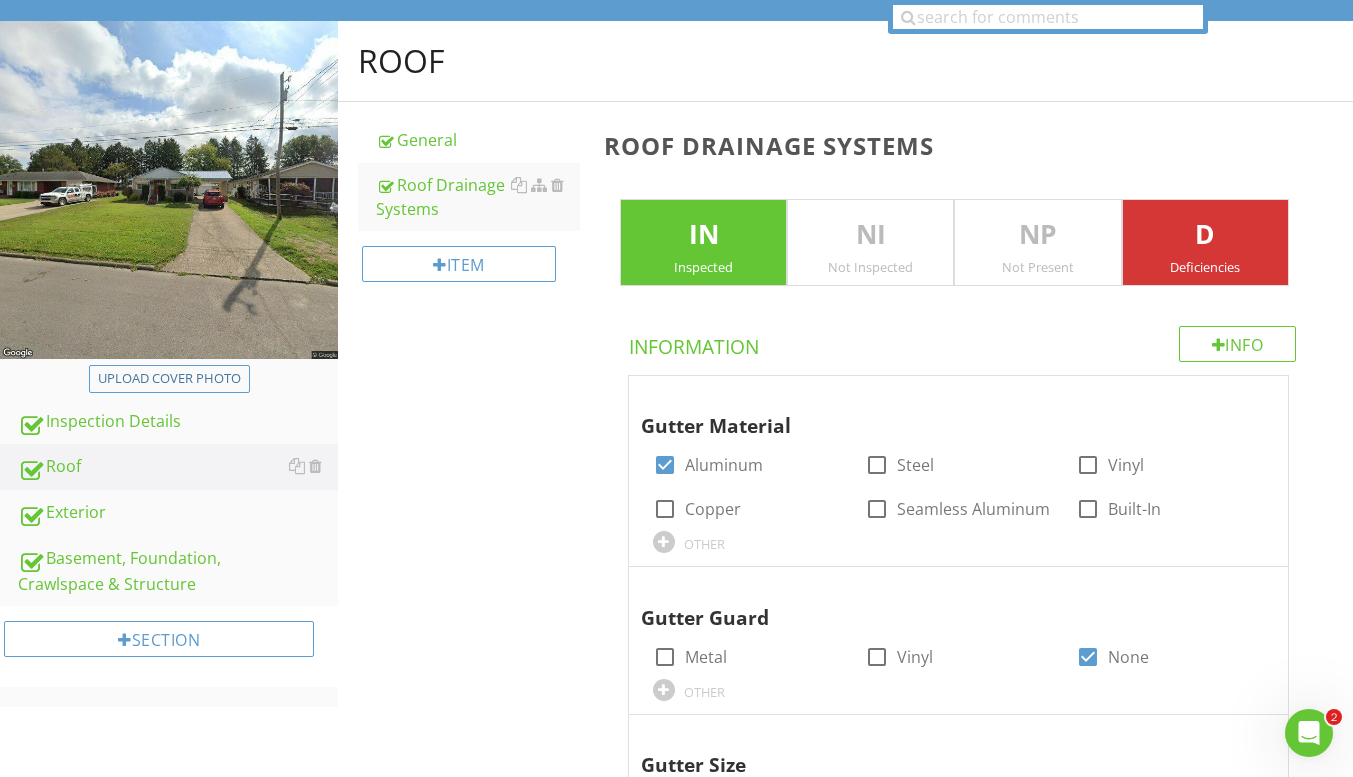 click on "Basement, Foundation, Crawlspace & Structure" at bounding box center [178, 571] 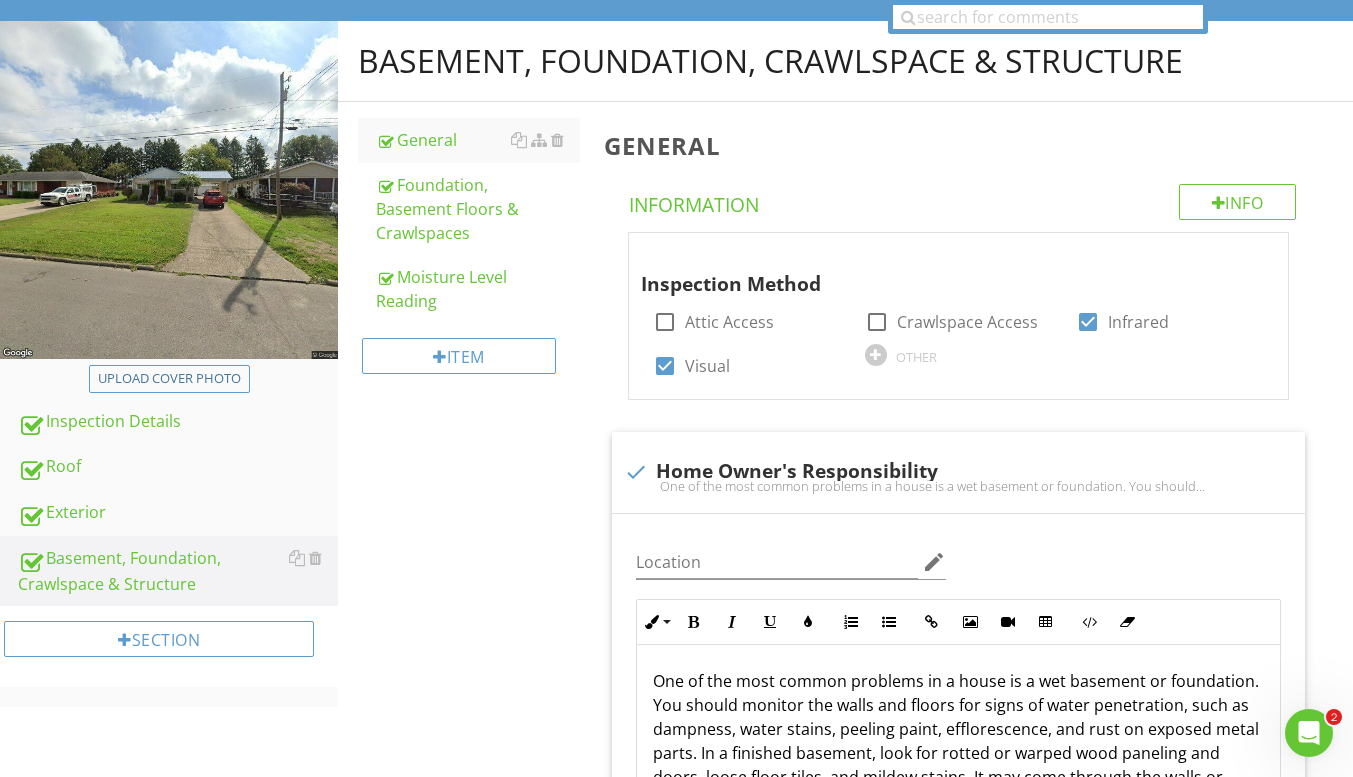 click at bounding box center (519, 277) 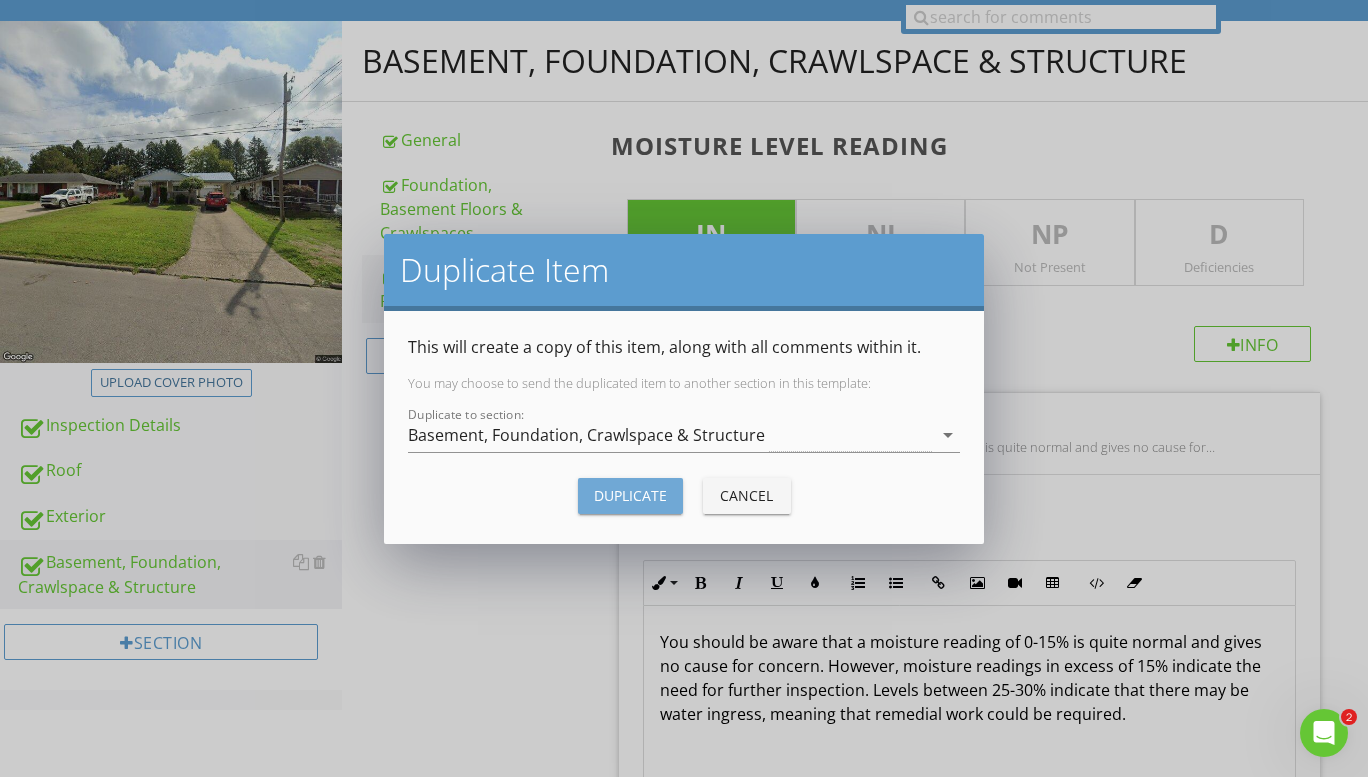 click on "Duplicate" at bounding box center (630, 495) 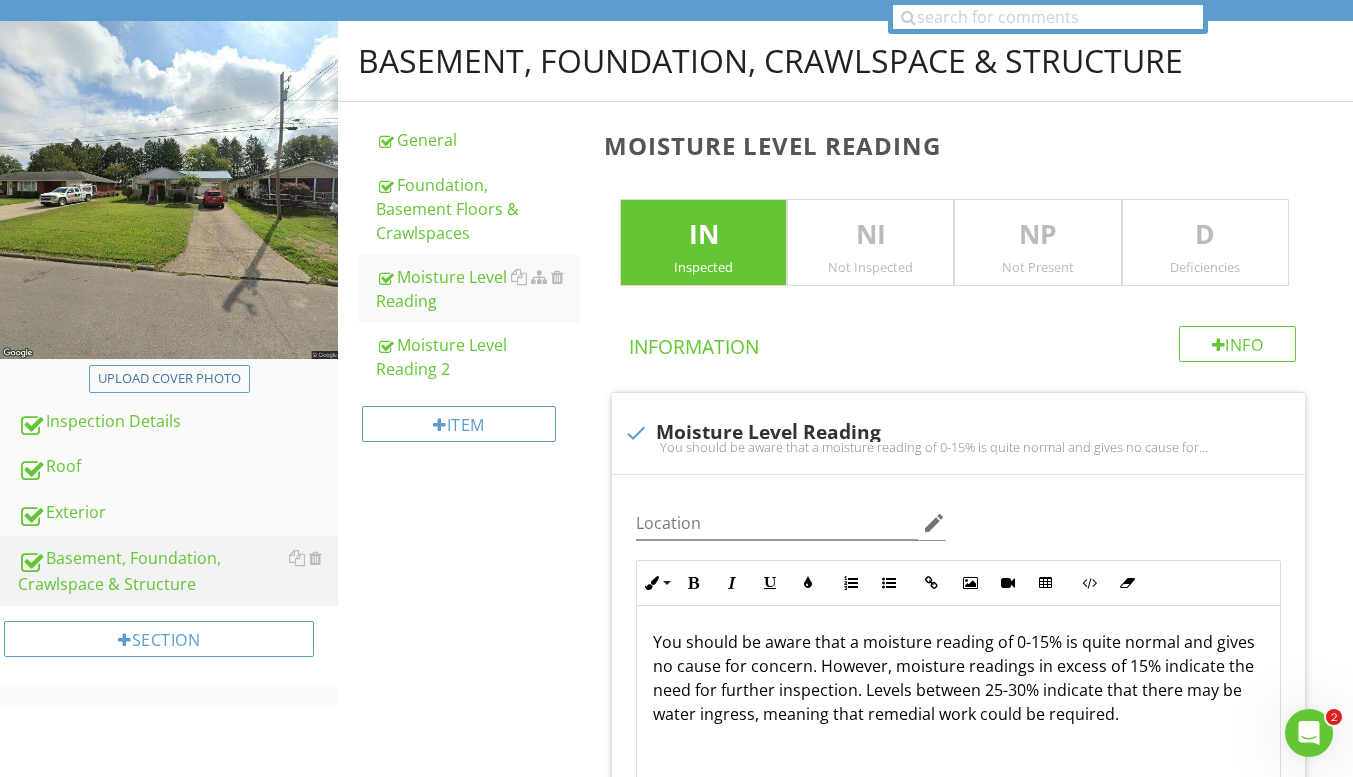click on "Moisture Level Reading 2" at bounding box center [478, 357] 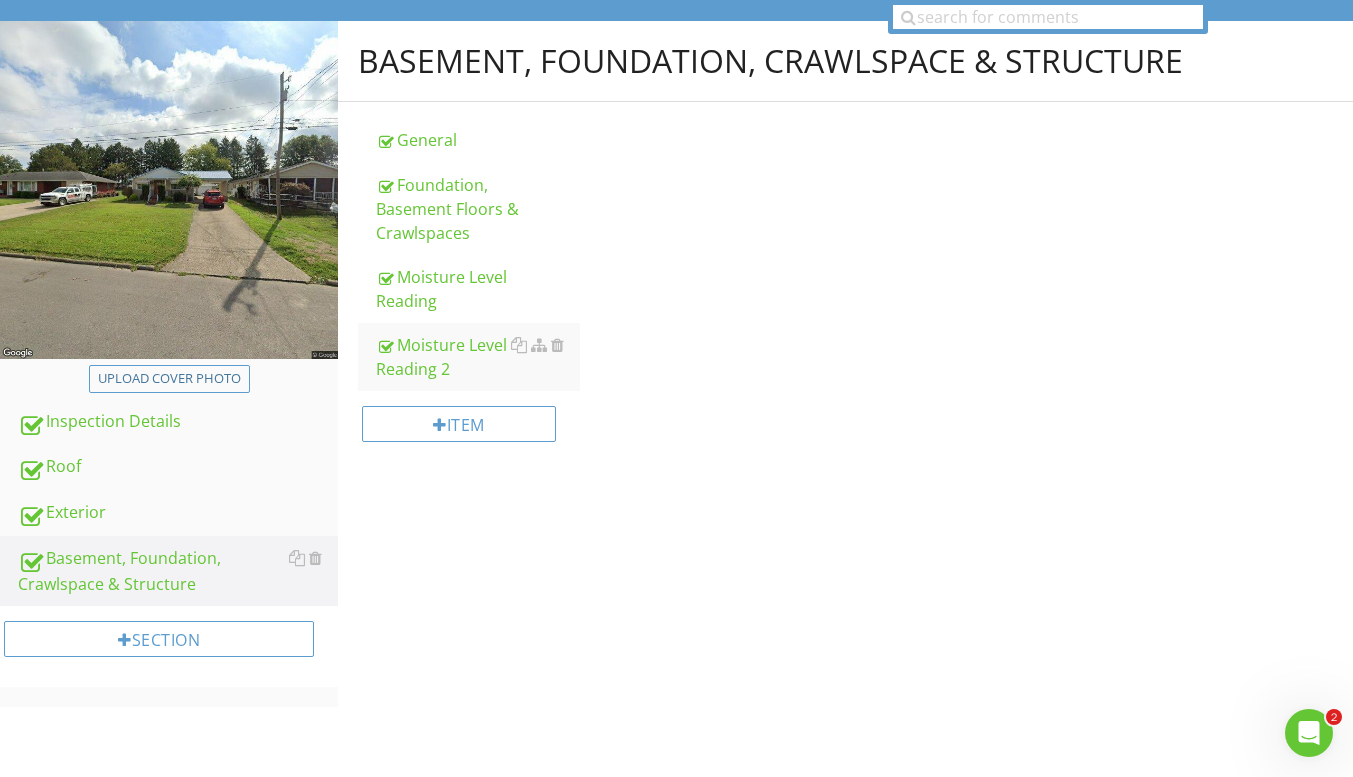 scroll, scrollTop: 137, scrollLeft: 0, axis: vertical 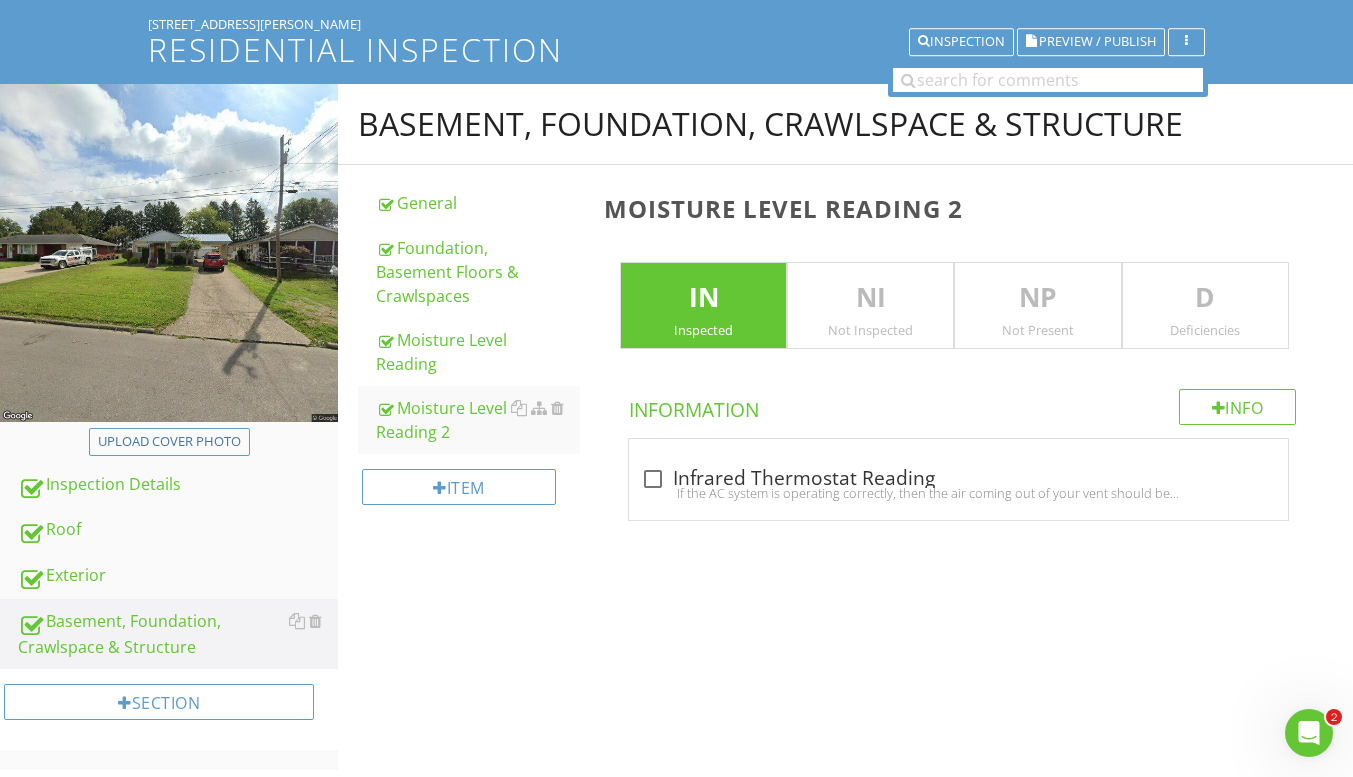 click on "Moisture Level Reading 2" at bounding box center [962, 208] 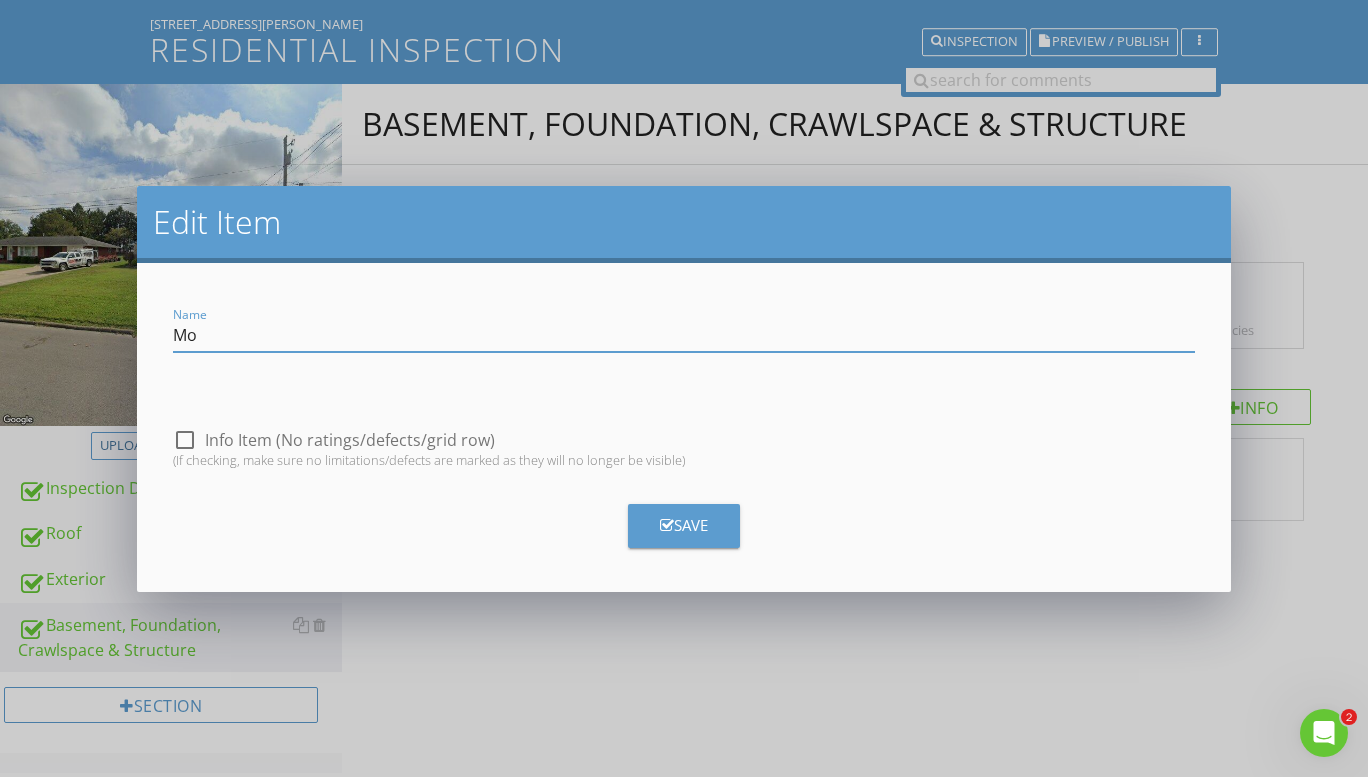 type on "M" 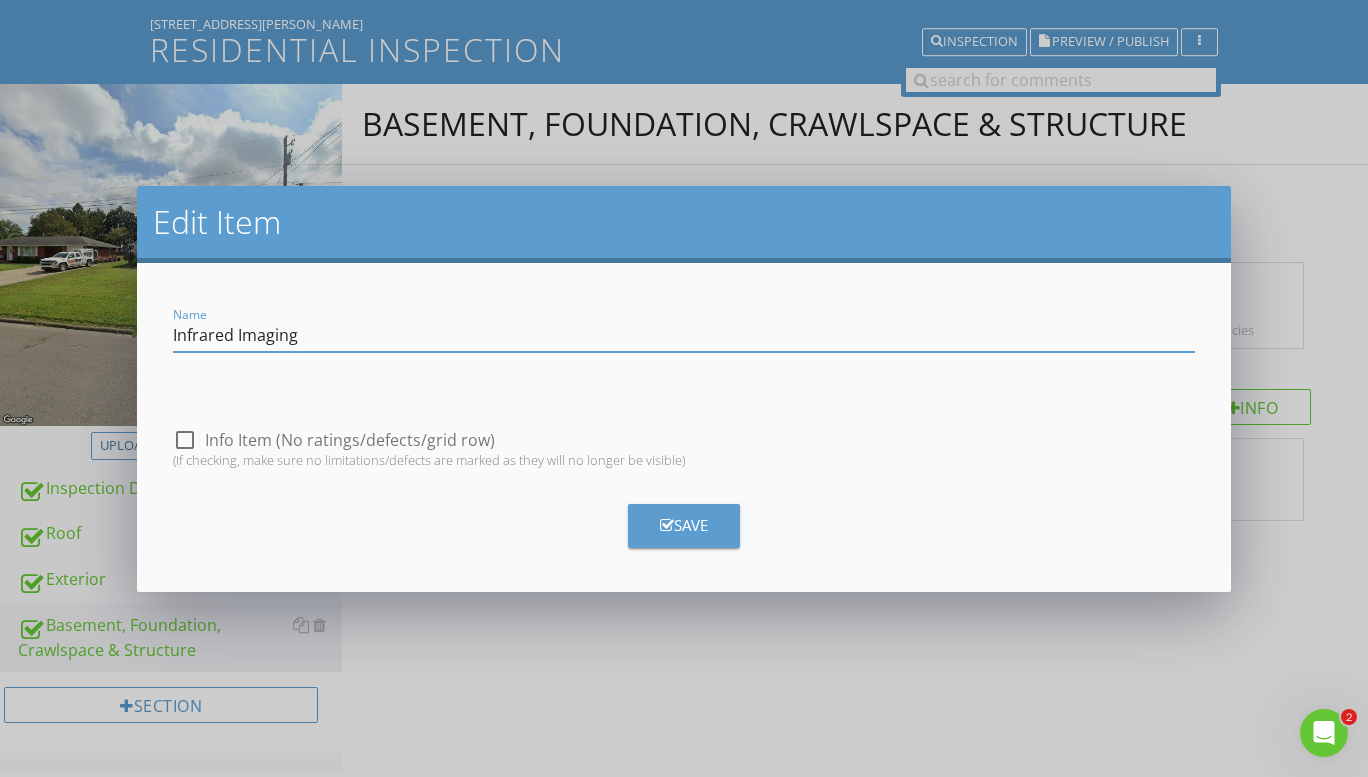 type on "Infrared Imaging" 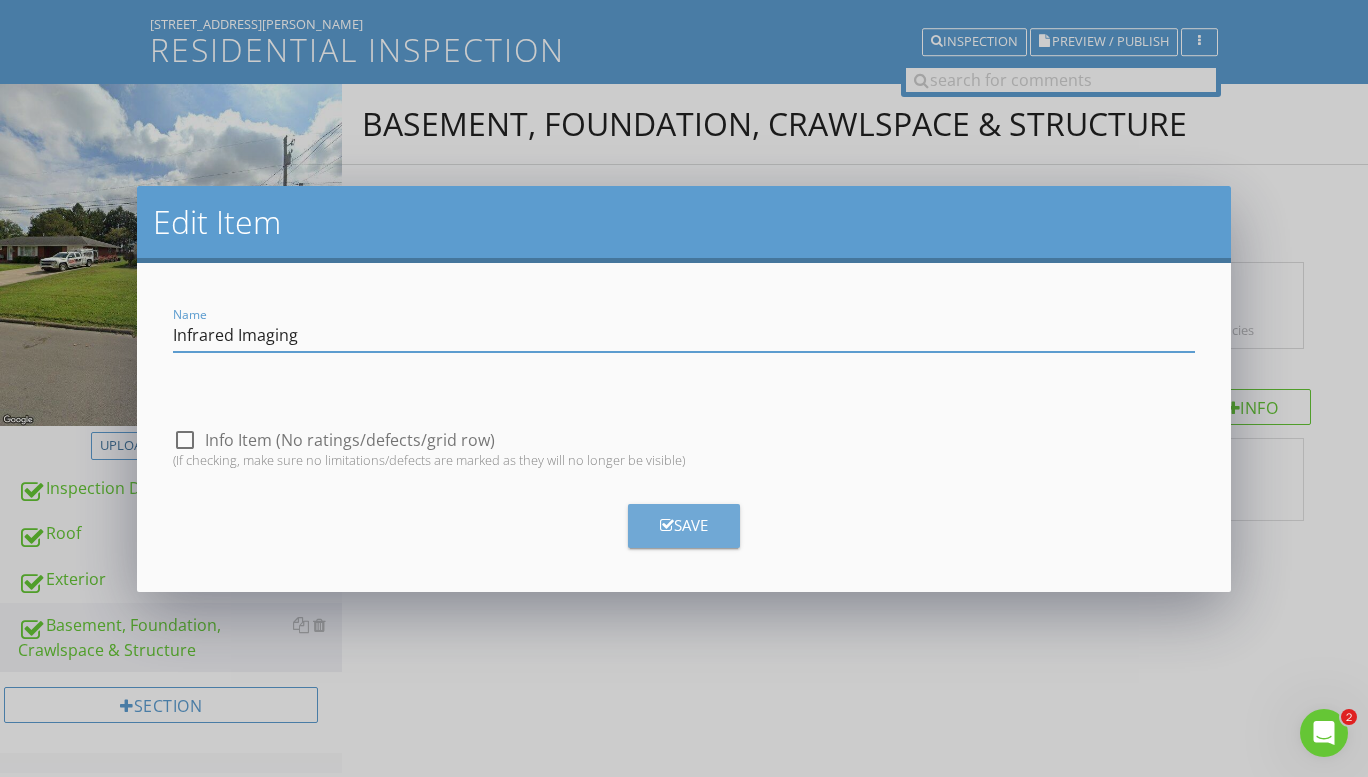 click on "Save" at bounding box center (684, 526) 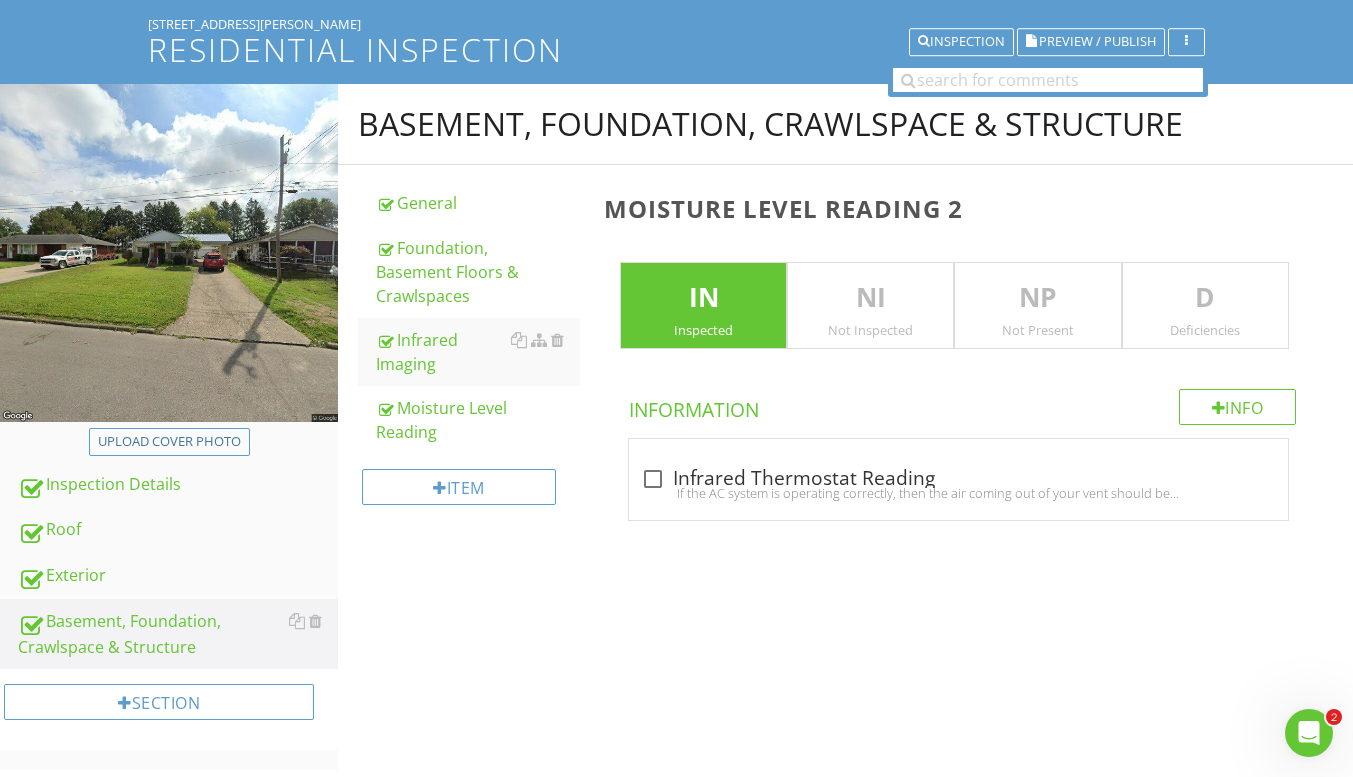 click on "Moisture Level Reading" at bounding box center [478, 420] 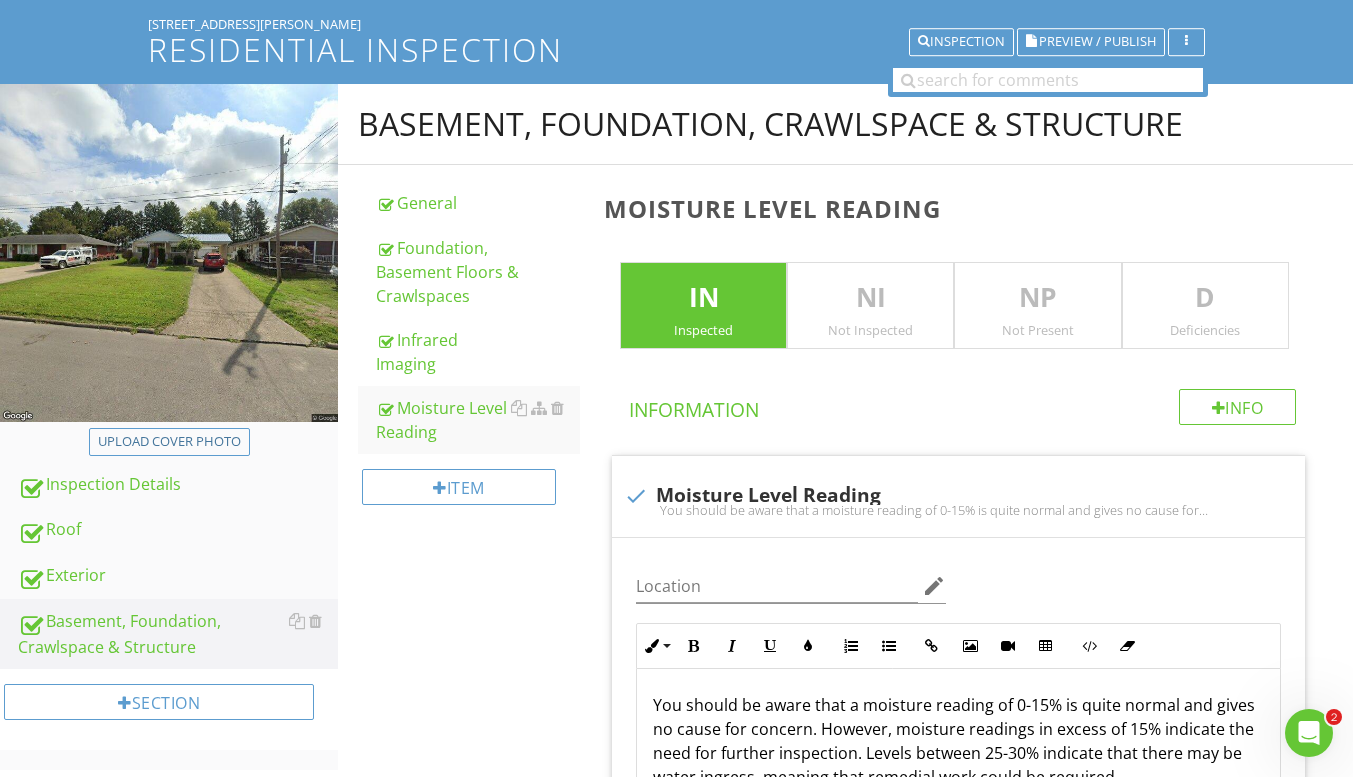click on "Infrared Imaging" at bounding box center (478, 352) 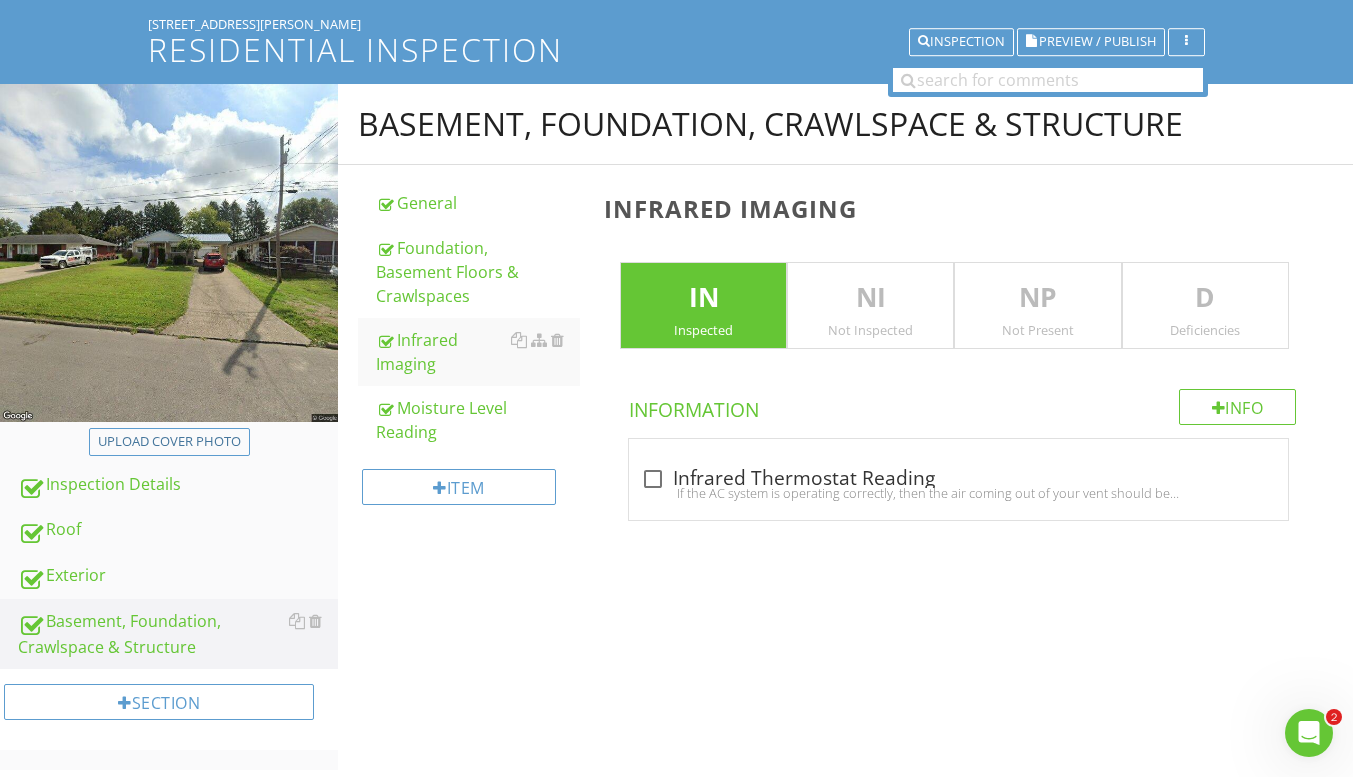 click on "Moisture Level Reading" at bounding box center [478, 420] 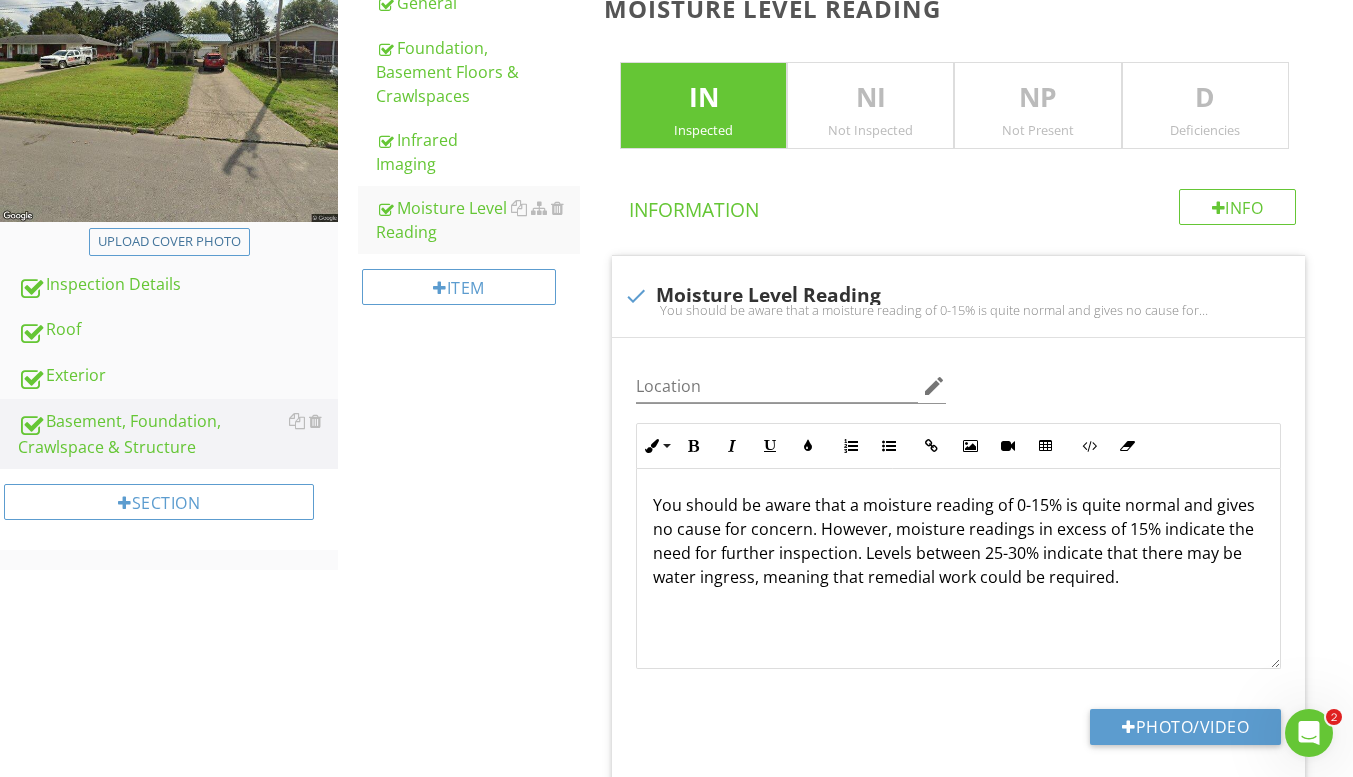 scroll, scrollTop: 0, scrollLeft: 0, axis: both 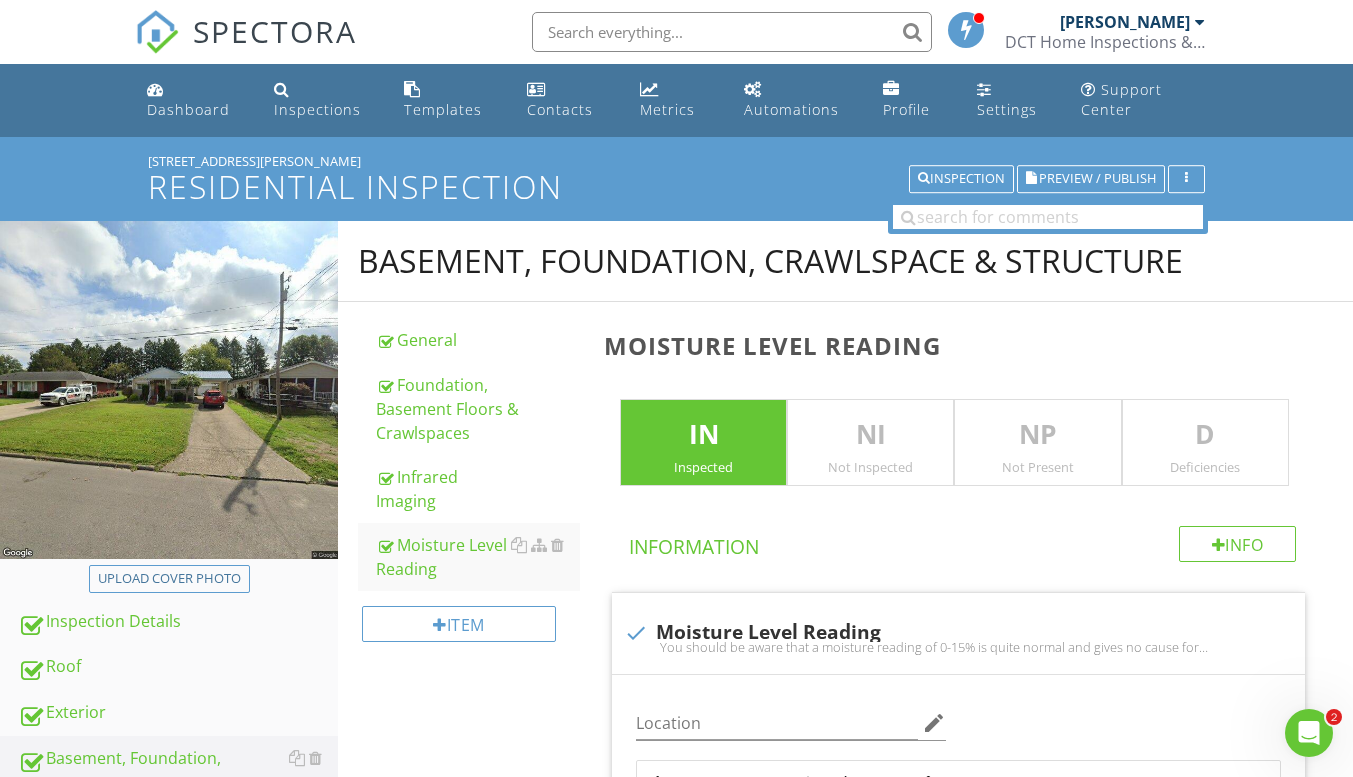 click on "Infrared Imaging" at bounding box center (478, 489) 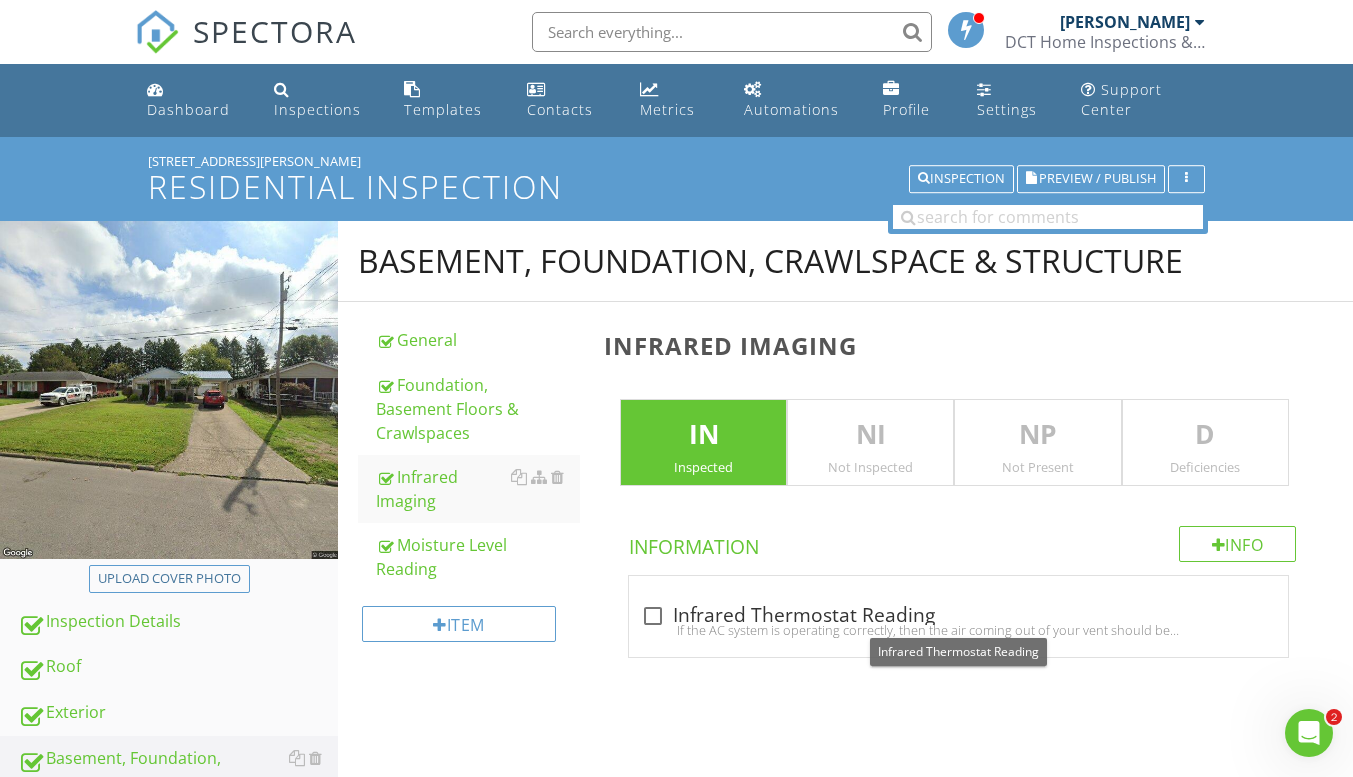 click on "check_box_outline_blank
Infrared Thermostat Reading" at bounding box center (958, 616) 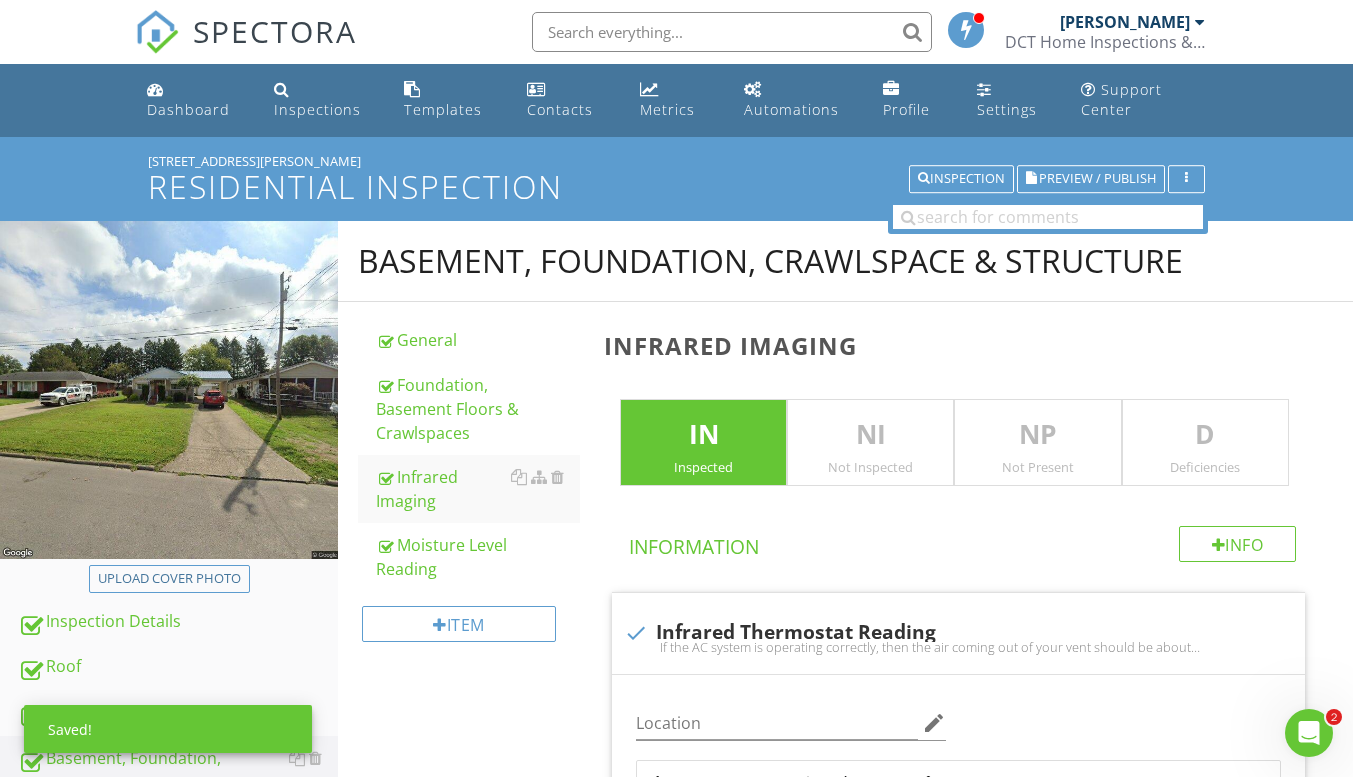 scroll, scrollTop: 300, scrollLeft: 0, axis: vertical 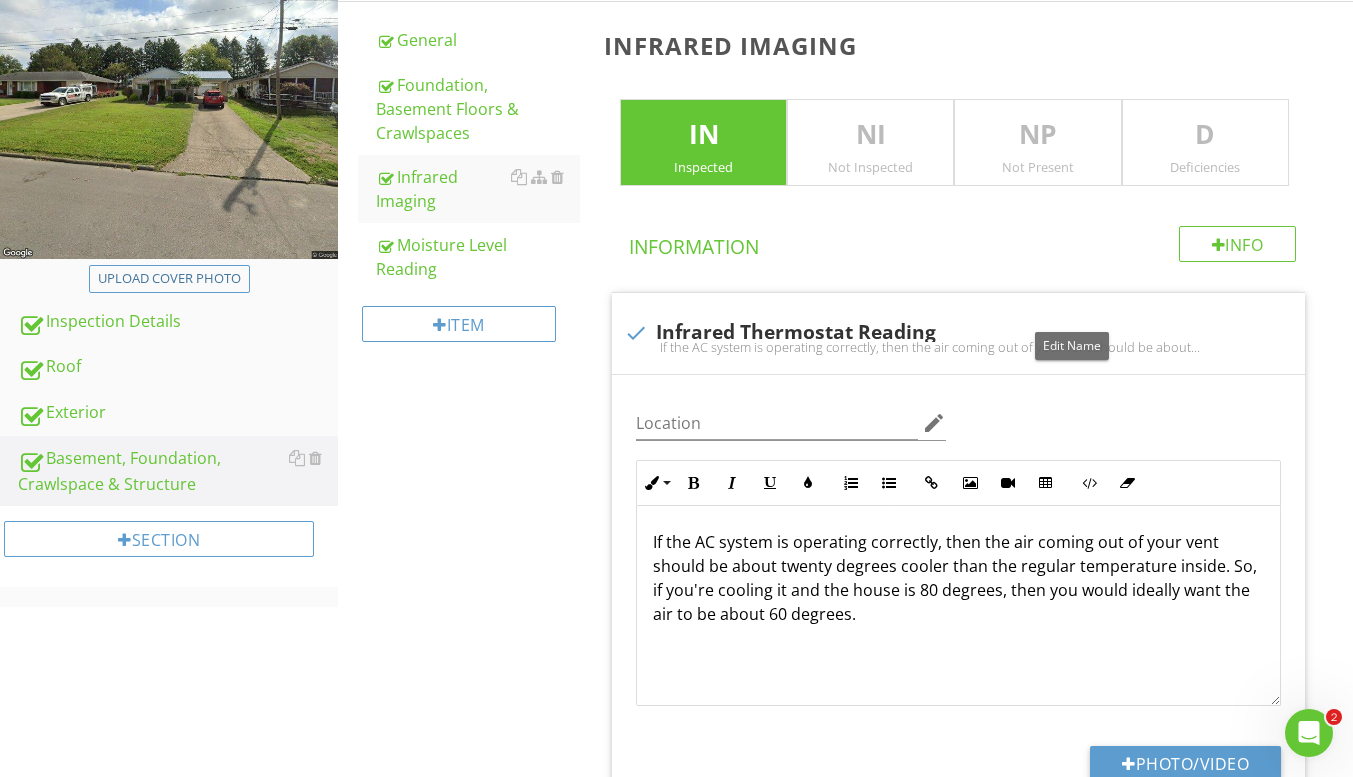 click at bounding box center [1073, 312] 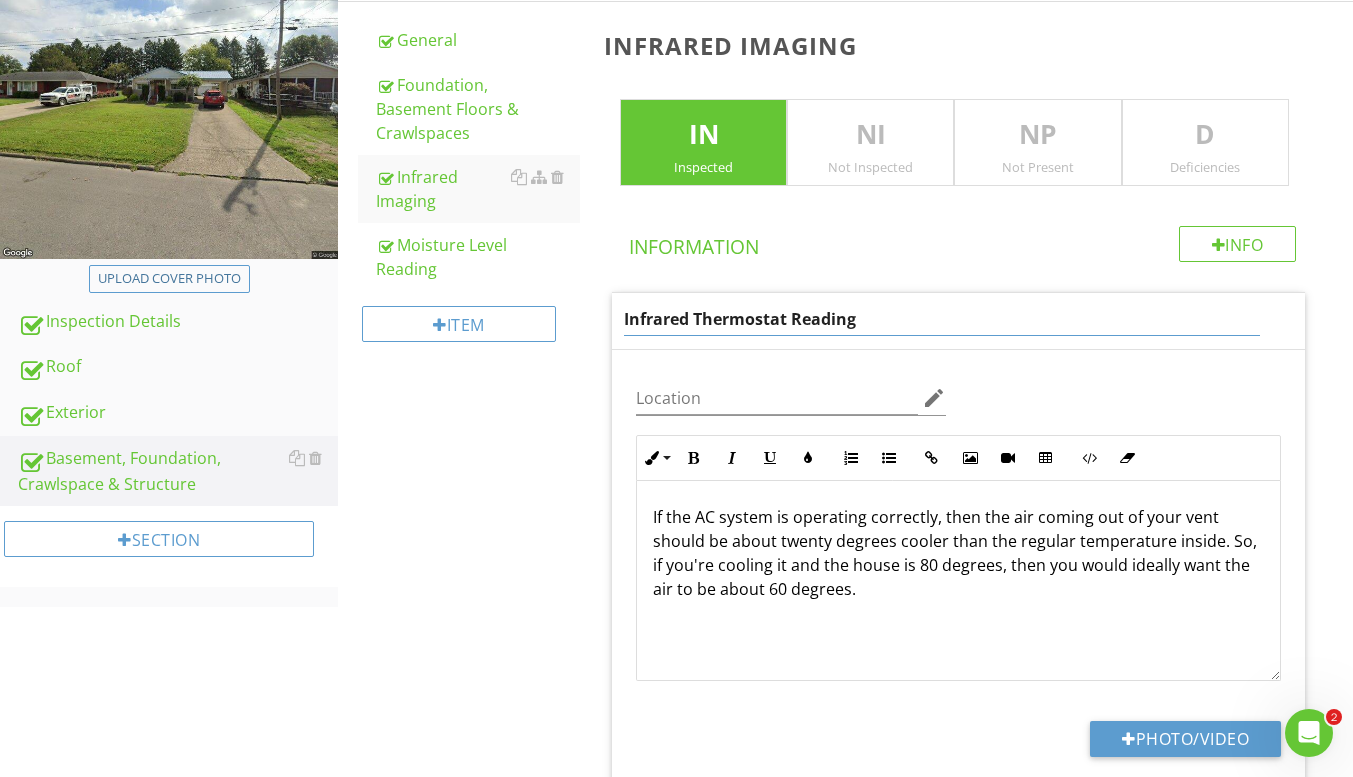 click on "Infrared Thermostat Reading" at bounding box center [942, 319] 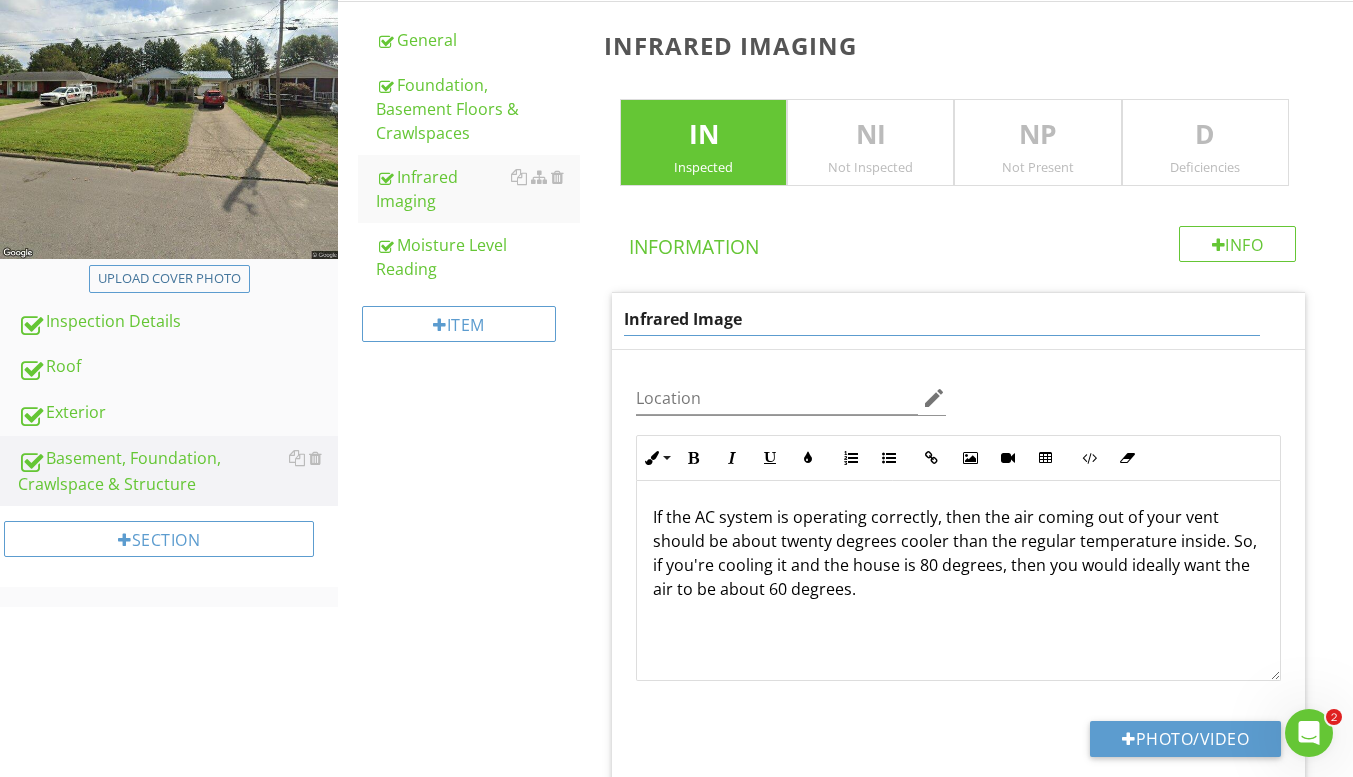 type on "Infrared Images" 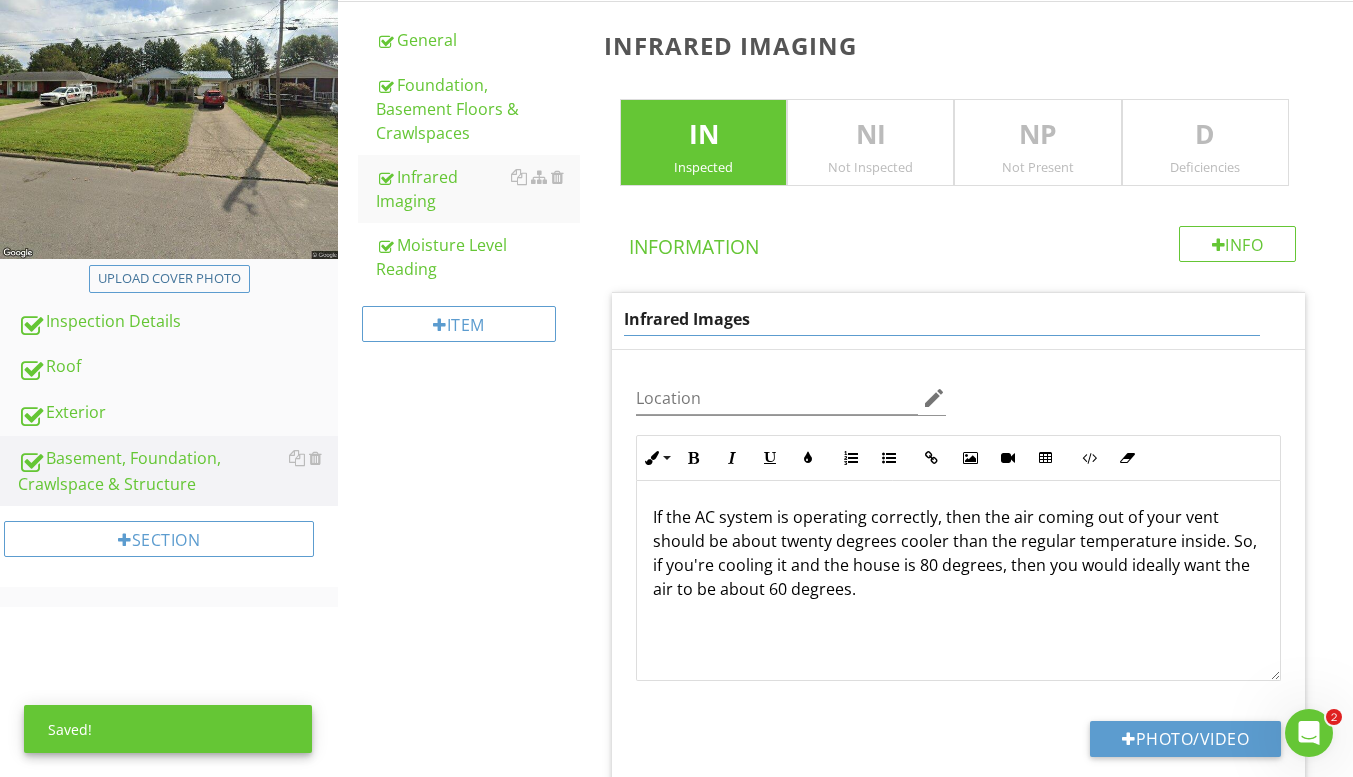 click on "Basement, Foundation, Crawlspace & Structure
General
Foundation, Basement Floors & Crawlspaces
Infrared Imaging
Moisture Level Reading
Item
Infrared Imaging
IN   Inspected NI   Not Inspected NP   Not Present D   Deficiencies
Info
Information       Infrared Images         Location edit       Inline Style XLarge Large Normal Small Light Small/Light Bold Italic Underline Colors Ordered List Unordered List Insert Link Insert Image Insert Video Insert Table Code View Clear Formatting Enter text here
Photo/Video" at bounding box center (845, 405) 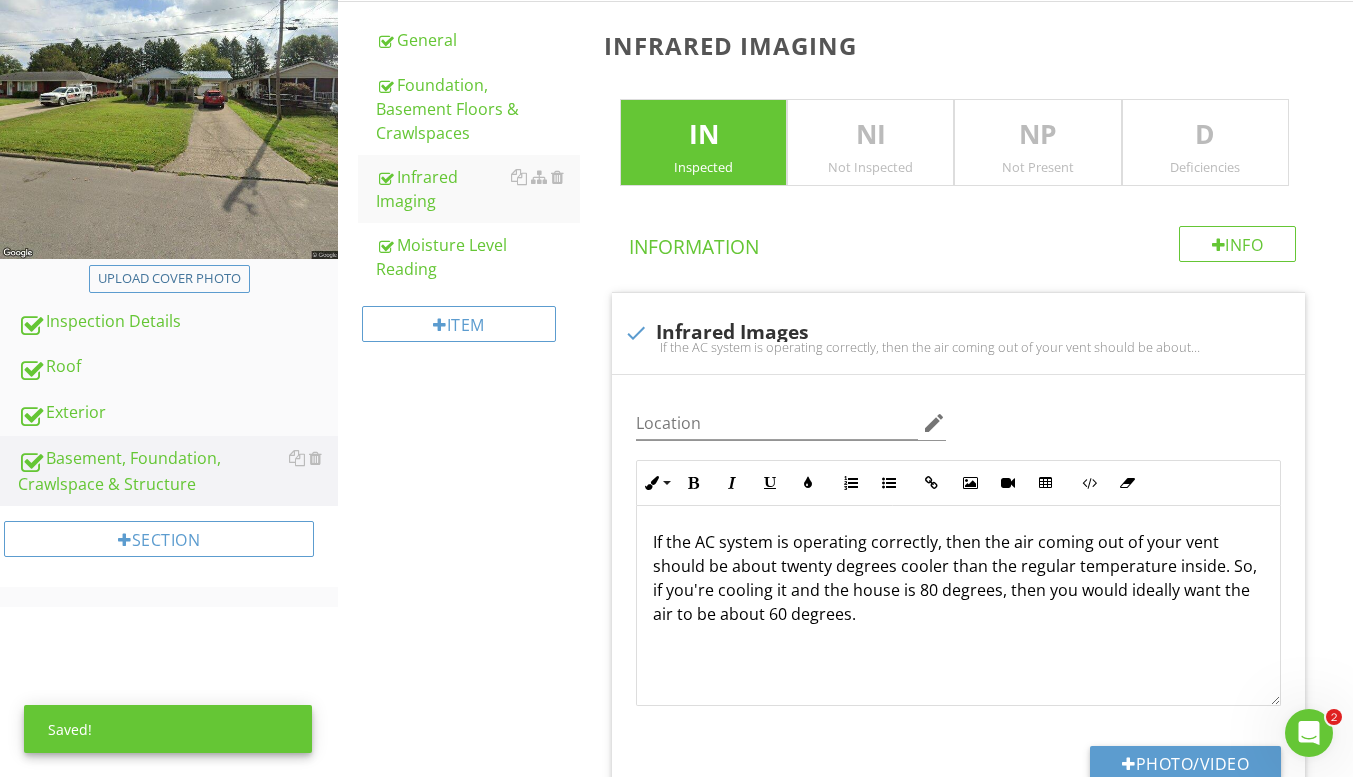 click on "If the AC system is operating correctly, then the air coming out of your vent should be about twenty degrees cooler than the regular temperature inside. So, if you're cooling it and the house is 80 degrees, then you would ideally want the air to be about 60 degrees." at bounding box center (958, 606) 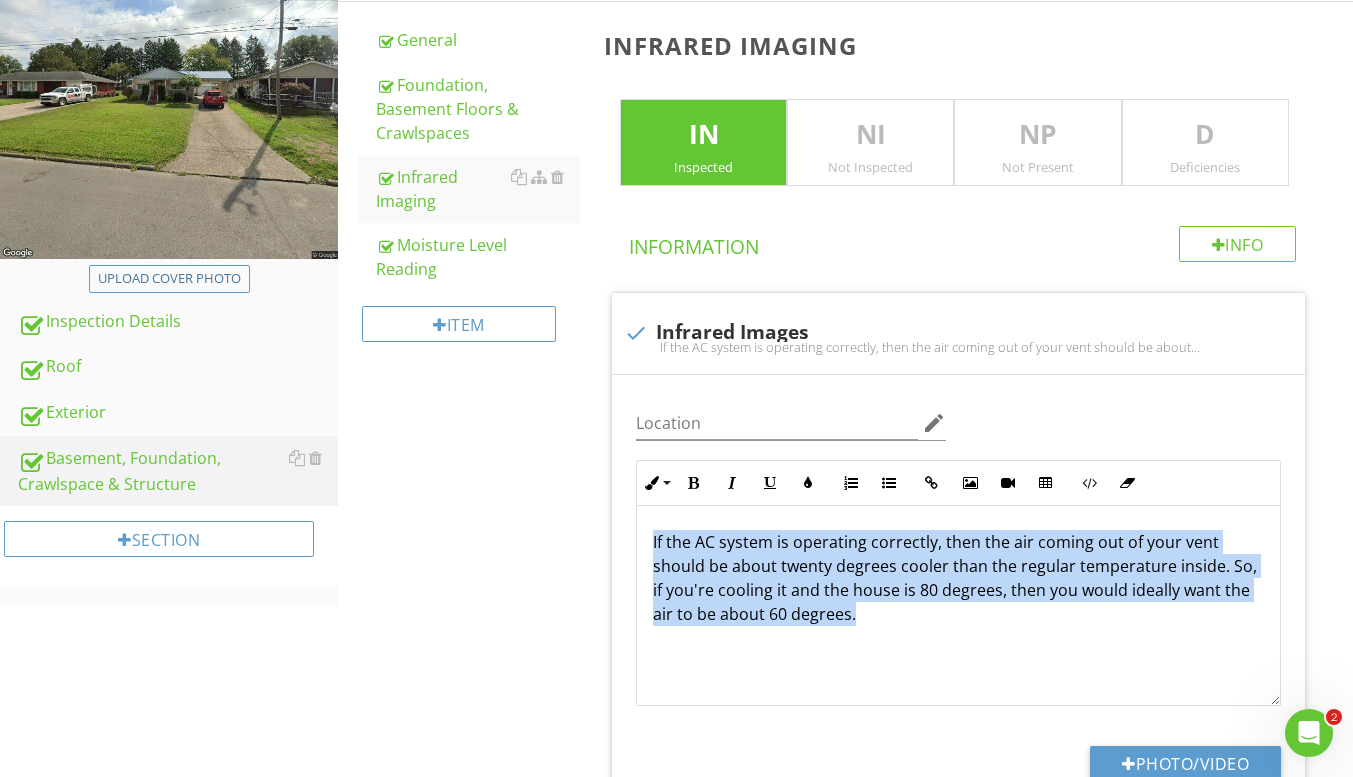 drag, startPoint x: 714, startPoint y: 573, endPoint x: 638, endPoint y: 537, distance: 84.095184 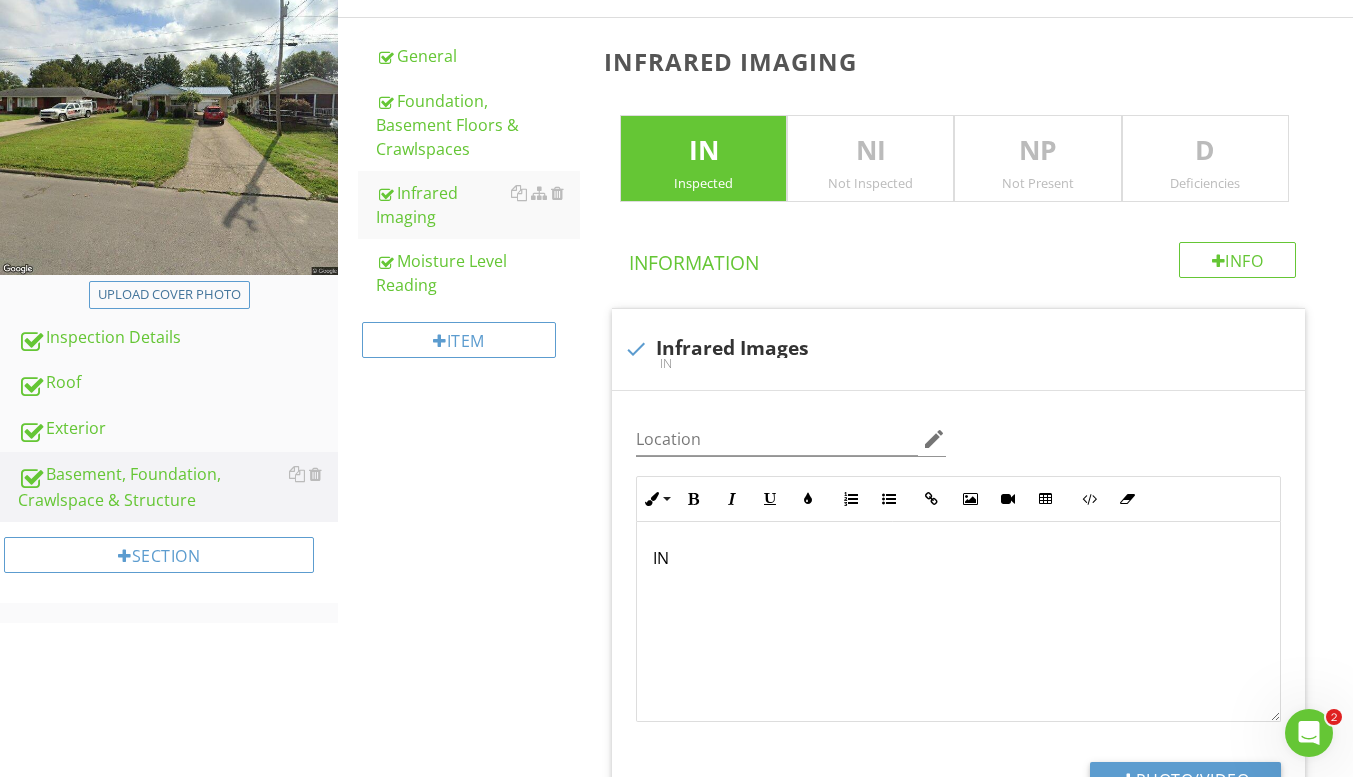 scroll, scrollTop: 300, scrollLeft: 0, axis: vertical 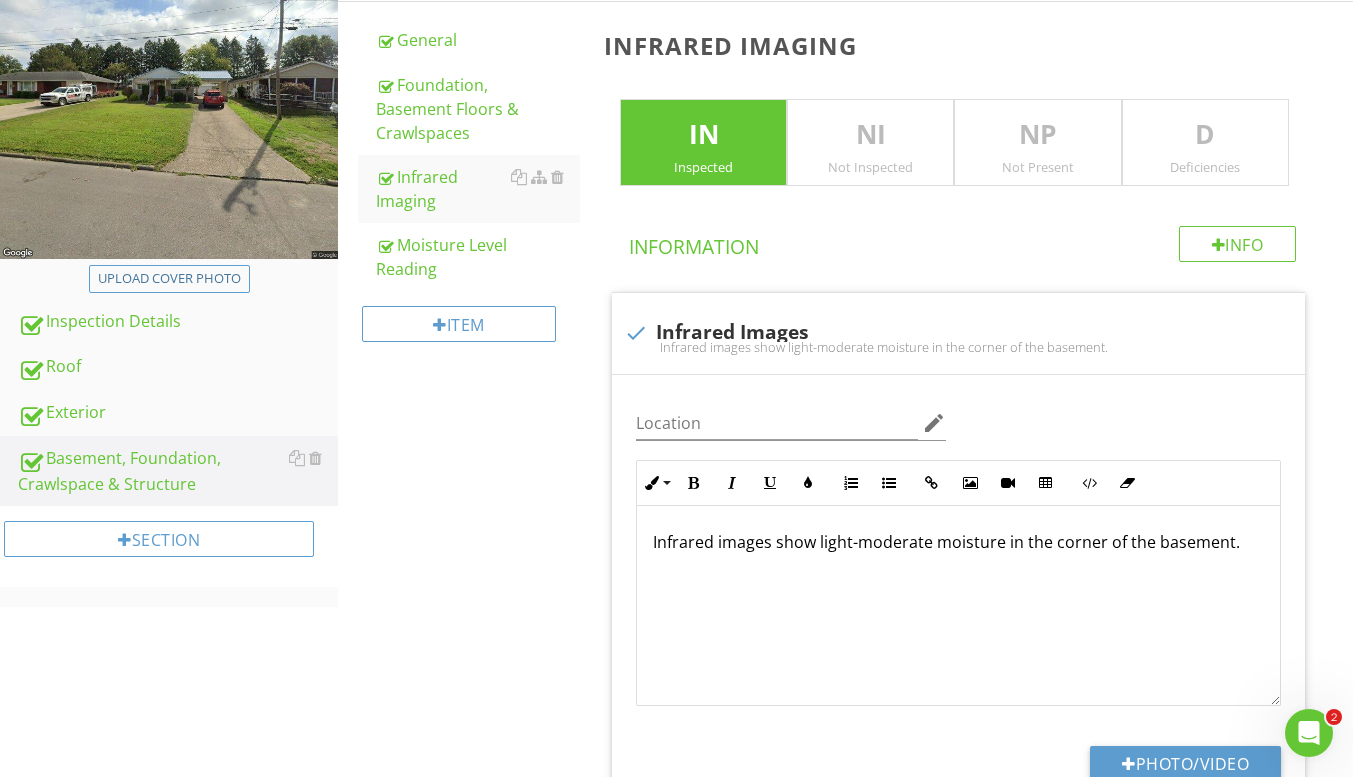click on "Basement, Foundation, Crawlspace & Structure
General
Foundation, Basement Floors & Crawlspaces
Infrared Imaging
Moisture Level Reading
Item
Infrared Imaging
IN   Inspected NI   Not Inspected NP   Not Present D   Deficiencies
Info
Information                       check
Infrared Images
Infrared images show light-moderate moisture in the corner of the basement.
Location edit       Inline Style XLarge Large Normal Small Light Small/Light Bold Italic Underline Colors Ordered List Unordered List Insert Link Insert Image Insert Video Insert Table Code View Clear Formatting Infrared images show light-moderate moisture in the corner of the basement. Enter text here" at bounding box center (845, 418) 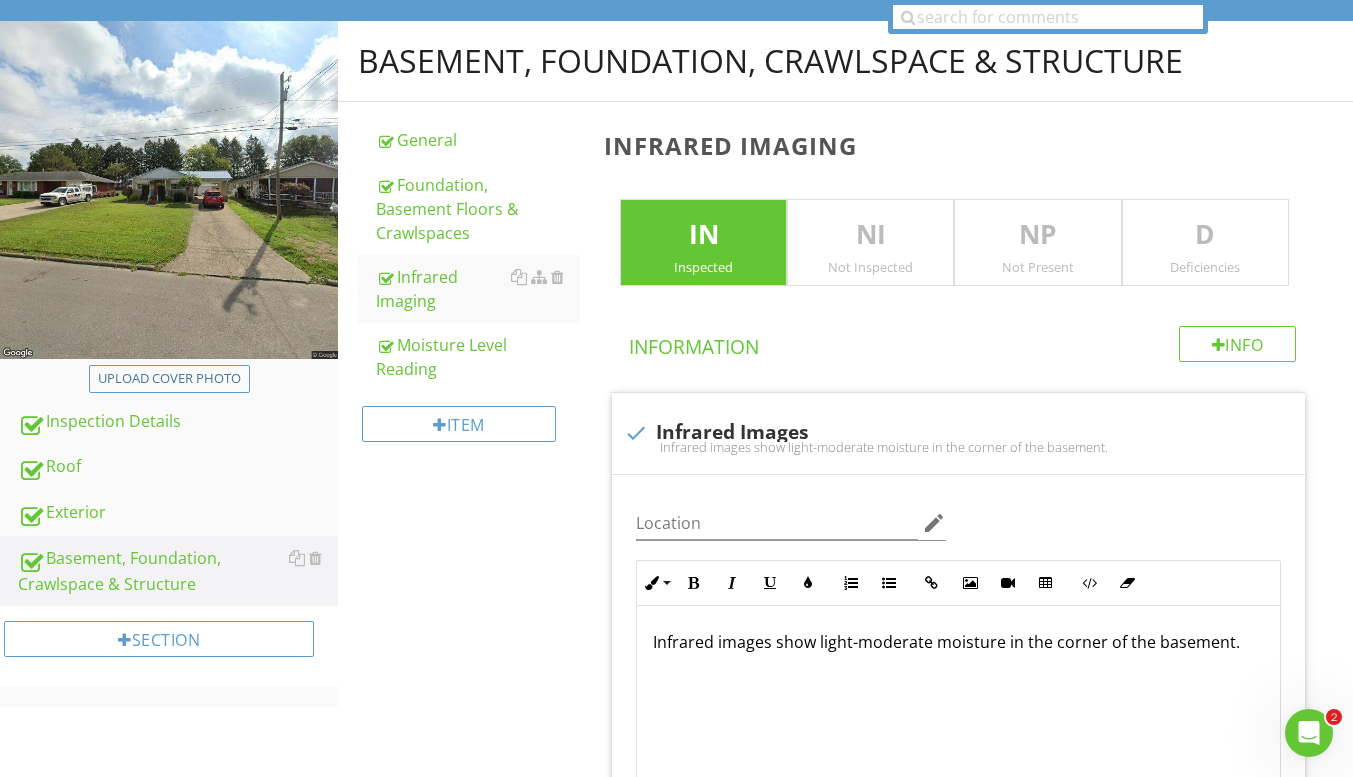scroll, scrollTop: 100, scrollLeft: 0, axis: vertical 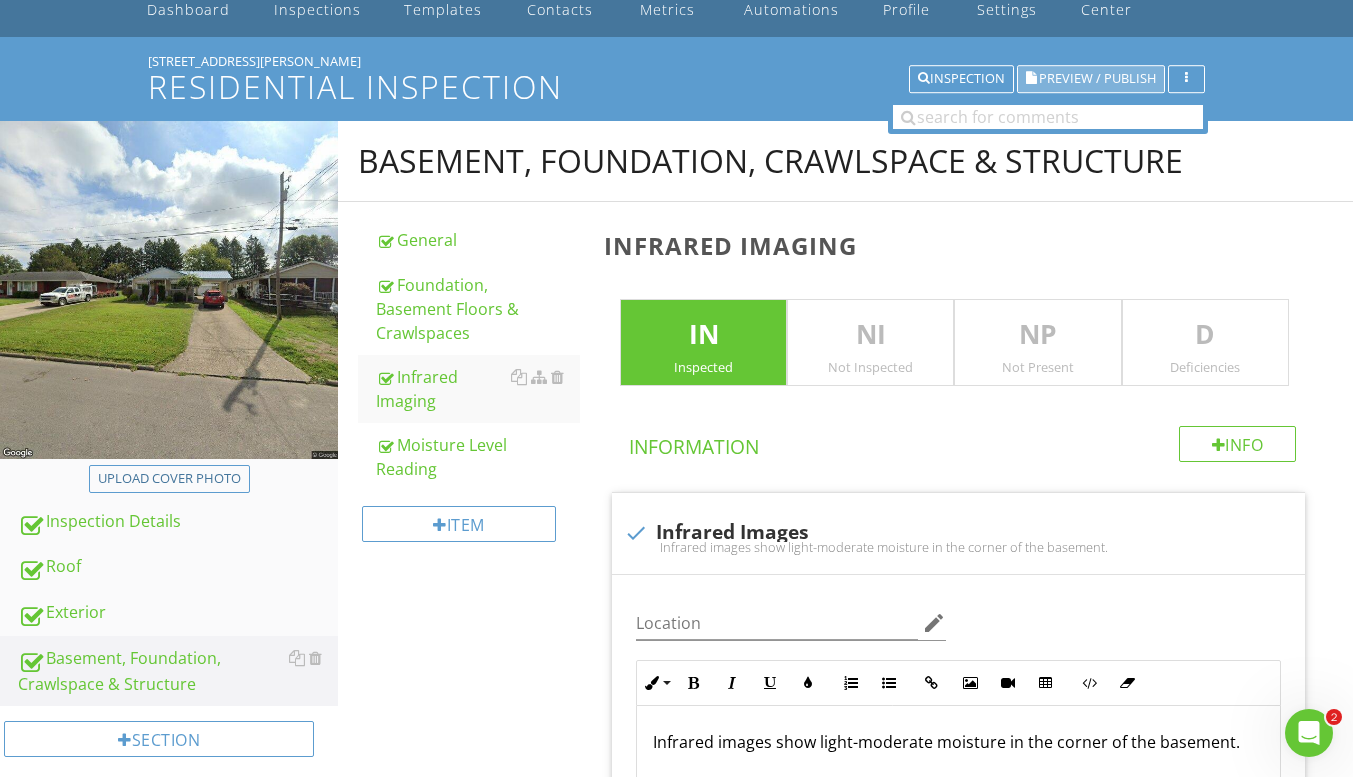click on "Preview / Publish" at bounding box center (1097, 79) 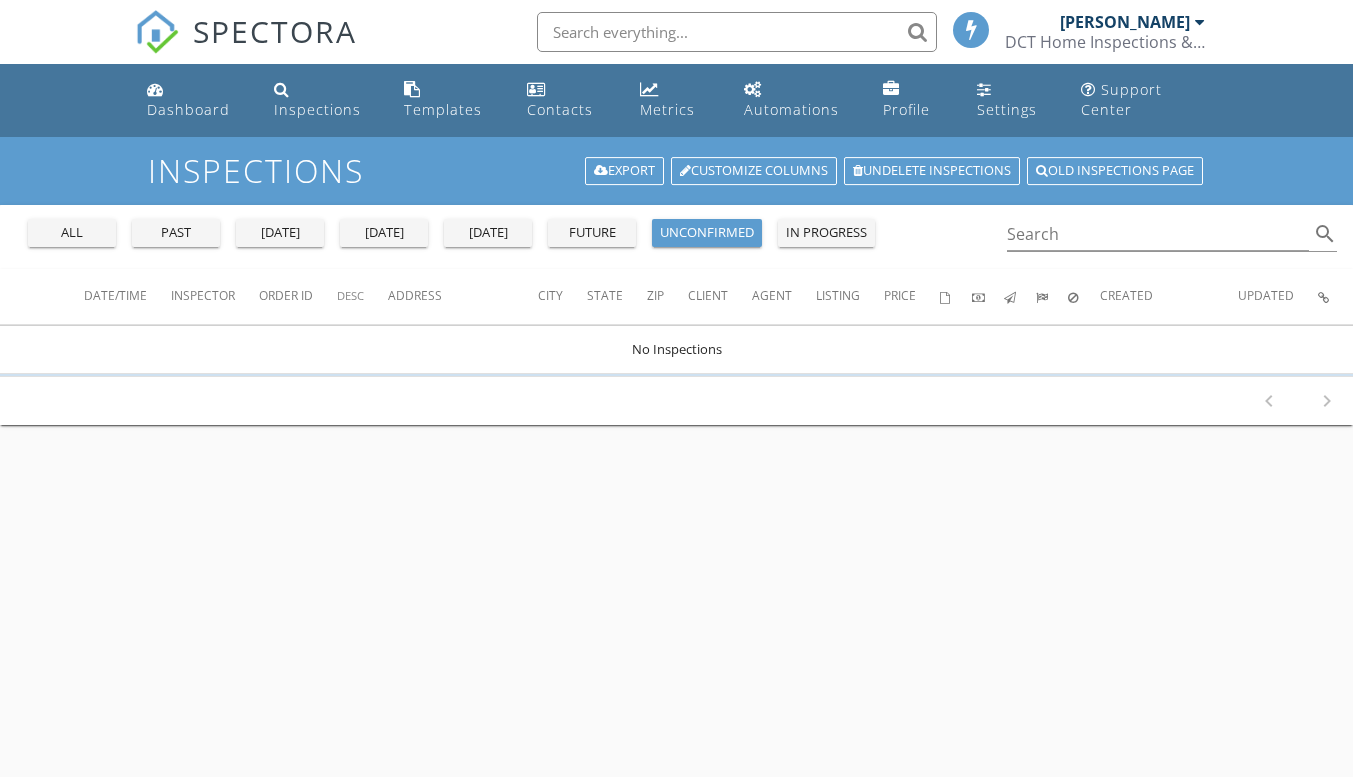 scroll, scrollTop: 0, scrollLeft: 0, axis: both 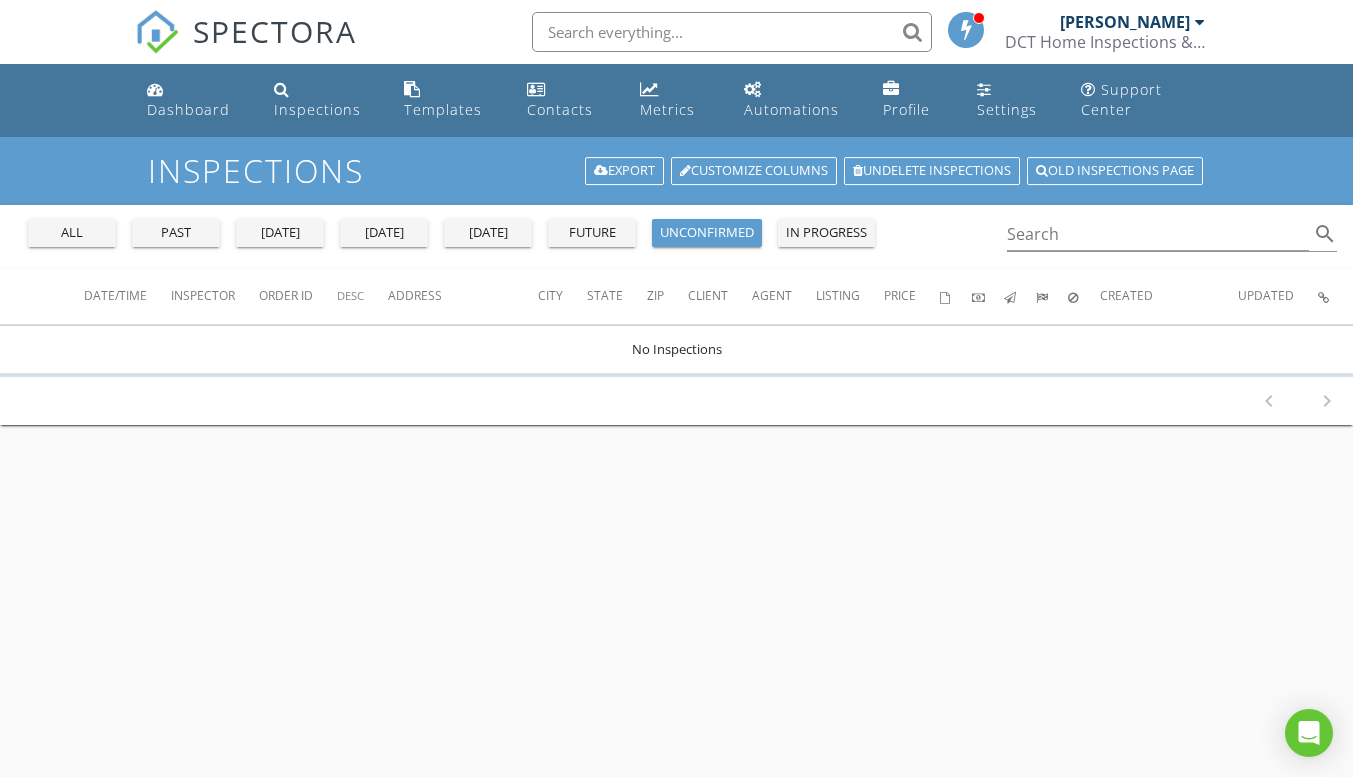 click on "Templates" at bounding box center [449, 100] 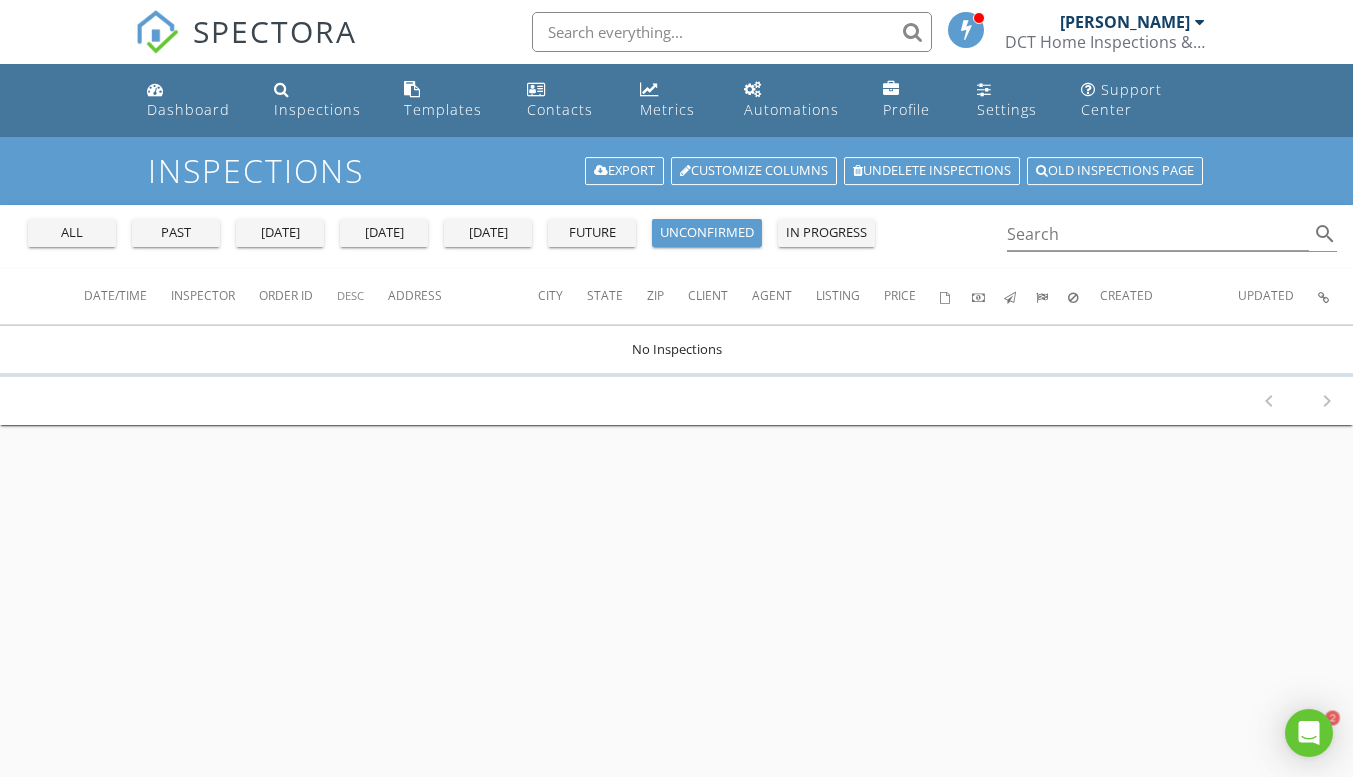 scroll, scrollTop: 0, scrollLeft: 0, axis: both 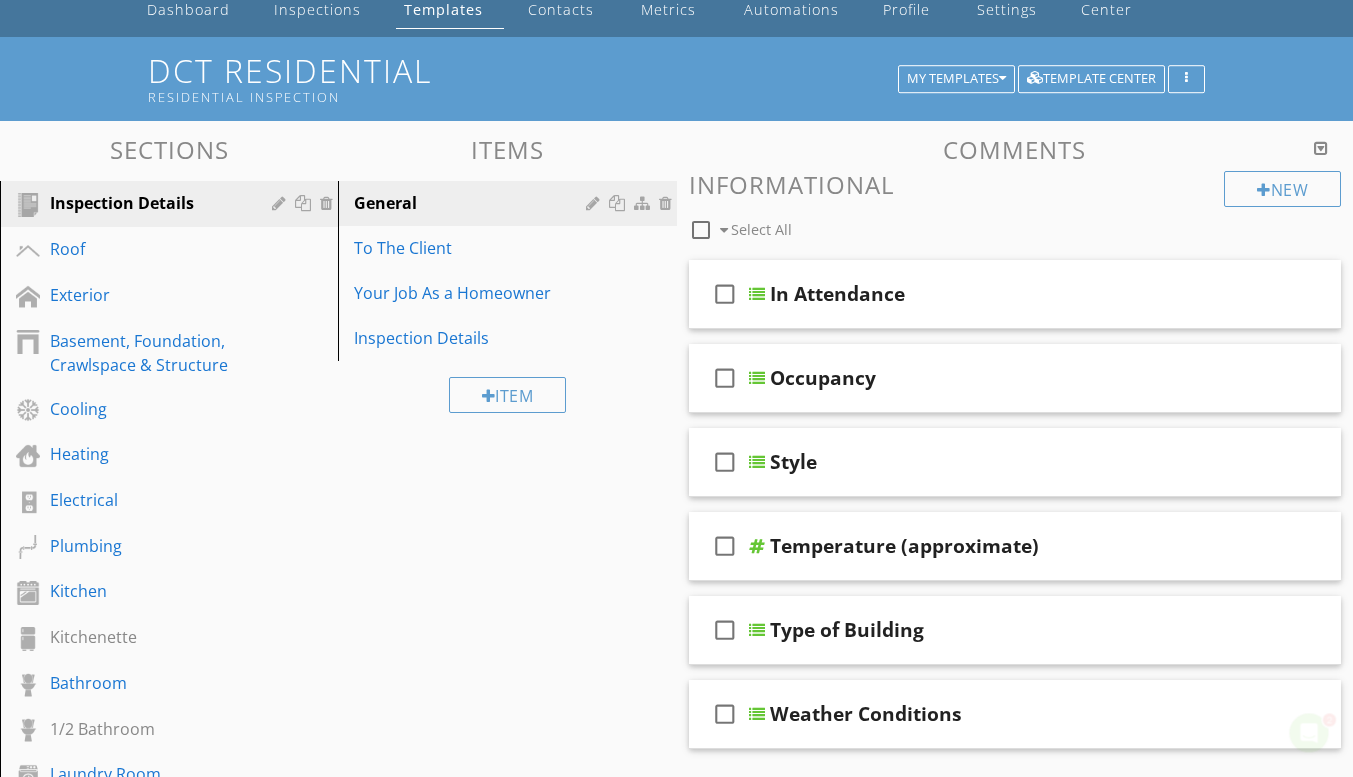 click on "Cooling" at bounding box center [184, 410] 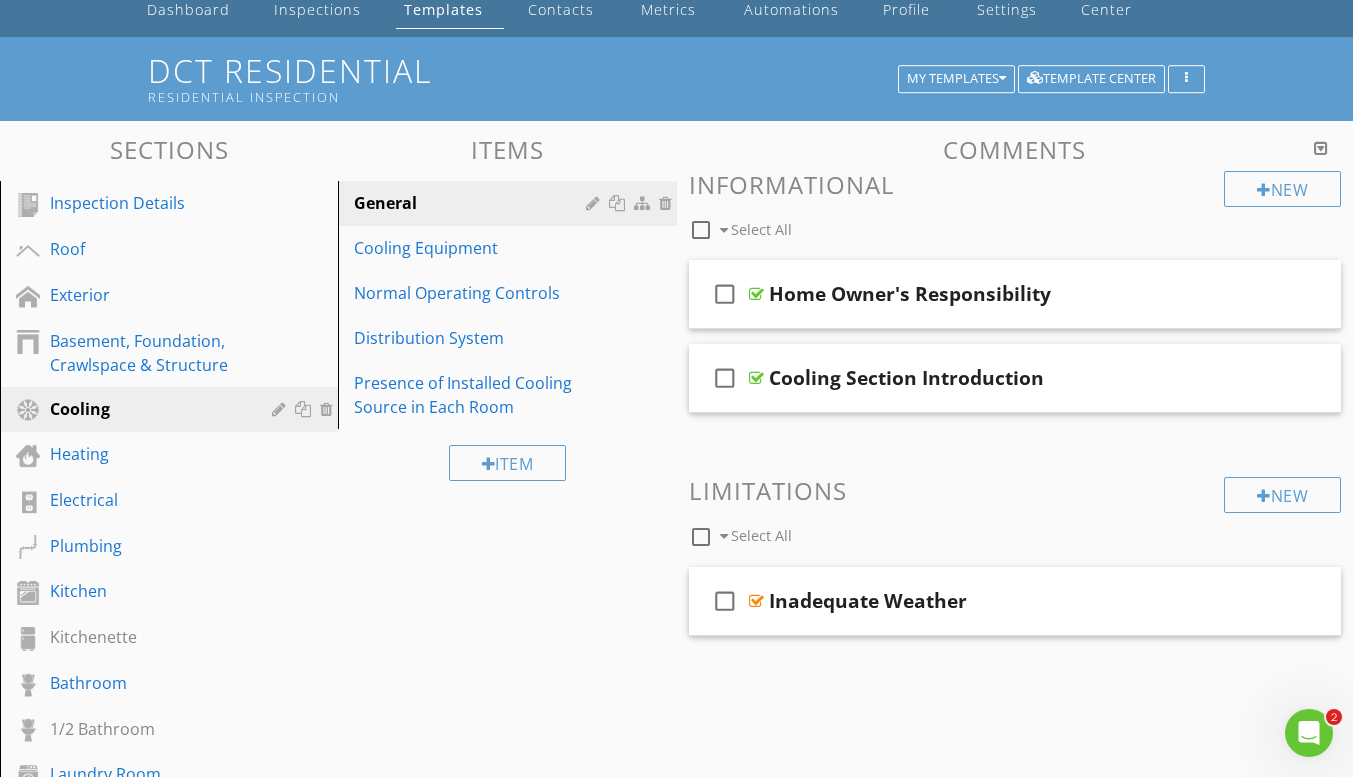 click at bounding box center [0, 0] 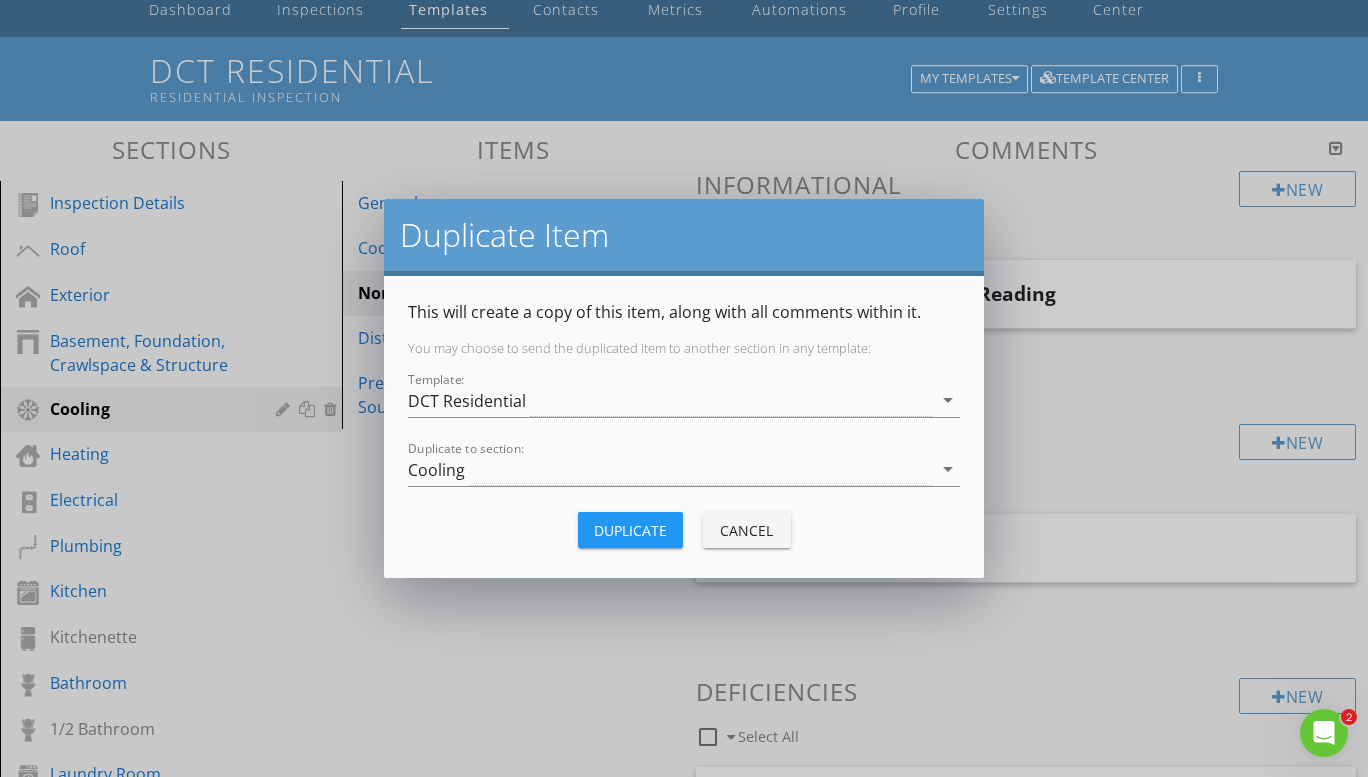 click on "Cooling" at bounding box center [670, 469] 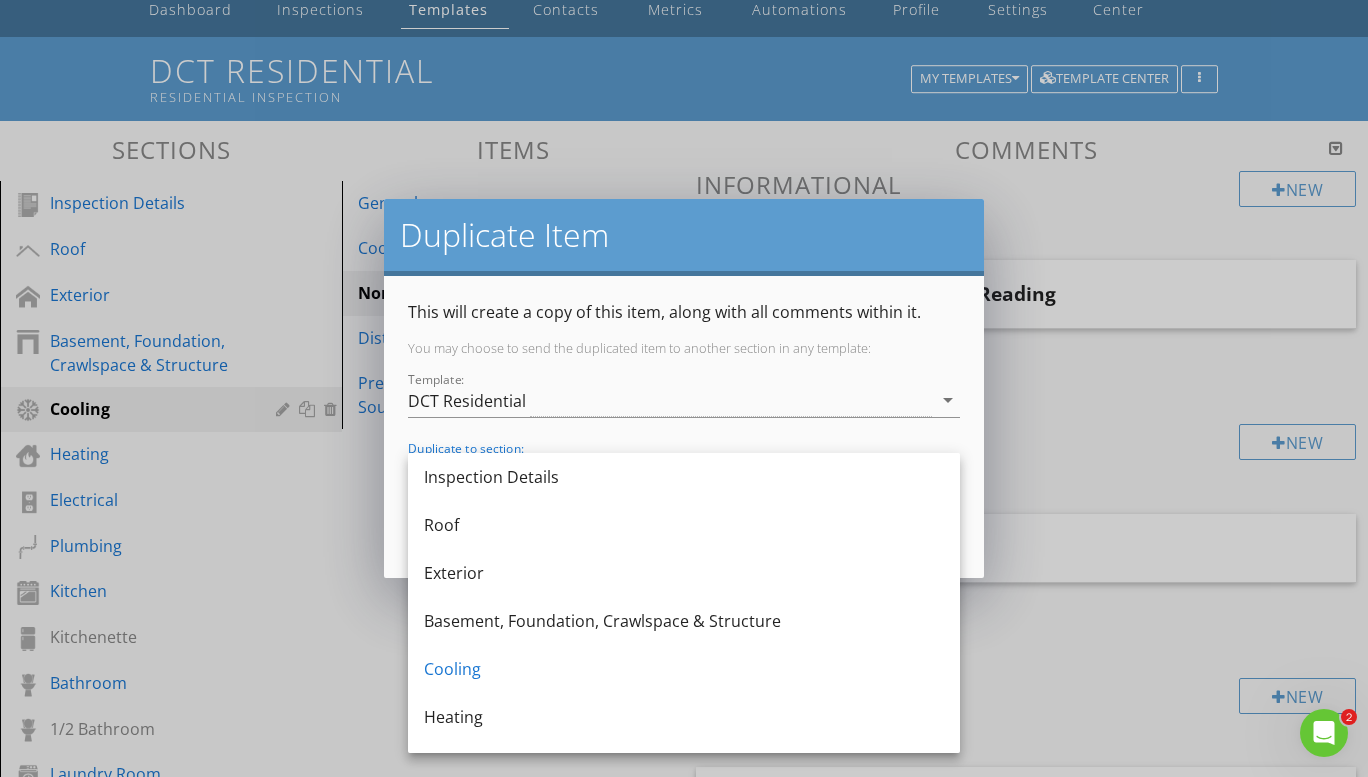 click on "Basement, Foundation, Crawlspace & Structure" at bounding box center [684, 621] 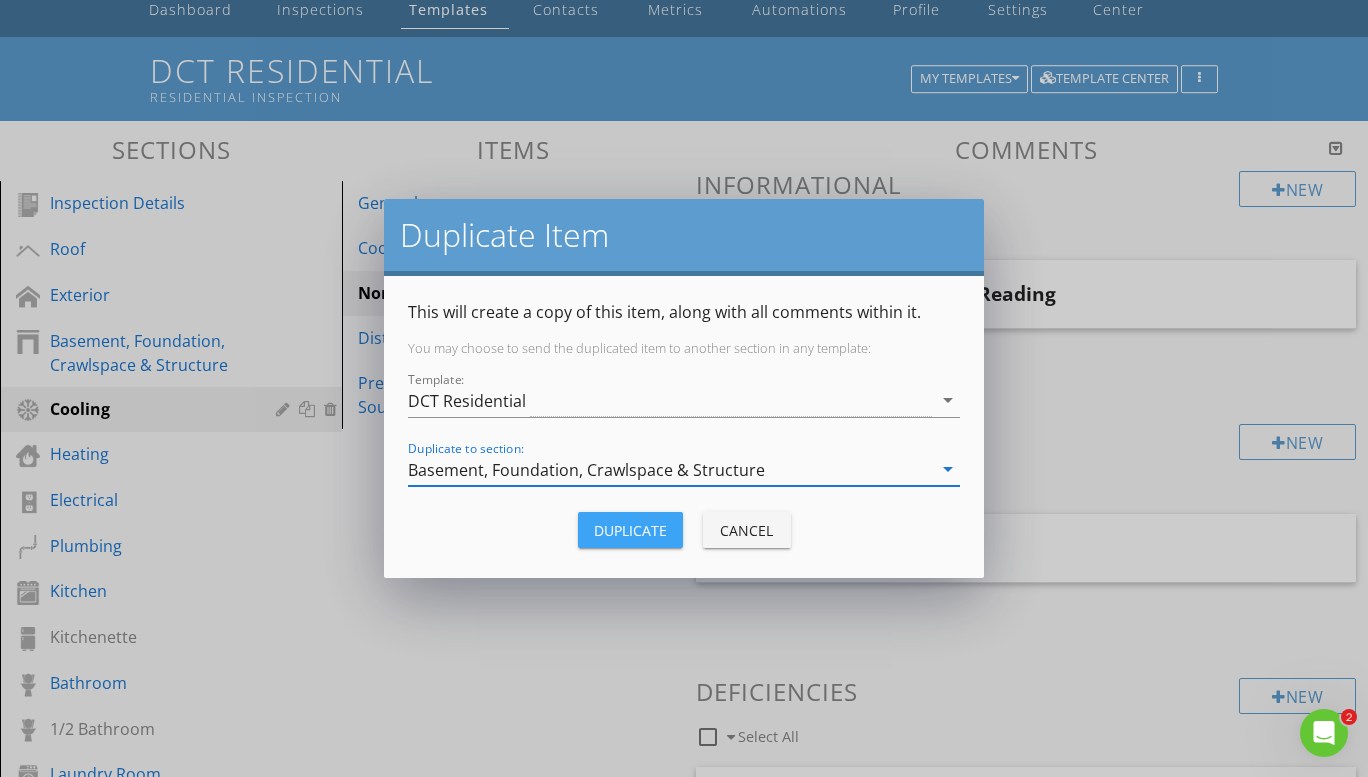 click on "Duplicate" at bounding box center (630, 530) 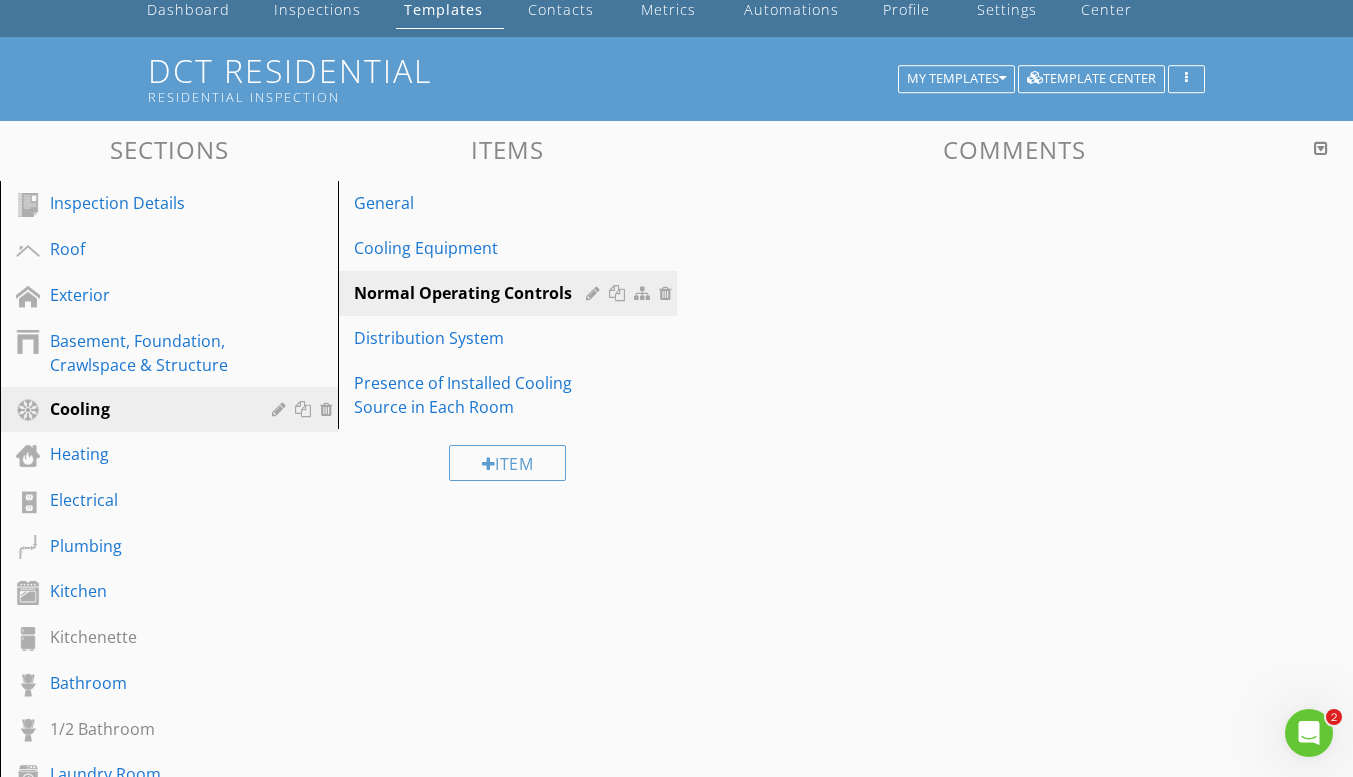 click on "Basement, Foundation, Crawlspace & Structure" at bounding box center (146, 353) 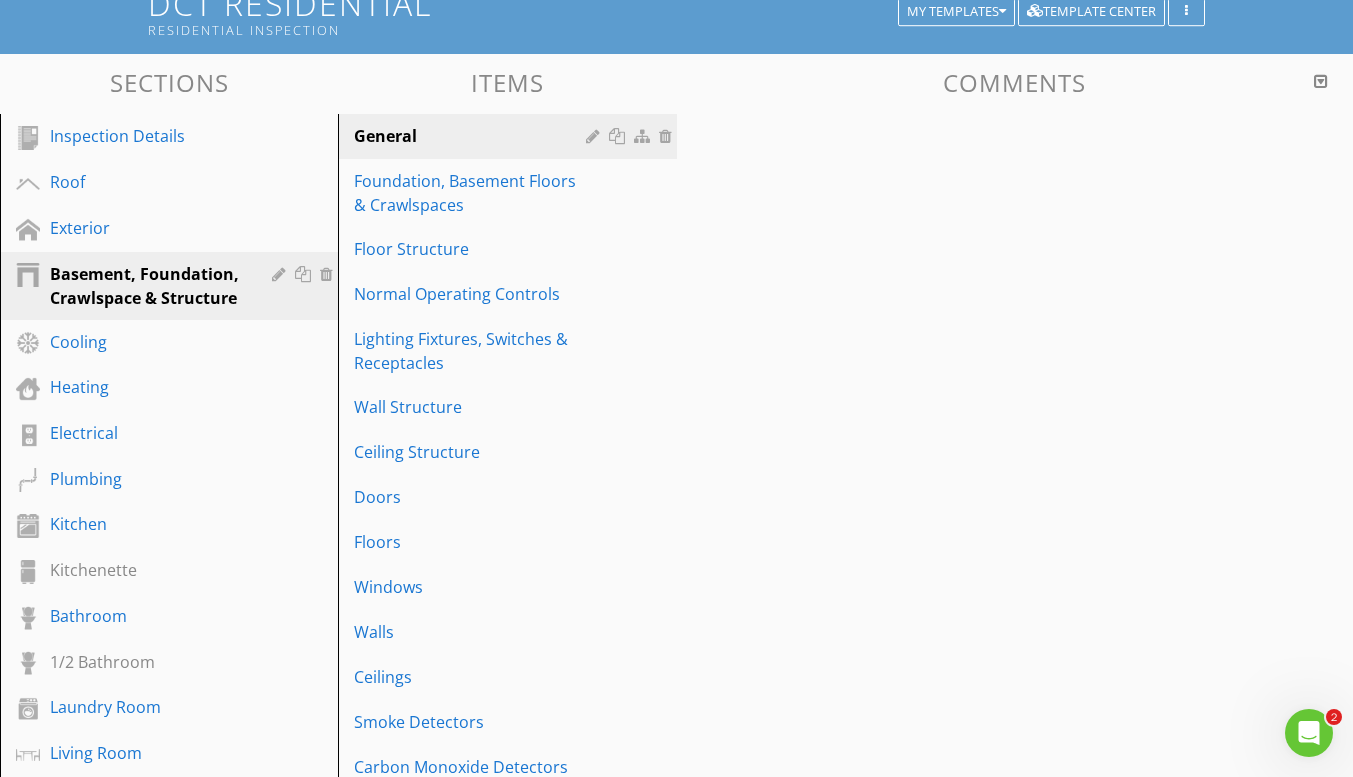 scroll, scrollTop: 200, scrollLeft: 0, axis: vertical 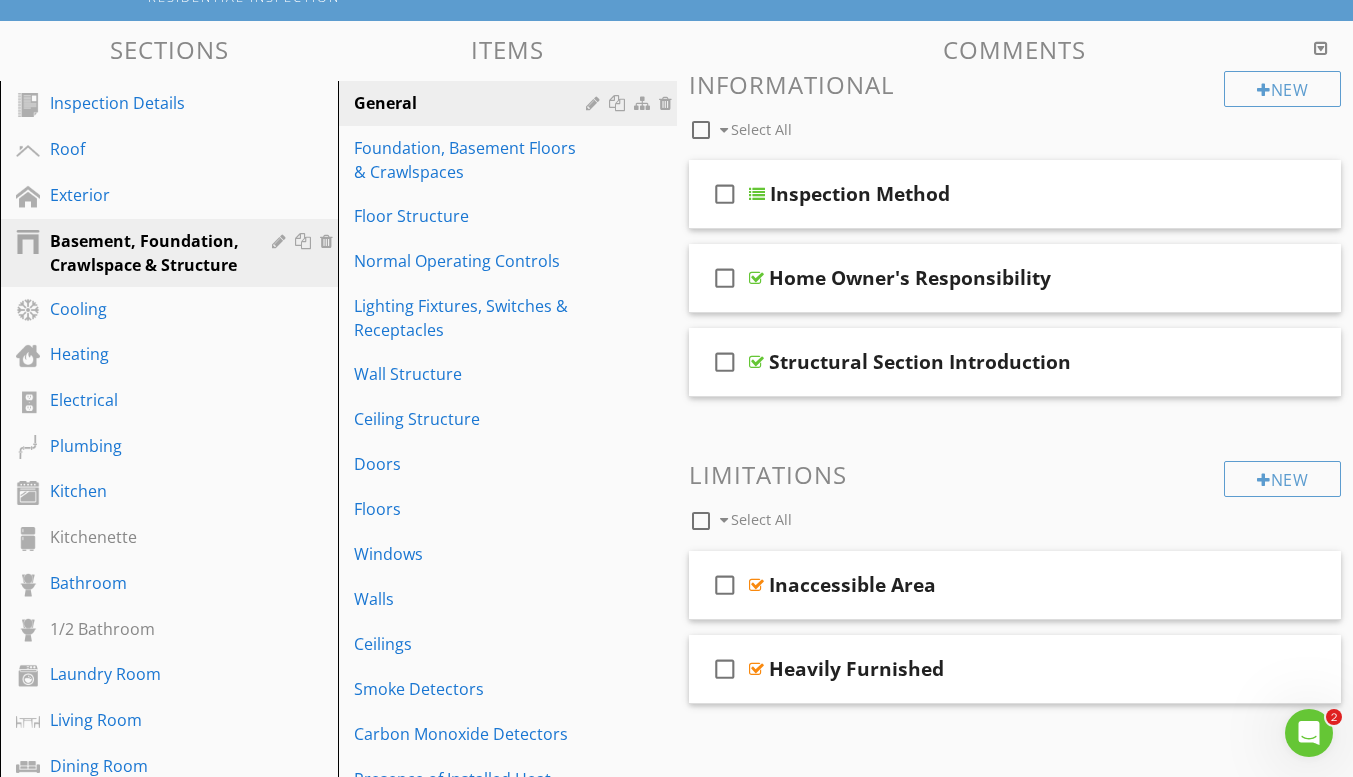 click on "Normal Operating Controls" at bounding box center (472, 261) 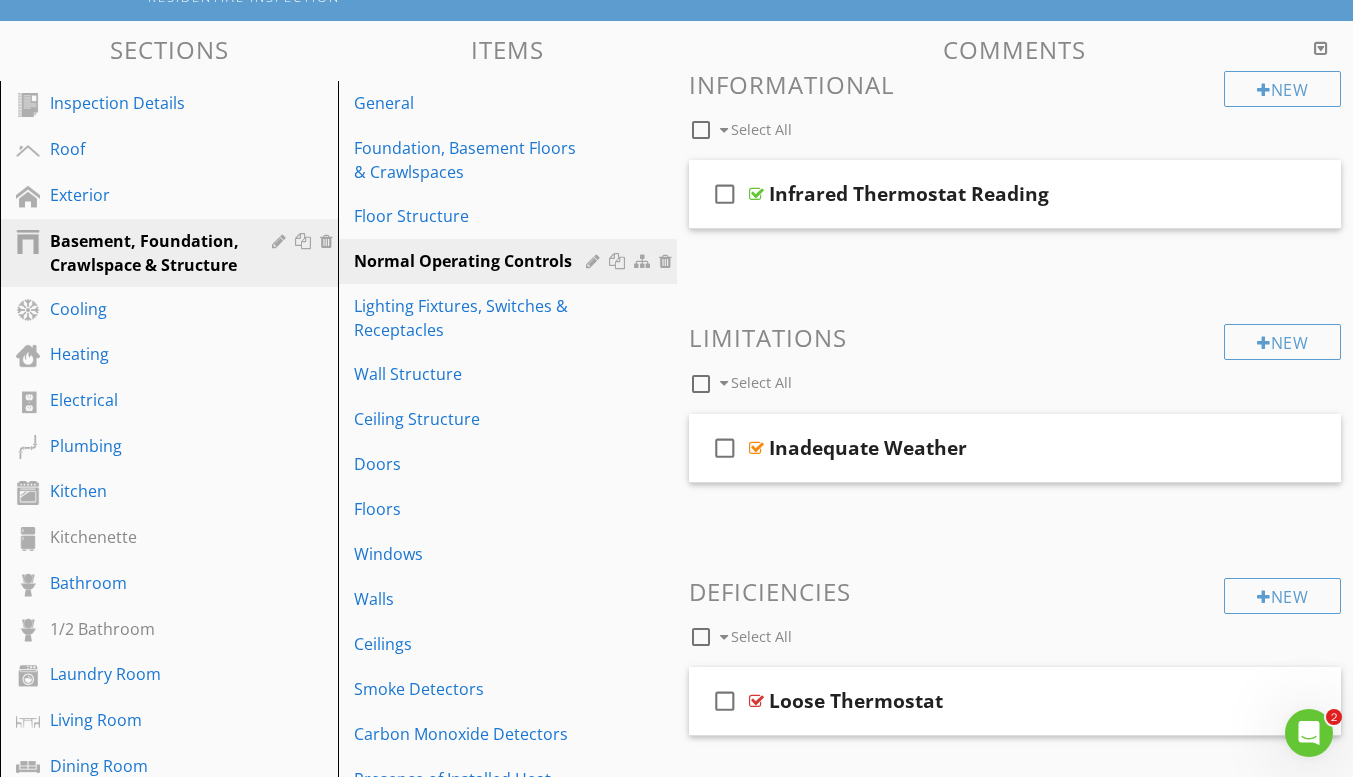 click at bounding box center (595, 261) 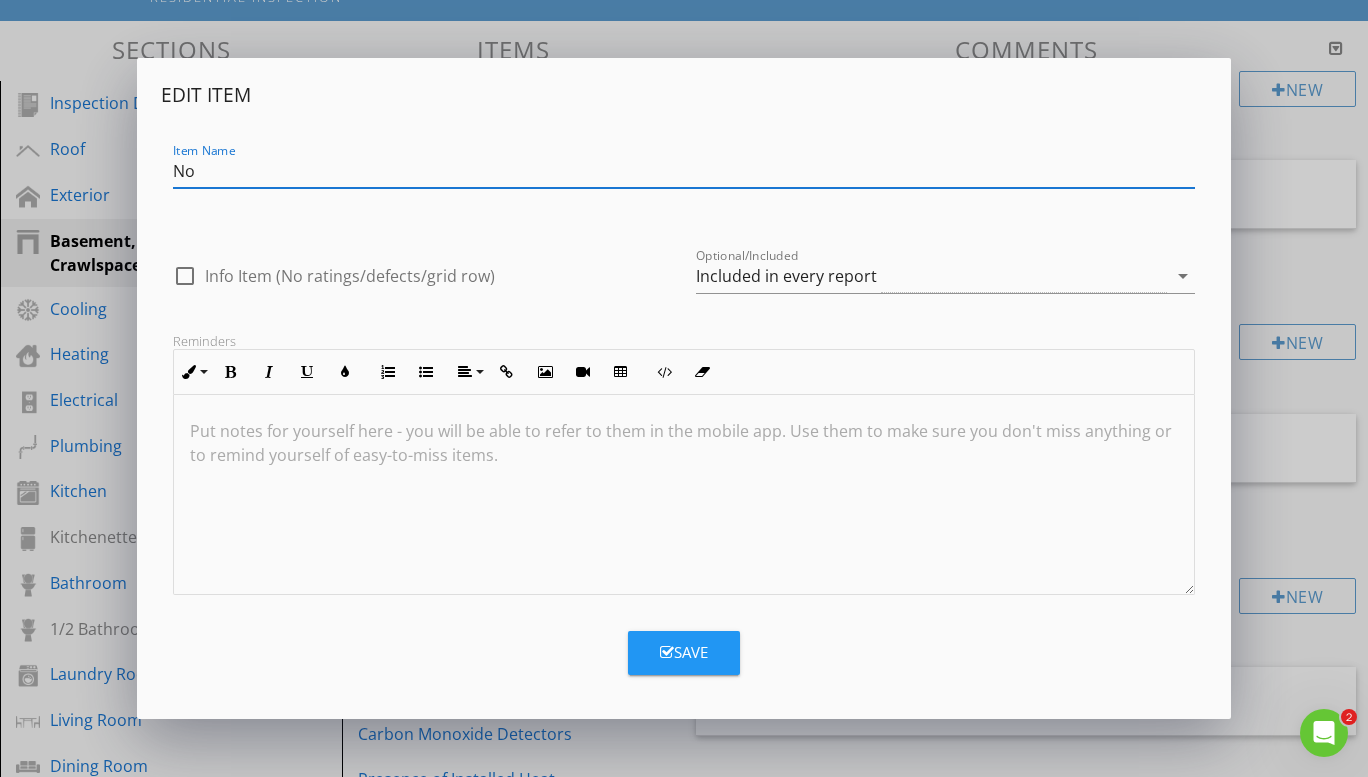 type on "N" 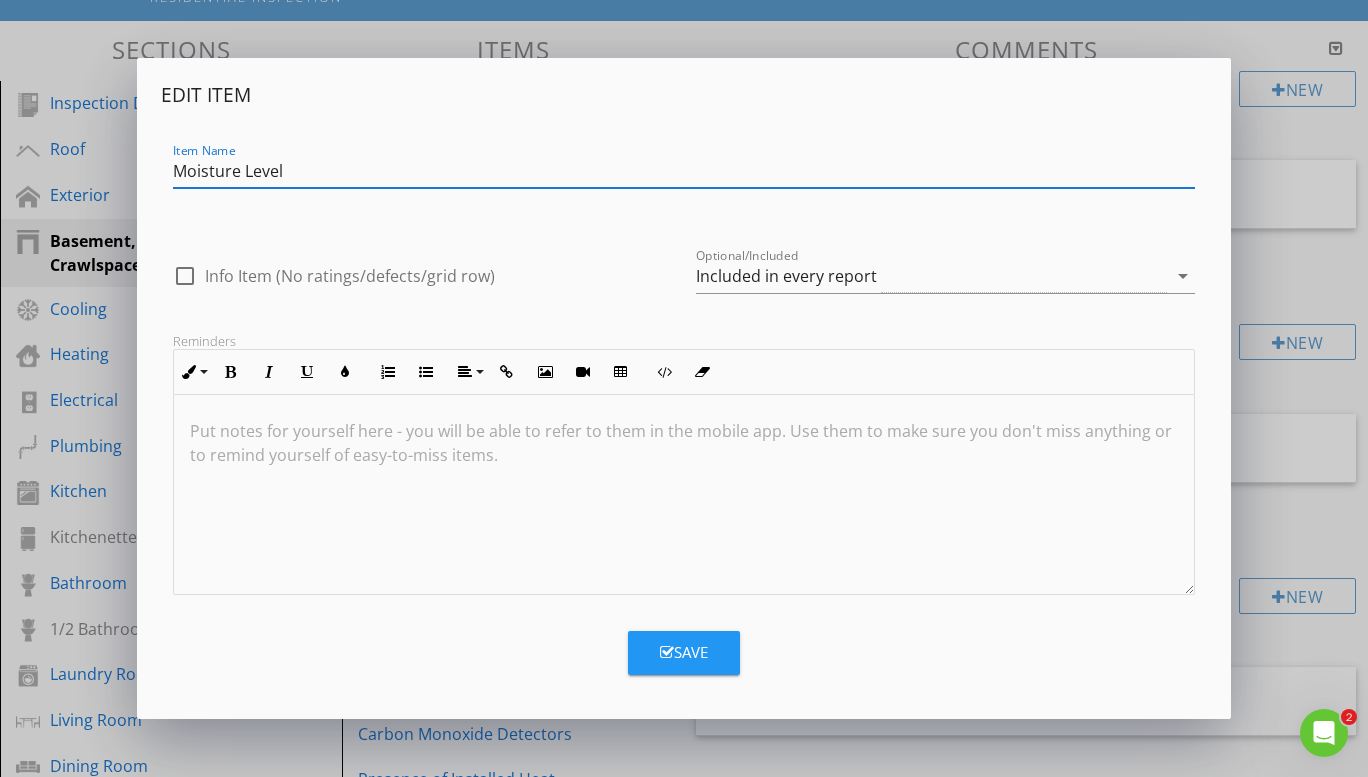 type on "Moisture Level Reading" 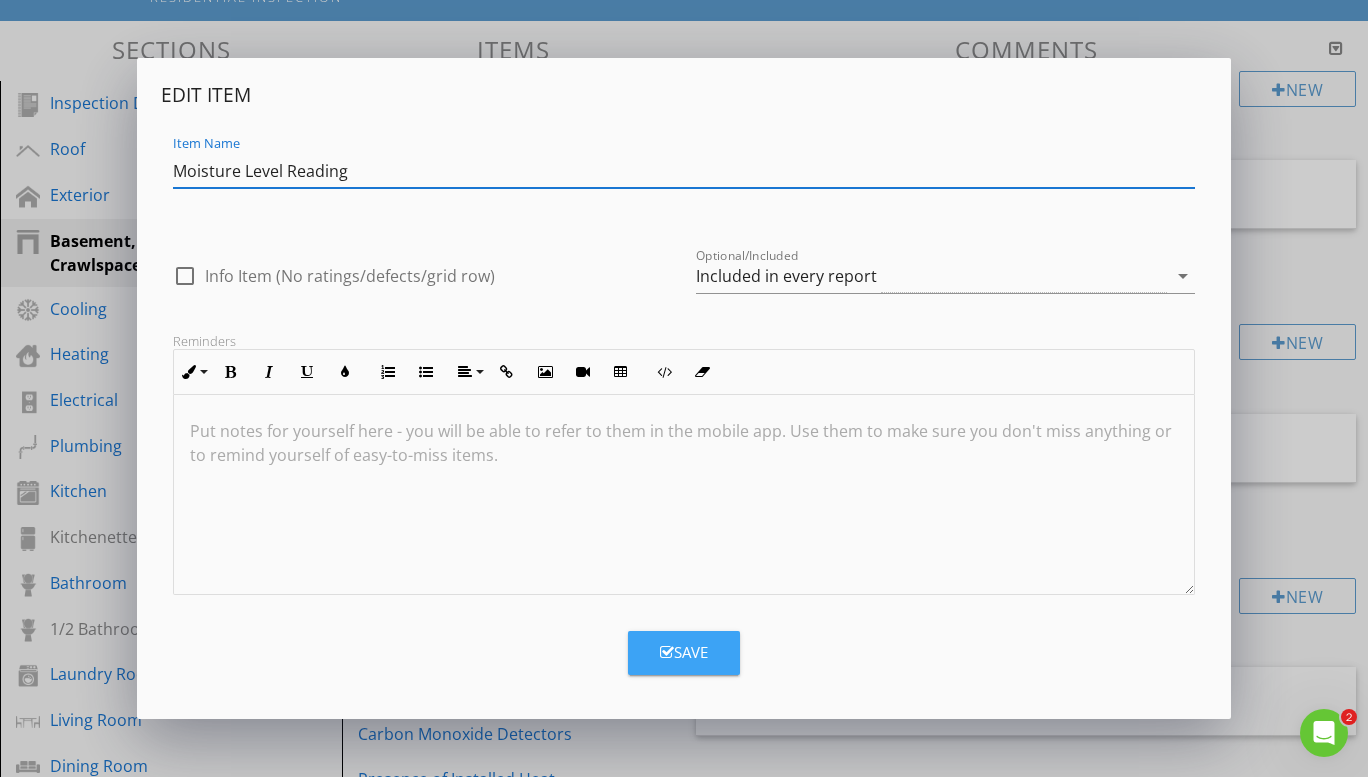 click on "Save" at bounding box center (684, 653) 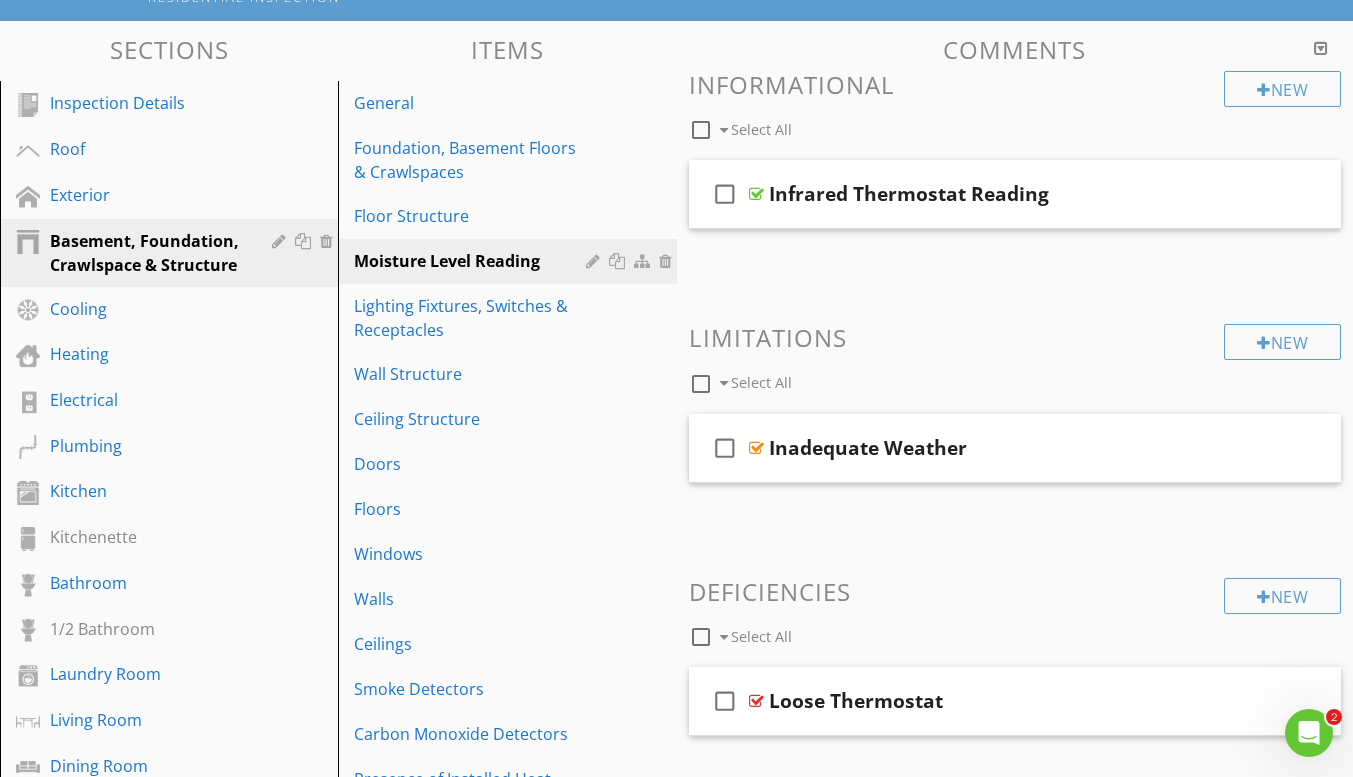 click on "check_box_outline_blank
Infrared Thermostat Reading" at bounding box center (1015, 194) 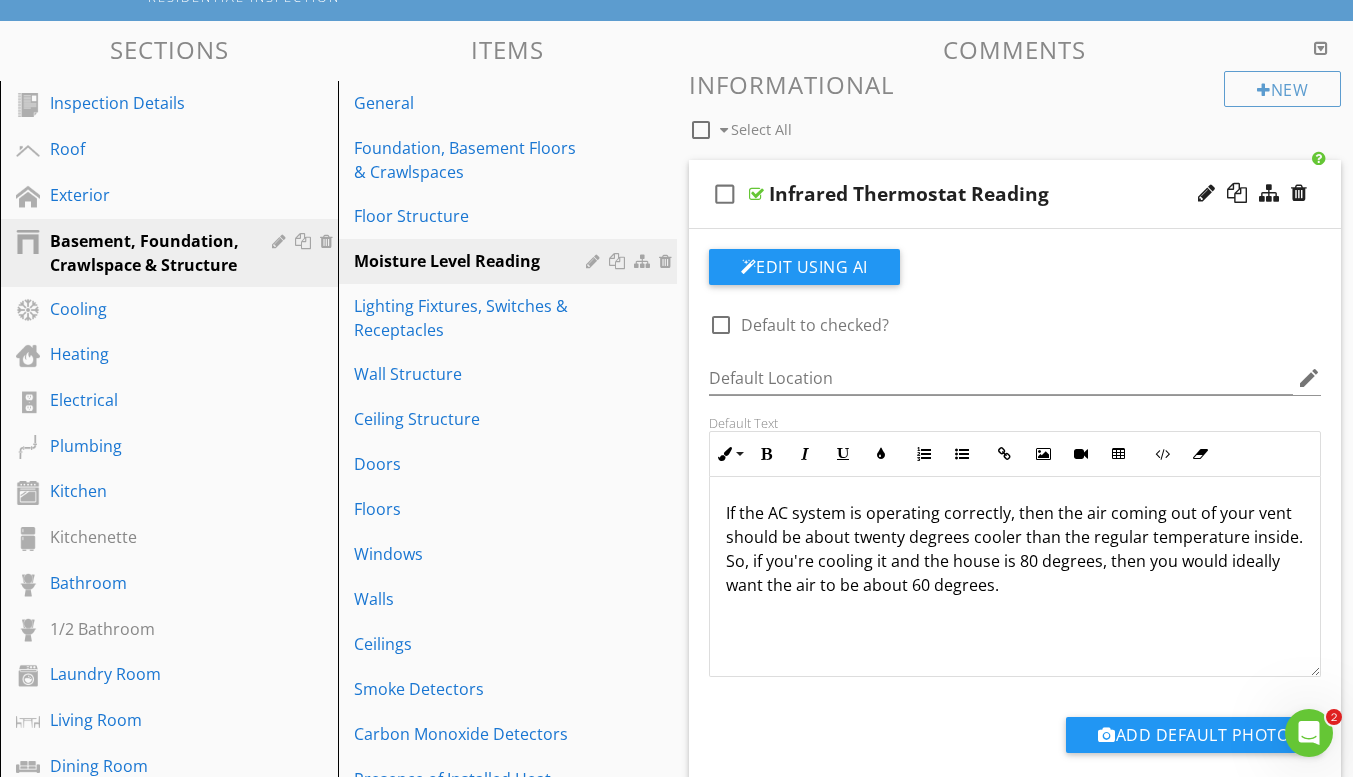 click at bounding box center [1206, 193] 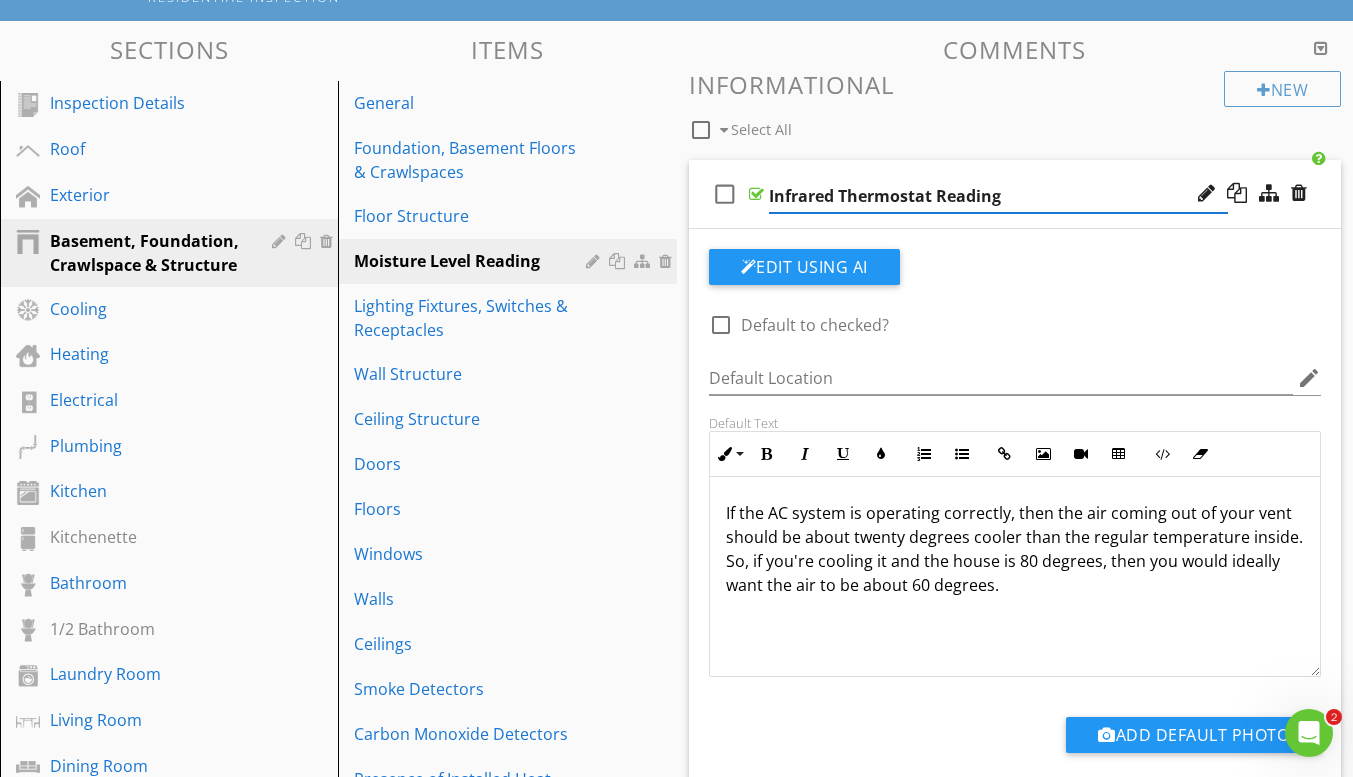 click on "Infrared Thermostat Reading" at bounding box center (998, 196) 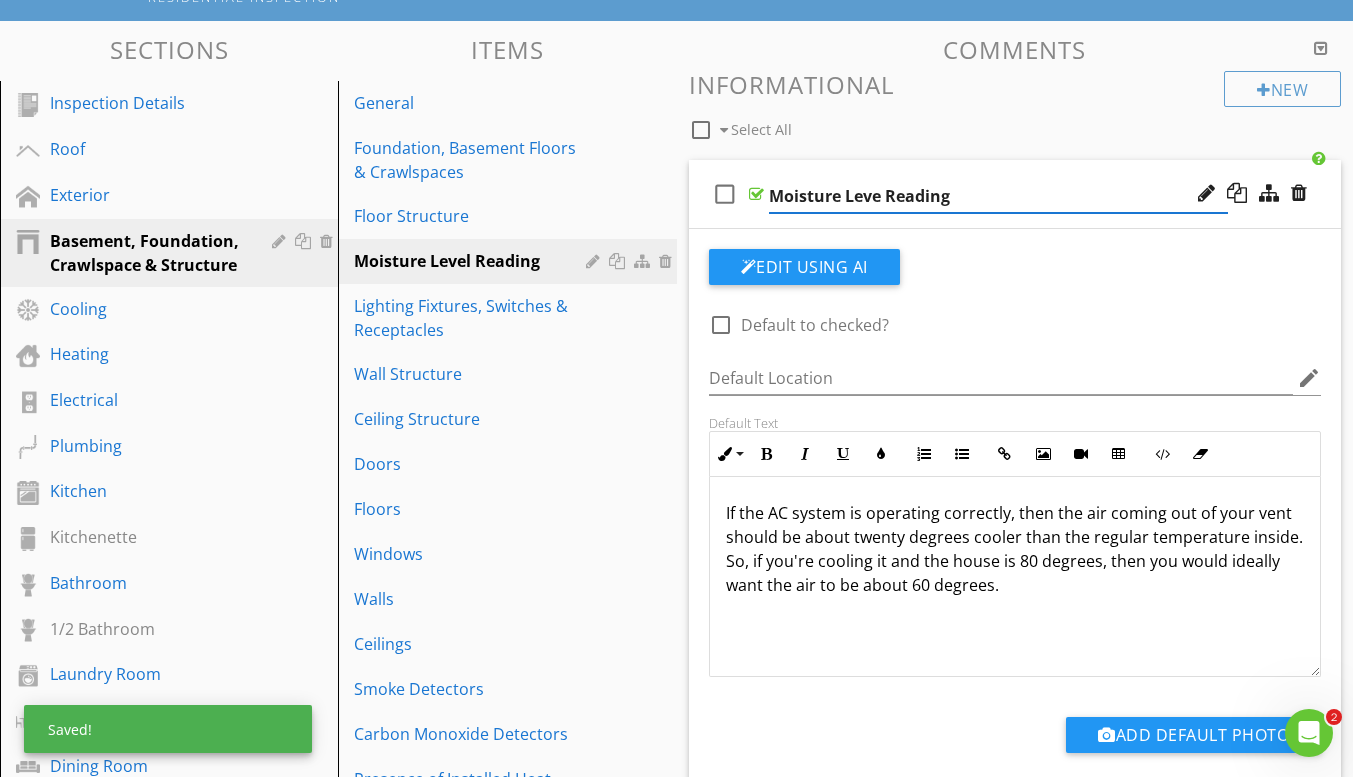 type on "Moisture Level Reading" 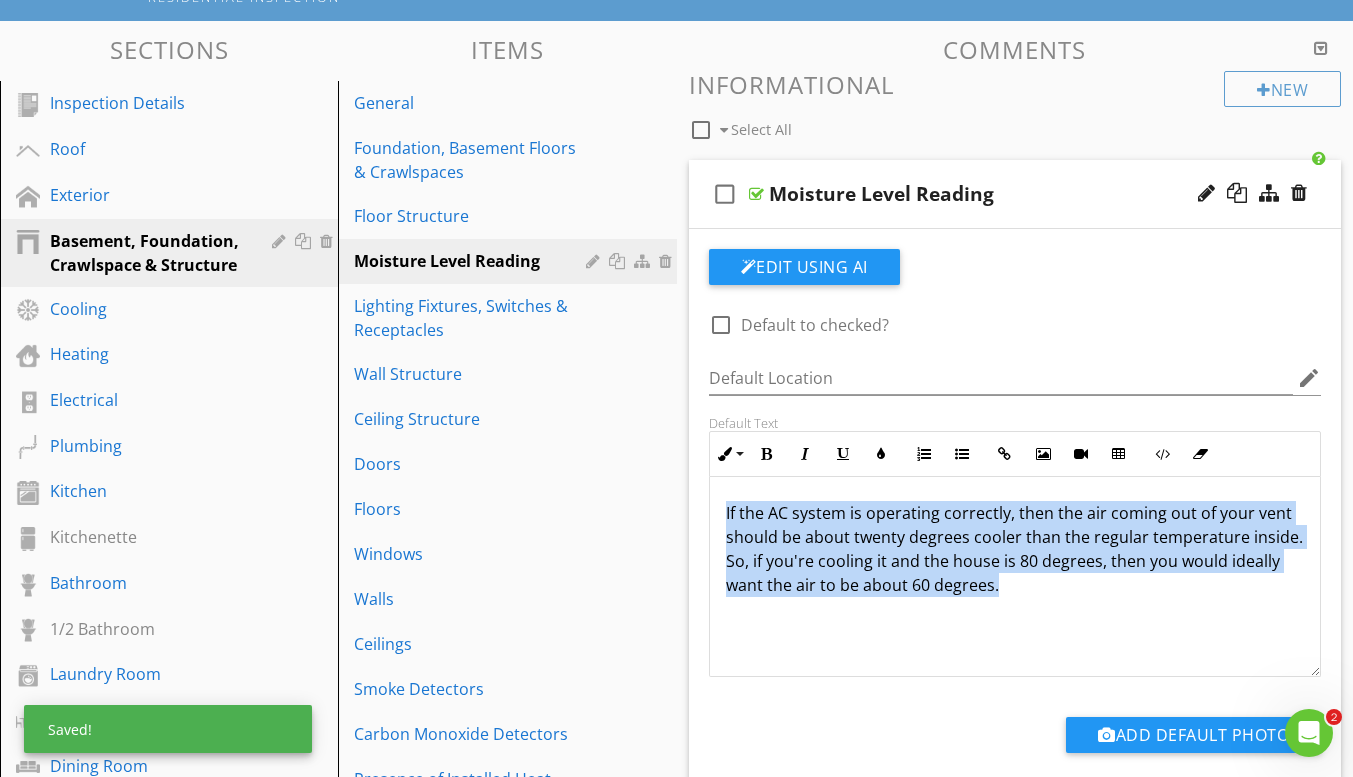 drag, startPoint x: 1093, startPoint y: 584, endPoint x: 706, endPoint y: 505, distance: 394.98102 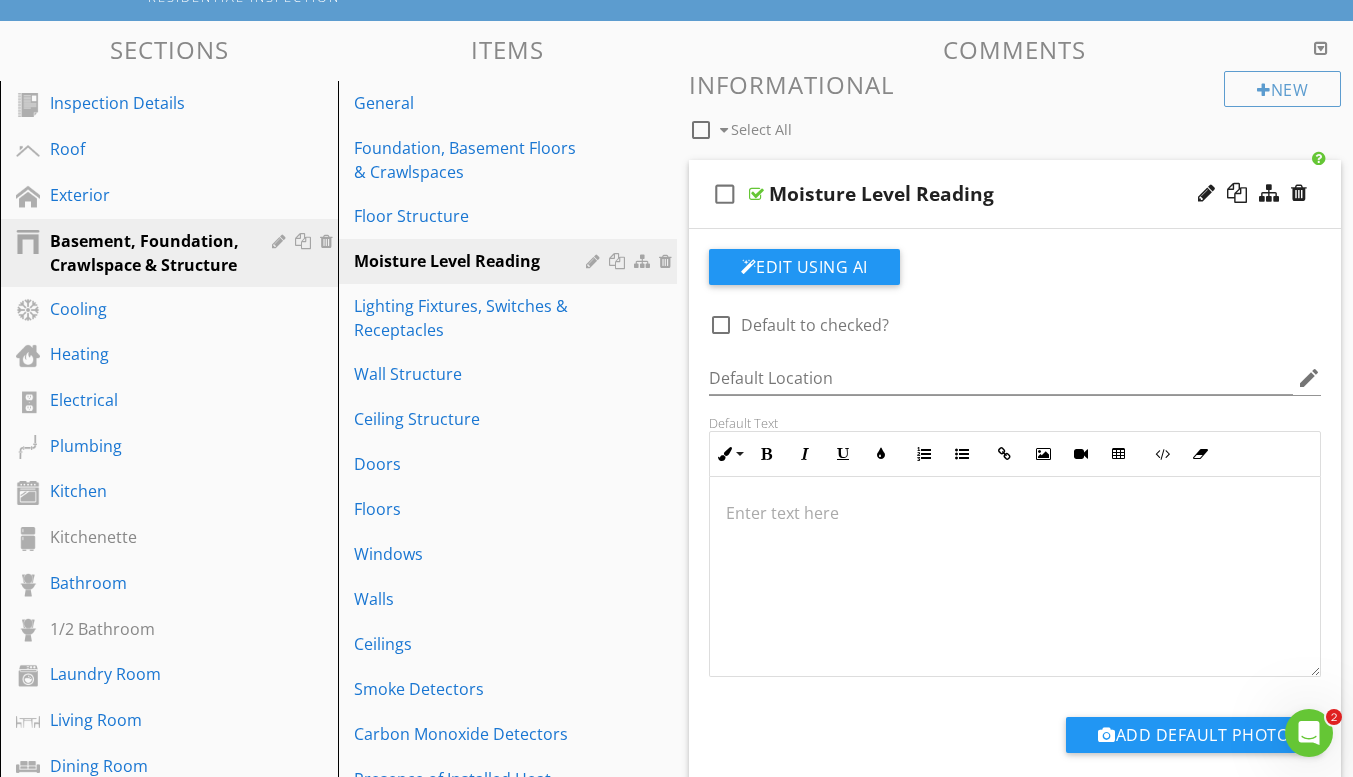 click at bounding box center [1015, 513] 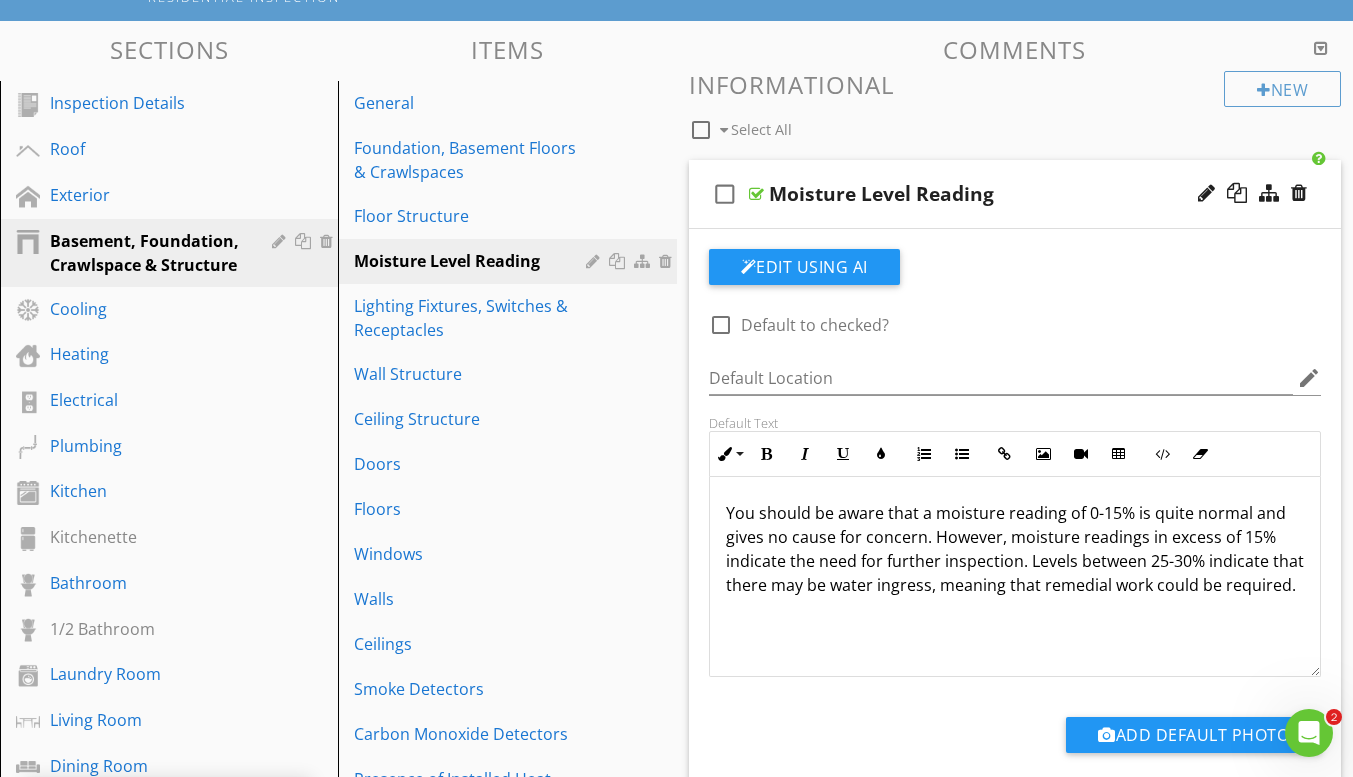 click on "You should be aware that a moisture reading of 0-15% is quite normal and gives no cause for concern. However, moisture readings in excess of 15% indicate the need for further inspection. Levels between 25-30% indicate that there may be water ingress, meaning that remedial work could be required." at bounding box center (1015, 577) 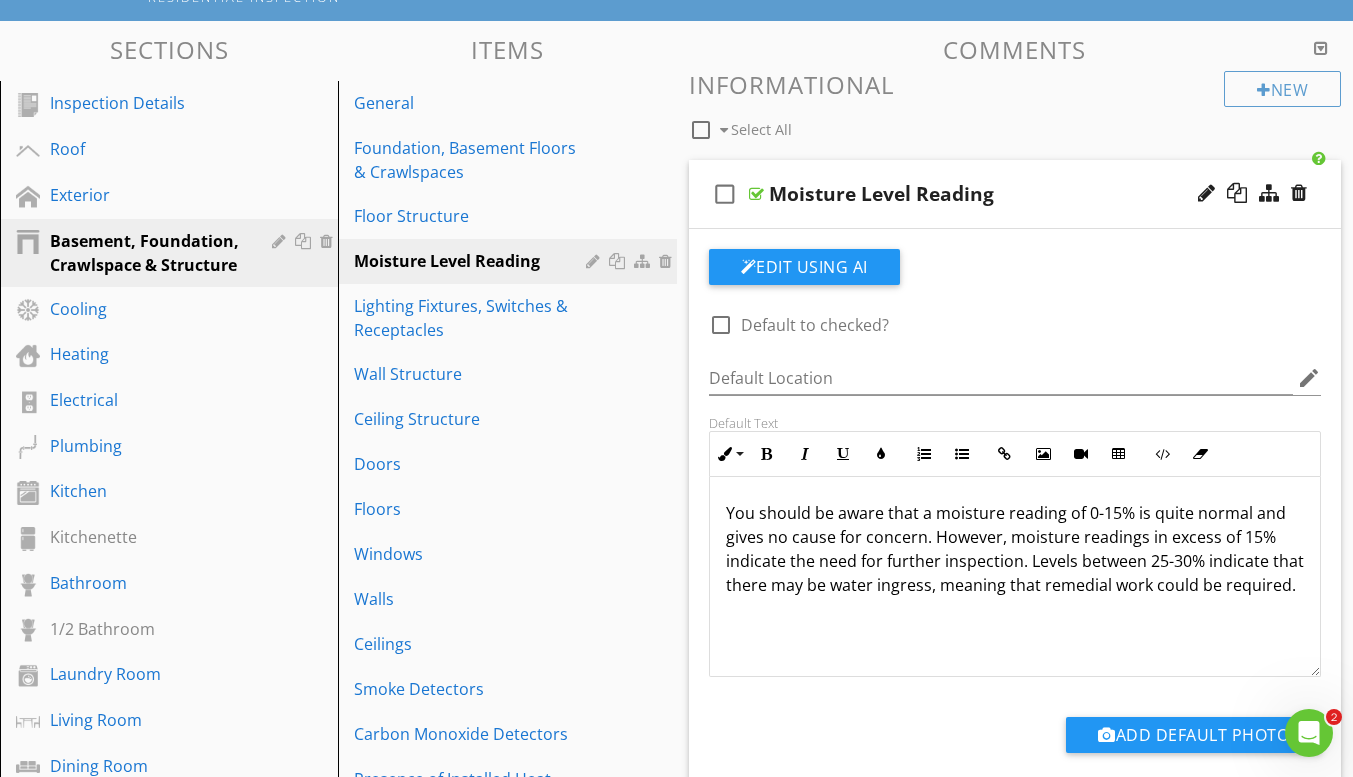 click on "check_box_outline_blank     Select All" at bounding box center (957, 125) 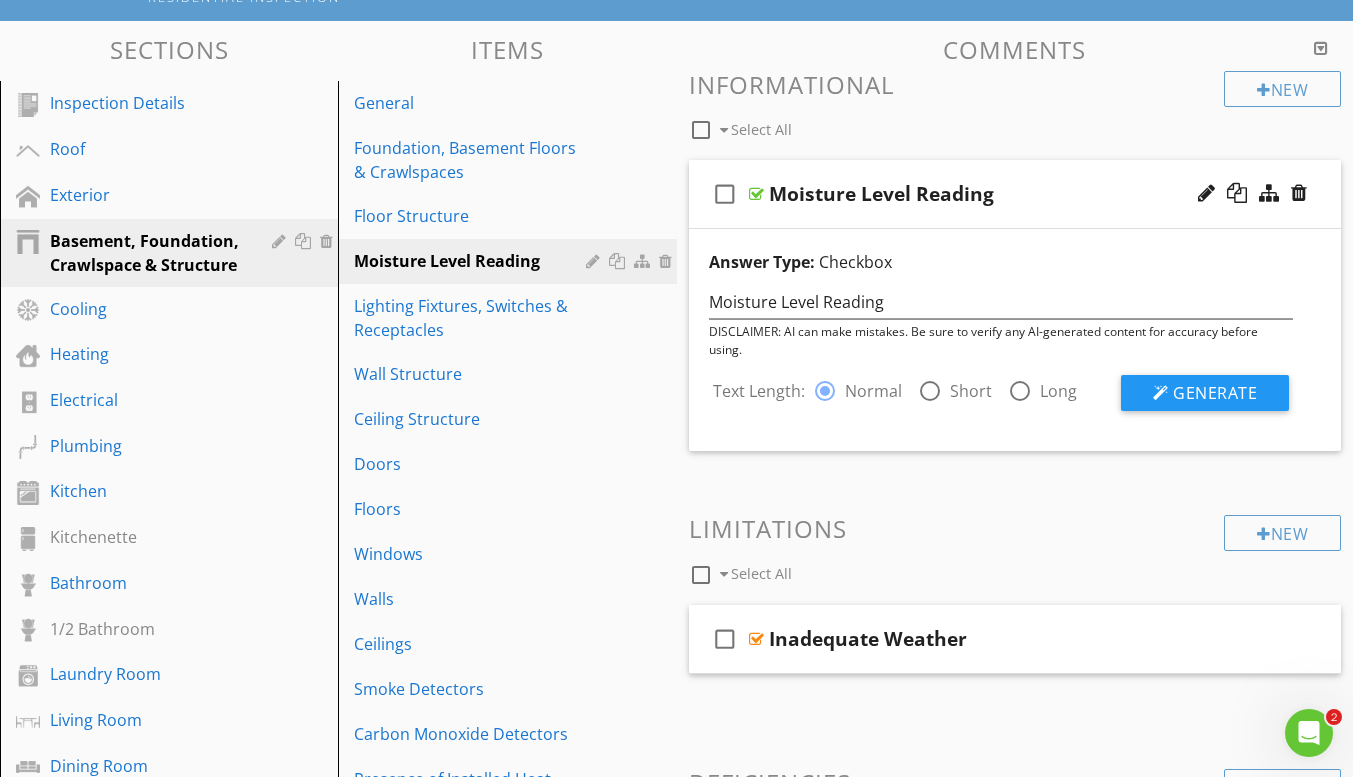 scroll, scrollTop: 300, scrollLeft: 0, axis: vertical 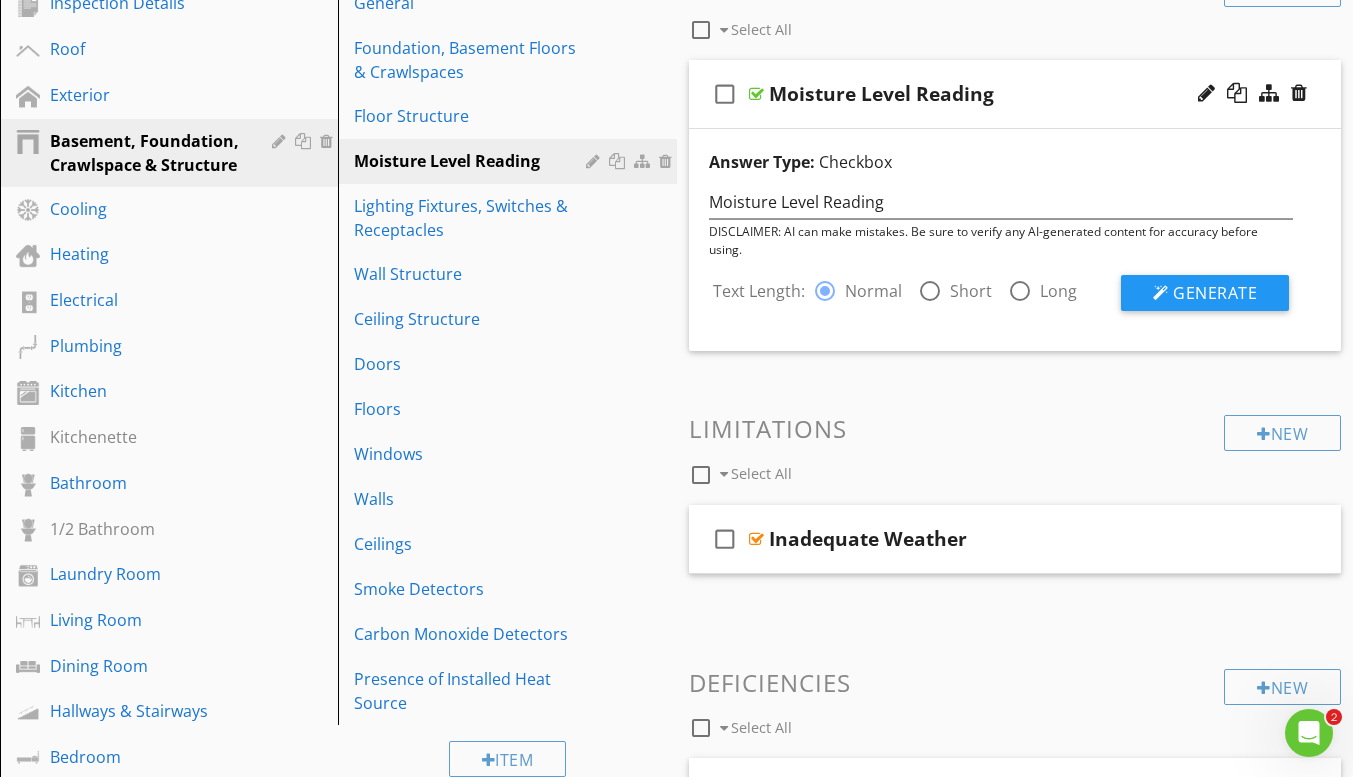 click at bounding box center [0, 0] 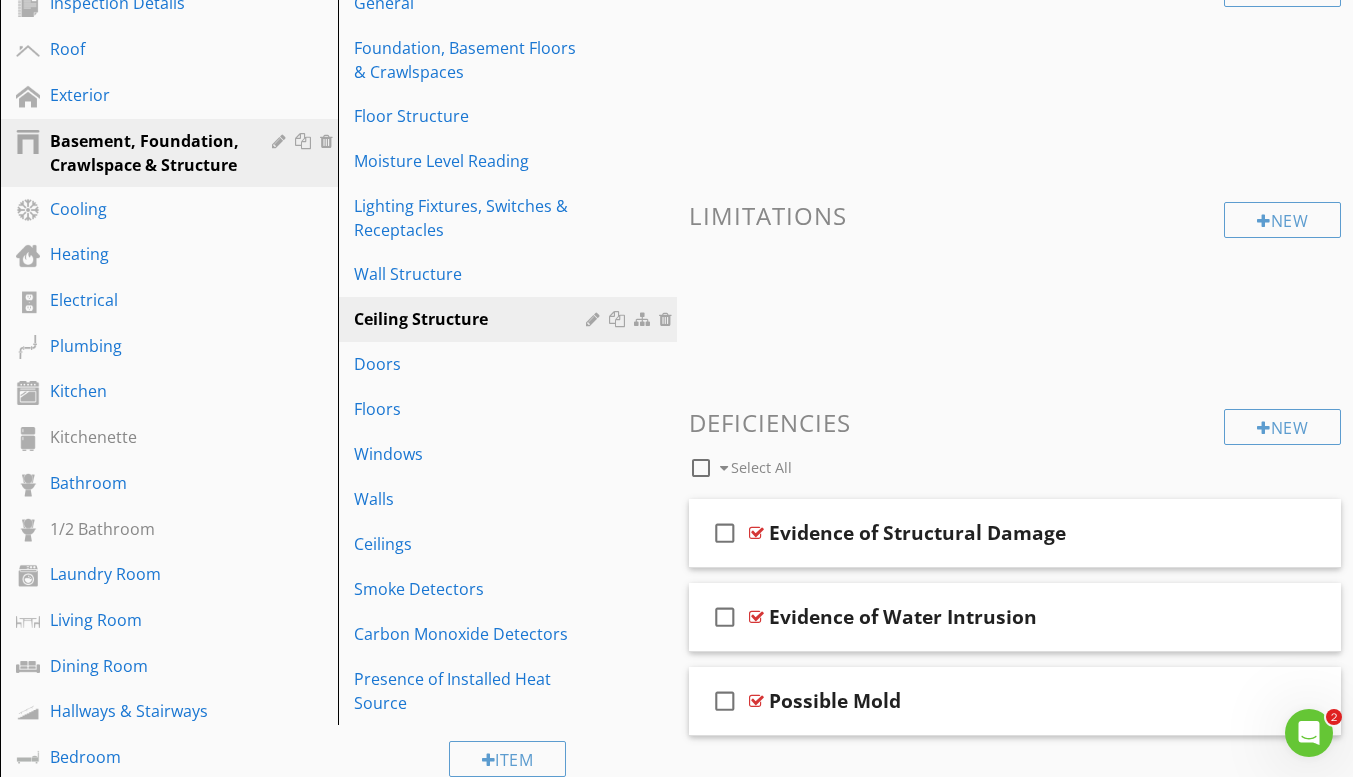 scroll, scrollTop: 200, scrollLeft: 0, axis: vertical 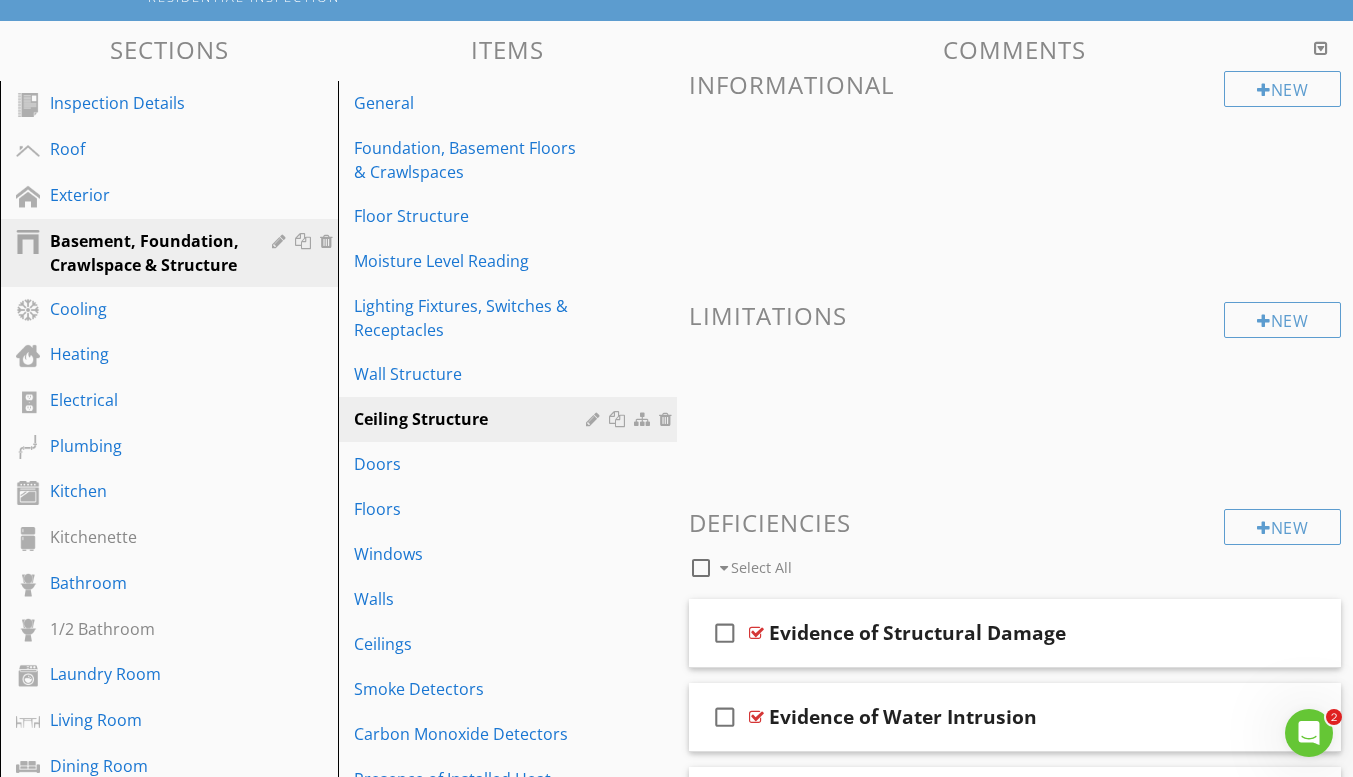 click on "Moisture Level Reading" at bounding box center [472, 261] 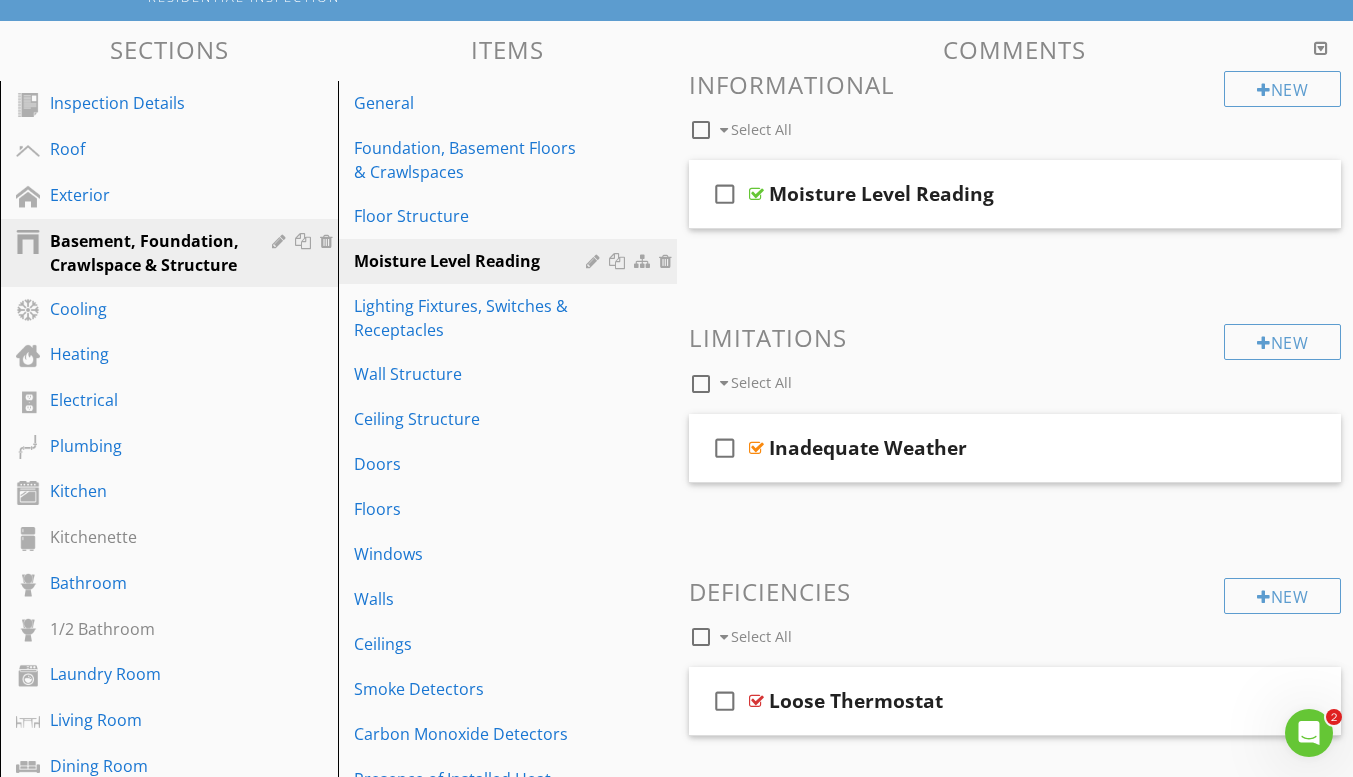click on "check_box_outline_blank
Moisture Level Reading" at bounding box center (1015, 194) 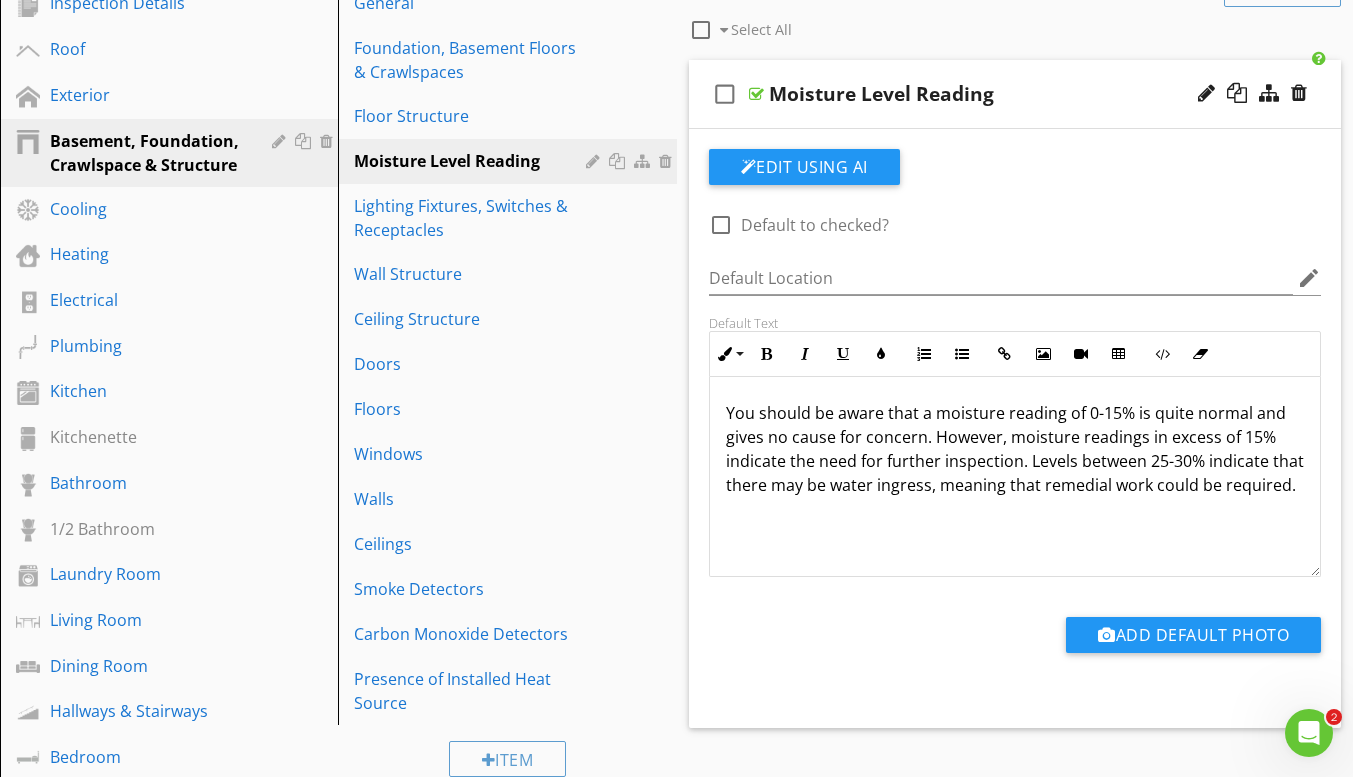 scroll, scrollTop: 0, scrollLeft: 0, axis: both 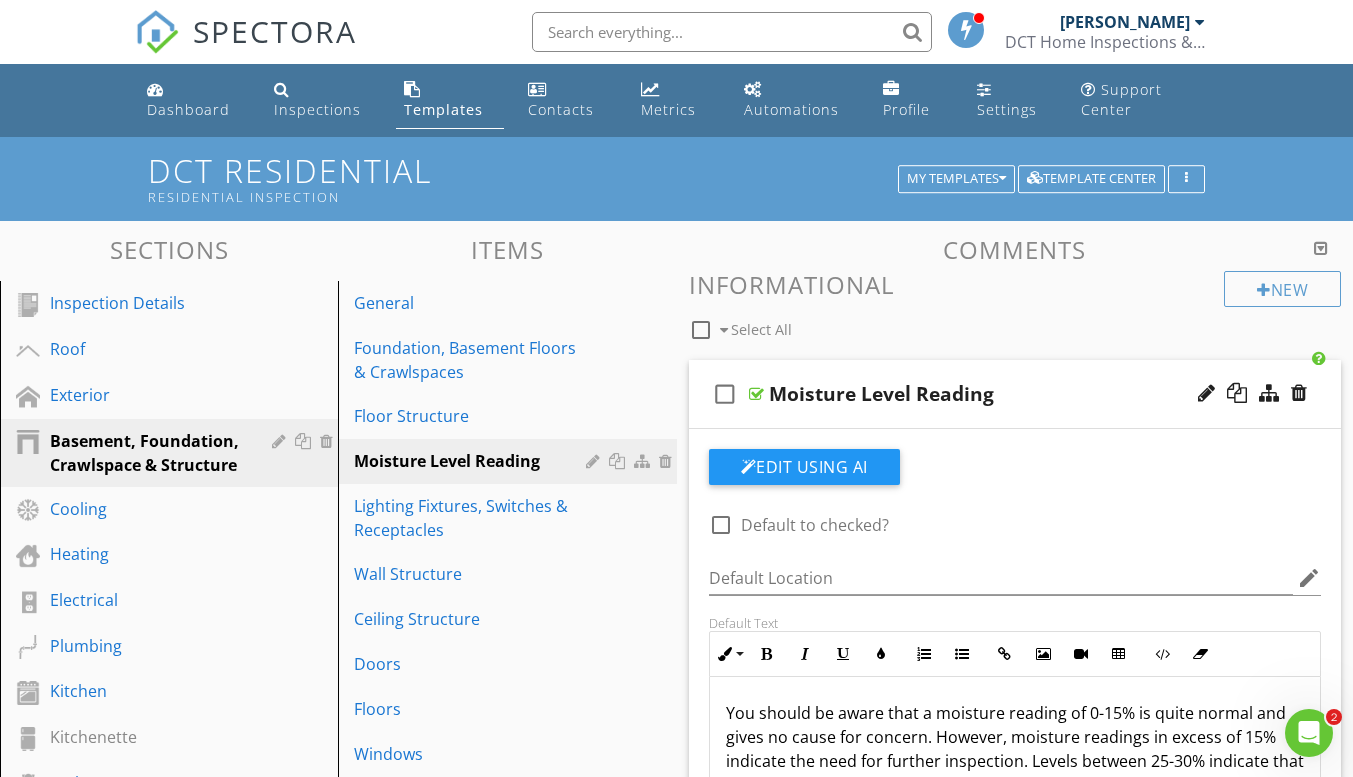 click on "Edit Using AI" at bounding box center [804, 467] 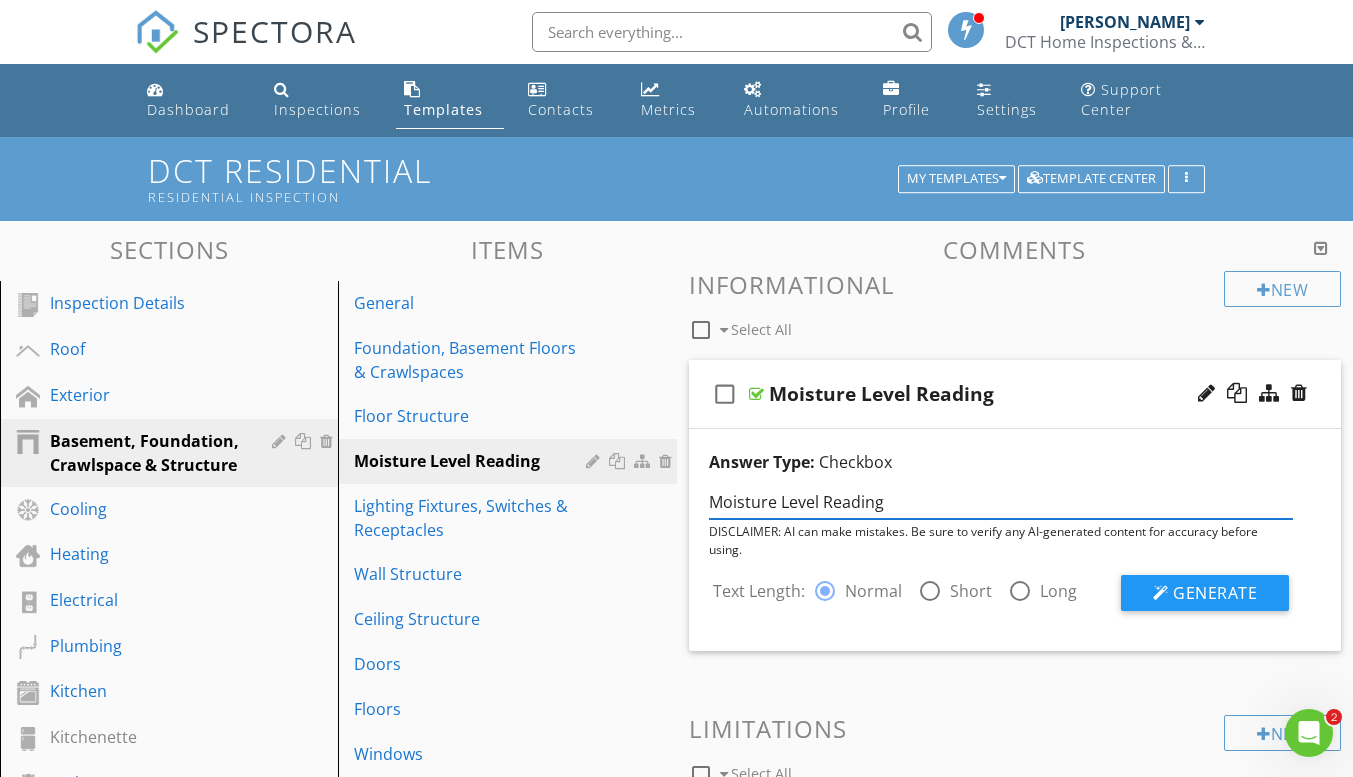 click on "DISCLAIMER: AI can make mistakes. Be sure to verify any AI-generated
content for accuracy before using." at bounding box center (1001, 541) 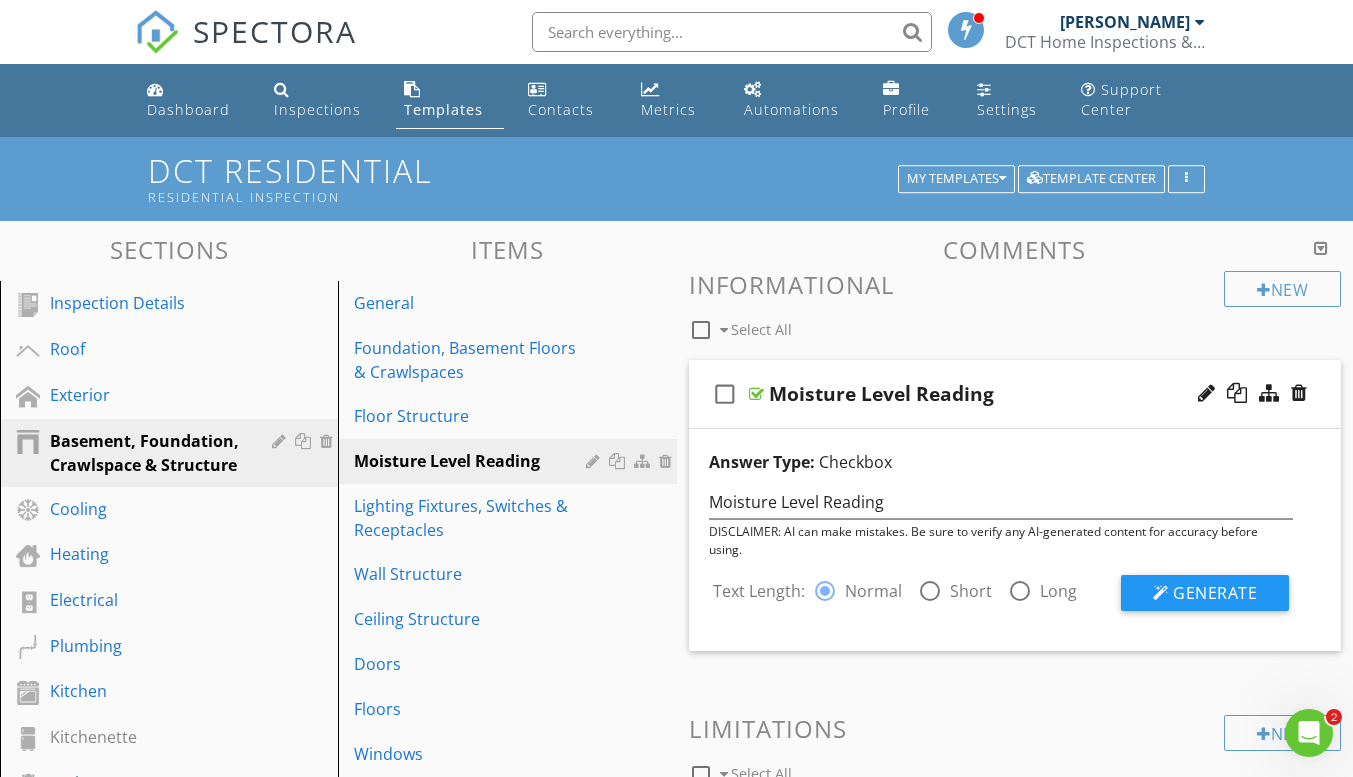 click on "DISCLAIMER: AI can make mistakes. Be sure to verify any AI-generated
content for accuracy before using." at bounding box center (1001, 541) 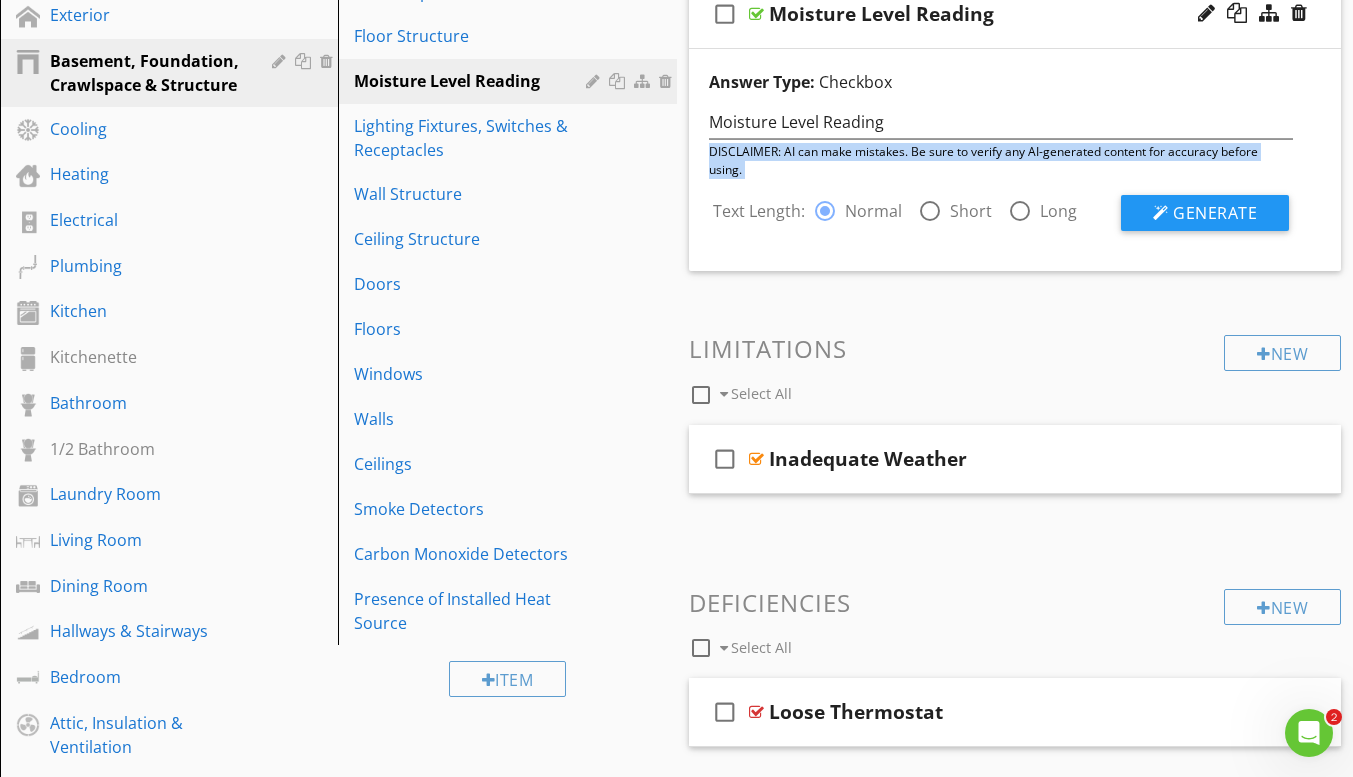 scroll, scrollTop: 200, scrollLeft: 0, axis: vertical 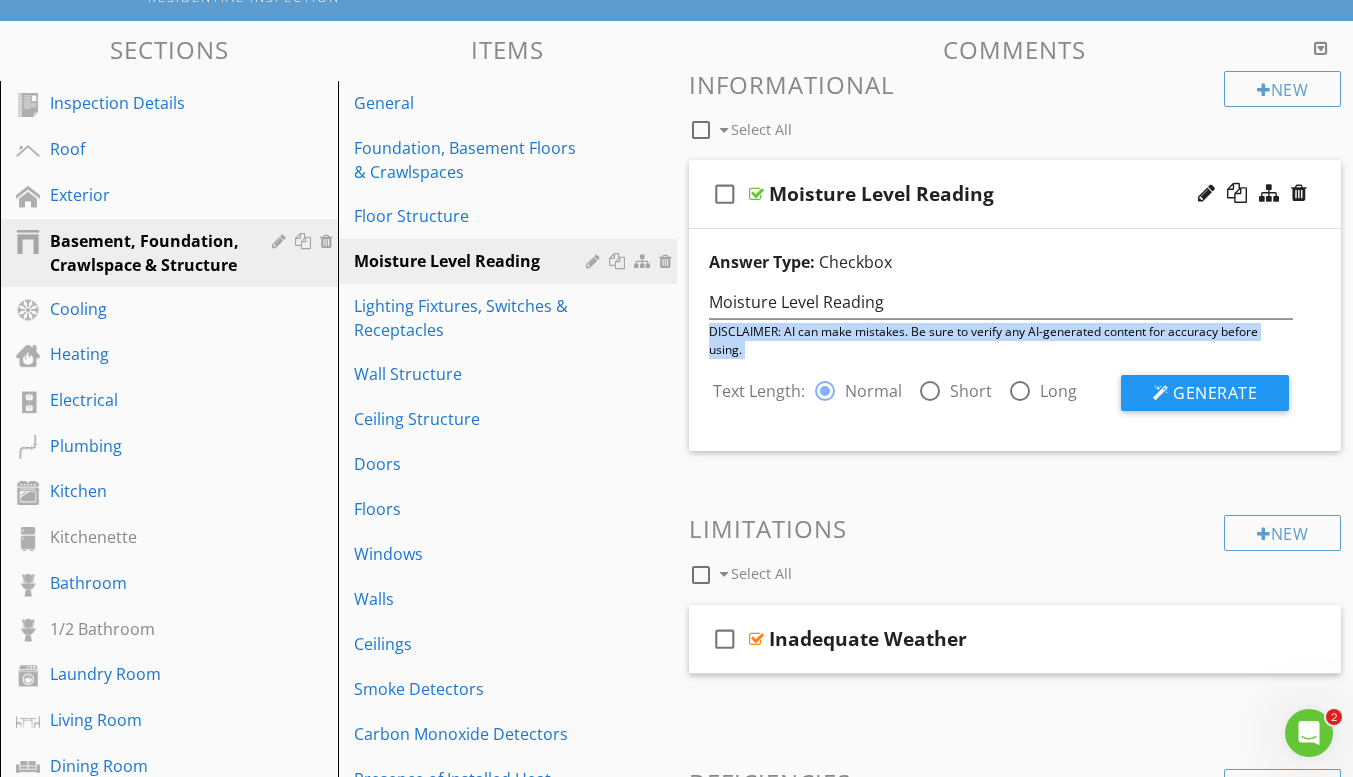 click on "Lighting Fixtures, Switches & Receptacles" at bounding box center [472, 318] 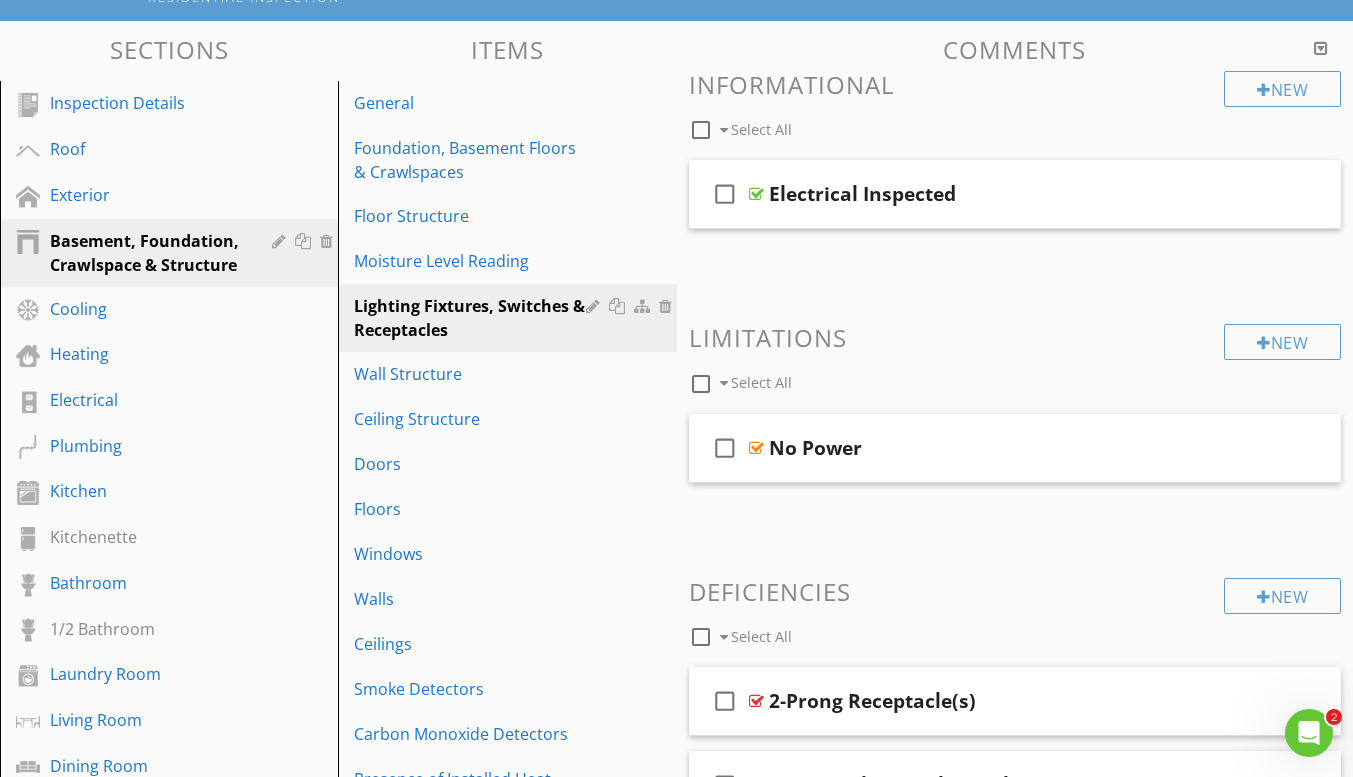 click on "Moisture Level Reading" at bounding box center [472, 261] 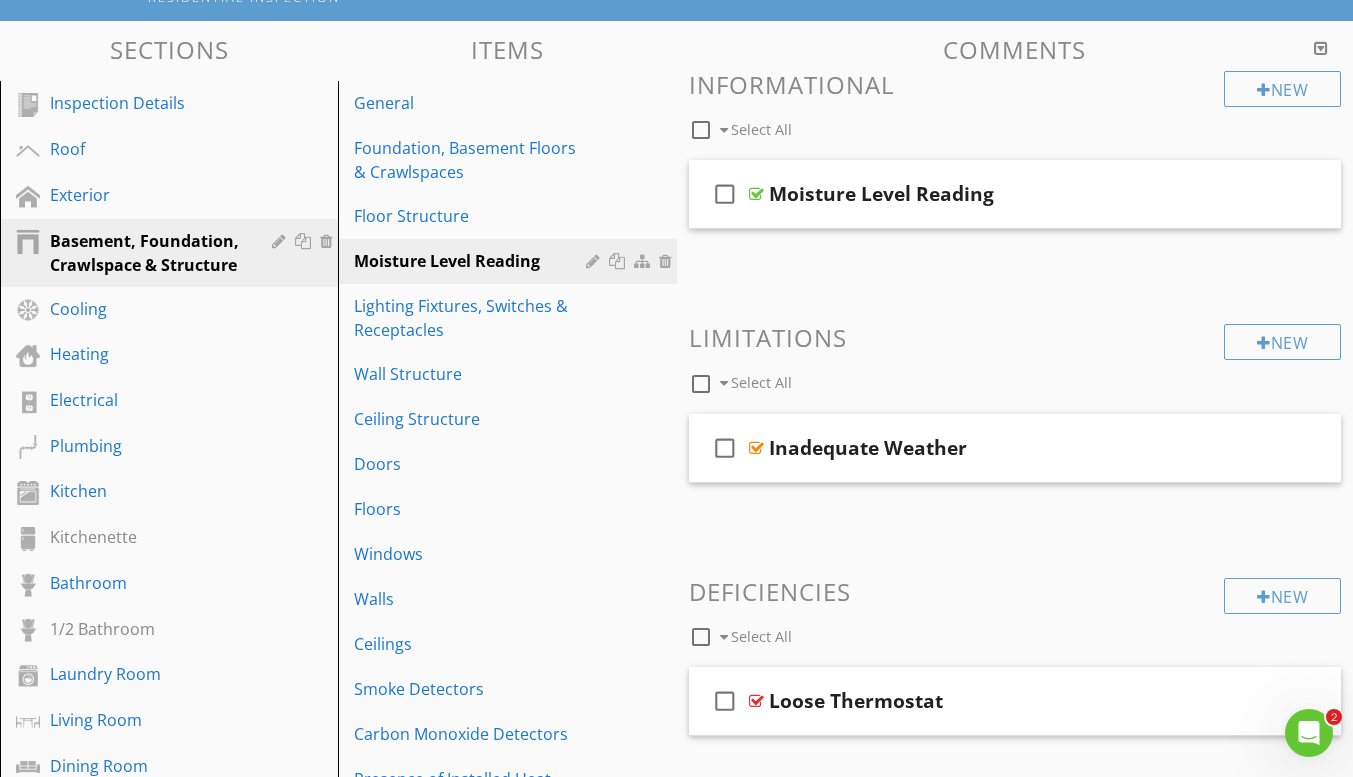 click on "check_box_outline_blank
Moisture Level Reading" at bounding box center [1015, 194] 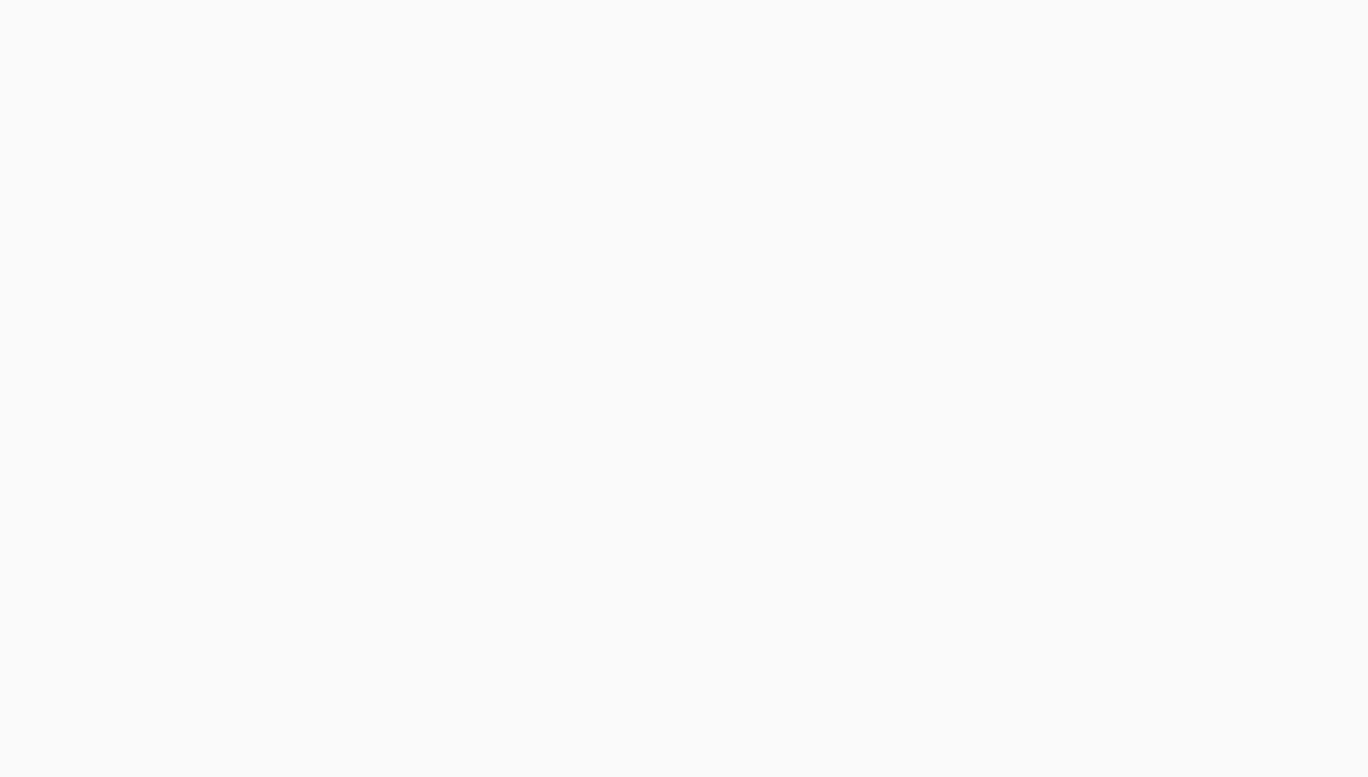 scroll, scrollTop: 0, scrollLeft: 0, axis: both 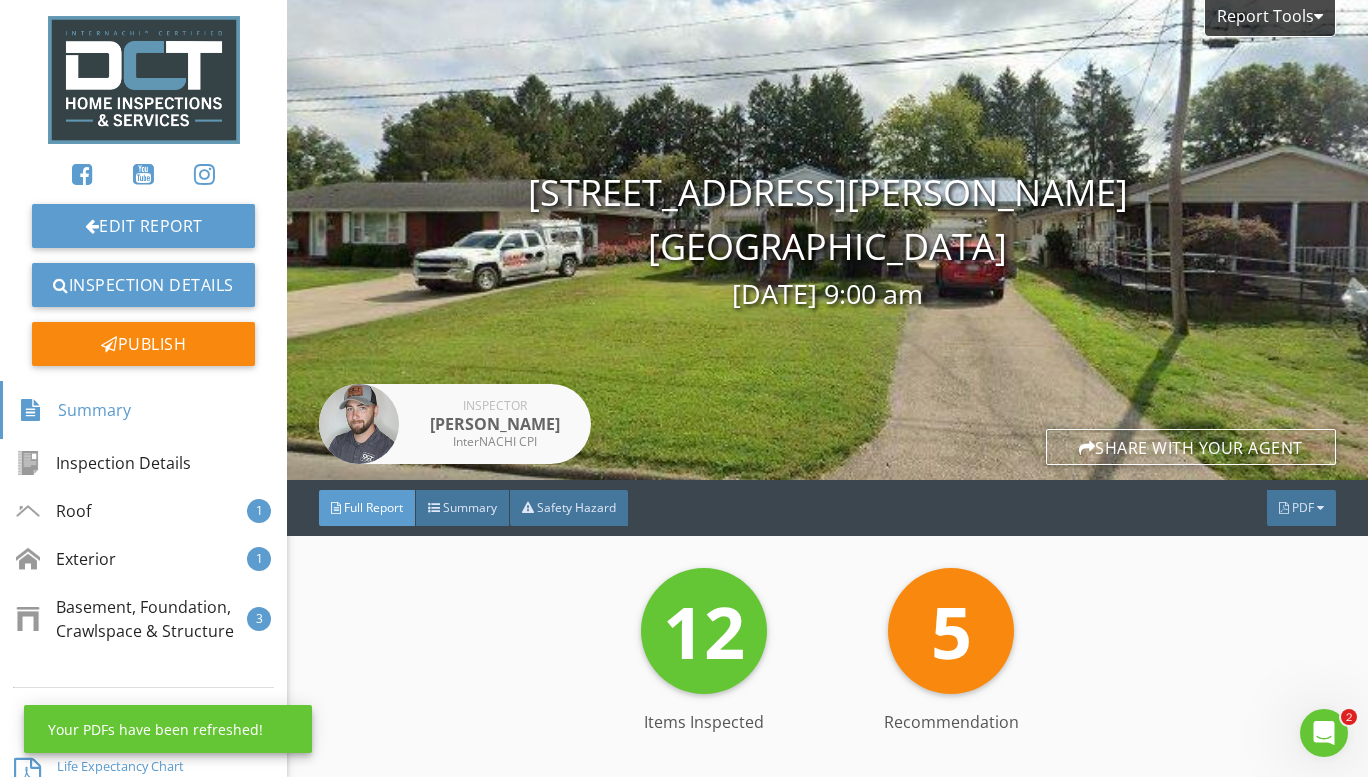 click on "Summary" at bounding box center (463, 508) 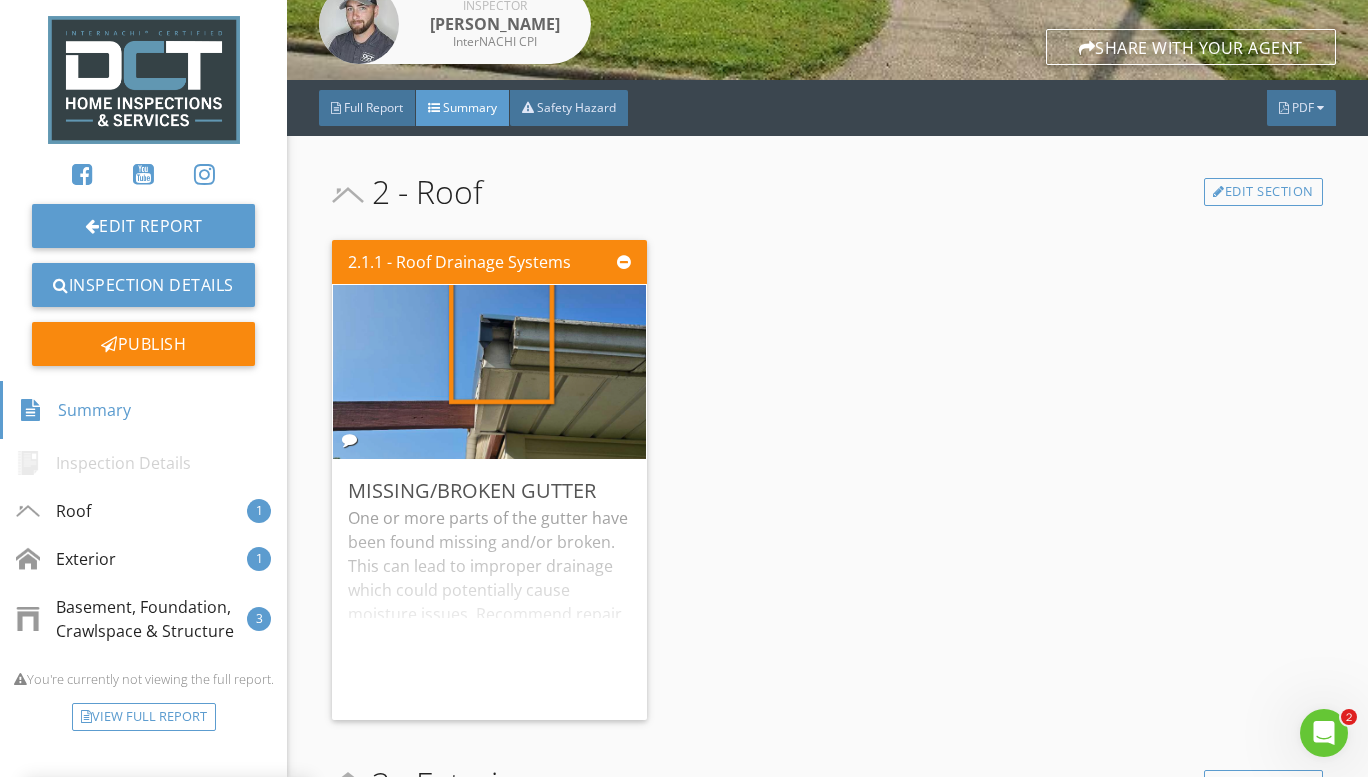 scroll, scrollTop: 500, scrollLeft: 0, axis: vertical 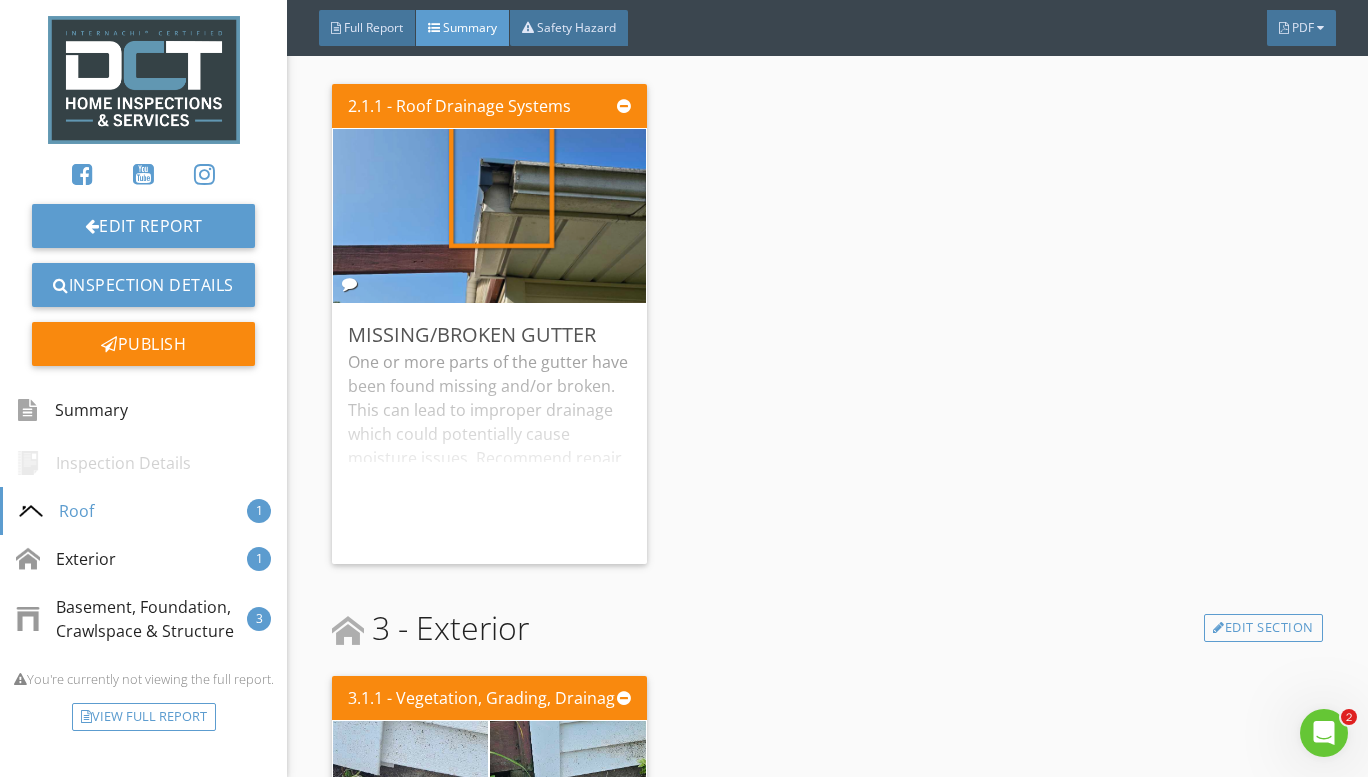 click on "Edit" at bounding box center (0, 0) 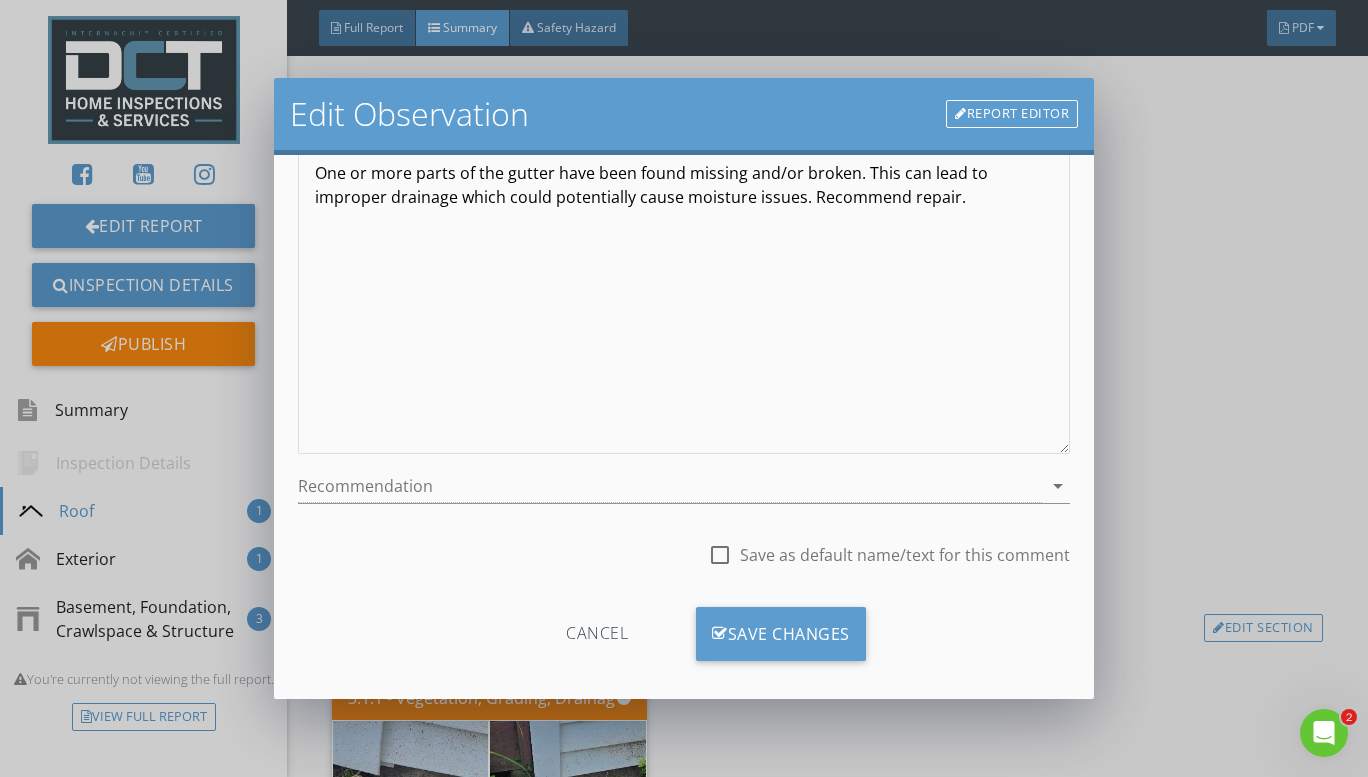 scroll, scrollTop: 243, scrollLeft: 0, axis: vertical 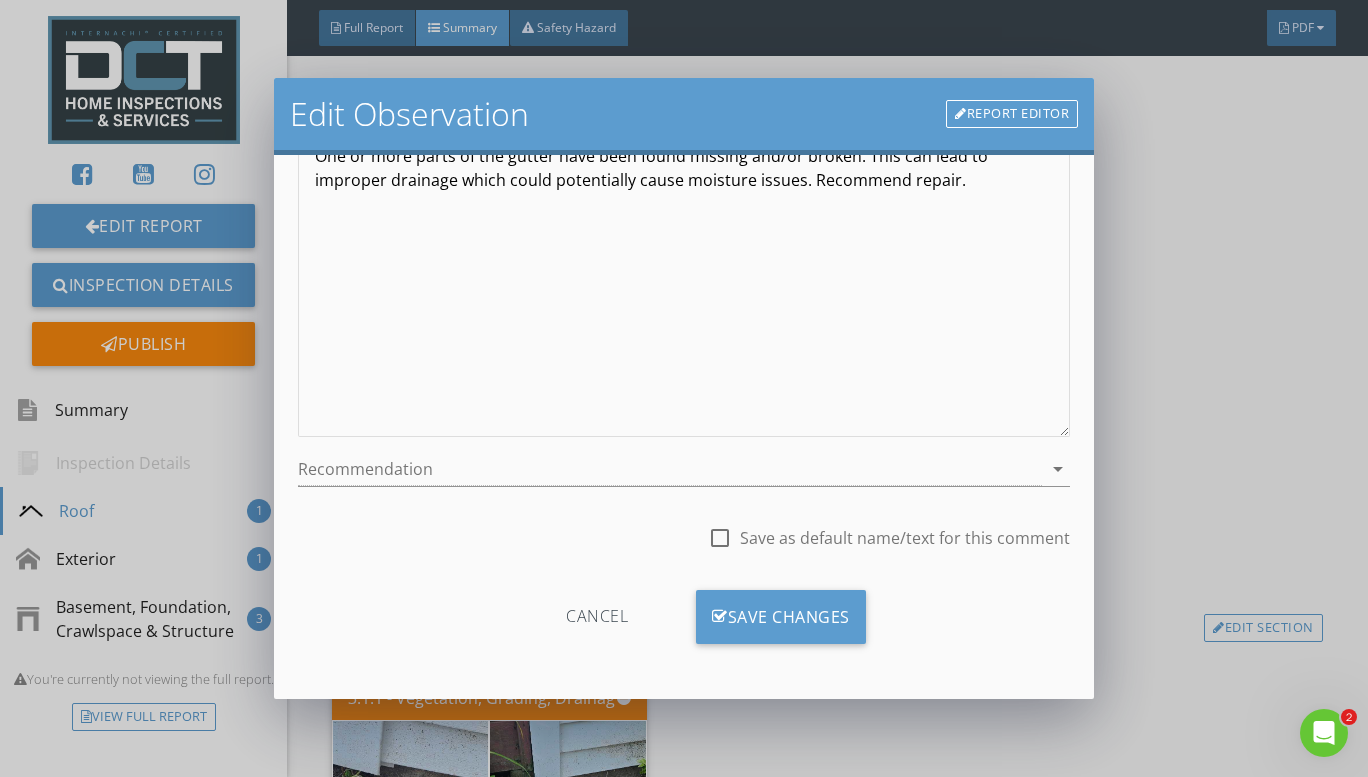 click on "Edit Observation
Report Editor
Name Missing/Broken Gutter                 Category               Location edit   Inline Style XLarge Large Normal Small Light Small/Light Bold Italic Underline Colors Ordered List Unordered List Insert Link Insert Image Insert Video Insert Table Code View Clear Formatting One or more parts of the gutter have been found missing and/or broken. This can lead to improper drainage which could potentially cause moisture issues. Recommend repair. Enter text here <p>One or more parts of the gutter have been found missing and/or broken. This can lead to improper drainage which could potentially cause moisture issues. Recommend repair.</p>   Recommendation arrow_drop_down     check_box_outline_blank Save as default name/text for this comment   Cancel
Save Changes" at bounding box center [684, 388] 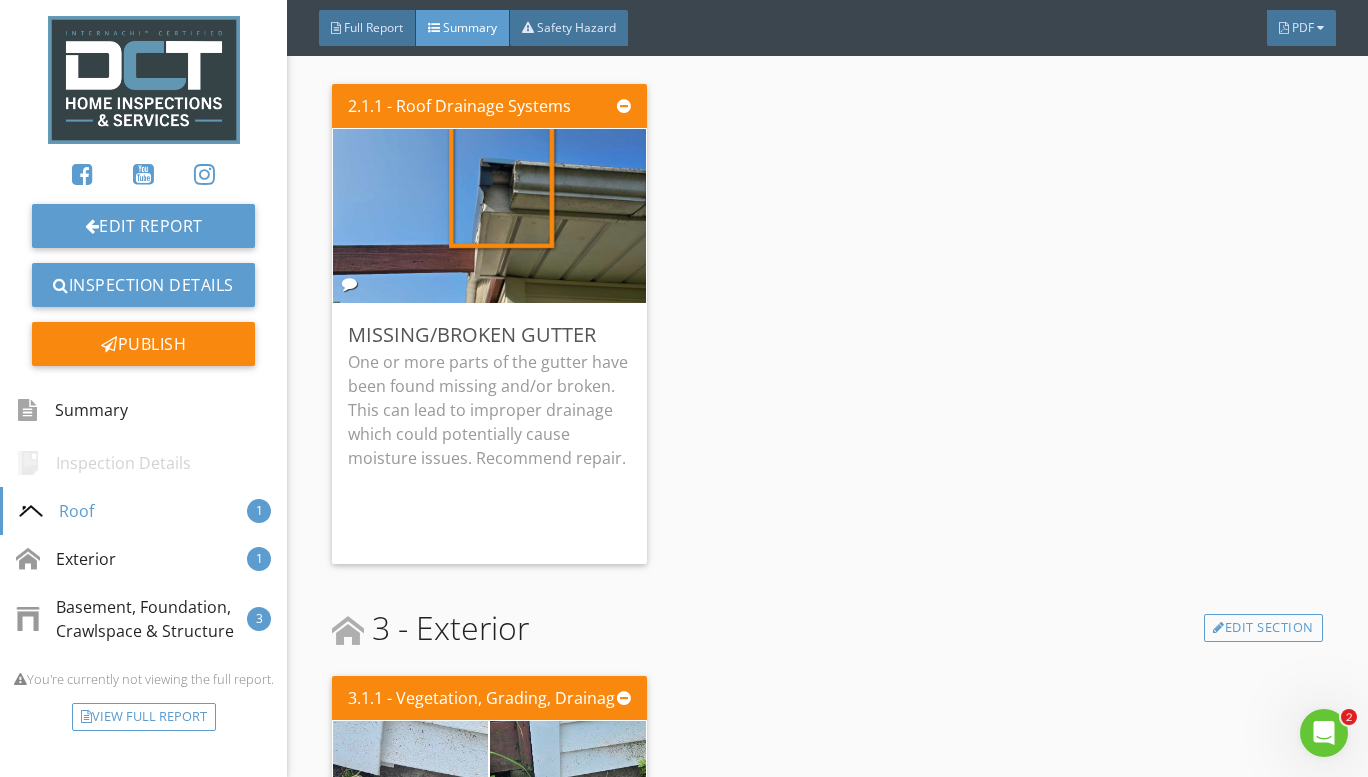 click at bounding box center (489, 216) 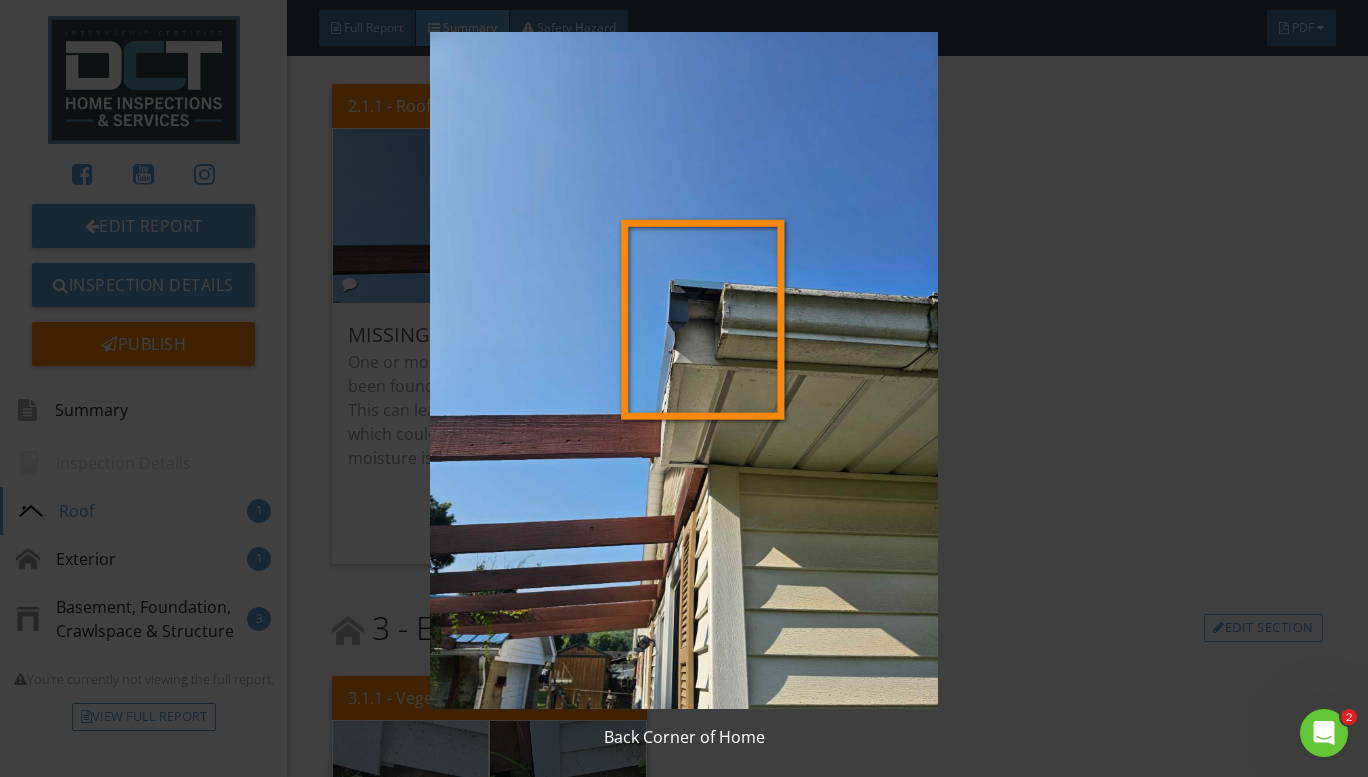 click at bounding box center [684, 370] 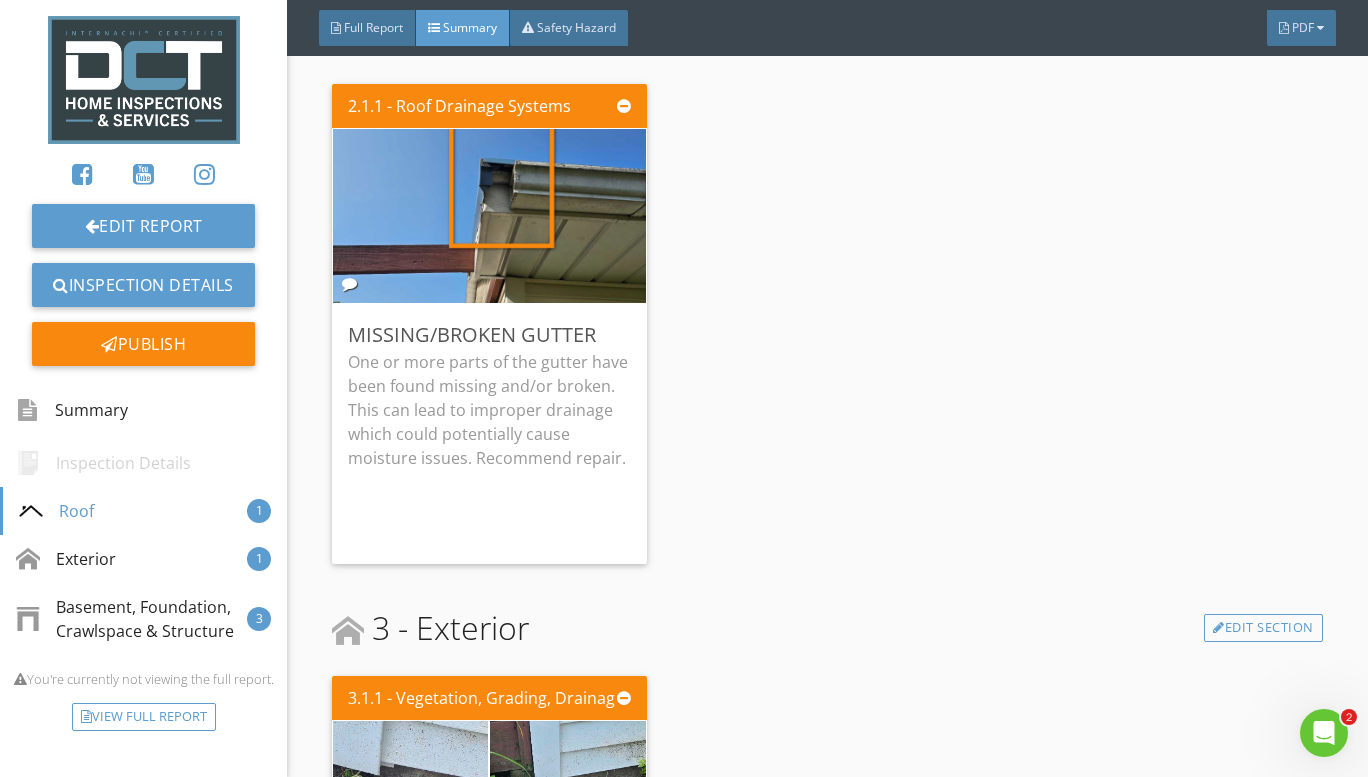 click on "Edit" at bounding box center [0, 0] 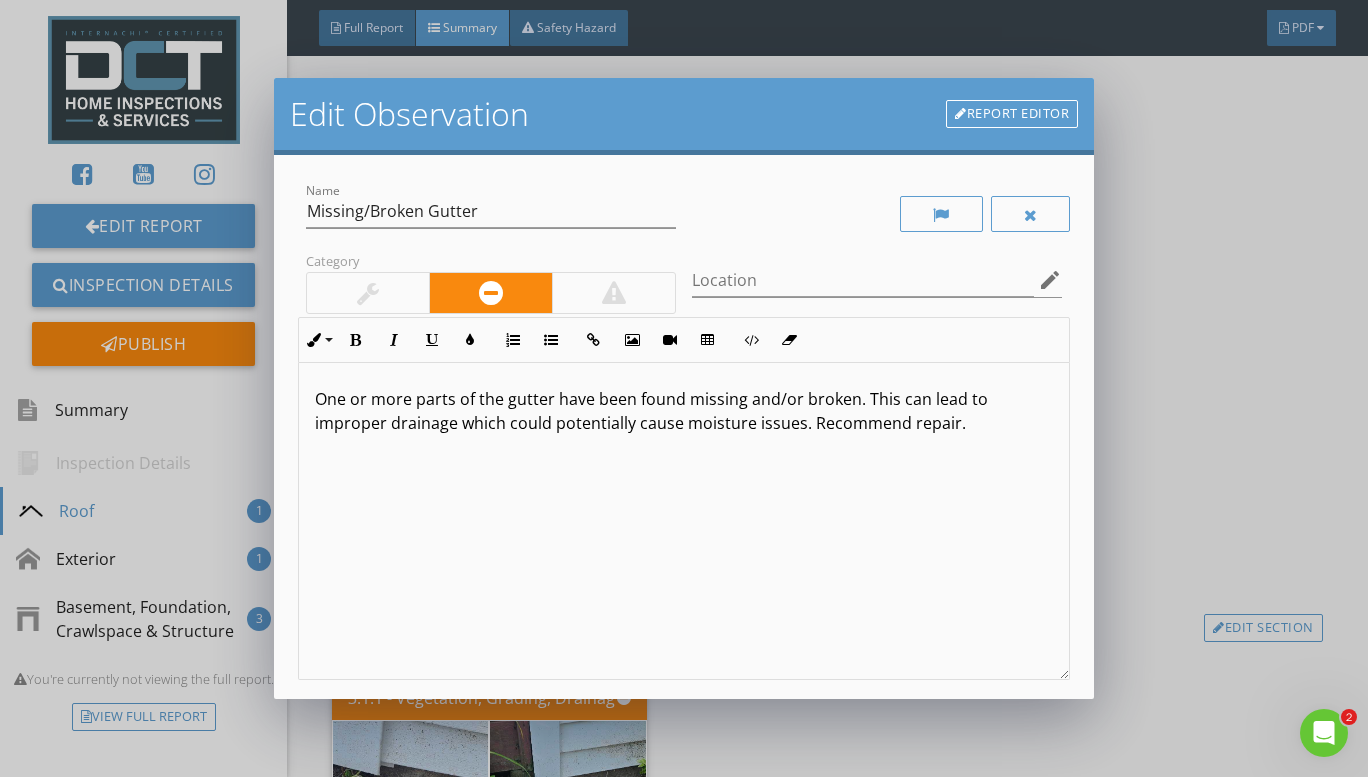 click on "One or more parts of the gutter have been found missing and/or broken. This can lead to improper drainage which could potentially cause moisture issues. Recommend repair." at bounding box center [684, 411] 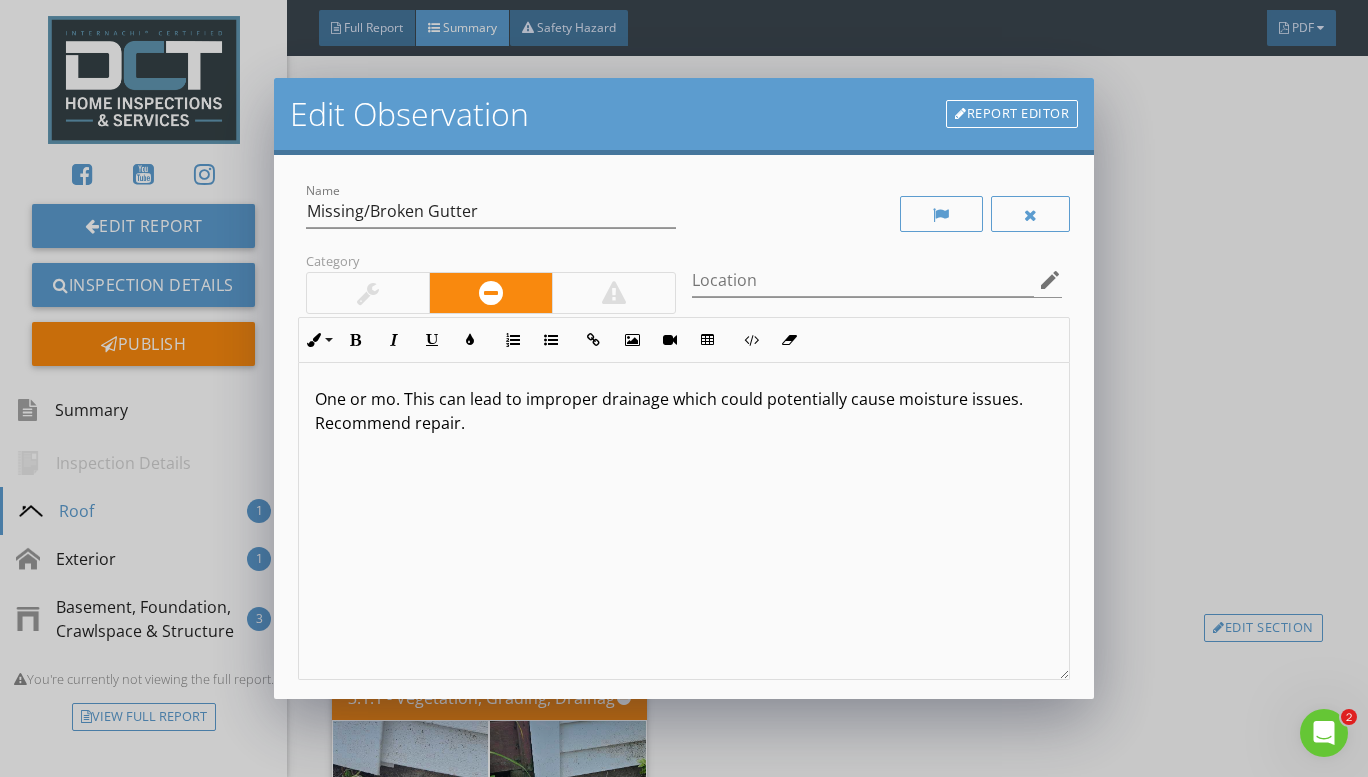 type 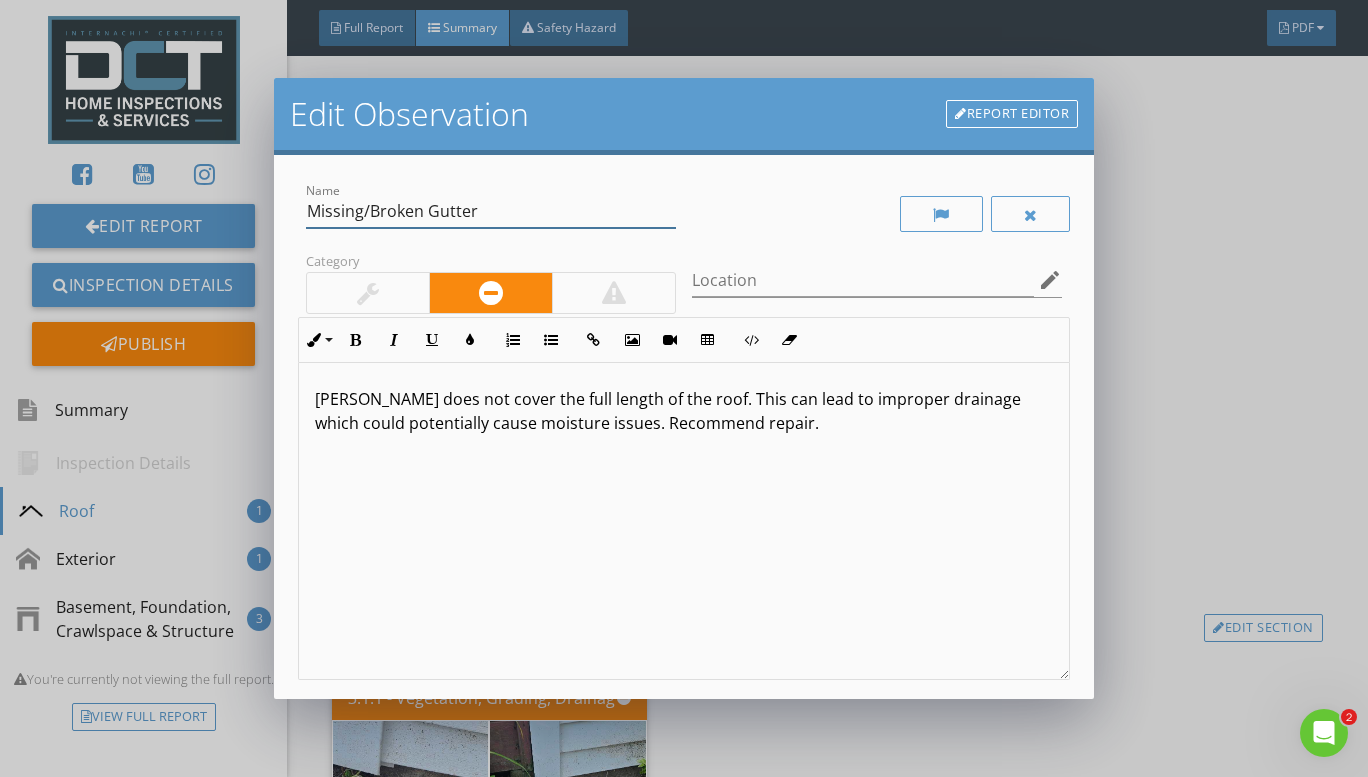 click on "Missing/Broken Gutter" at bounding box center (491, 211) 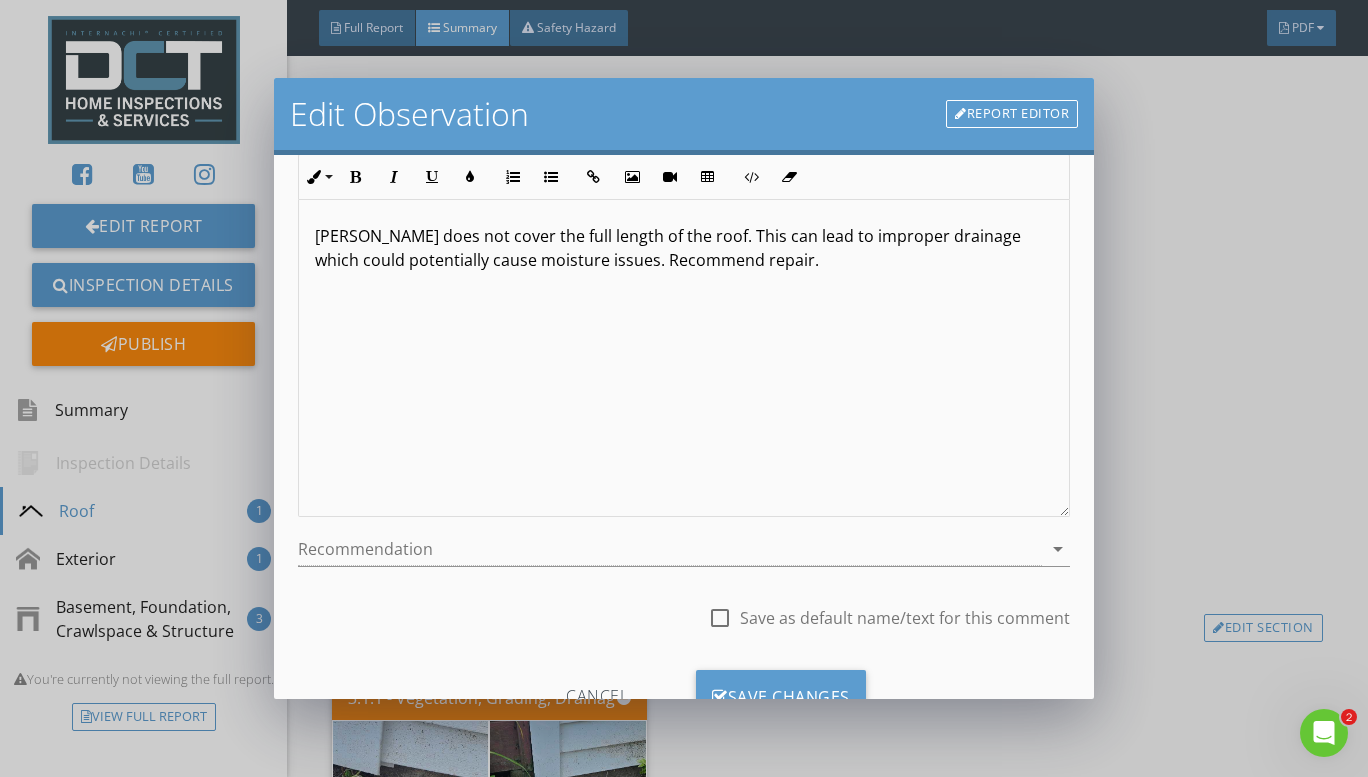 scroll, scrollTop: 143, scrollLeft: 0, axis: vertical 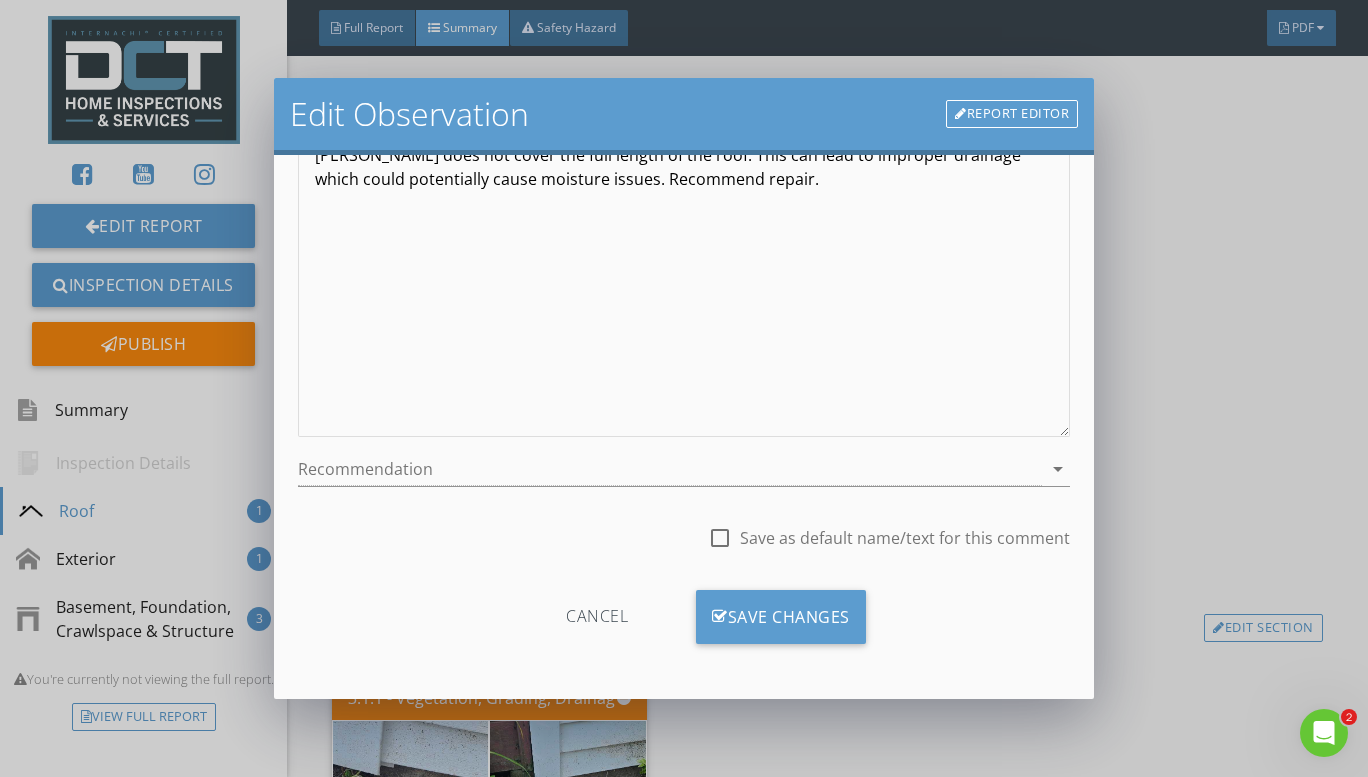 type on "Missing Gutter" 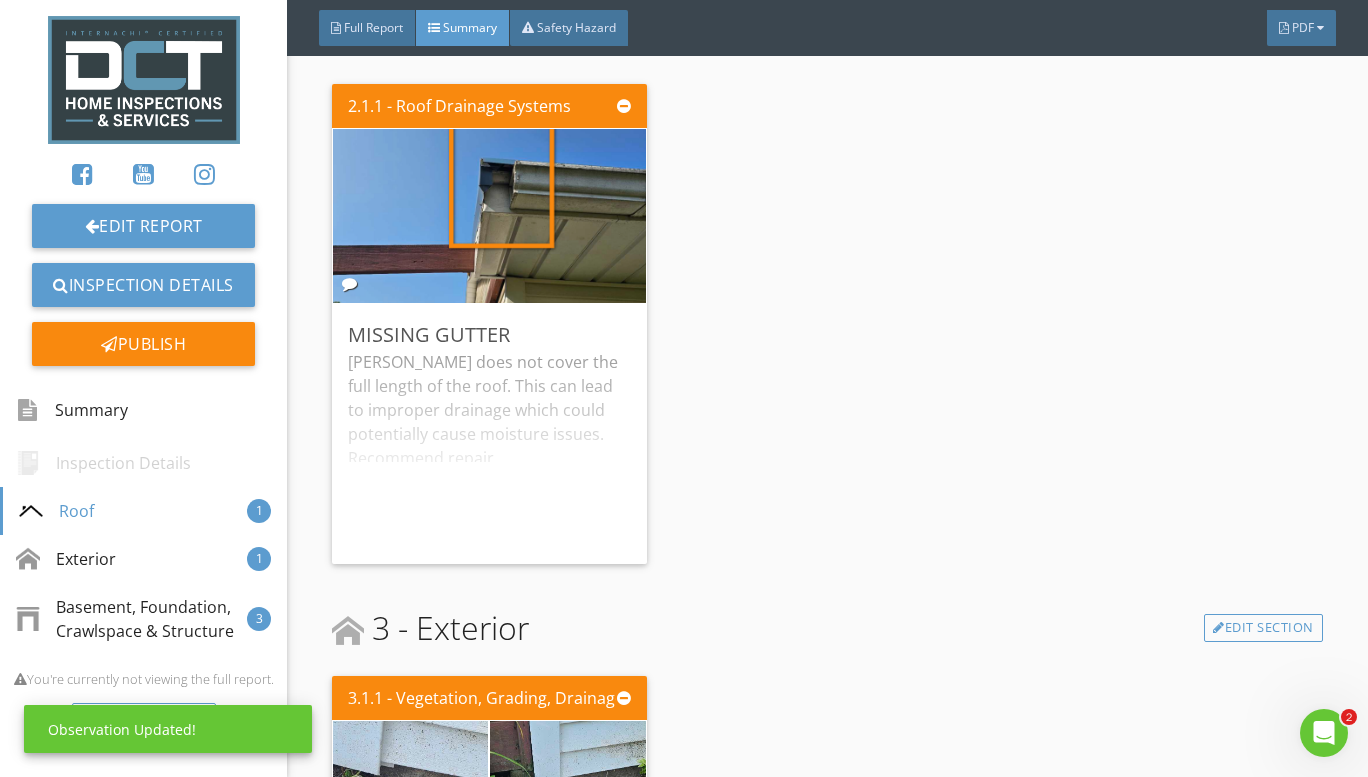 scroll, scrollTop: 6, scrollLeft: 0, axis: vertical 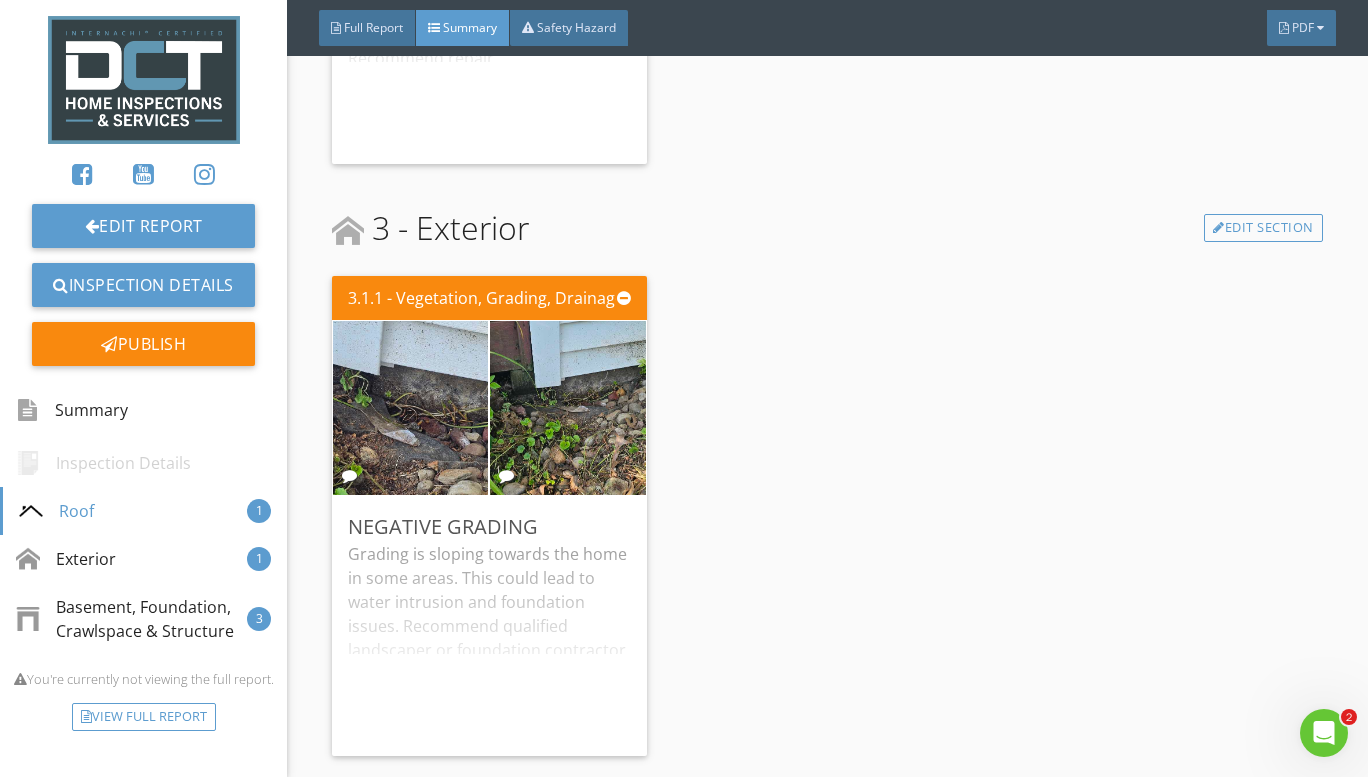 click at bounding box center [411, 408] 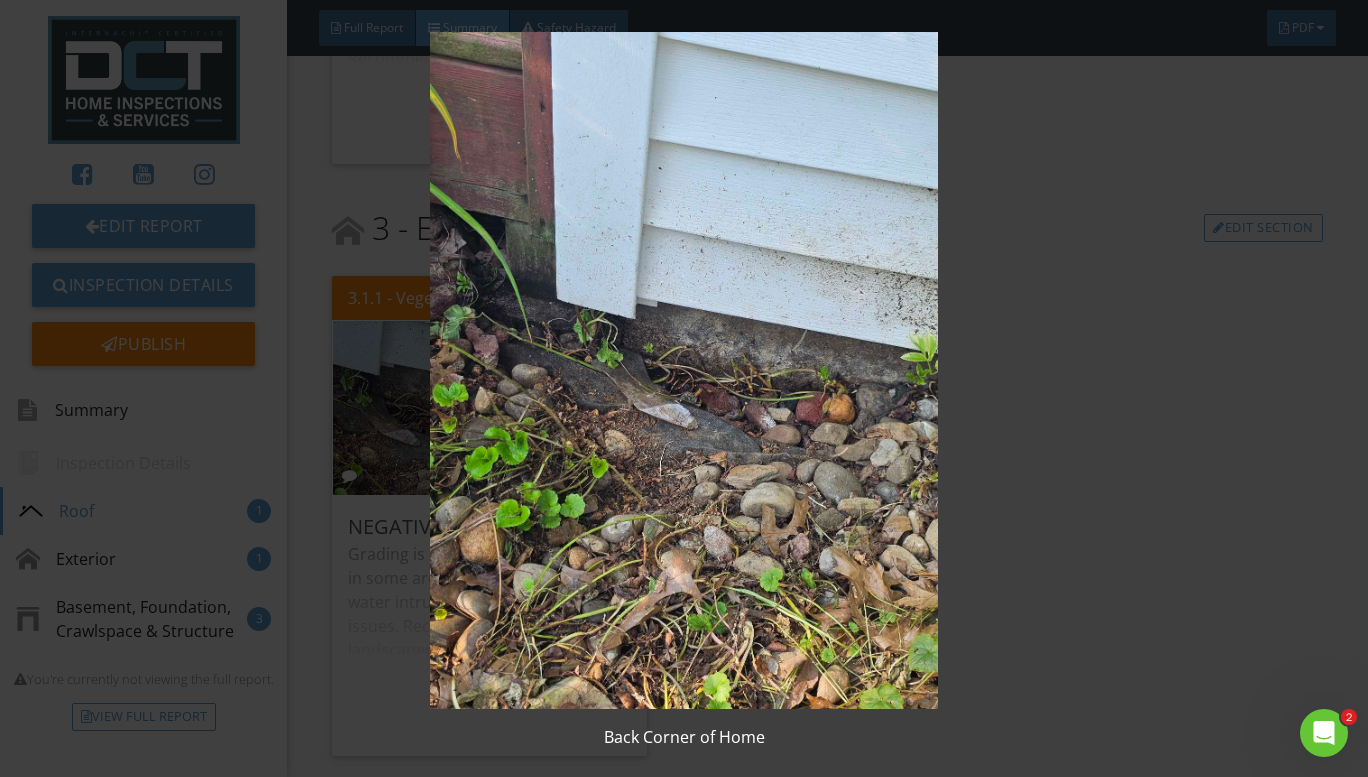 click at bounding box center (684, 370) 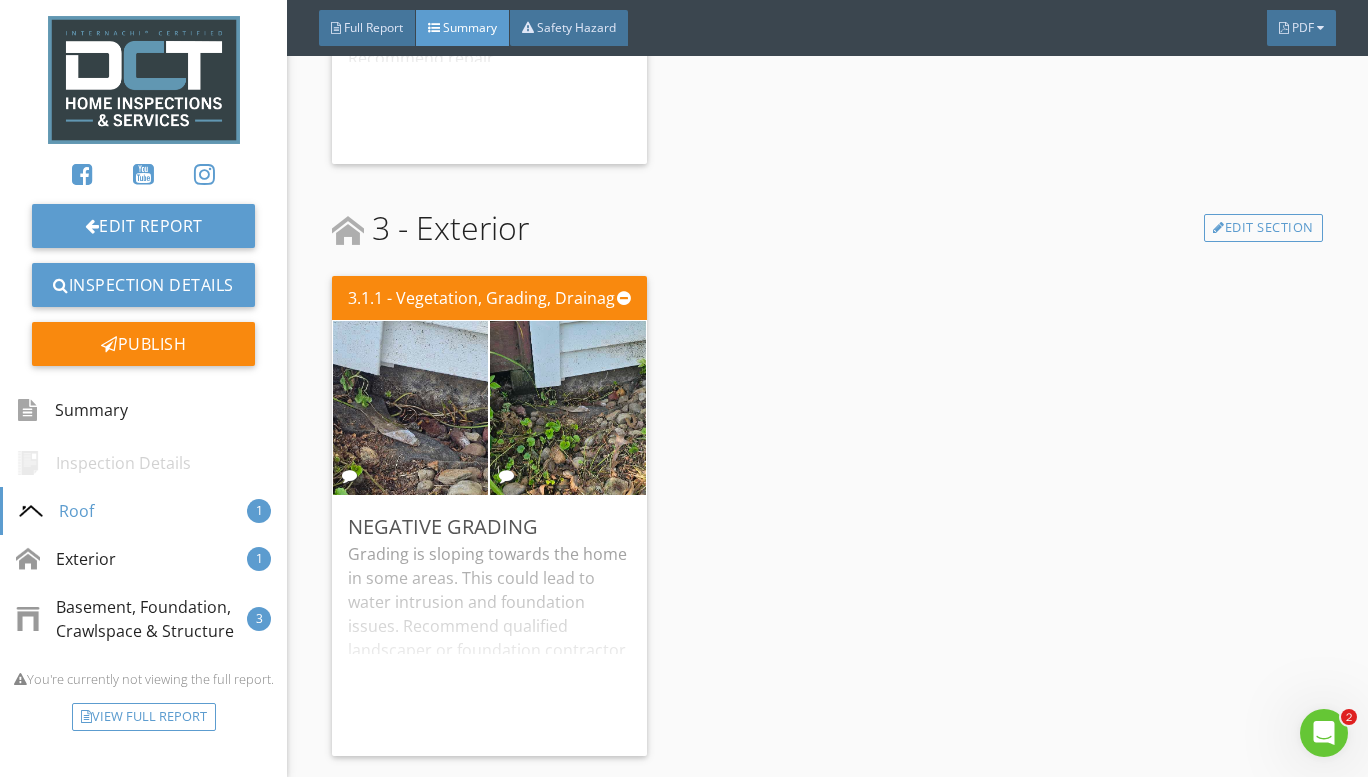 click at bounding box center [568, 408] 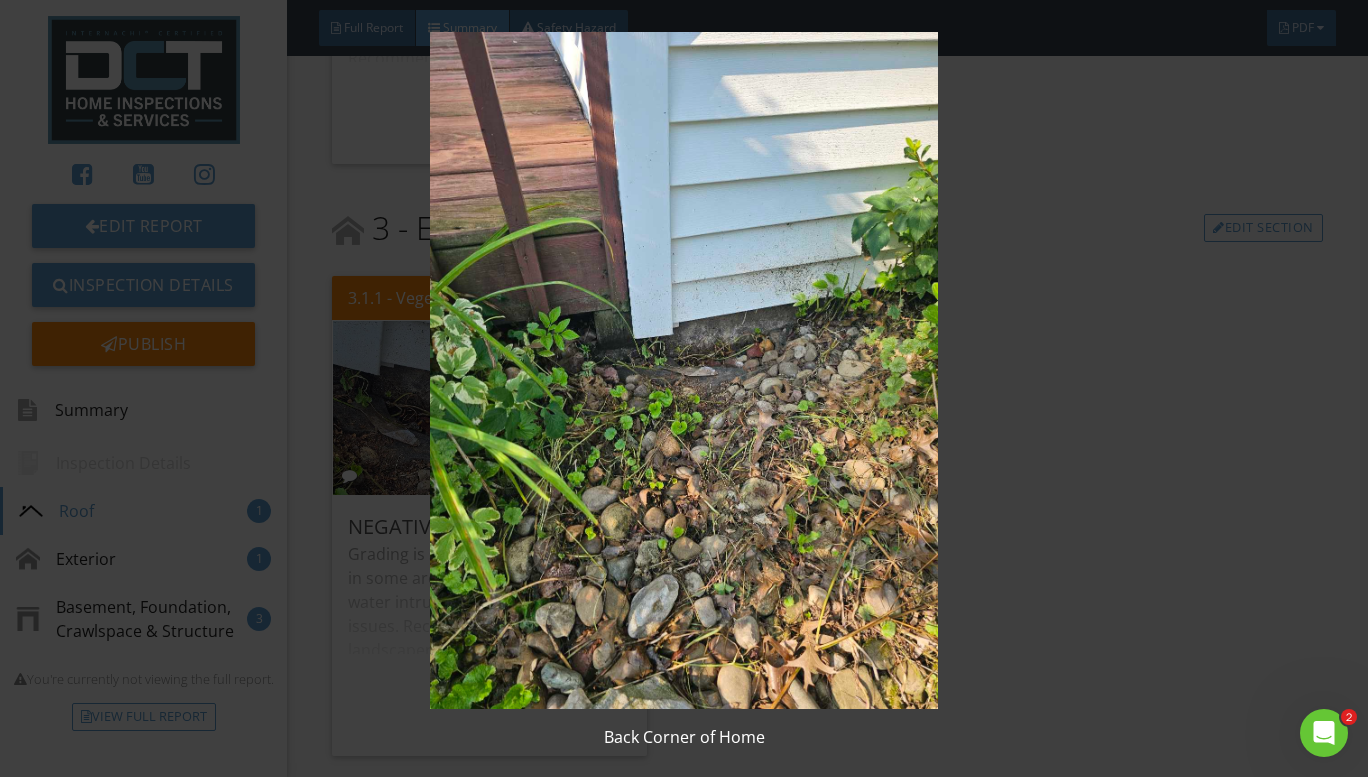 click at bounding box center [684, 370] 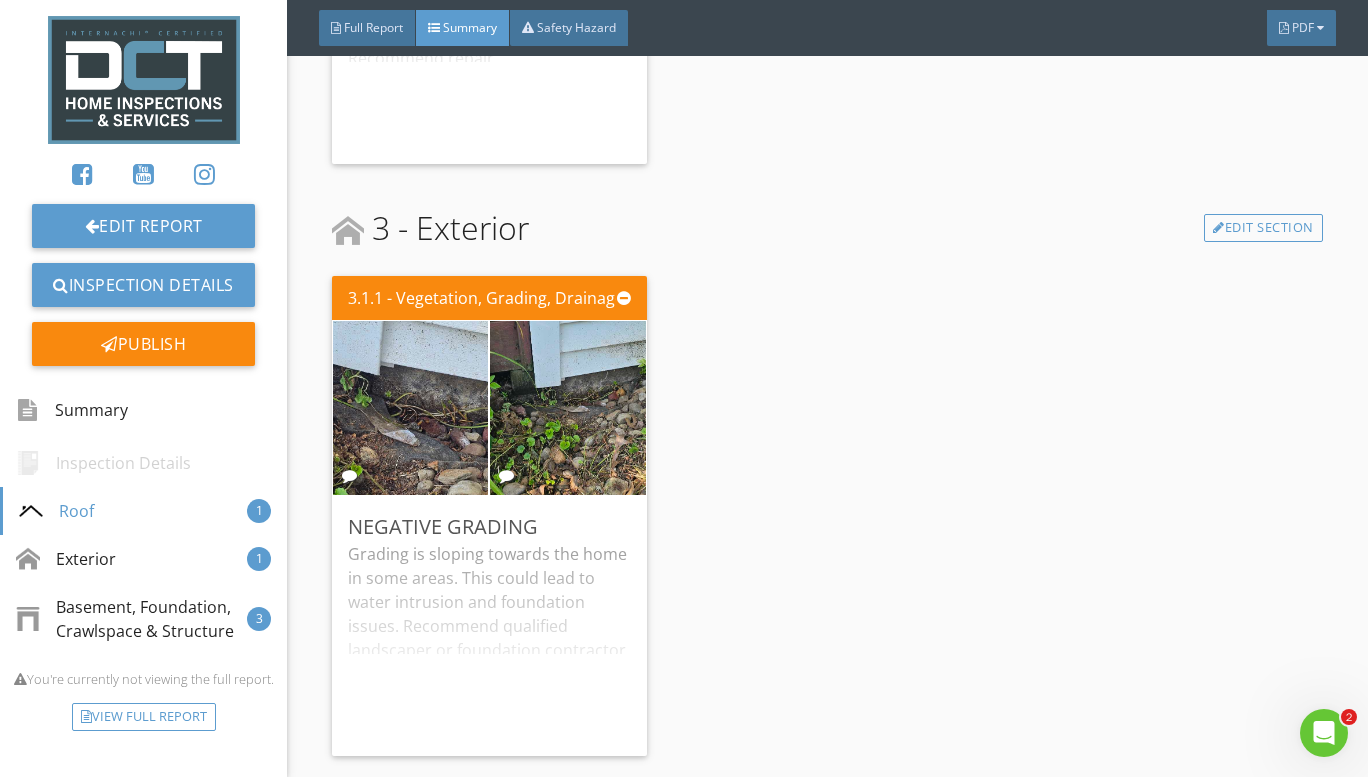 click on "Grading is sloping towards the home in some areas. This could lead to water intrusion and foundation issues. Recommend qualified landscaper or foundation contractor regrade so water flows away from home.
Here is a helpful article  discussing negative grading." at bounding box center (489, 641) 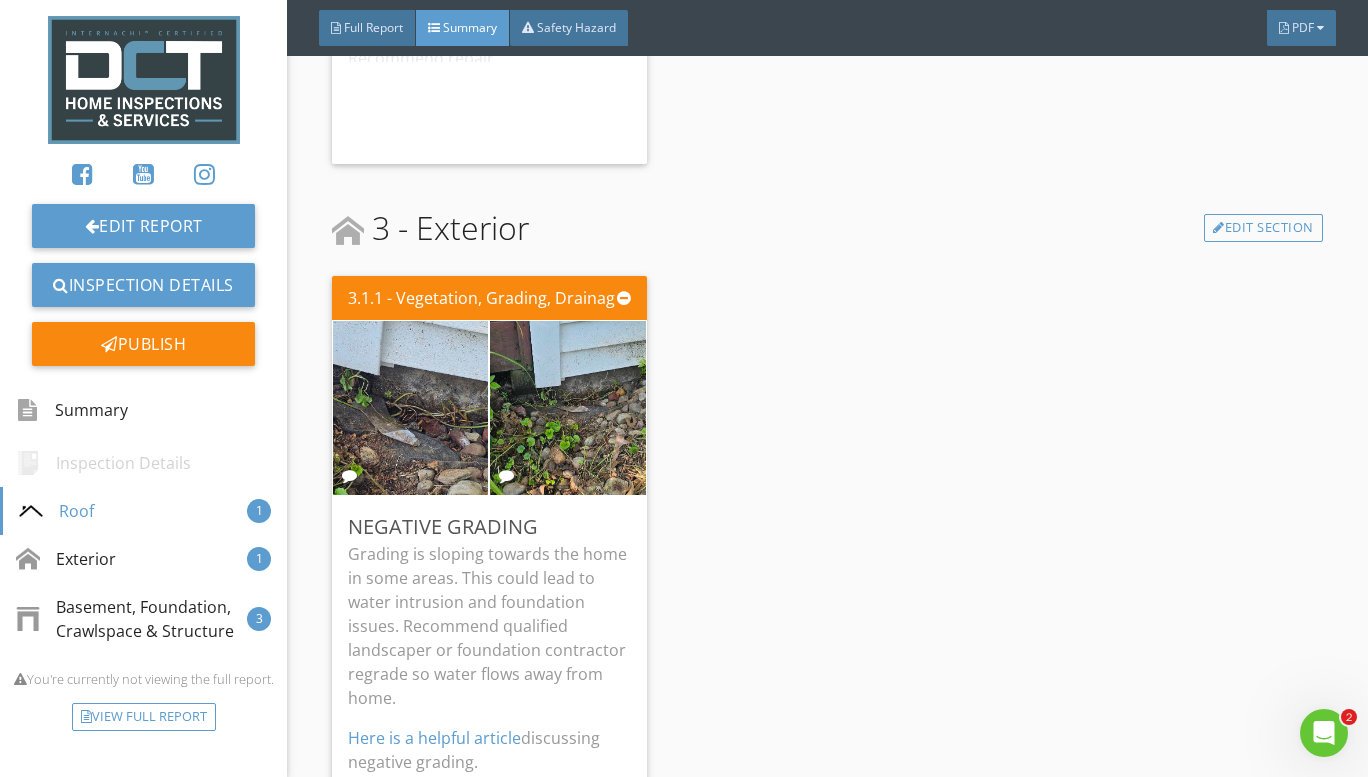 click on "Edit" at bounding box center [0, 0] 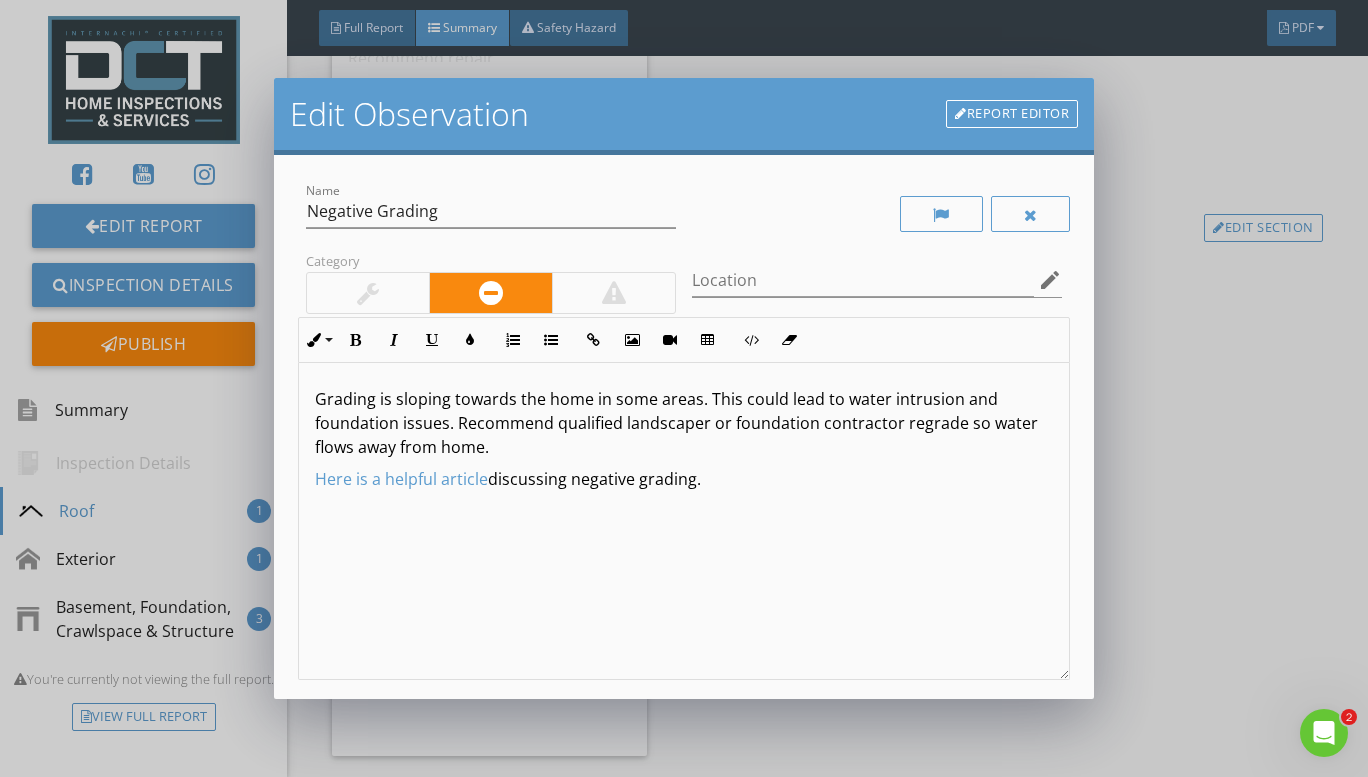 drag, startPoint x: 748, startPoint y: 482, endPoint x: 298, endPoint y: 480, distance: 450.00446 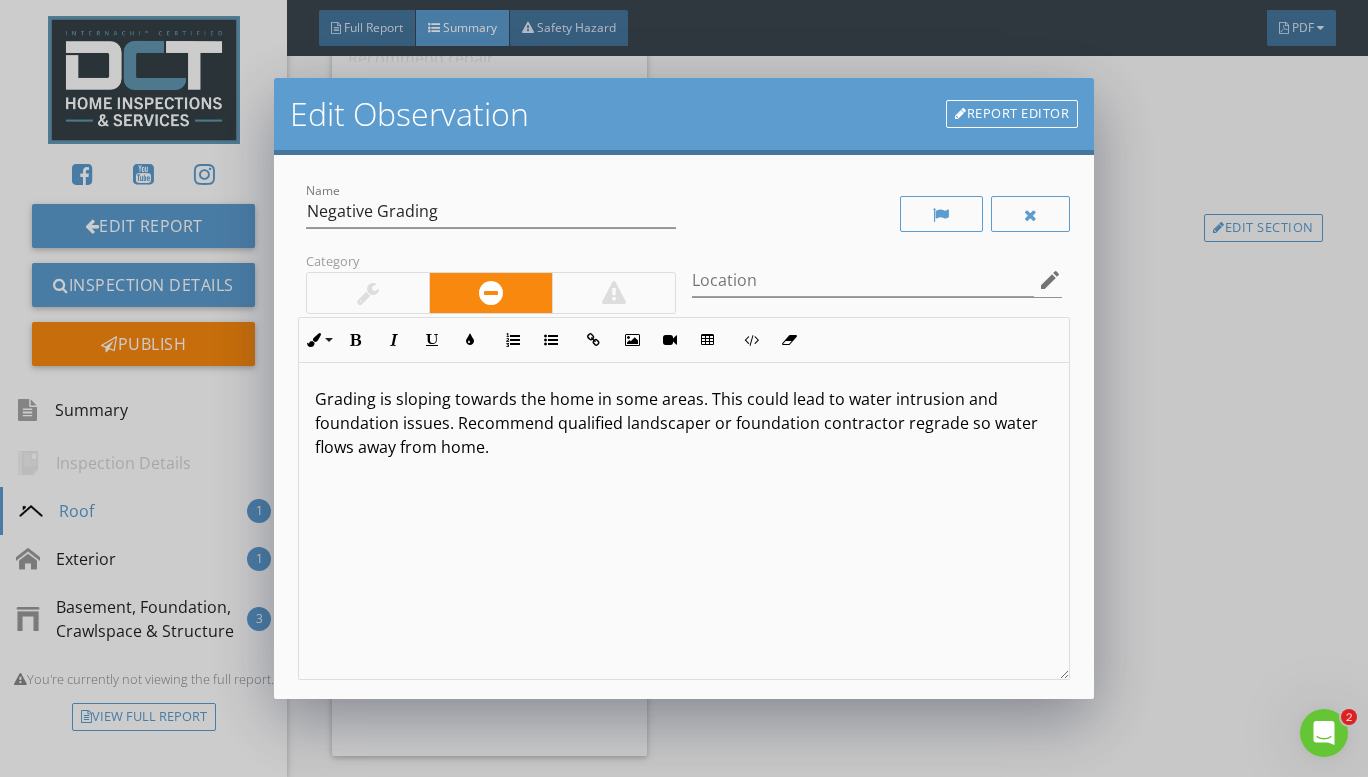 click on "Grading is sloping towards the home in some areas. This could lead to water intrusion and foundation issues. Recommend qualified landscaper or foundation contractor regrade so water flows away from home." at bounding box center (684, 521) 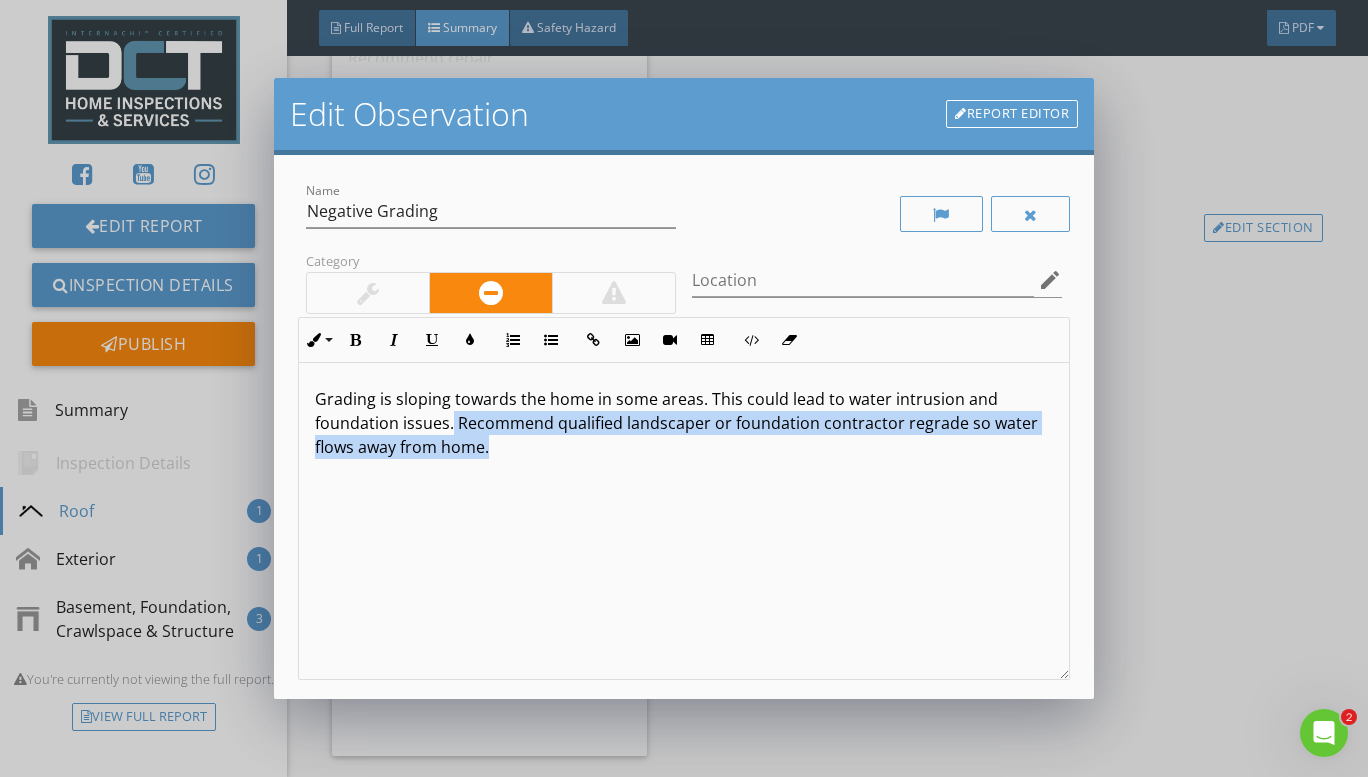 drag, startPoint x: 481, startPoint y: 444, endPoint x: 451, endPoint y: 424, distance: 36.05551 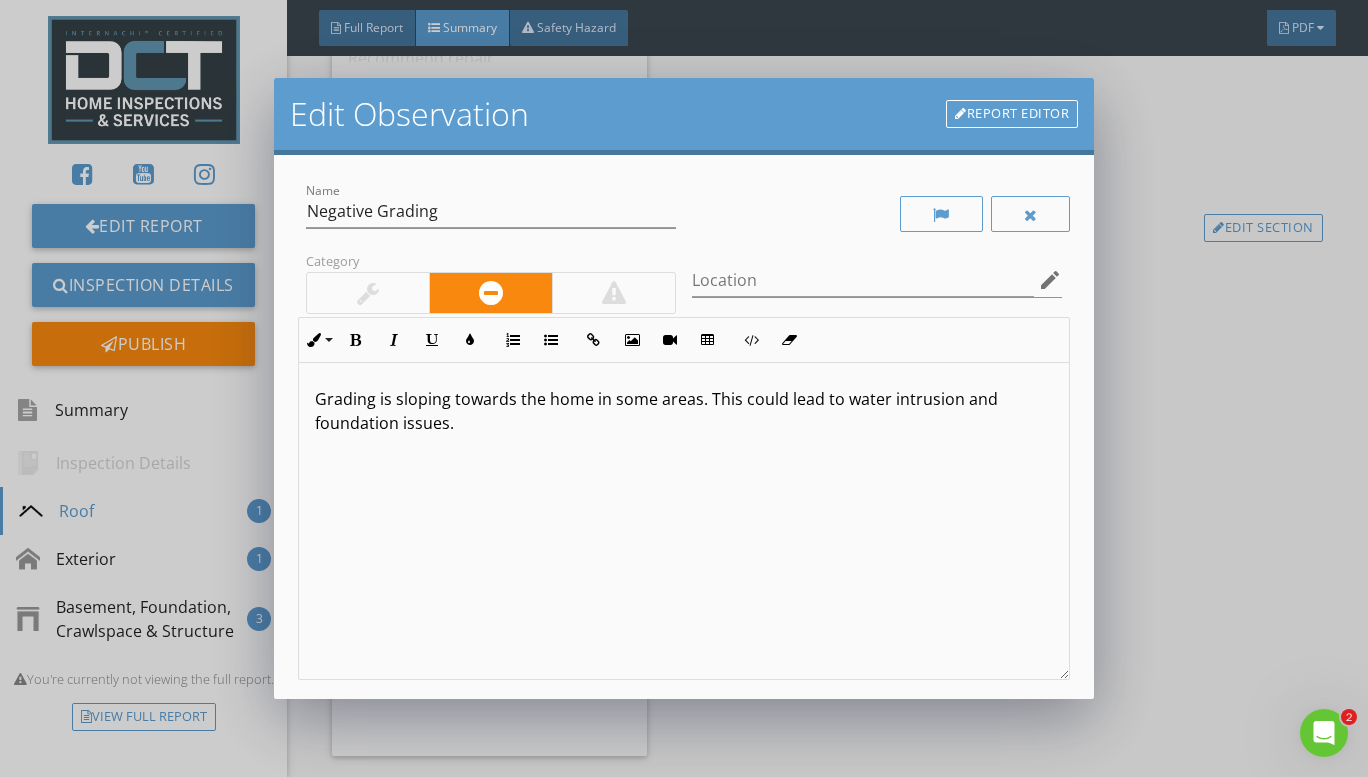 click on "Grading is sloping towards the home in some areas. This could lead to water intrusion and foundation issues." at bounding box center [684, 411] 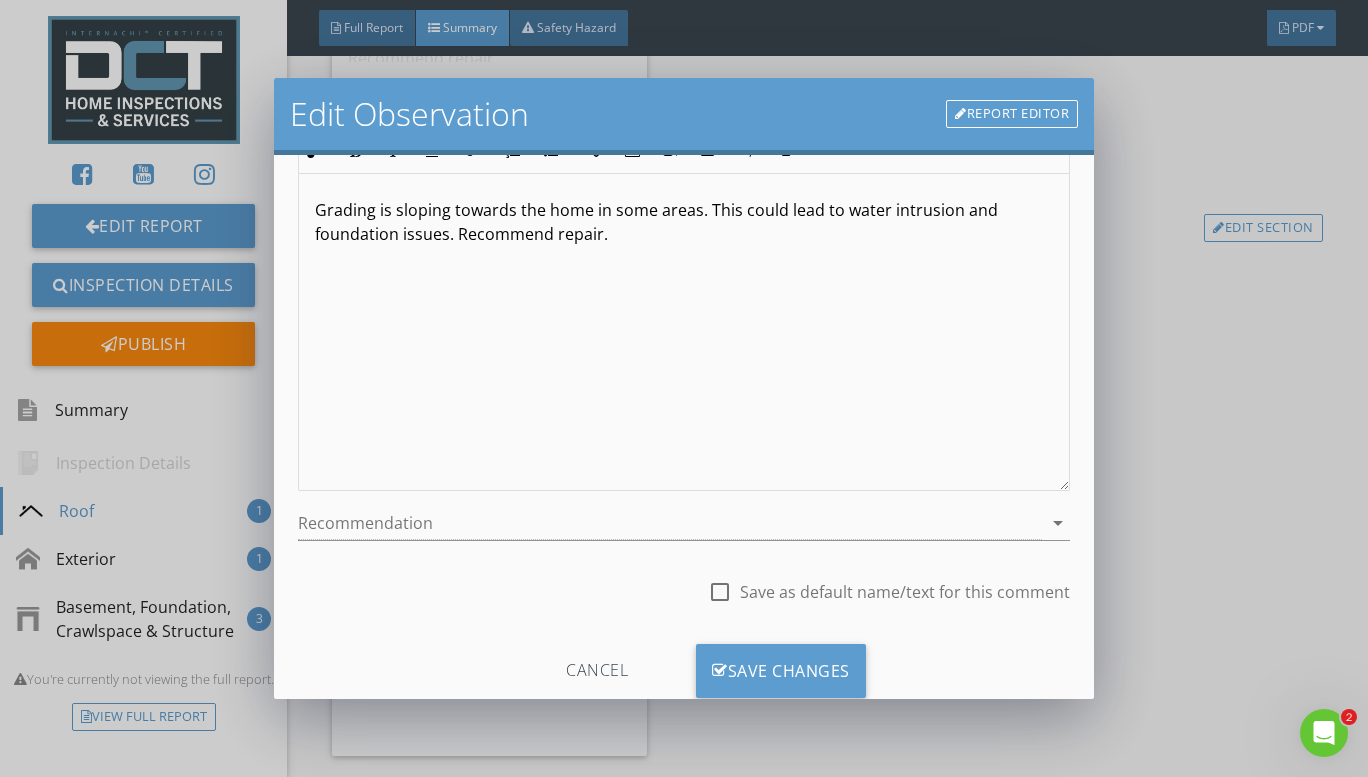 scroll, scrollTop: 243, scrollLeft: 0, axis: vertical 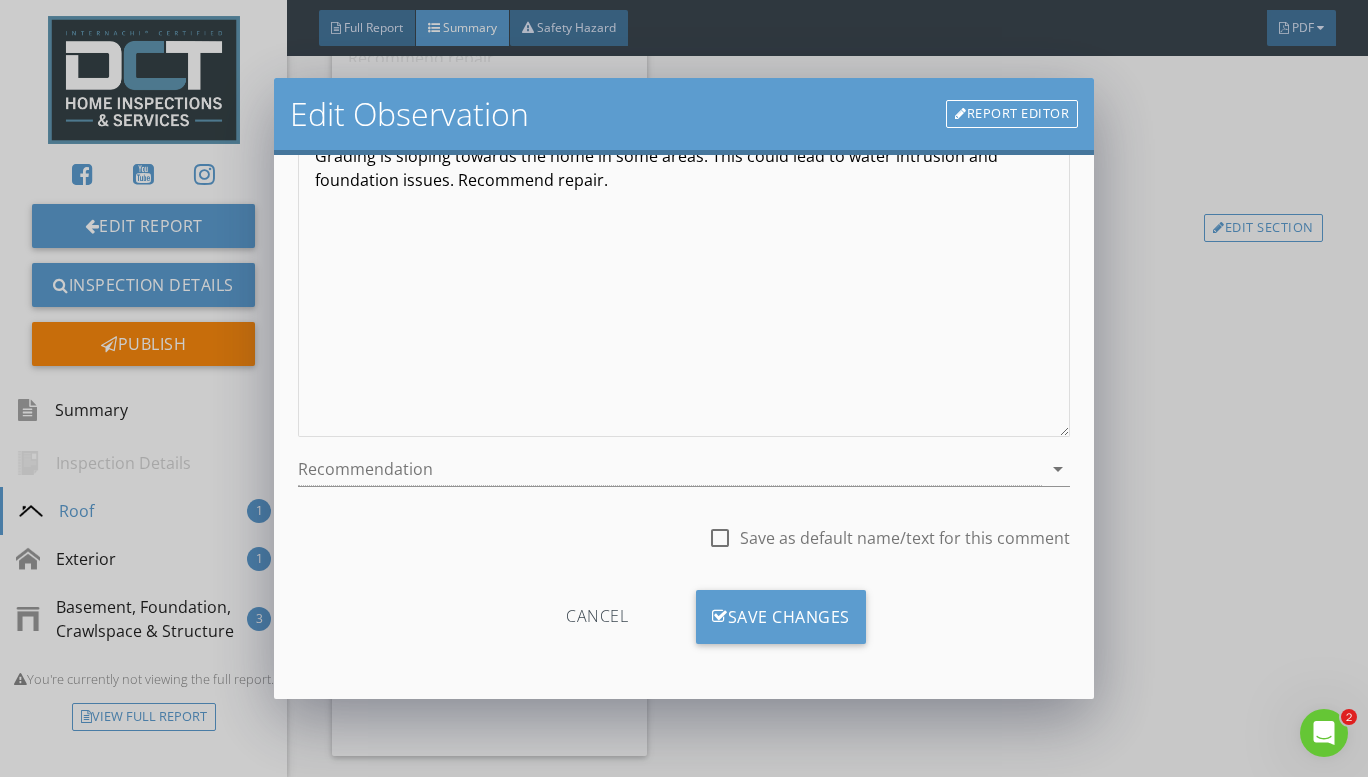 click on "Save Changes" at bounding box center (781, 617) 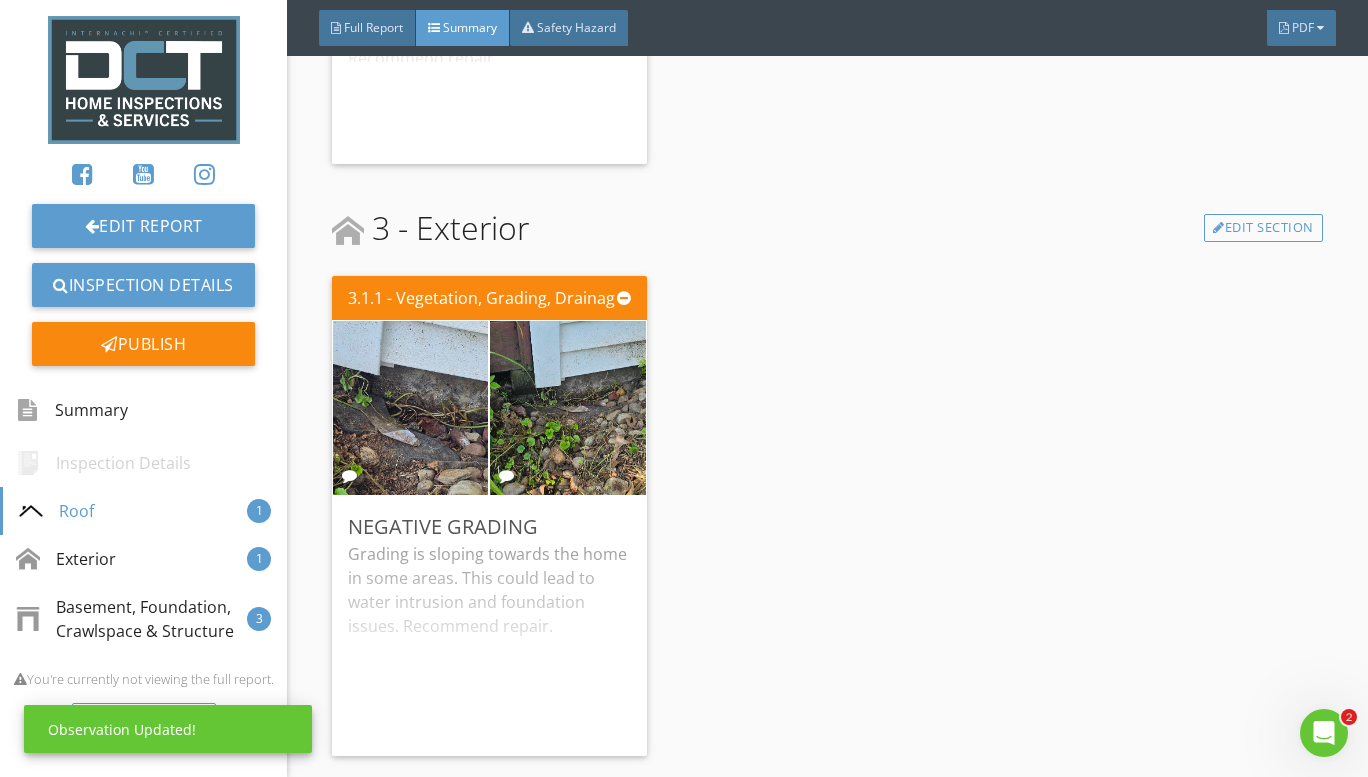 scroll, scrollTop: 6, scrollLeft: 0, axis: vertical 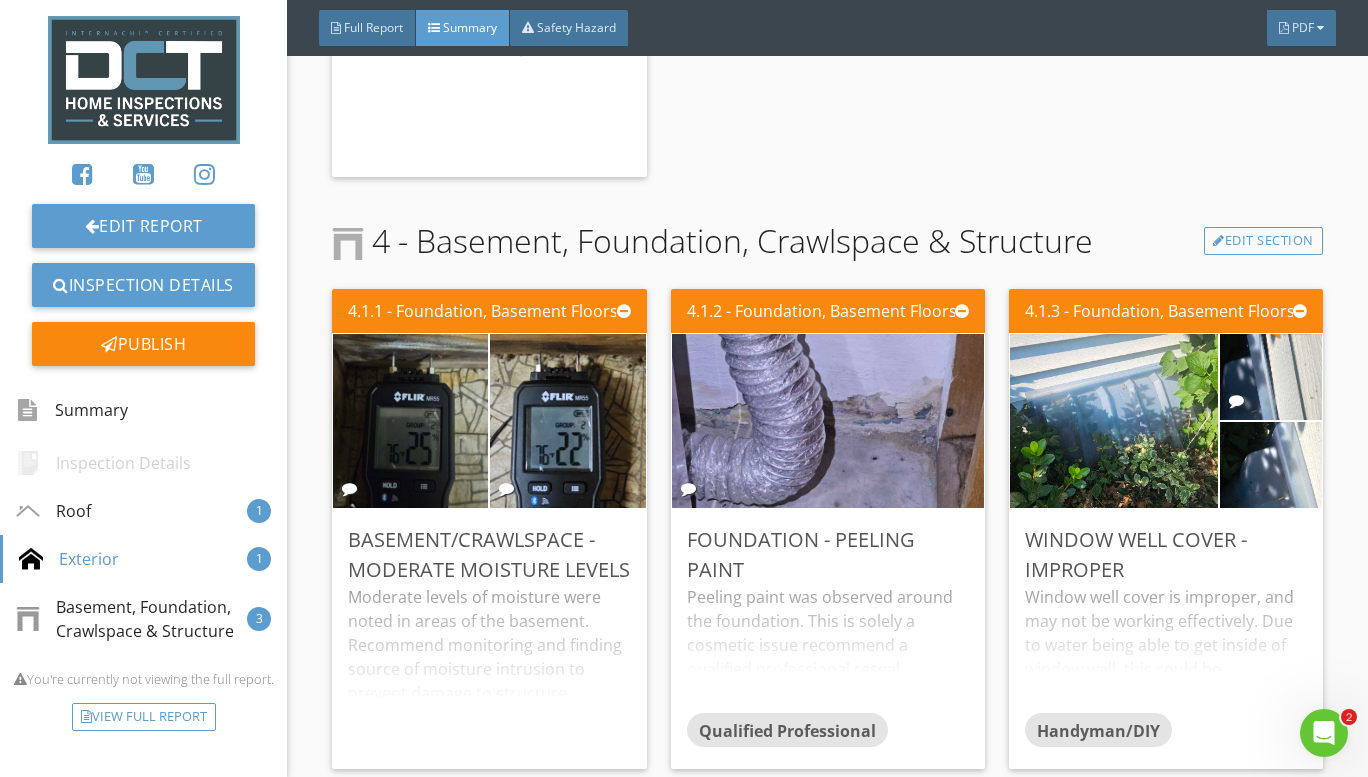 click at bounding box center (411, 421) 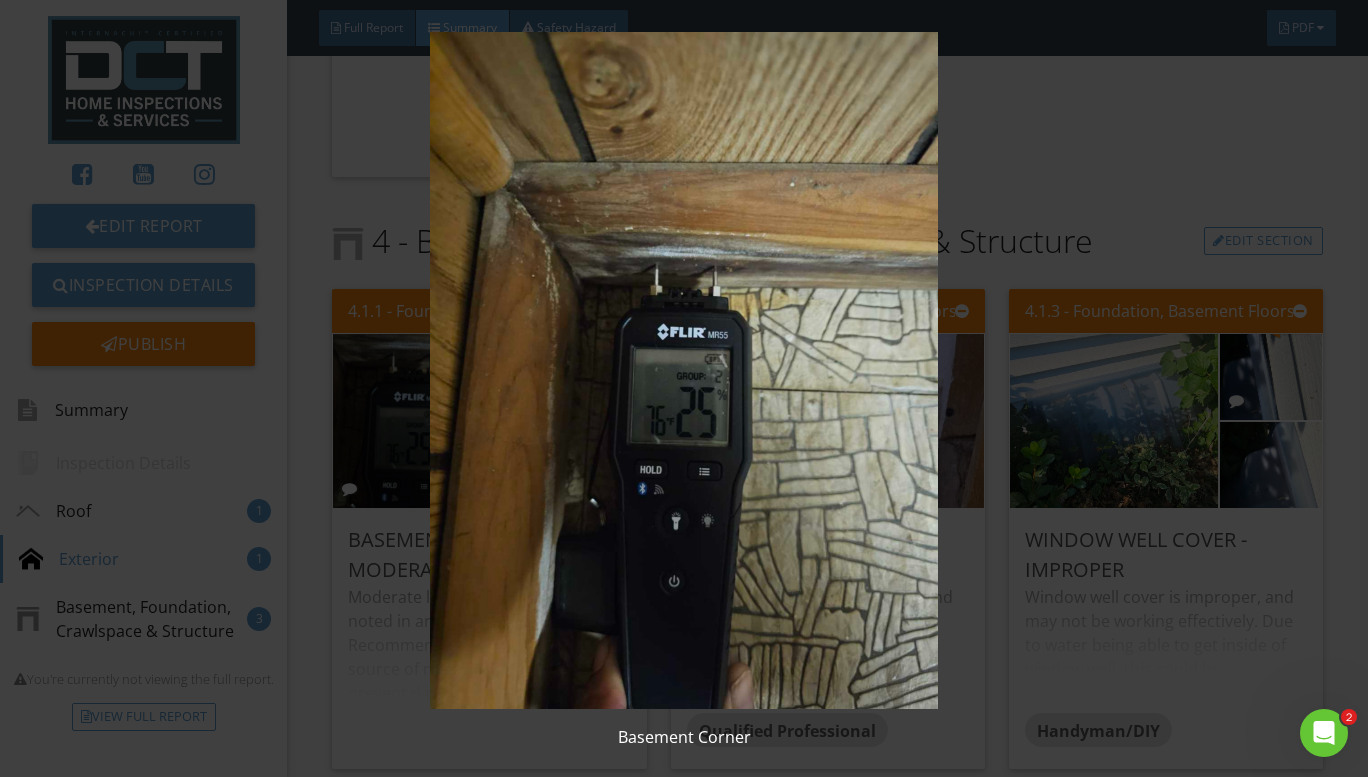 click at bounding box center [684, 370] 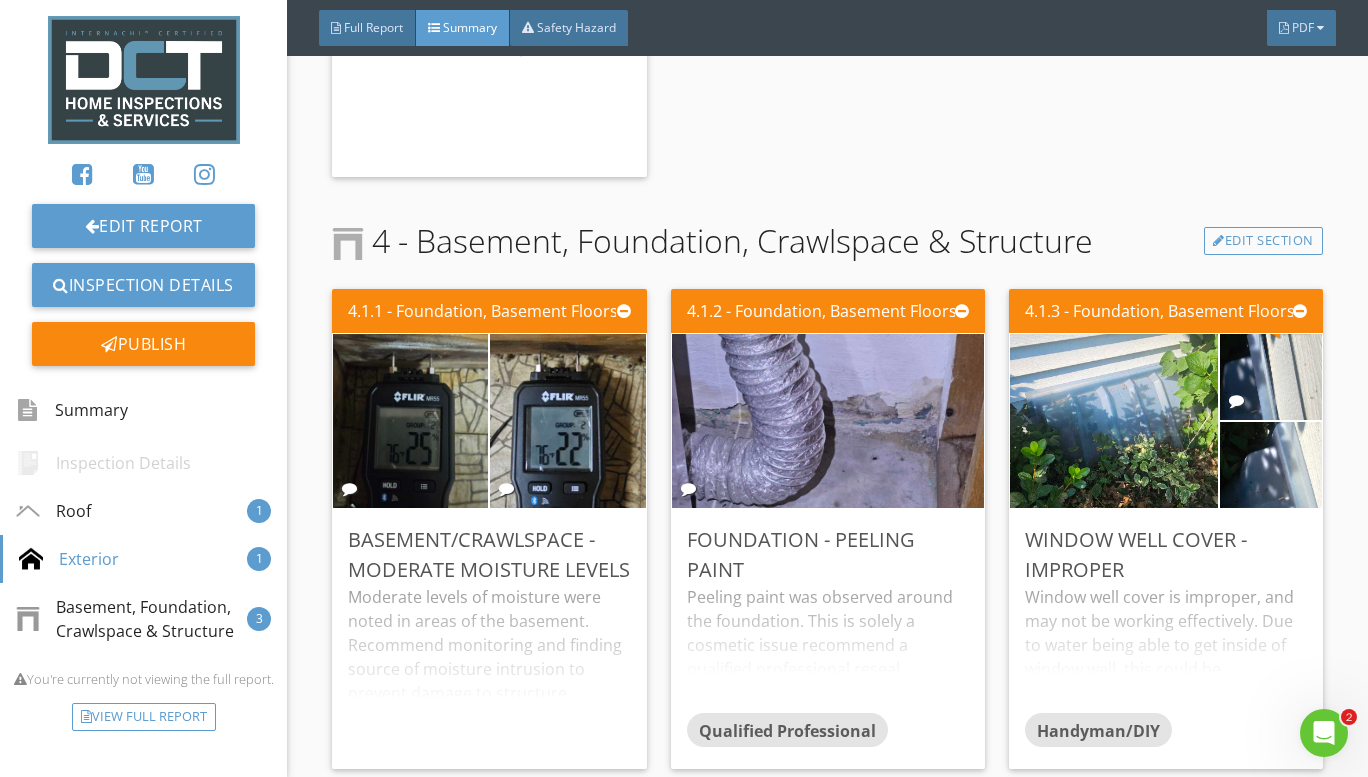 click at bounding box center (568, 421) 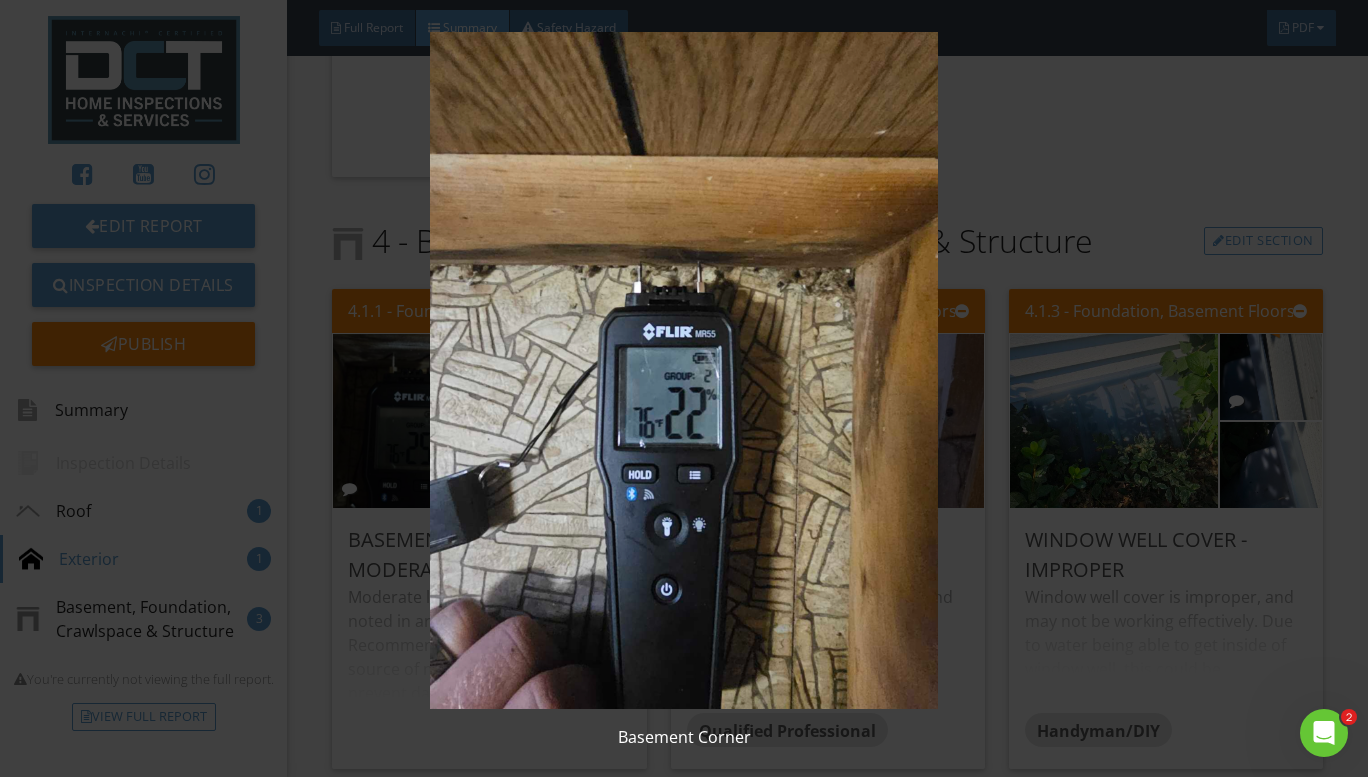 click at bounding box center [684, 370] 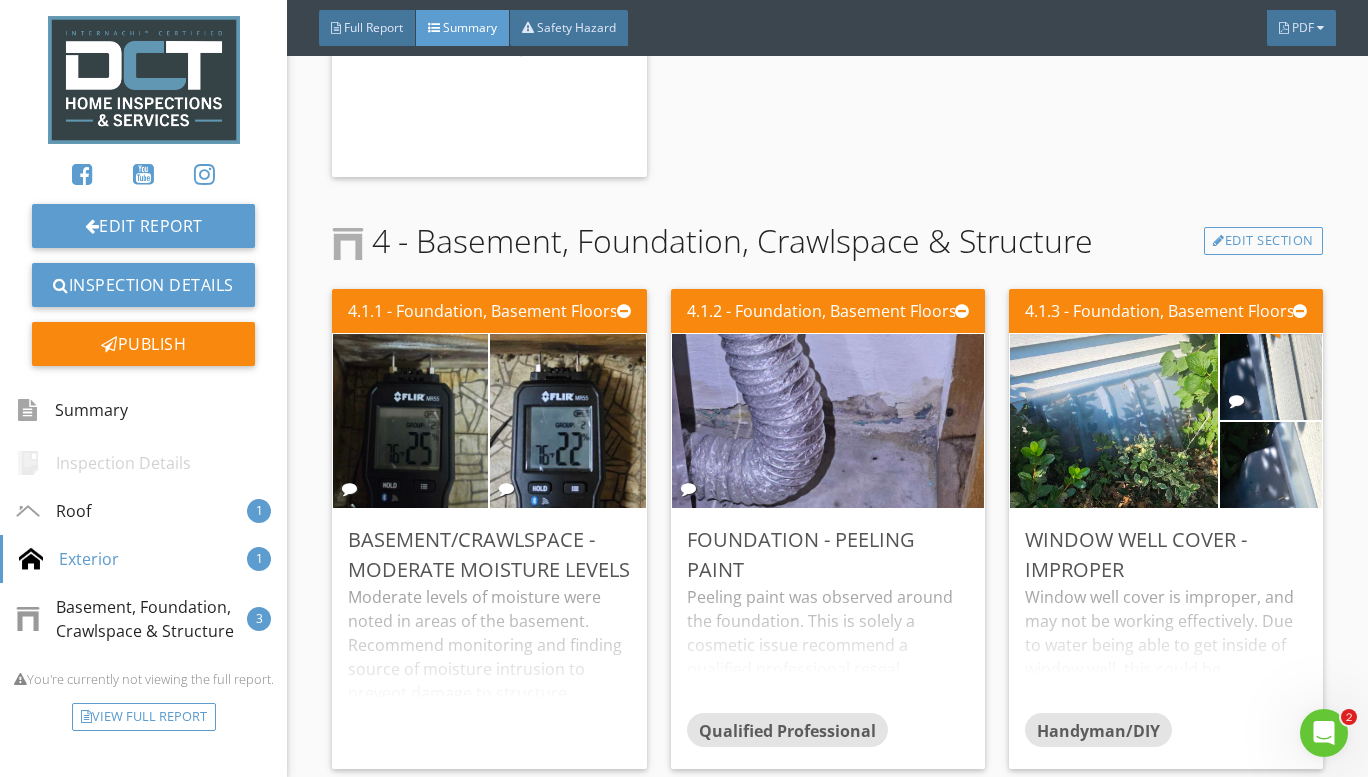click on "Basement/Crawlspace - Moderate Moisture Levels" at bounding box center (489, 555) 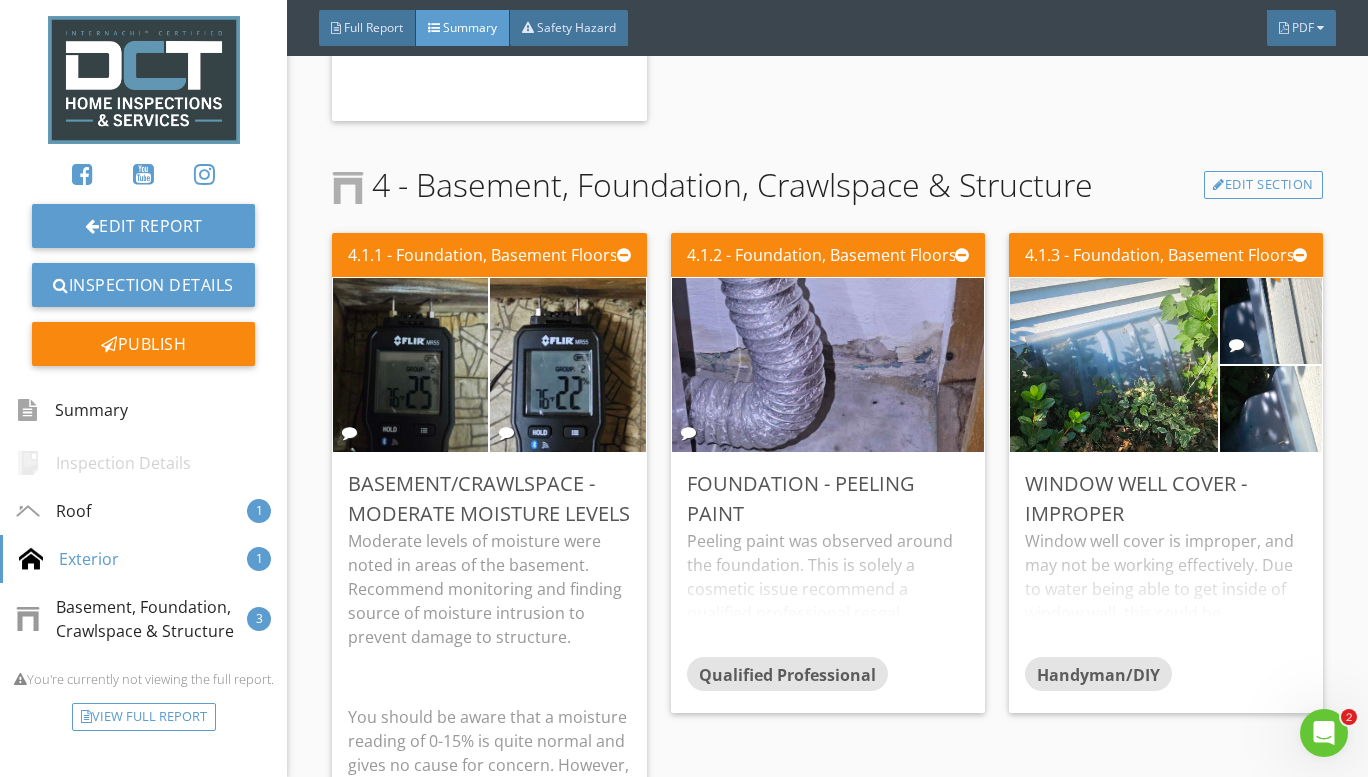 scroll, scrollTop: 1421, scrollLeft: 0, axis: vertical 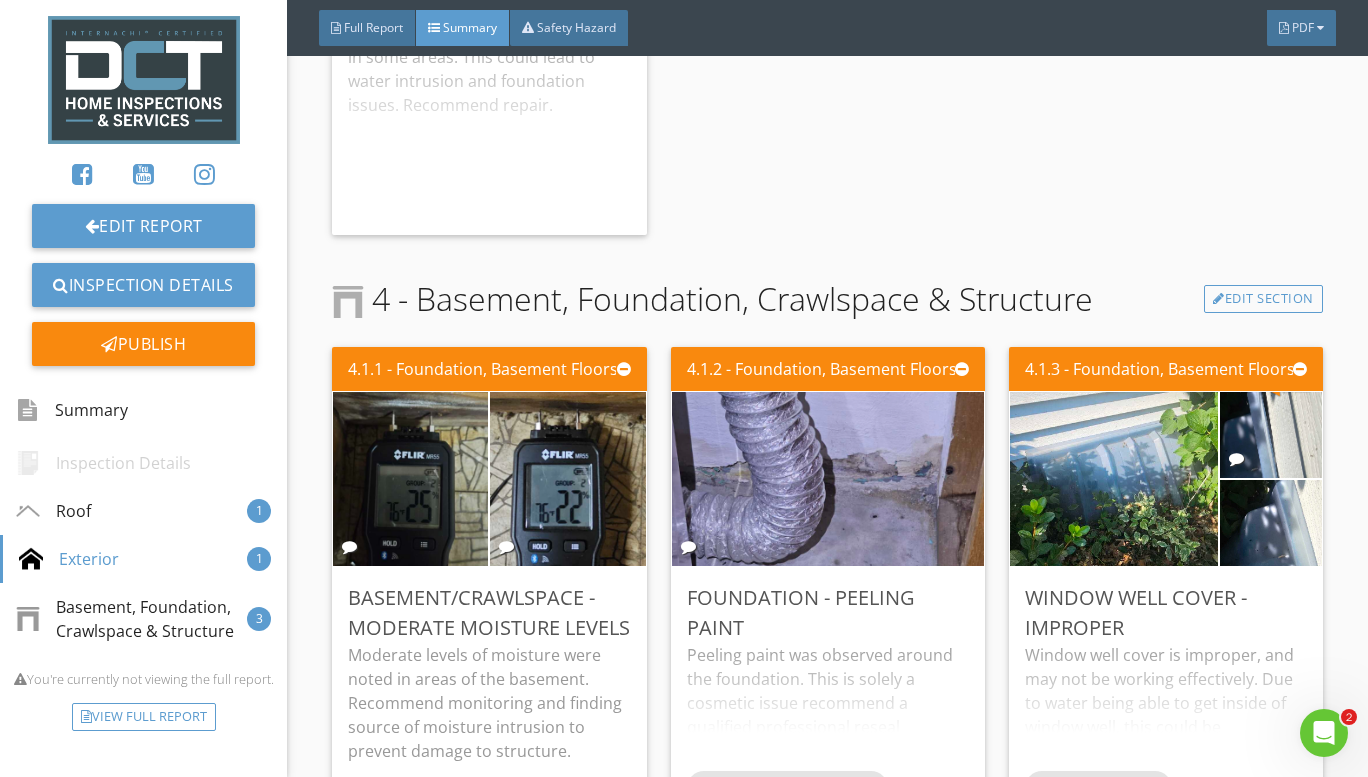 click on "Edit" at bounding box center (0, 0) 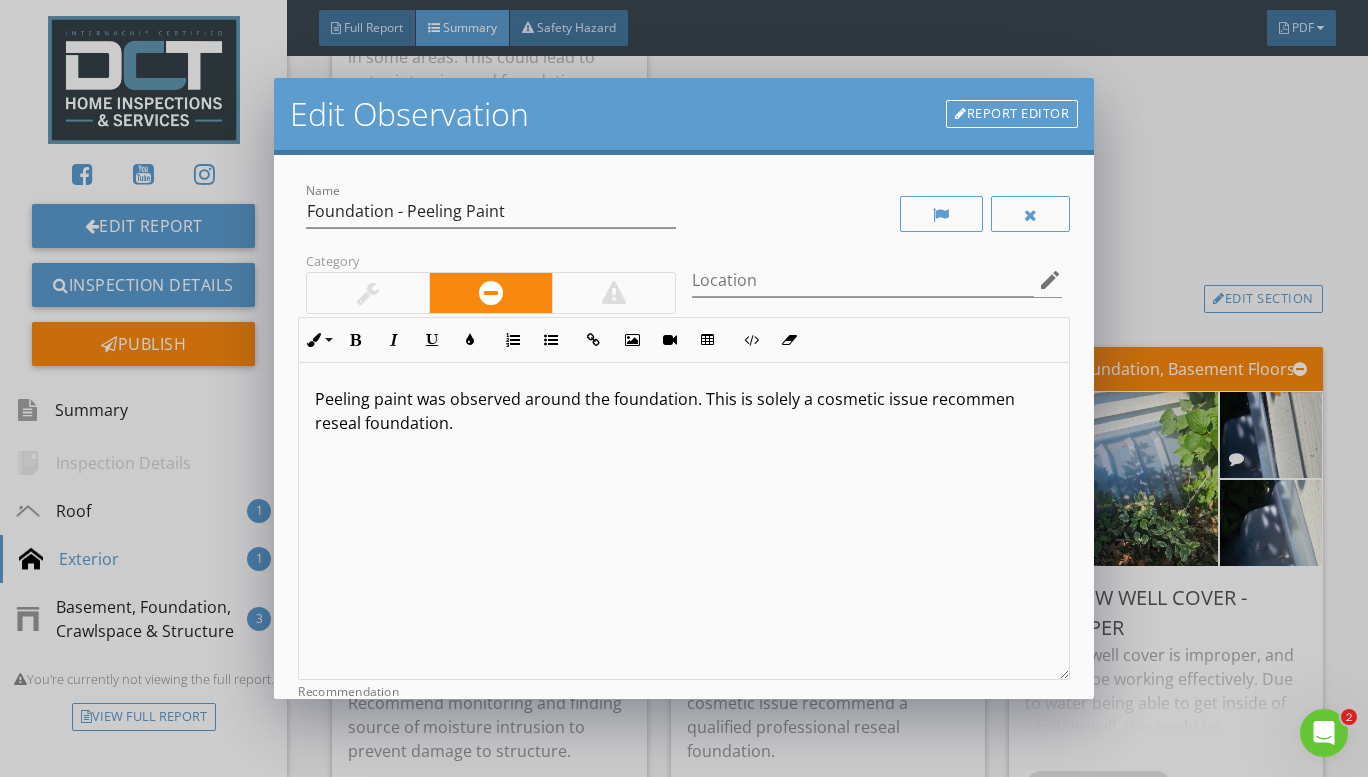 type 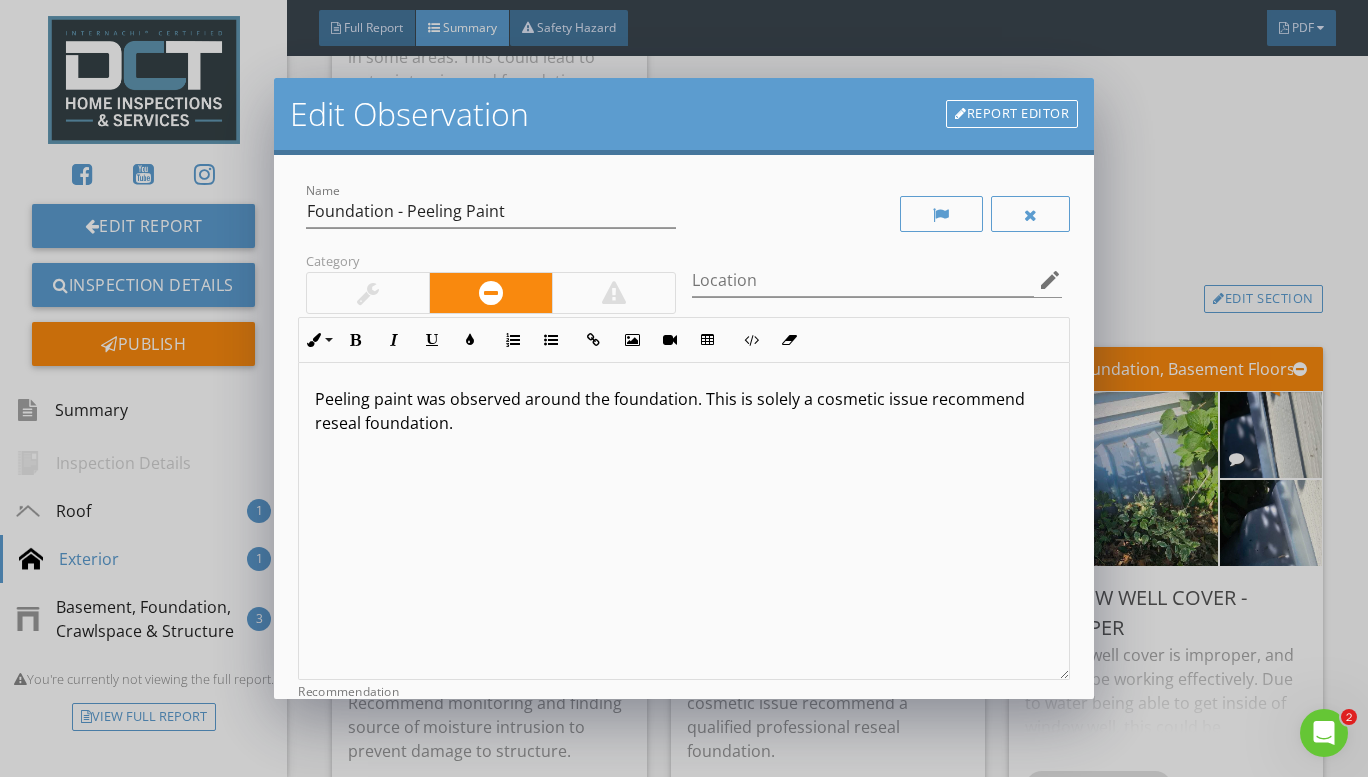 click on "Peeling paint was observed around the foundation. This is solely a cosmetic issue recommend reseal foundation." at bounding box center (684, 411) 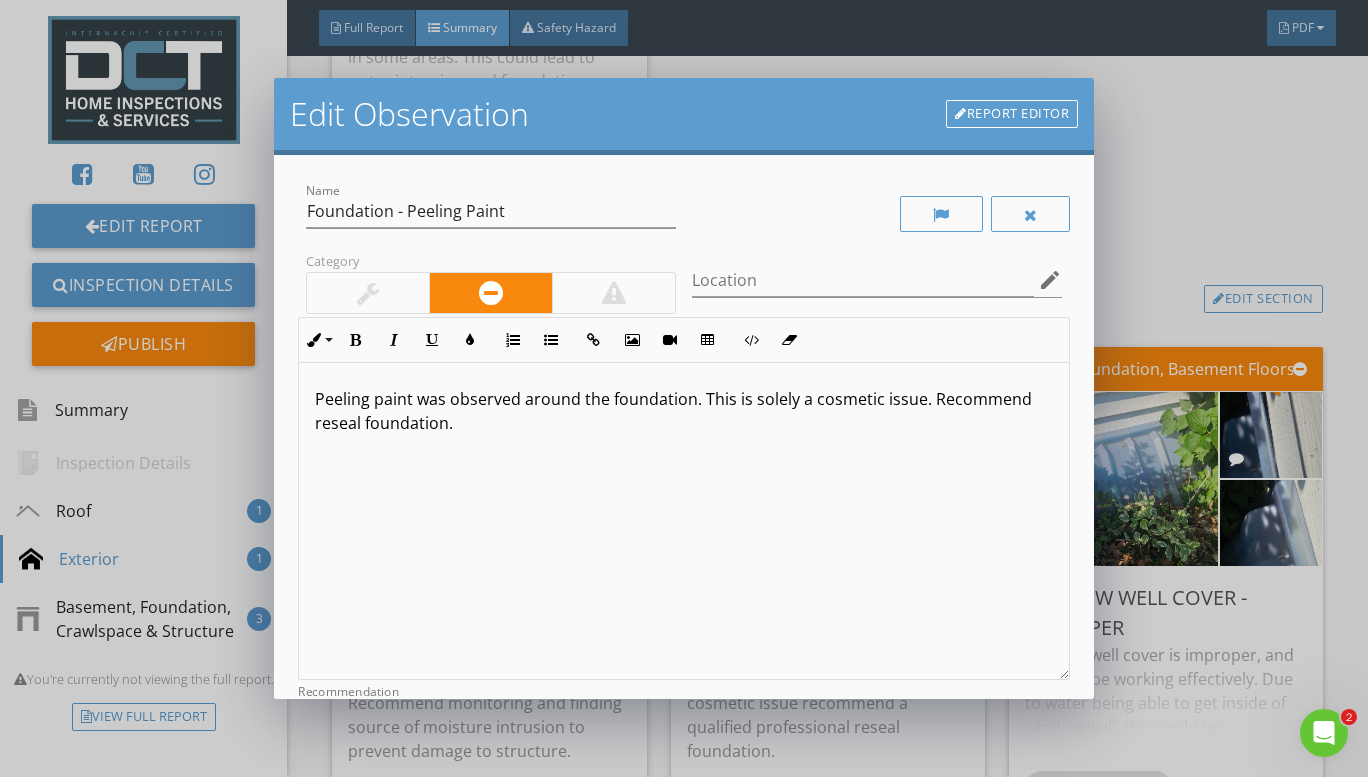 click on "Peeling paint was observed around the foundation. This is solely a cosmetic issue. Recommend reseal foundation." at bounding box center (684, 521) 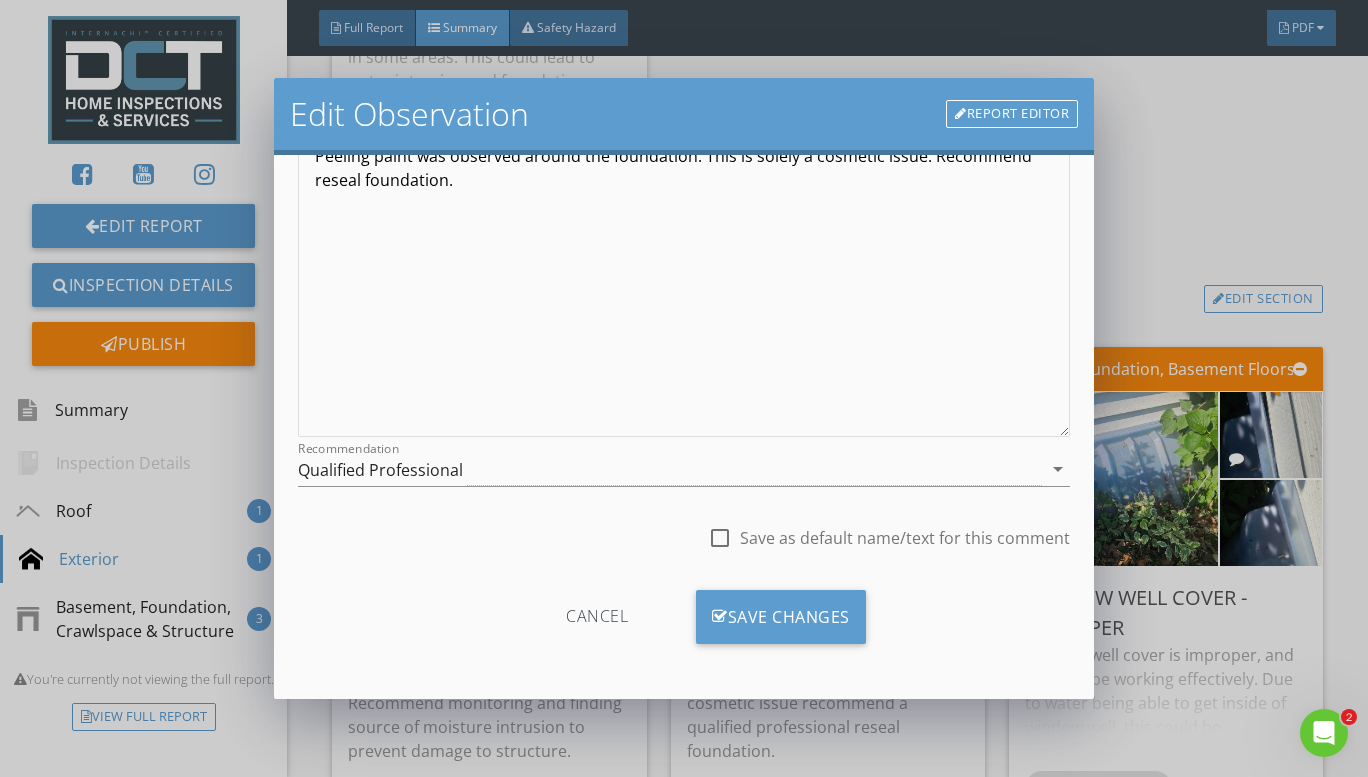click on "Qualified Professional" at bounding box center [670, 469] 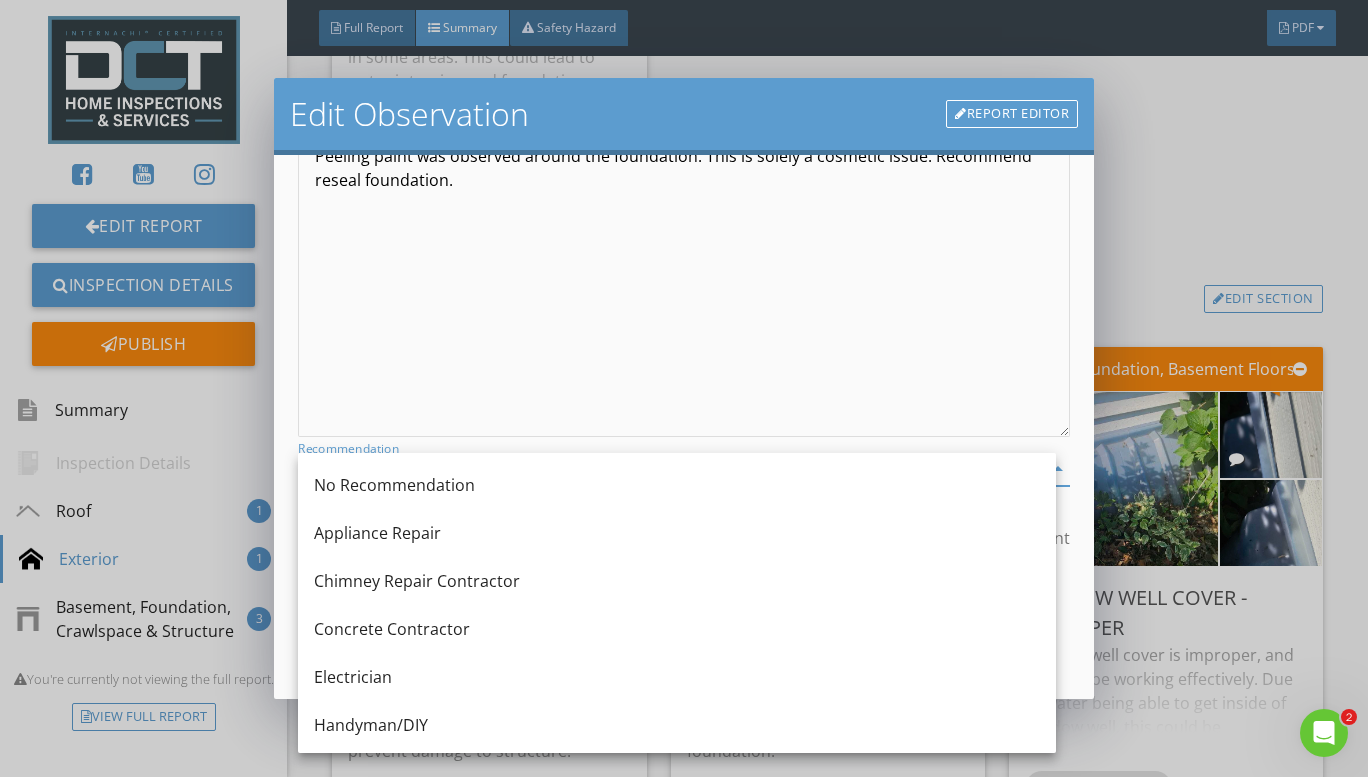click on "No Recommendation" at bounding box center [677, 485] 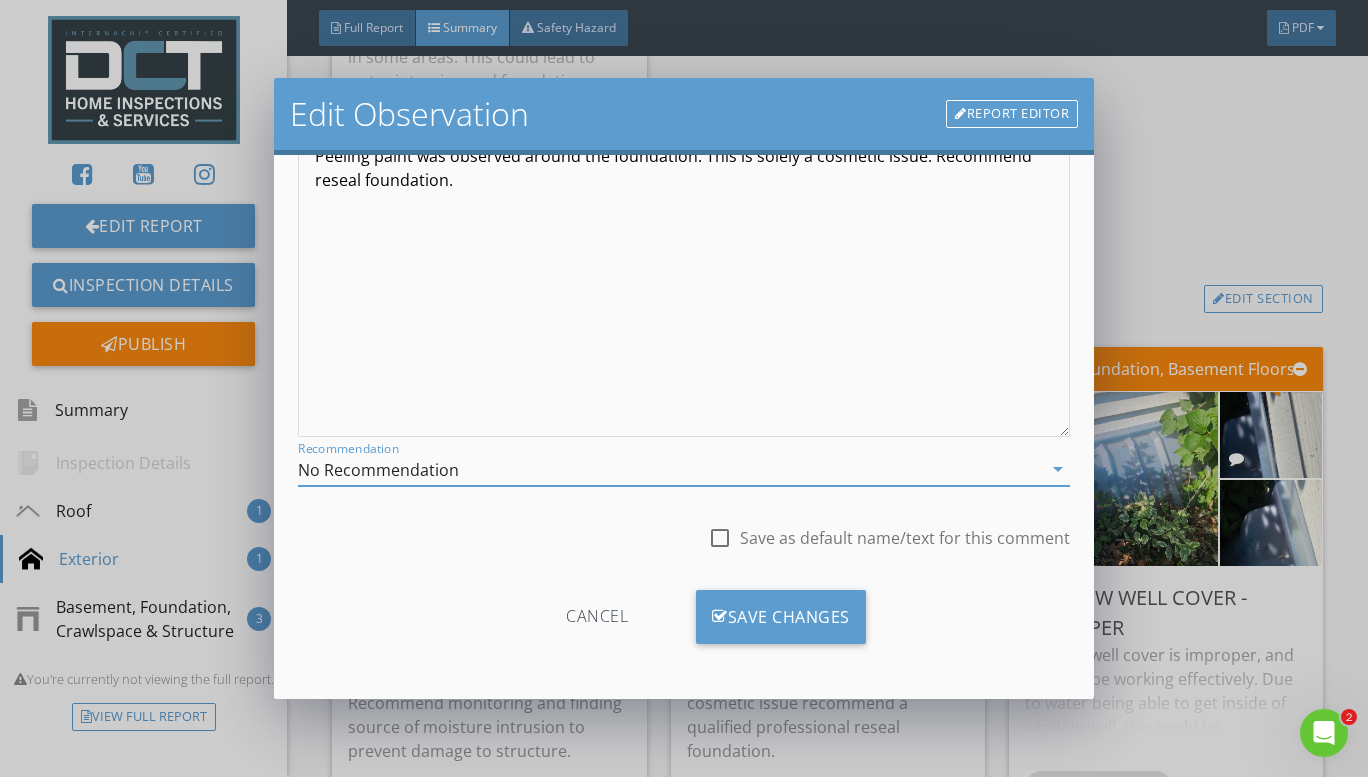 click on "Save Changes" at bounding box center [781, 617] 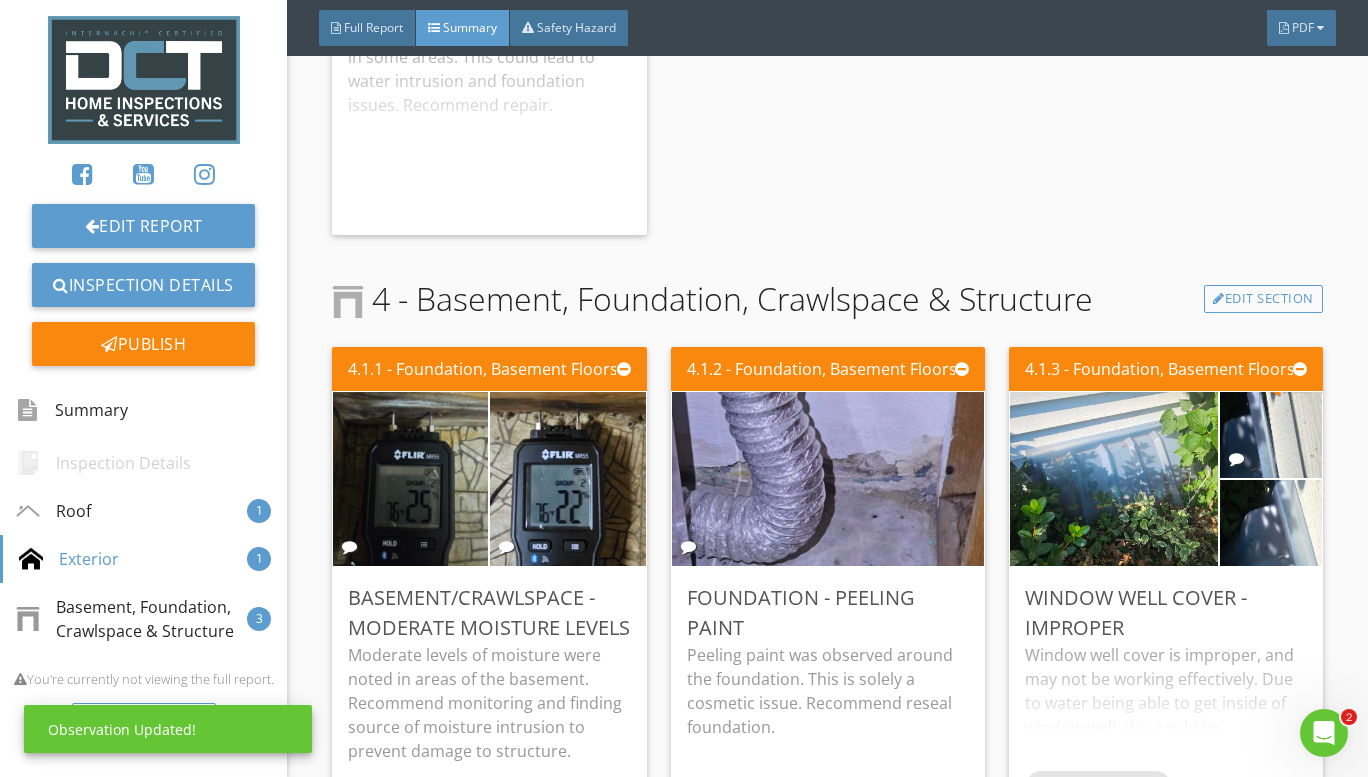 scroll, scrollTop: 6, scrollLeft: 0, axis: vertical 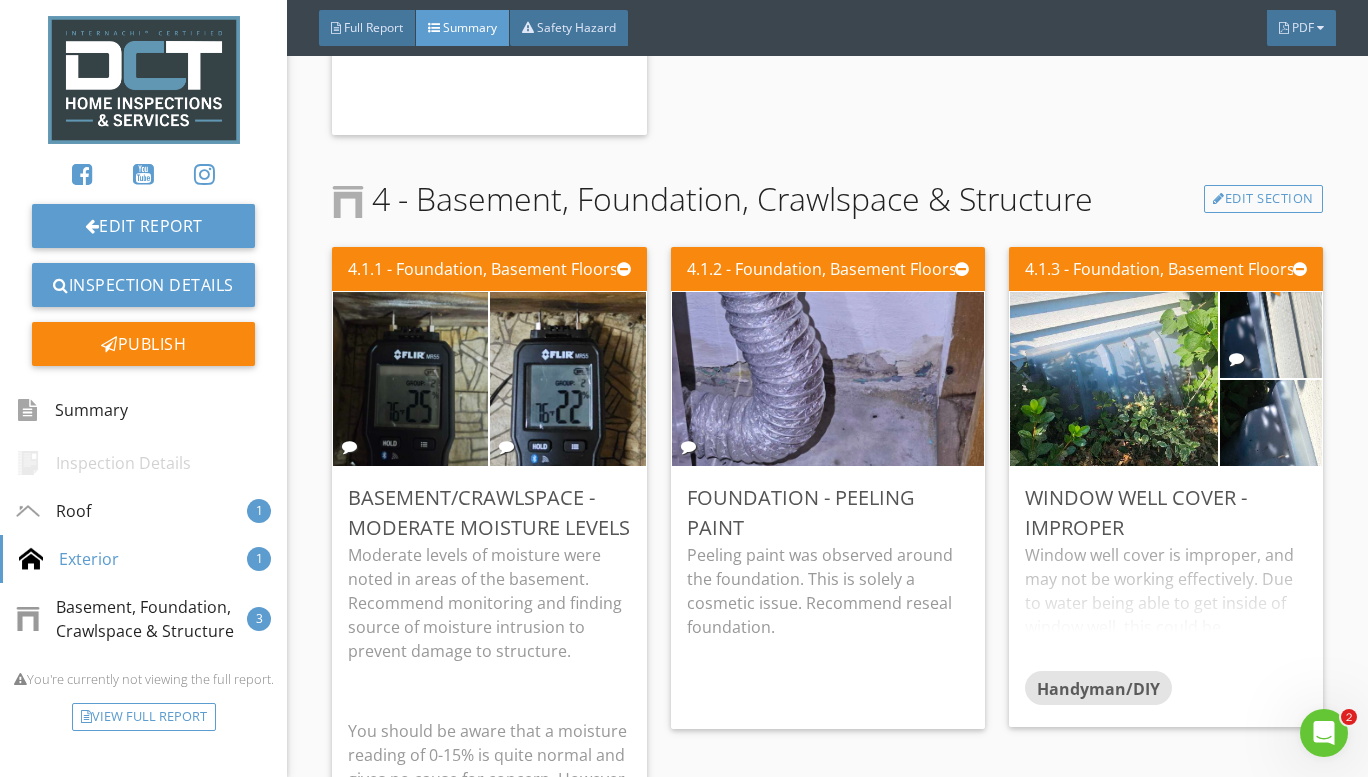 click at bounding box center (0, 0) 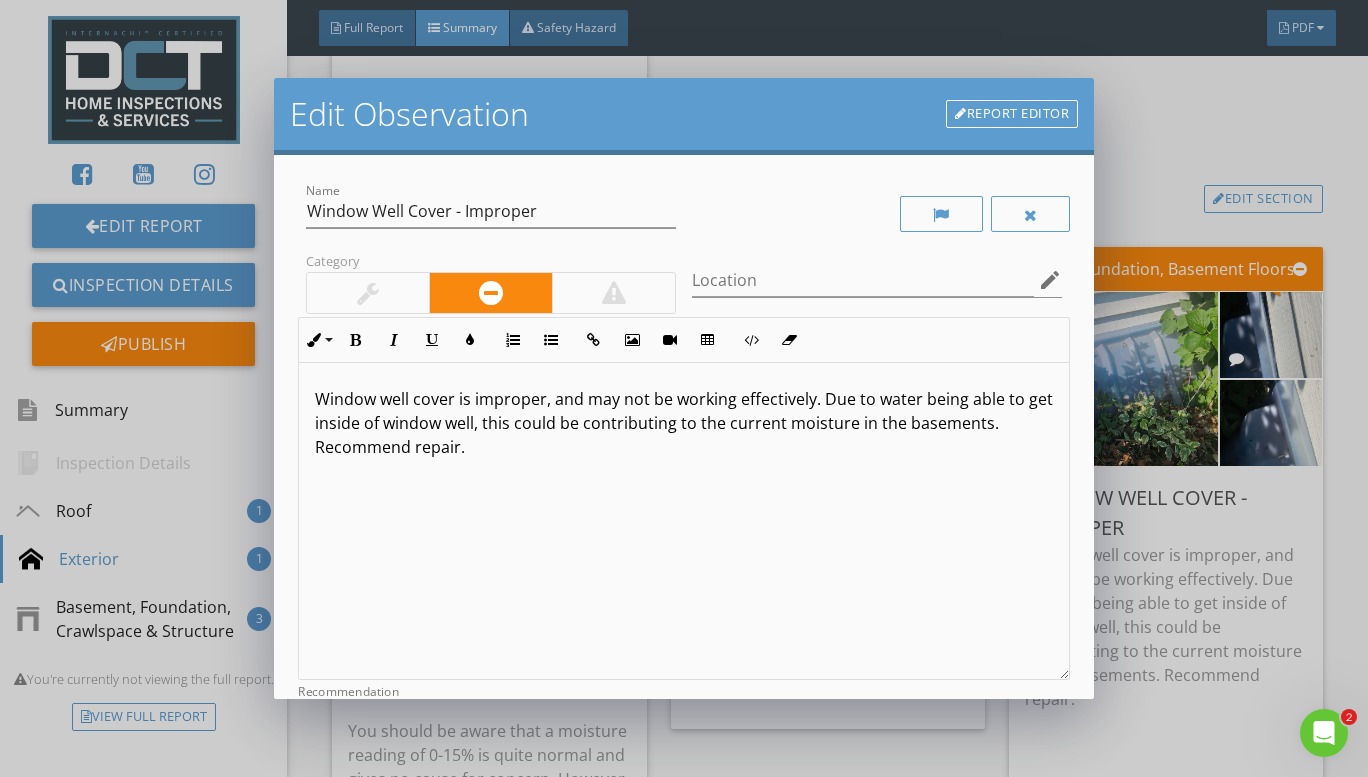 click on "Window well cover is improper, and may not be working effectively. Due to water being able to get inside of window well, this could be contributing to the current moisture in the basements. Recommend repair." at bounding box center [684, 423] 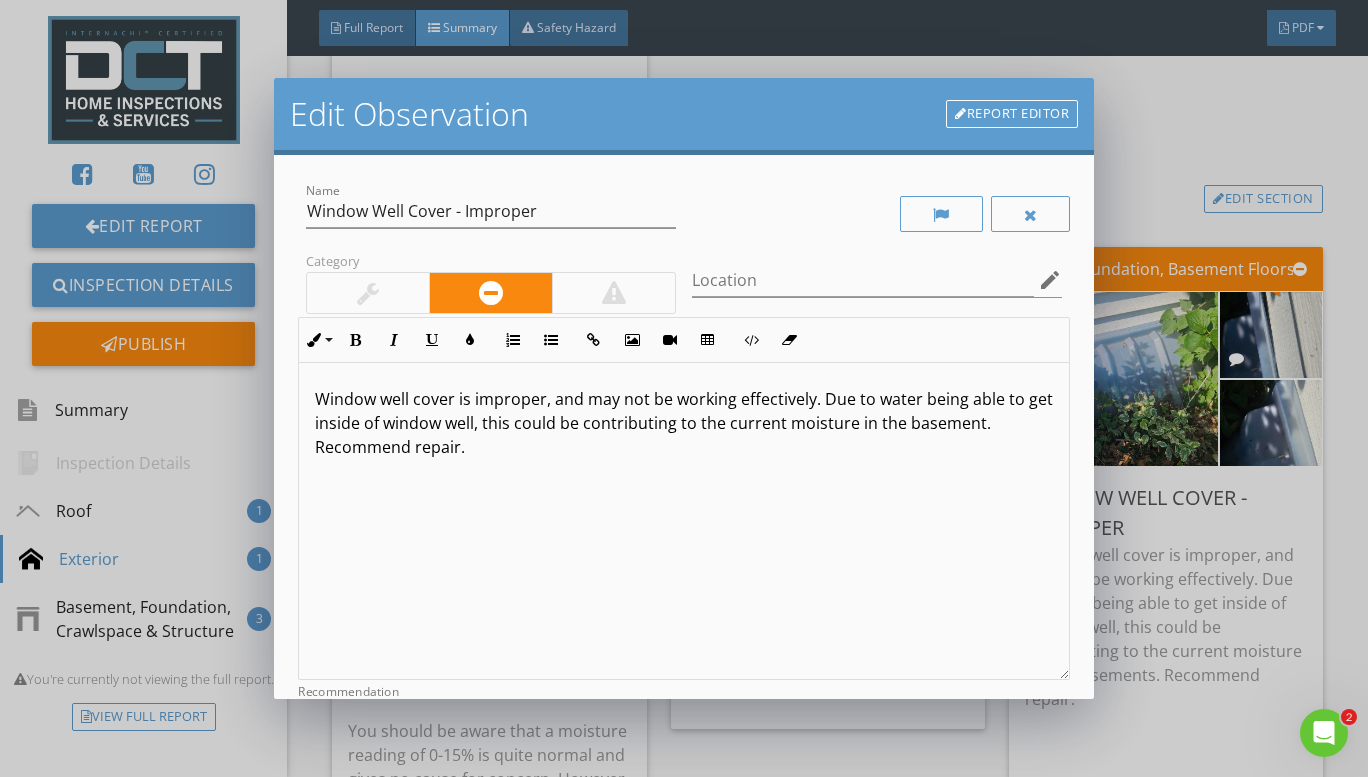 click at bounding box center [877, 213] 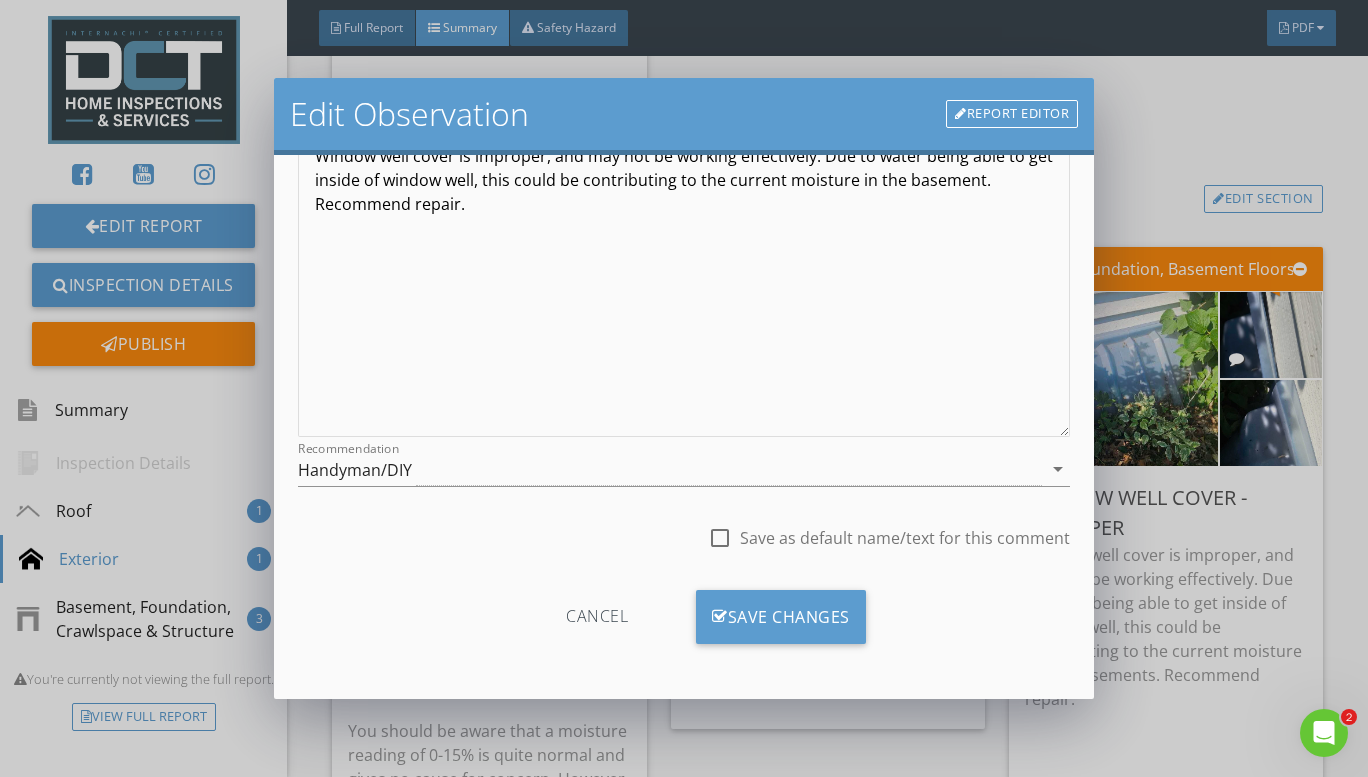 click on "Handyman/DIY" at bounding box center [670, 469] 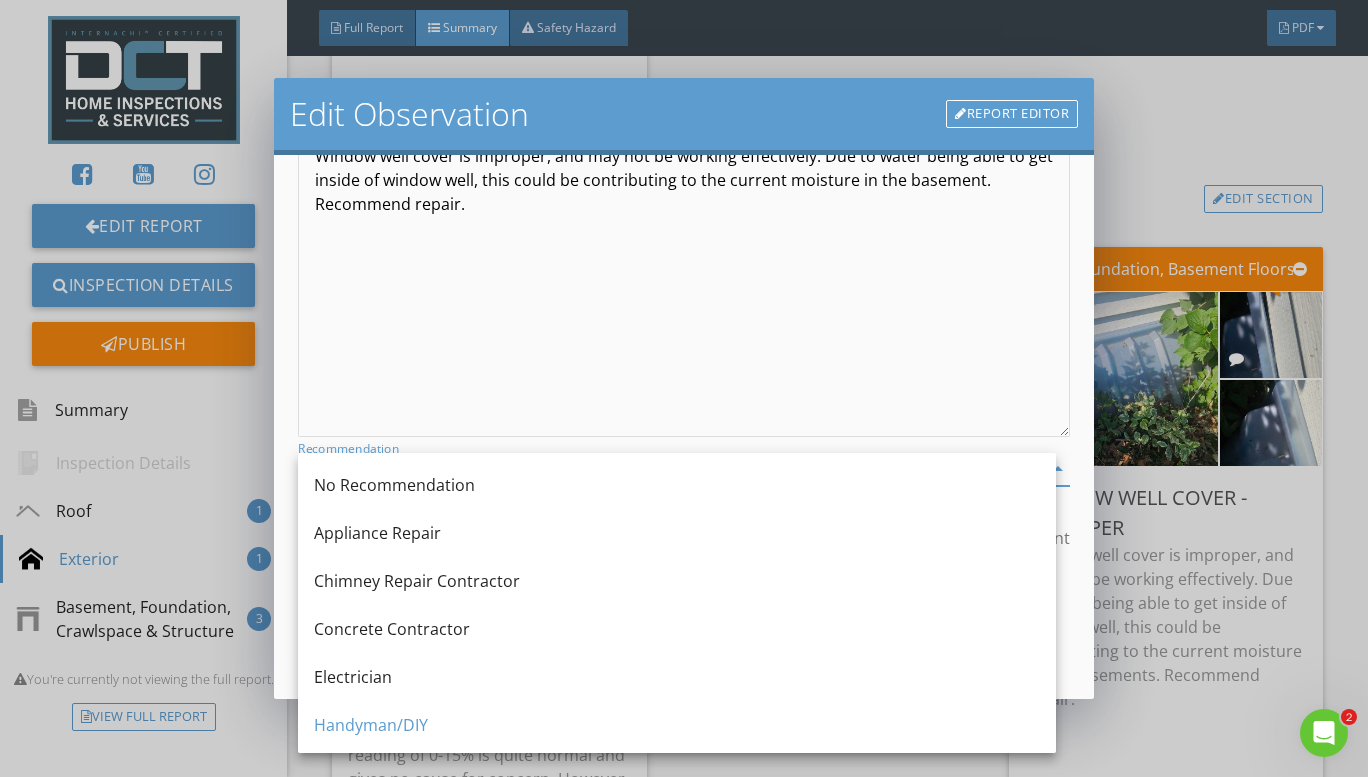 click on "No Recommendation Appliance Repair Chimney Repair Contractor Concrete Contractor Electrician Handyman/DIY Homeowners Association HVAC Professional Inquire With Seller Mold Inspector Monitor Pest Control Pro Plumbing Contractor Qualified Professional Septic System Contractor Structural Engineer Tree Service Utility Company" at bounding box center [677, 893] 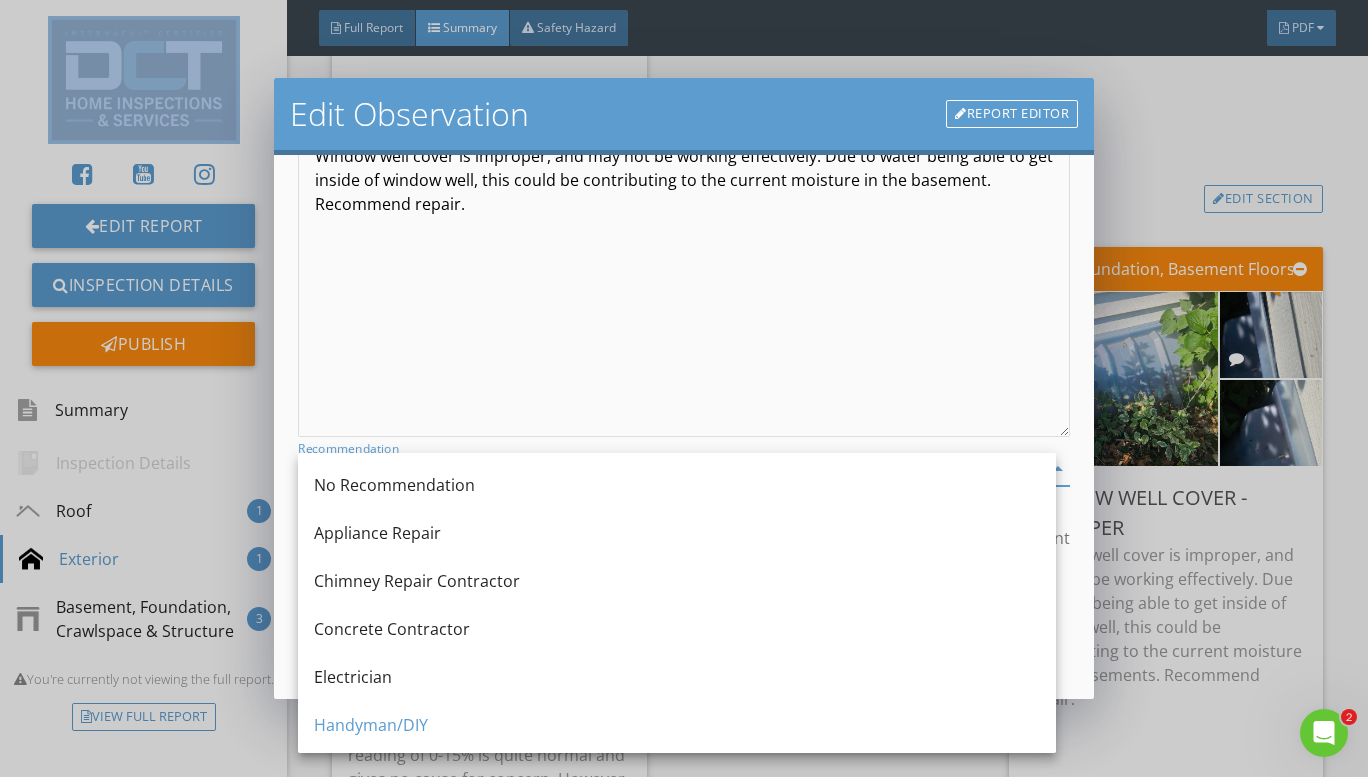 click on "No Recommendation" at bounding box center (677, 485) 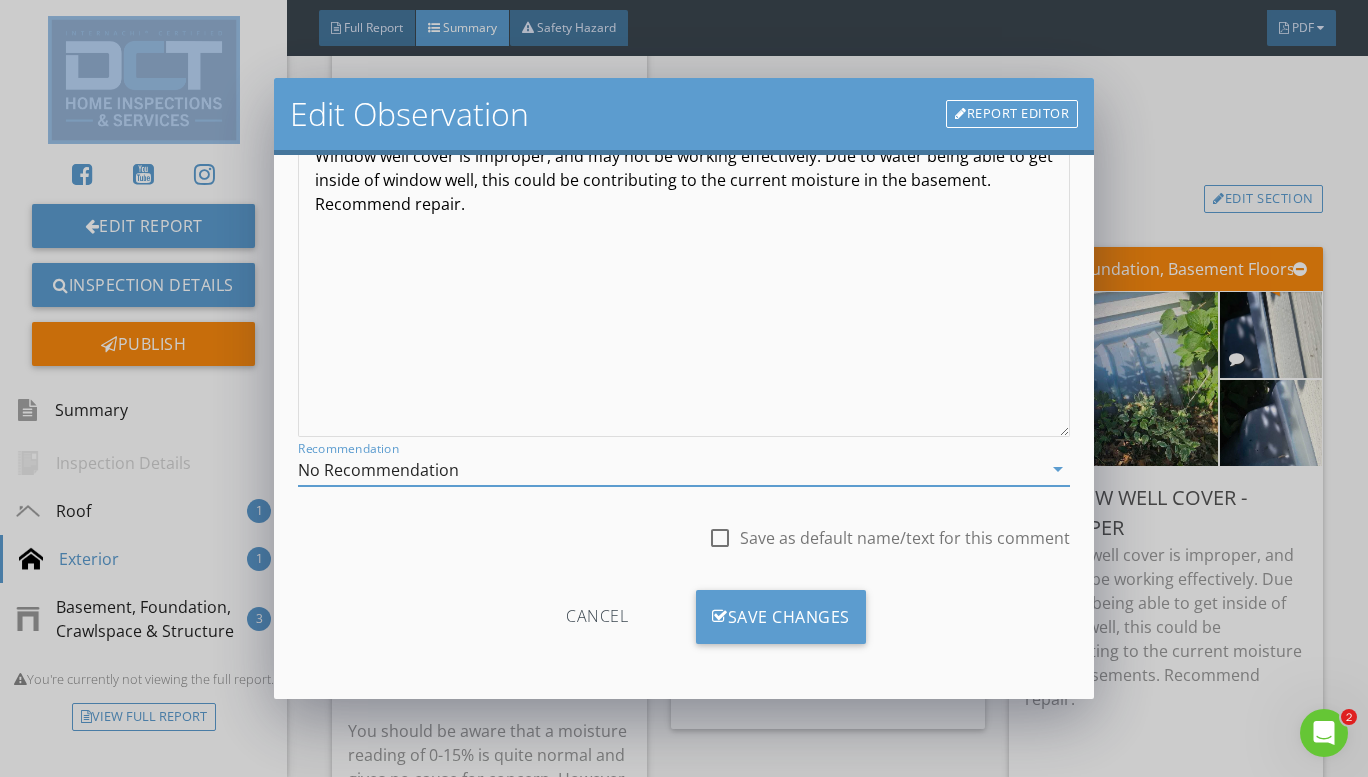 click on "Save Changes" at bounding box center (781, 617) 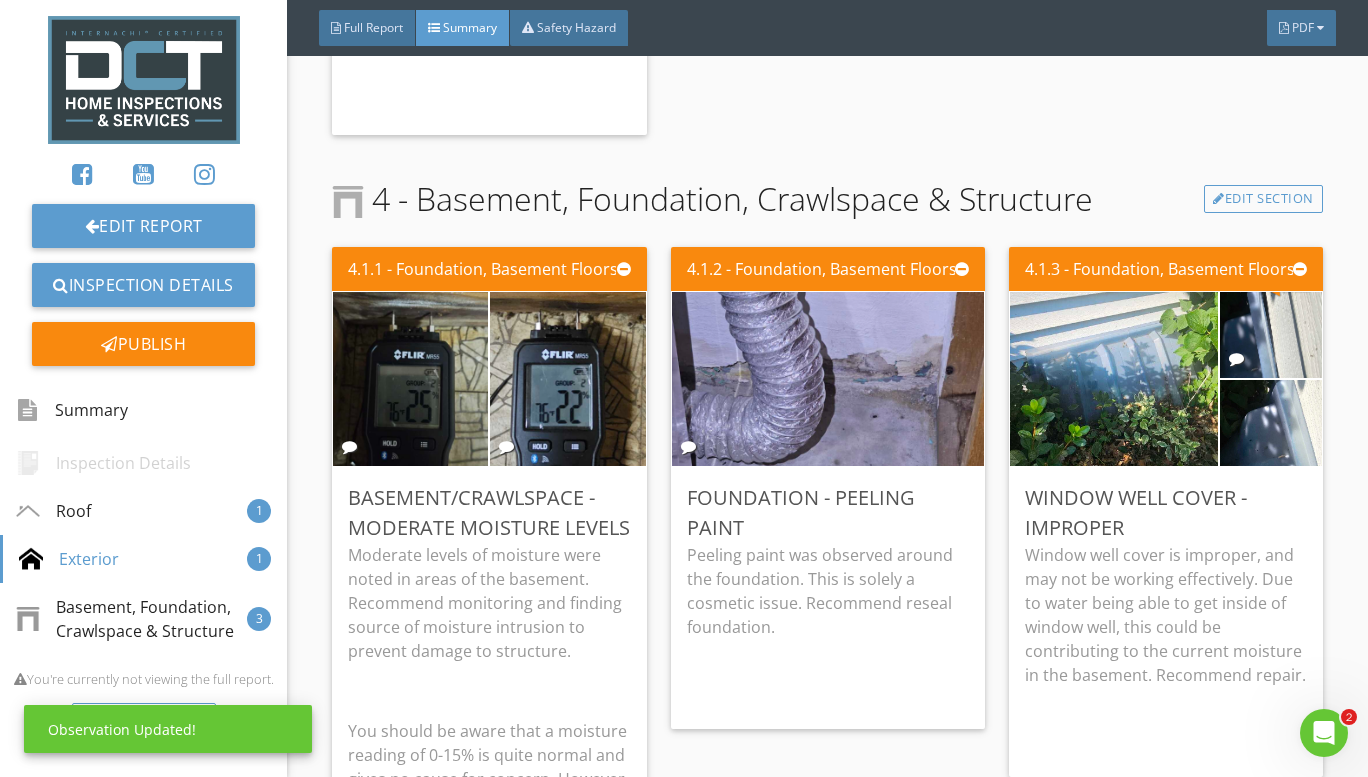 scroll, scrollTop: 6, scrollLeft: 0, axis: vertical 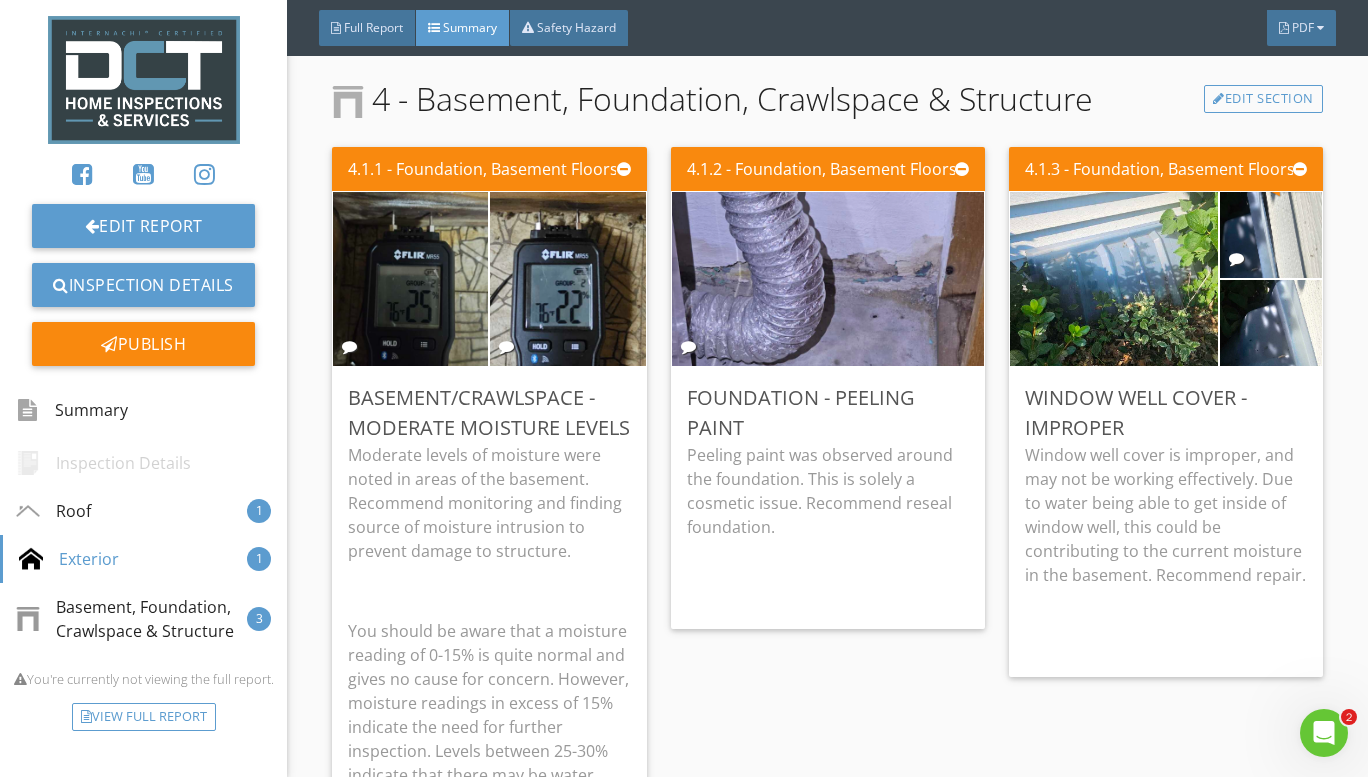 click at bounding box center [828, 279] 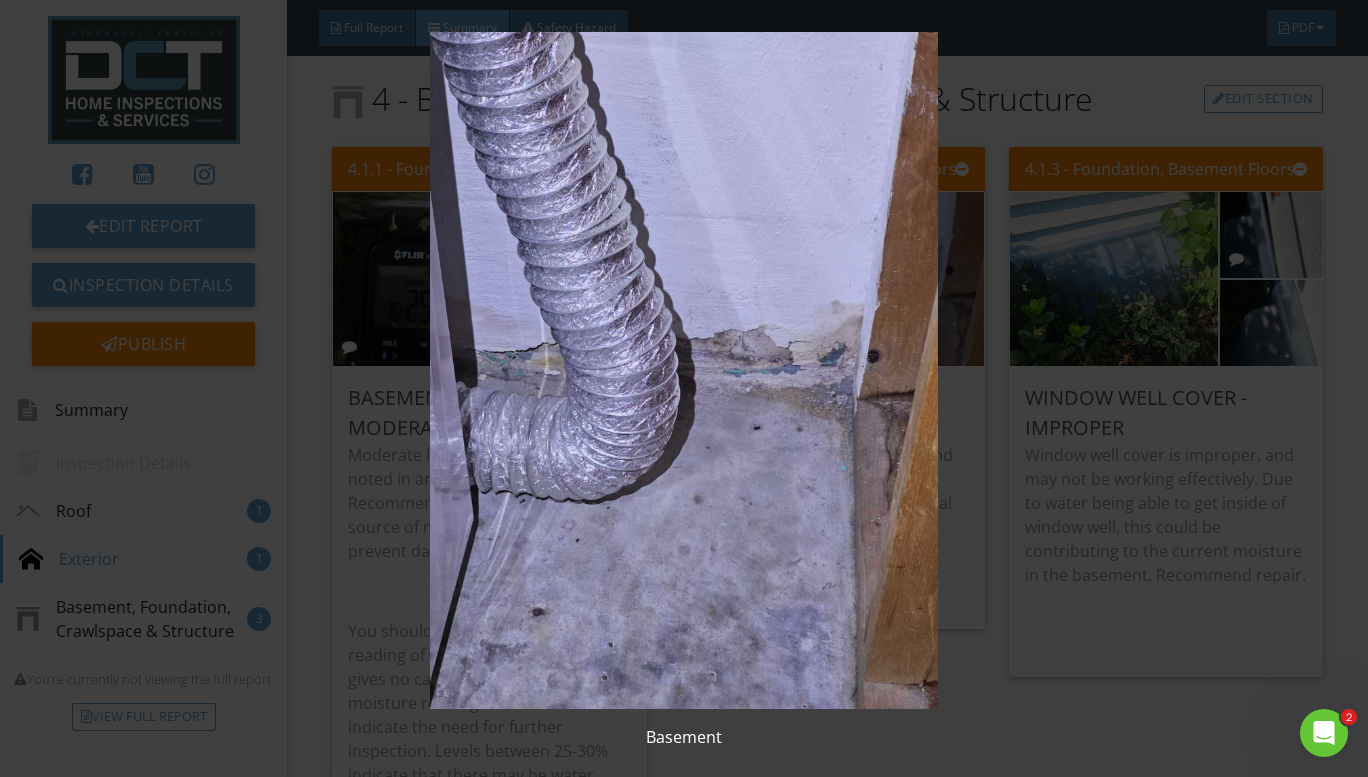 click at bounding box center (684, 370) 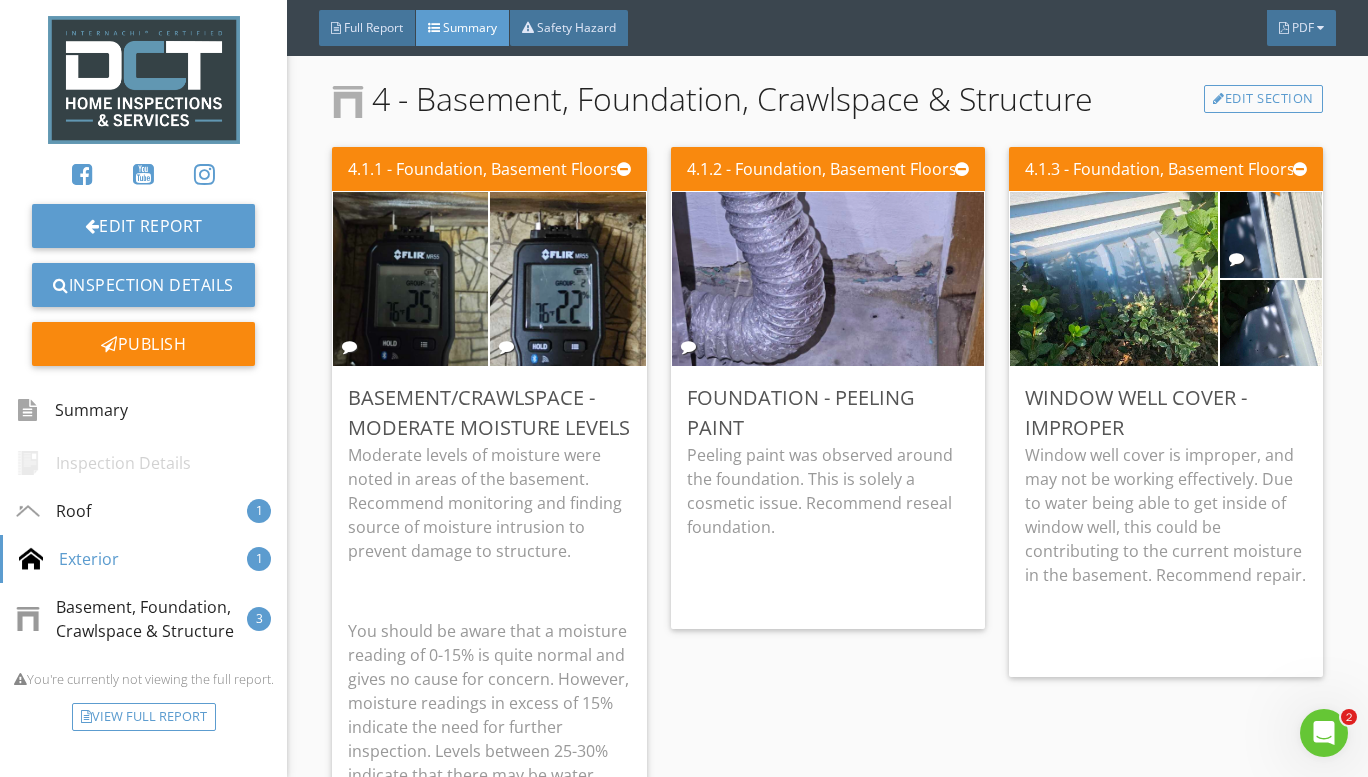 click at bounding box center [828, 279] 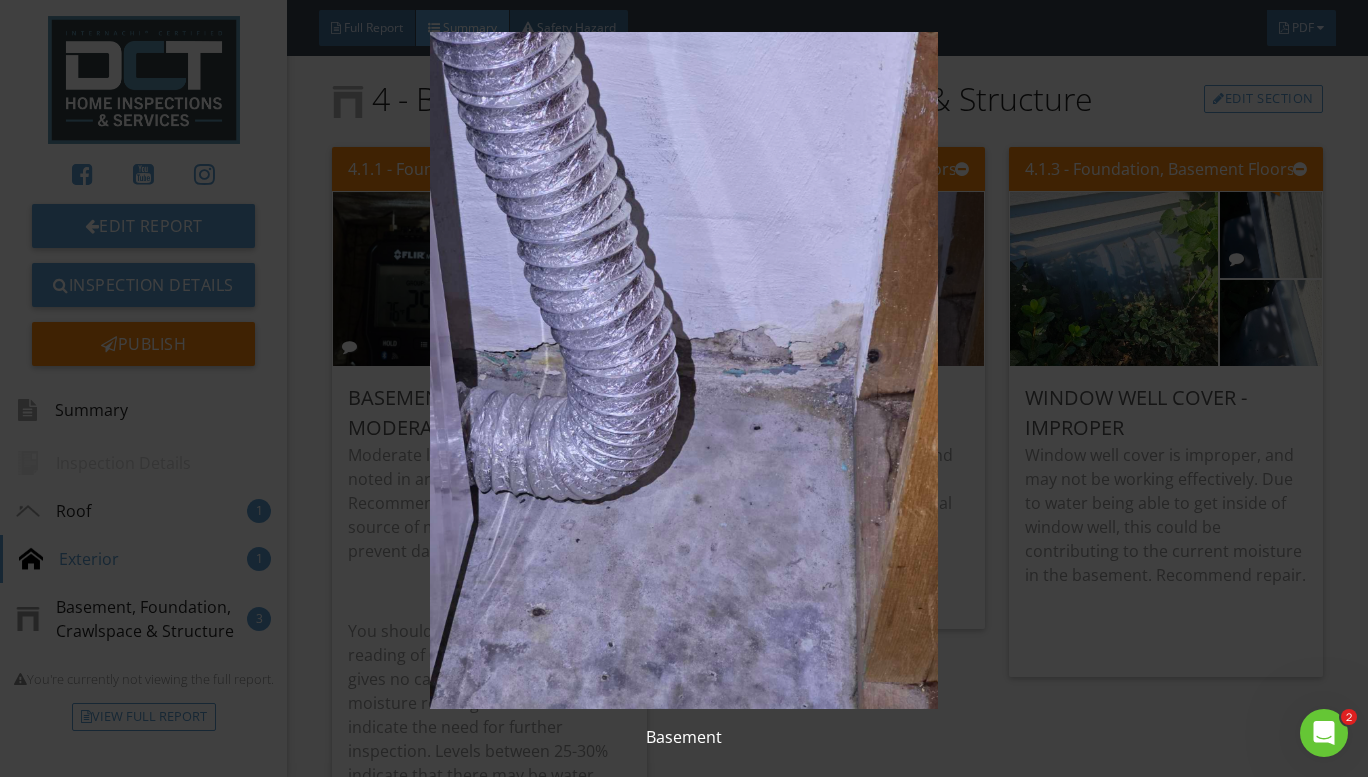 click at bounding box center [684, 370] 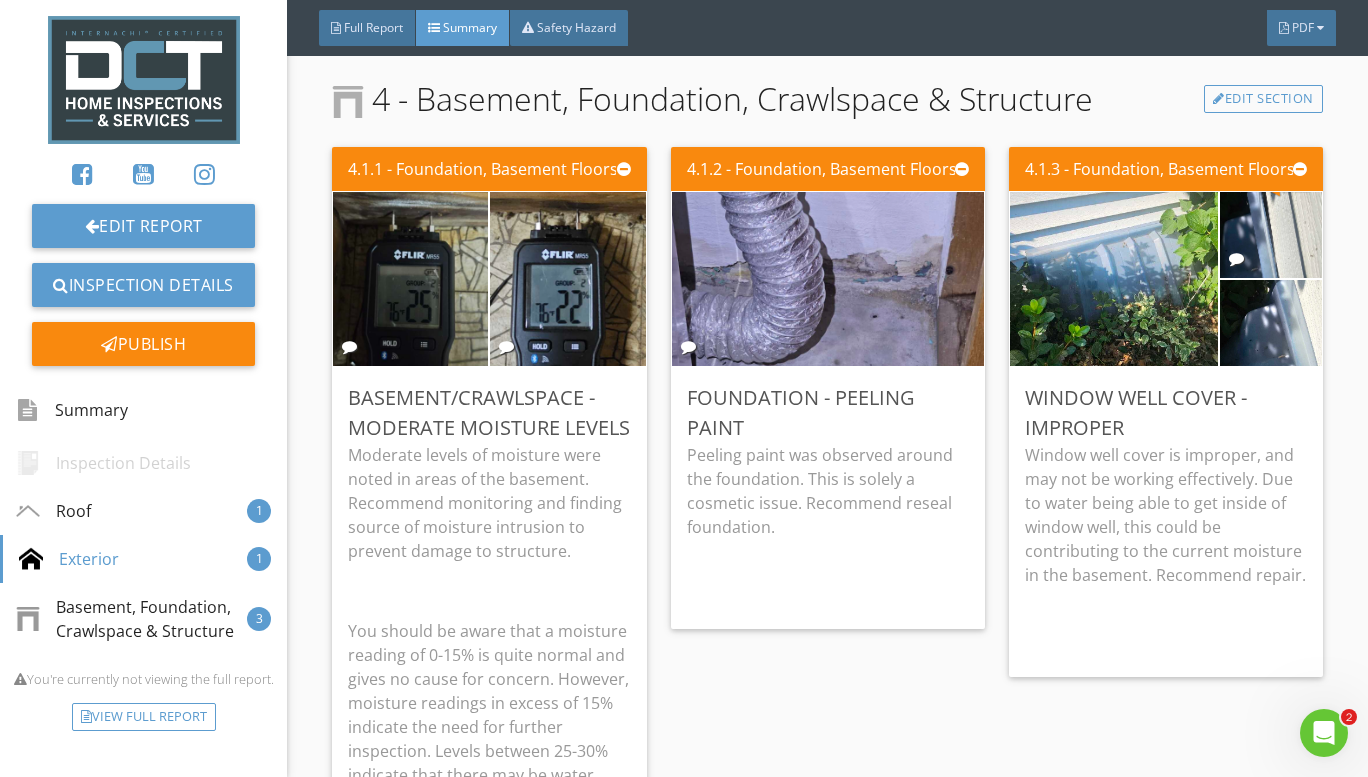 click at bounding box center [1114, 279] 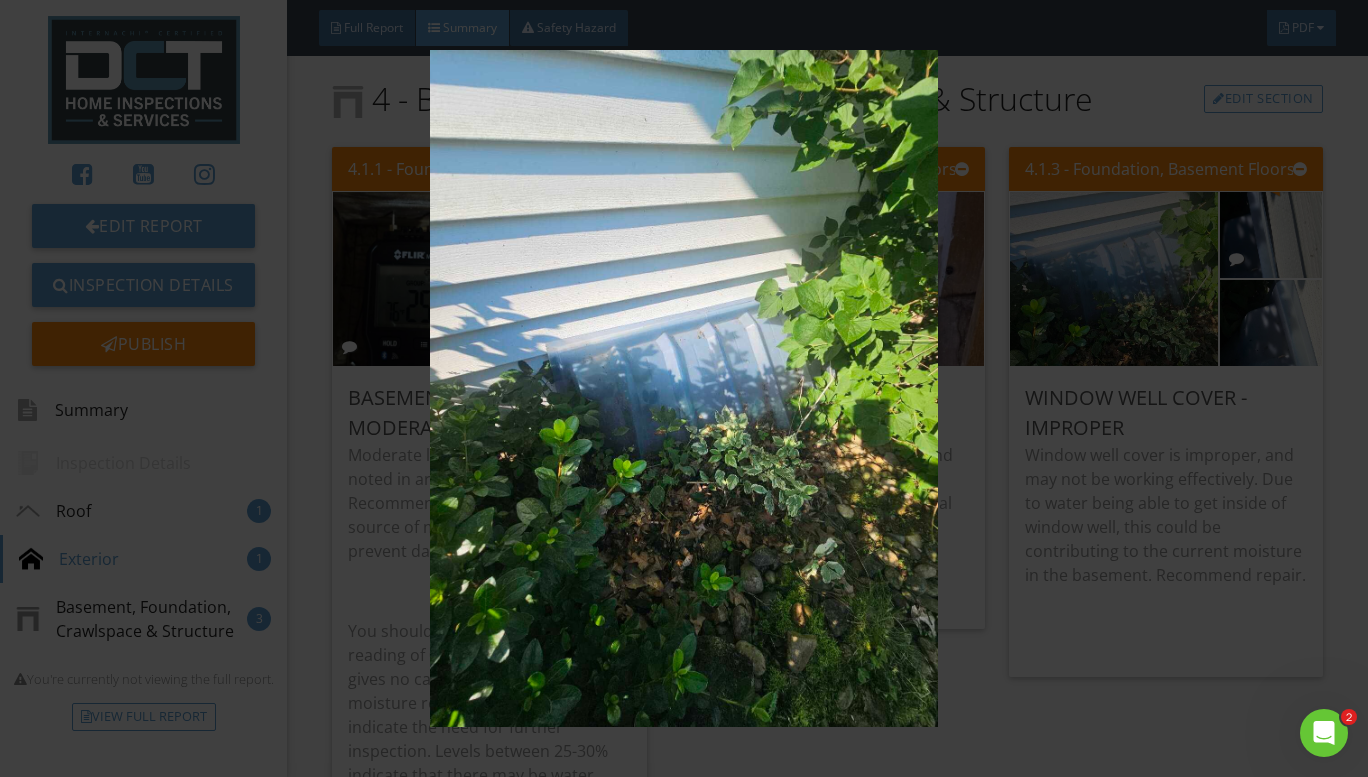 click at bounding box center [684, 388] 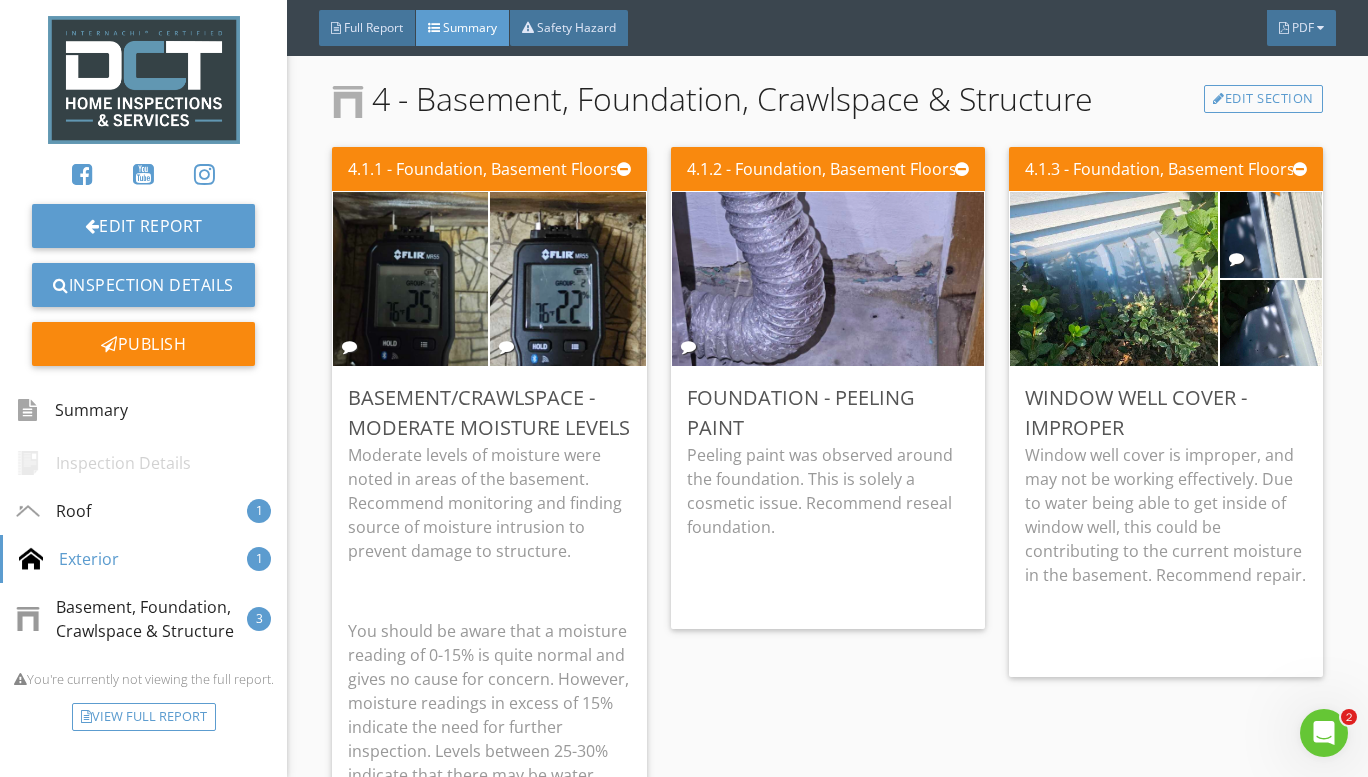 click at bounding box center [1114, 279] 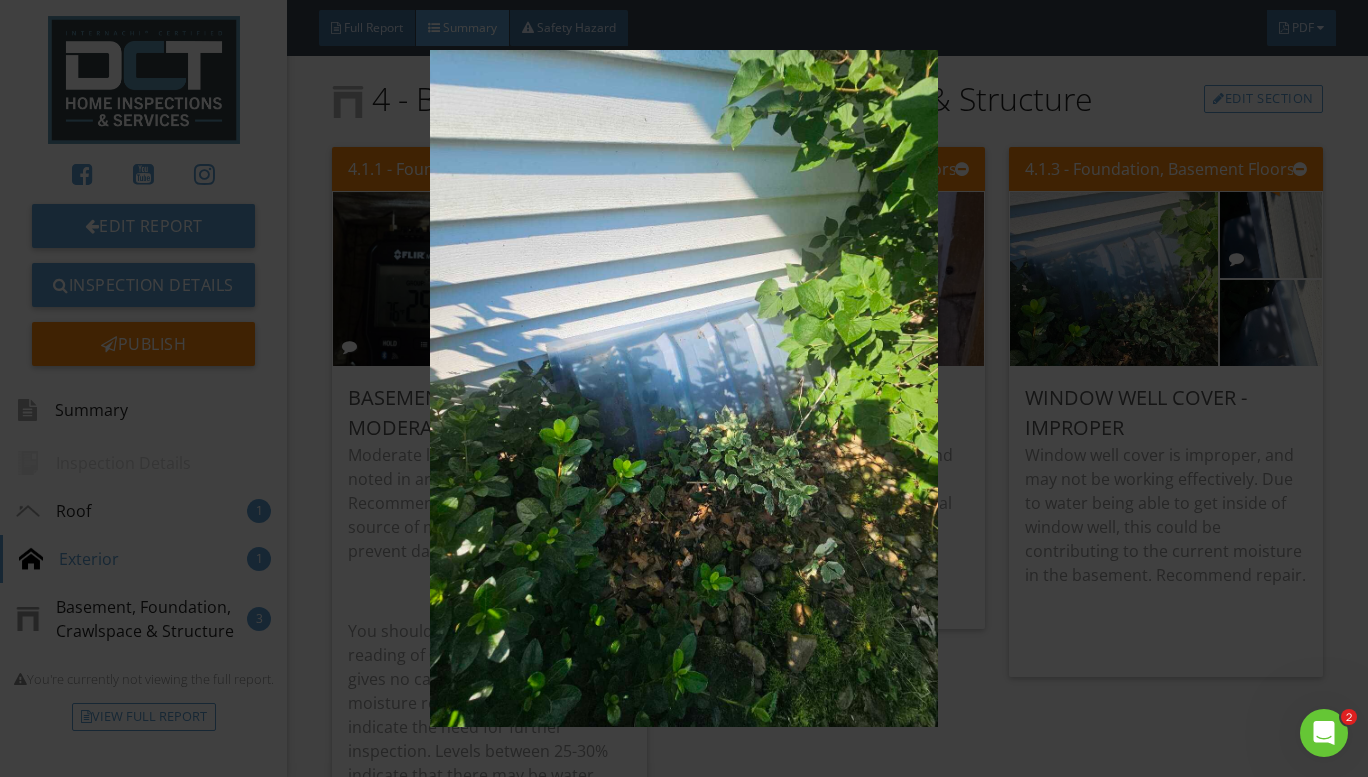 click at bounding box center [684, 388] 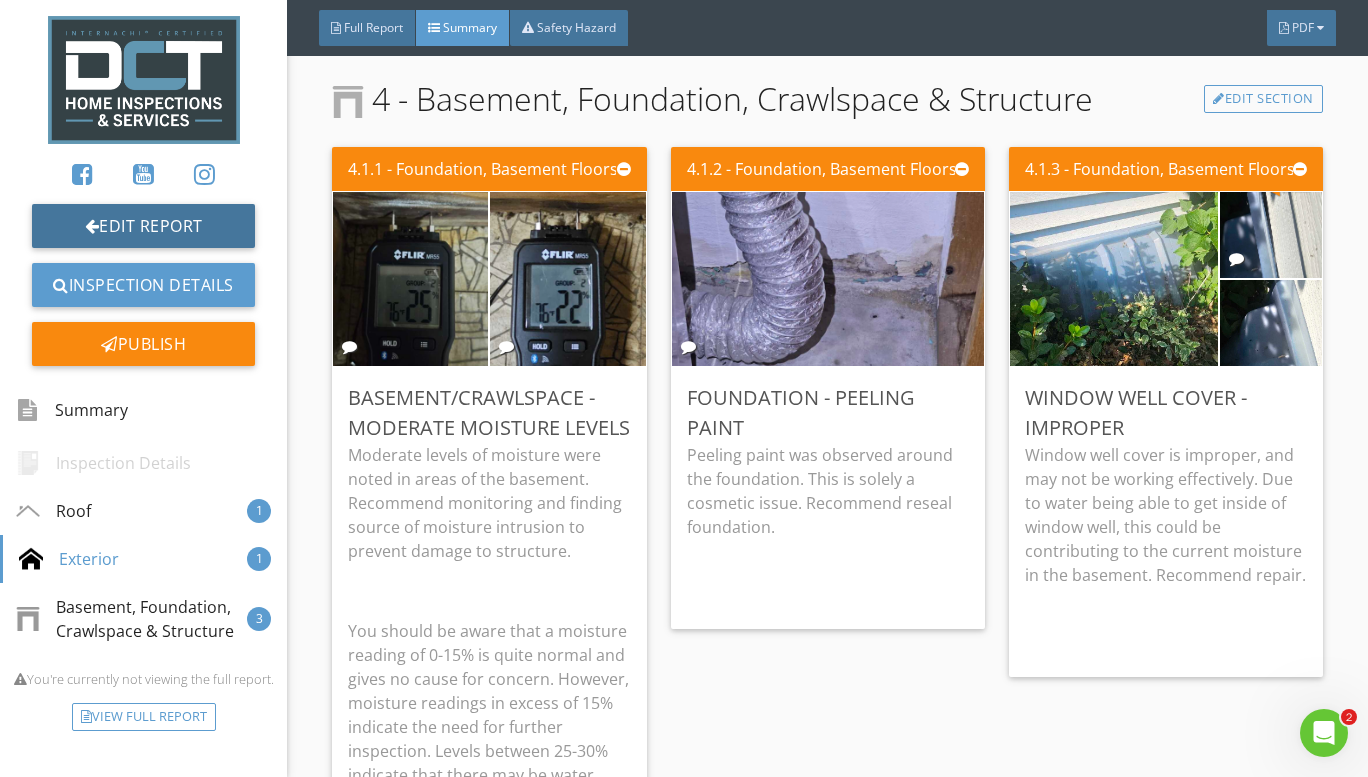 click on "Edit Report" at bounding box center [143, 226] 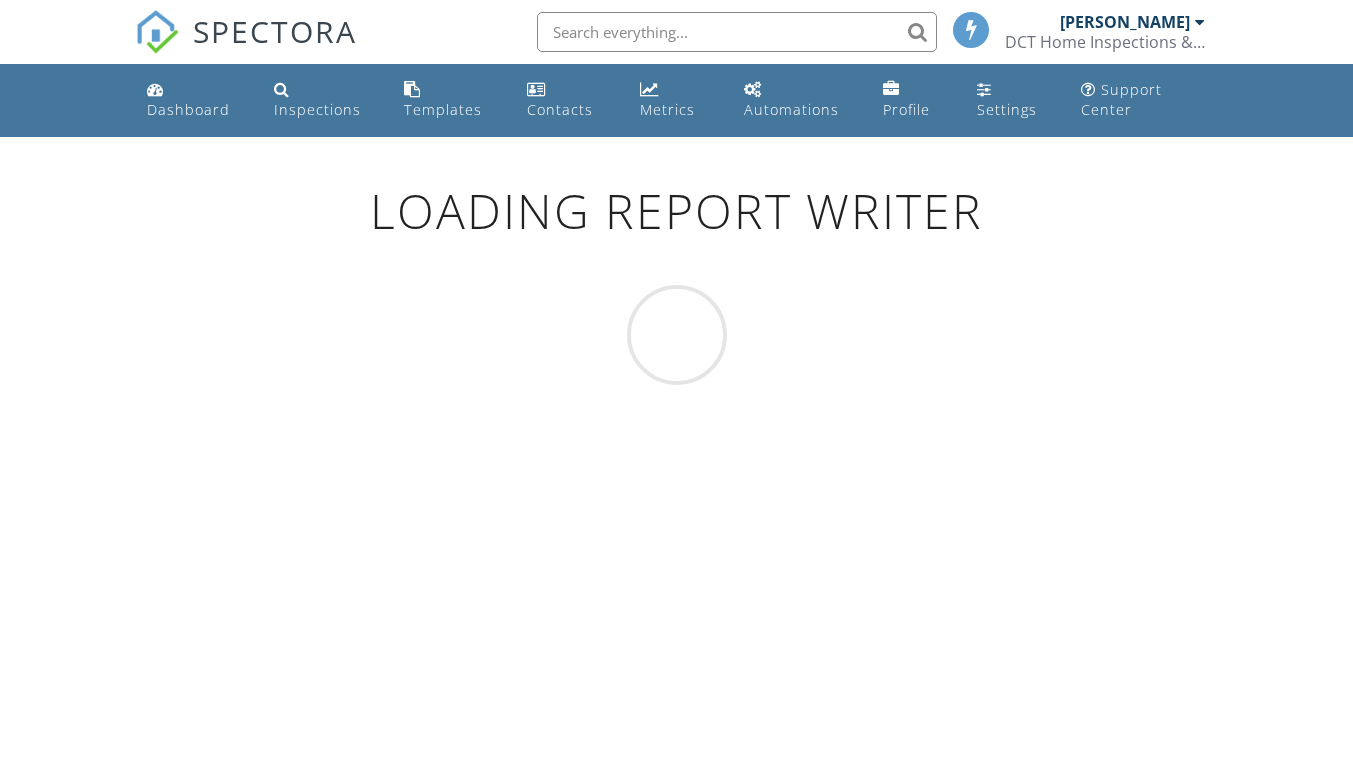 scroll, scrollTop: 0, scrollLeft: 0, axis: both 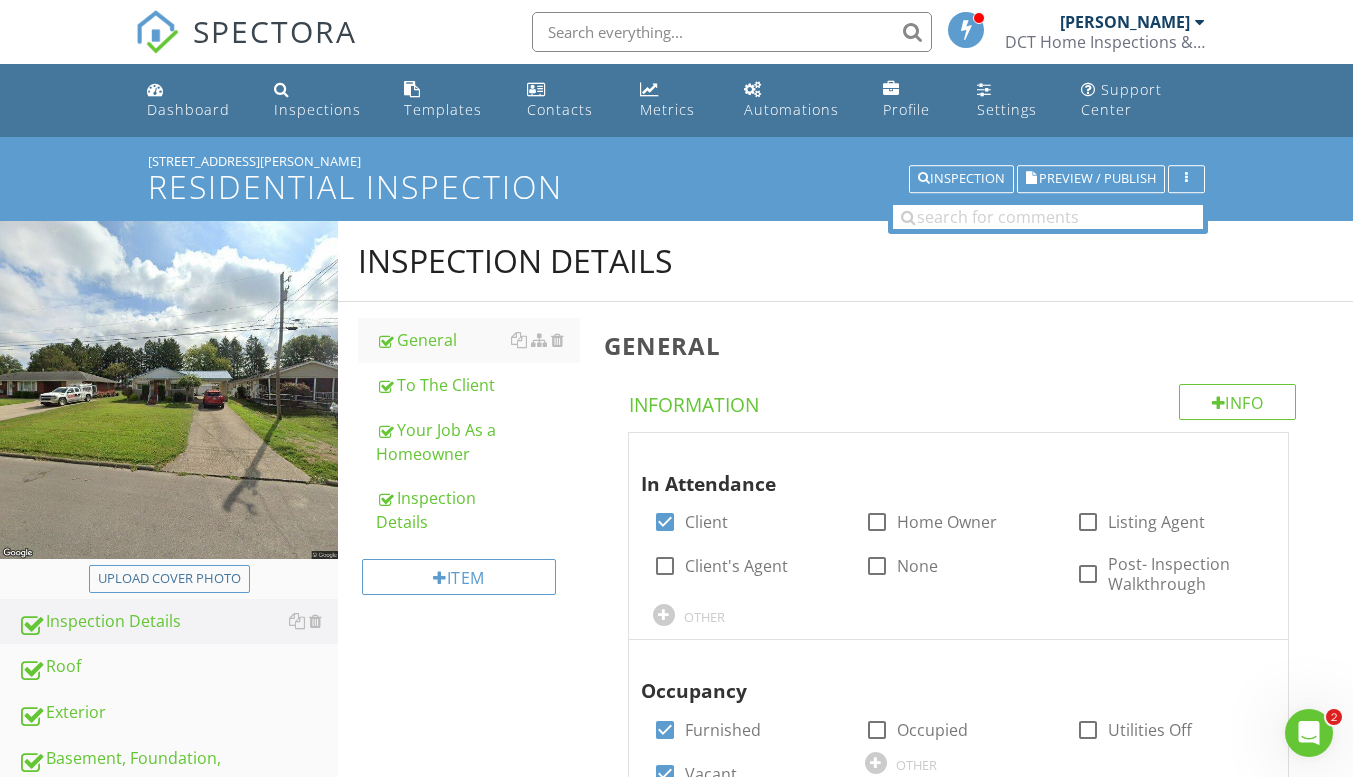 click on "To The Client" at bounding box center (478, 385) 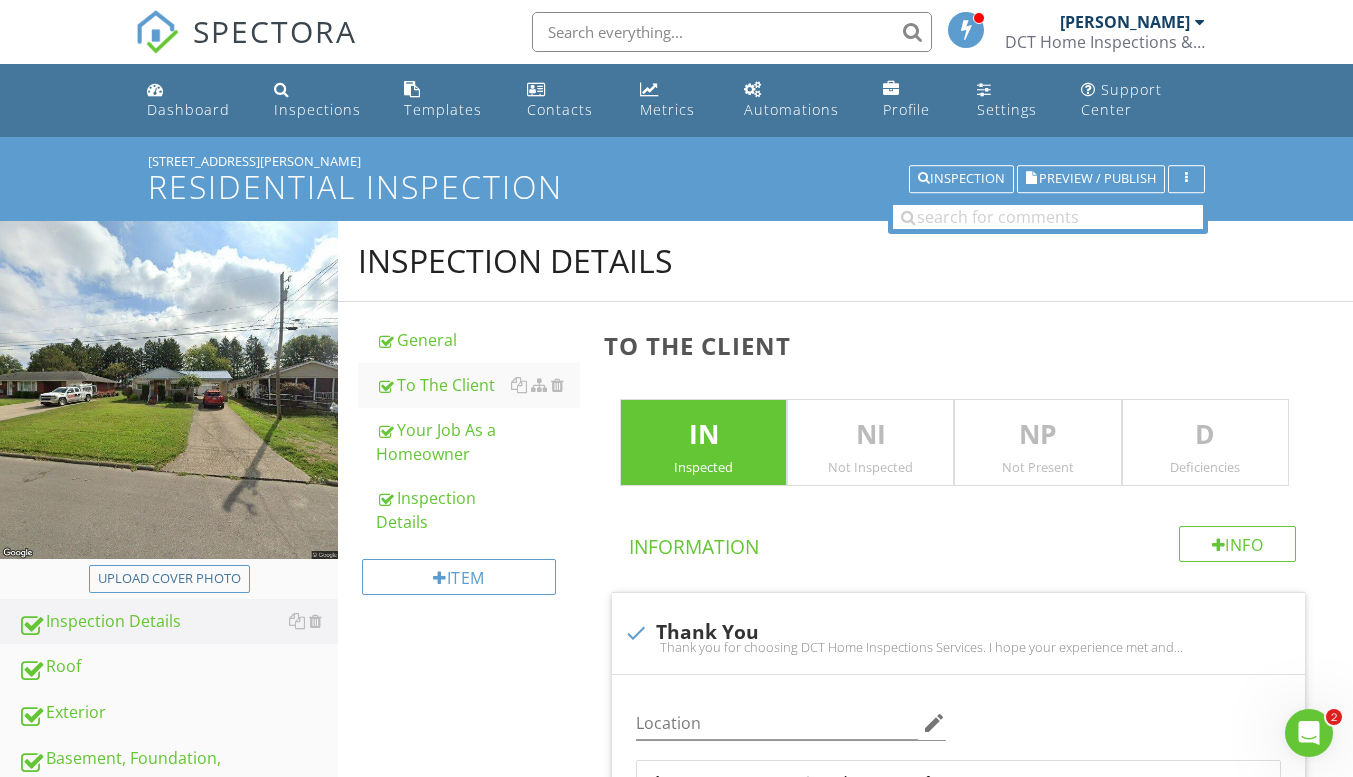 scroll, scrollTop: 300, scrollLeft: 0, axis: vertical 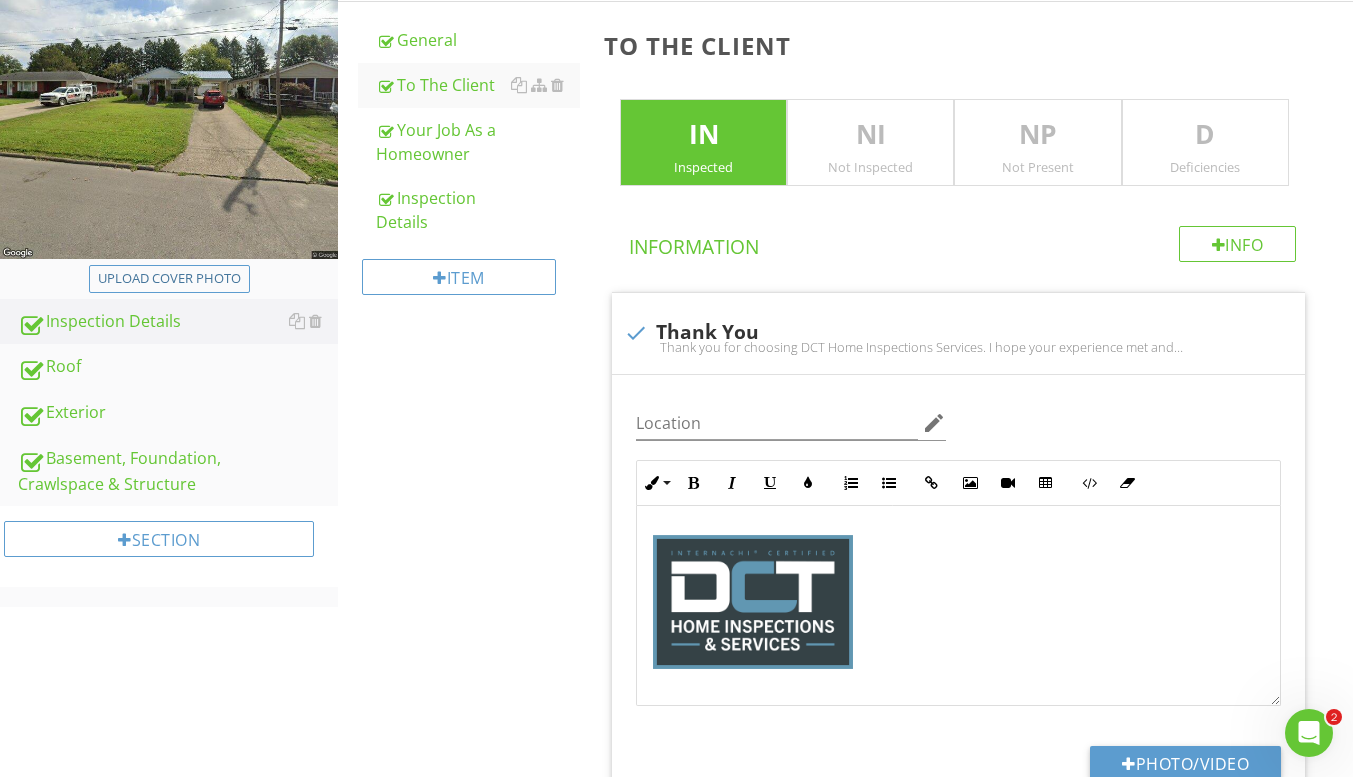 click on "Roof" at bounding box center (178, 367) 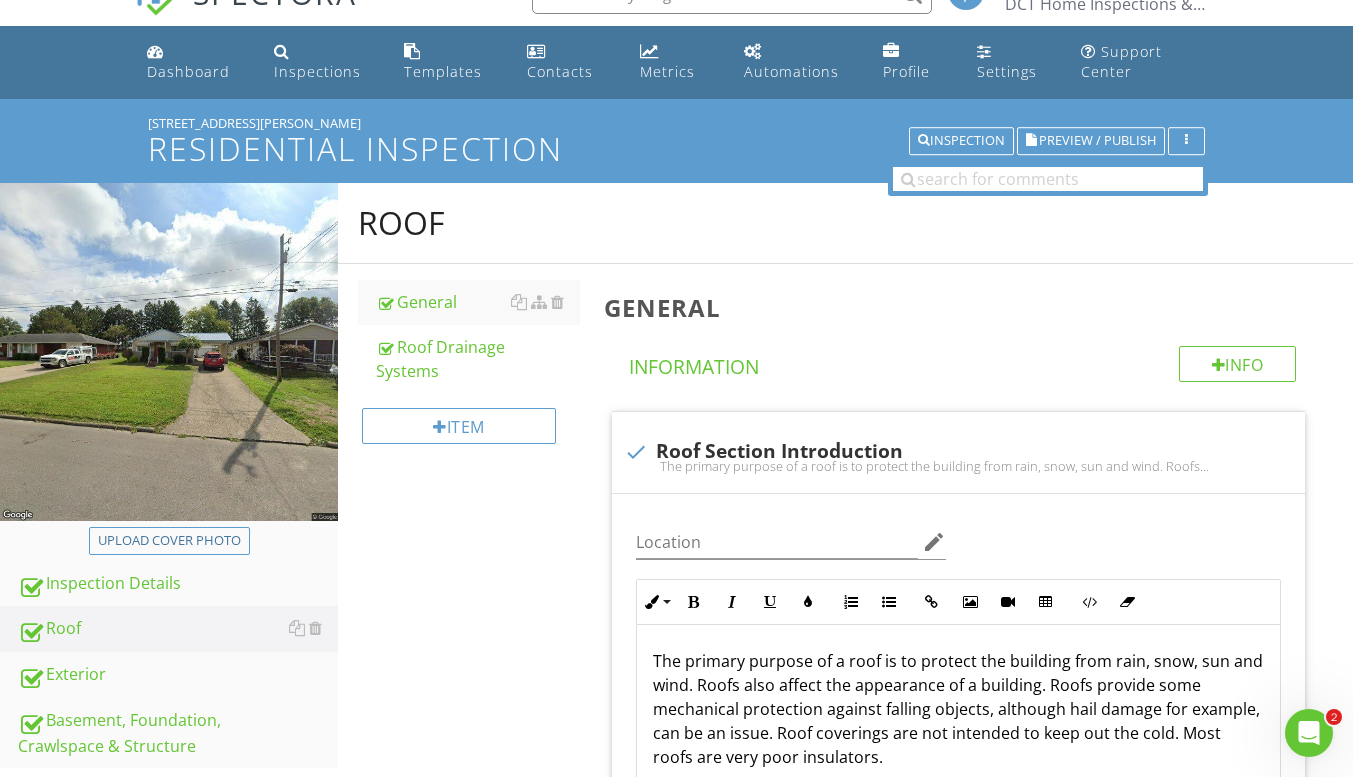 scroll, scrollTop: 0, scrollLeft: 0, axis: both 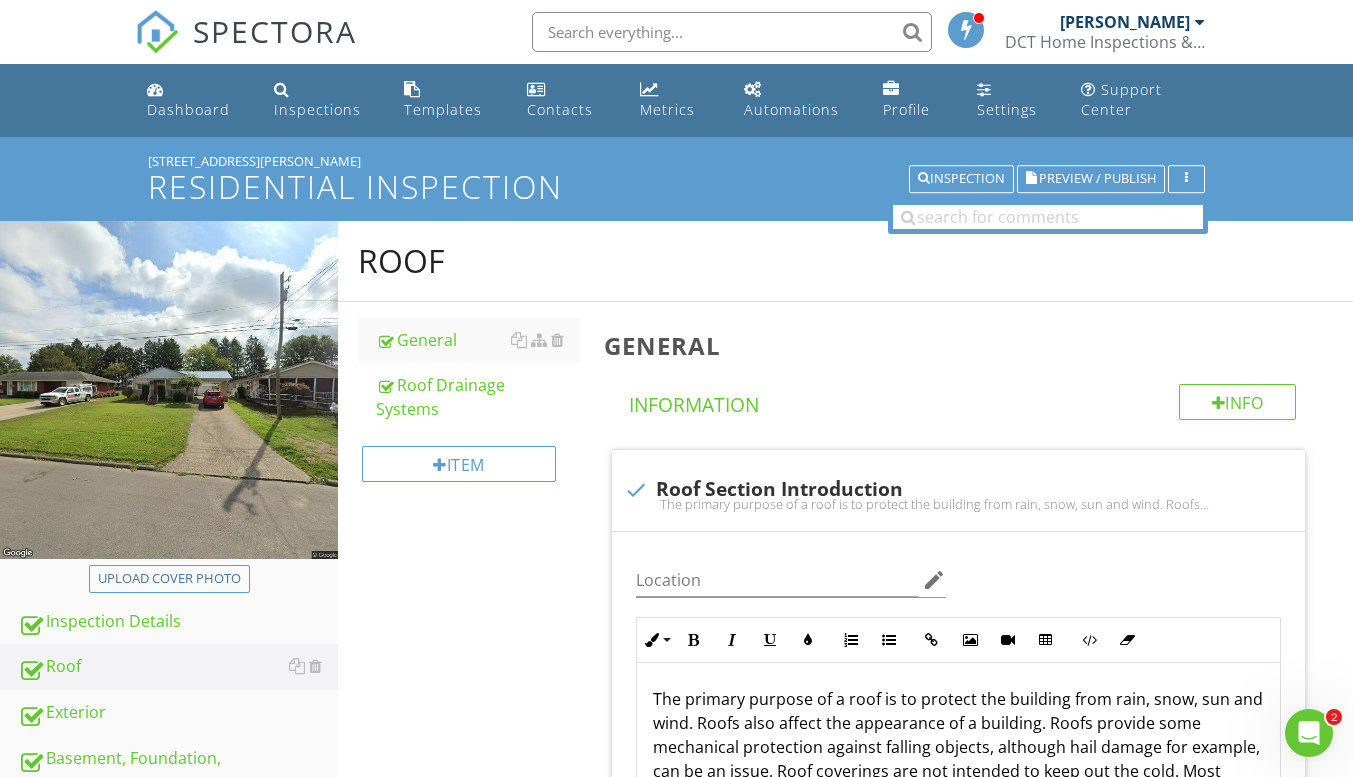 click on "Roof Drainage Systems" at bounding box center [478, 397] 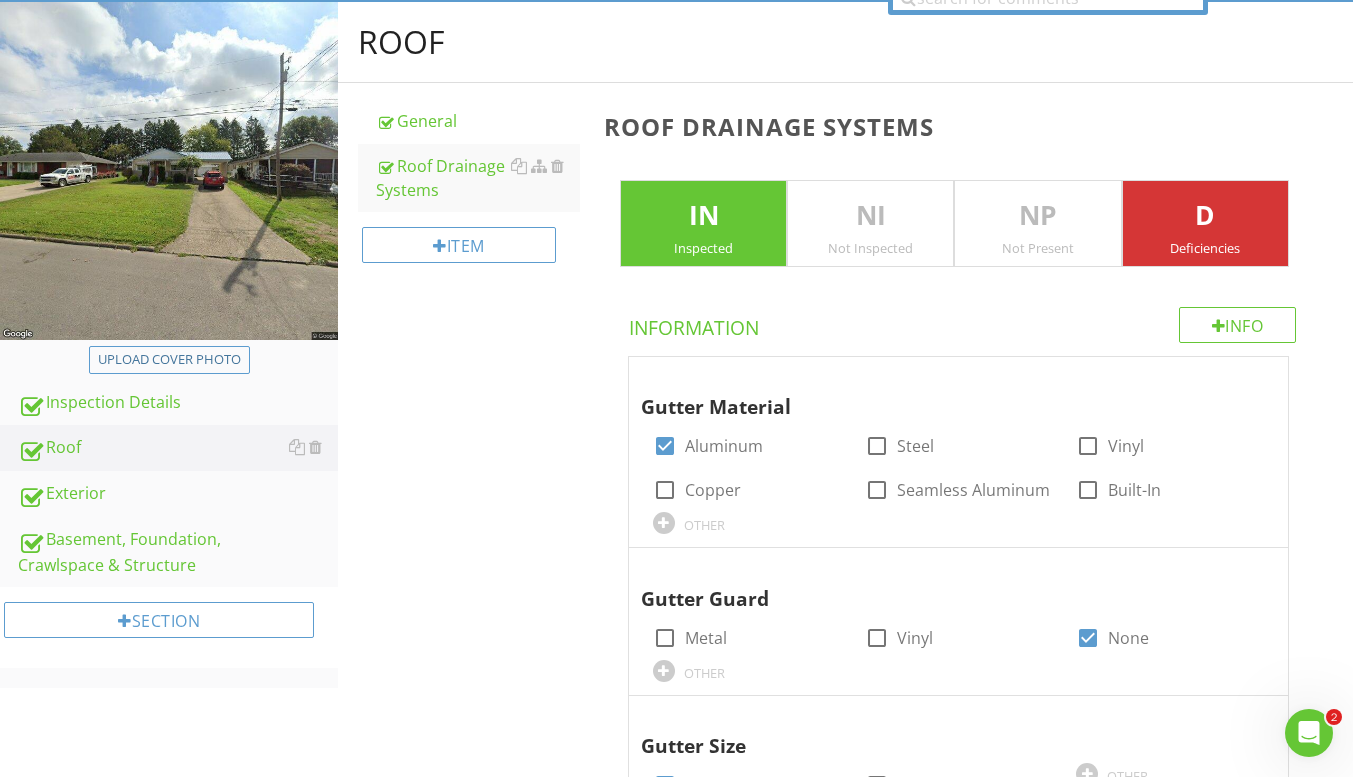 scroll, scrollTop: 300, scrollLeft: 0, axis: vertical 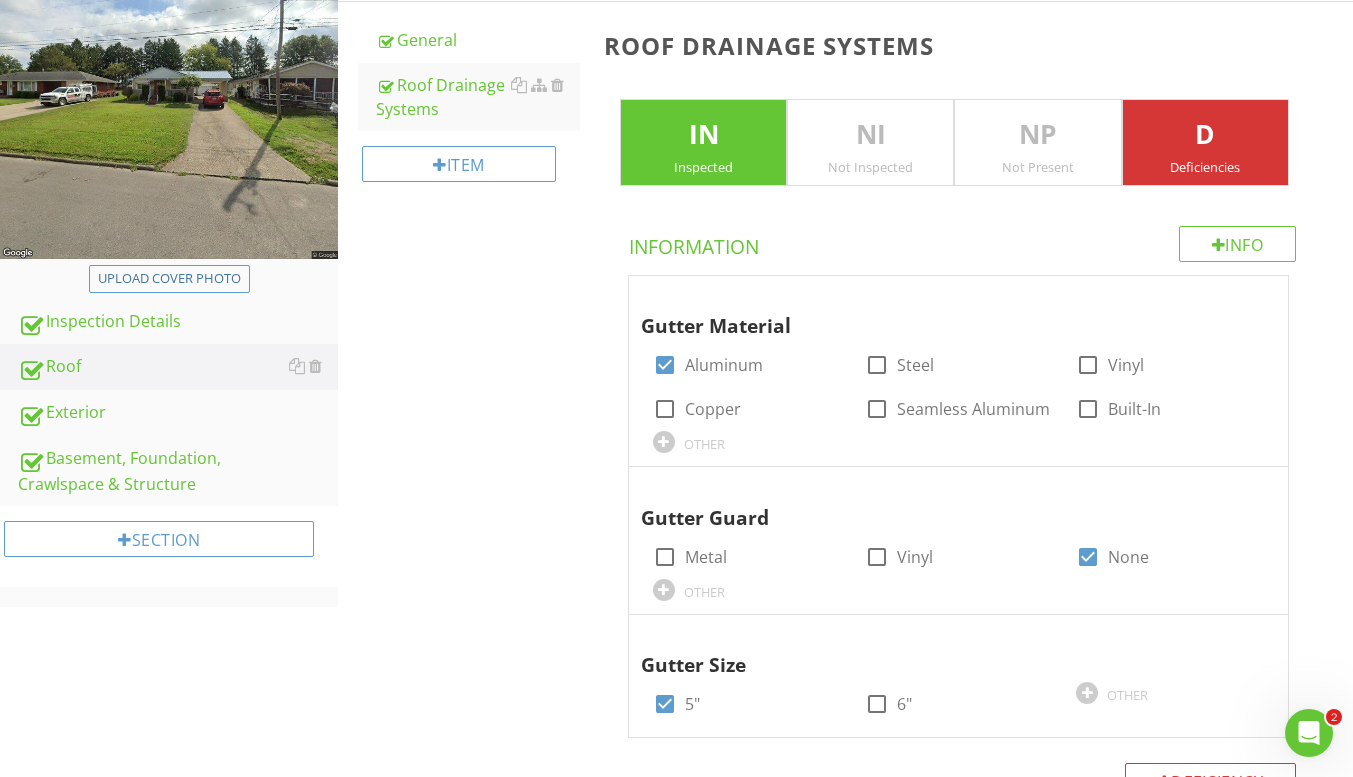 click on "Exterior" at bounding box center (178, 413) 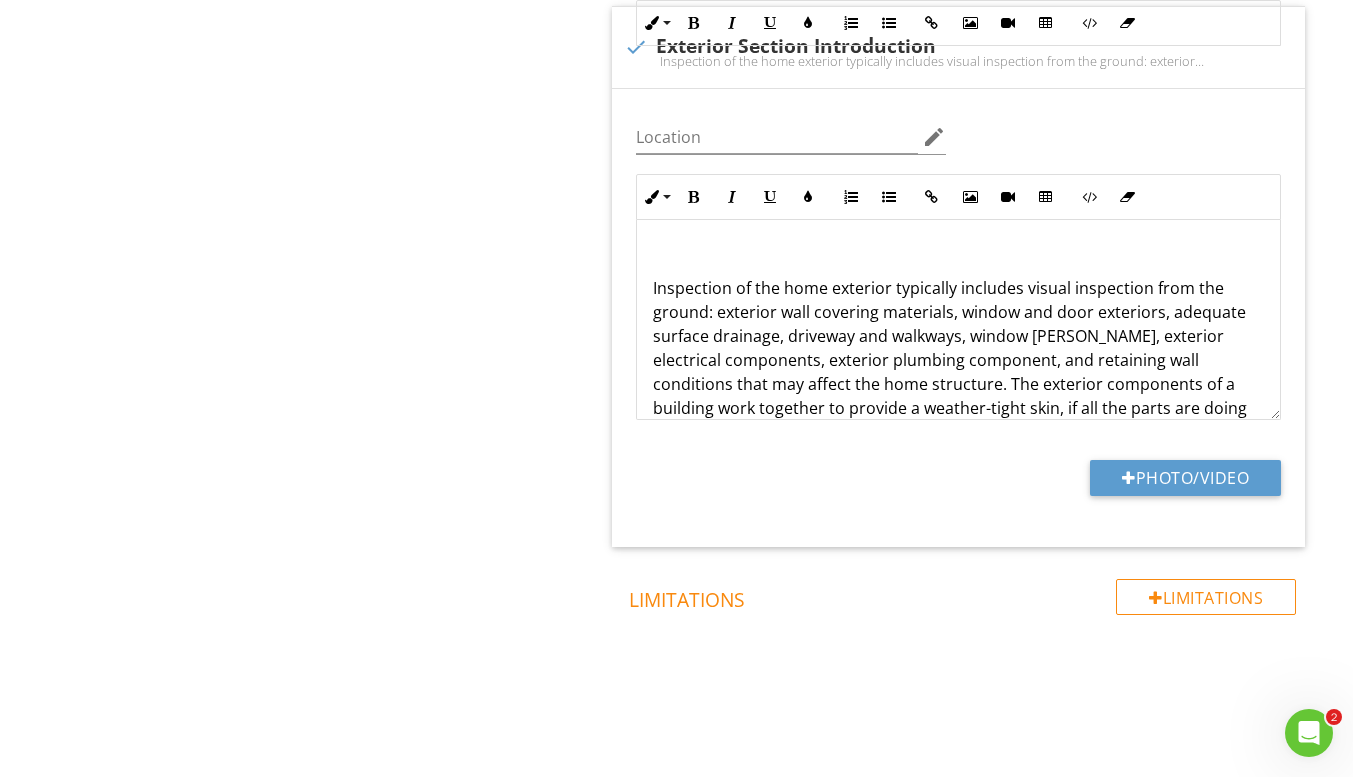 scroll, scrollTop: 0, scrollLeft: 0, axis: both 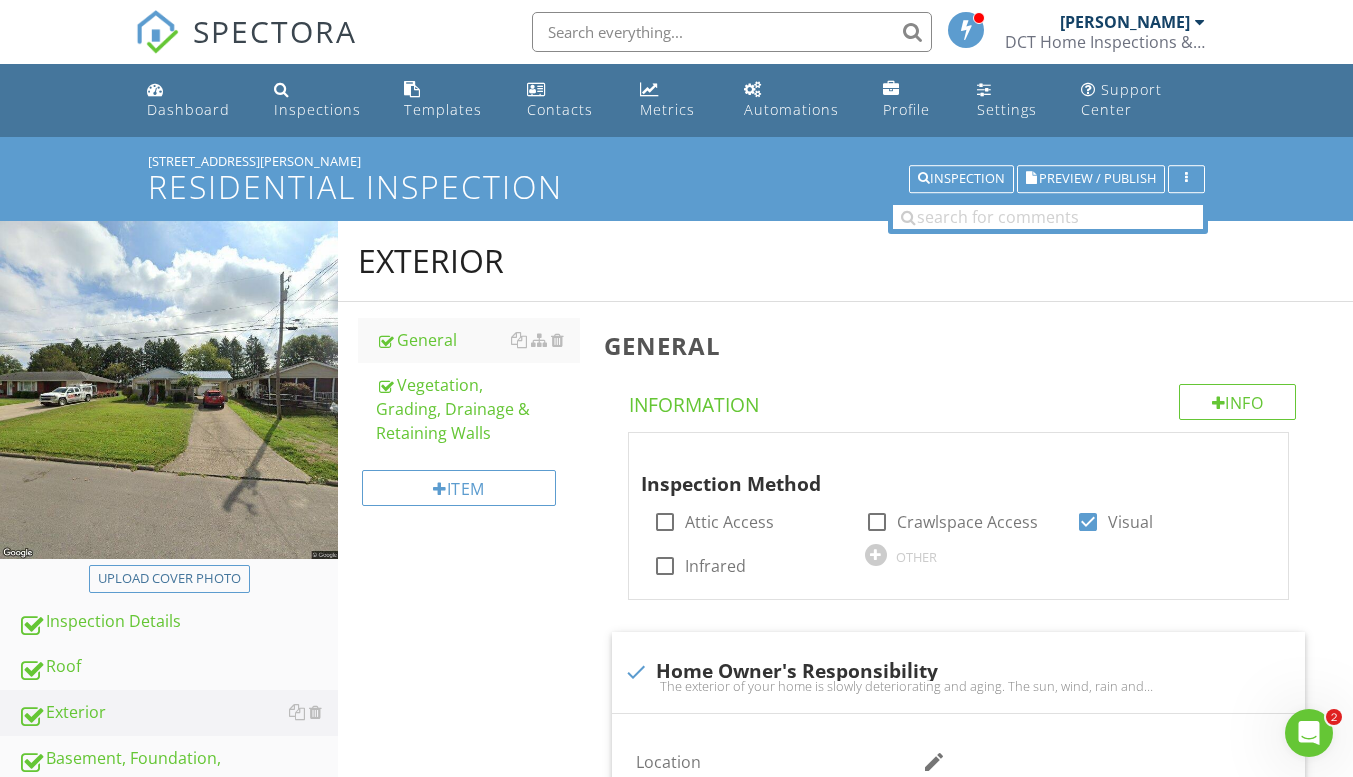 click on "Vegetation, Grading, Drainage & Retaining Walls" at bounding box center [478, 409] 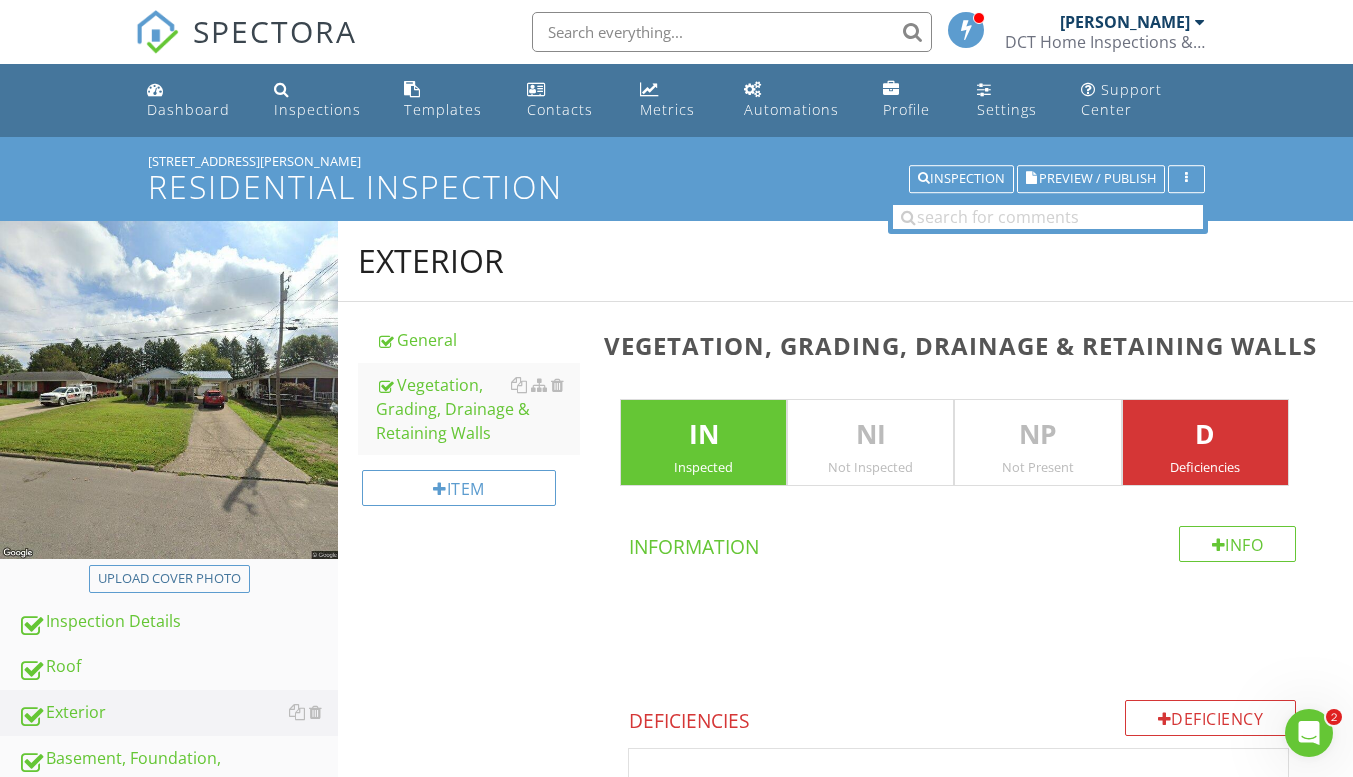 scroll, scrollTop: 300, scrollLeft: 0, axis: vertical 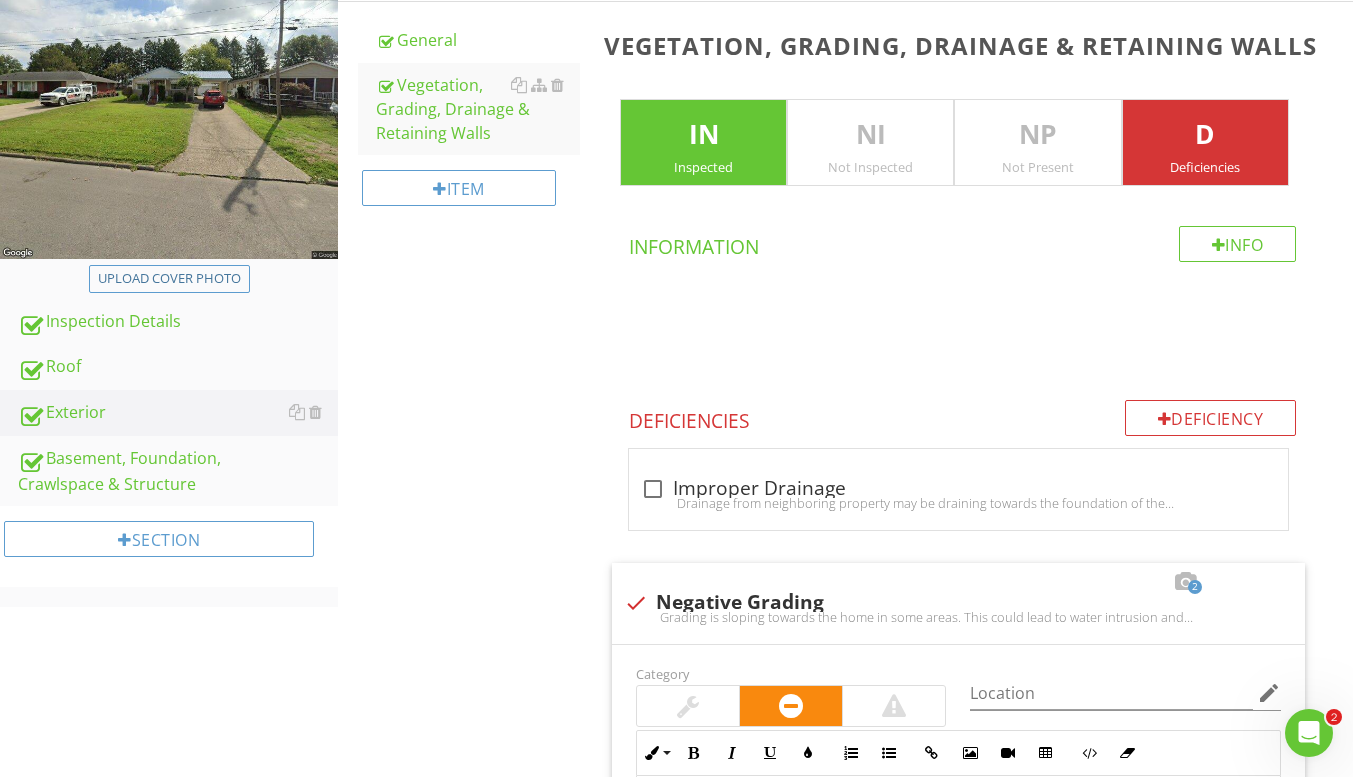 click on "Basement, Foundation, Crawlspace & Structure" at bounding box center (178, 471) 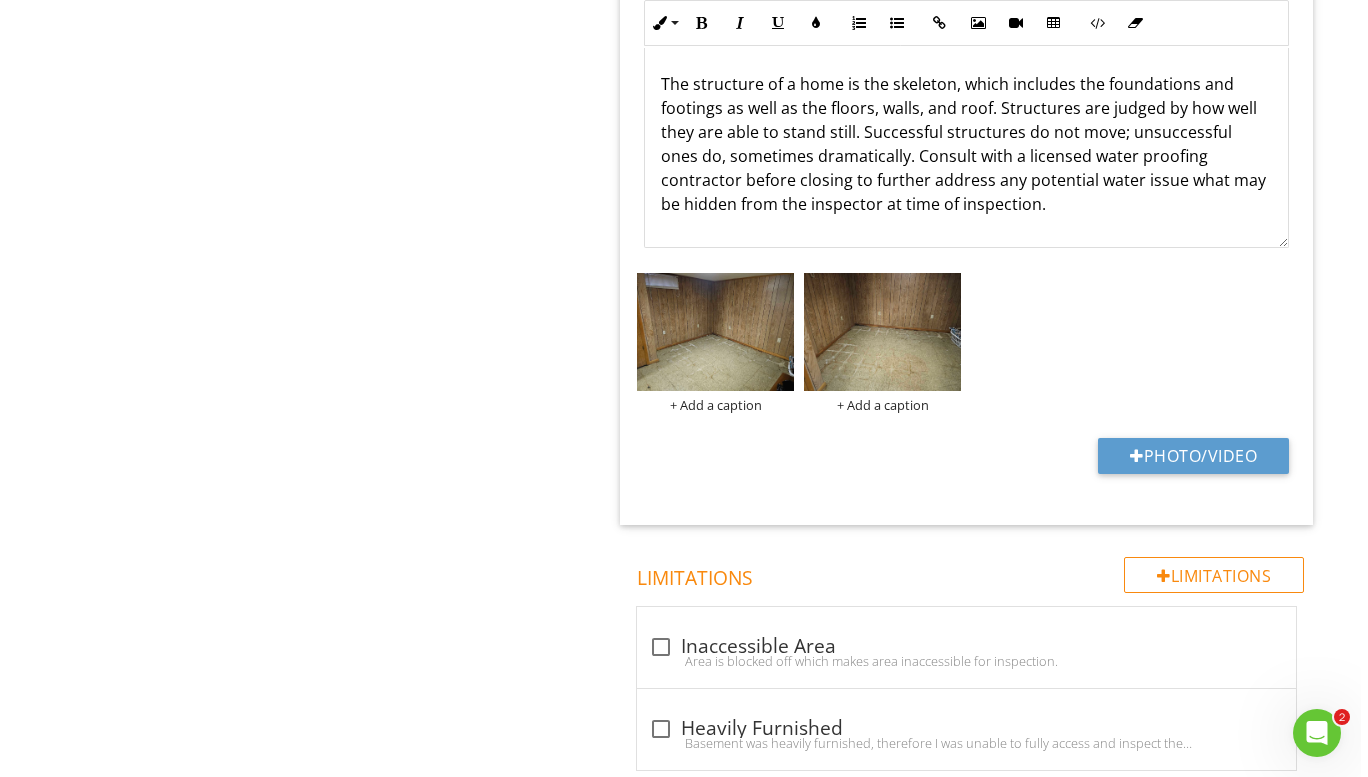 scroll, scrollTop: 1413, scrollLeft: 0, axis: vertical 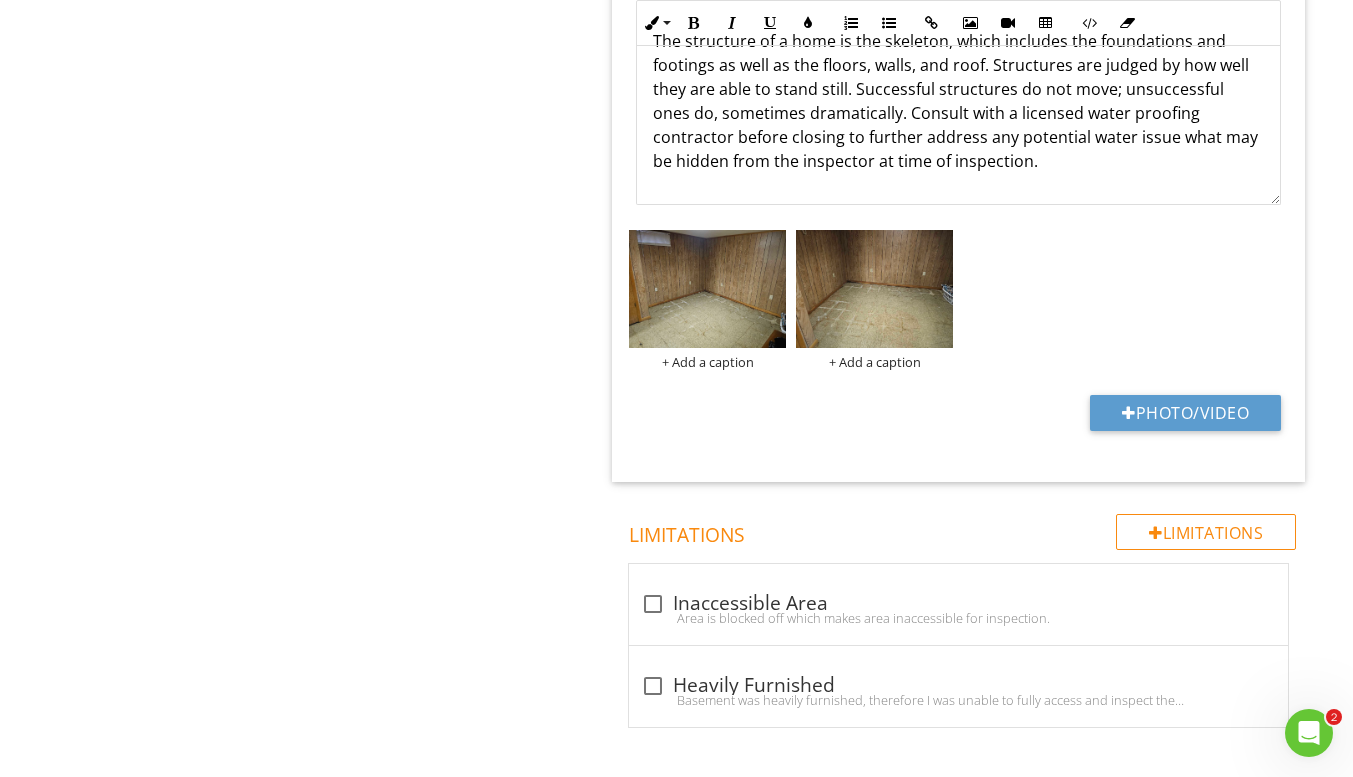 click on "+ Add a caption" at bounding box center (707, 362) 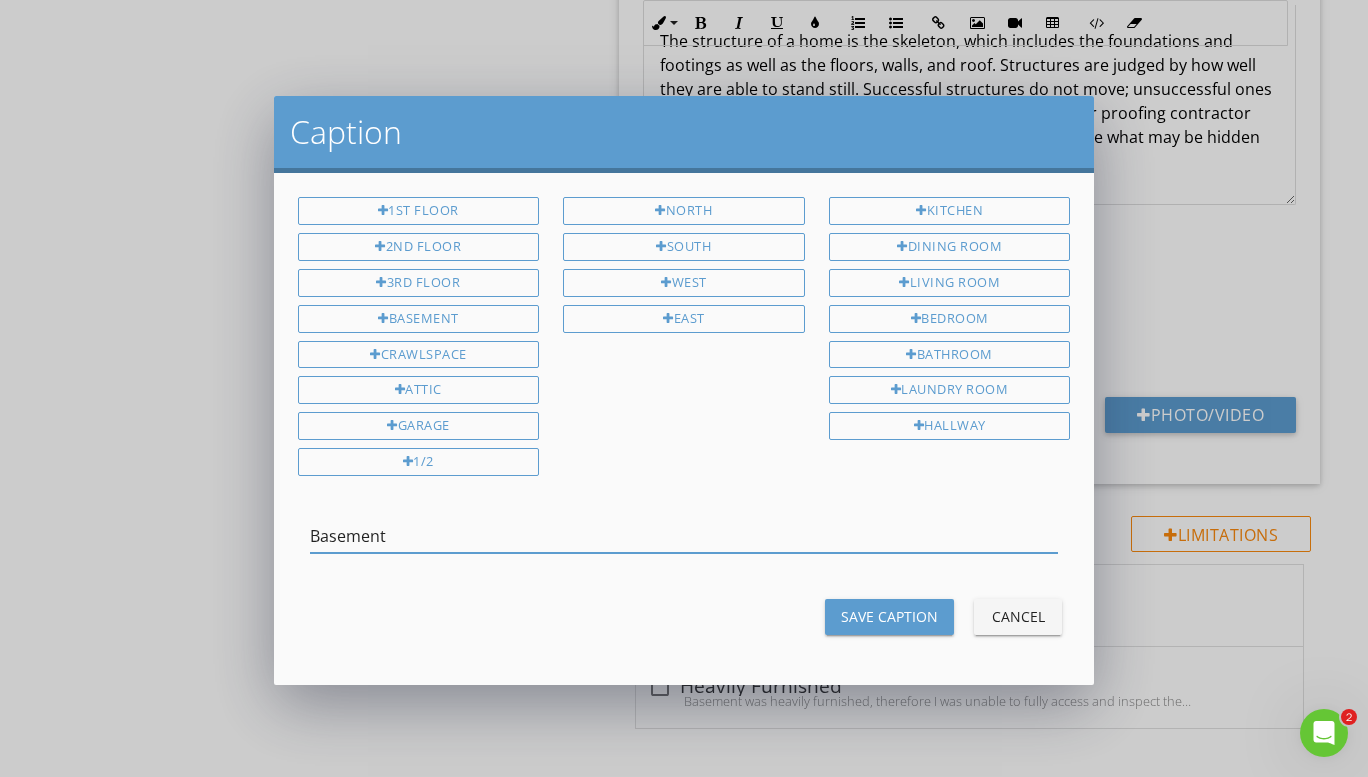 type on "Basement" 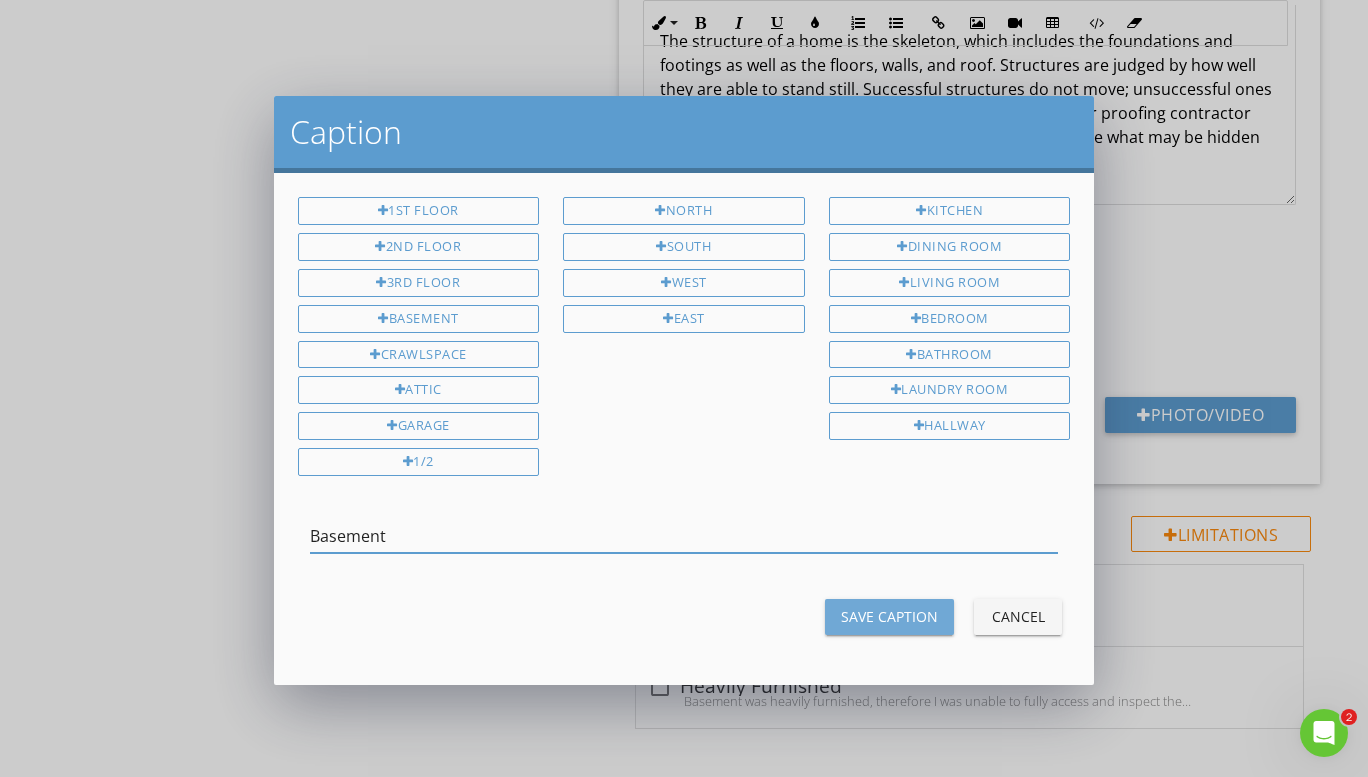 click on "Save Caption" at bounding box center [889, 616] 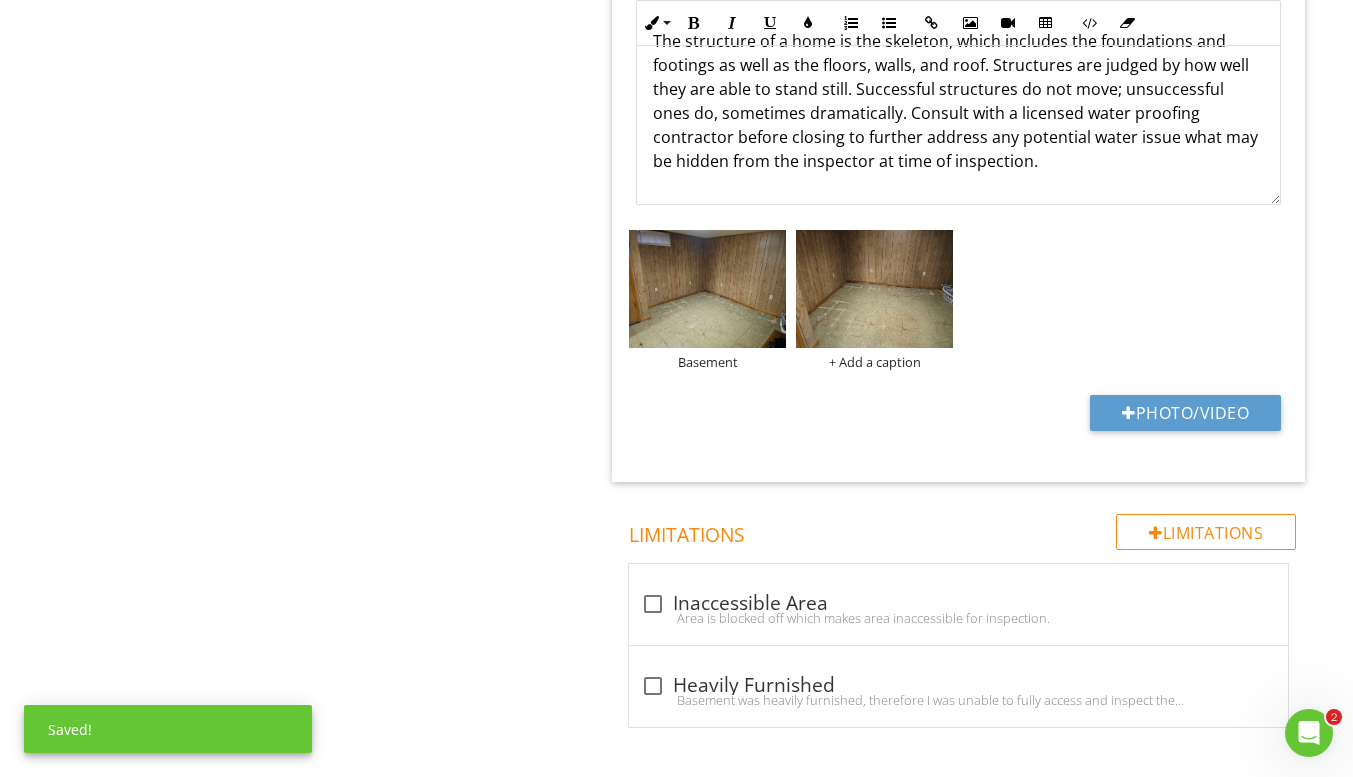 click on "+ Add a caption" at bounding box center [874, 362] 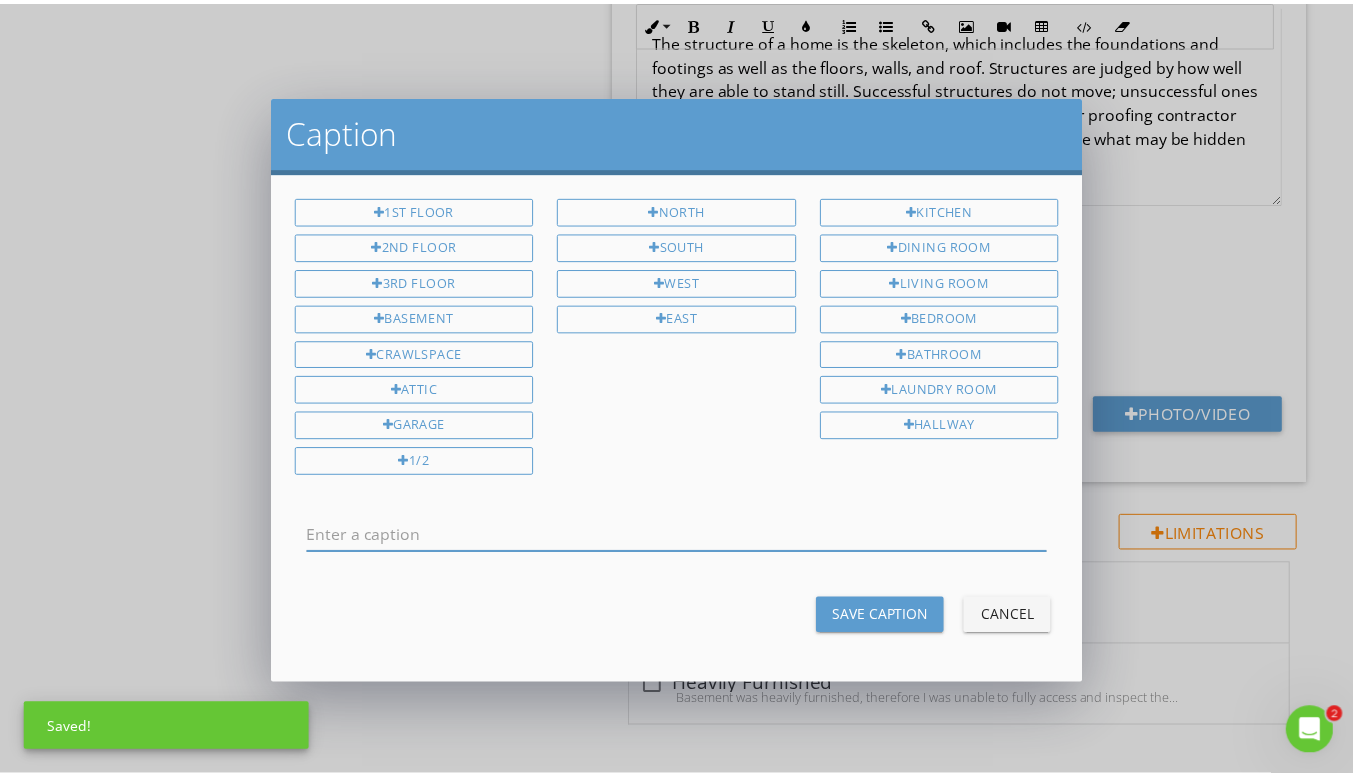 scroll, scrollTop: 0, scrollLeft: 0, axis: both 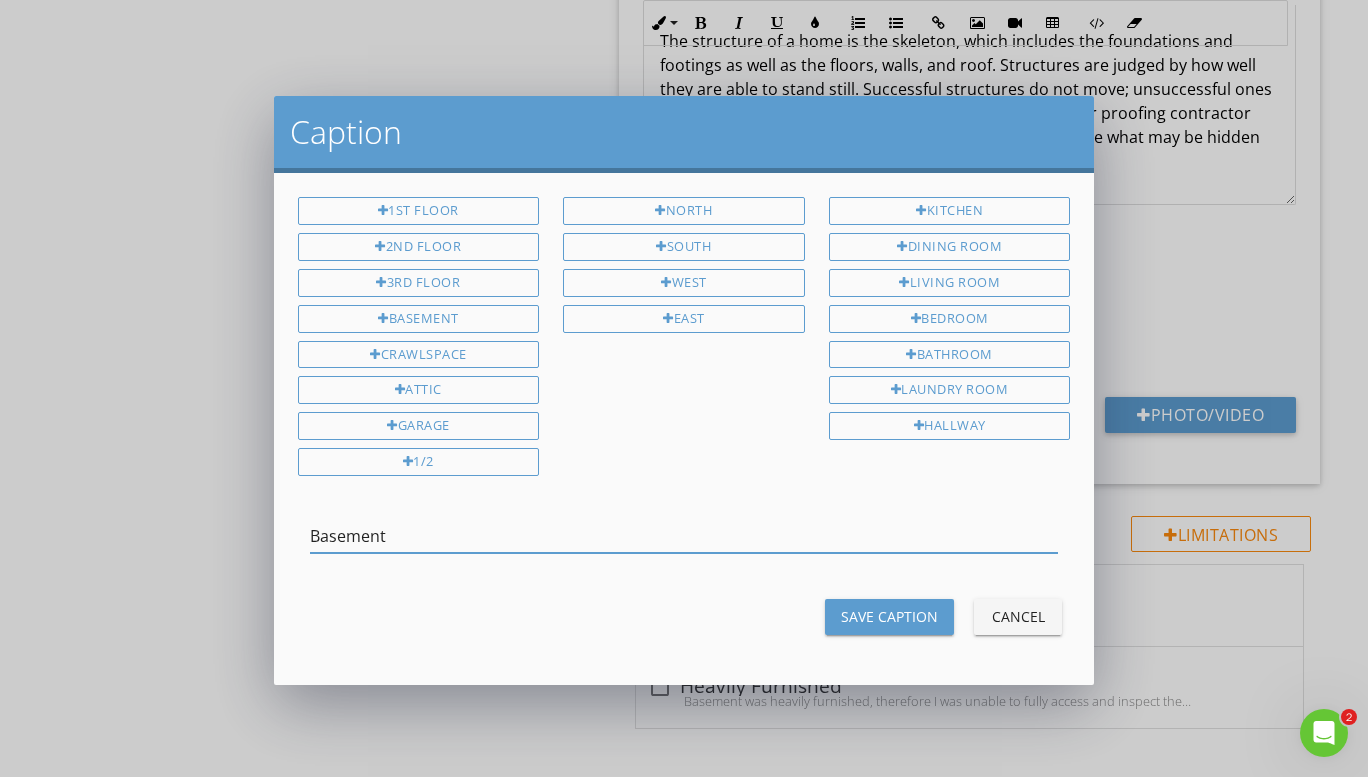 type on "Basement" 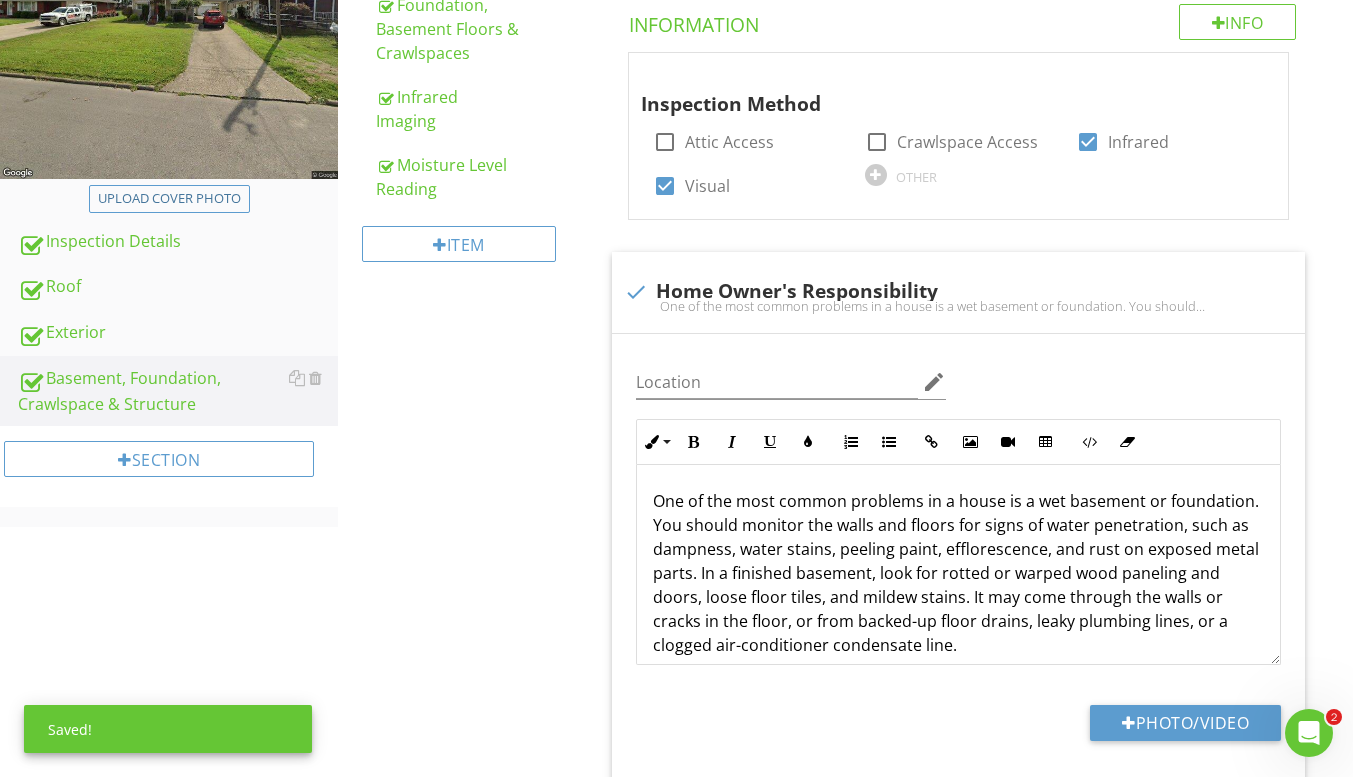 scroll, scrollTop: 313, scrollLeft: 0, axis: vertical 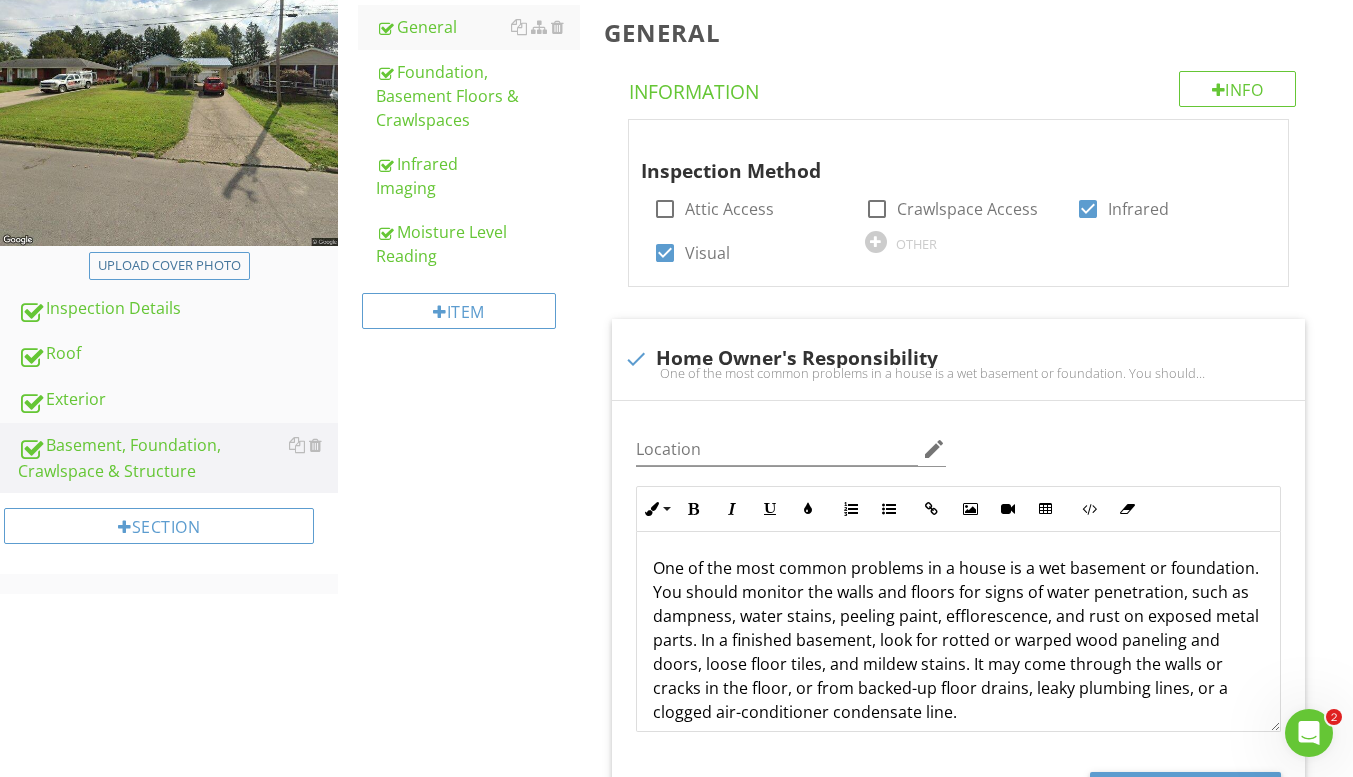 click on "Foundation, Basement Floors & Crawlspaces" at bounding box center [478, 96] 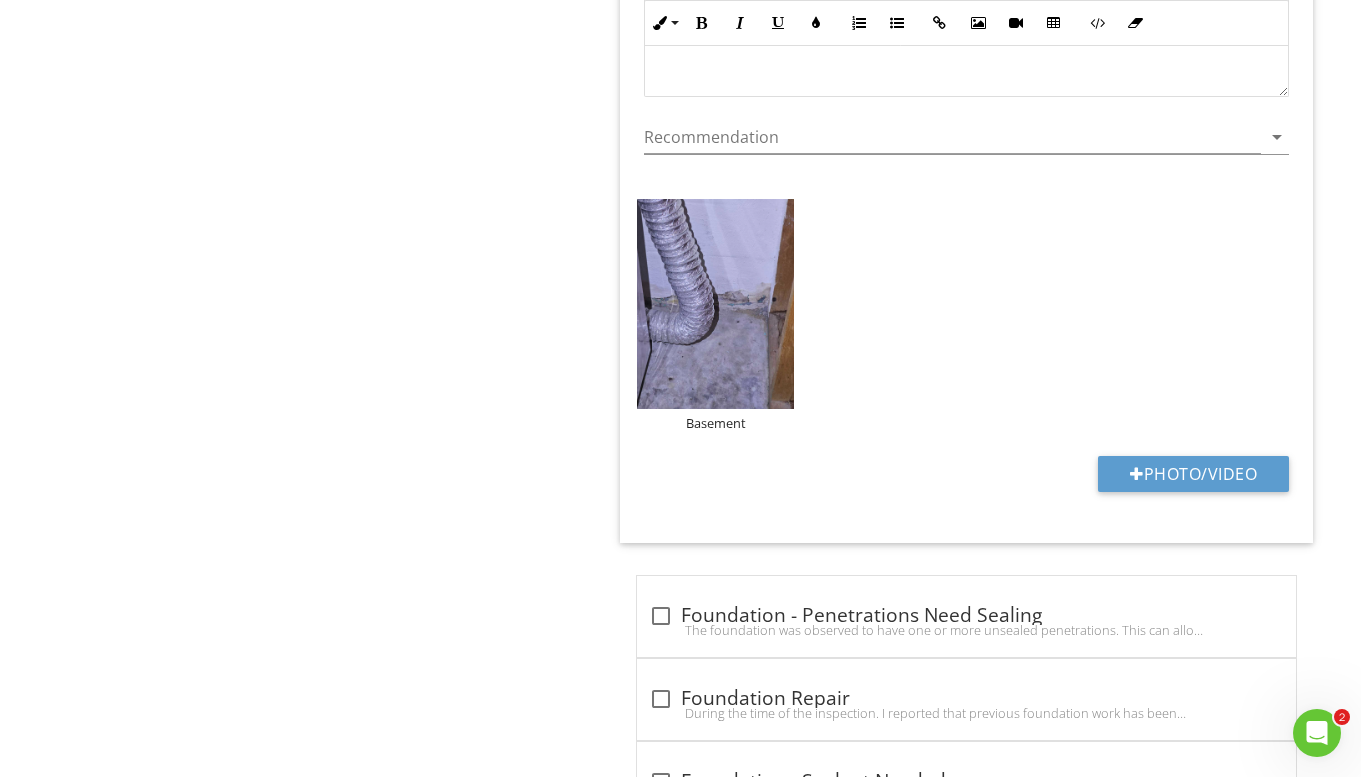scroll, scrollTop: 3913, scrollLeft: 0, axis: vertical 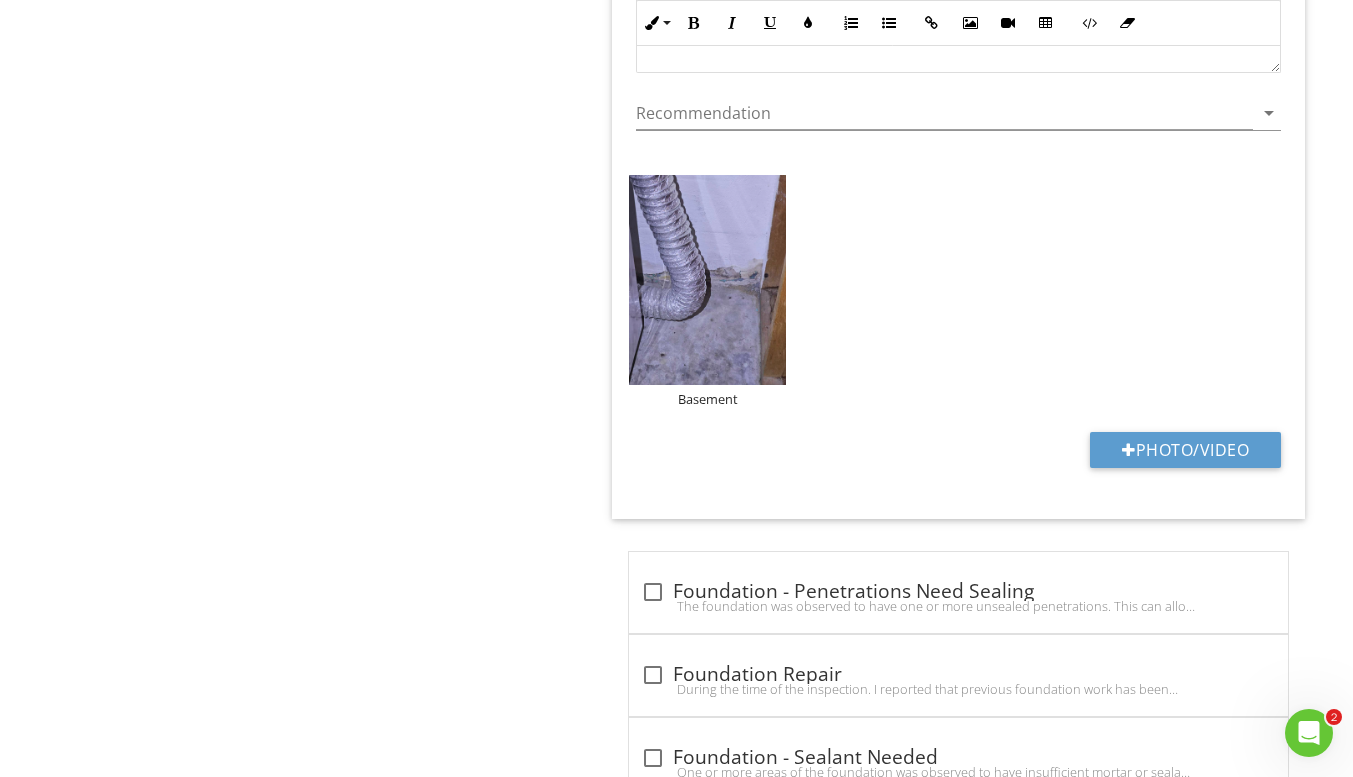 click on "Basement" at bounding box center [707, 399] 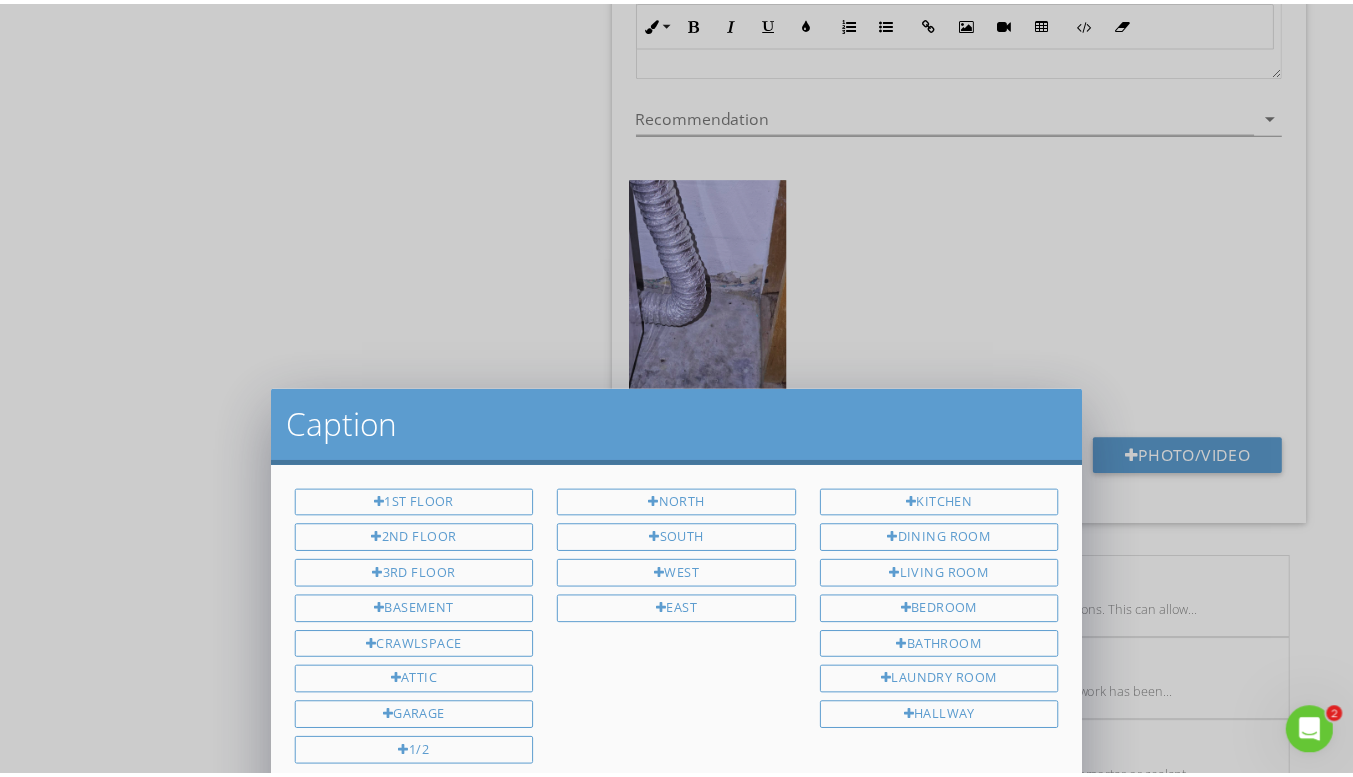 scroll, scrollTop: 0, scrollLeft: 0, axis: both 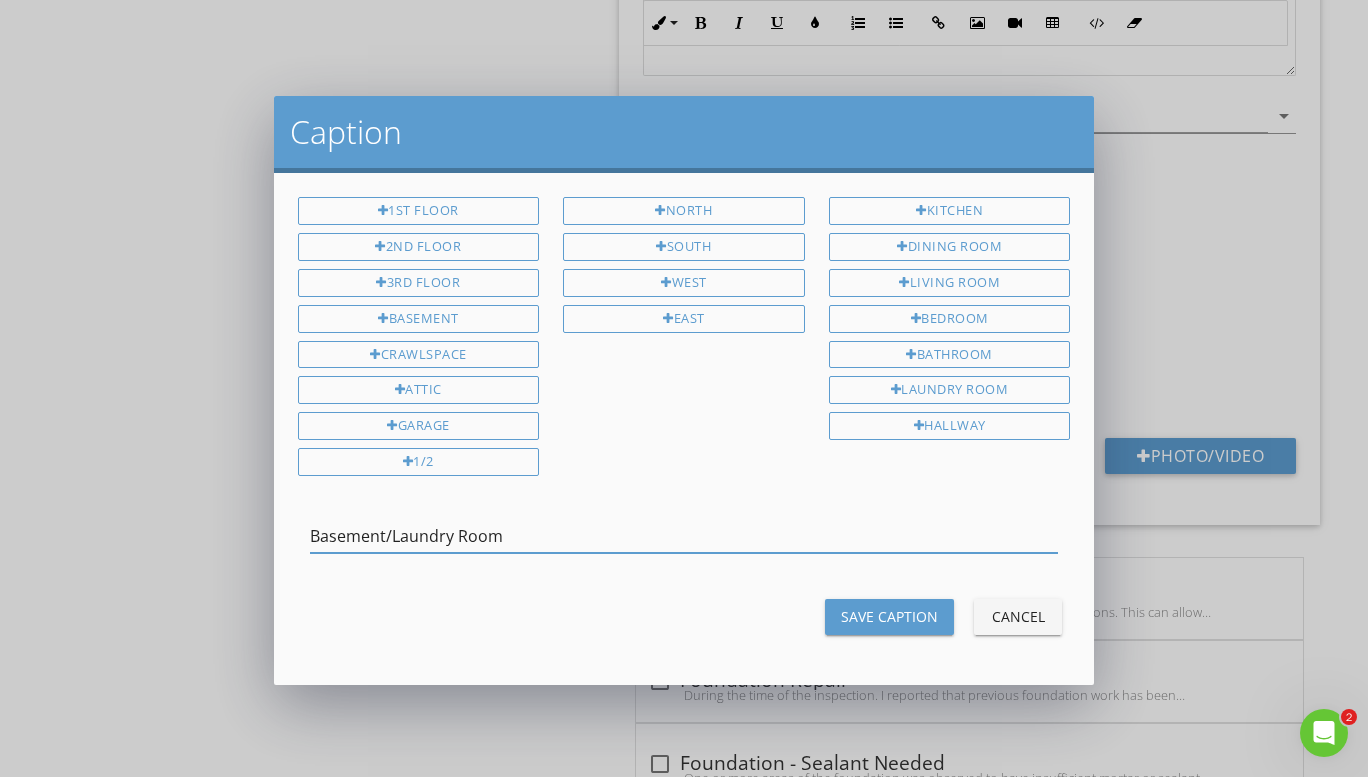 type on "Basement/Laundry Room" 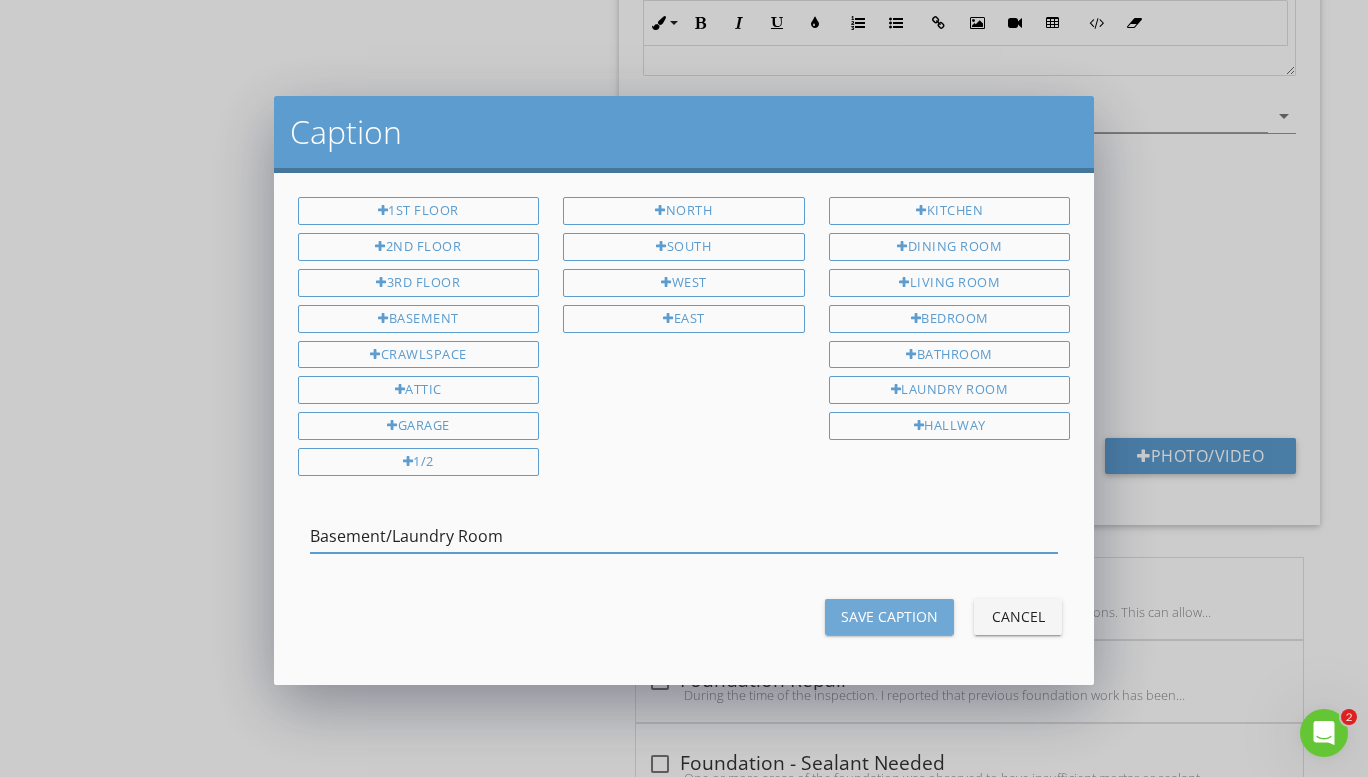 click on "Save Caption" at bounding box center (889, 616) 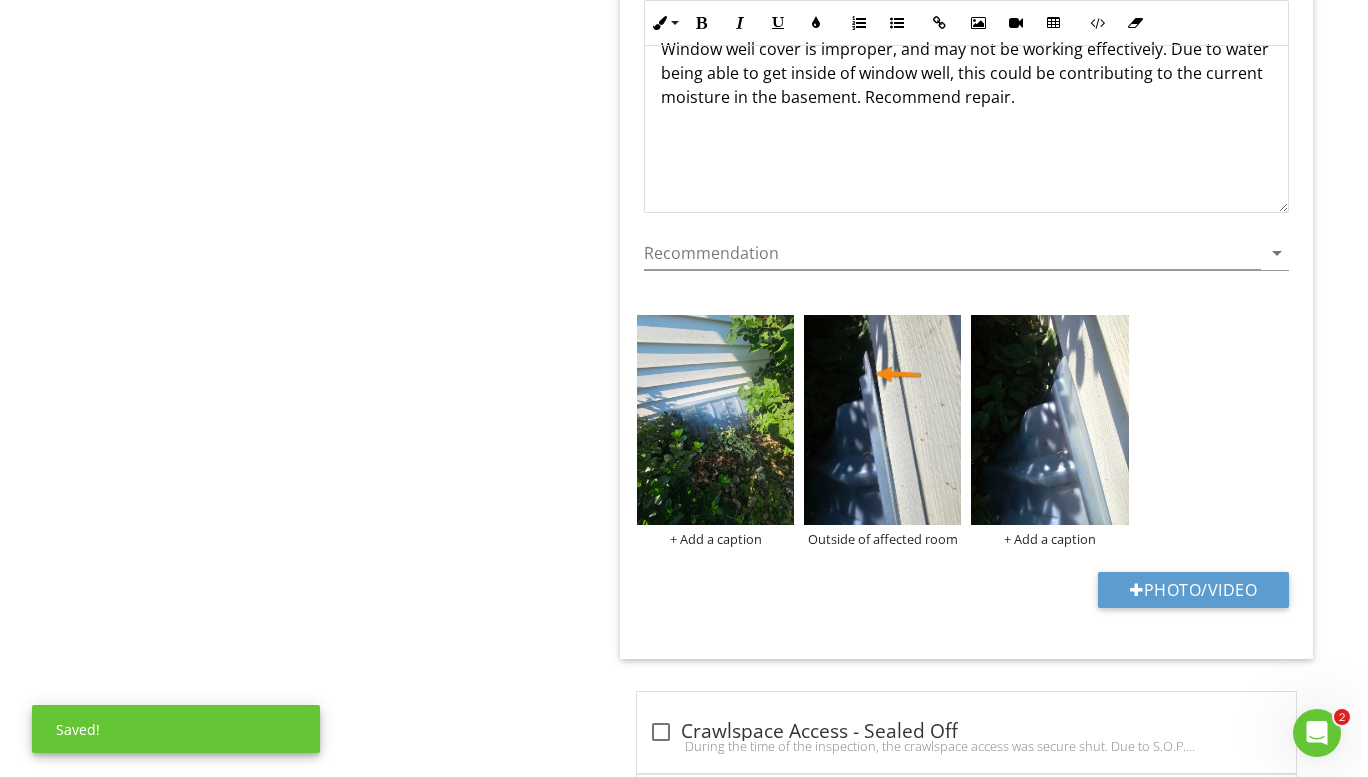 scroll, scrollTop: 6917, scrollLeft: 0, axis: vertical 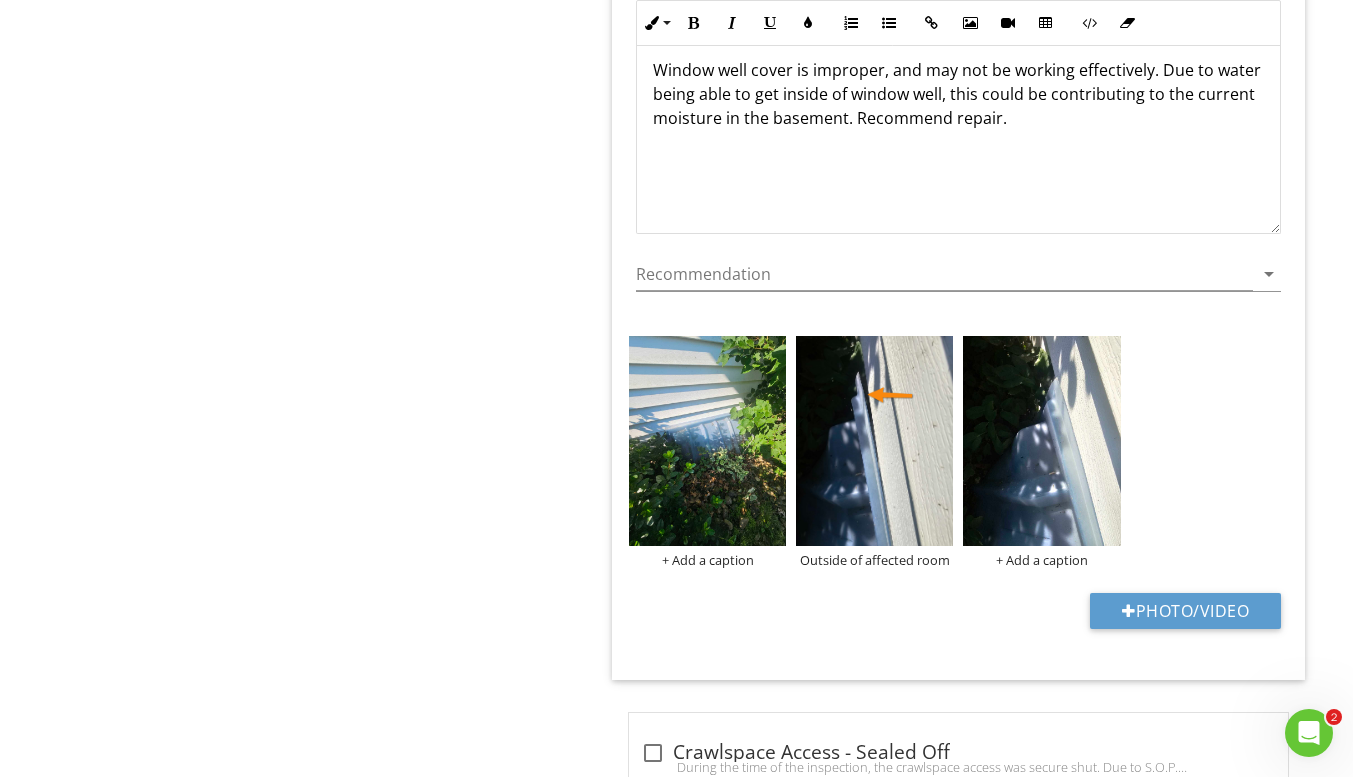 click on "+ Add a caption" at bounding box center [707, 560] 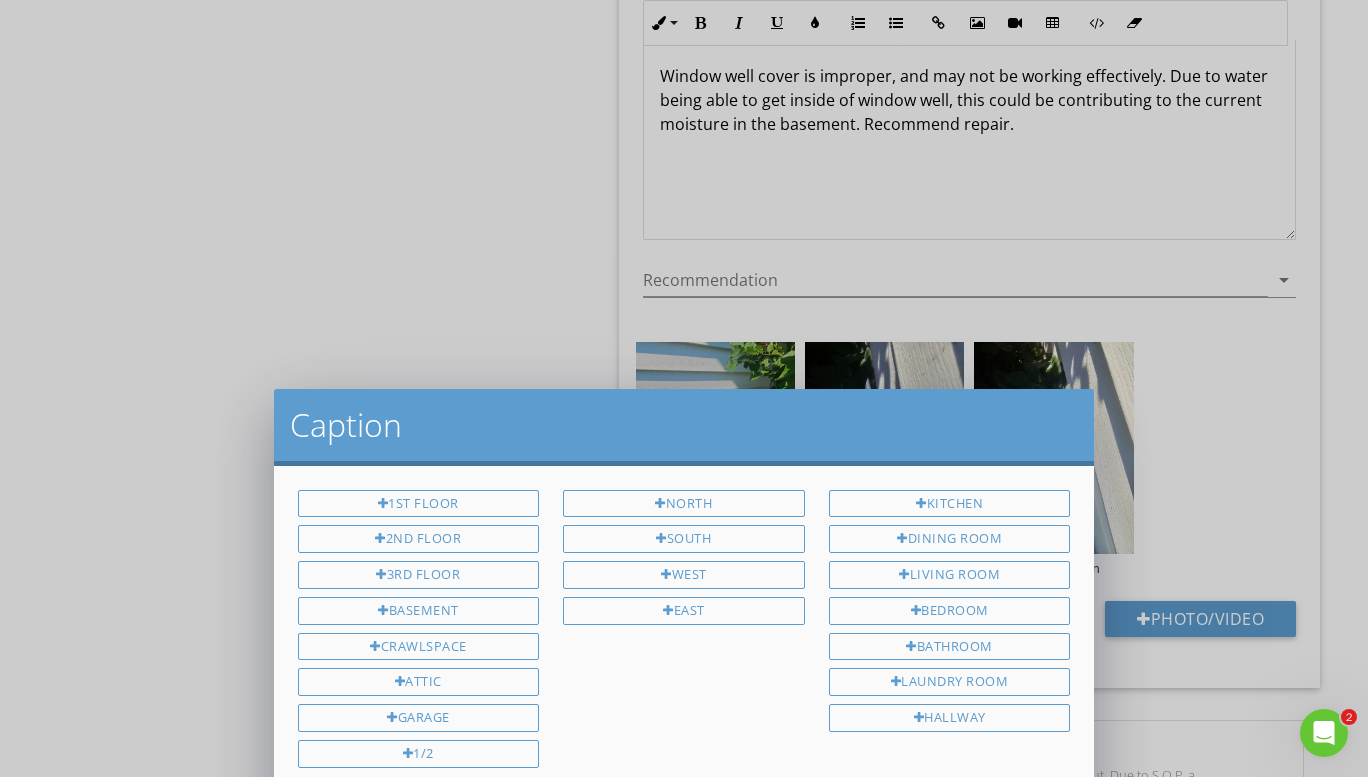 scroll, scrollTop: 0, scrollLeft: 0, axis: both 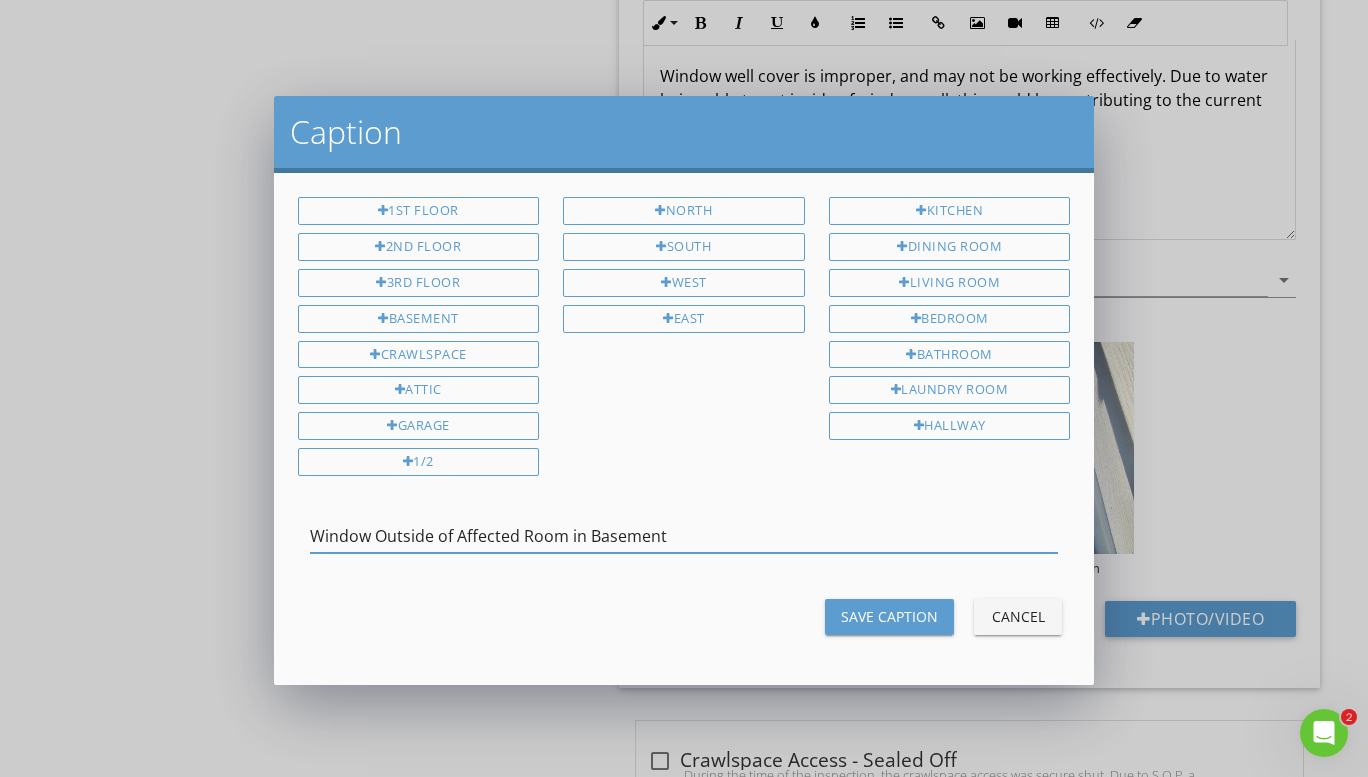type on "Window Outside of Affected Room in Basement" 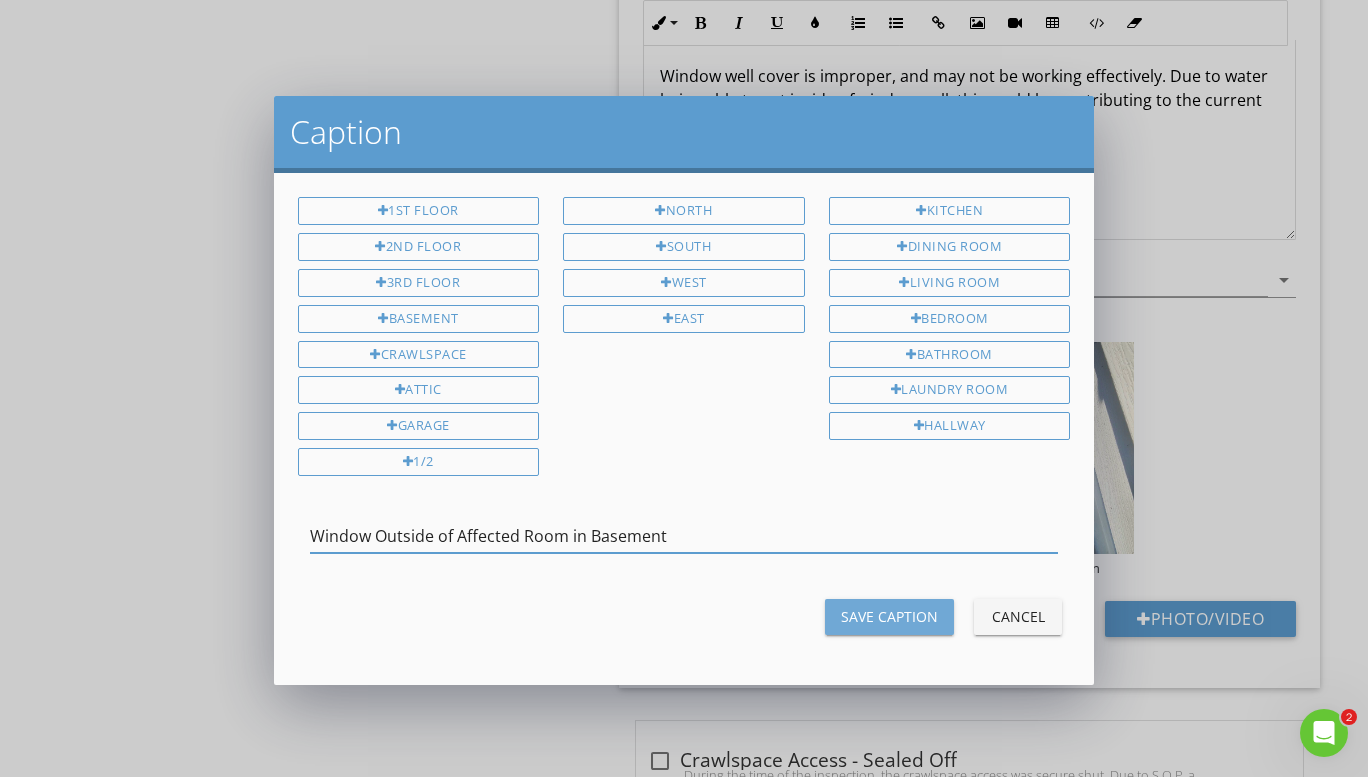click on "Save Caption" at bounding box center [889, 616] 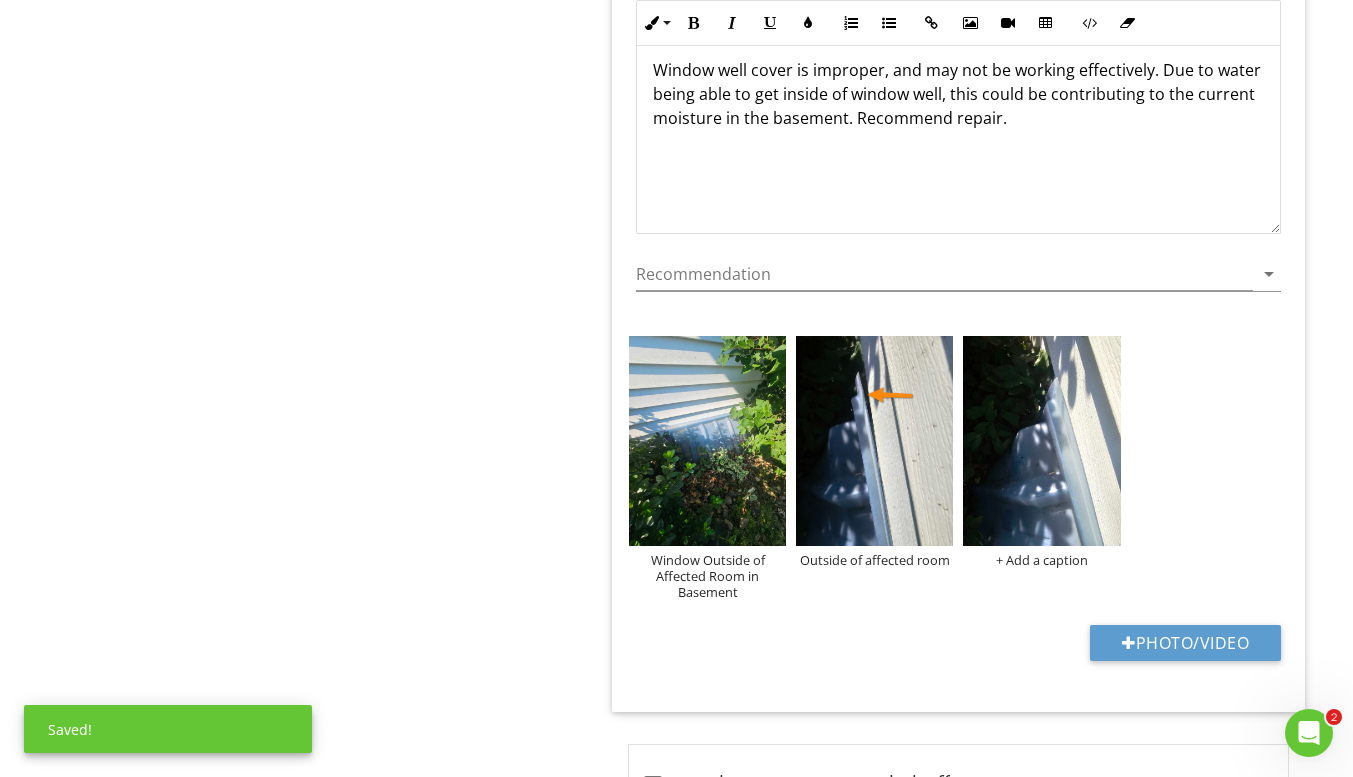 click on "Outside of affected room" at bounding box center [874, 560] 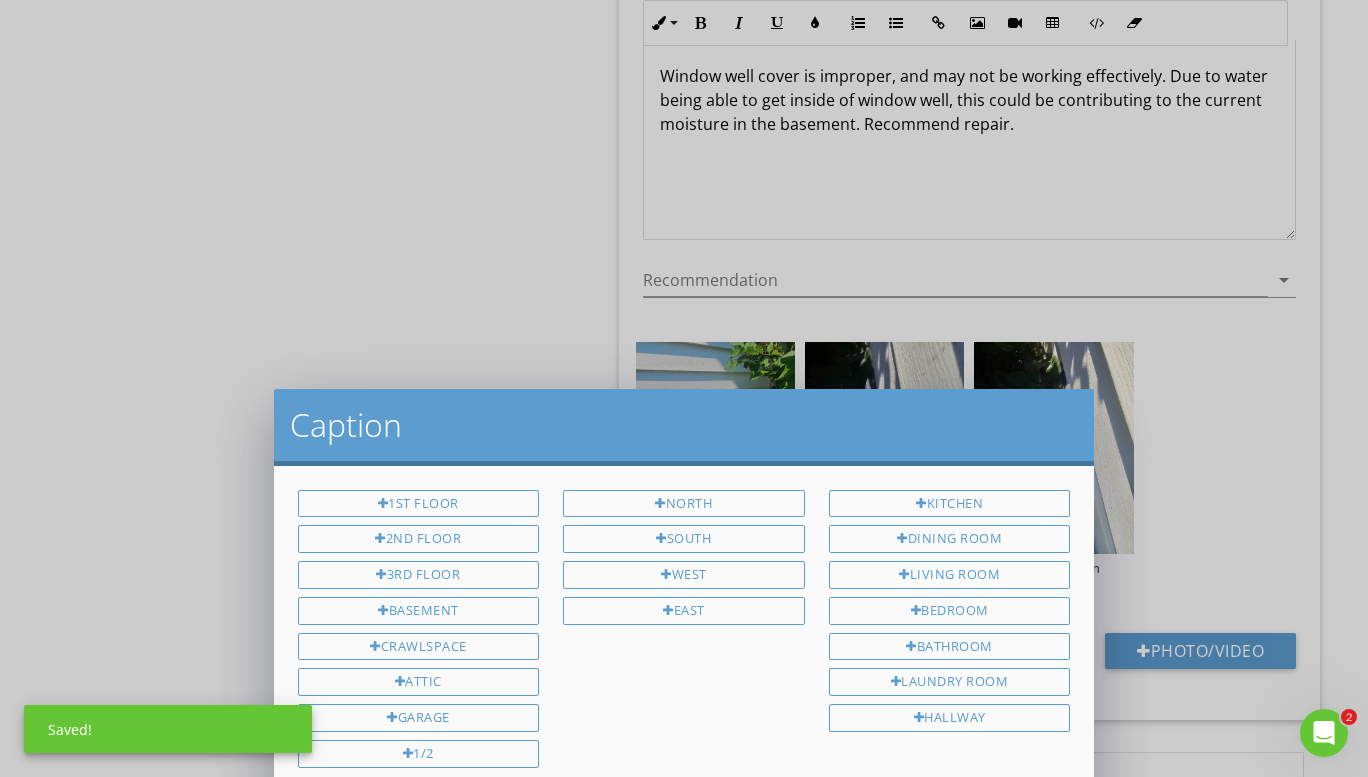 scroll, scrollTop: 0, scrollLeft: 0, axis: both 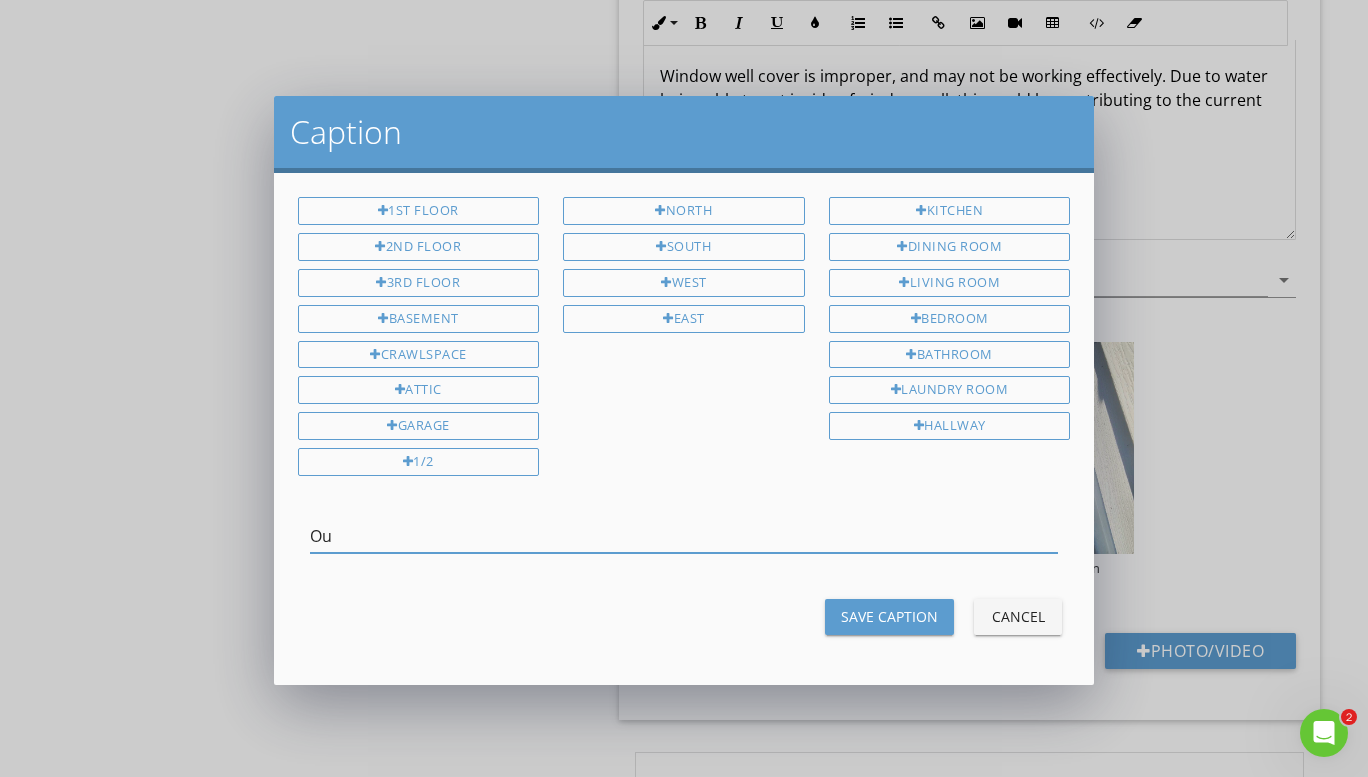 type on "O" 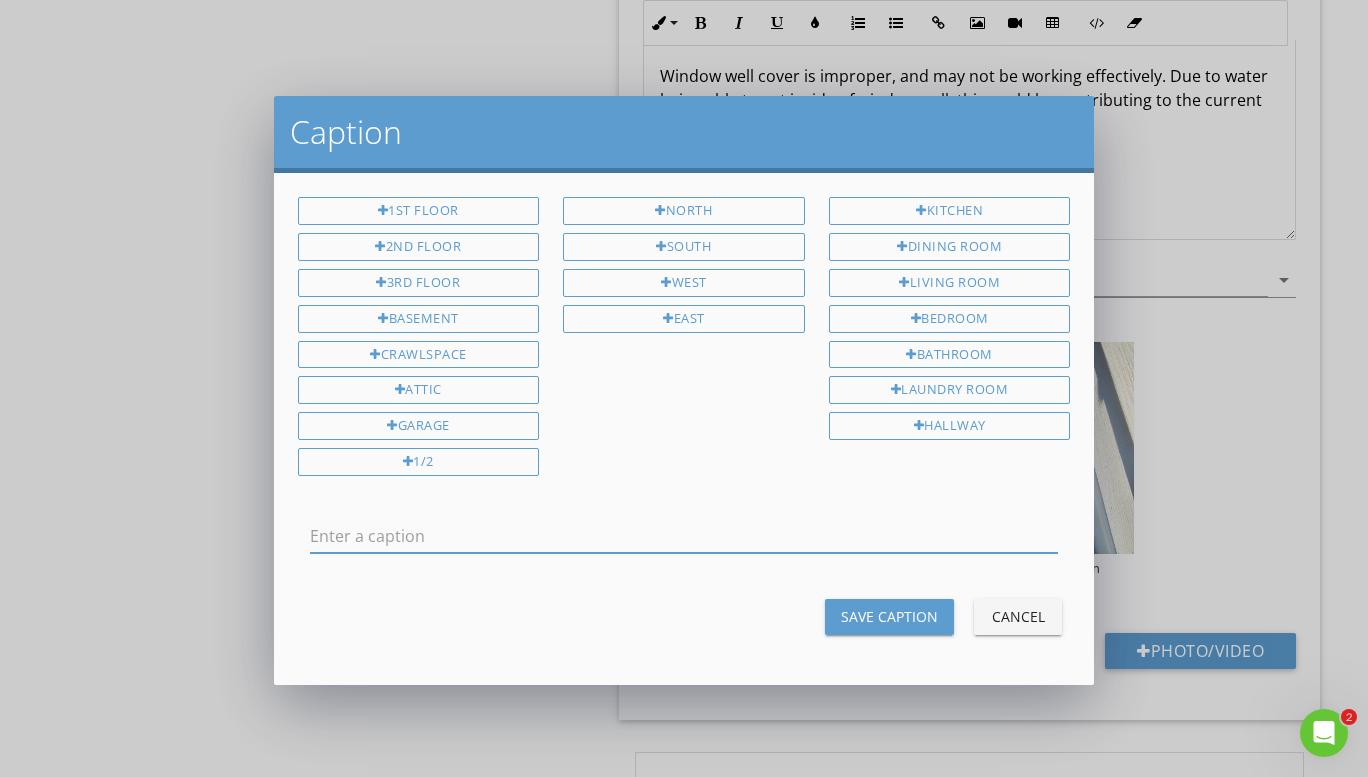 type on "S" 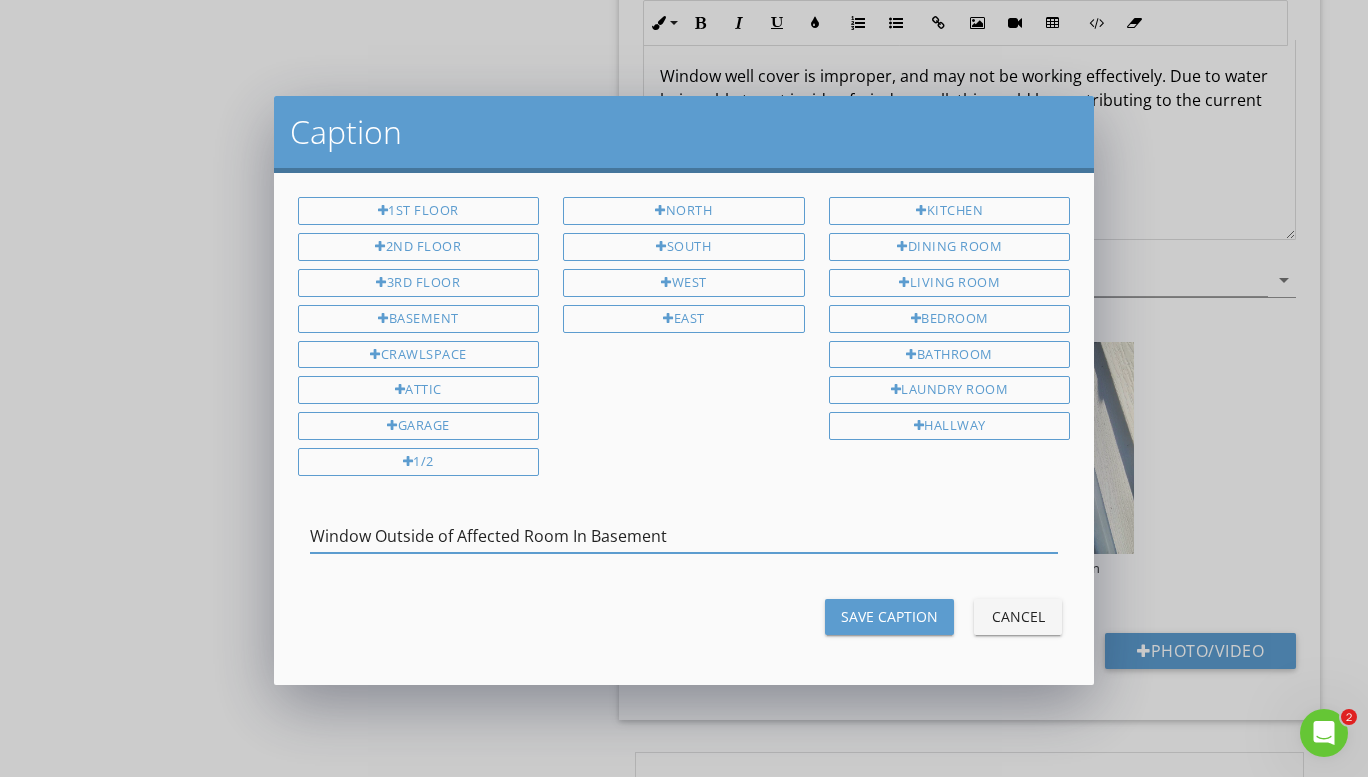 type on "Window Outside of Affected Room In Basement" 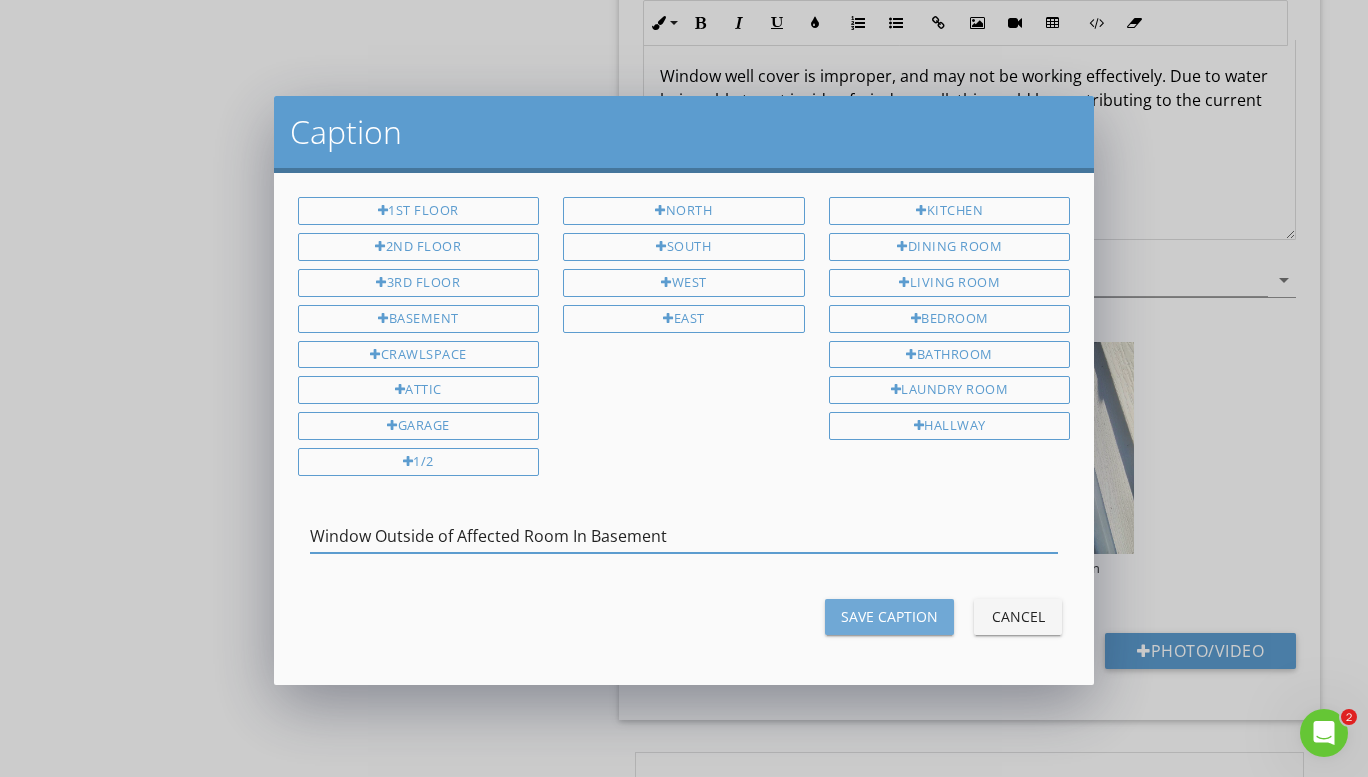 click on "Save Caption" at bounding box center (889, 617) 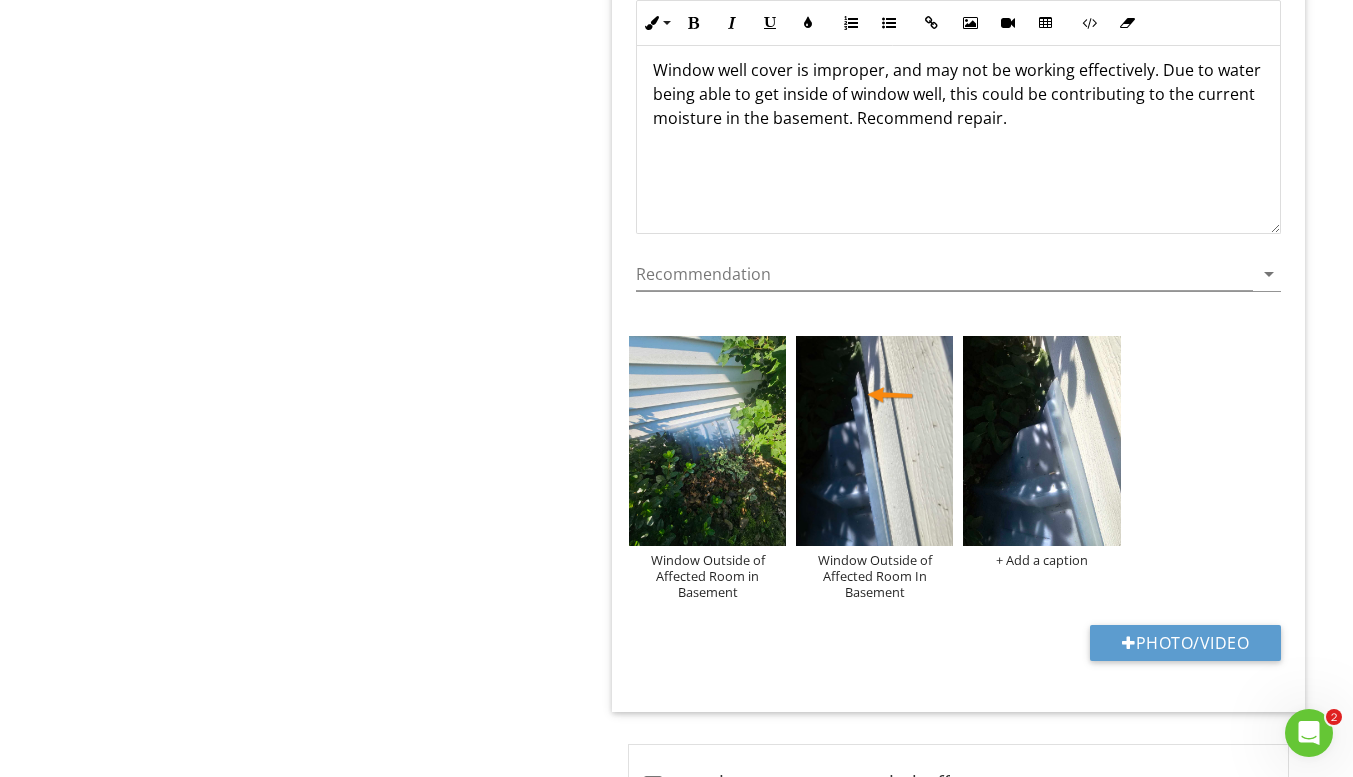 click on "Window Outside of Affected Room In Basement" at bounding box center (874, 576) 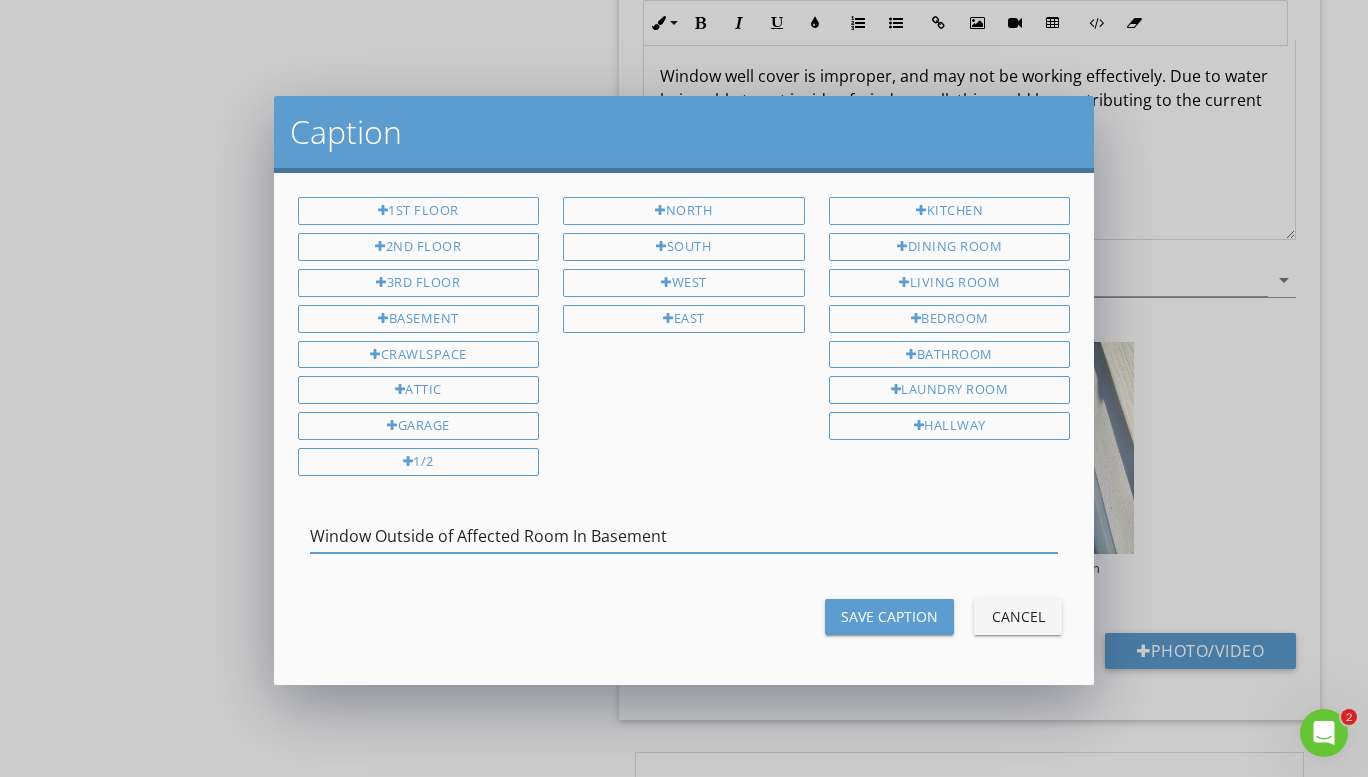 drag, startPoint x: 668, startPoint y: 524, endPoint x: 228, endPoint y: 491, distance: 441.23578 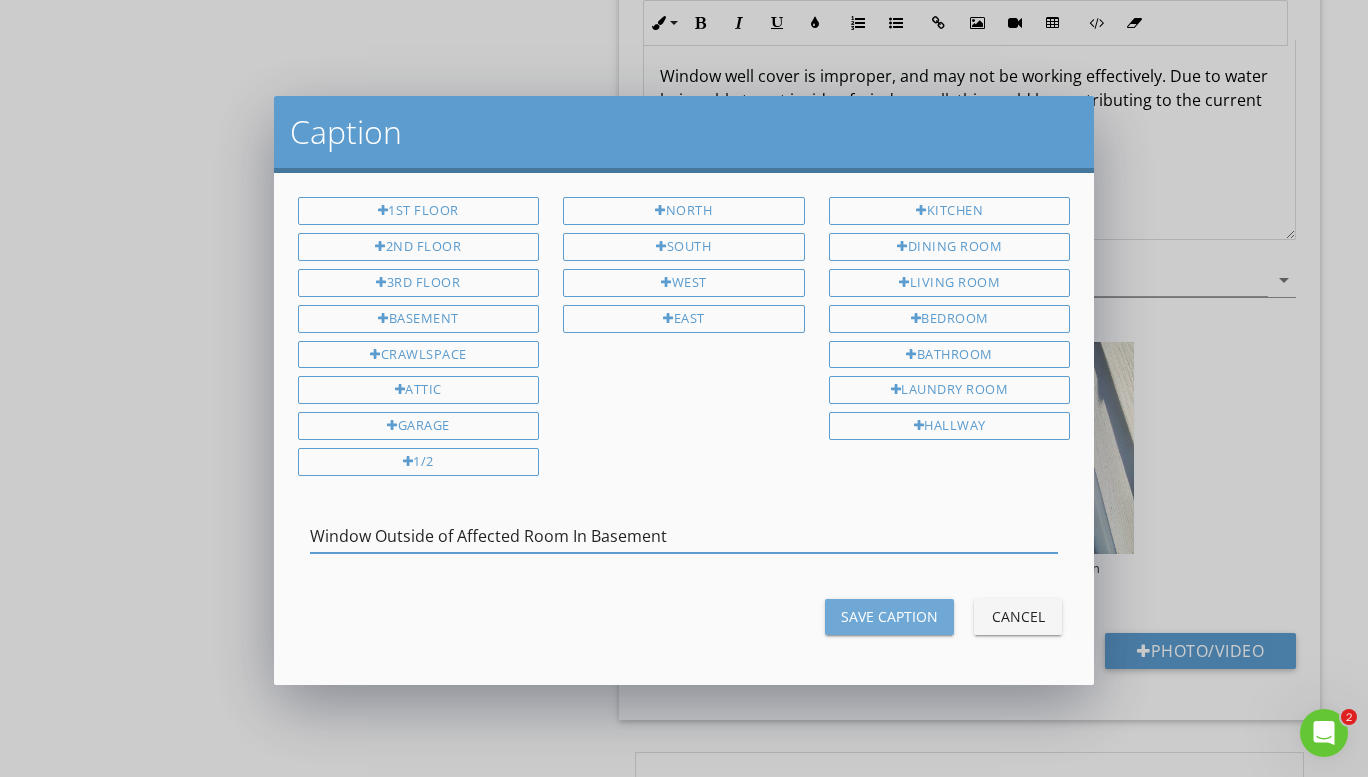click on "Save Caption" at bounding box center [889, 616] 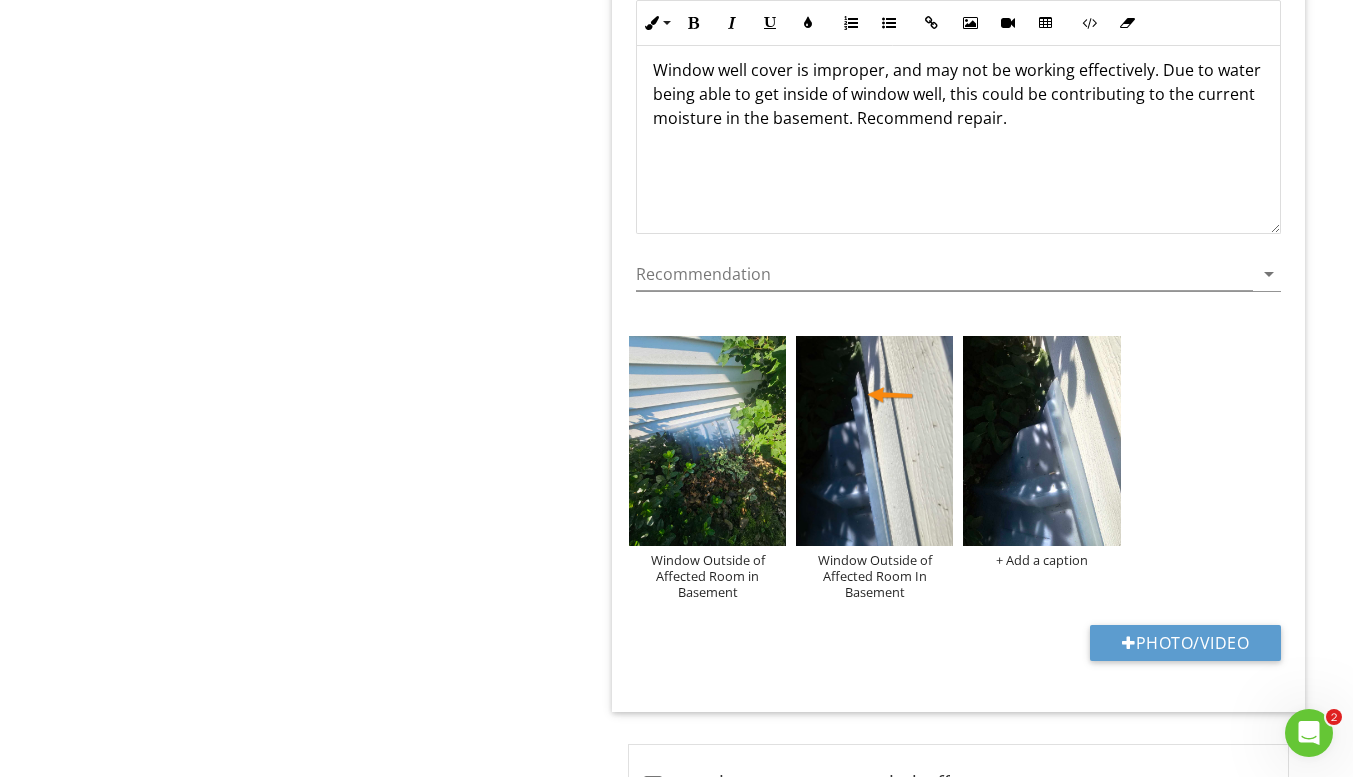 click on "+ Add a caption" at bounding box center [1041, 560] 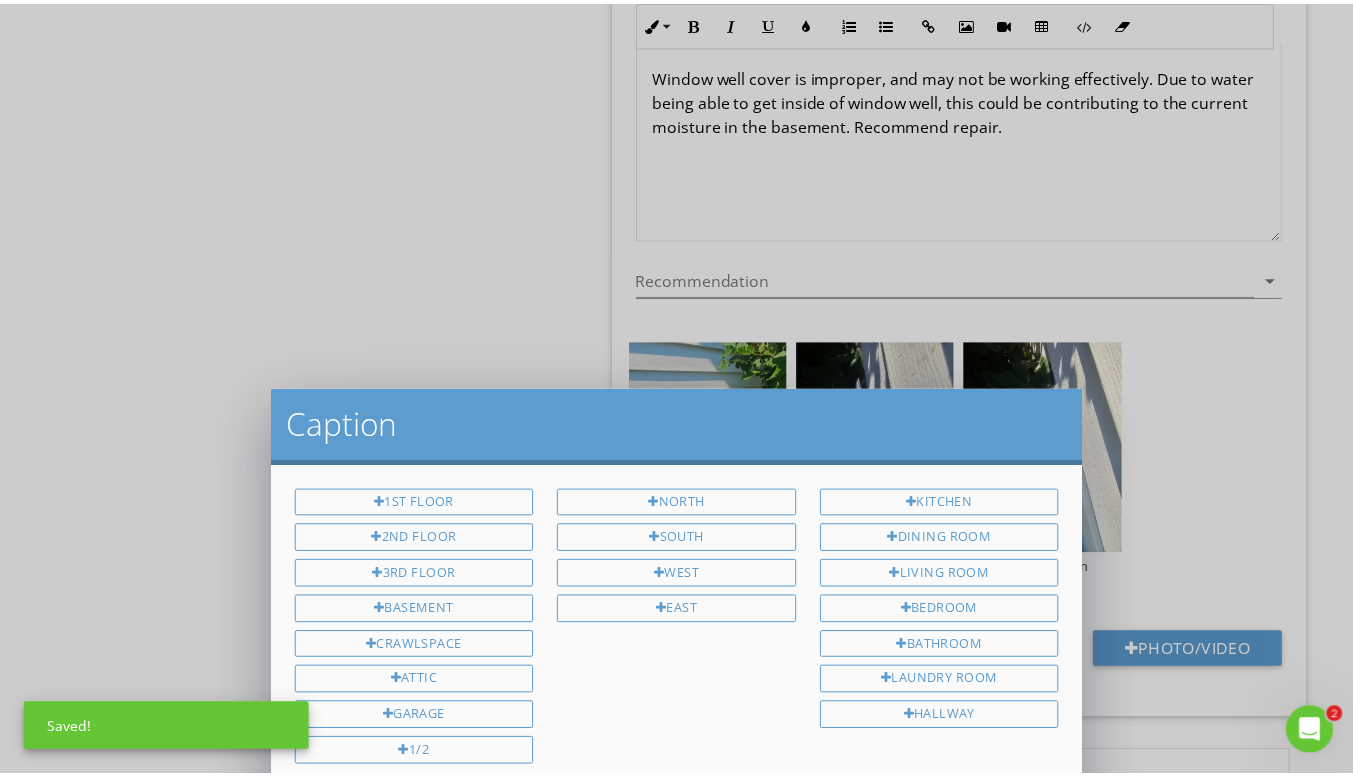 scroll, scrollTop: 0, scrollLeft: 0, axis: both 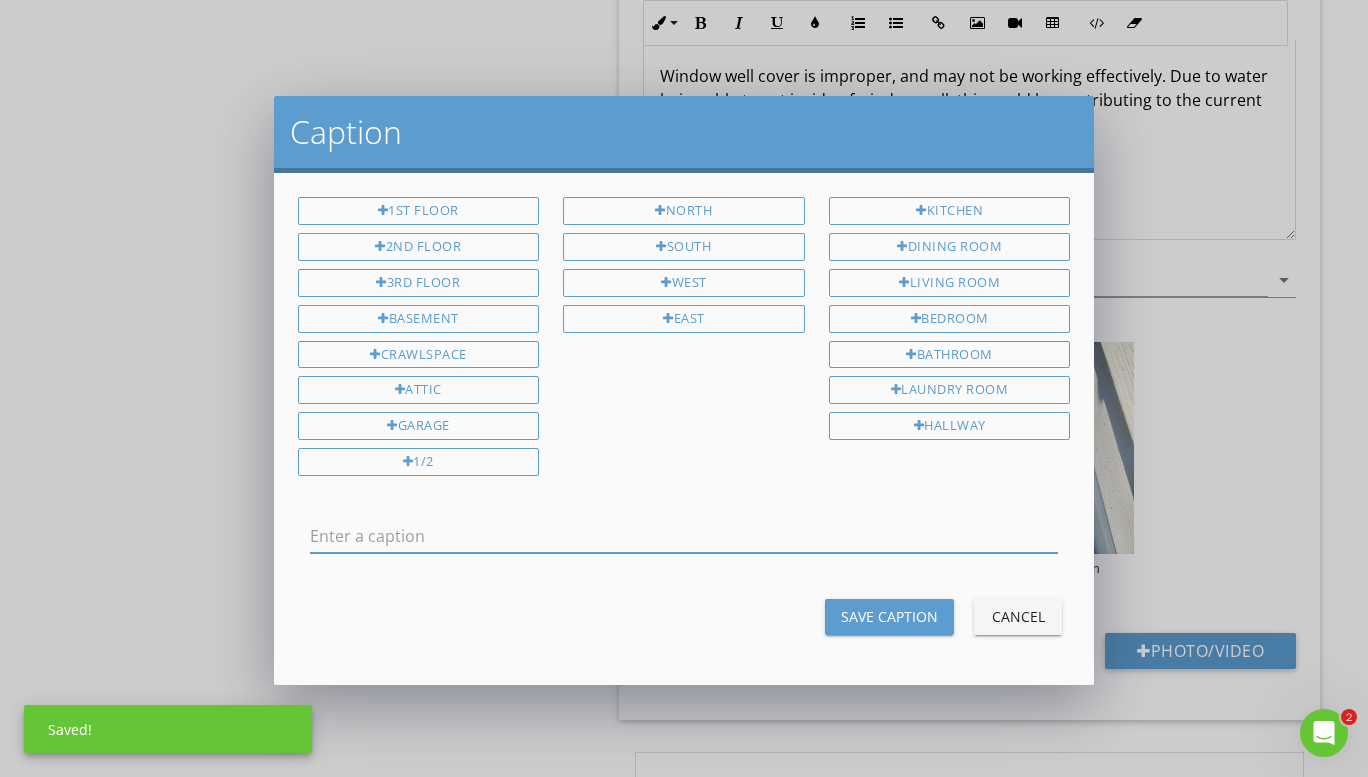 click at bounding box center (684, 536) 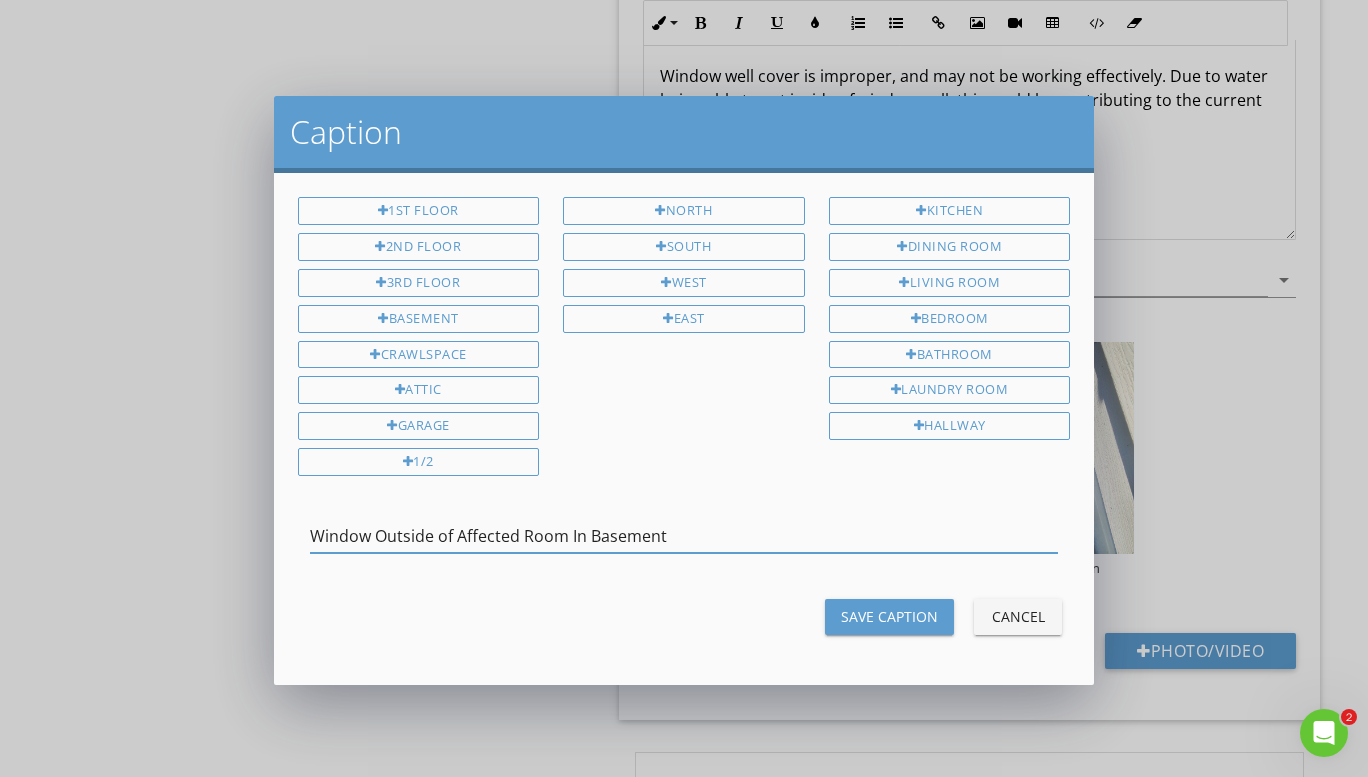 type on "Window Outside of Affected Room In Basement" 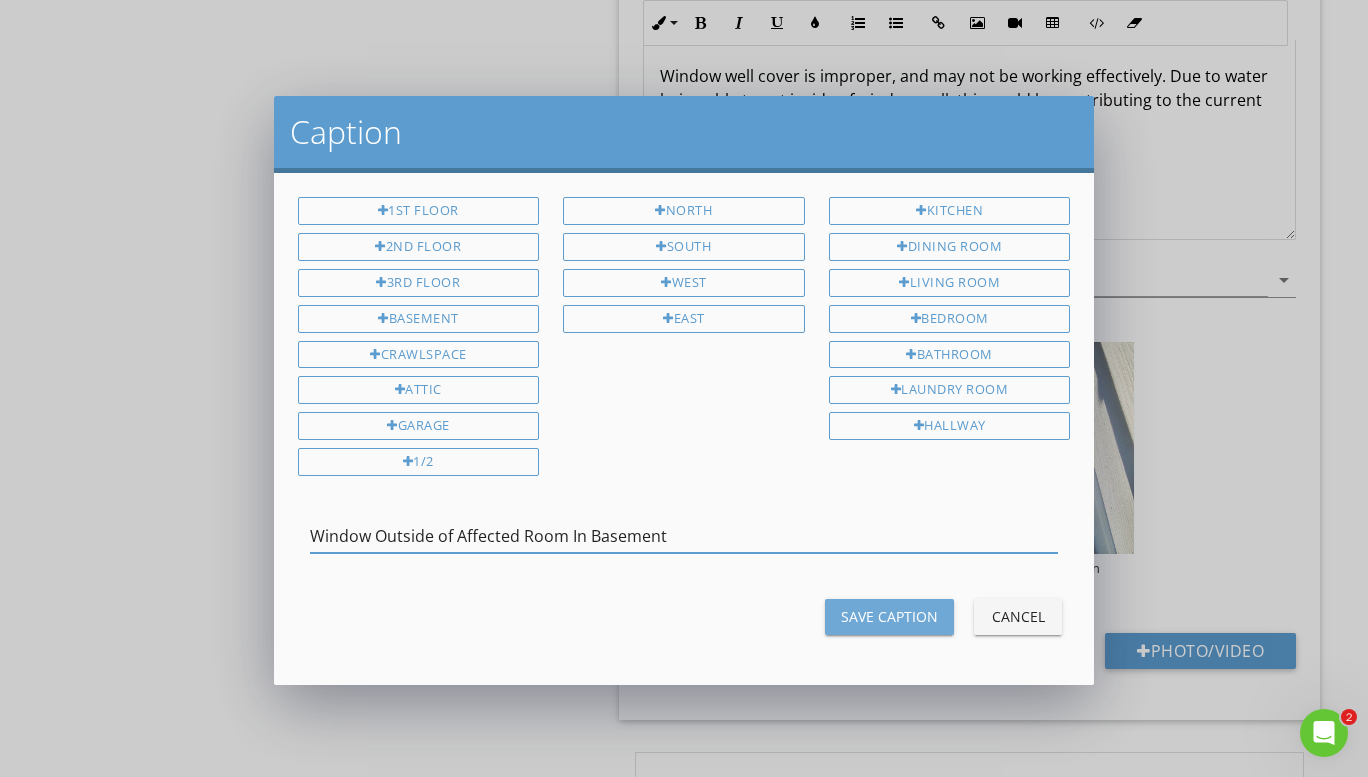 click on "Save Caption" at bounding box center [889, 616] 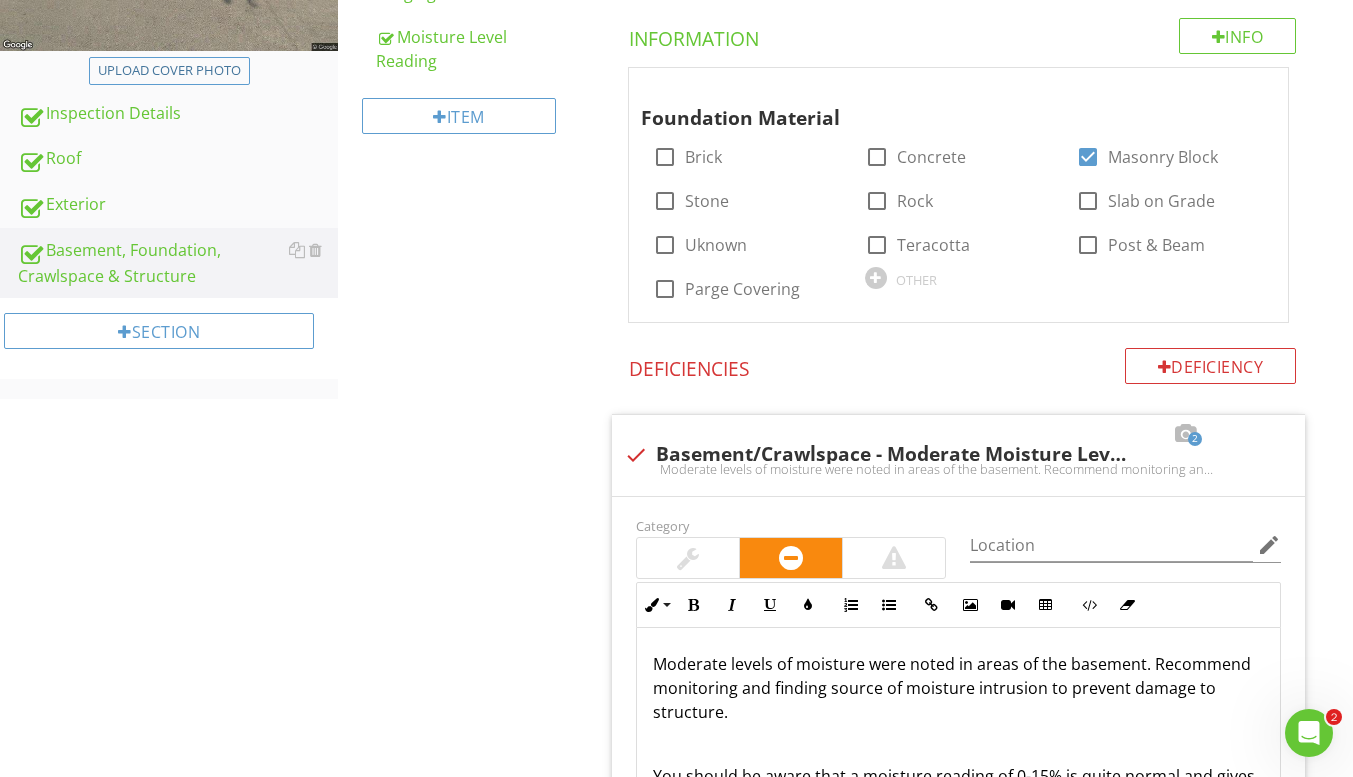 scroll, scrollTop: 200, scrollLeft: 0, axis: vertical 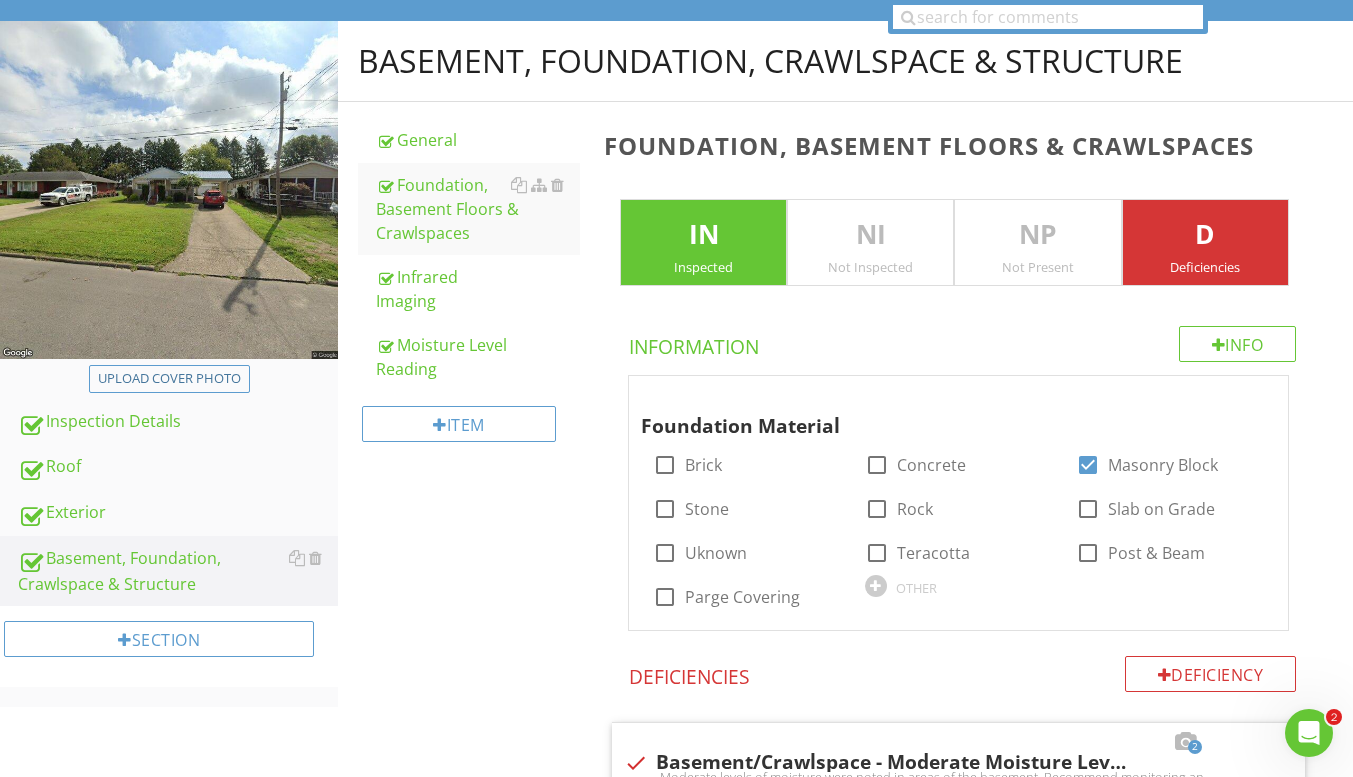 click on "Infrared Imaging" at bounding box center (478, 289) 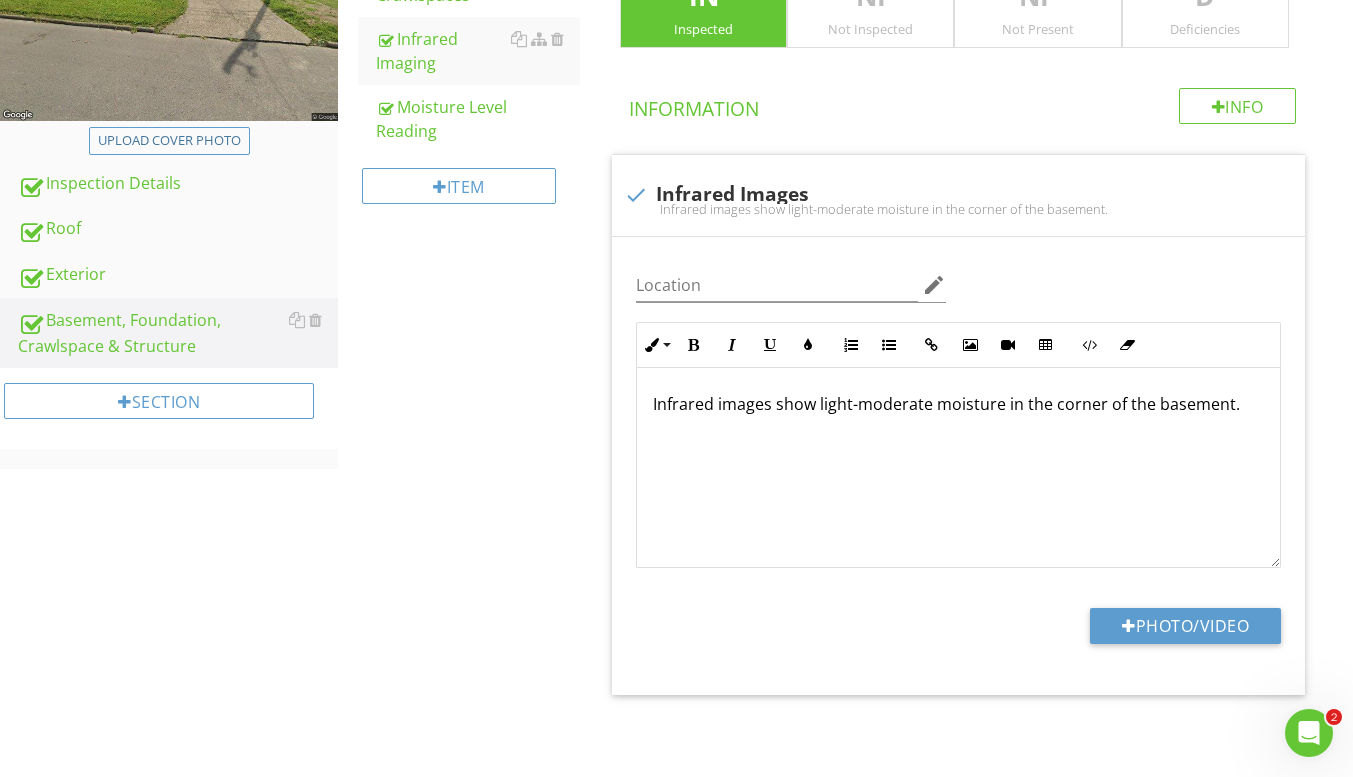 scroll, scrollTop: 0, scrollLeft: 0, axis: both 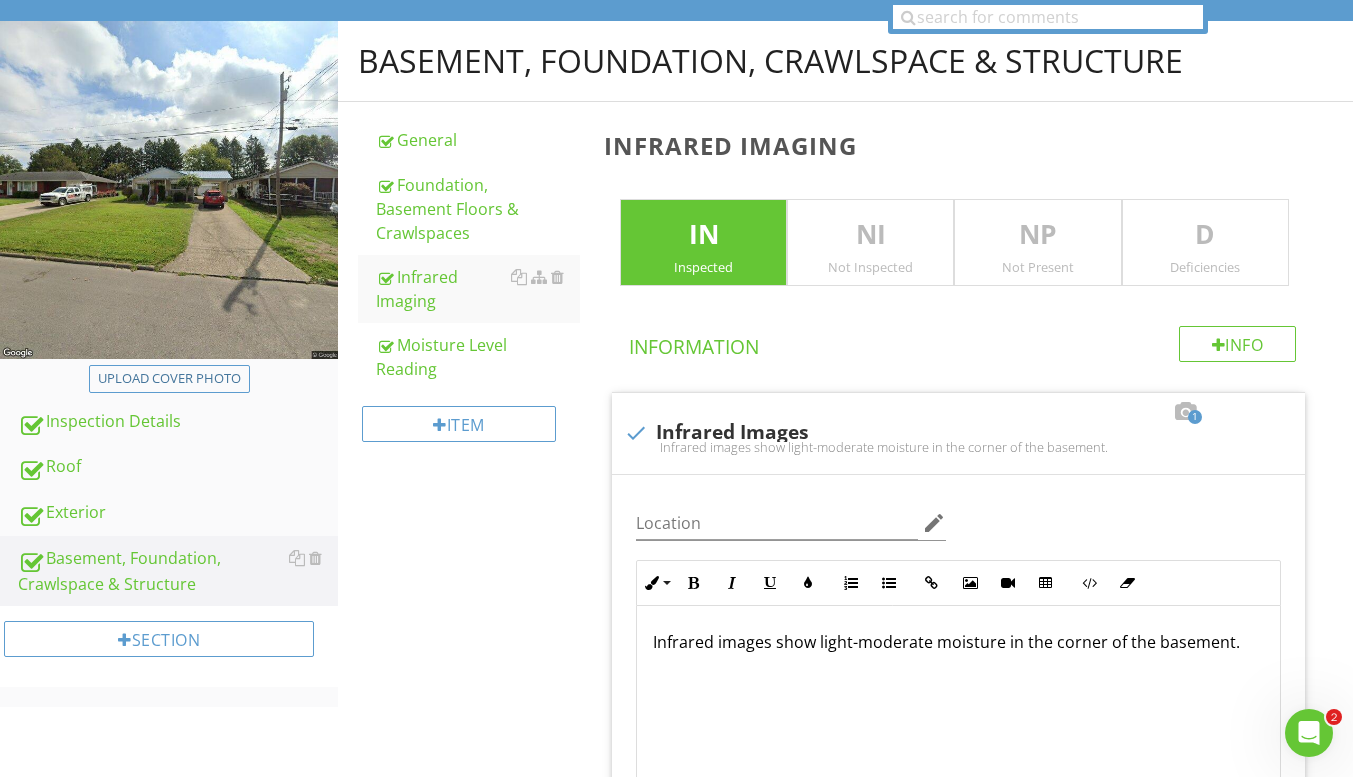 click on "Infrared Imaging" at bounding box center (478, 289) 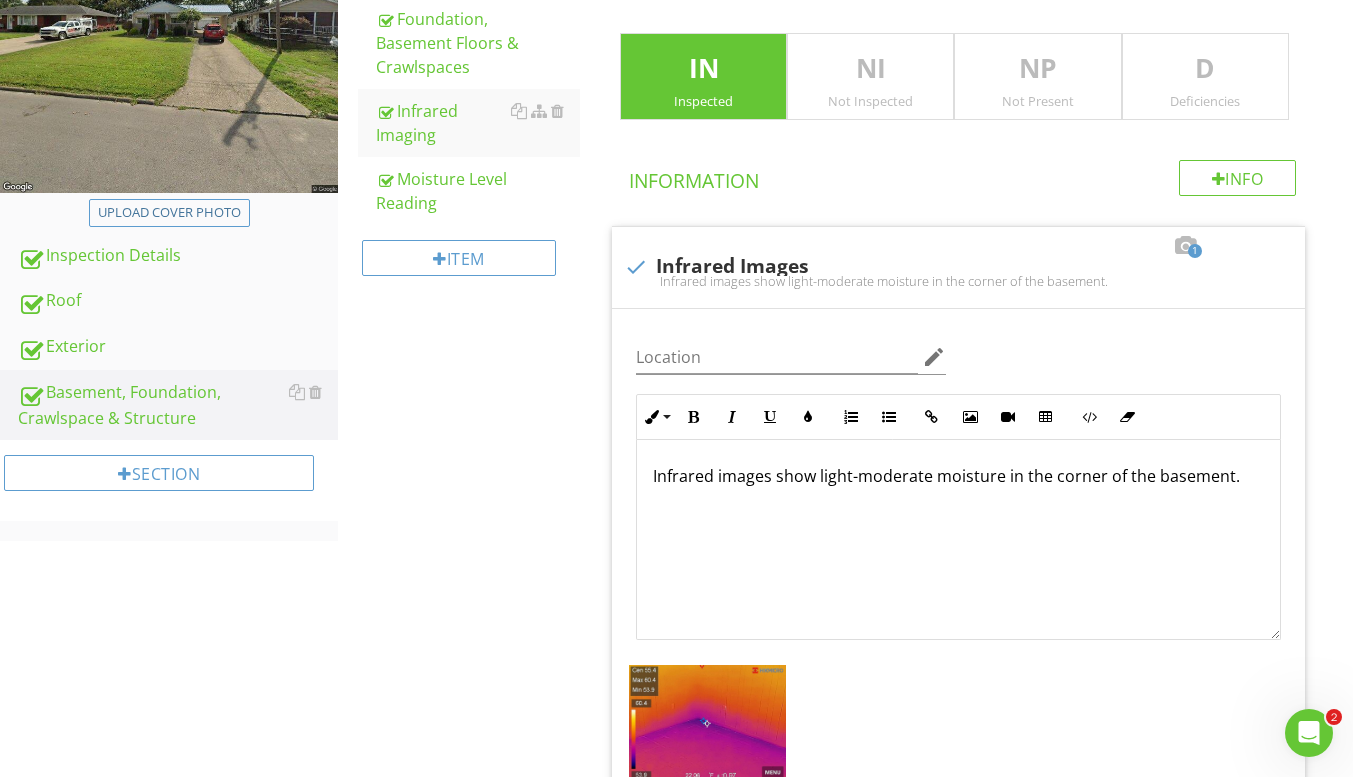 scroll, scrollTop: 288, scrollLeft: 0, axis: vertical 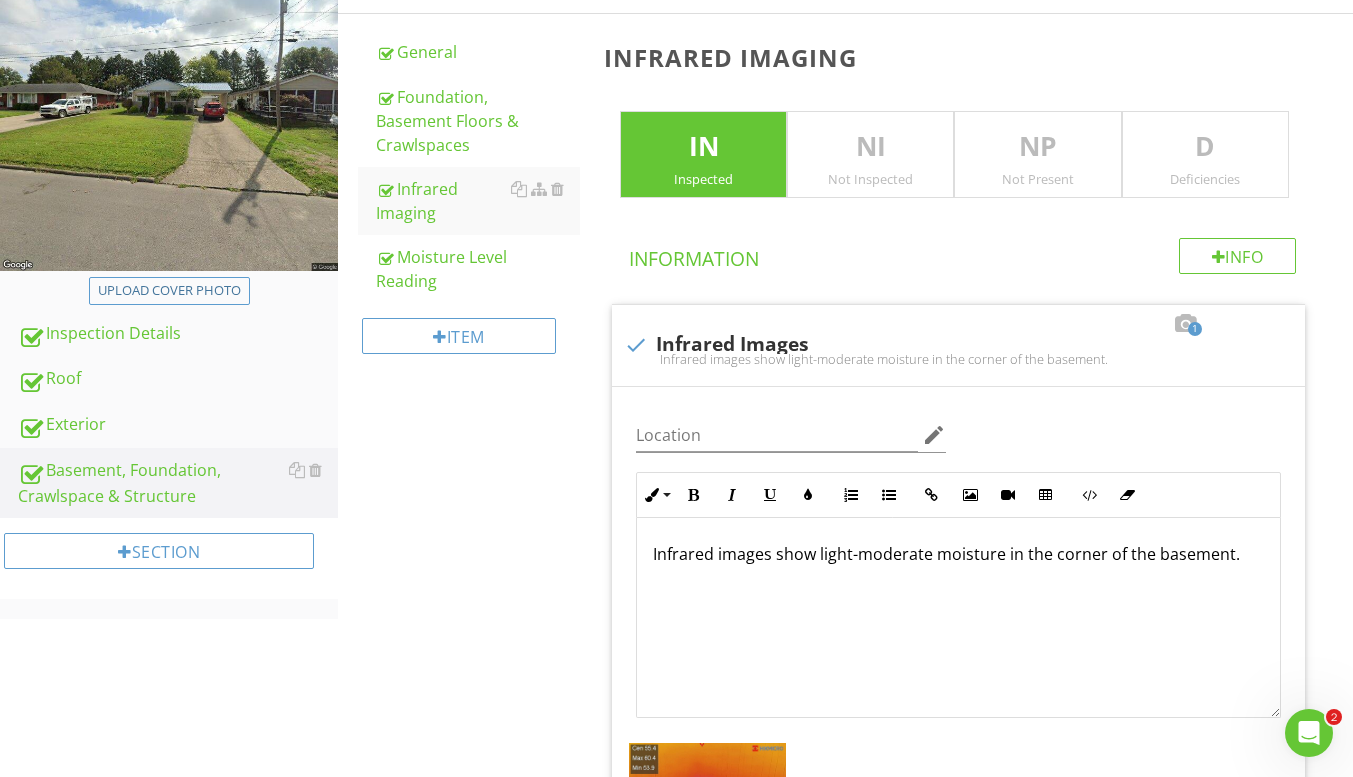 click on "Moisture Level Reading" at bounding box center (478, 269) 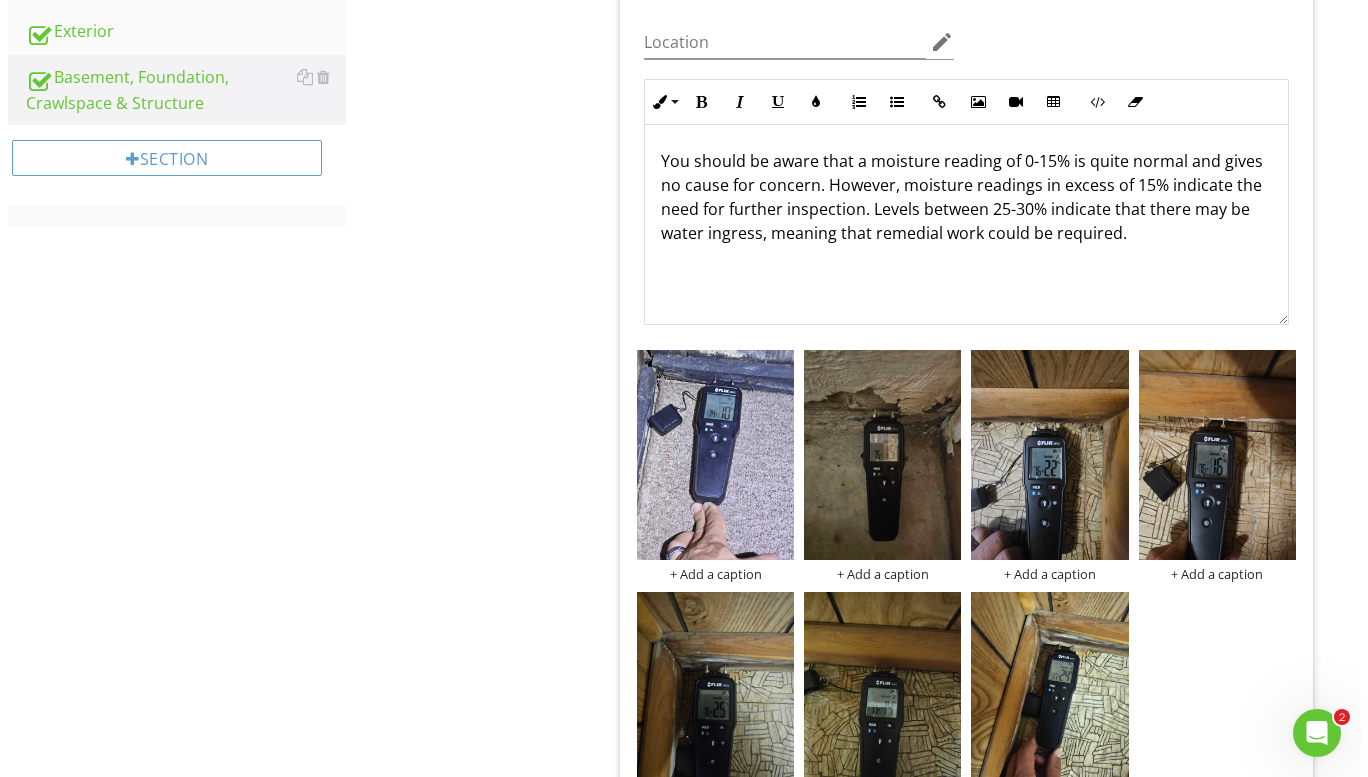 scroll, scrollTop: 688, scrollLeft: 0, axis: vertical 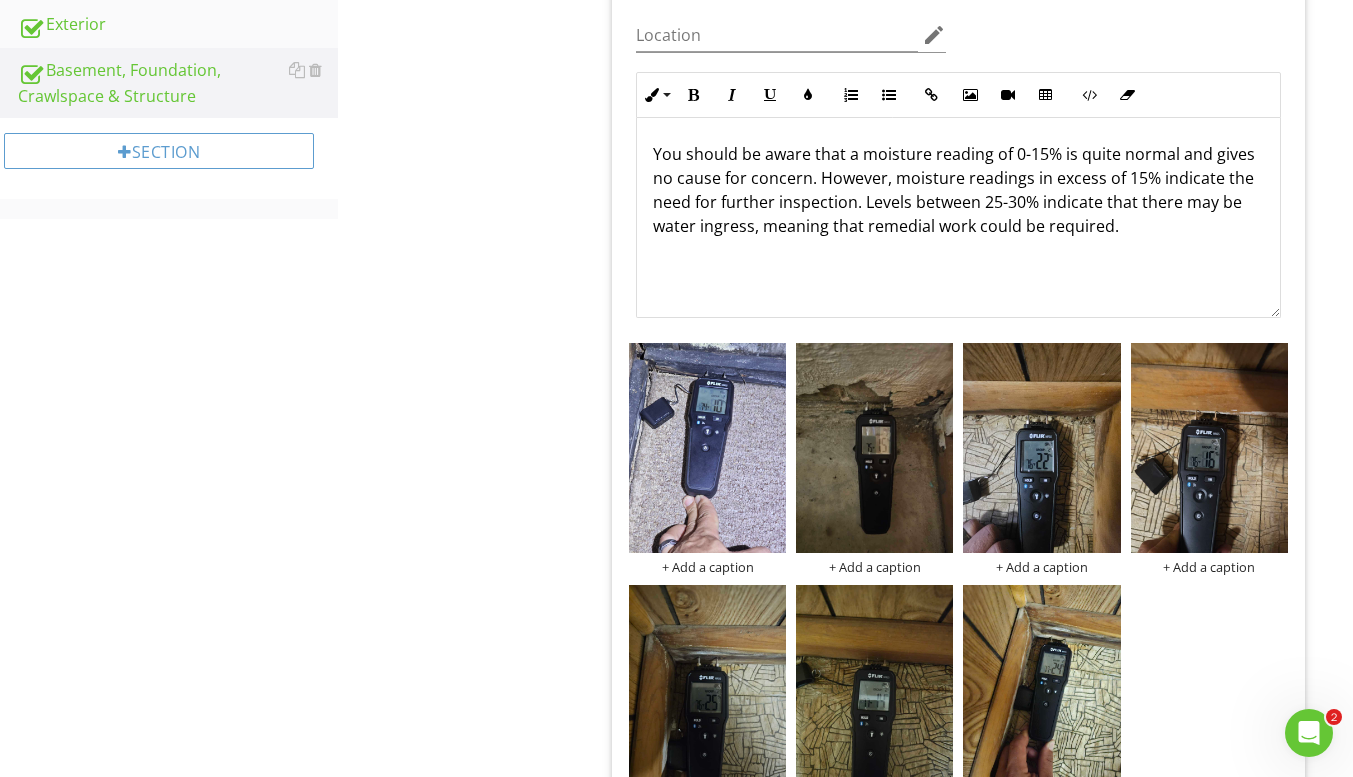 click on "+ Add a caption" at bounding box center (707, 567) 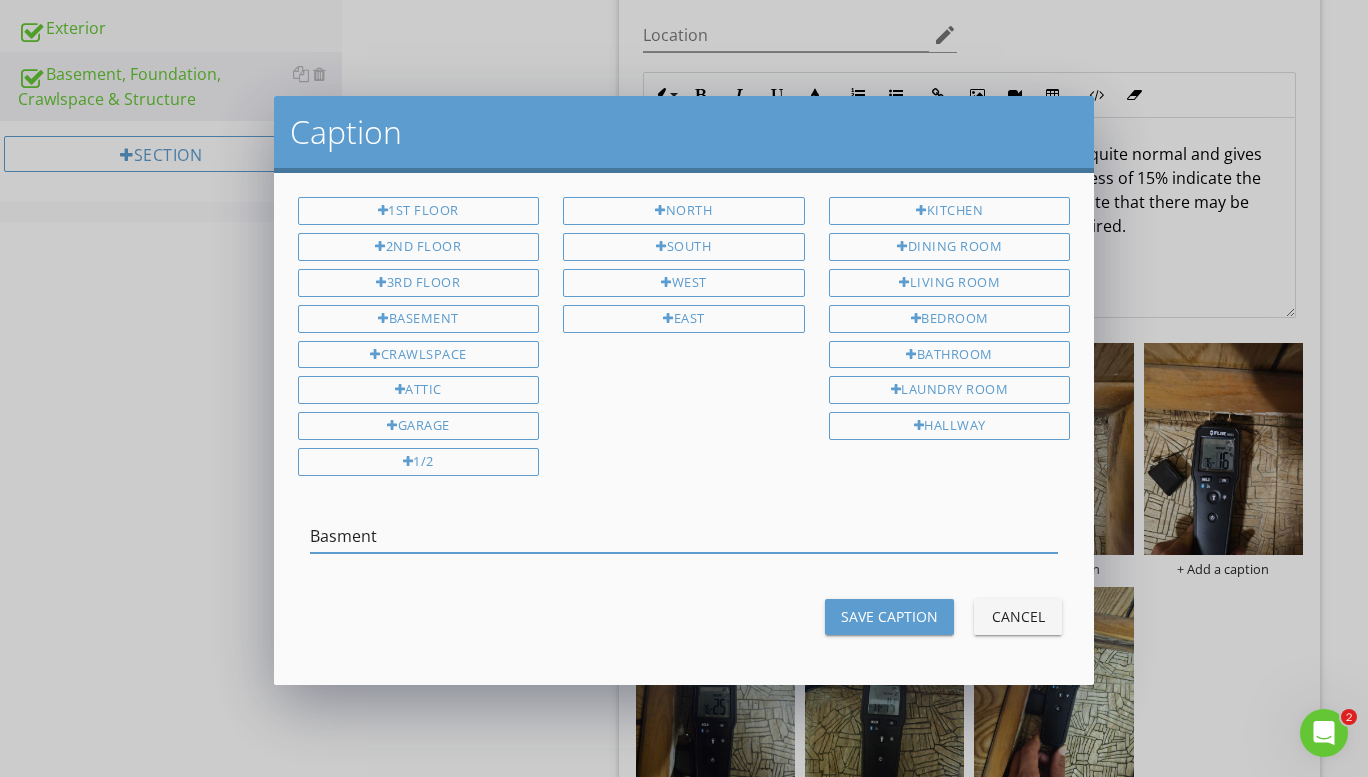 type on "Basment" 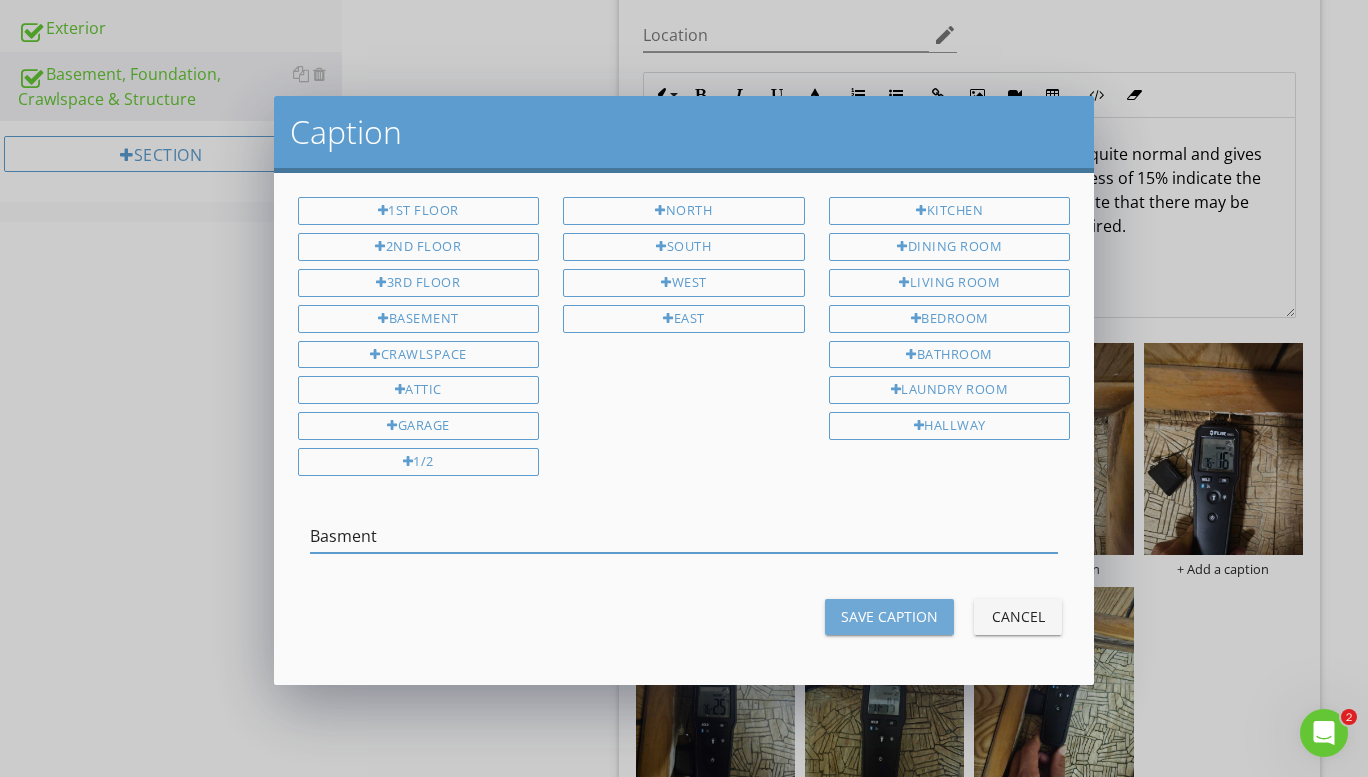 click on "Save Caption" at bounding box center [889, 616] 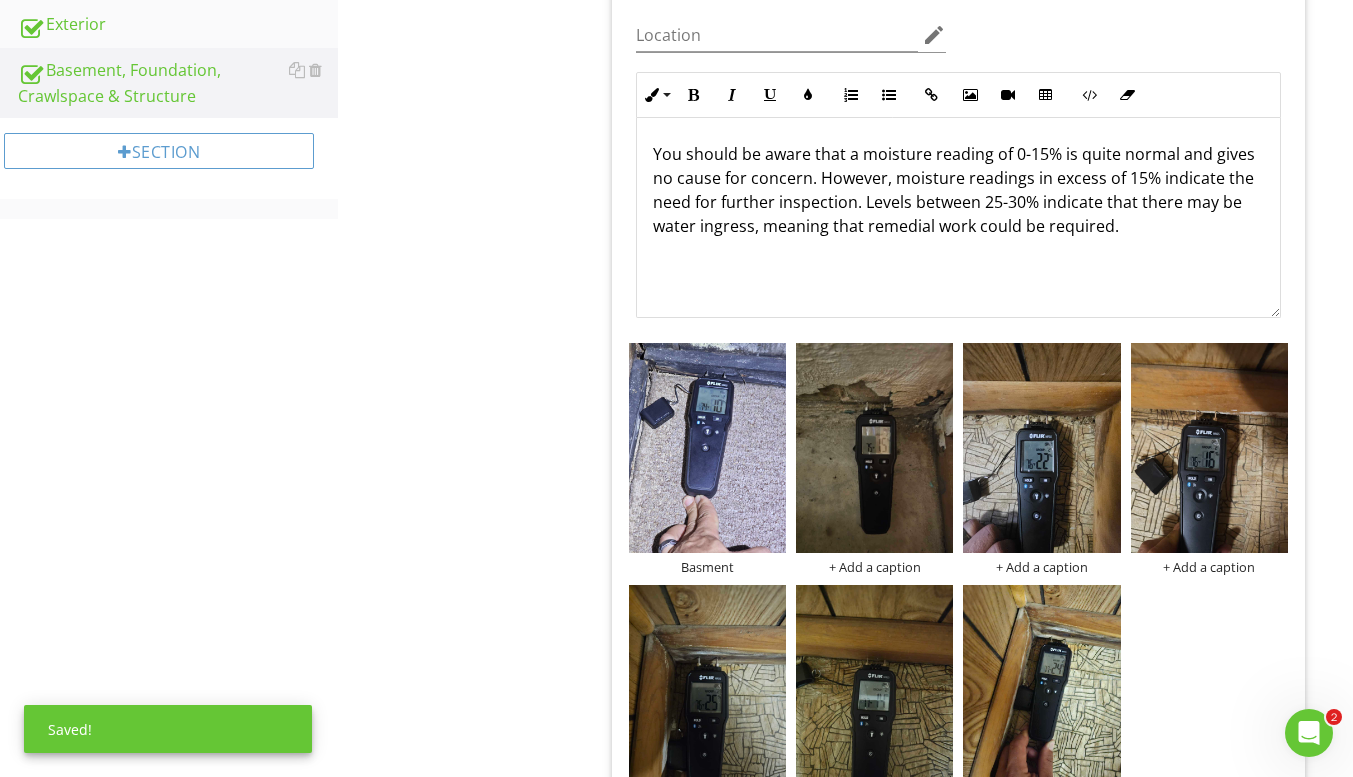 click on "+ Add a caption" at bounding box center (874, 567) 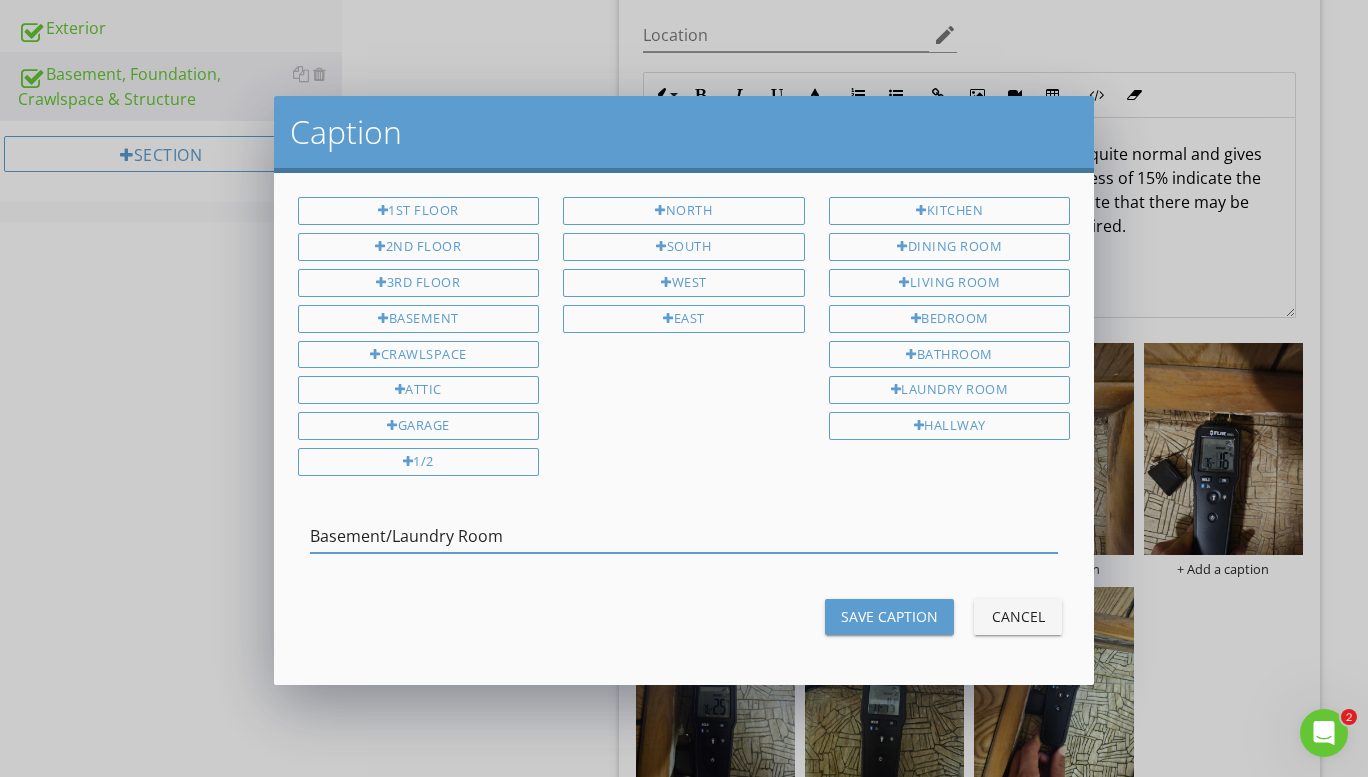 type on "Basement/Laundry Room" 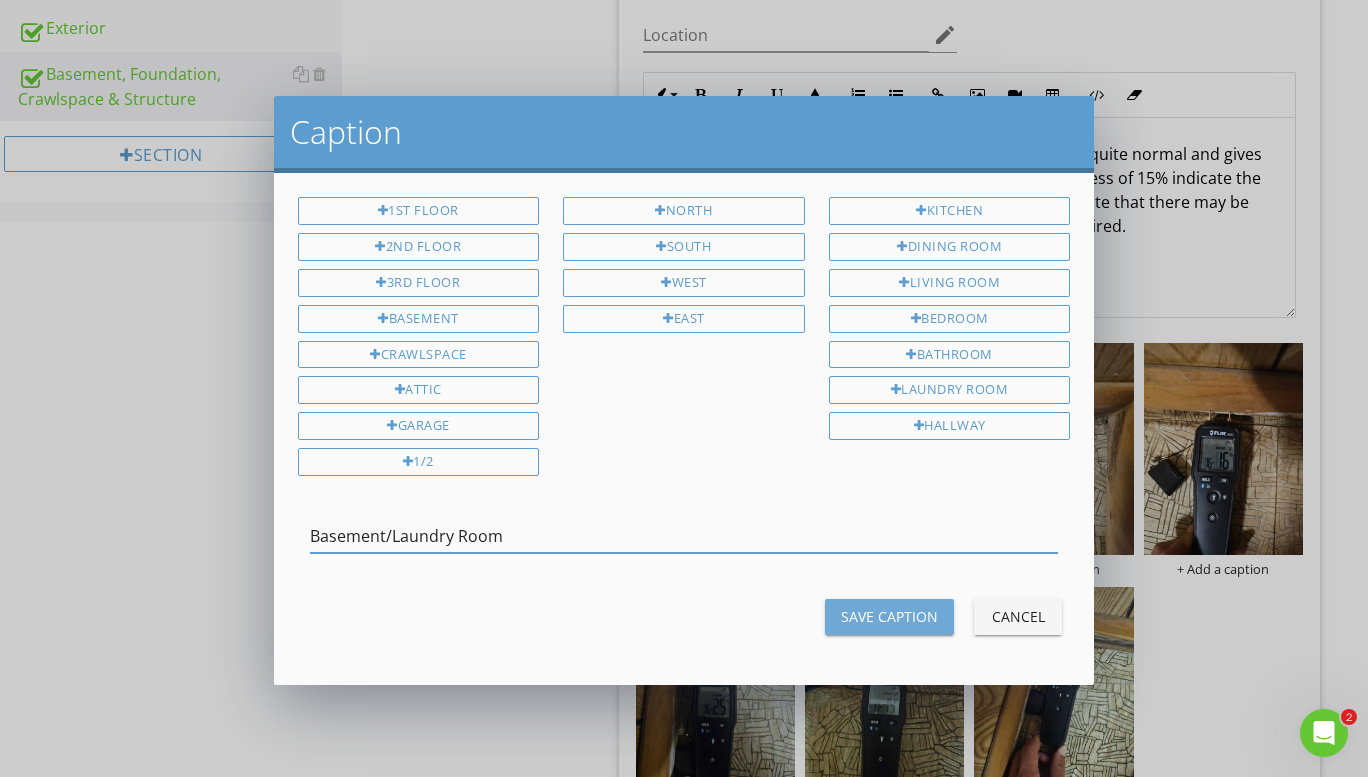 click on "Save Caption" at bounding box center [889, 616] 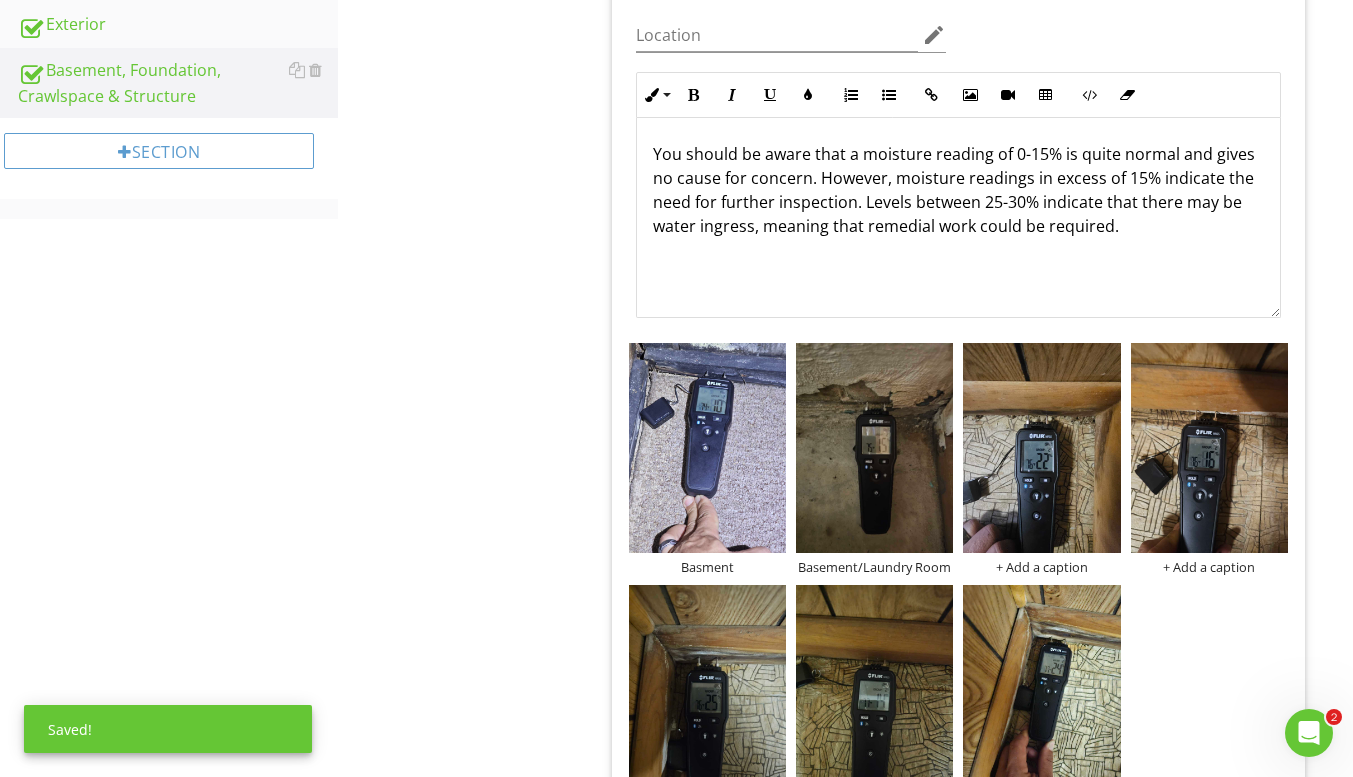 click on "+ Add a caption" at bounding box center [1041, 567] 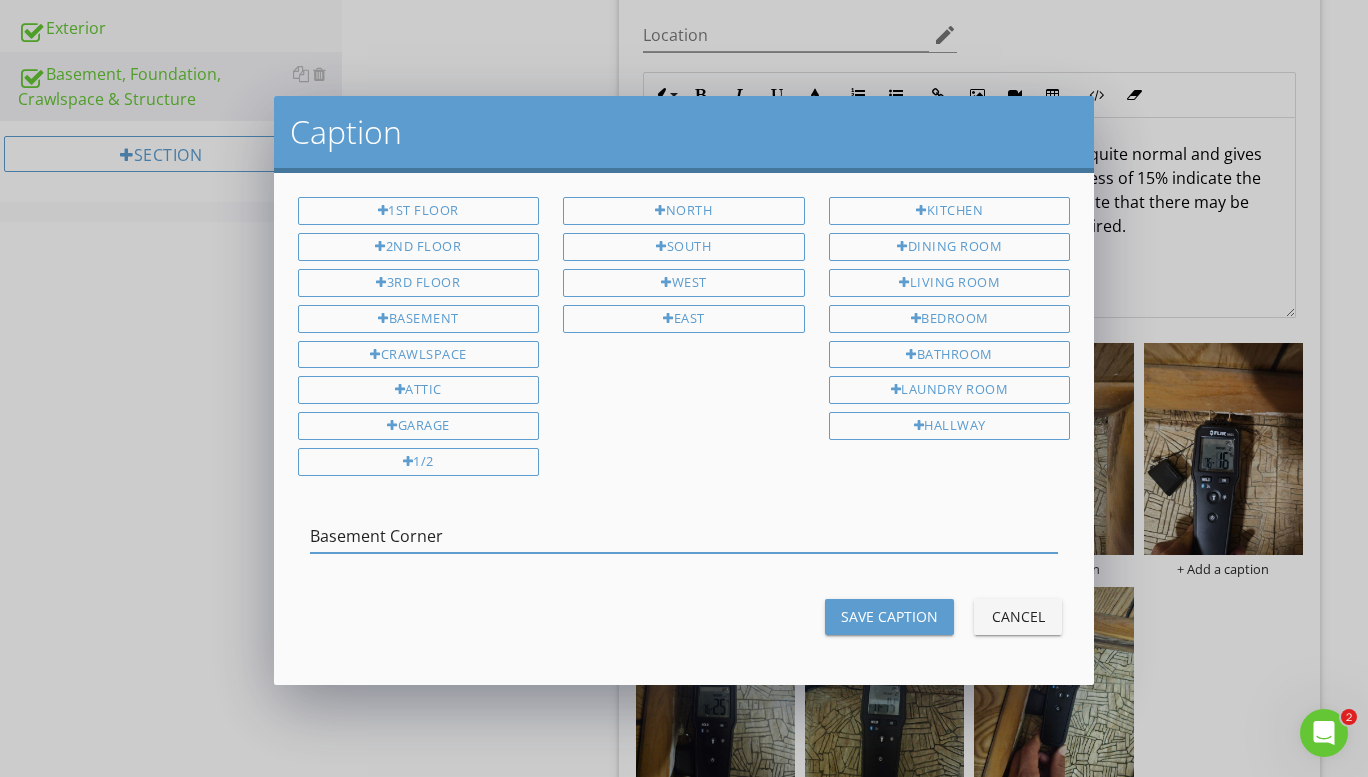 type on "Basement Corner" 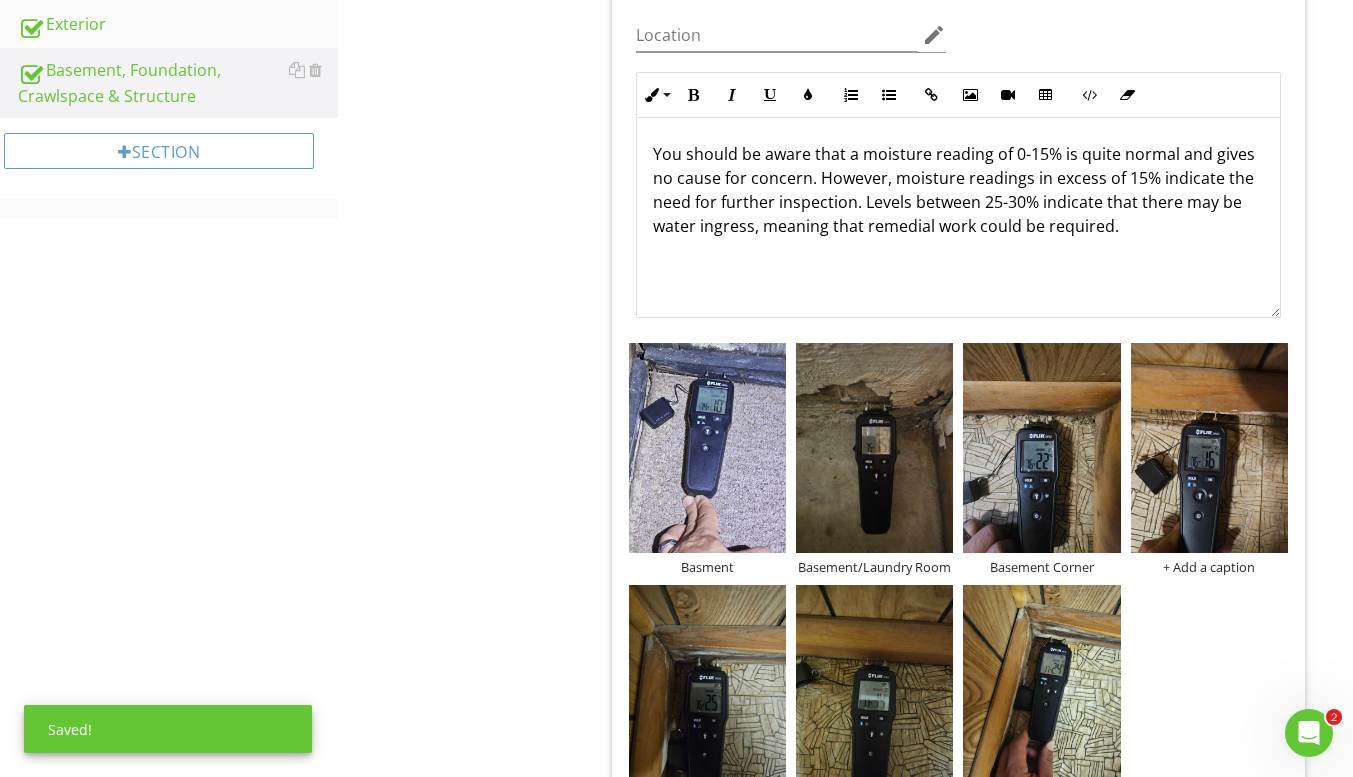 click on "+ Add a caption" at bounding box center (1209, 567) 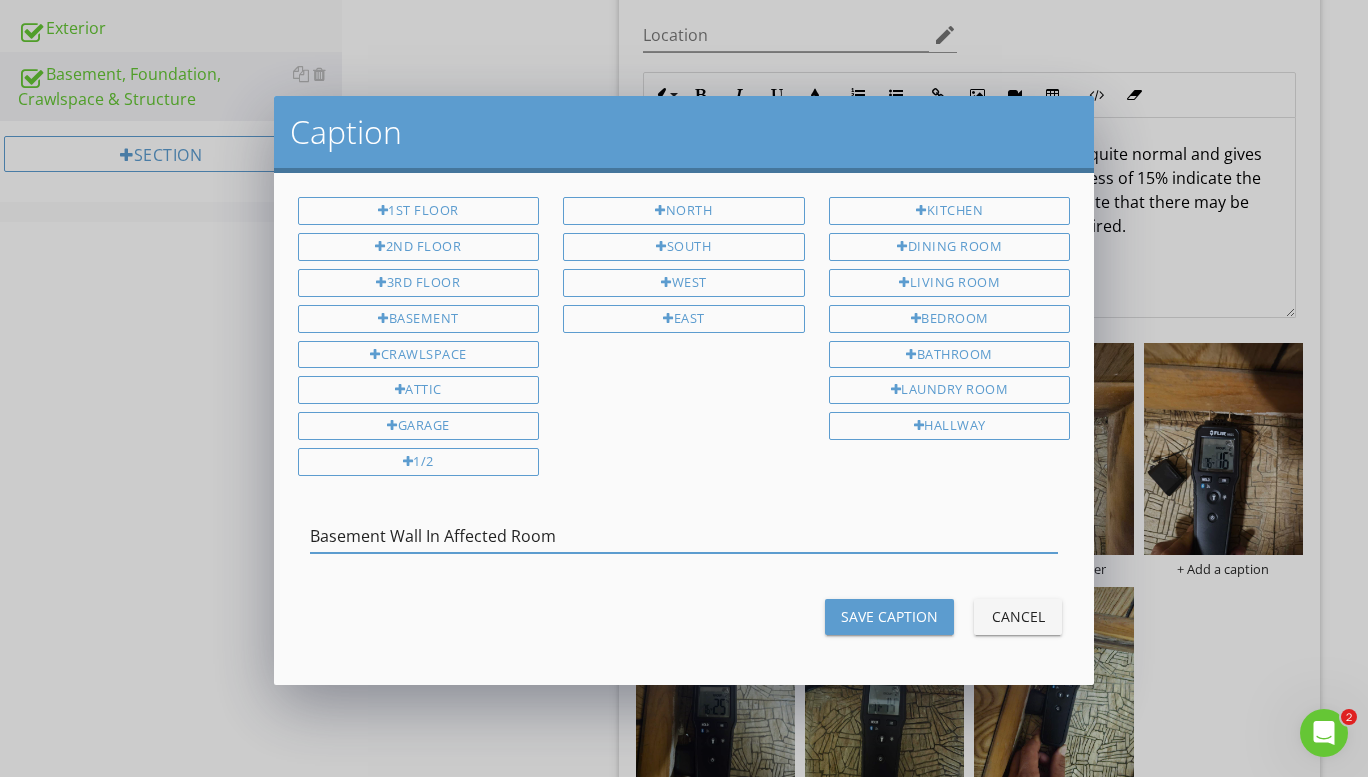 type on "Basement Wall In Affected Room" 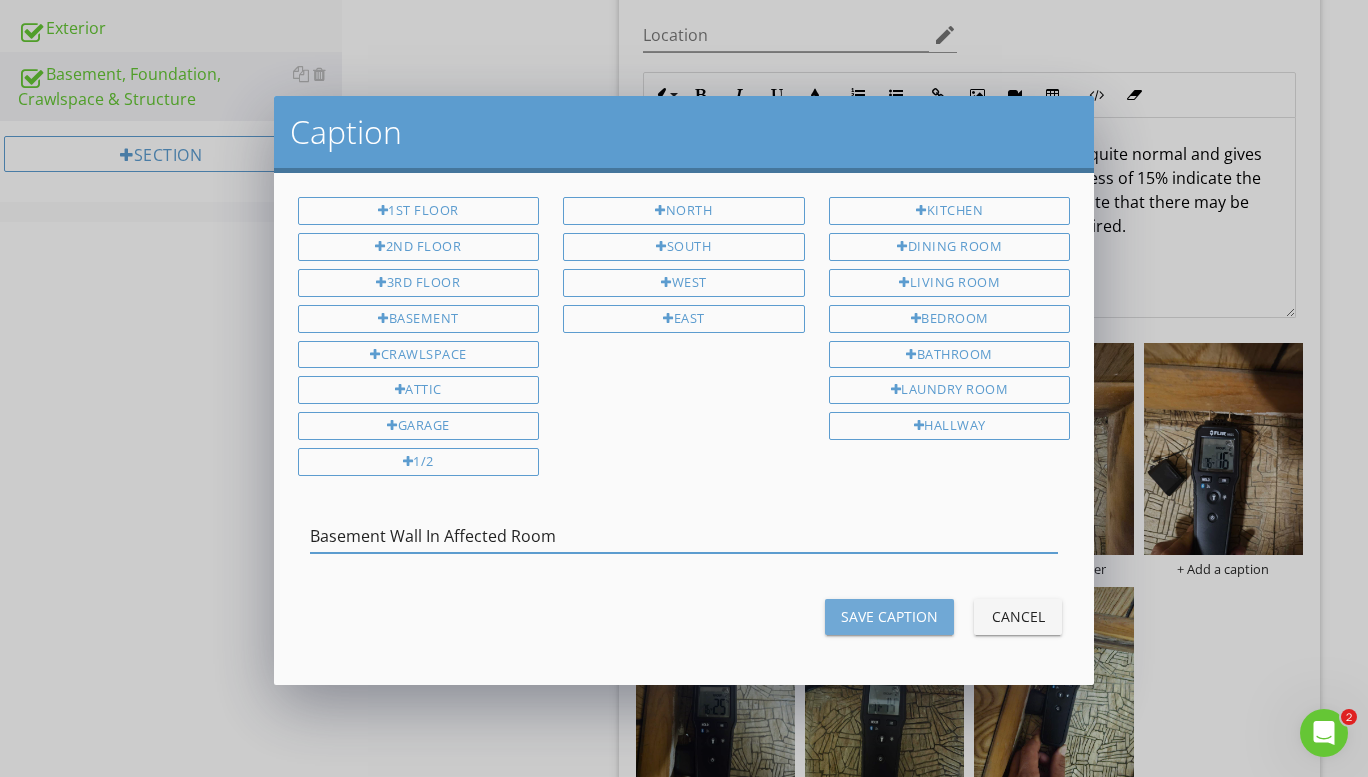 click on "Save Caption" at bounding box center [889, 616] 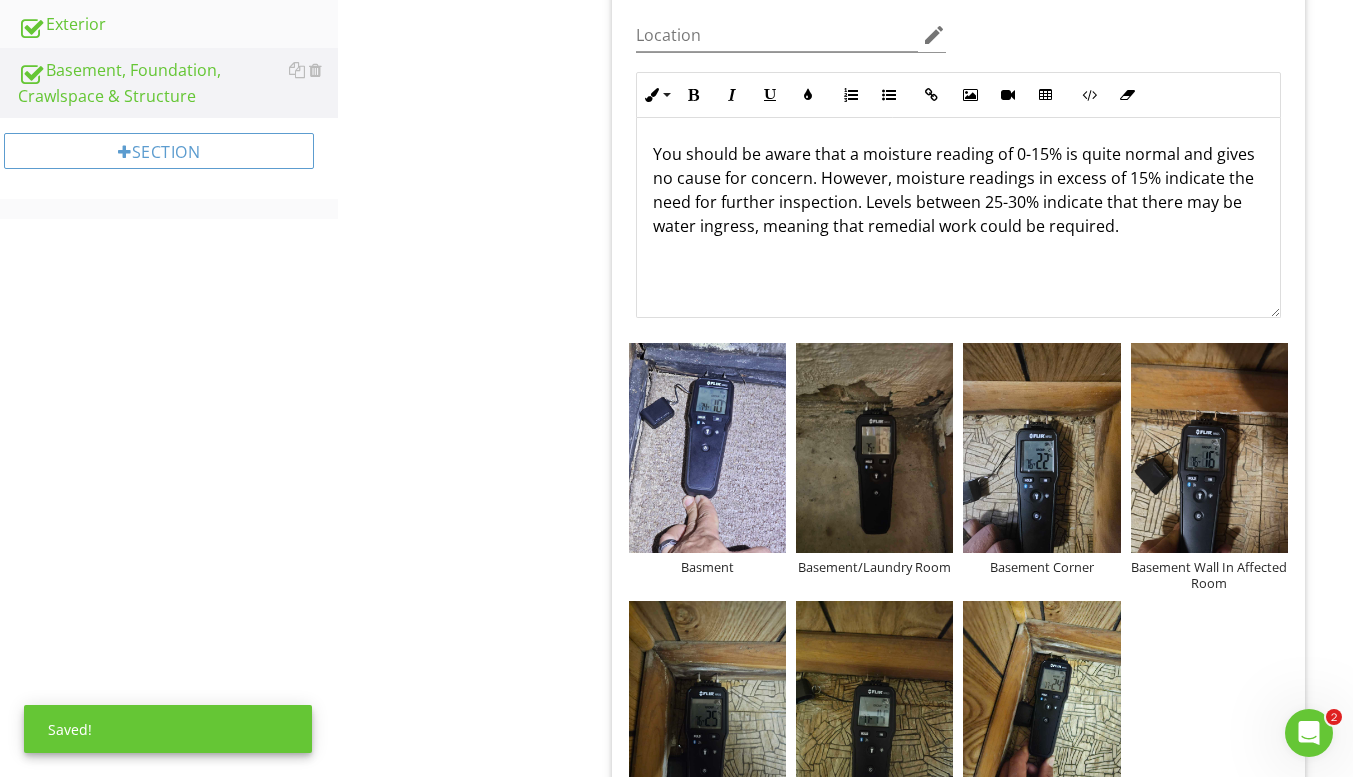 click on "Basement Corner" at bounding box center (1041, 567) 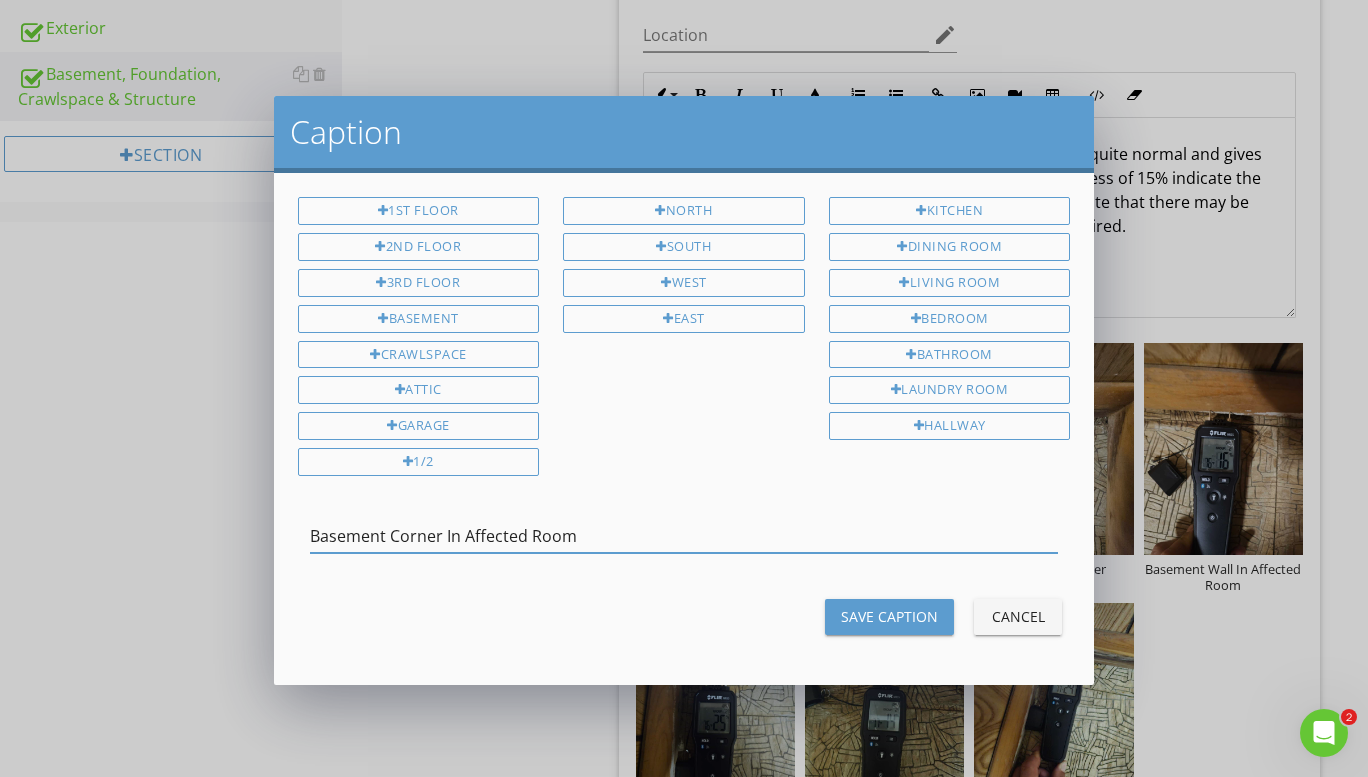type on "Basement Corner In Affected Room" 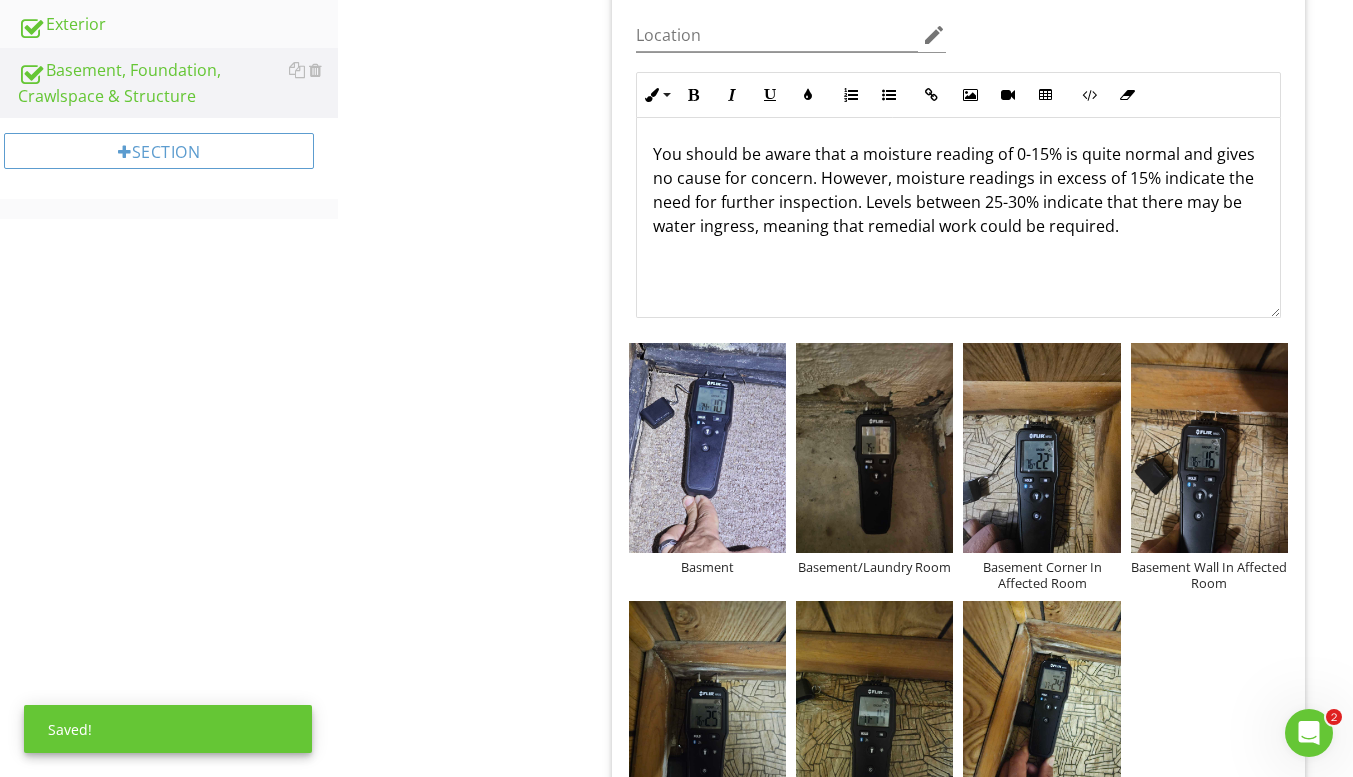 click on "Basment" at bounding box center [707, 567] 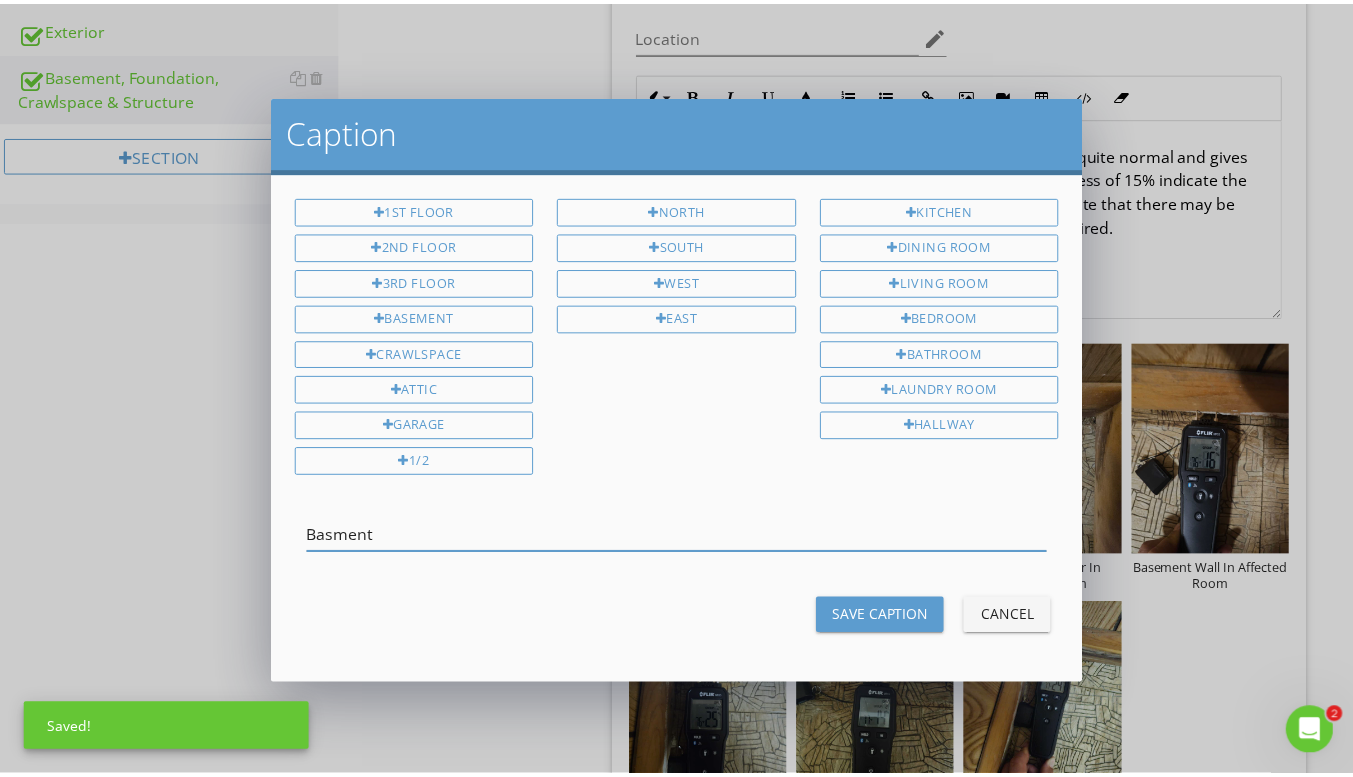scroll, scrollTop: 0, scrollLeft: 0, axis: both 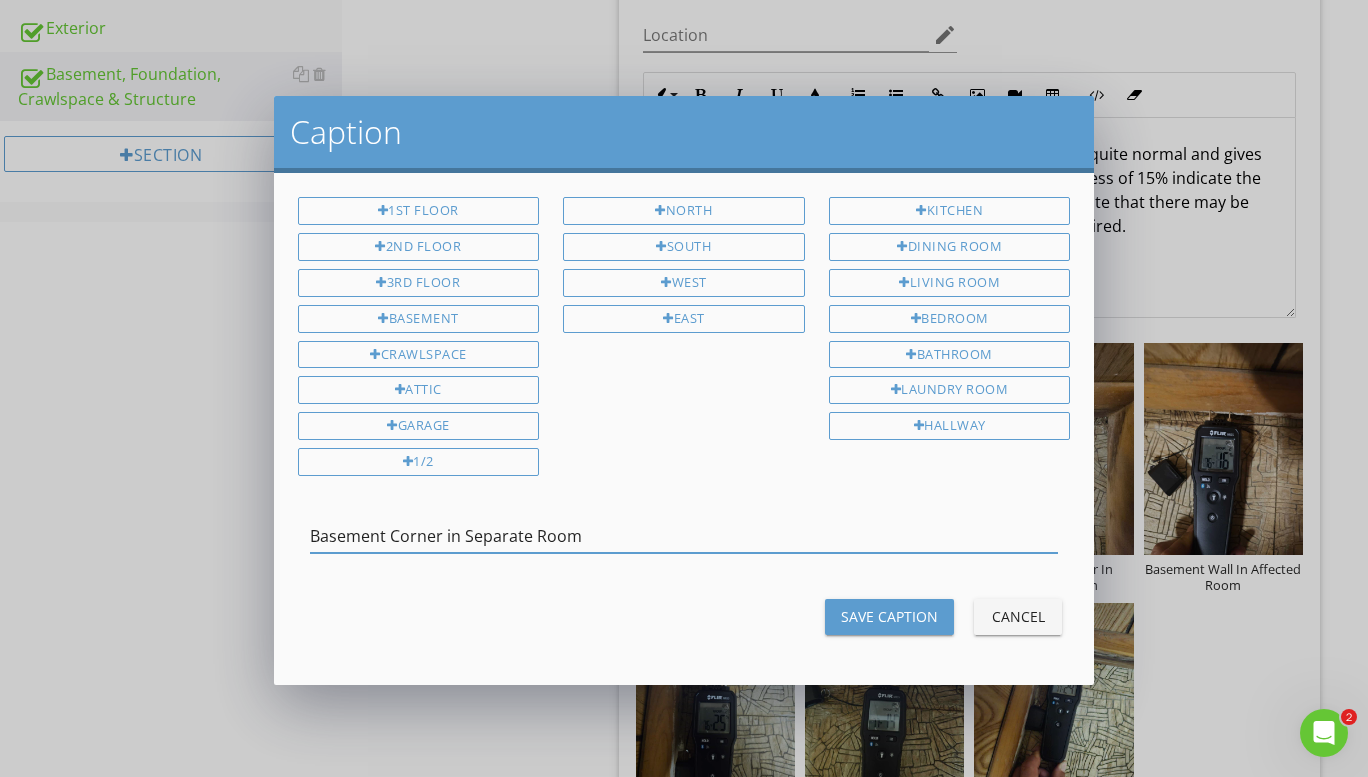 type on "Basement Corner in Separate Room" 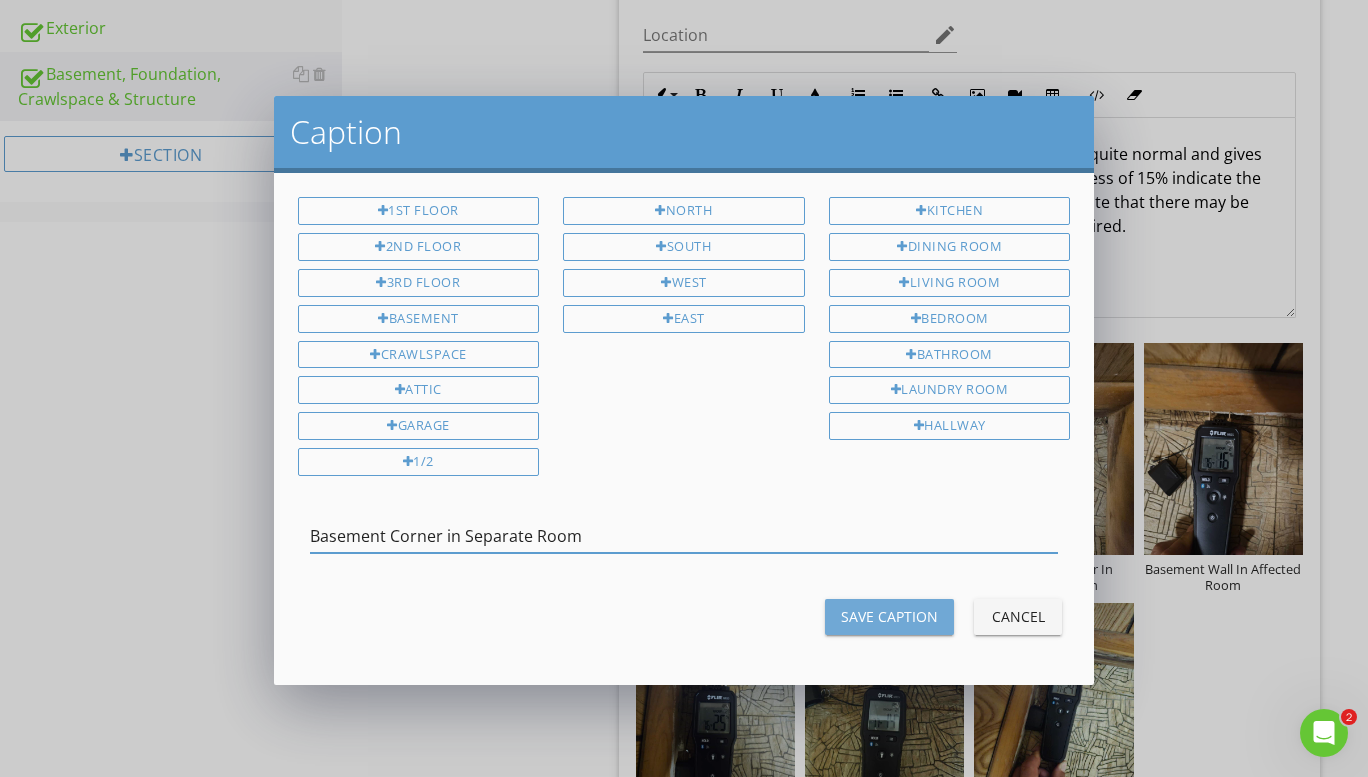 click on "Save Caption" at bounding box center (889, 616) 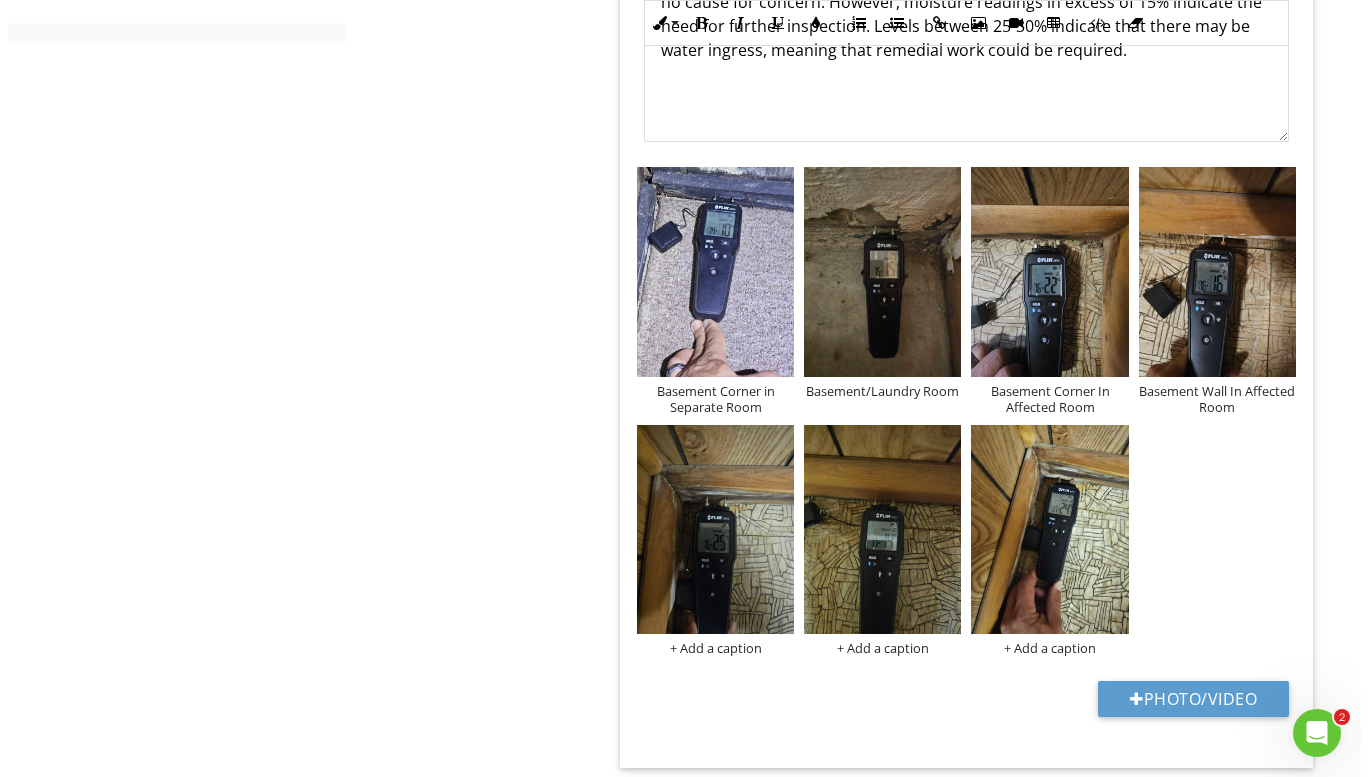 scroll, scrollTop: 937, scrollLeft: 0, axis: vertical 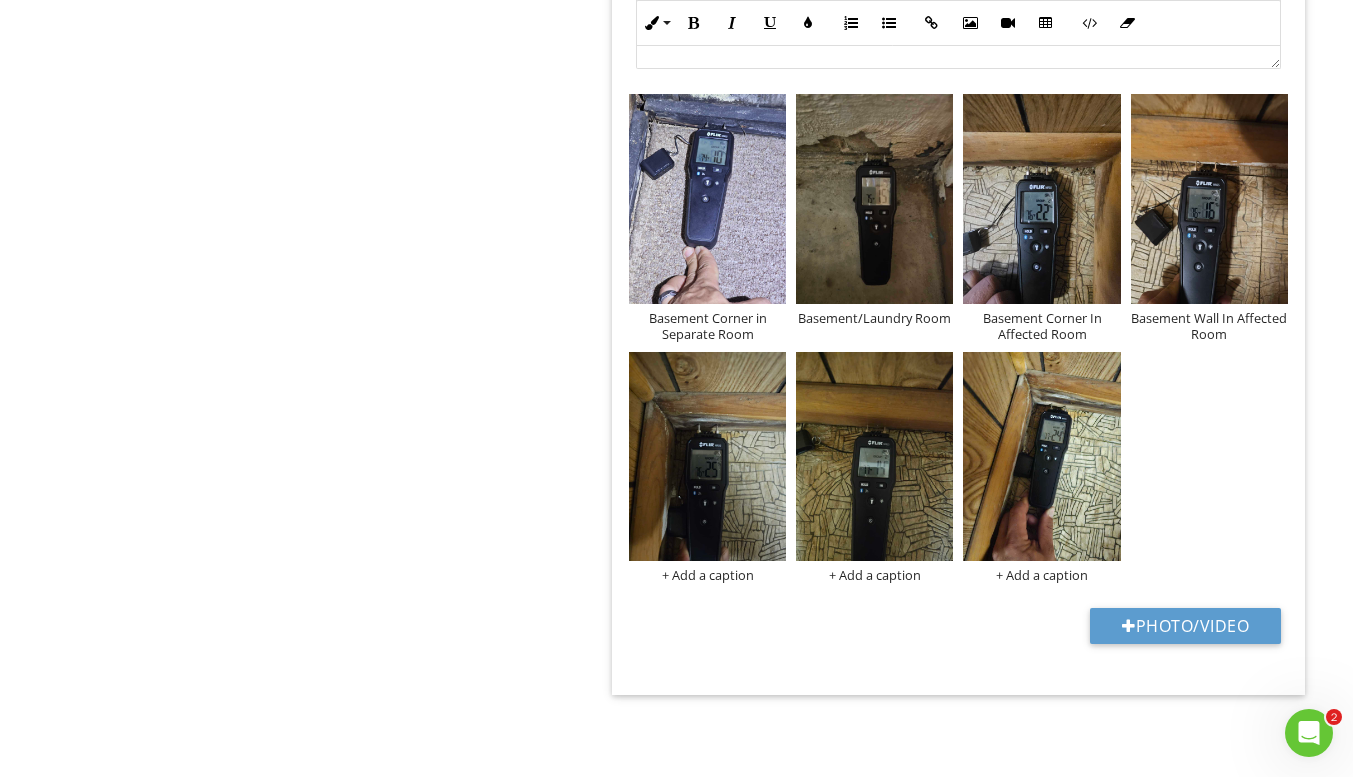 click on "+ Add a caption" at bounding box center [707, 575] 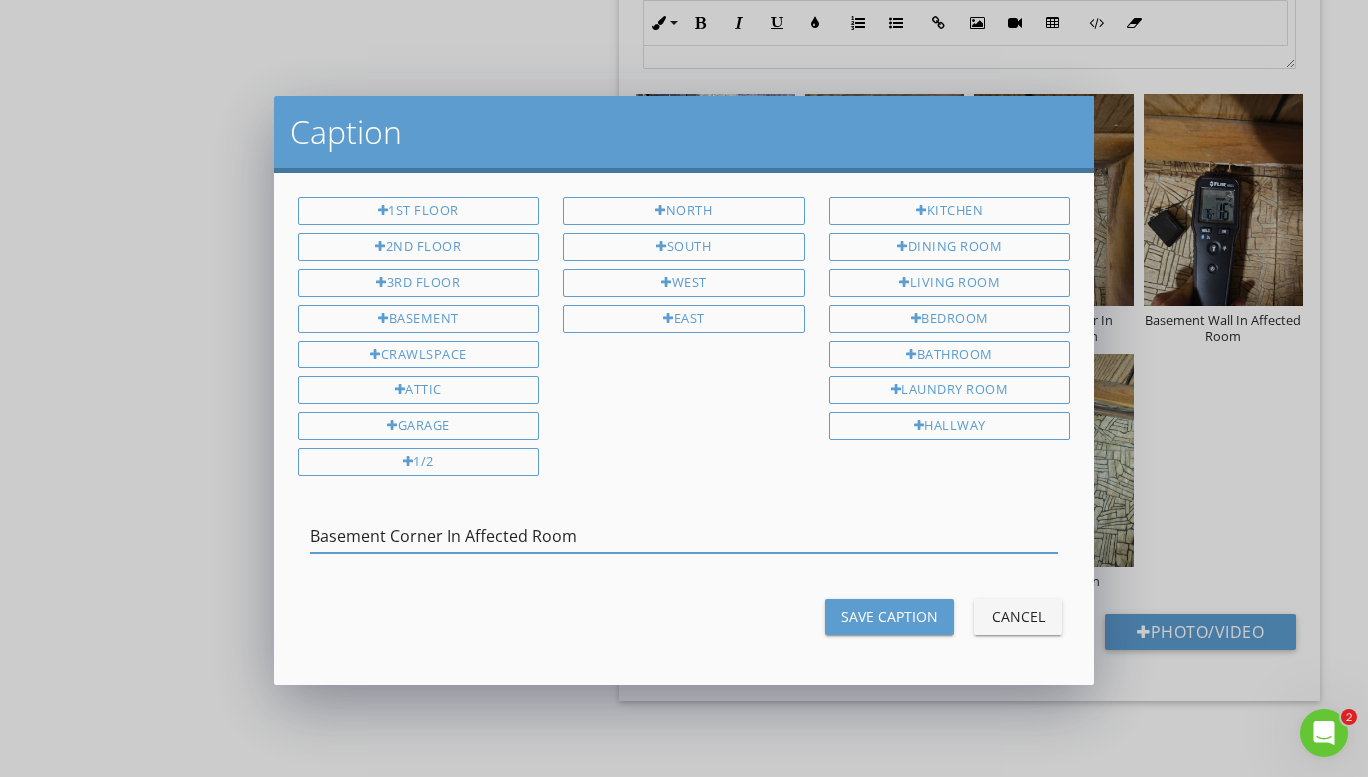 type on "Basement Corner In Affected Room" 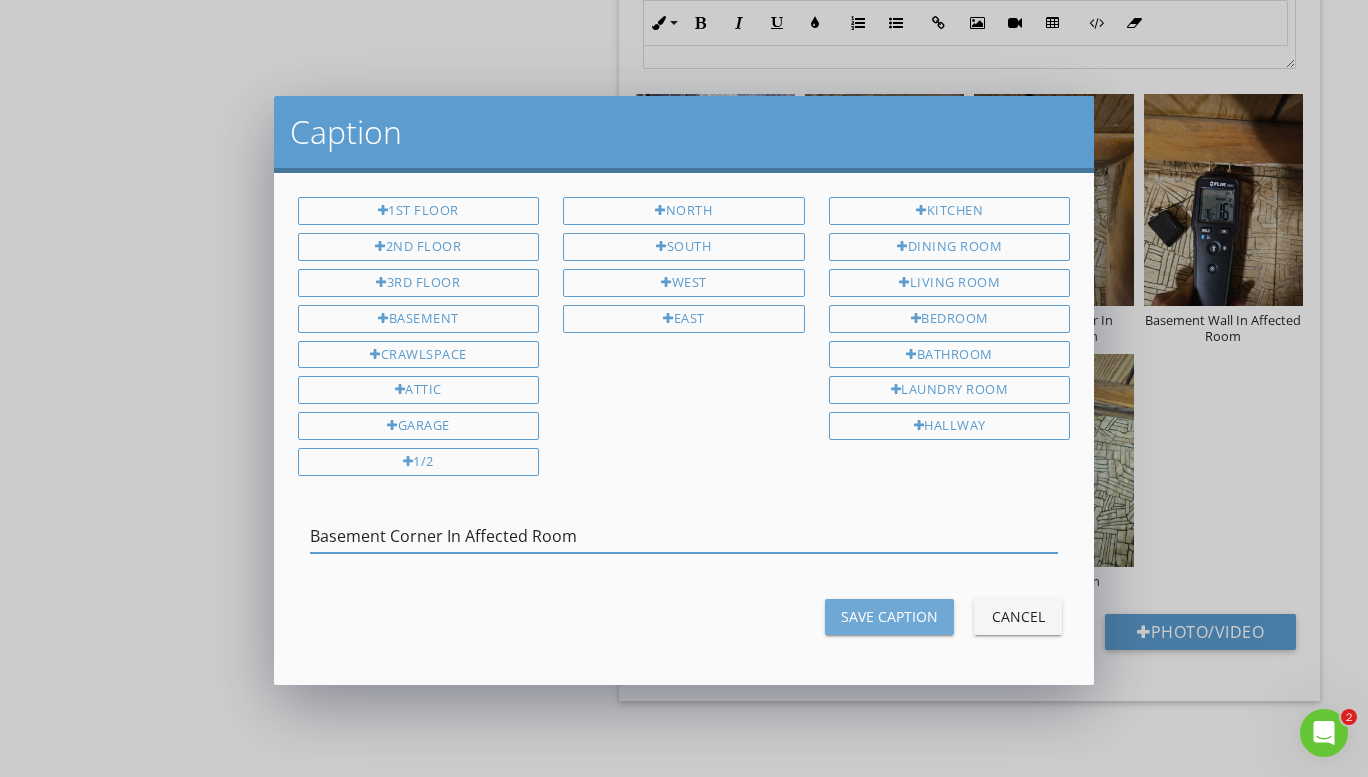 click on "Save Caption" at bounding box center [889, 616] 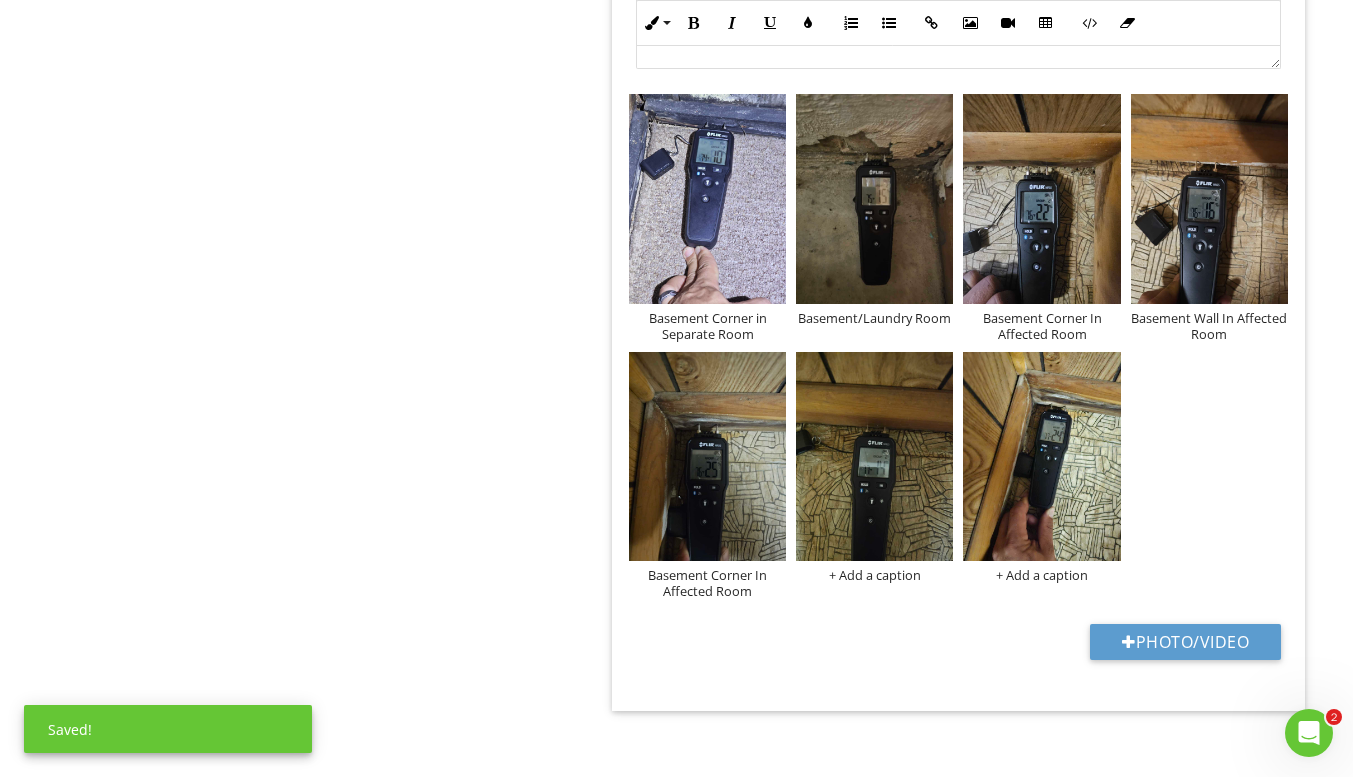 click on "+ Add a caption" at bounding box center [874, 575] 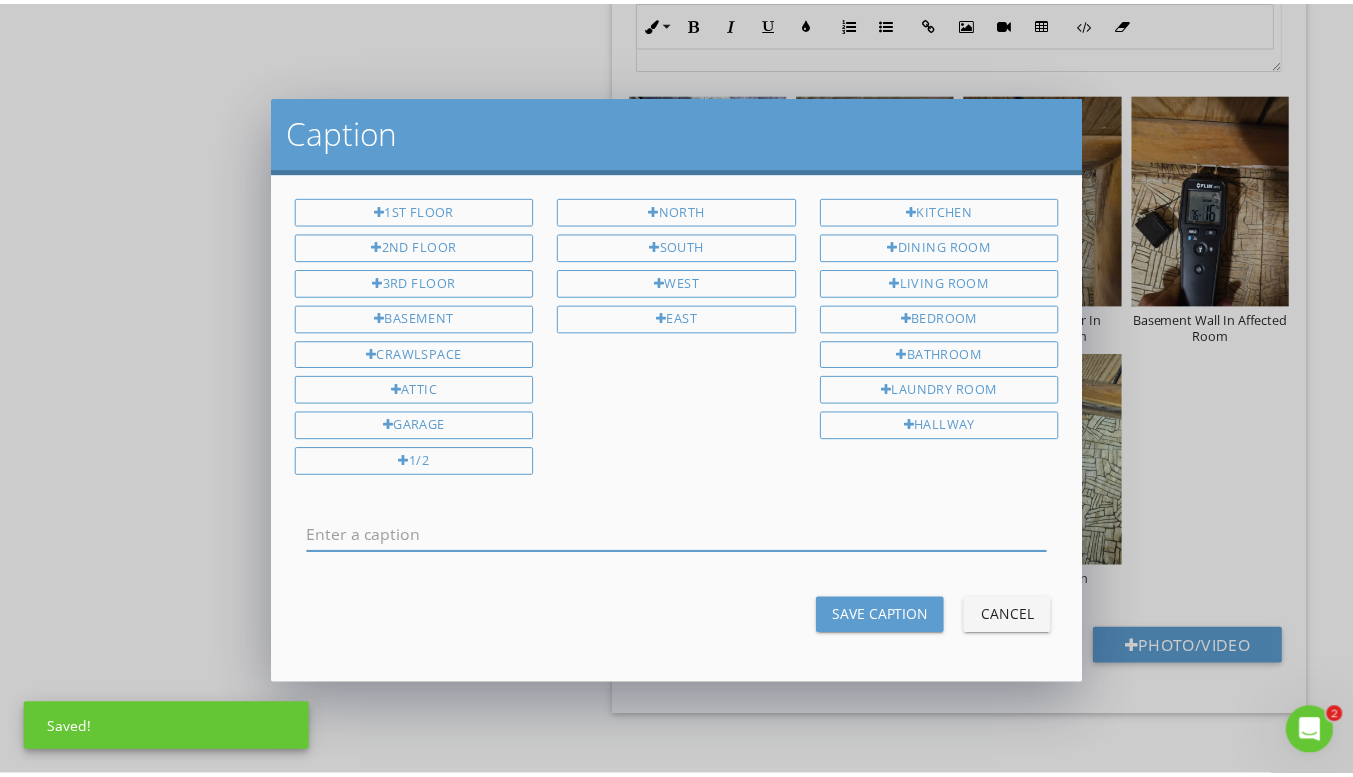 scroll, scrollTop: 0, scrollLeft: 0, axis: both 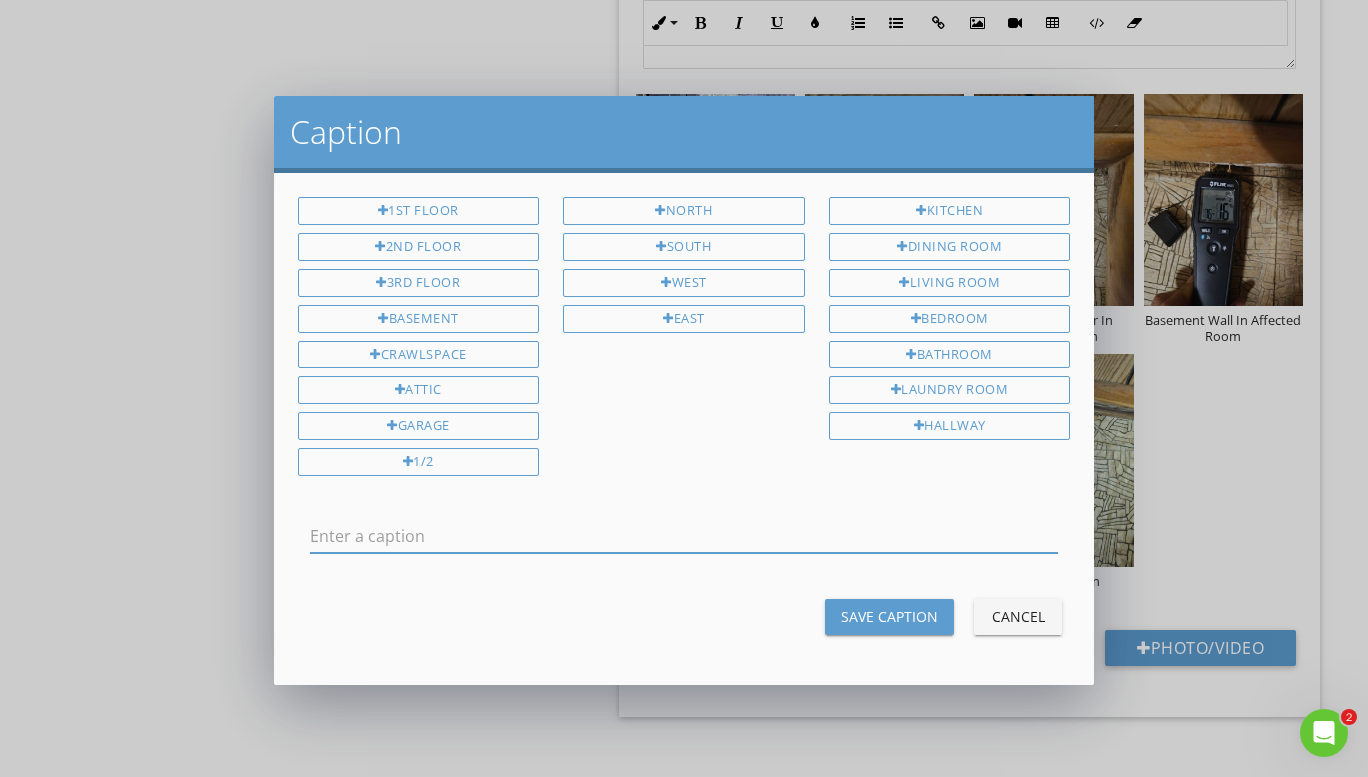 click at bounding box center (684, 536) 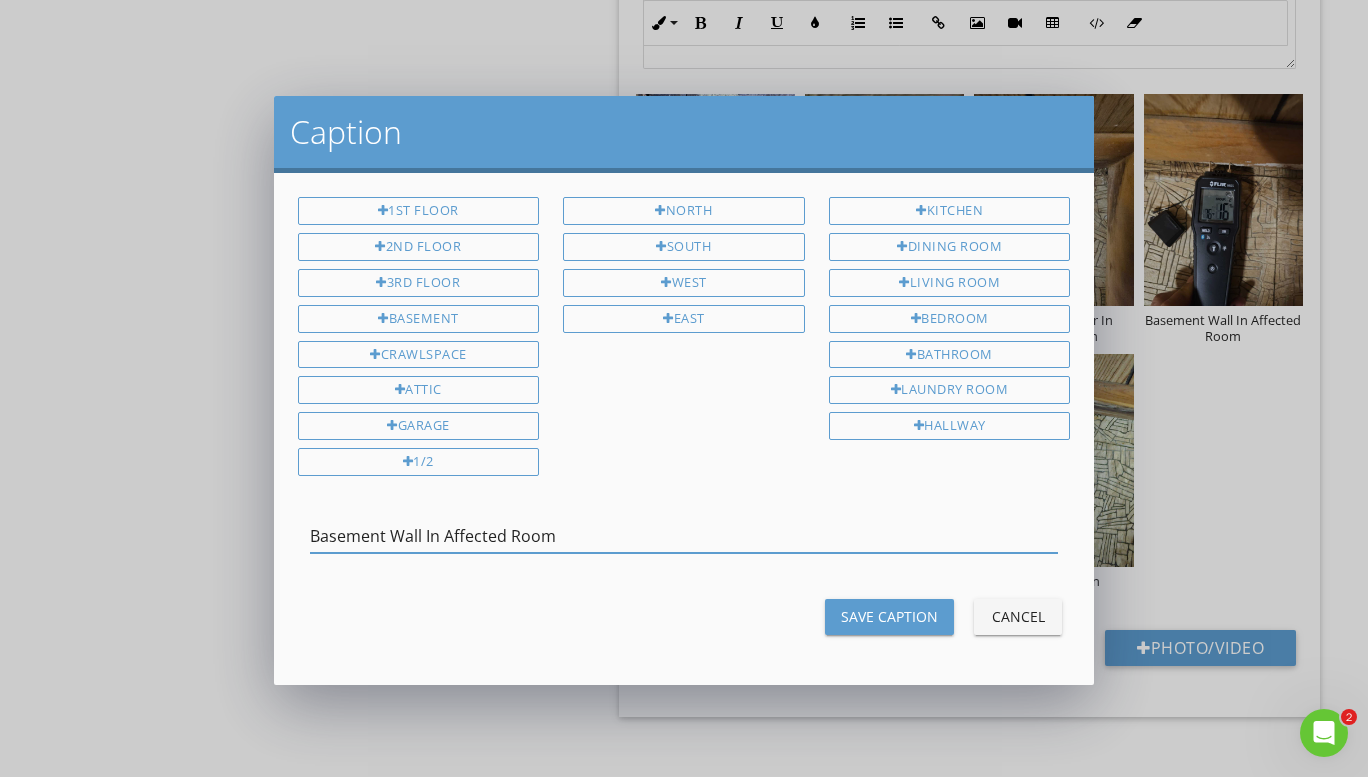 type on "Basement Wall In Affected Room" 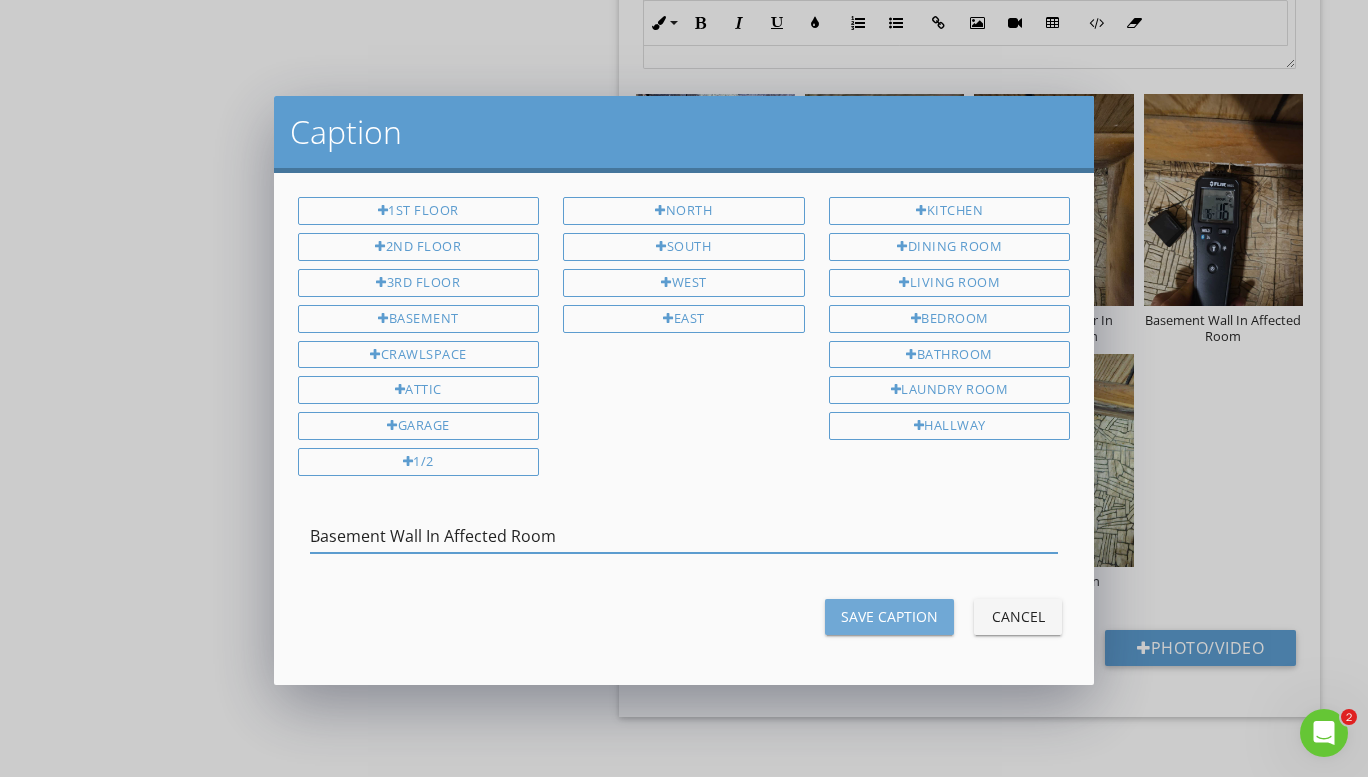 click on "Save Caption" at bounding box center [889, 616] 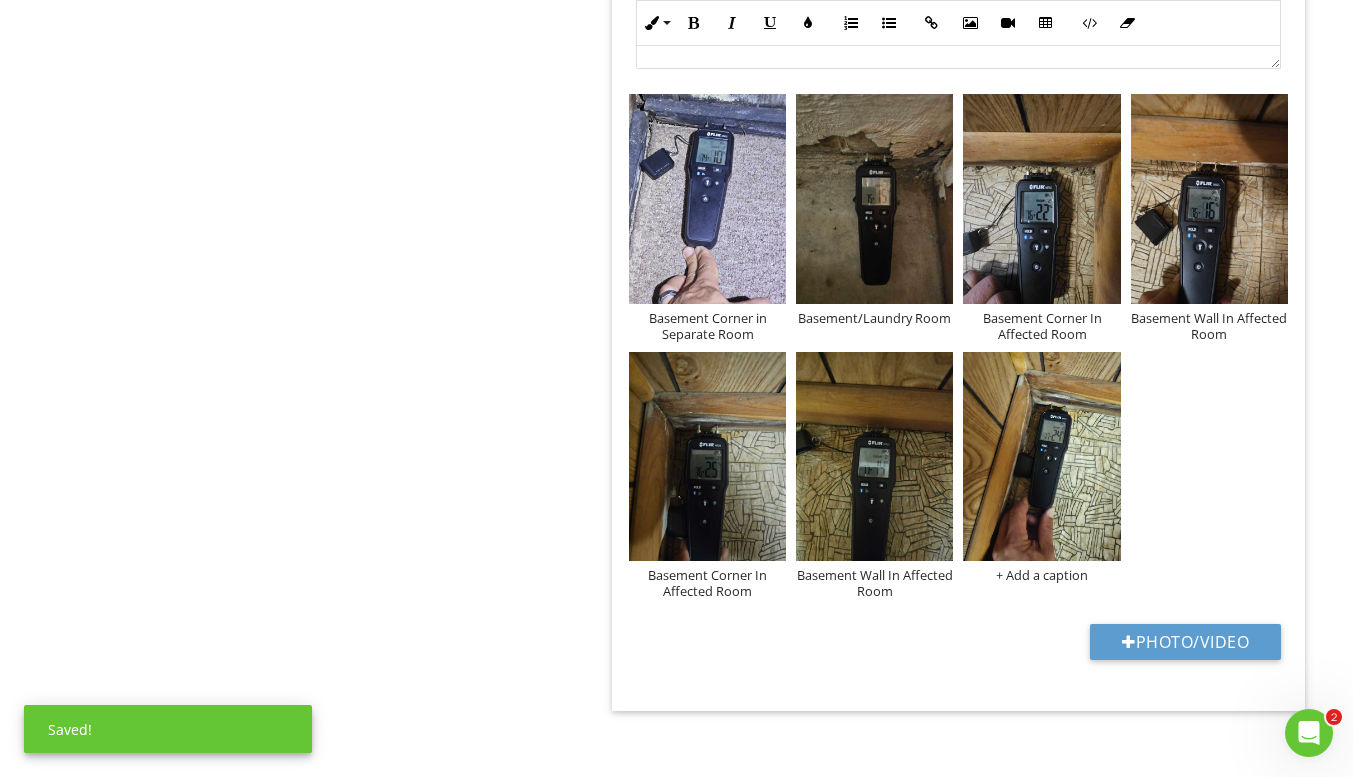 click at bounding box center (1041, 460) 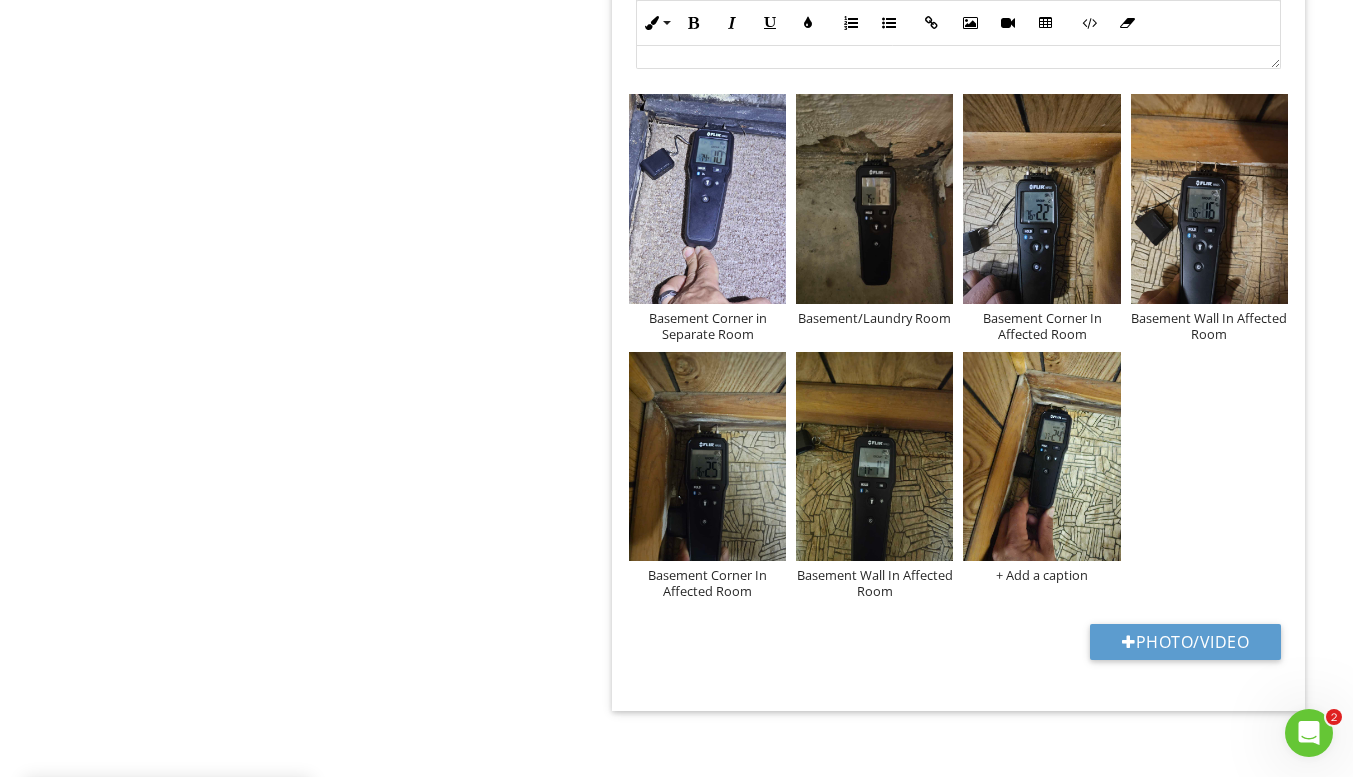 click on "+ Add a caption" at bounding box center (1041, 575) 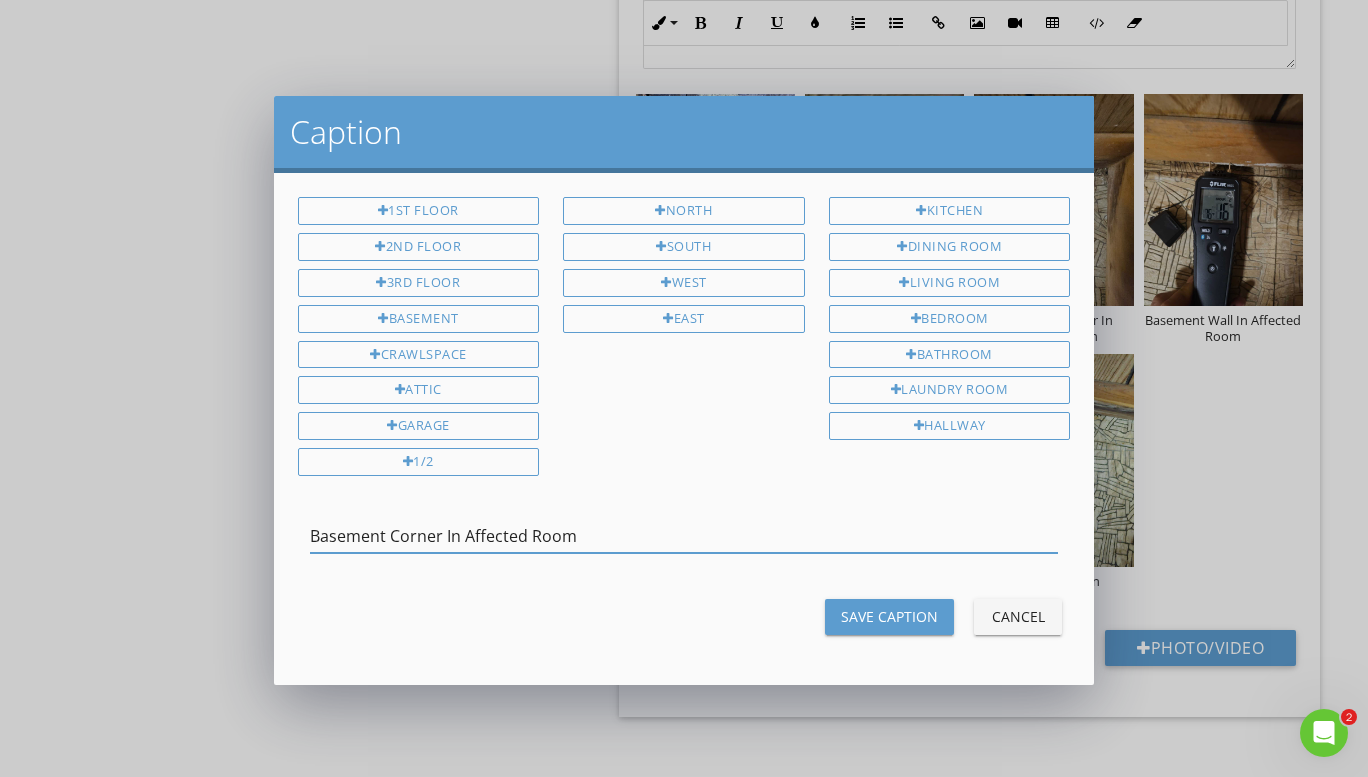 type on "Basement Corner In Affected Room" 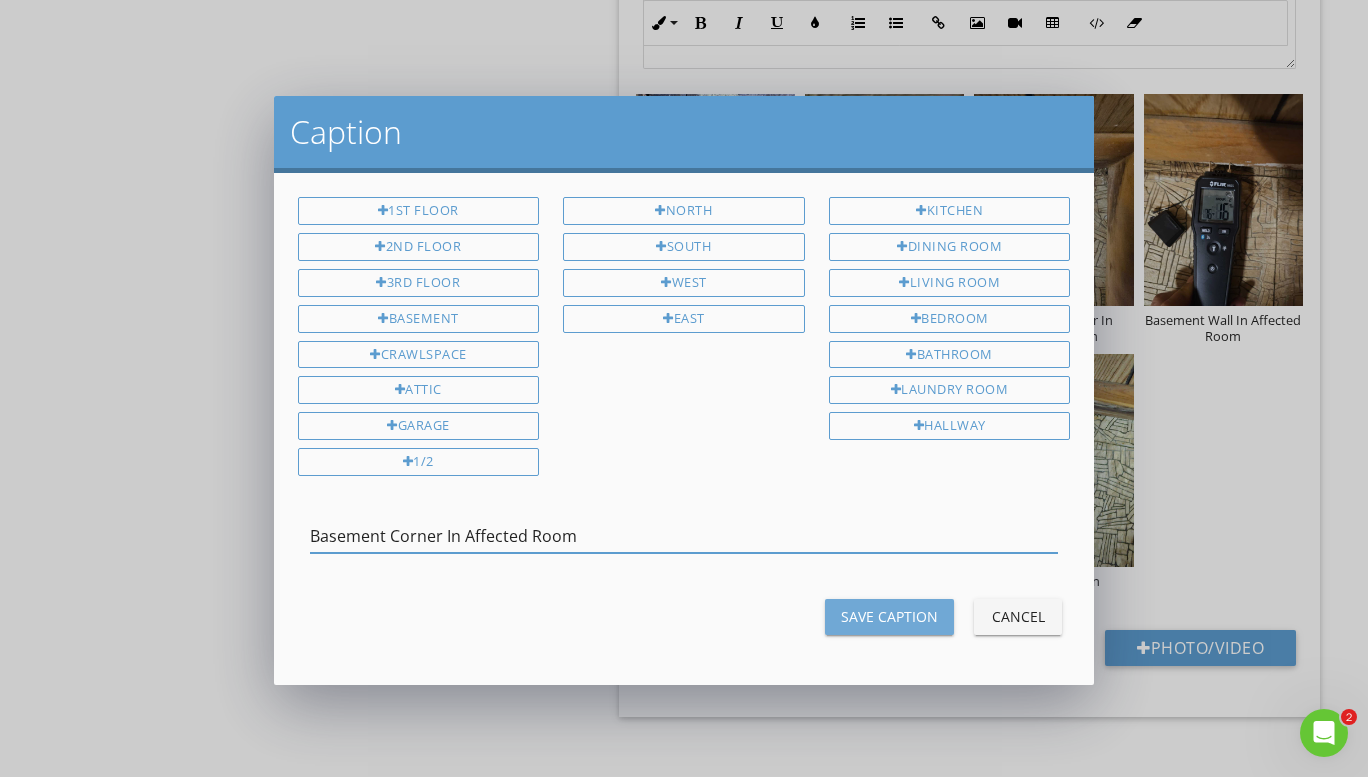 click on "Save Caption" at bounding box center [889, 616] 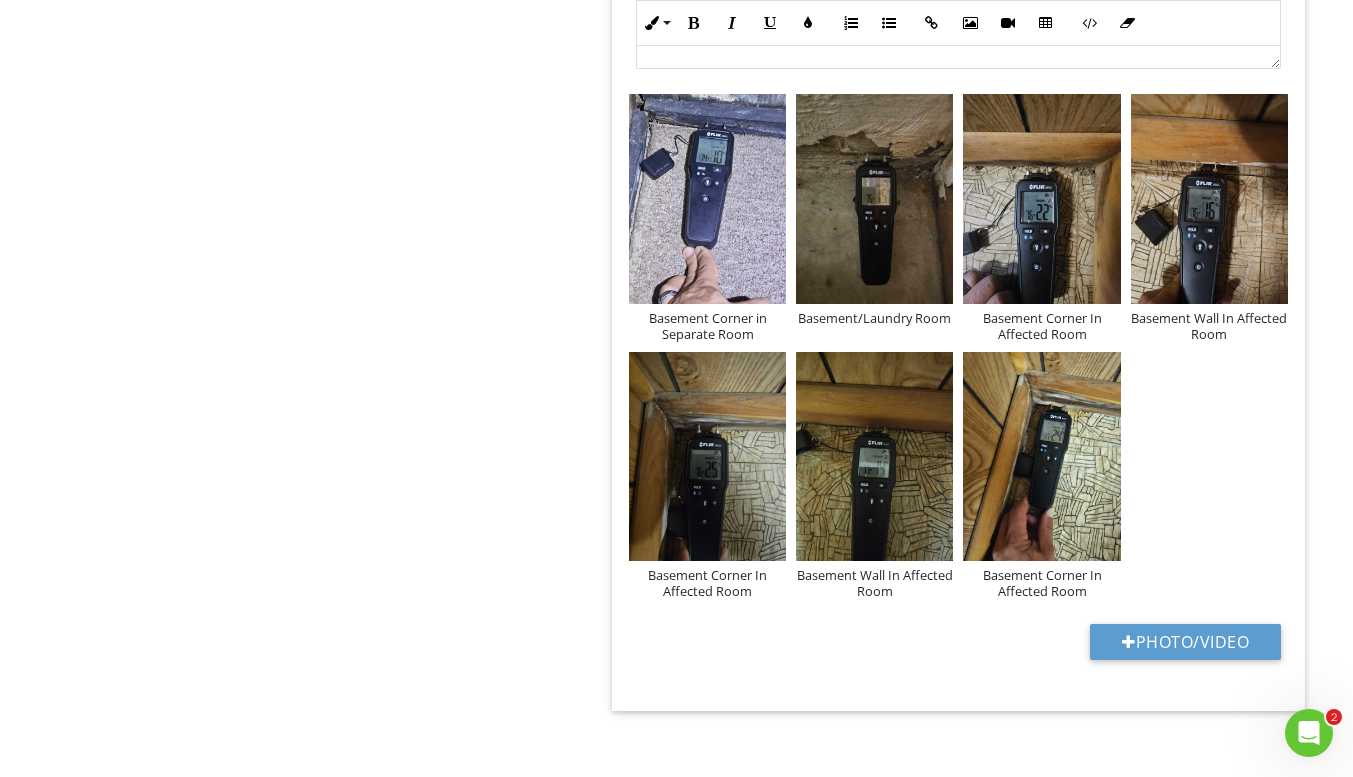 click at bounding box center (0, 0) 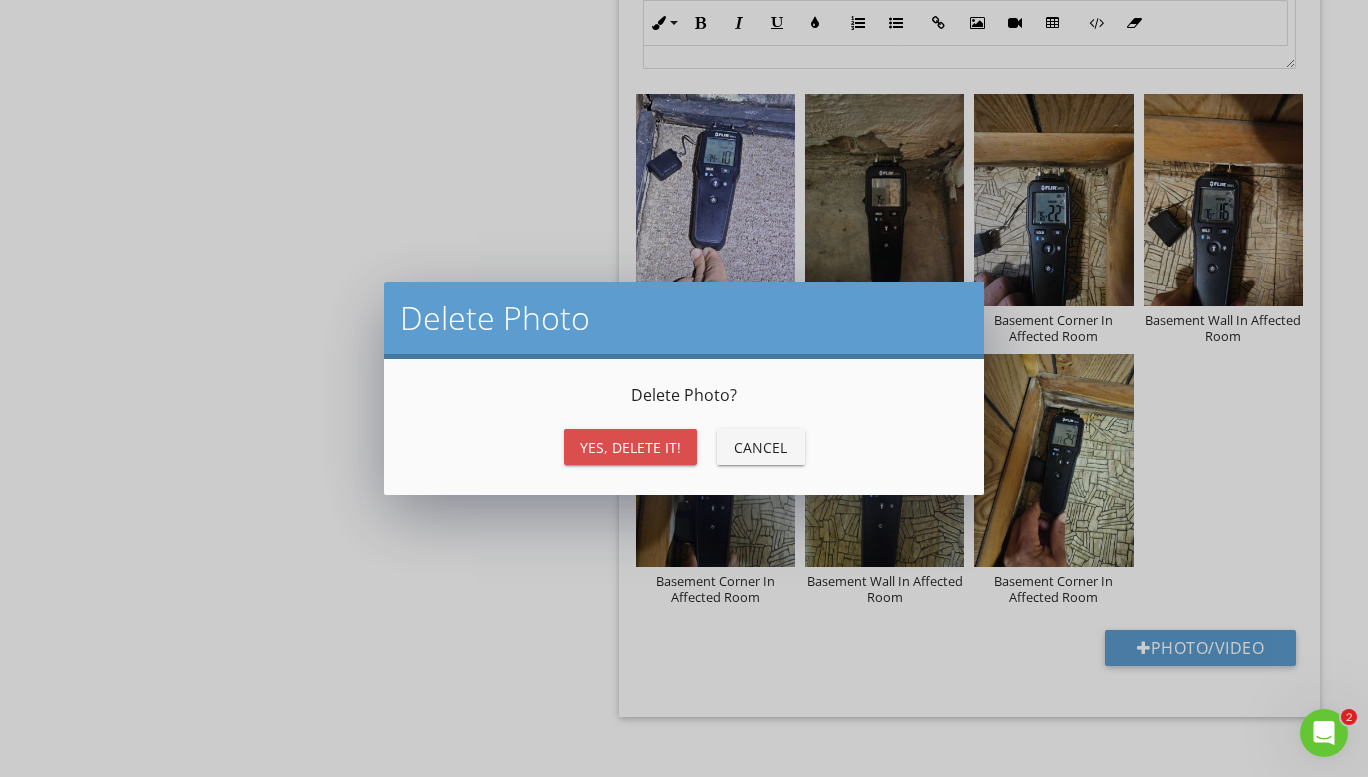 click on "Yes, Delete it!" at bounding box center (630, 447) 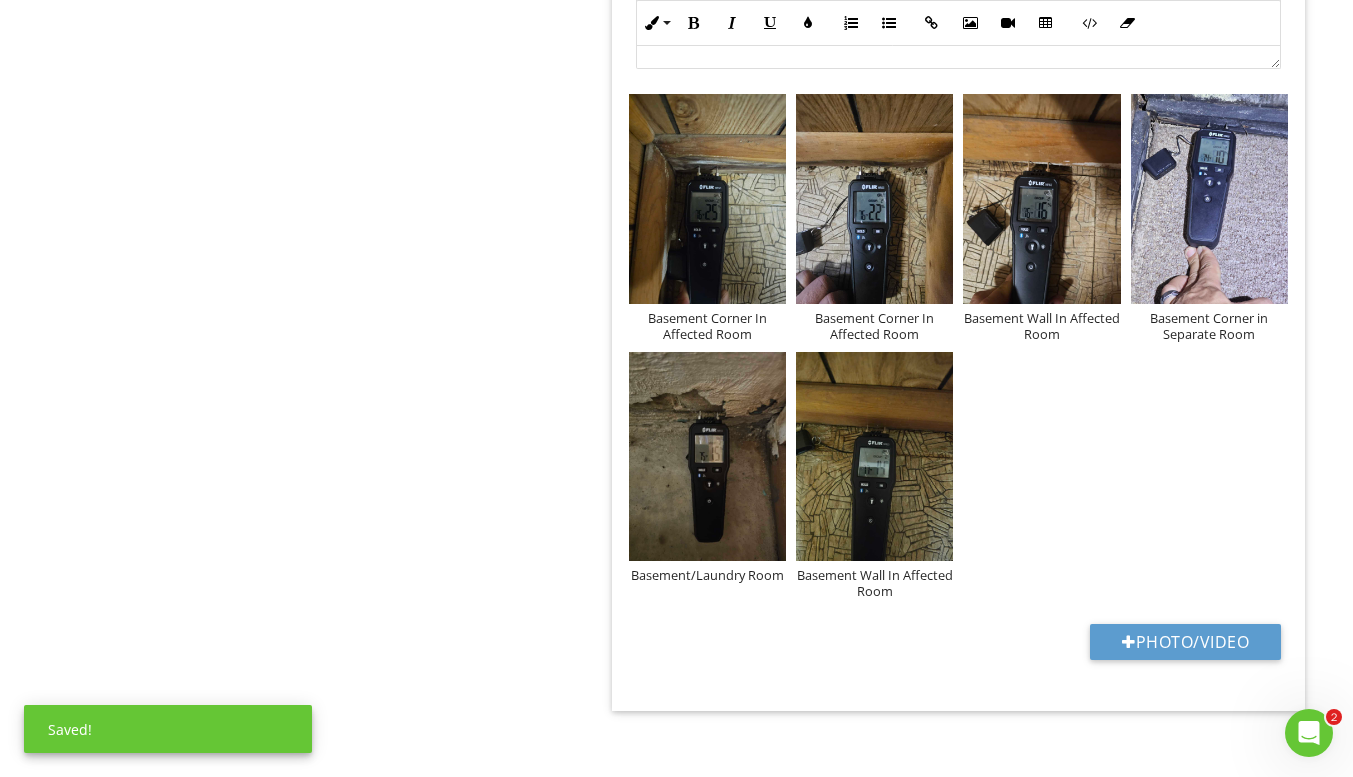 click at bounding box center (874, 457) 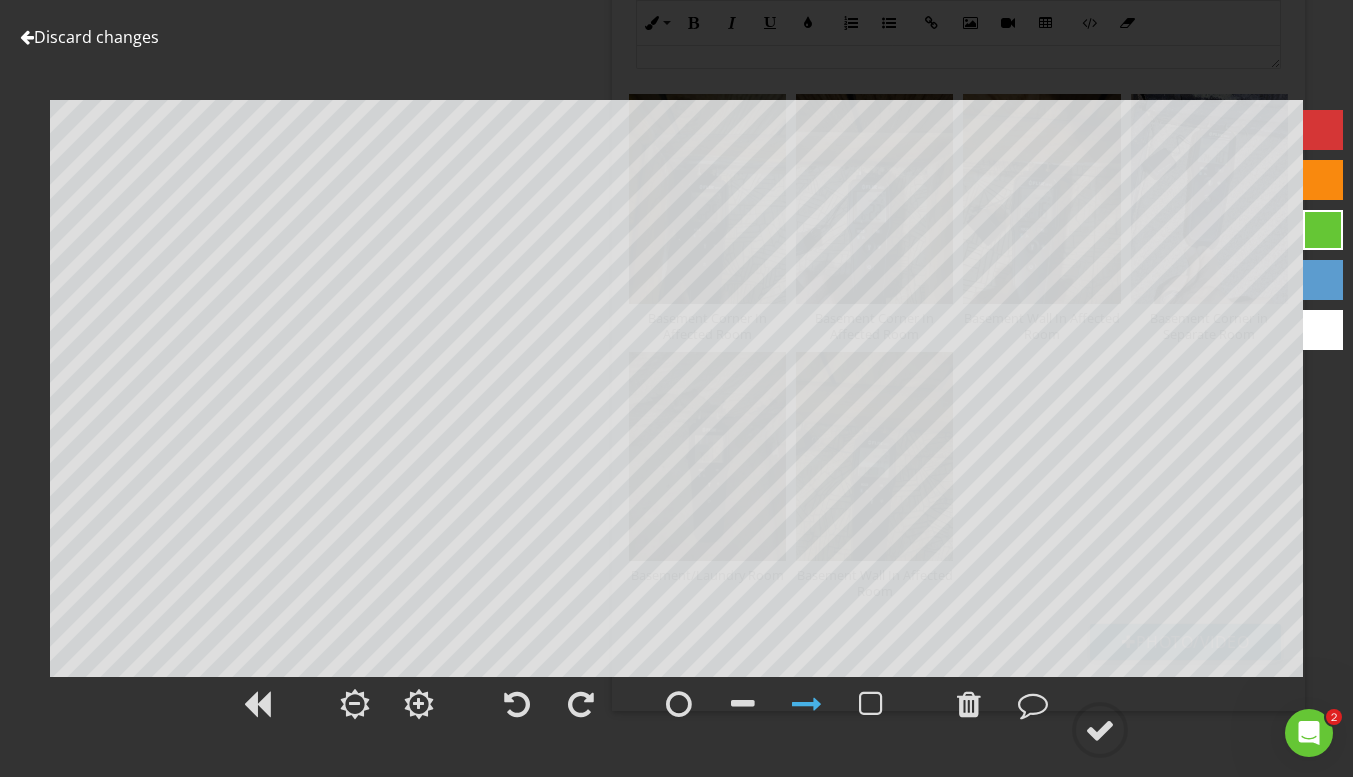 click on "Discard changes" at bounding box center (89, 37) 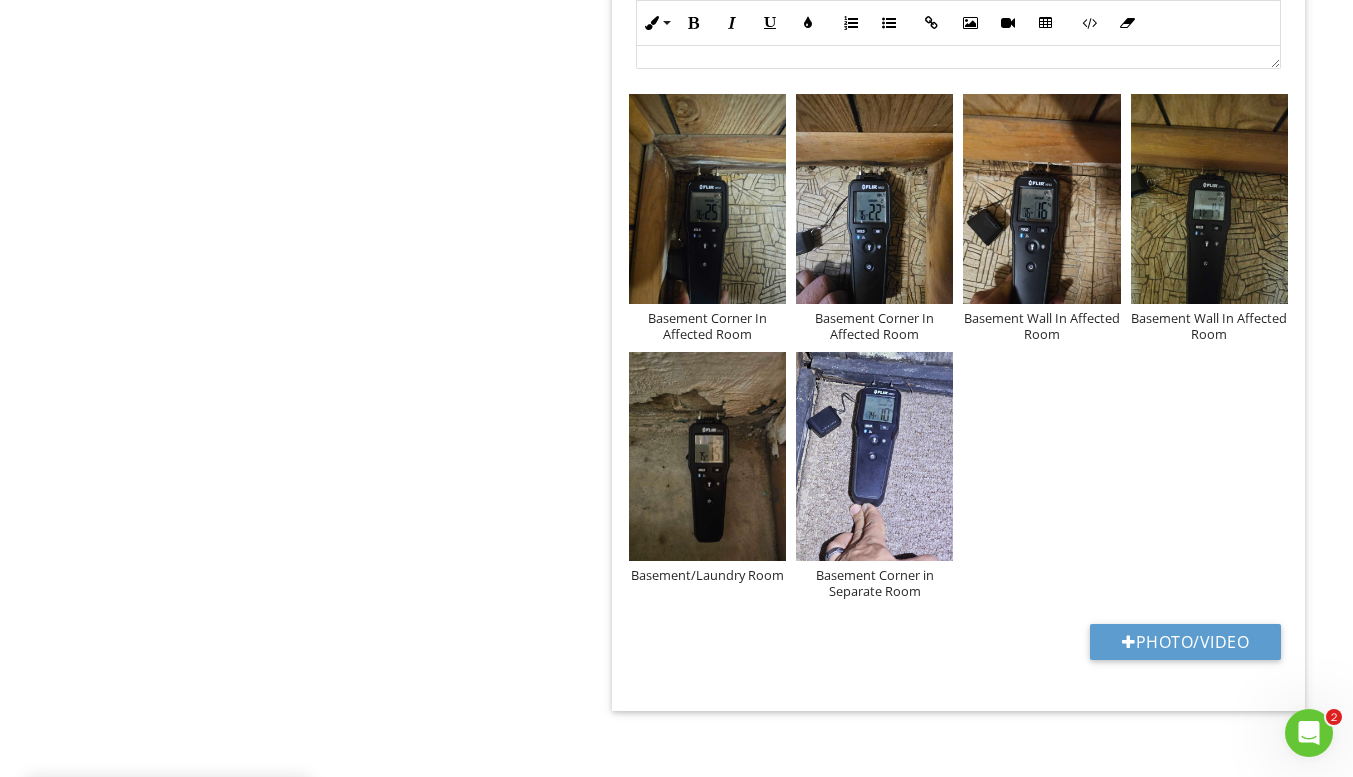 click on "Basement Corner In Affected Room
Basement Corner In Affected Room
Basement Wall In Affected Room
Basement Wall In Affected Room
Basement/Laundry Room
Basement Corner in Separate Room" at bounding box center [958, 346] 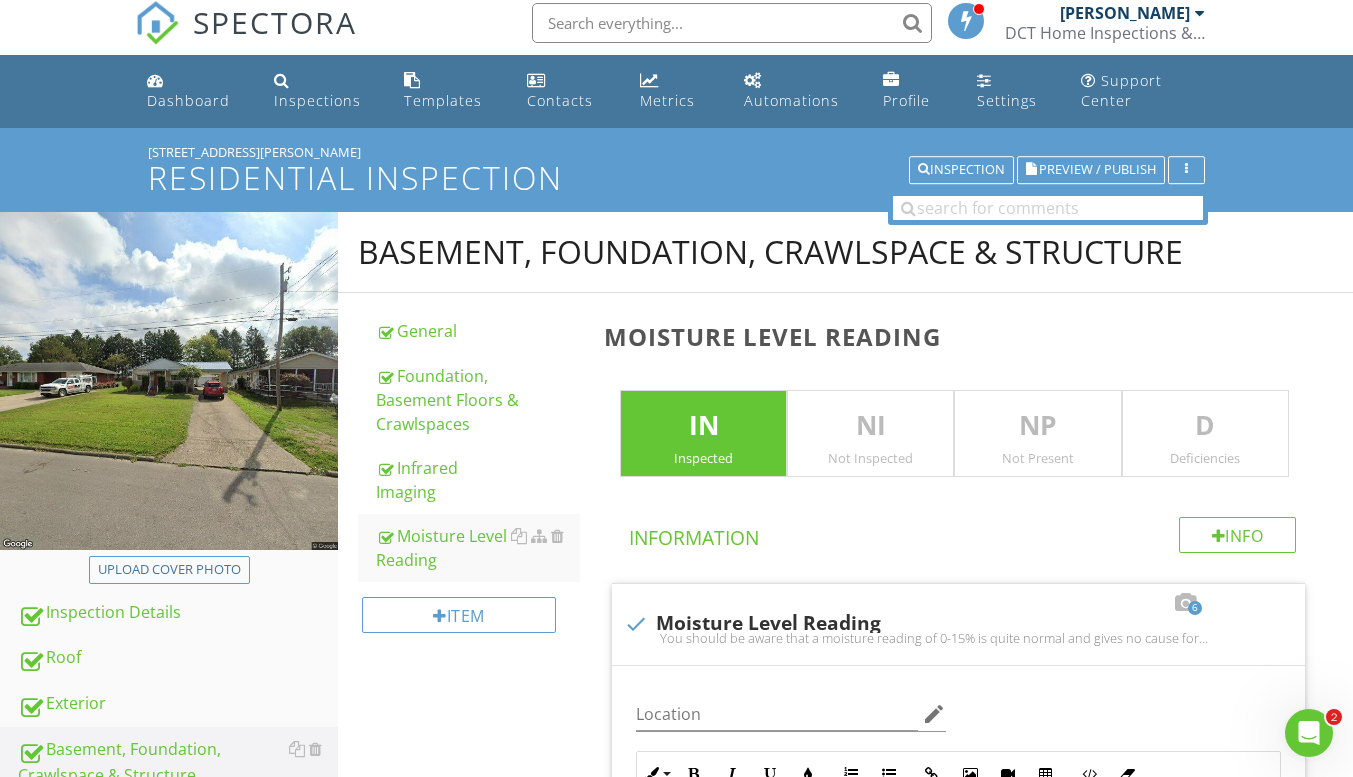 scroll, scrollTop: 0, scrollLeft: 0, axis: both 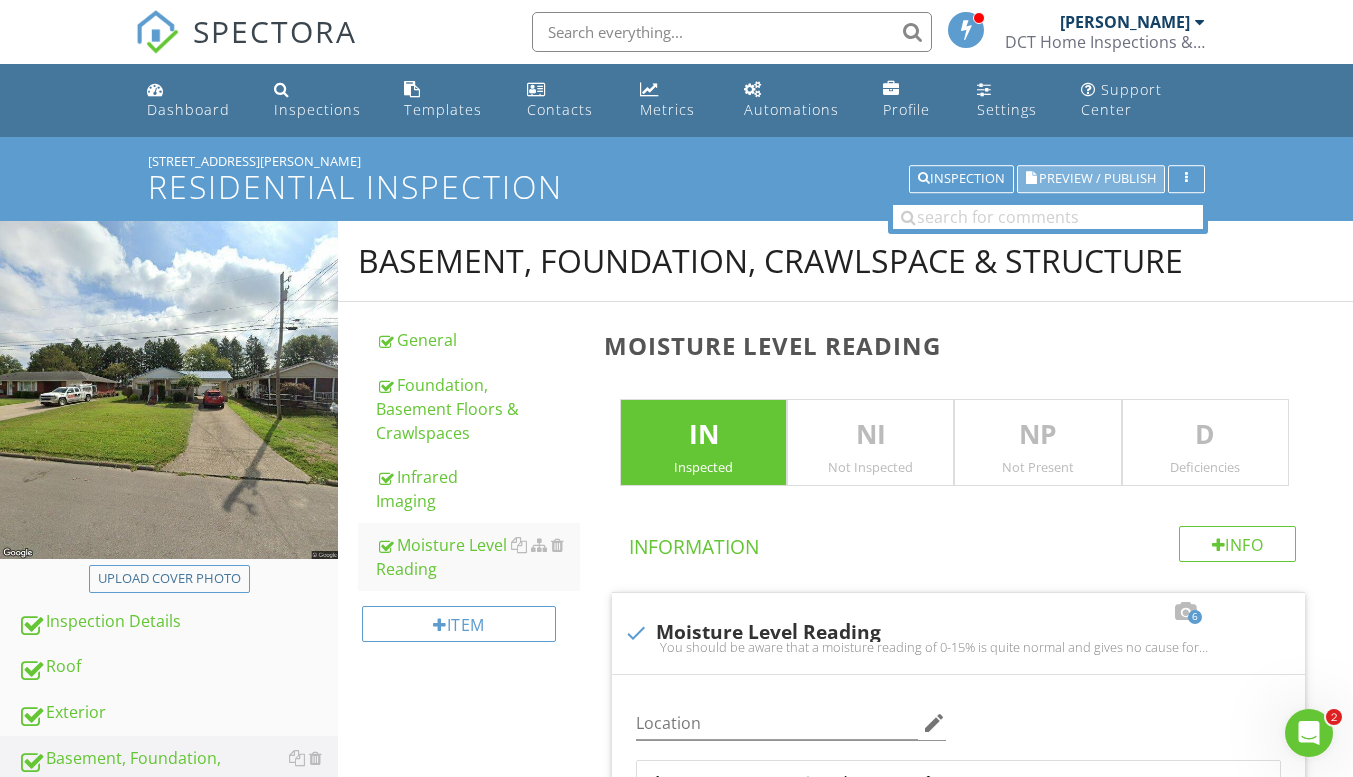 click on "Preview / Publish" at bounding box center (1097, 179) 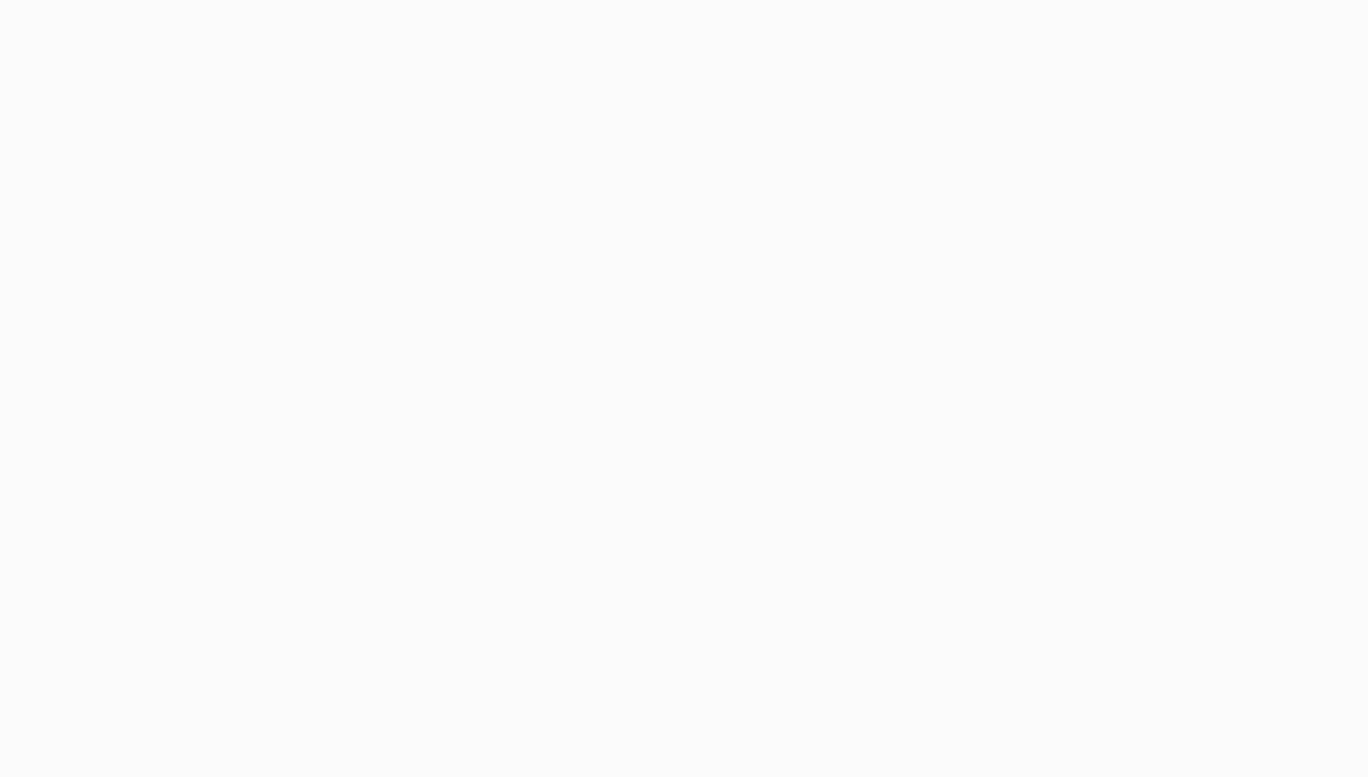 scroll, scrollTop: 0, scrollLeft: 0, axis: both 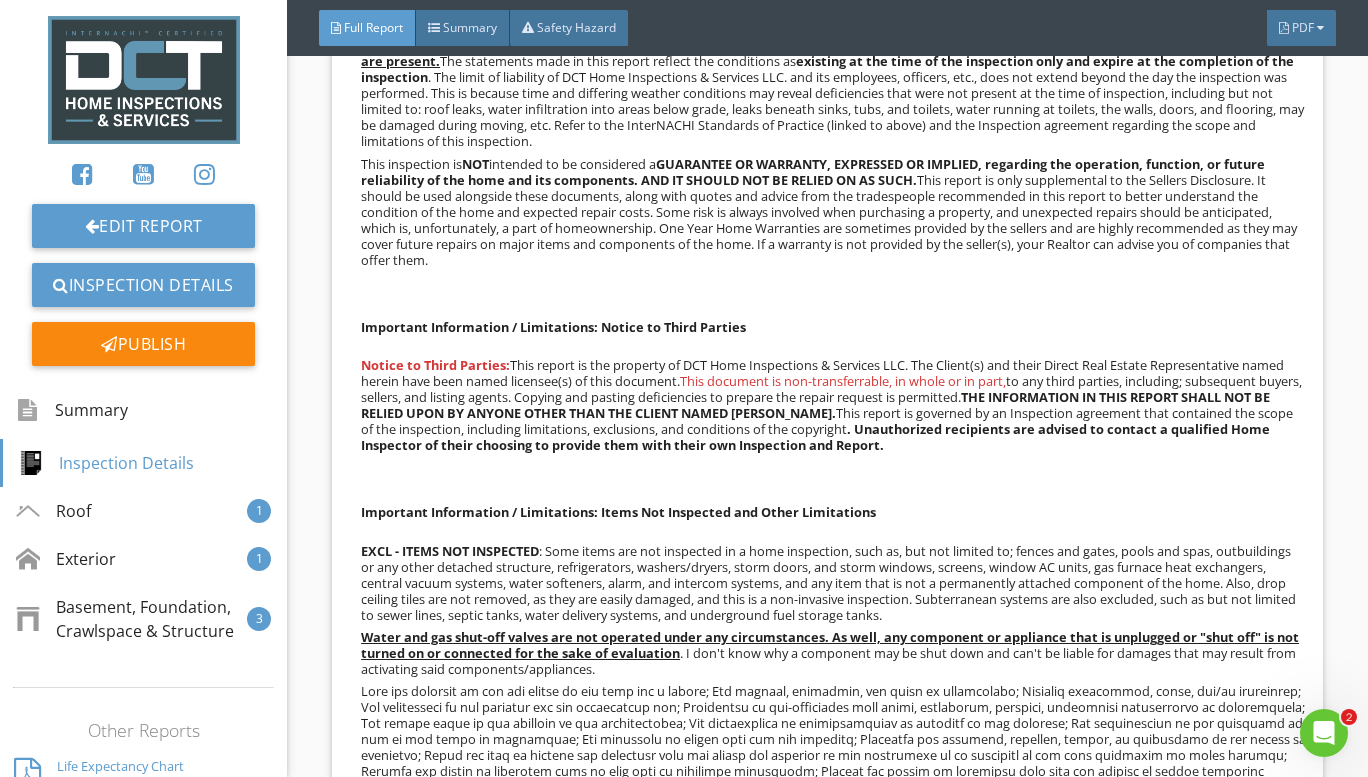click on "Full Report     Summary     Safety Hazard     PDF" at bounding box center (827, 28) 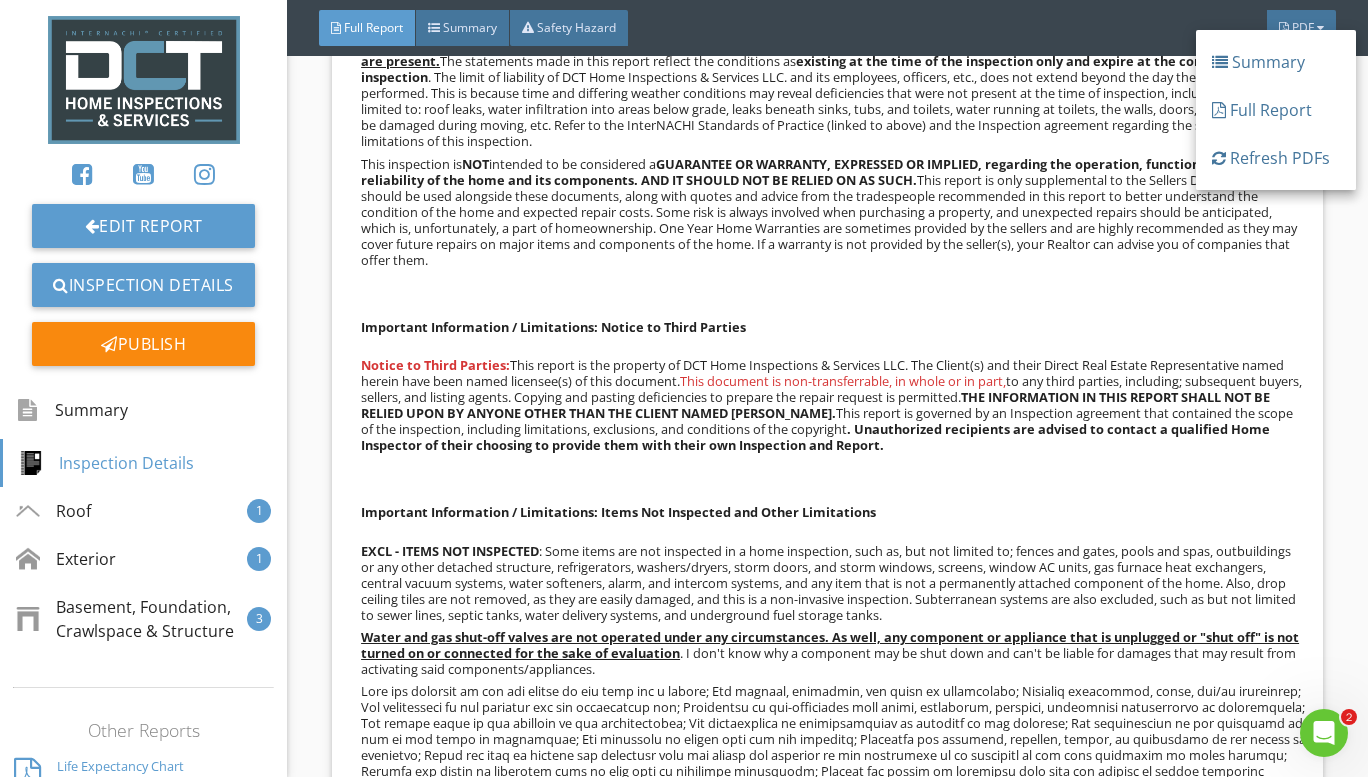 click on "Full Report" at bounding box center (1276, 110) 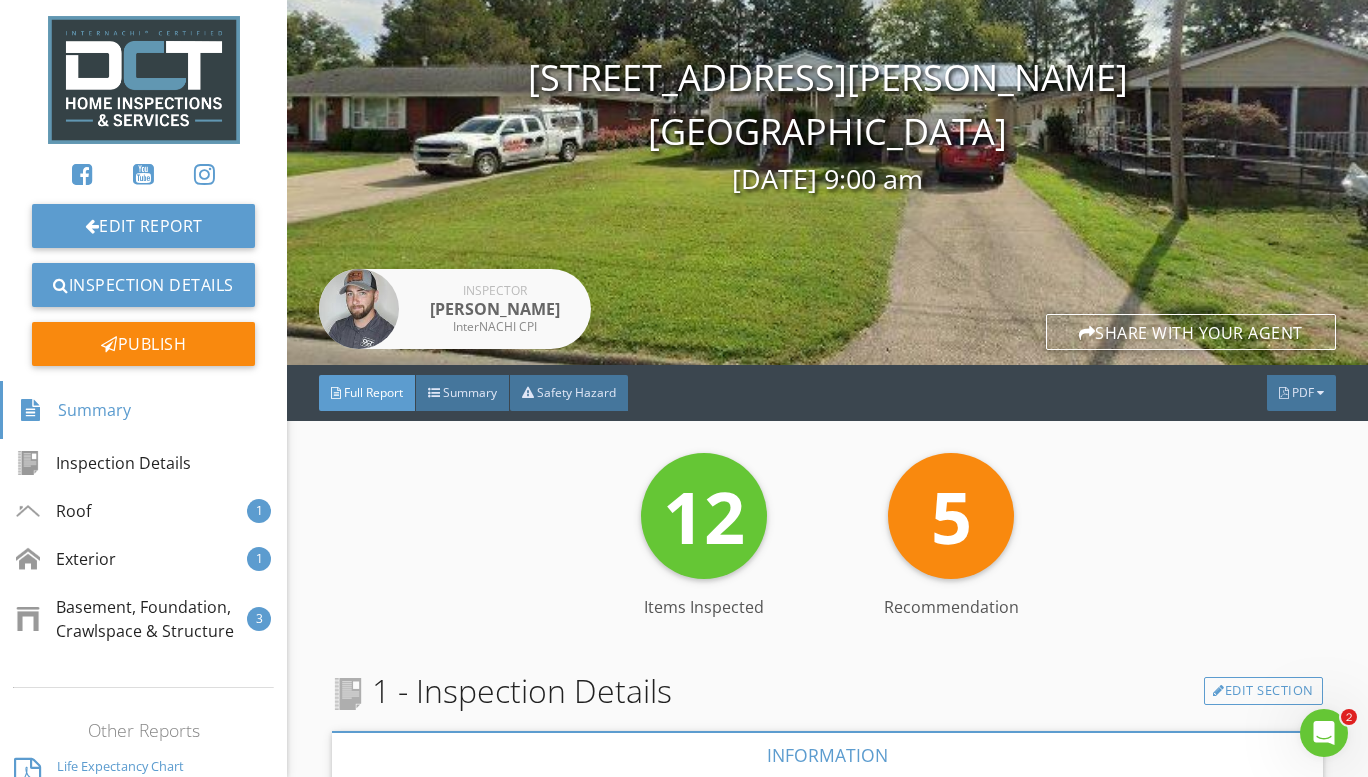 scroll, scrollTop: 0, scrollLeft: 0, axis: both 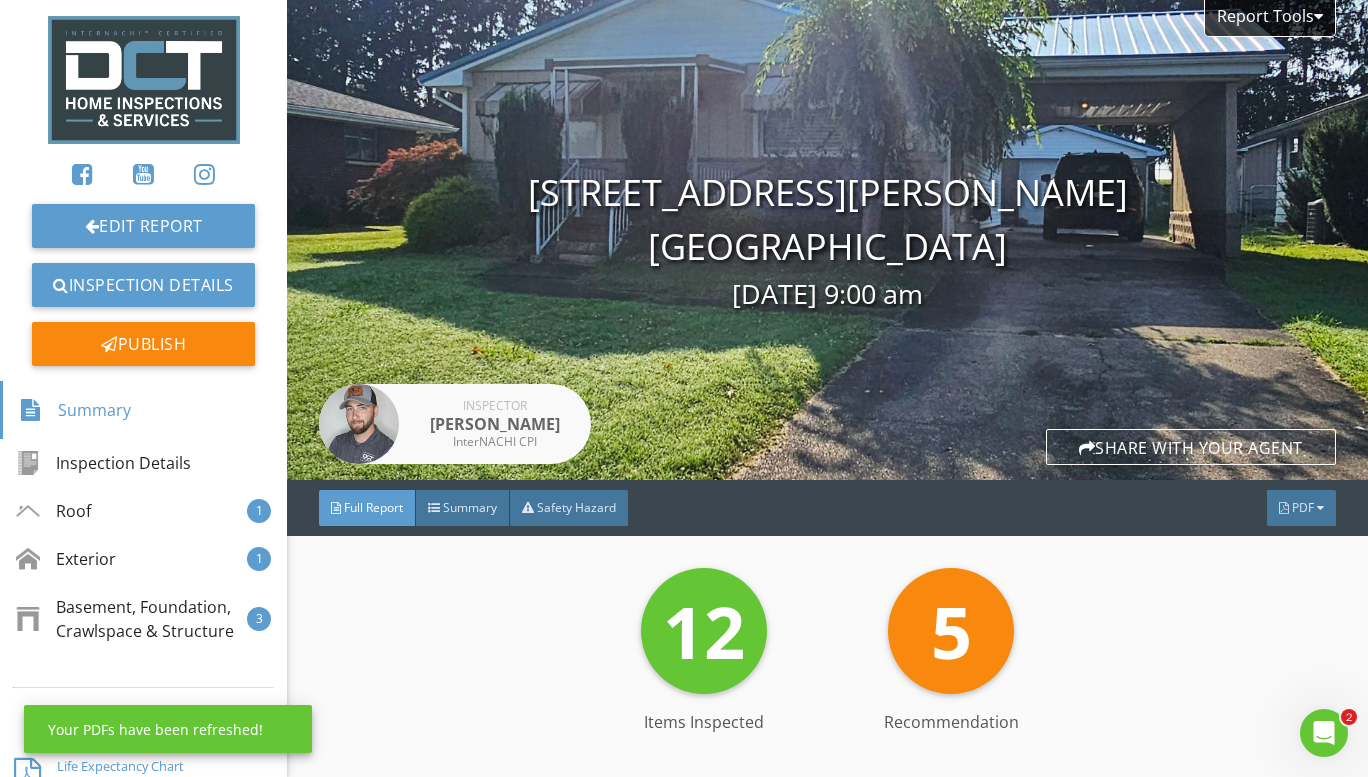 click on "PDF" at bounding box center [1301, 508] 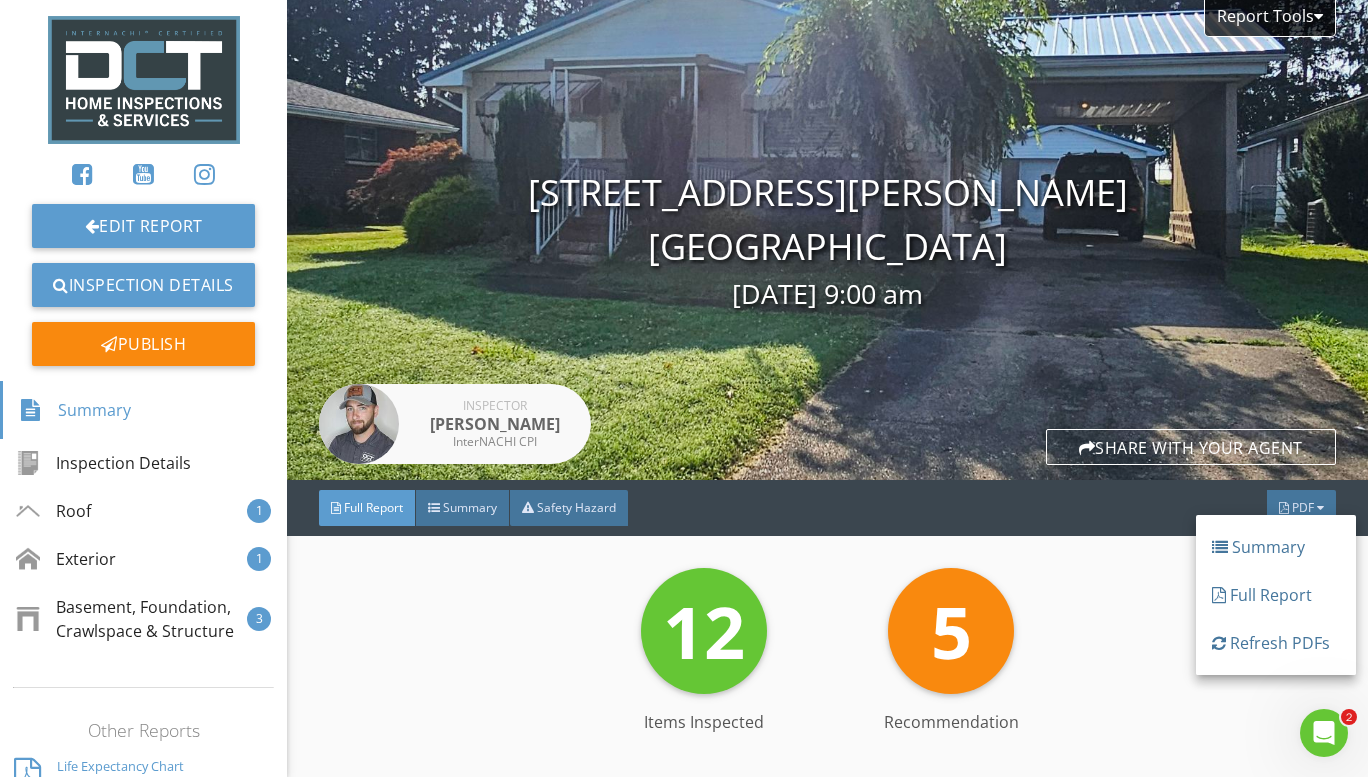click on "Full Report" at bounding box center [1276, 595] 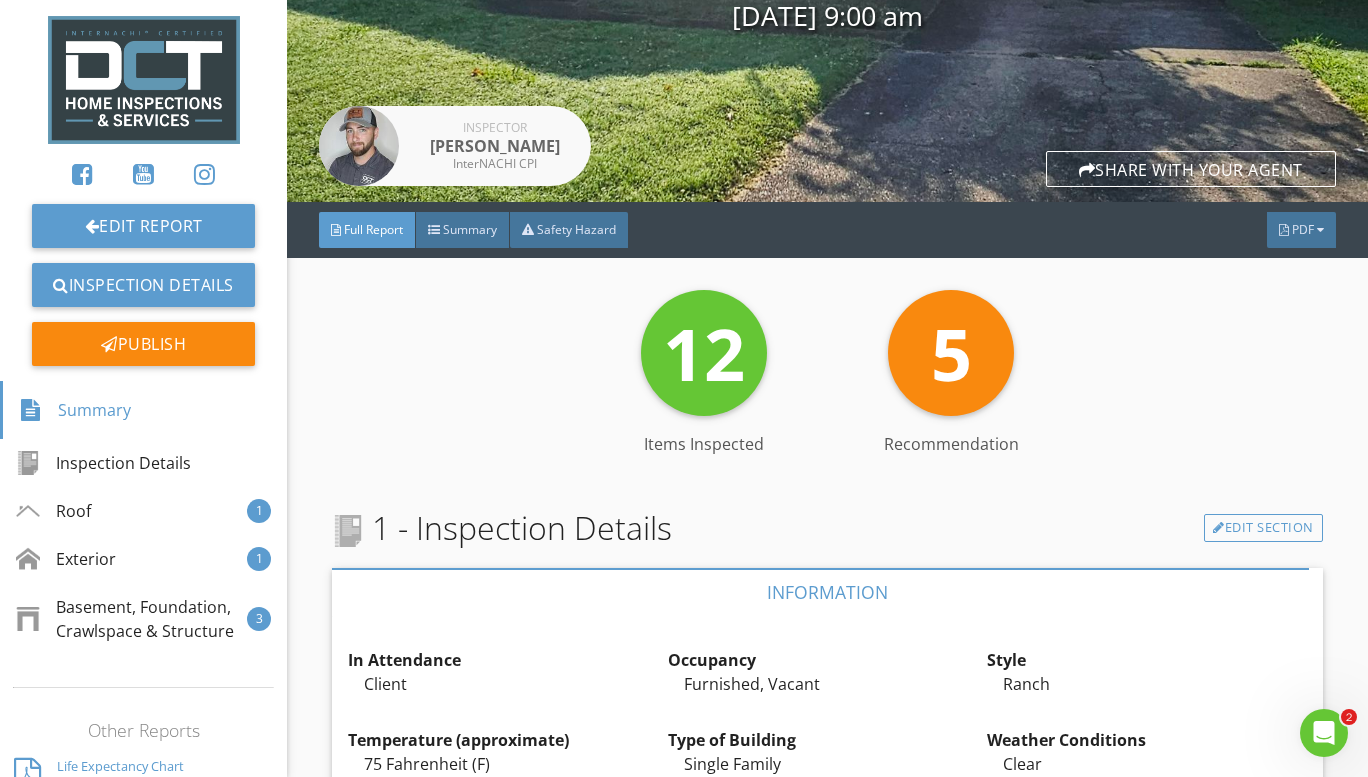 scroll, scrollTop: 300, scrollLeft: 0, axis: vertical 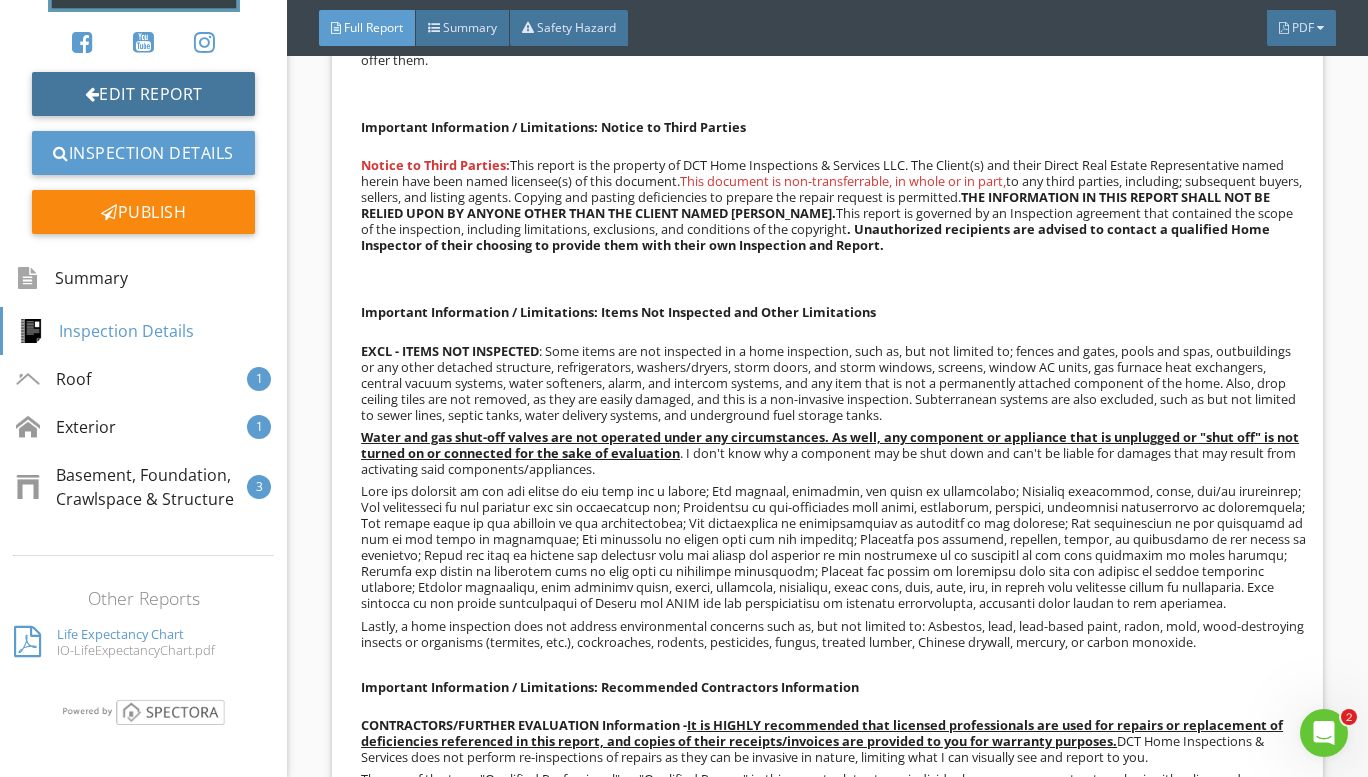 click on "Edit Report" at bounding box center [143, 94] 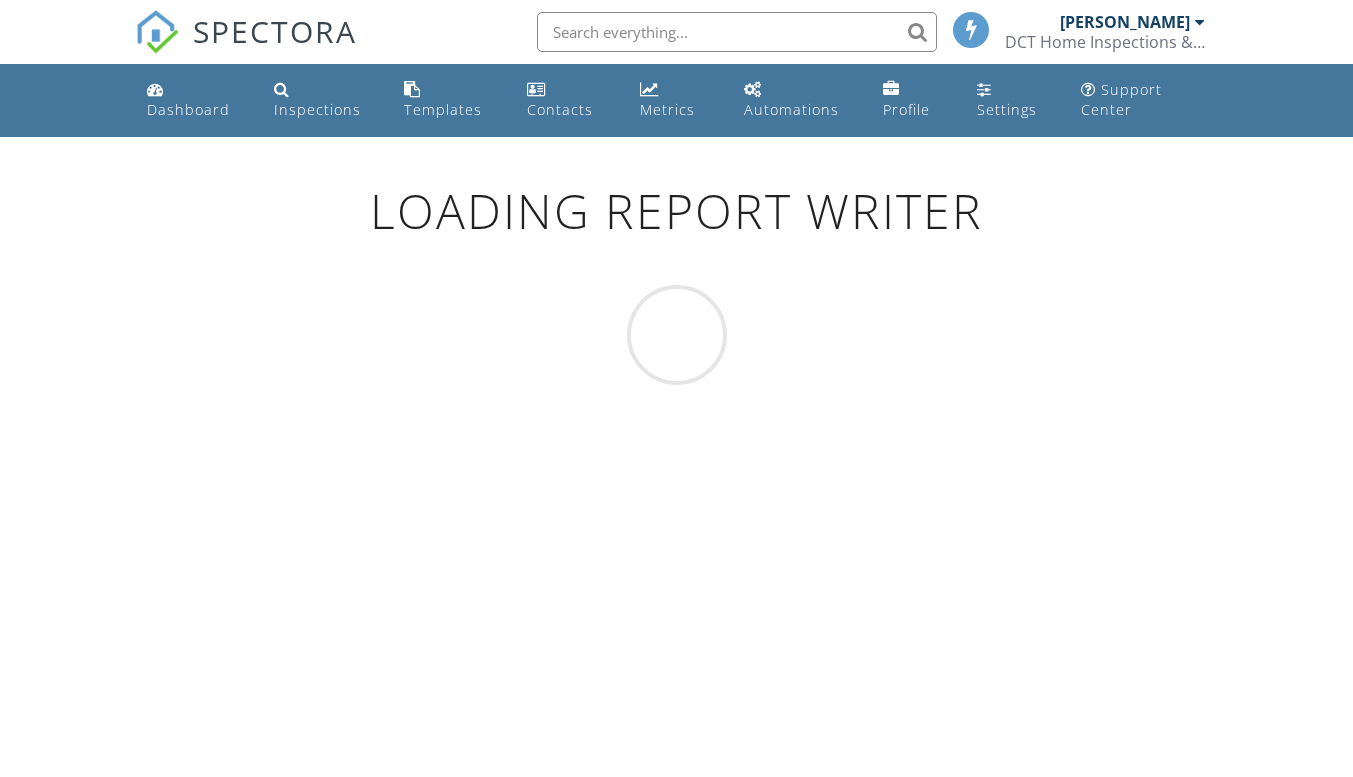 scroll, scrollTop: 0, scrollLeft: 0, axis: both 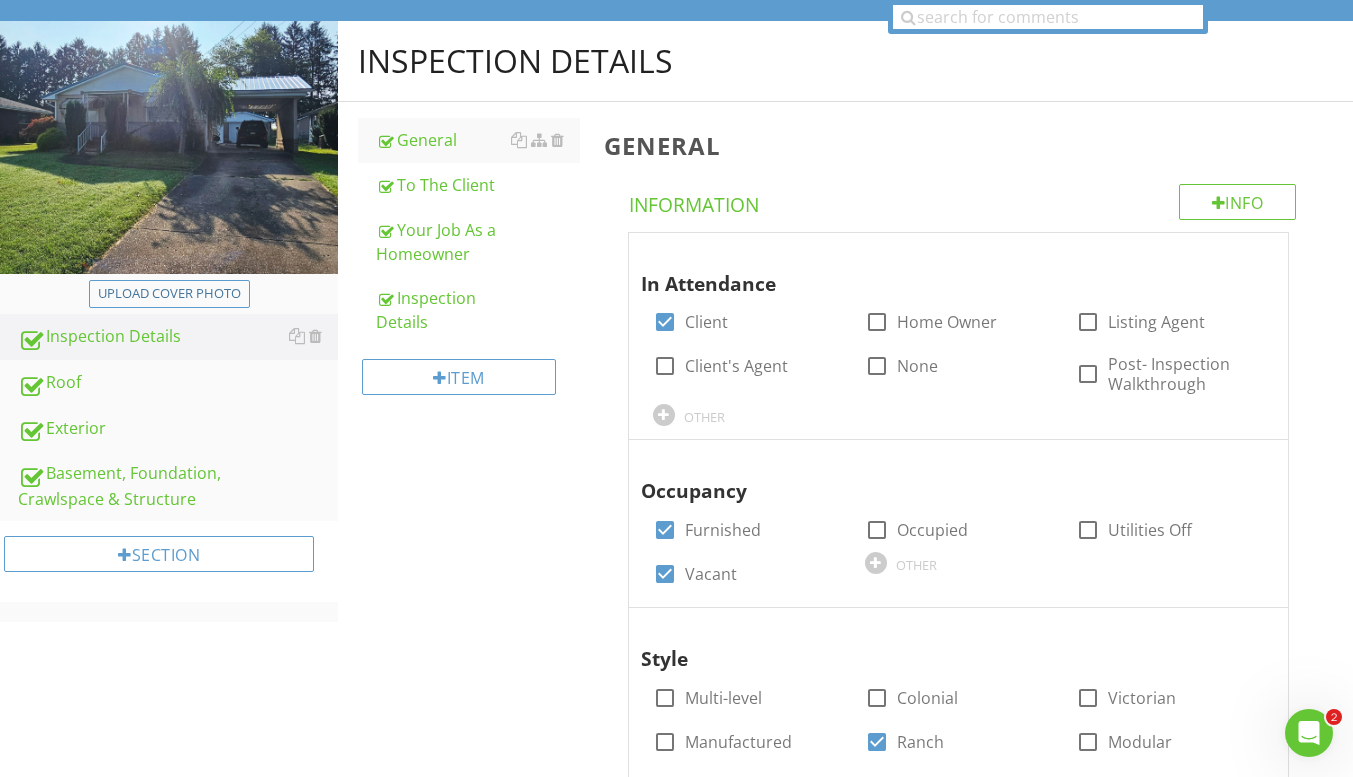 click on "Section" at bounding box center (159, 554) 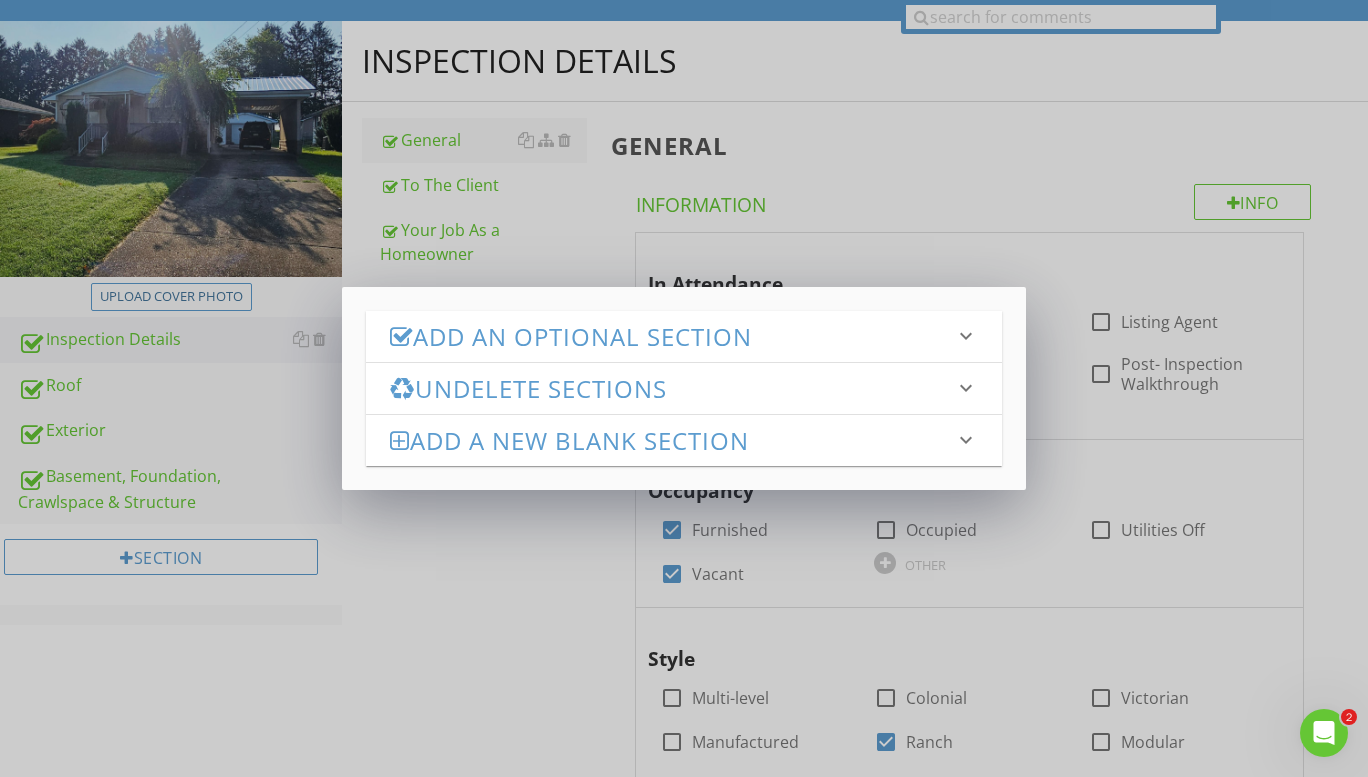 click on "Add an Optional Section" at bounding box center [672, 336] 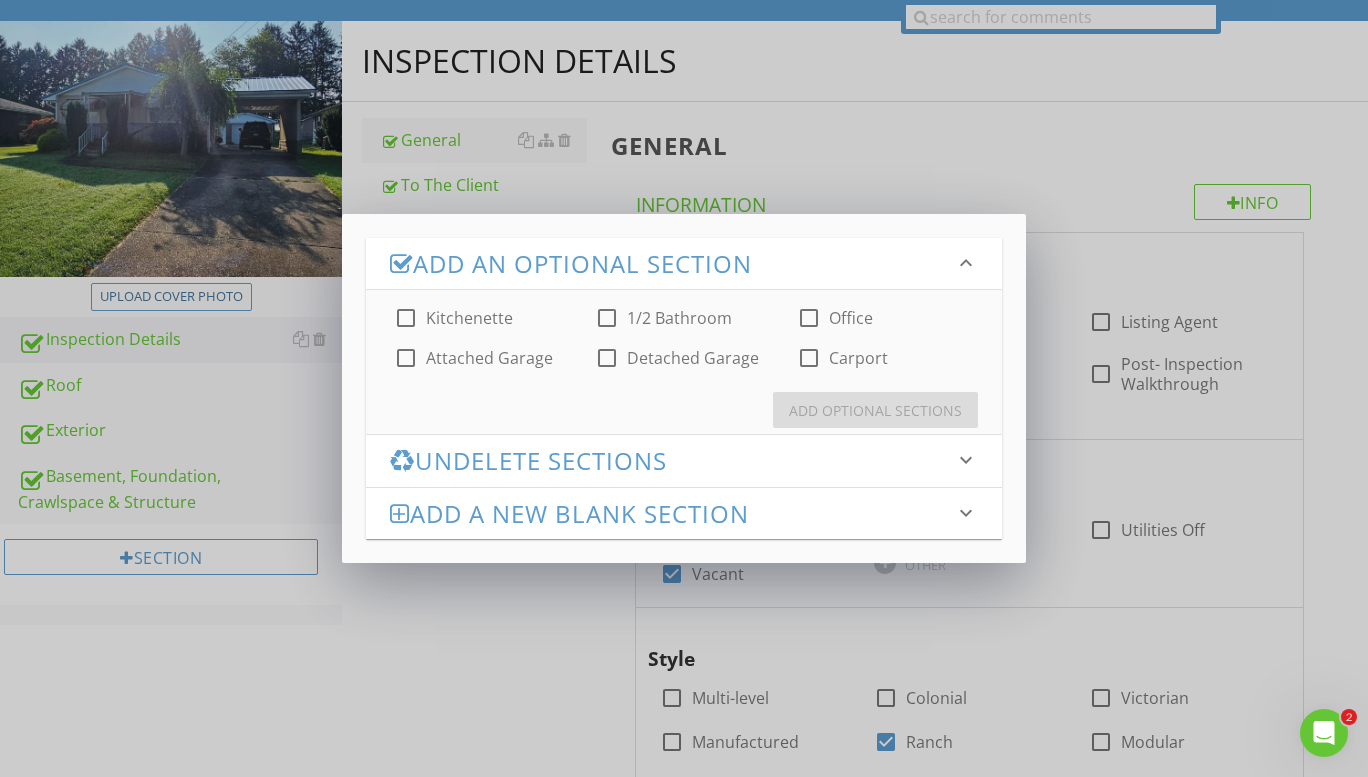 click on "Add a new Blank Section" at bounding box center (672, 513) 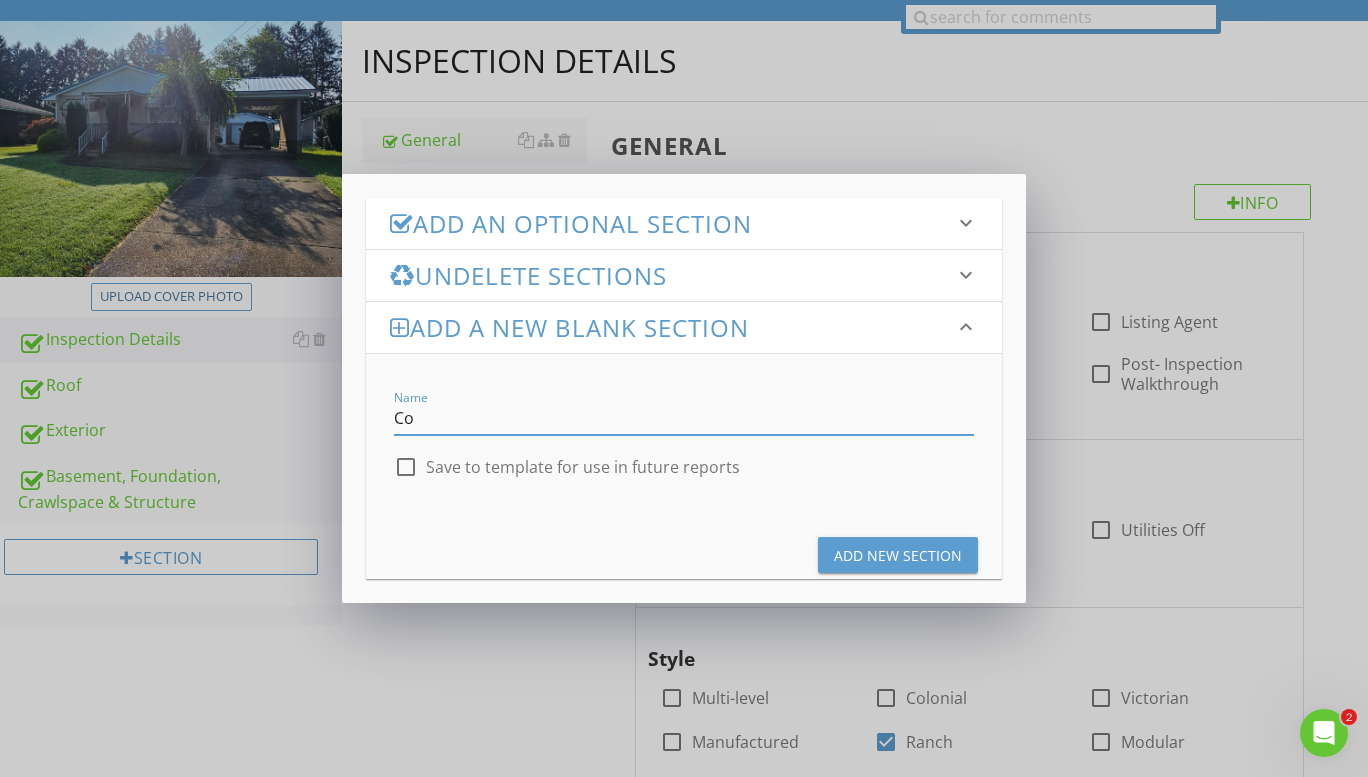 type on "Conclusion" 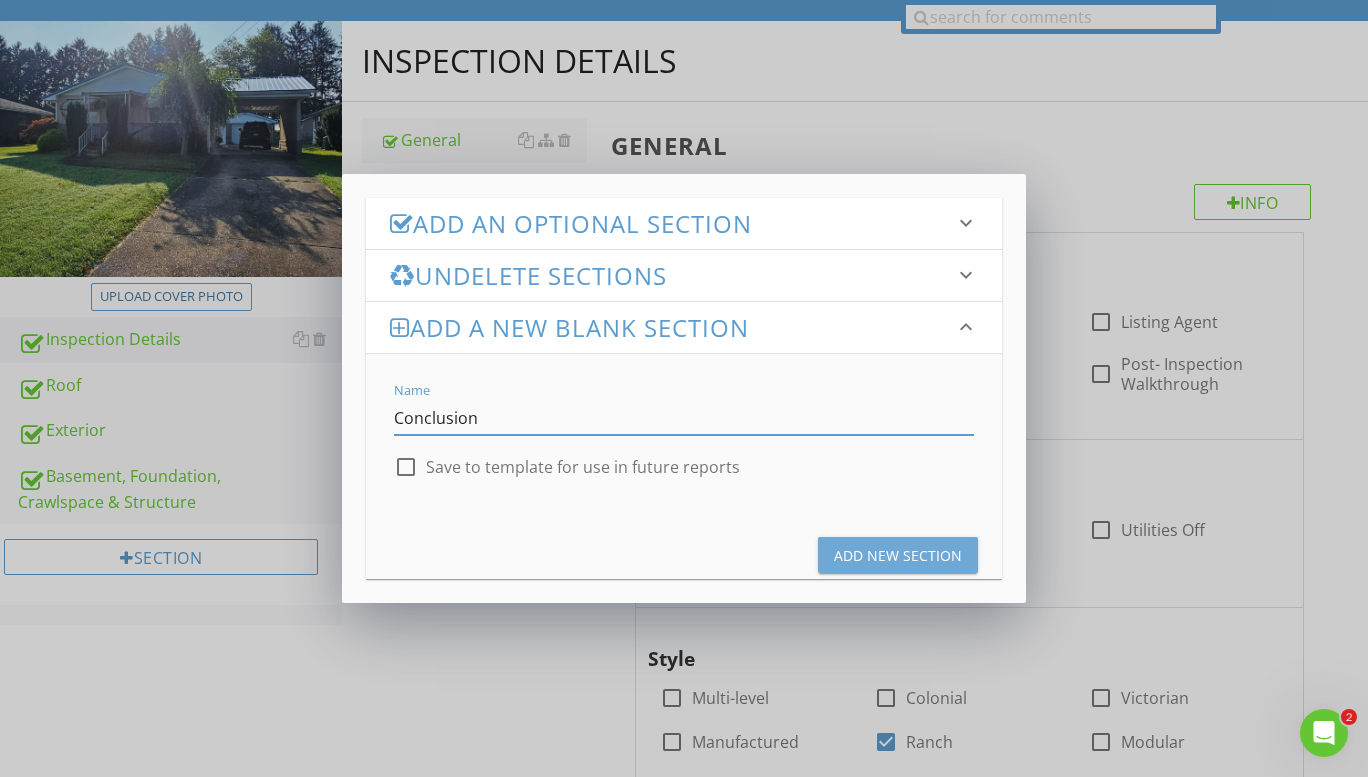 click on "Add New Section" at bounding box center [898, 555] 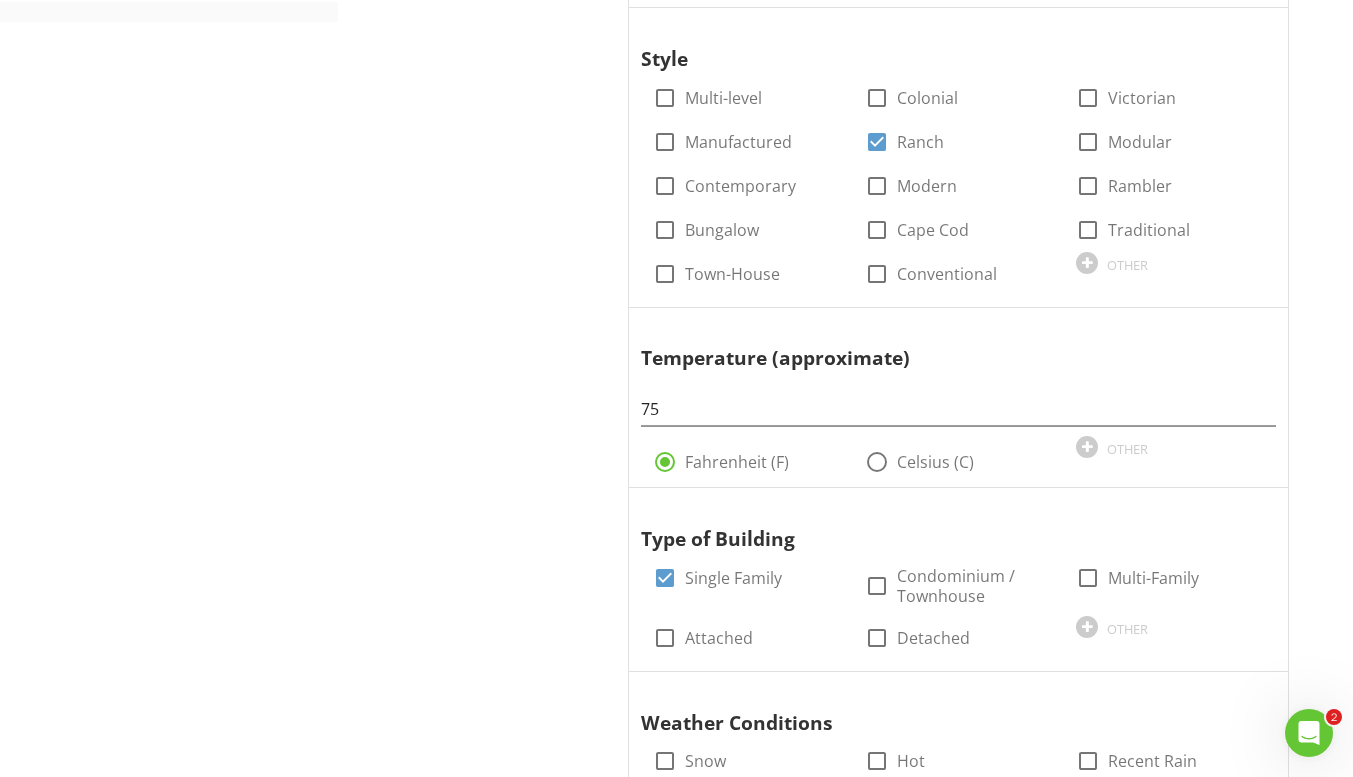 scroll, scrollTop: 0, scrollLeft: 0, axis: both 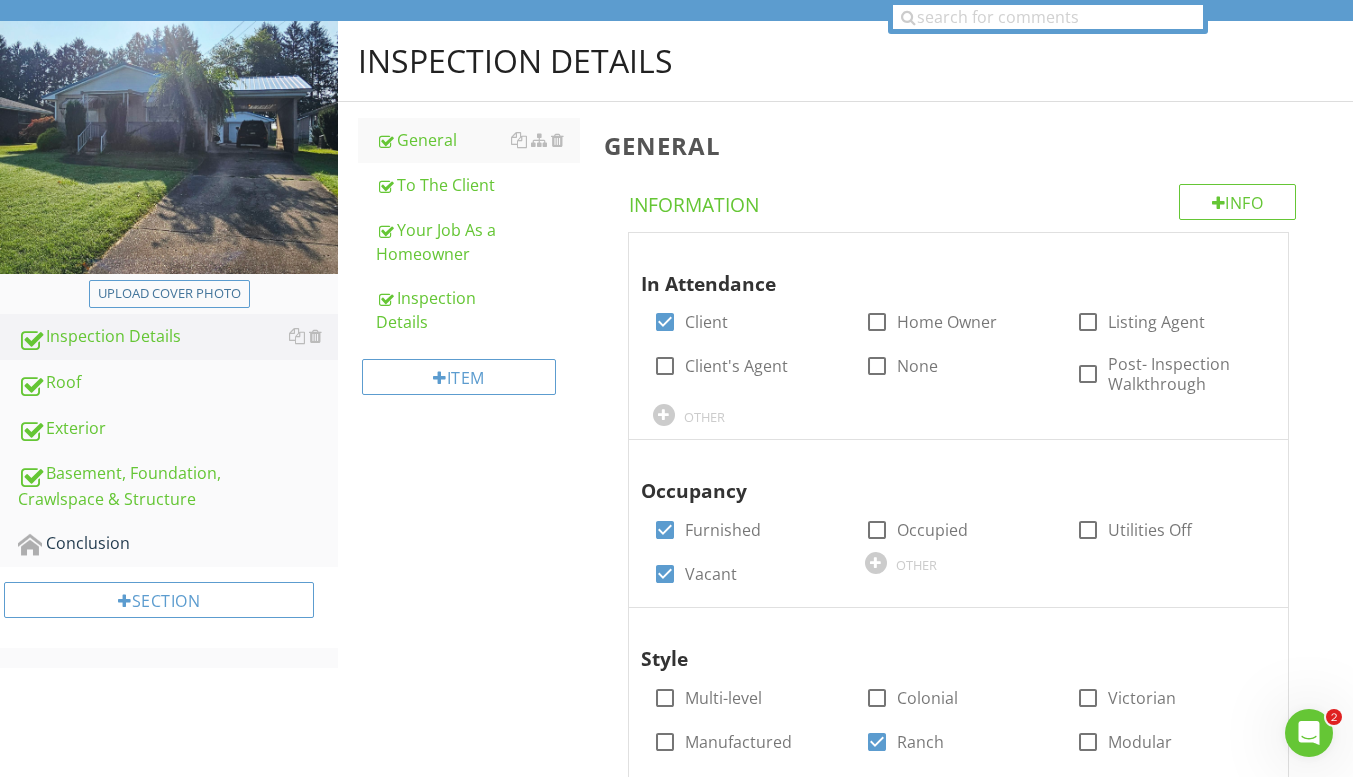 click on "Conclusion" at bounding box center (178, 544) 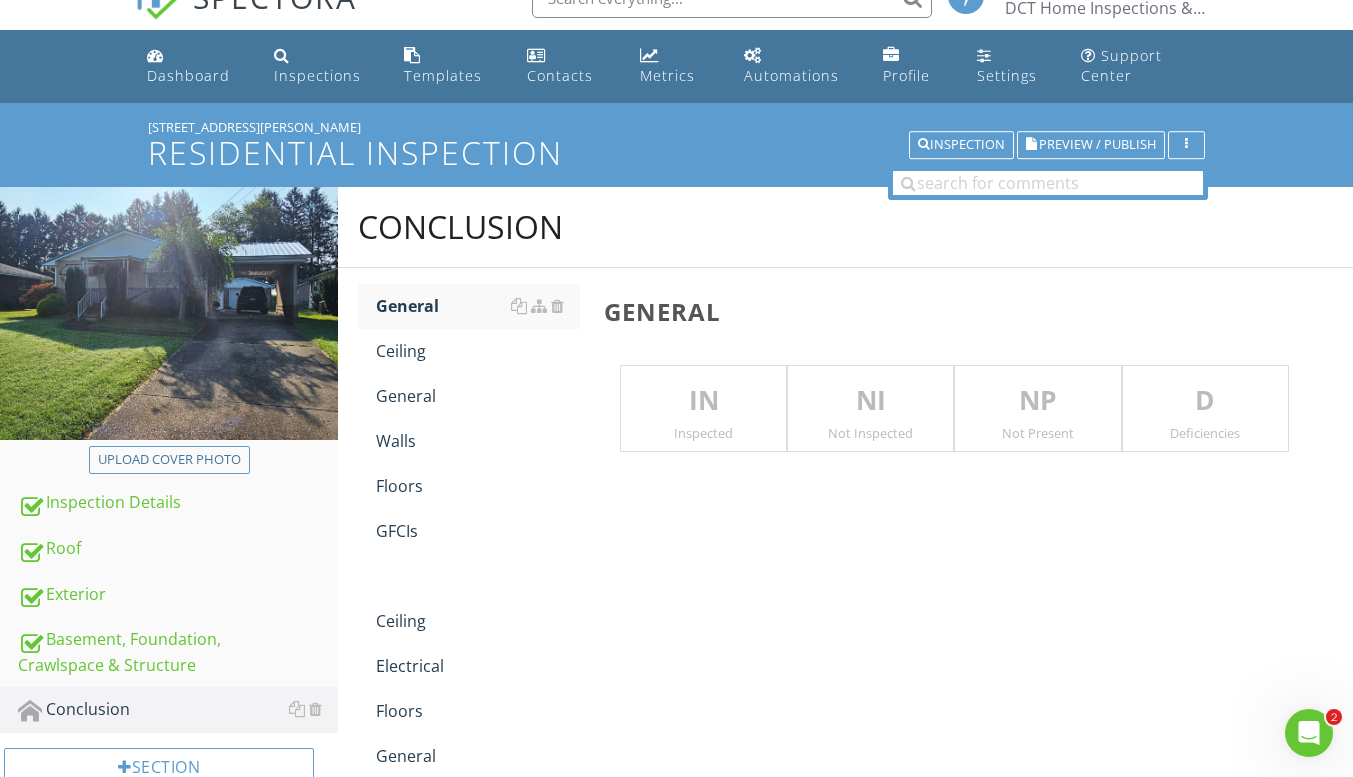 scroll, scrollTop: 0, scrollLeft: 0, axis: both 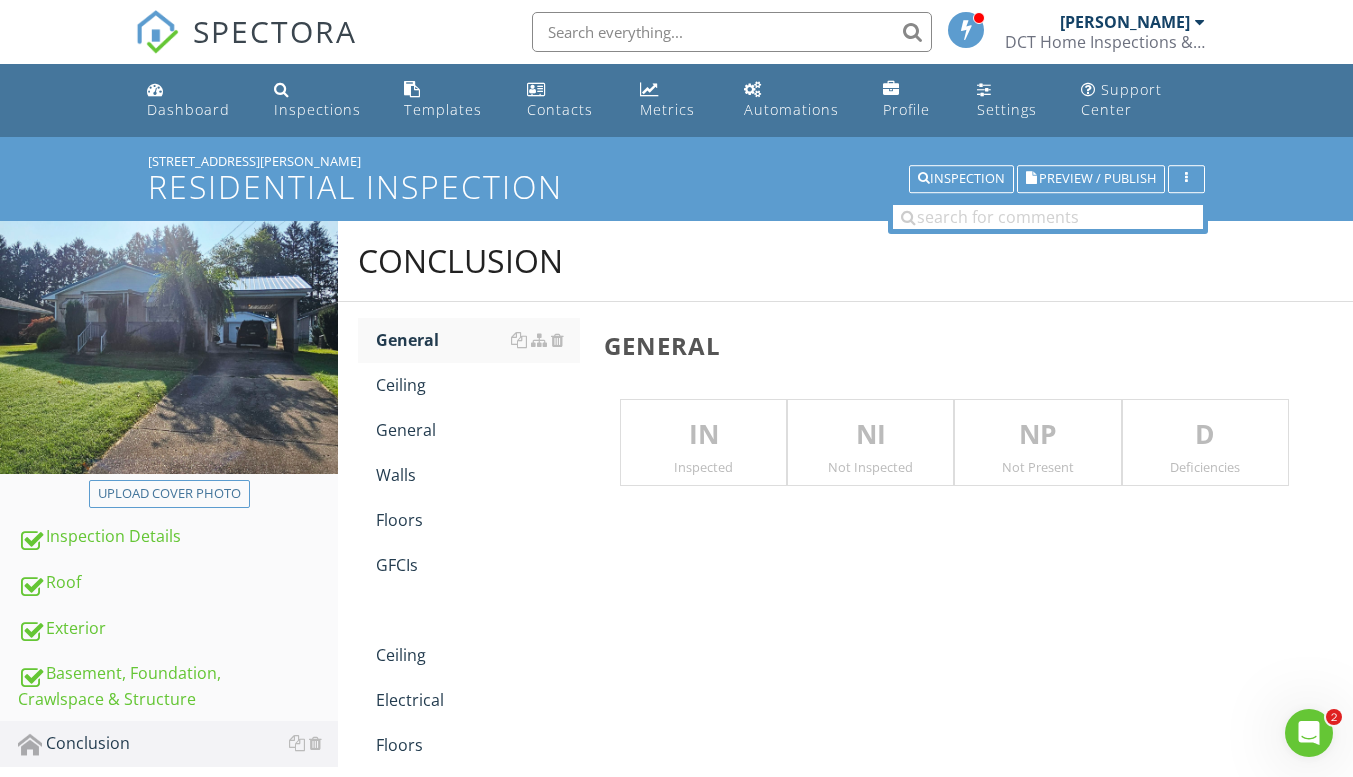 click at bounding box center [557, 385] 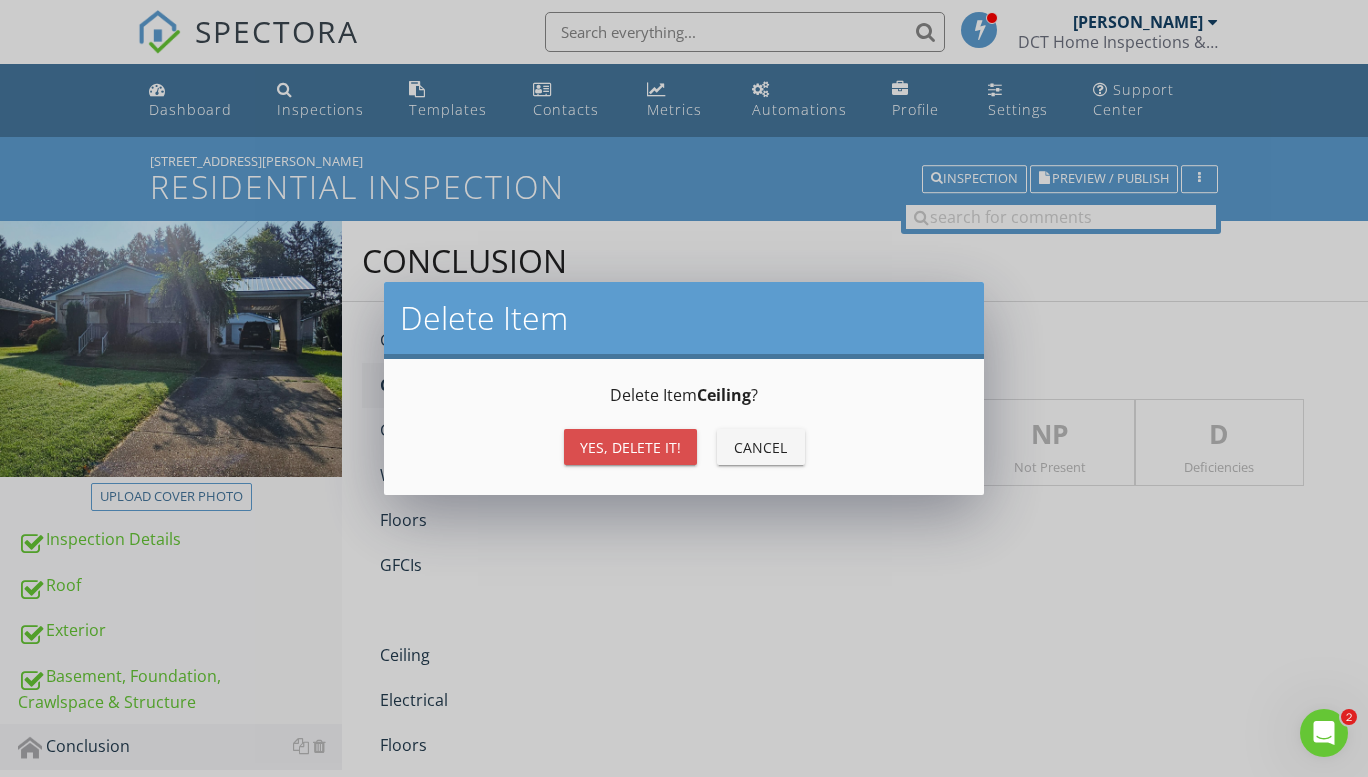 click on "Yes, Delete it!" at bounding box center [630, 447] 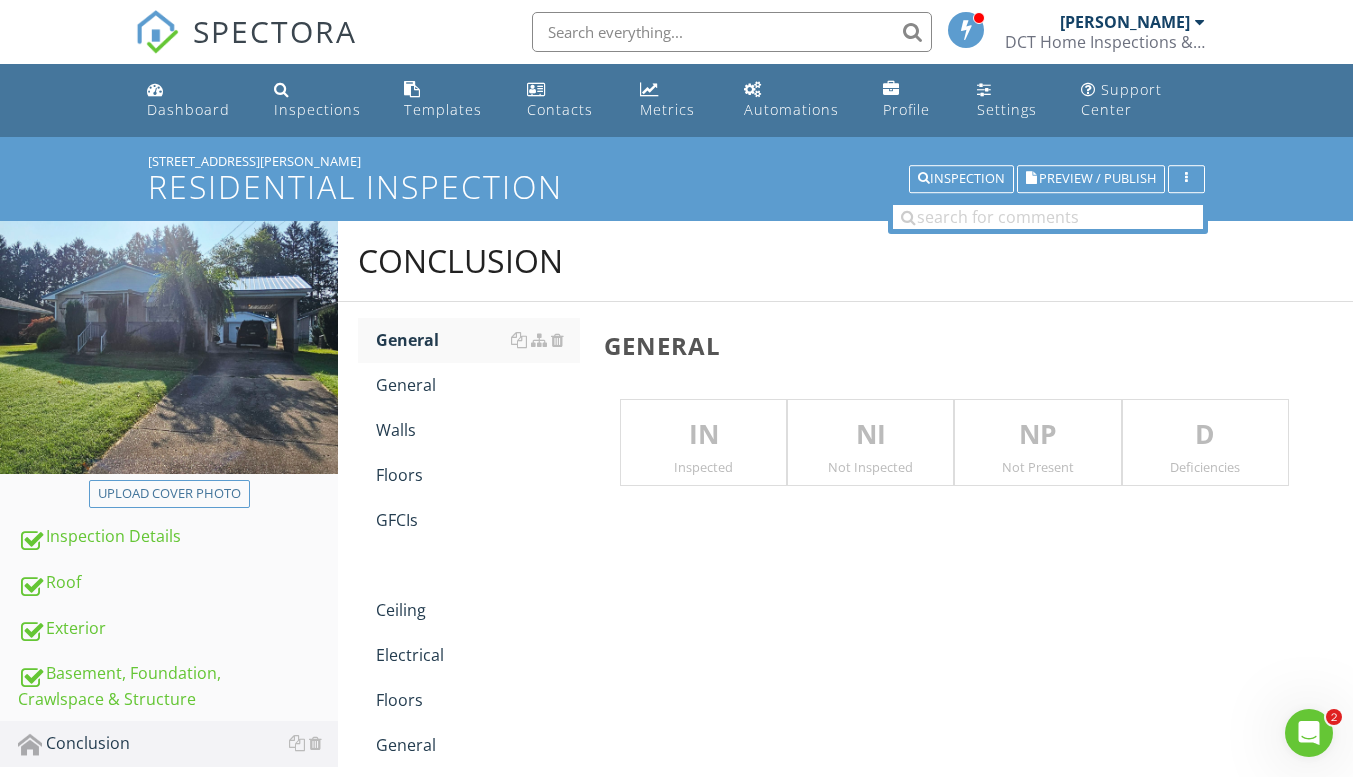 click at bounding box center (557, 385) 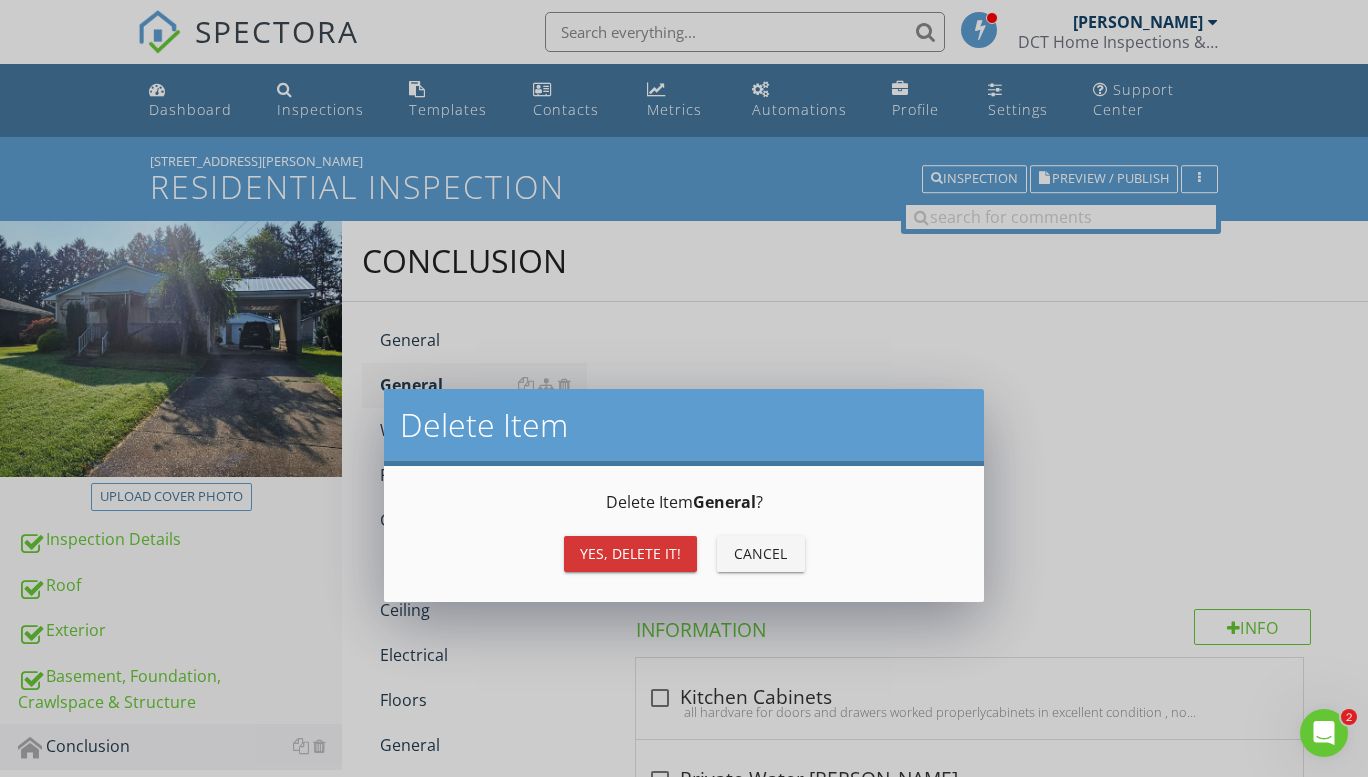 click on "Delete Item
General ?" at bounding box center (684, 502) 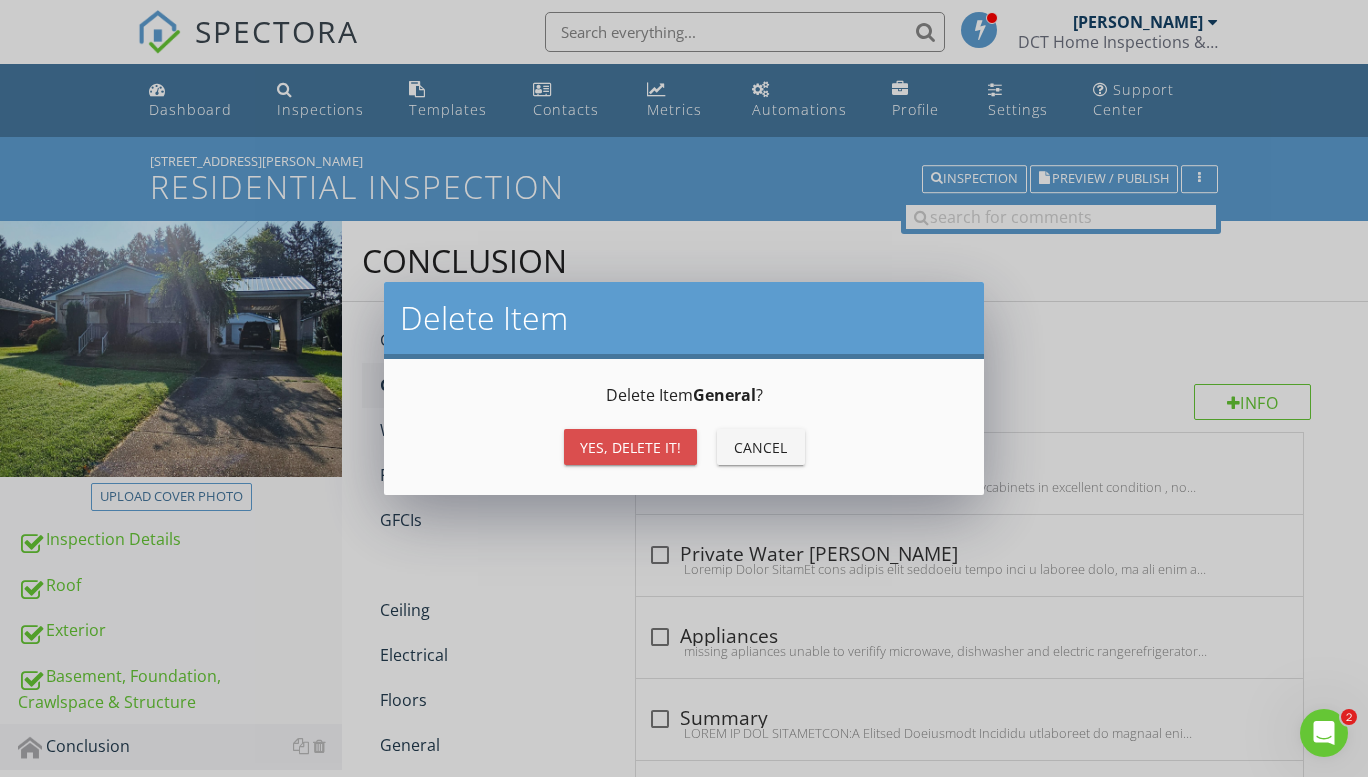 click on "Yes, Delete it!" at bounding box center (630, 447) 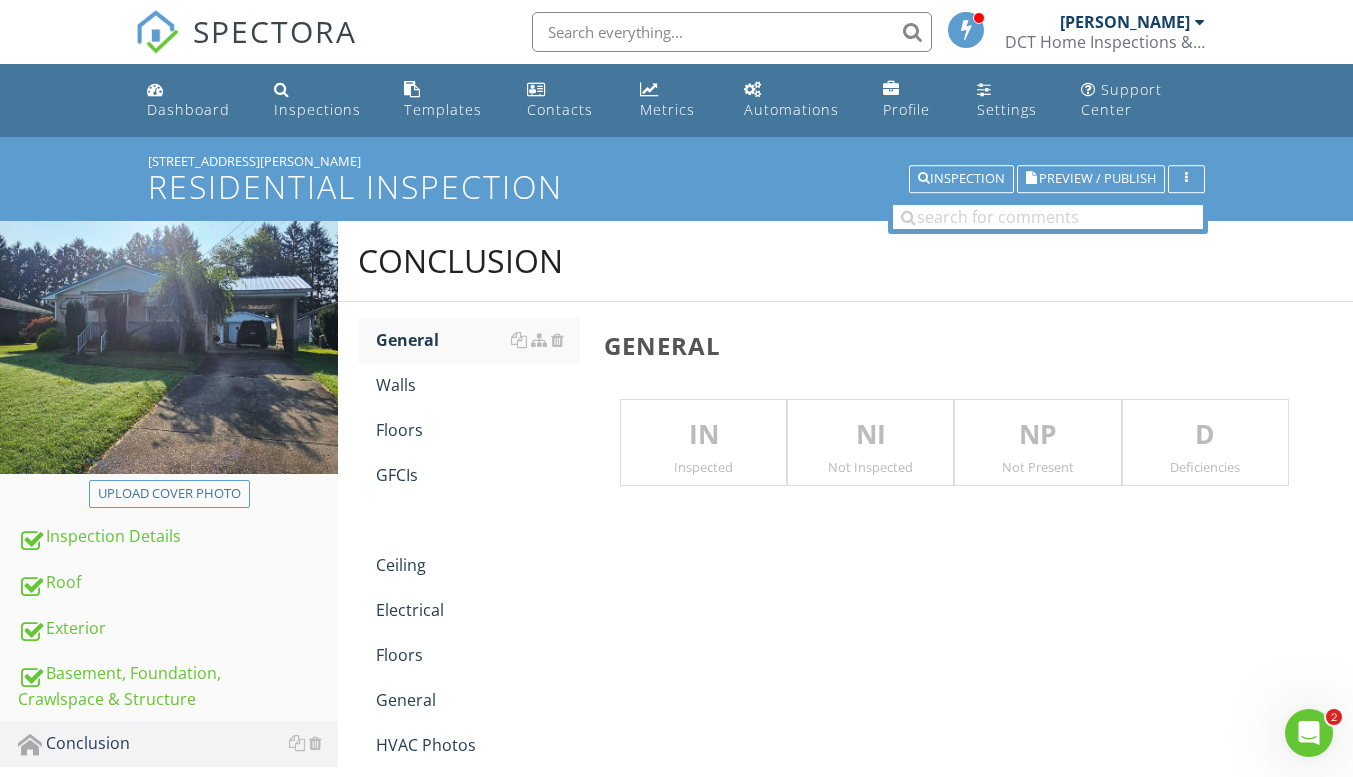 click at bounding box center (557, 385) 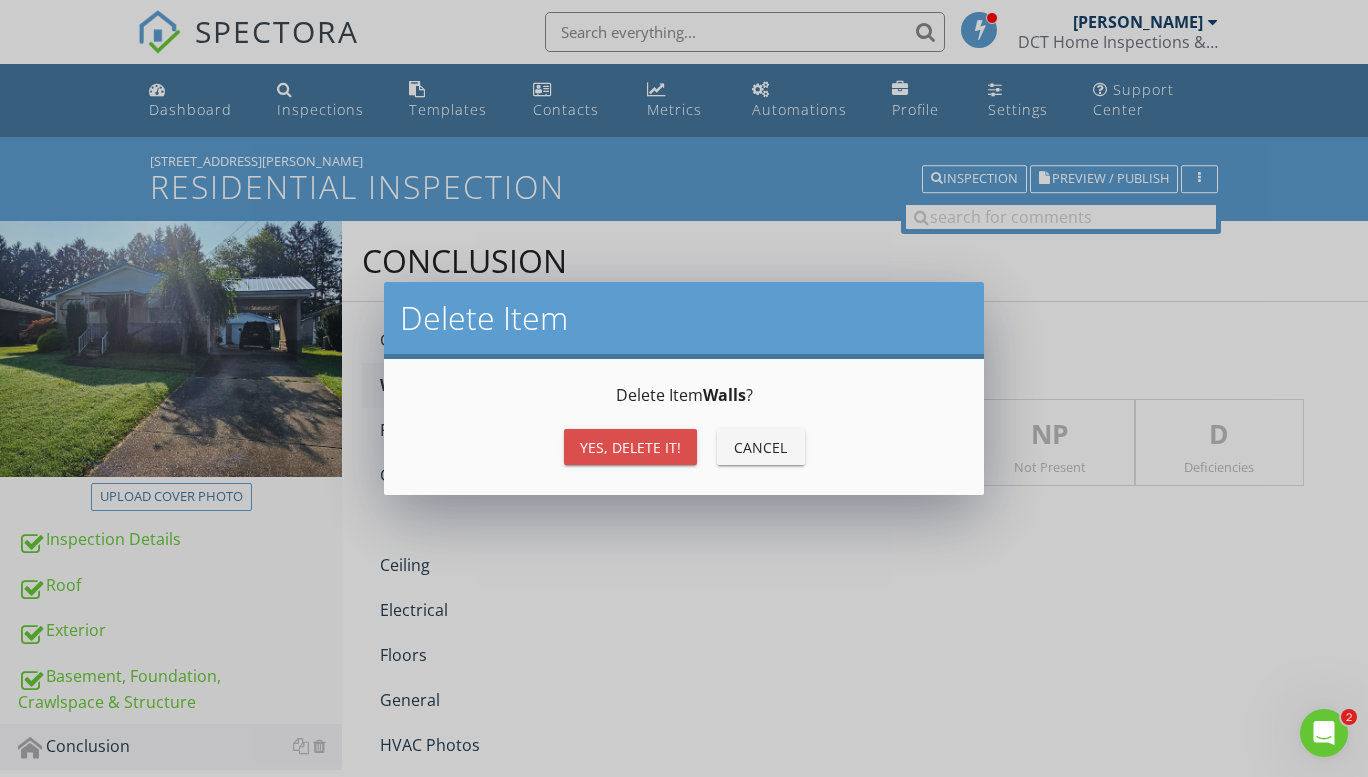 click on "Yes, Delete it!" at bounding box center (630, 447) 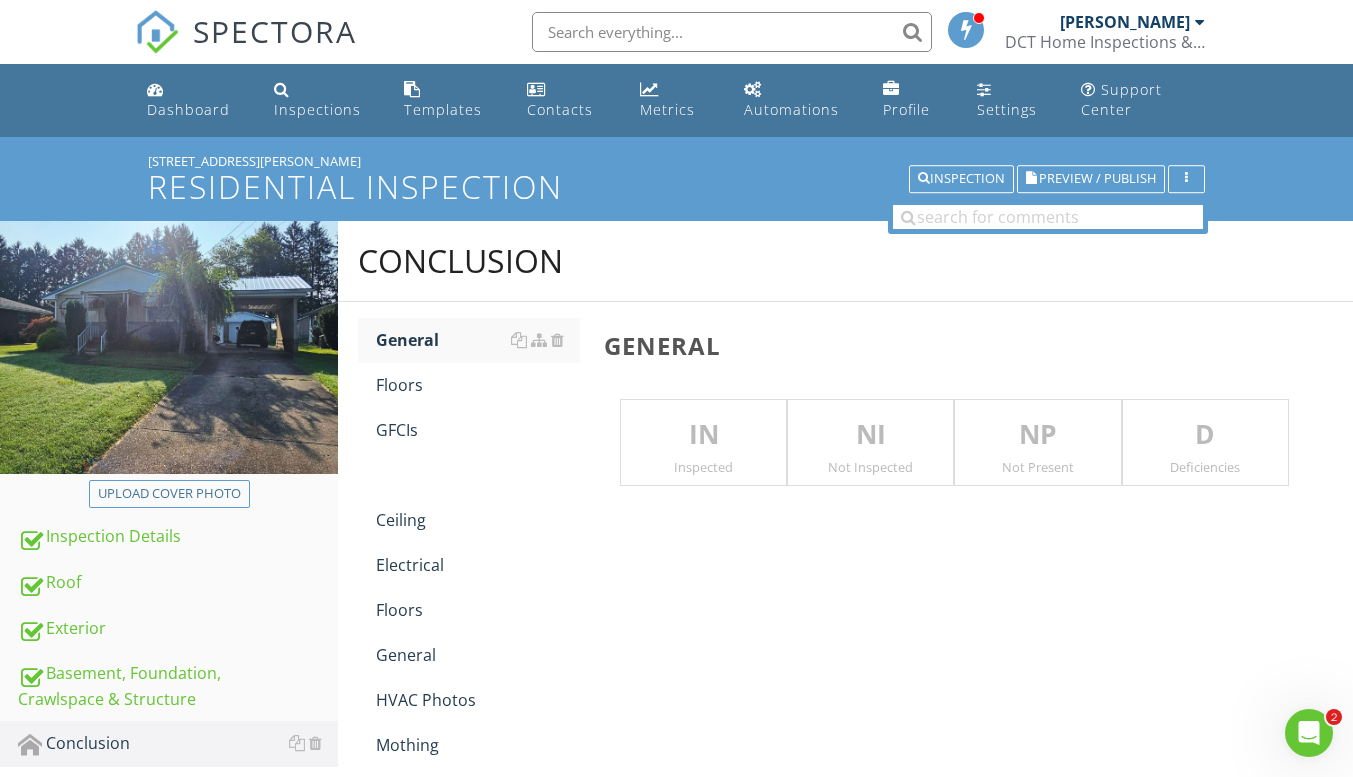 click at bounding box center (557, 385) 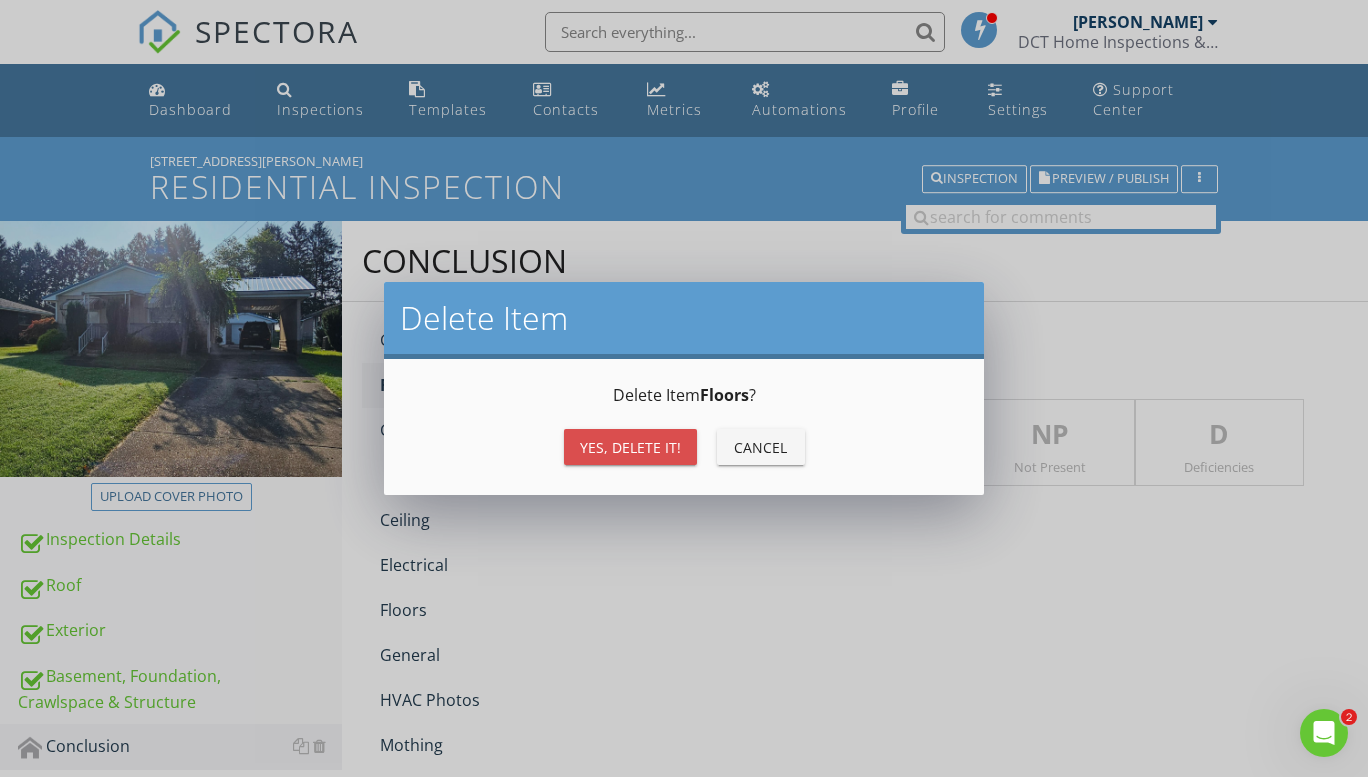 click on "Yes, Delete it!" at bounding box center (630, 447) 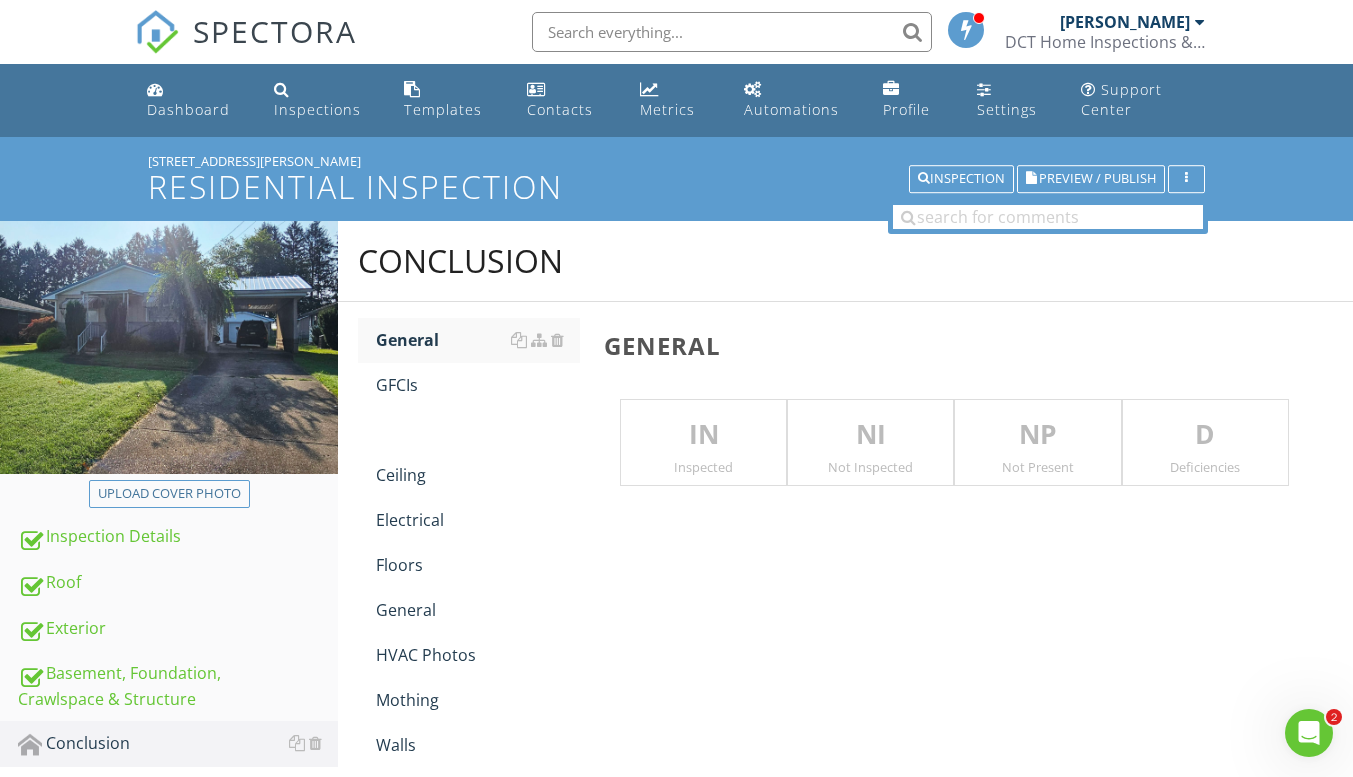 click at bounding box center [557, 385] 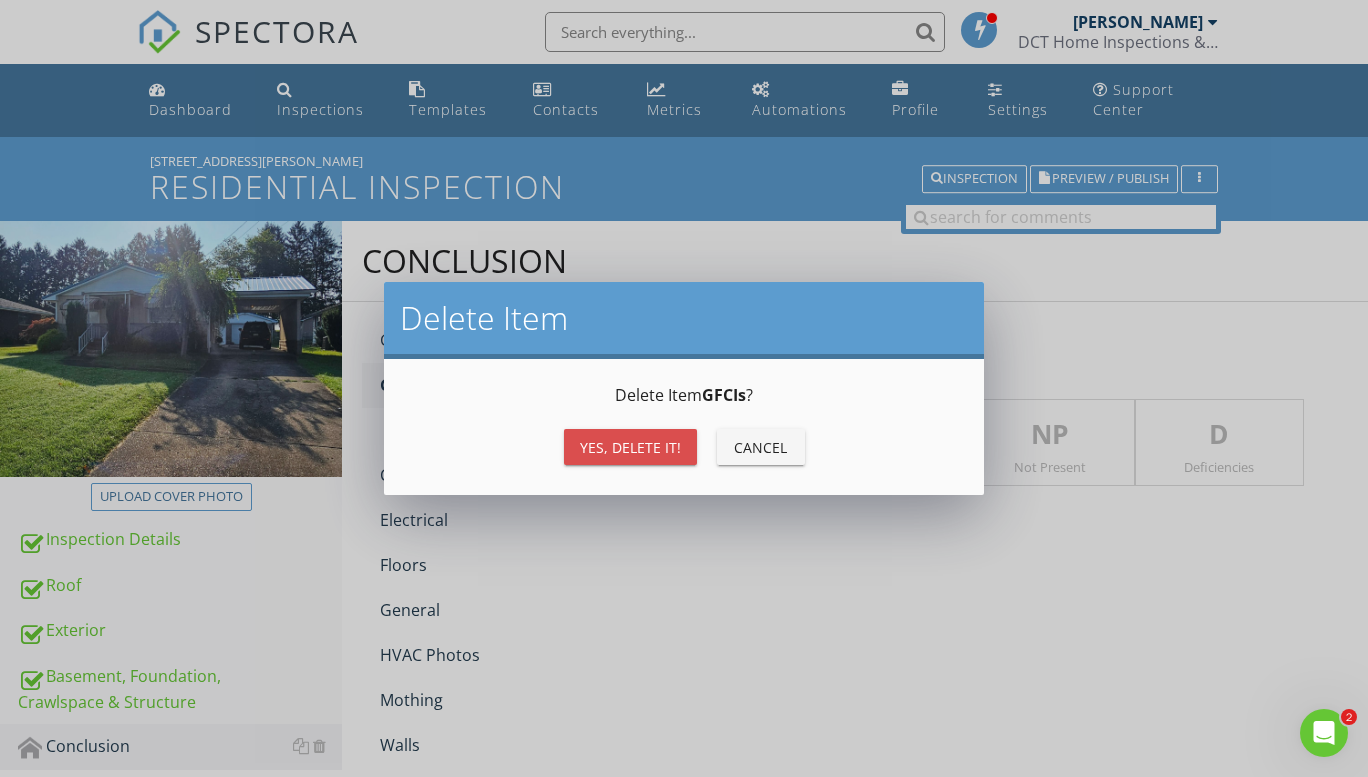 click on "Yes, Delete it!" at bounding box center (630, 447) 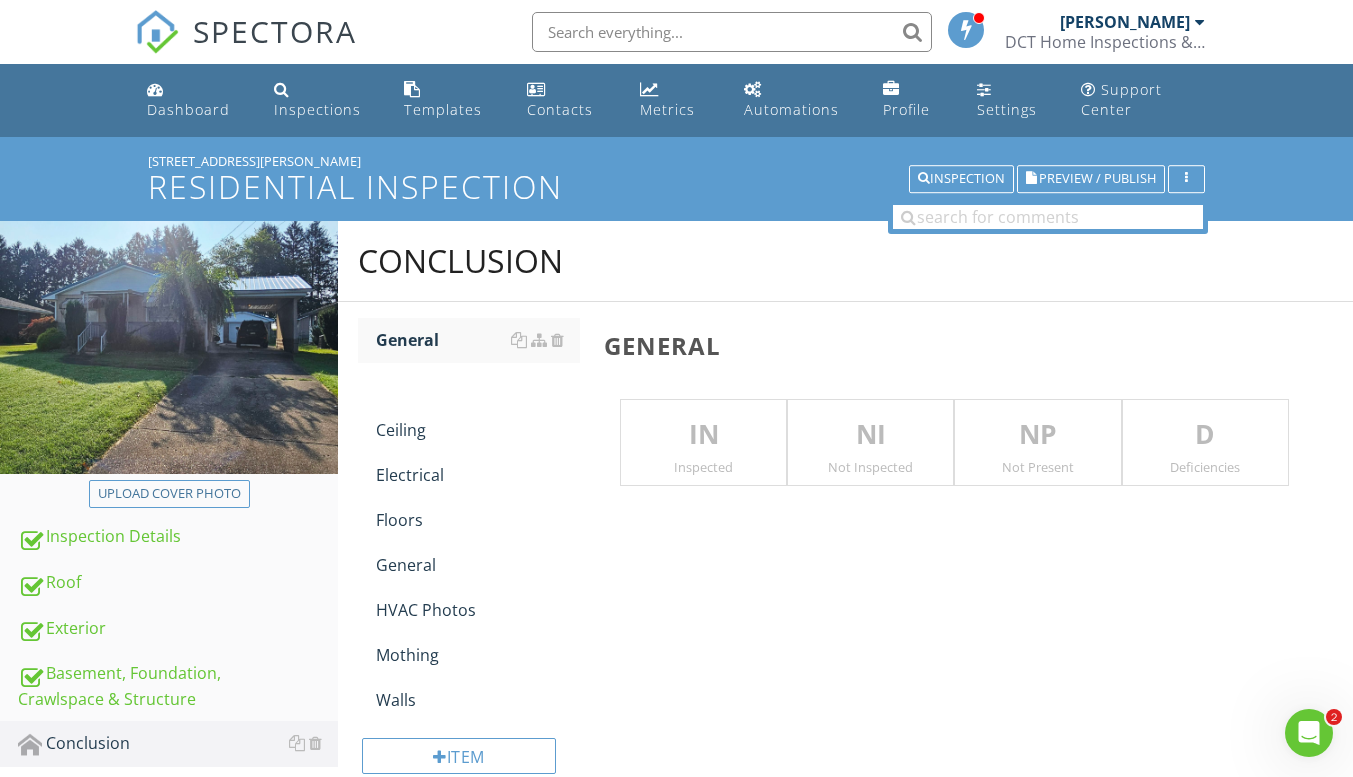 click at bounding box center (557, 385) 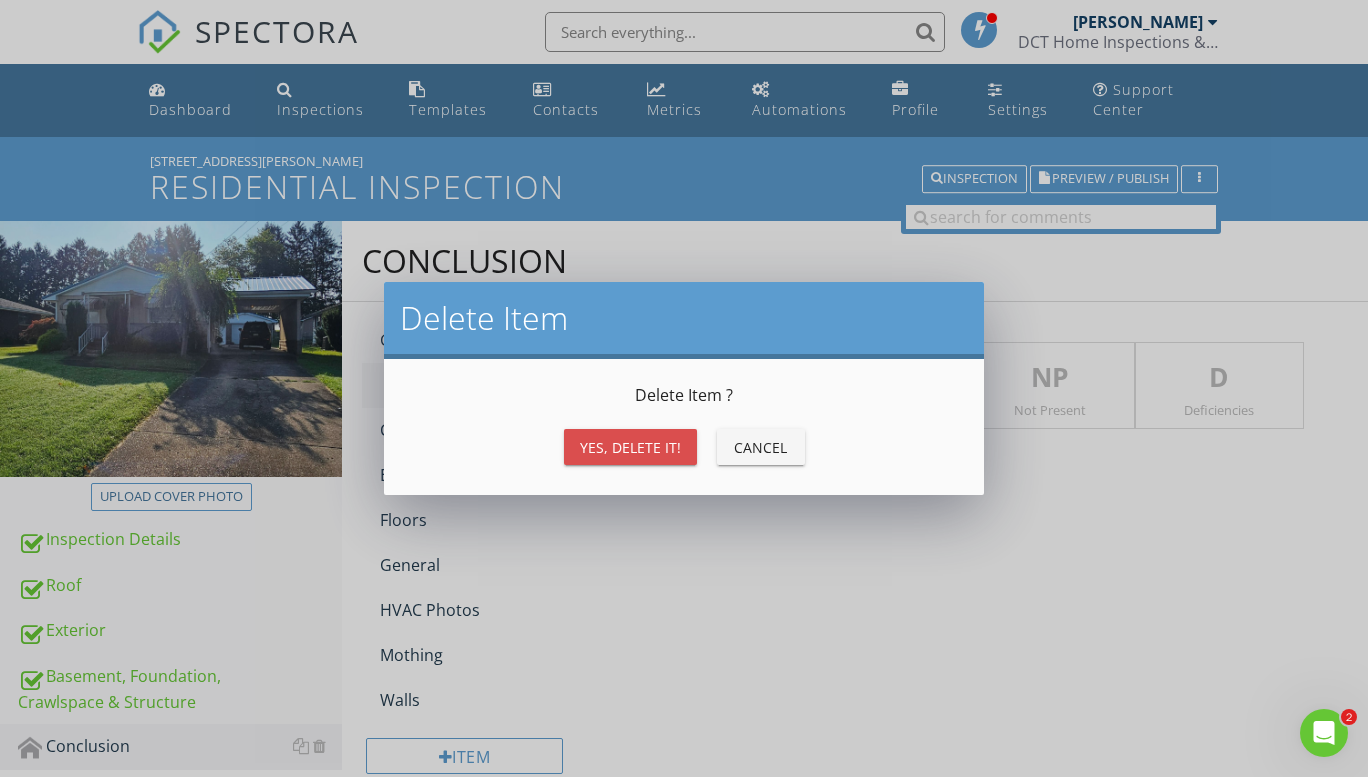 click on "Yes, Delete it!" at bounding box center [630, 447] 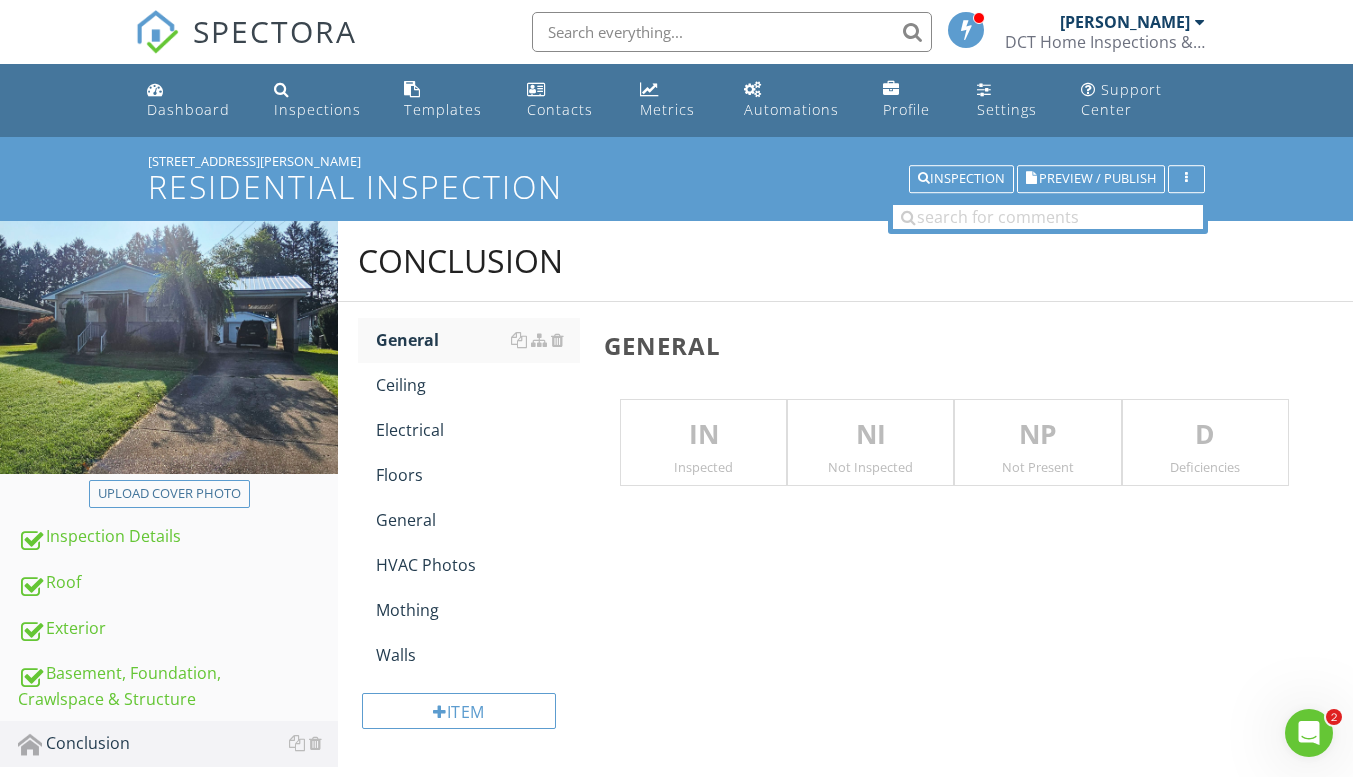 click at bounding box center (557, 385) 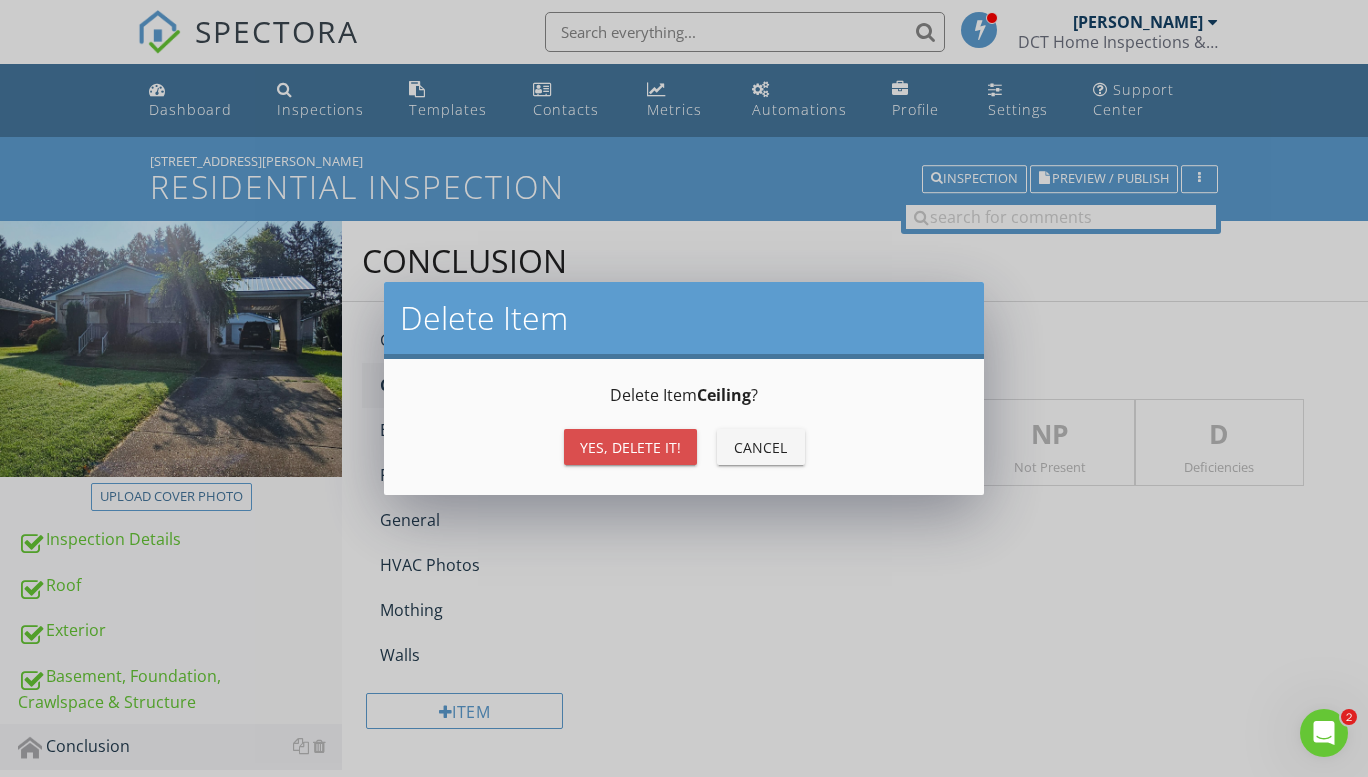click on "Yes, Delete it!" at bounding box center (630, 447) 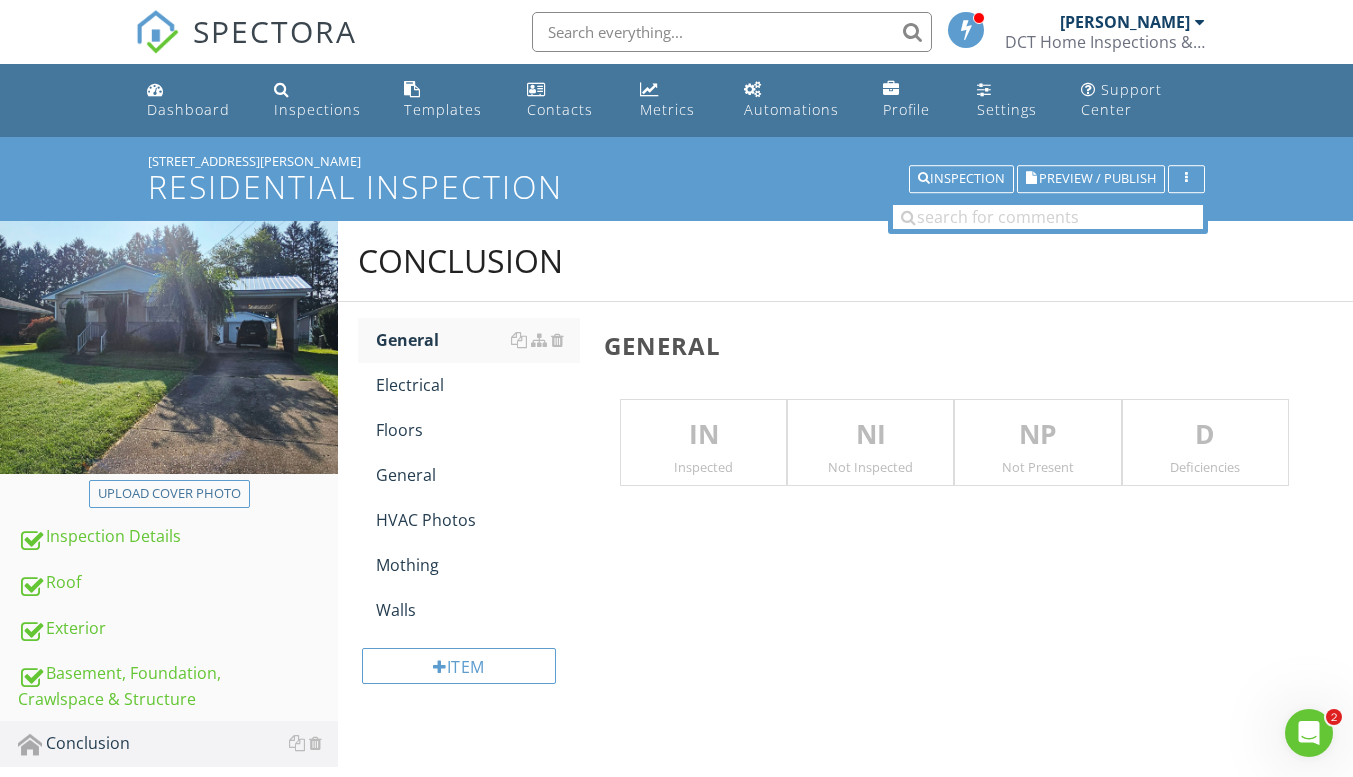 click at bounding box center (557, 385) 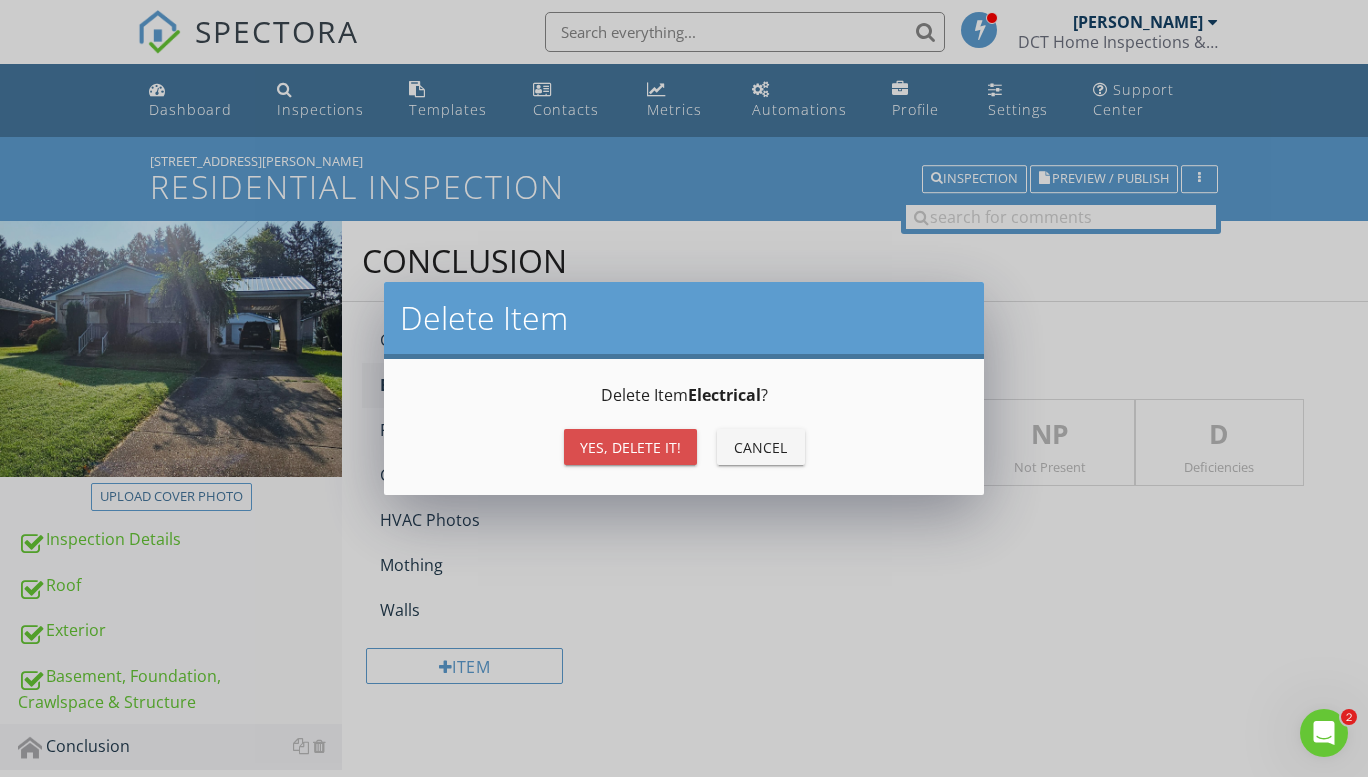 click on "Yes, Delete it!" at bounding box center (630, 447) 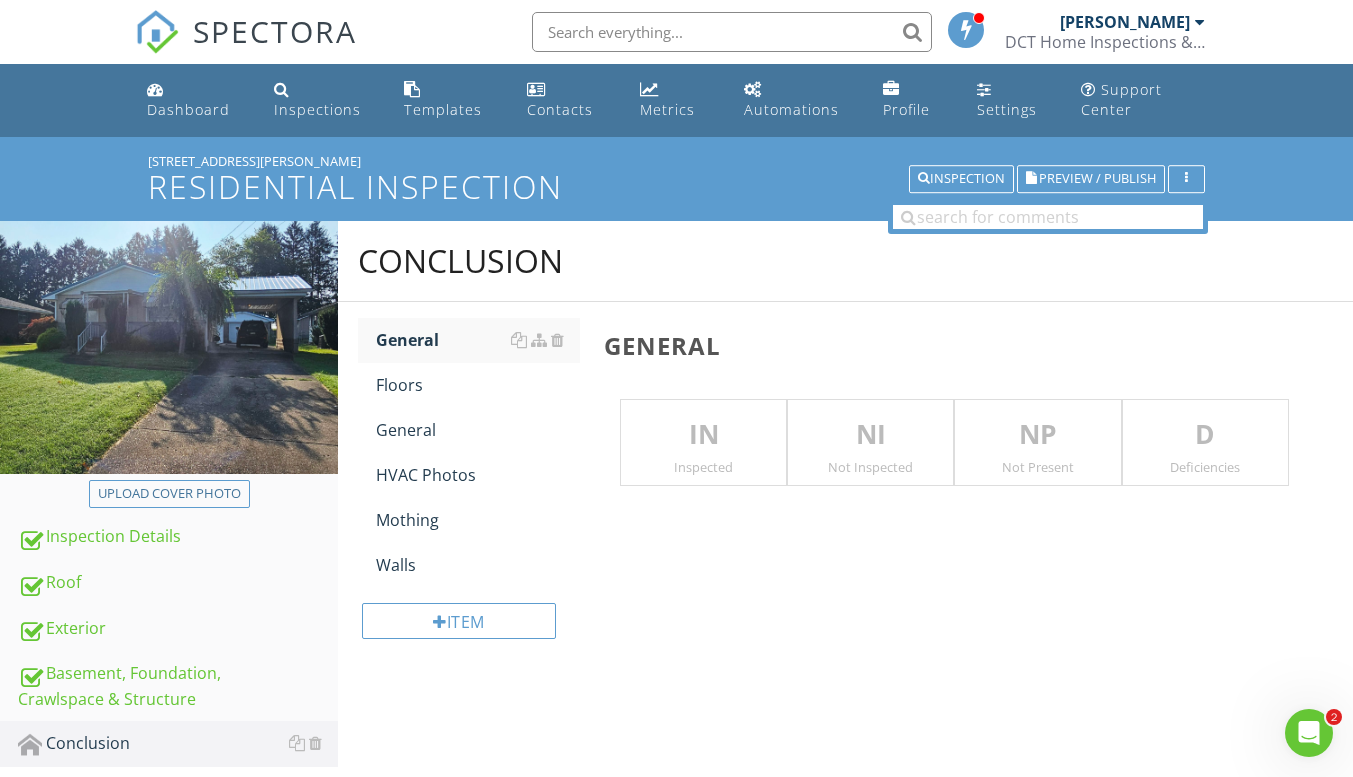 click at bounding box center [557, 385] 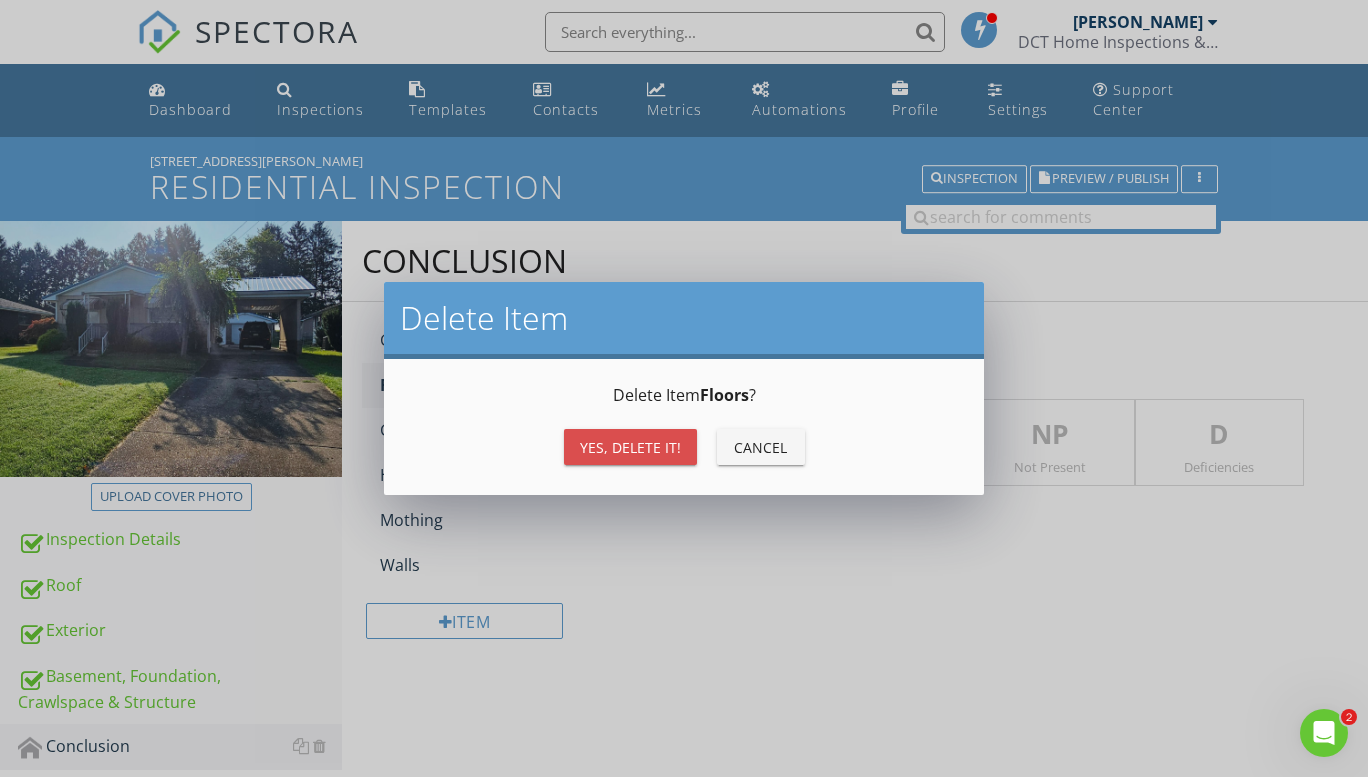 click on "Yes, Delete it!" at bounding box center (630, 447) 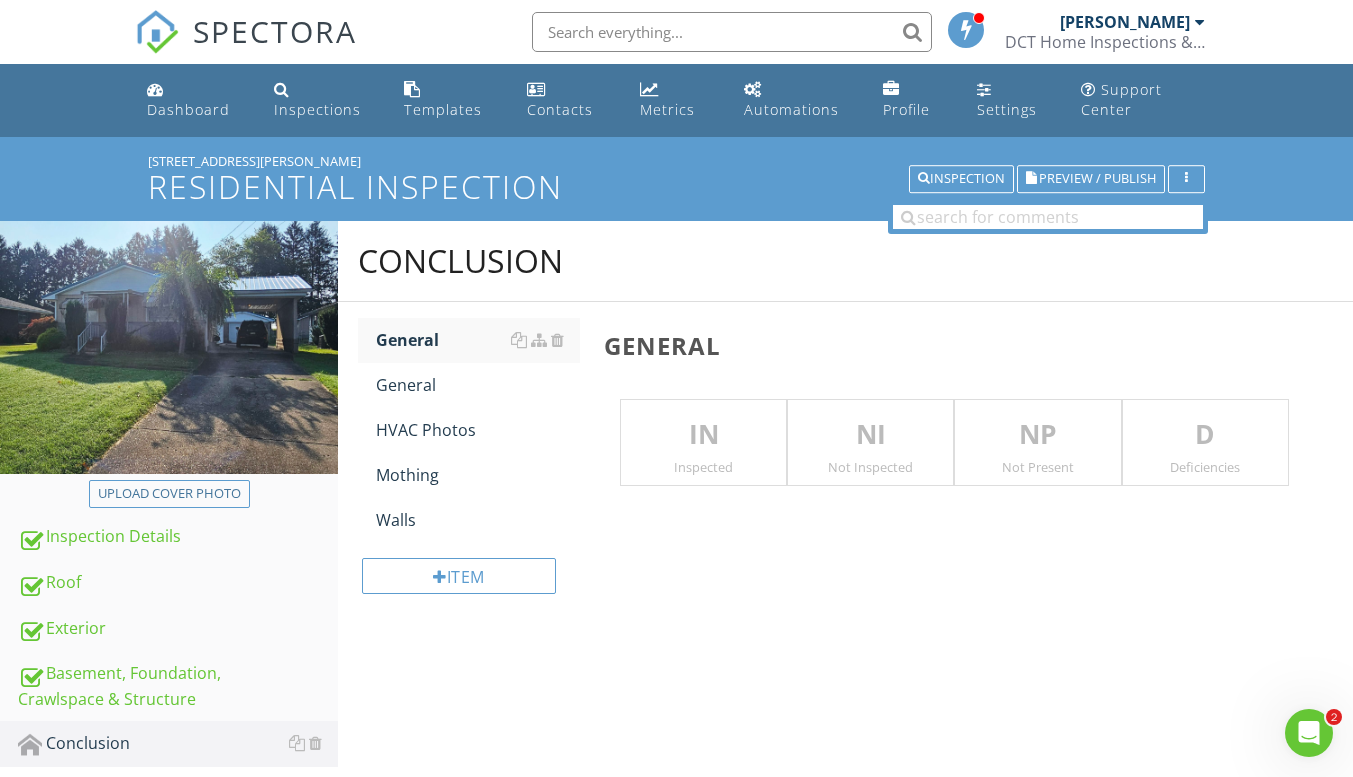 click at bounding box center [557, 385] 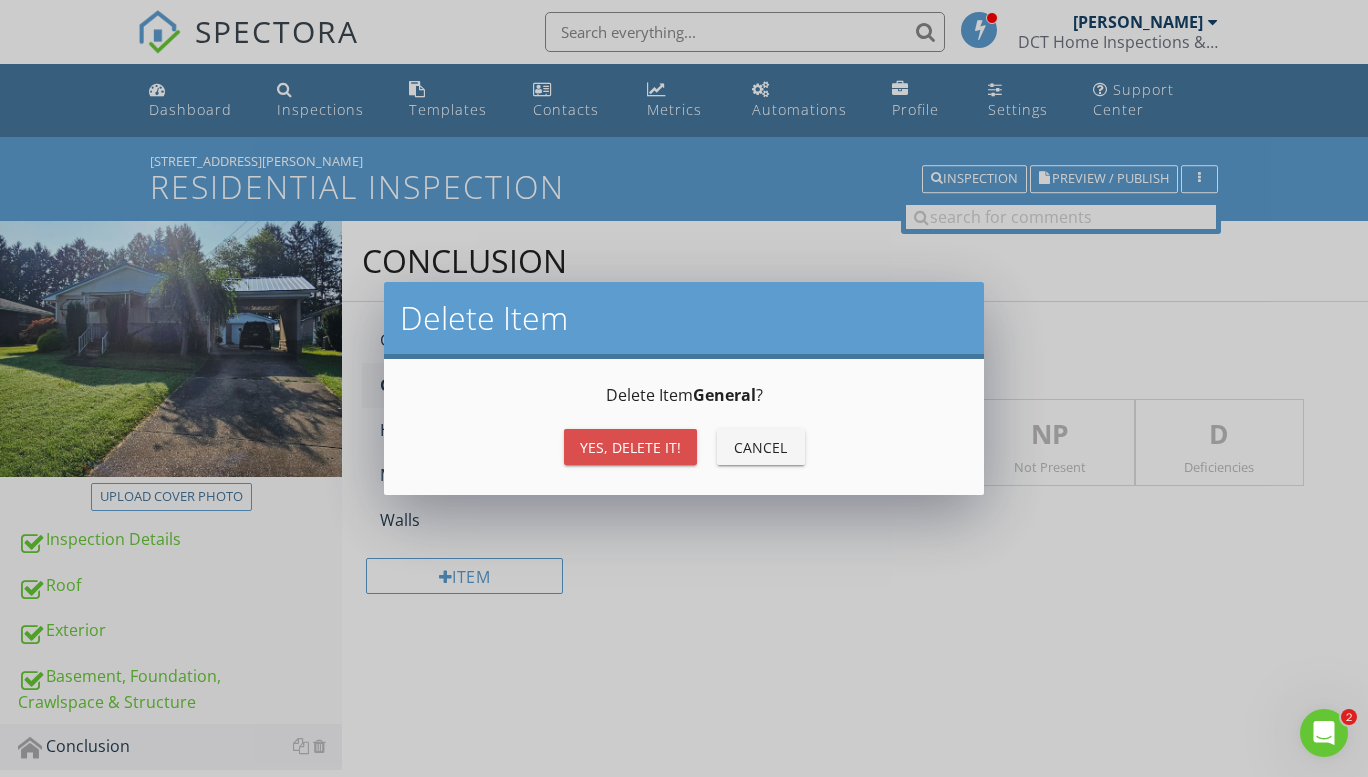 click on "Yes, Delete it!" at bounding box center (630, 447) 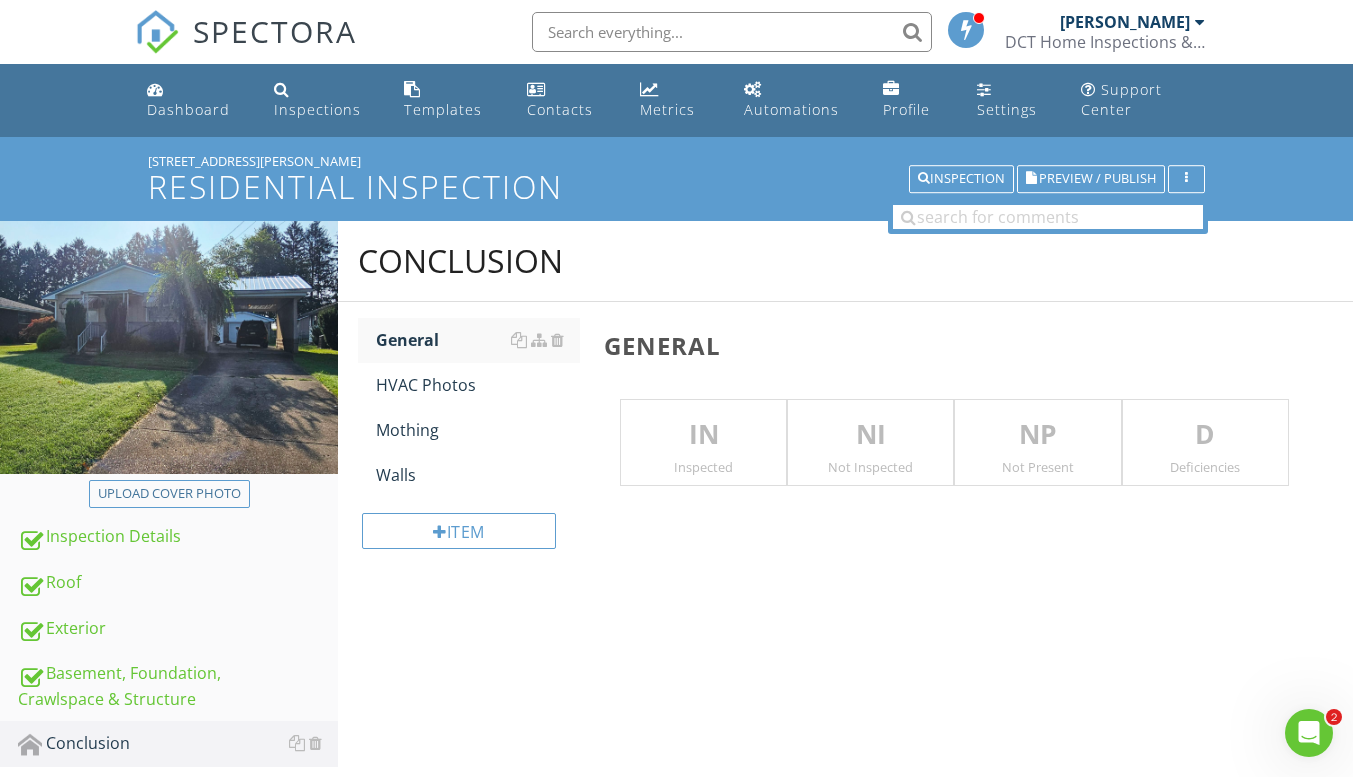 click at bounding box center [557, 385] 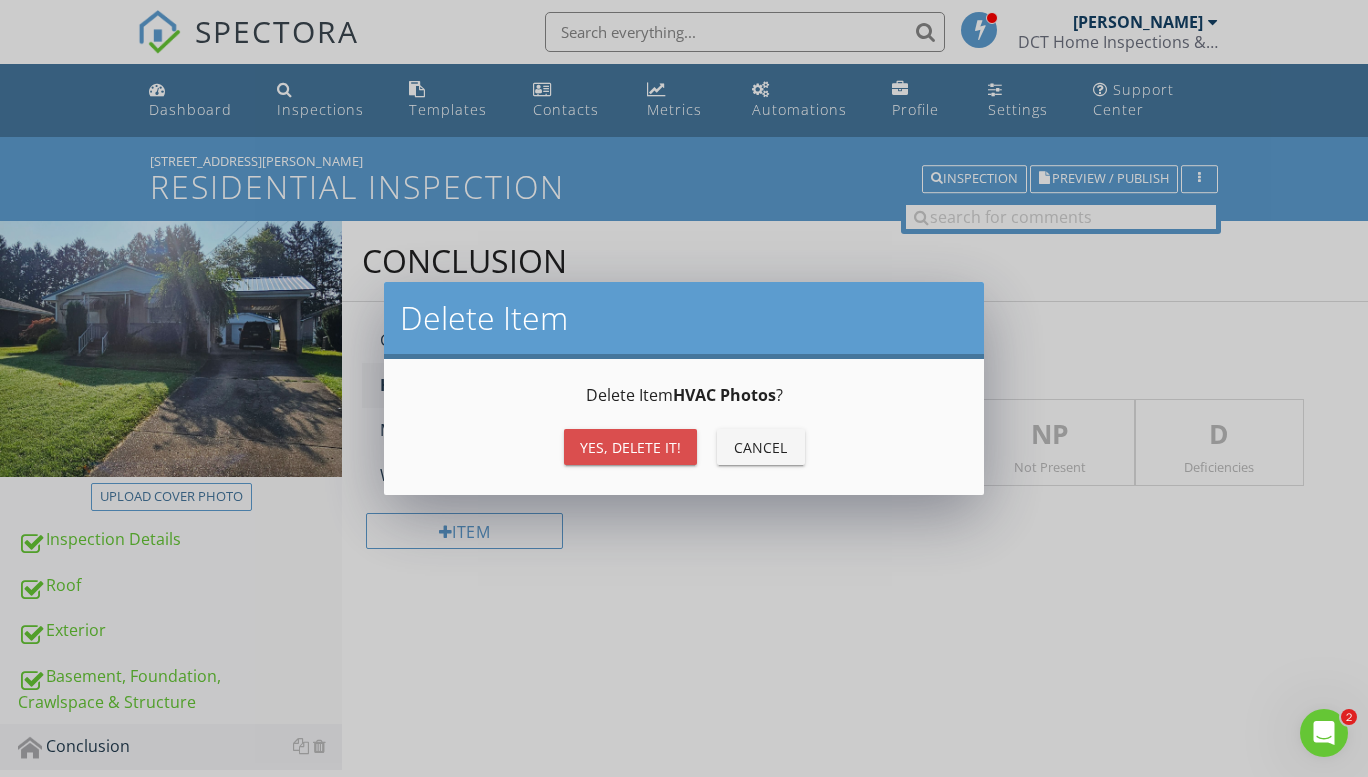 click on "Yes, Delete it!" at bounding box center [630, 447] 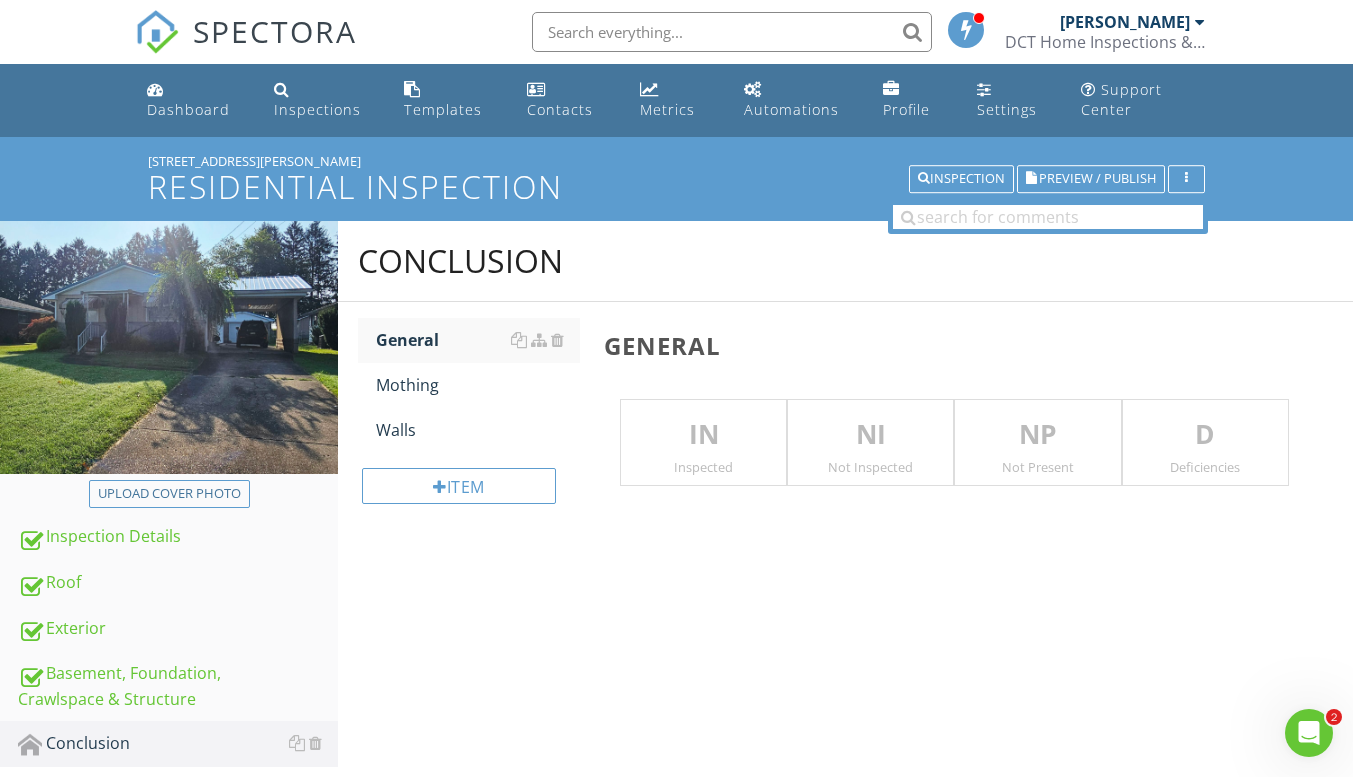 click at bounding box center [557, 385] 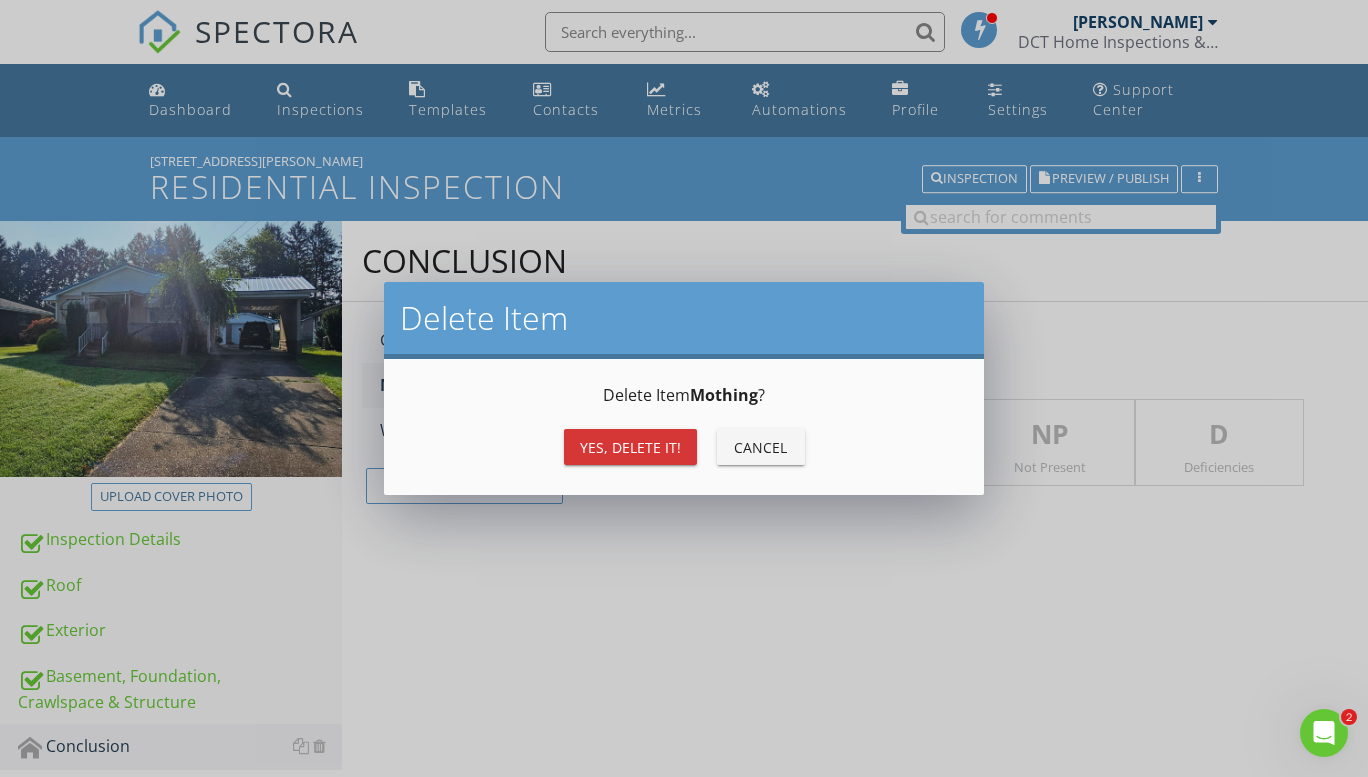 click on "Yes, Delete it!   Cancel" at bounding box center [684, 447] 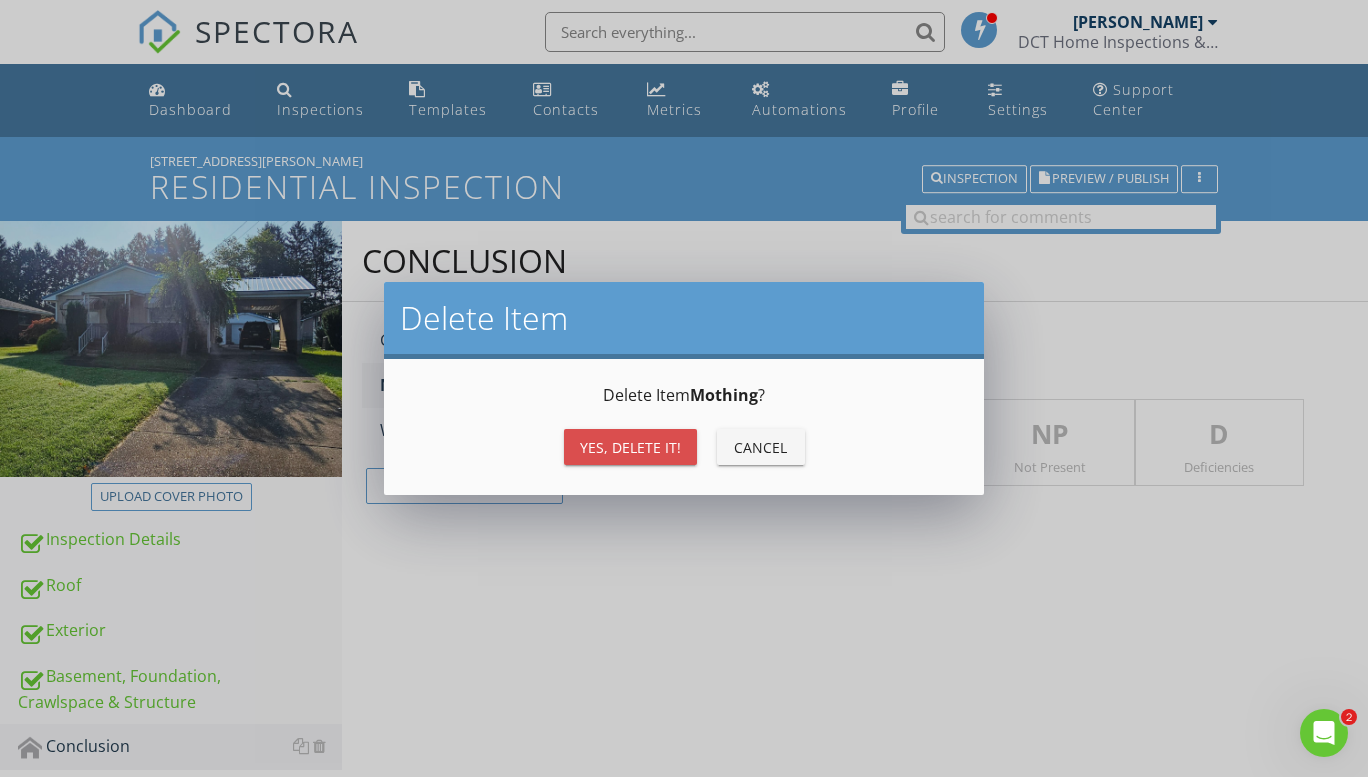 click on "Yes, Delete it!" at bounding box center [630, 447] 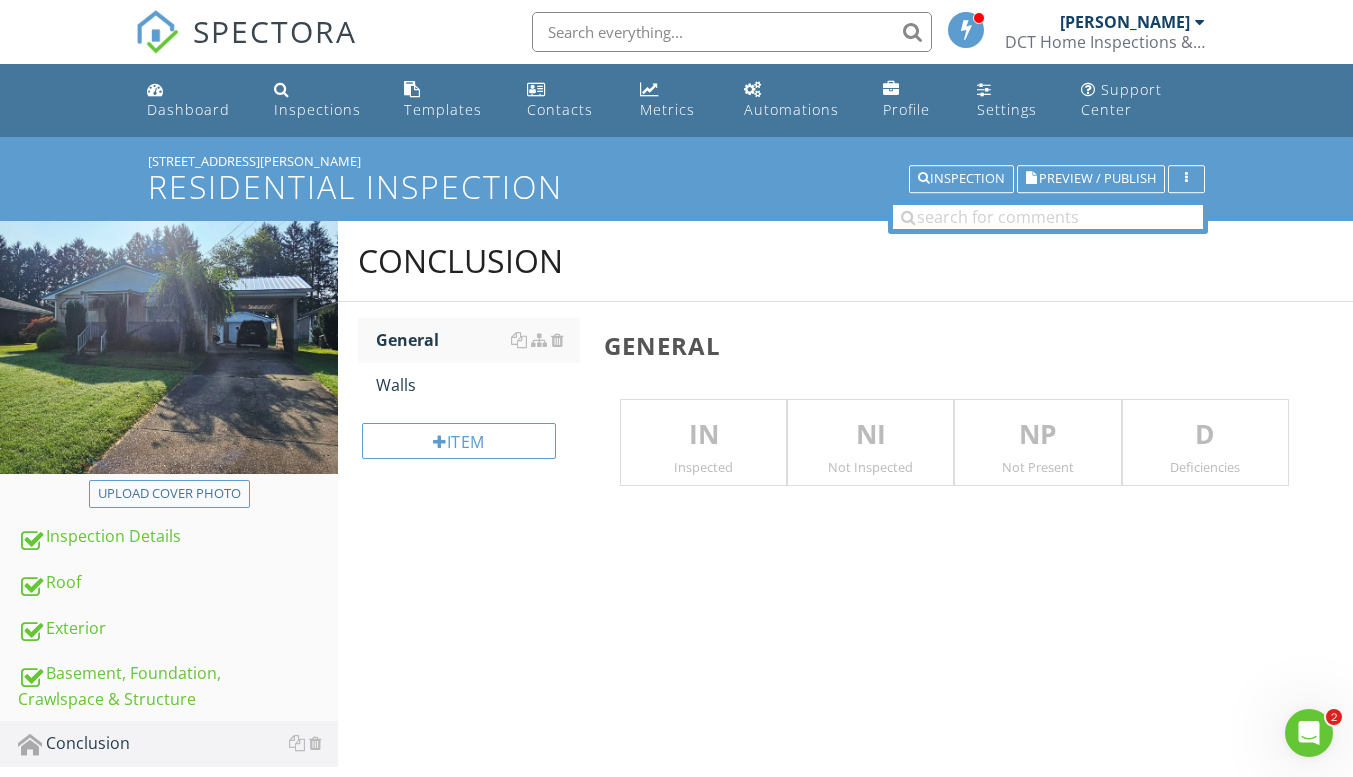 click at bounding box center [557, 385] 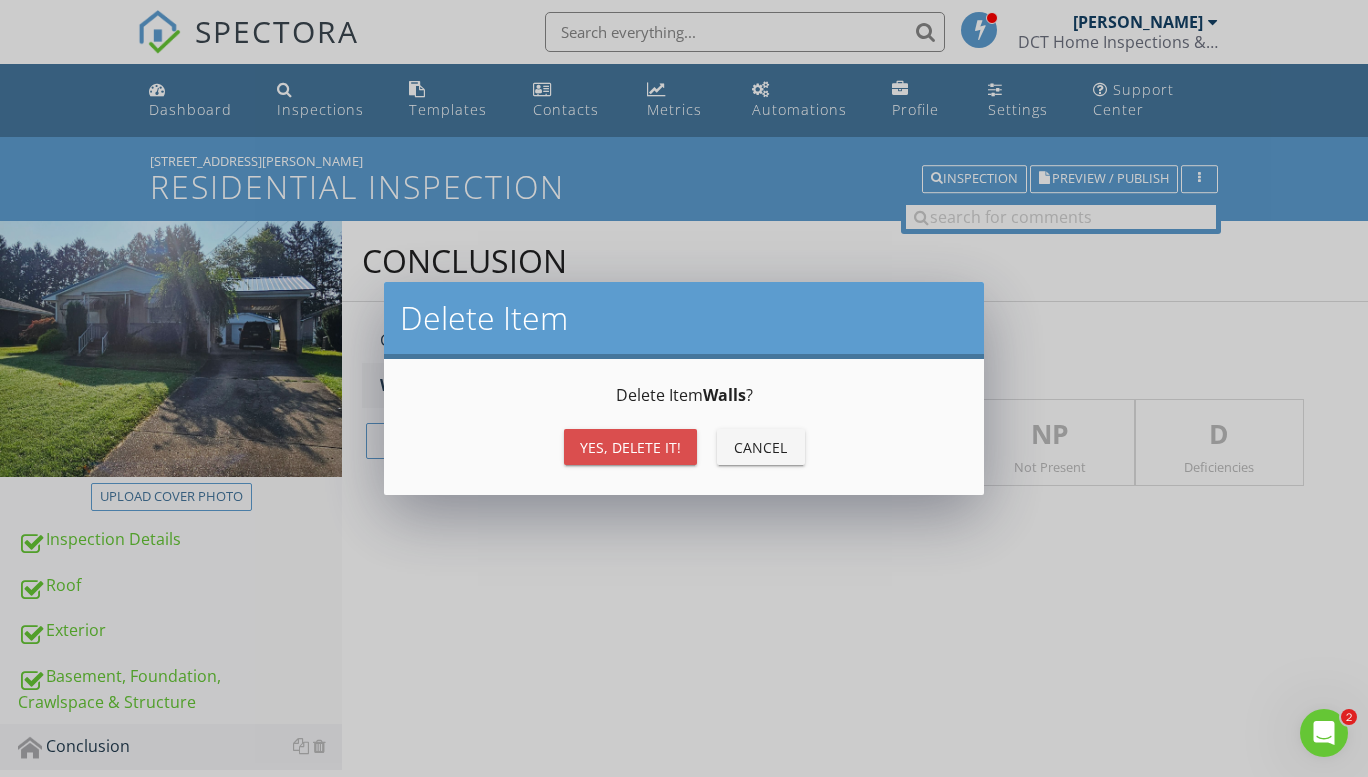 click on "Yes, Delete it!" at bounding box center (630, 447) 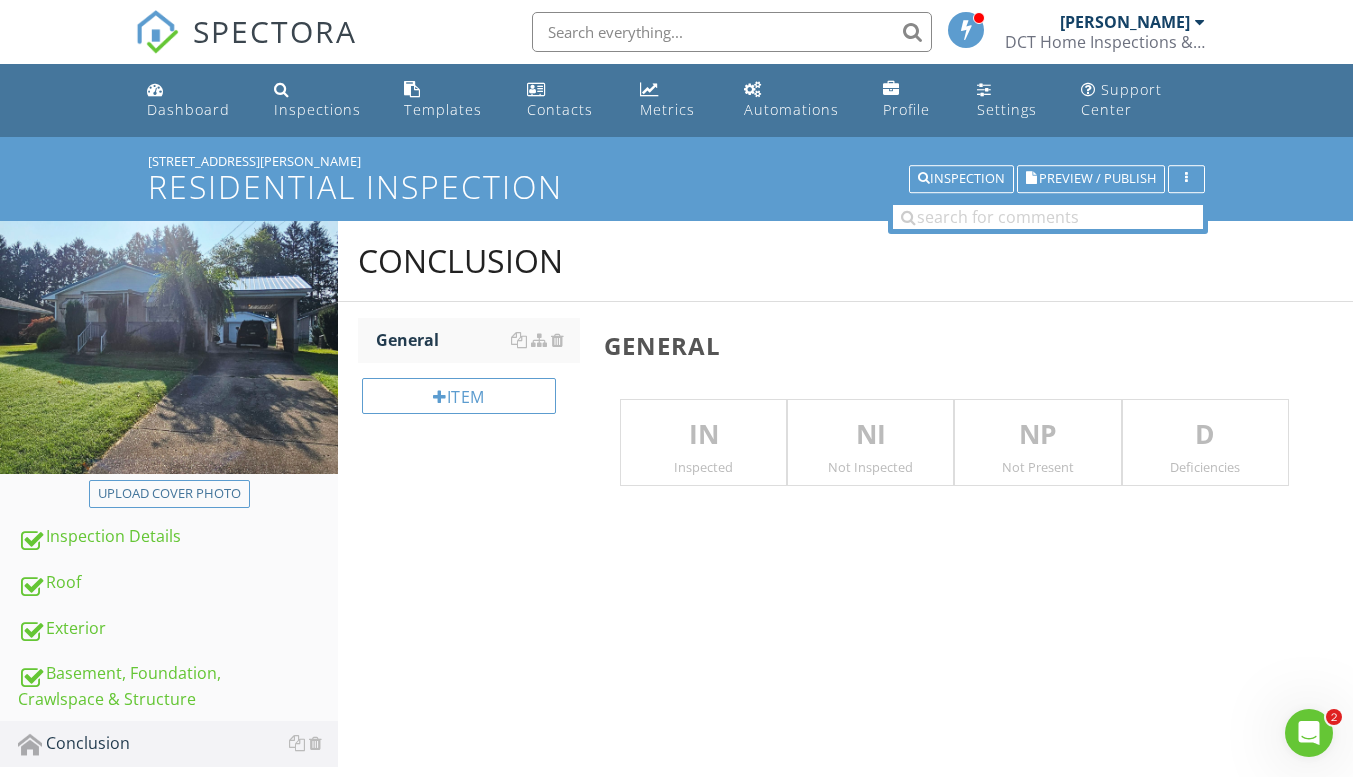 click on "Item" at bounding box center [459, 396] 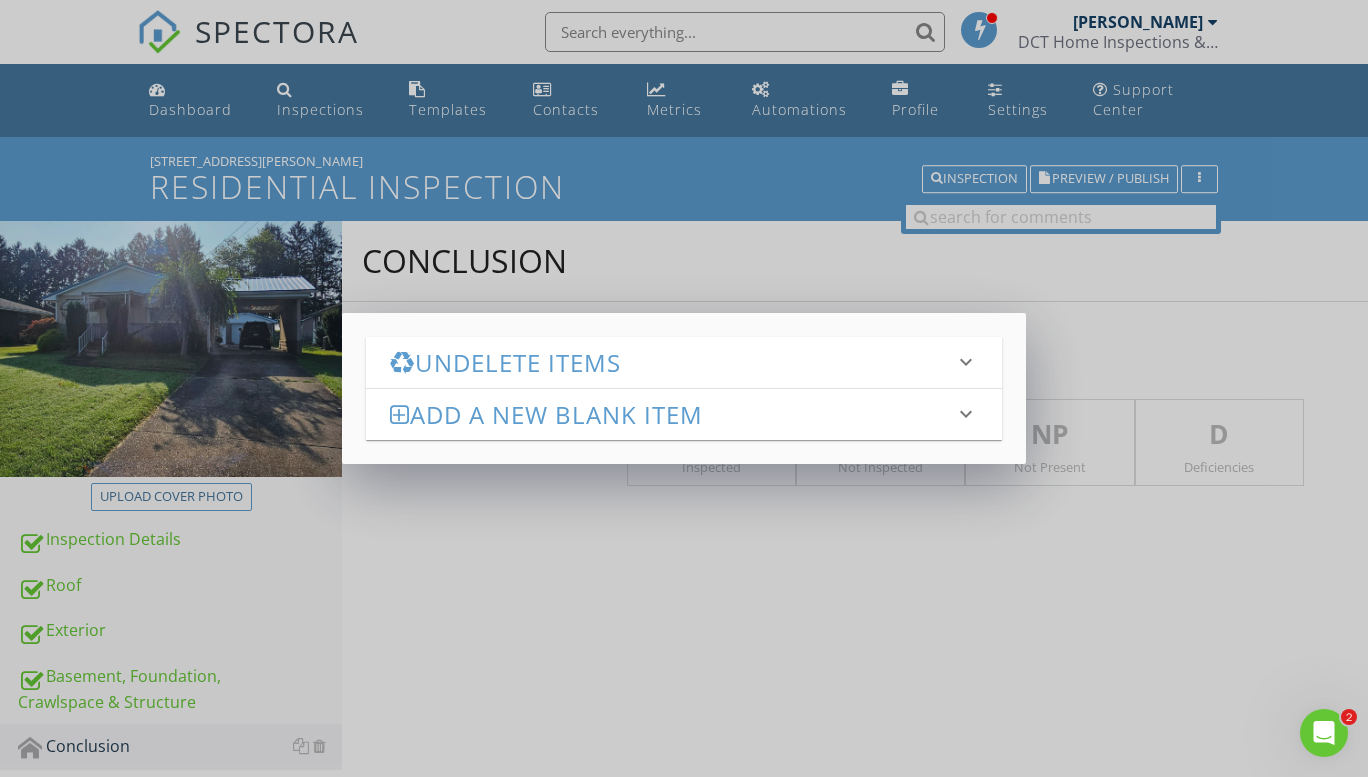 click on "Add a new Blank Item" at bounding box center (672, 414) 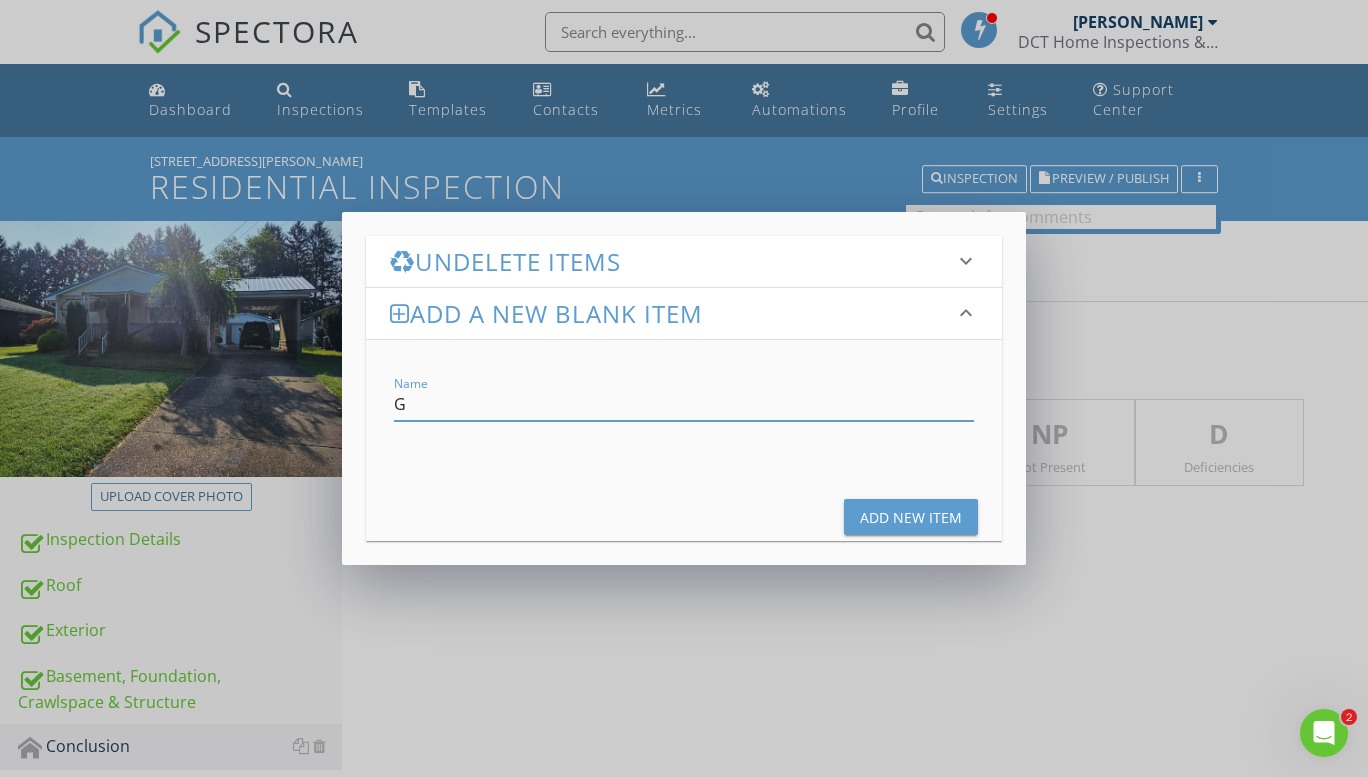 type on "General Summary" 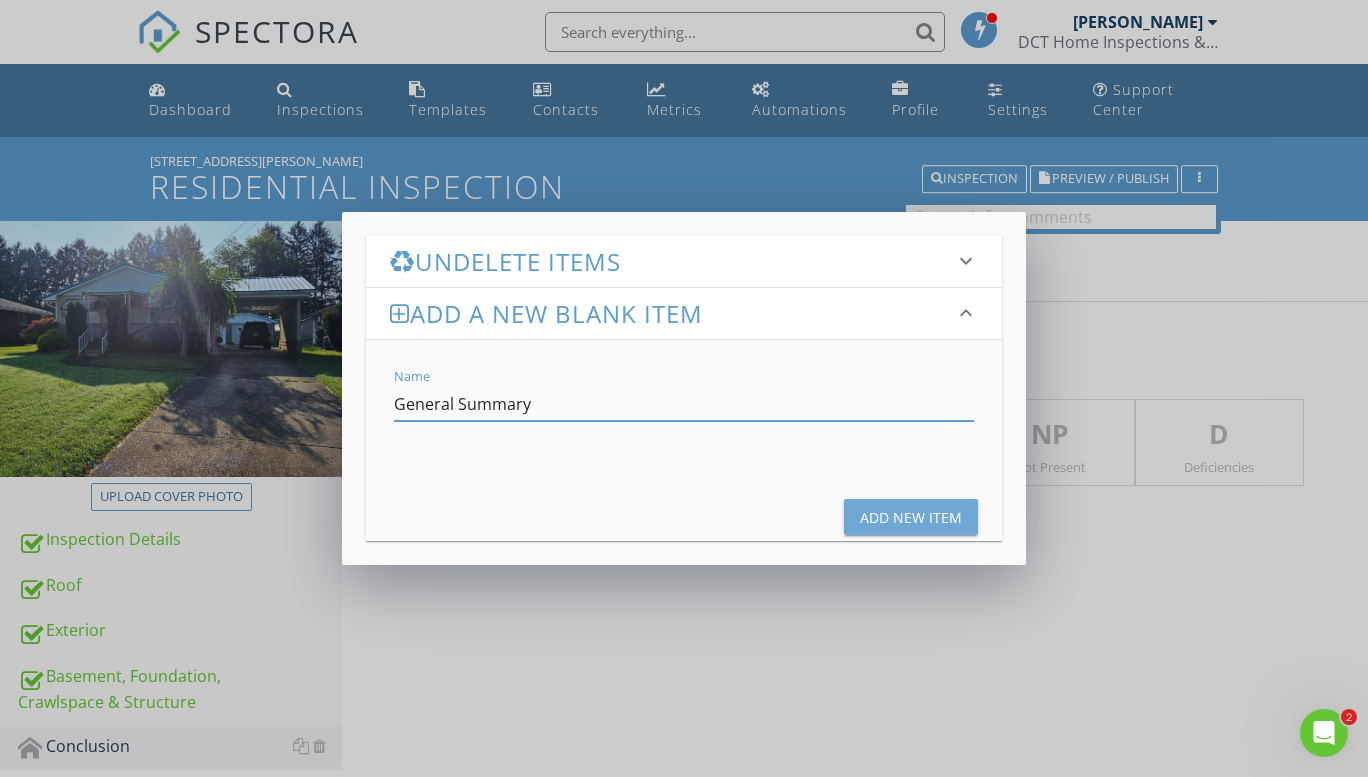 click on "Add New Item" at bounding box center (911, 517) 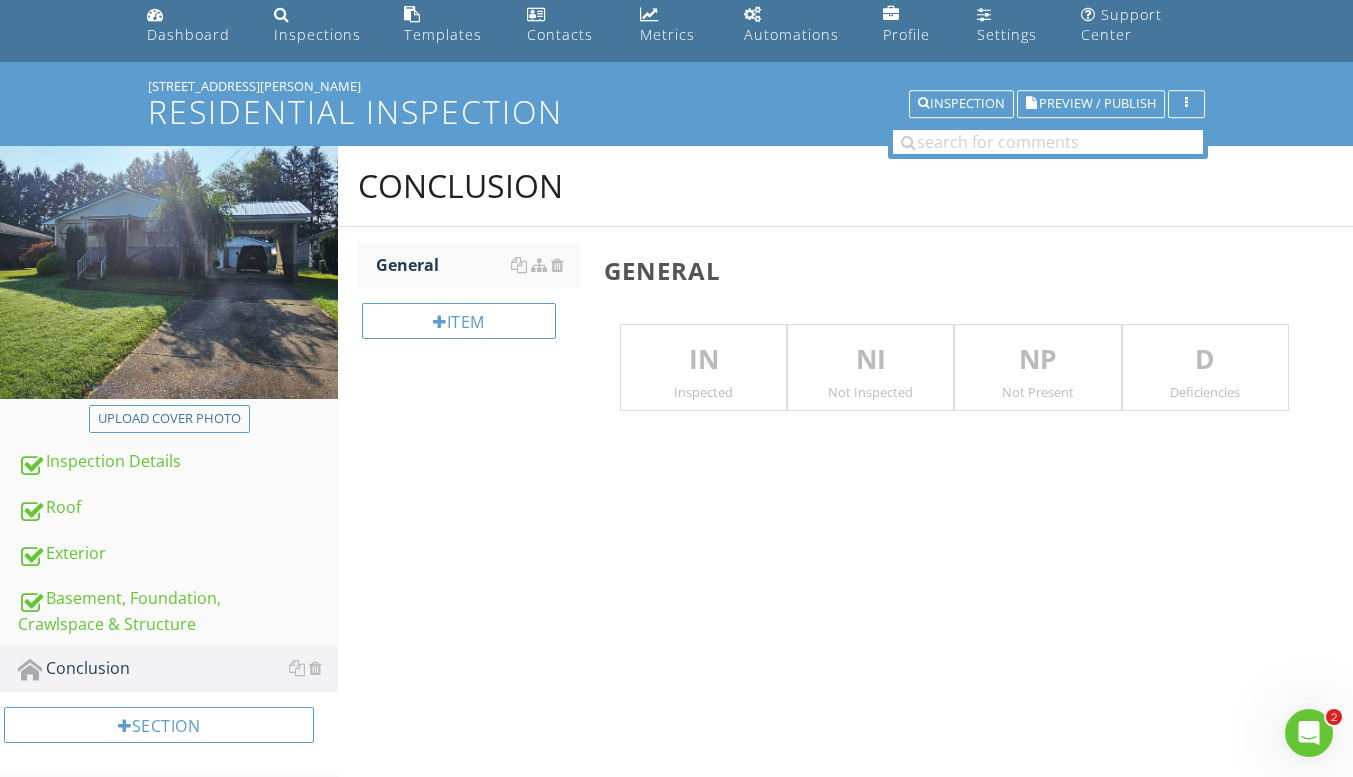 scroll, scrollTop: 137, scrollLeft: 0, axis: vertical 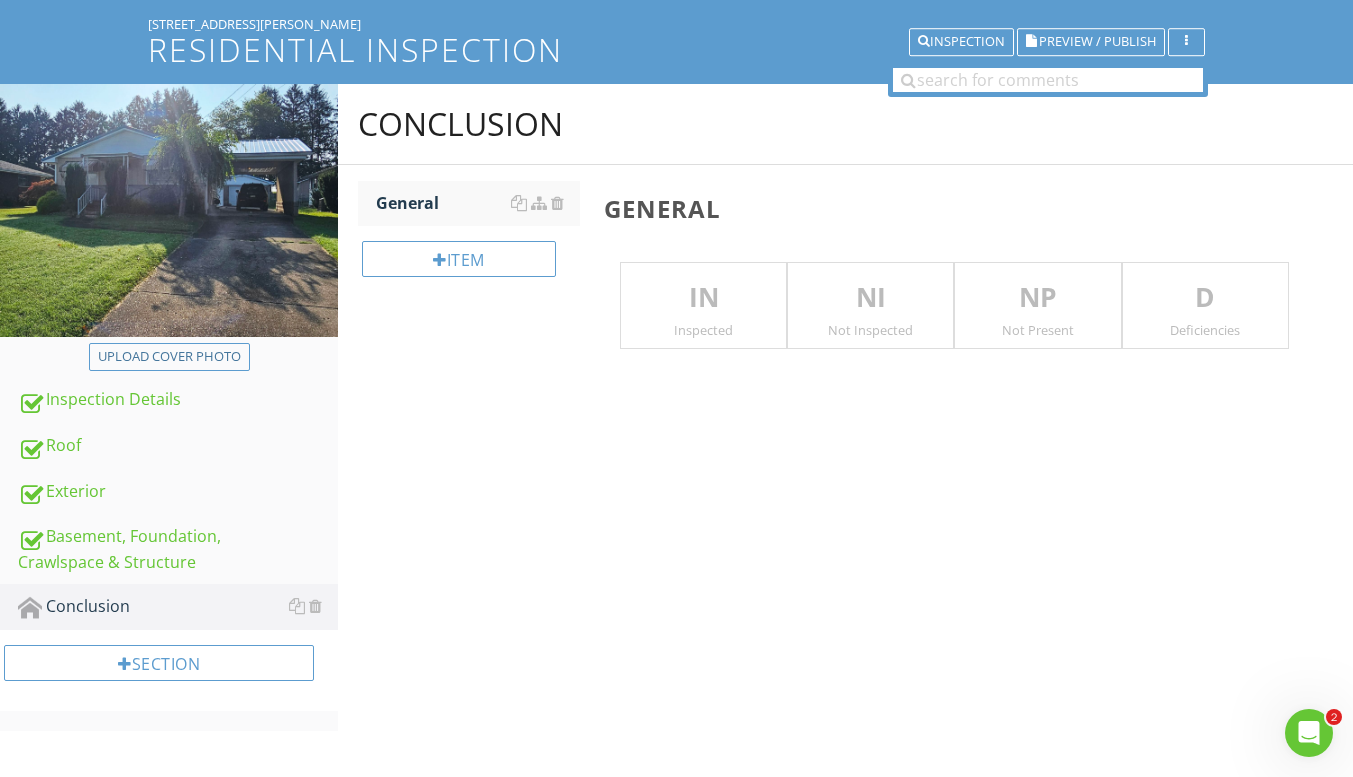 click on "Basement, Foundation, Crawlspace & Structure" at bounding box center (178, 549) 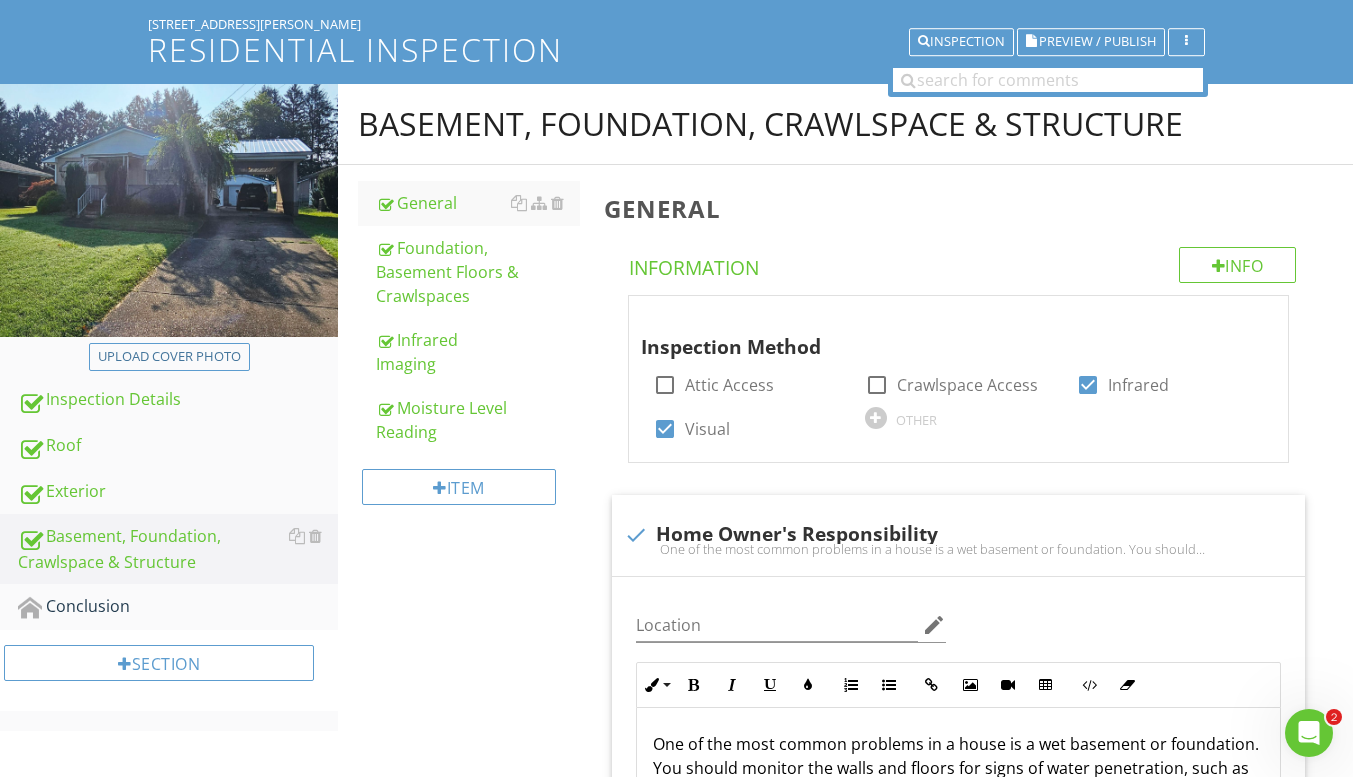 click on "Conclusion" at bounding box center (178, 607) 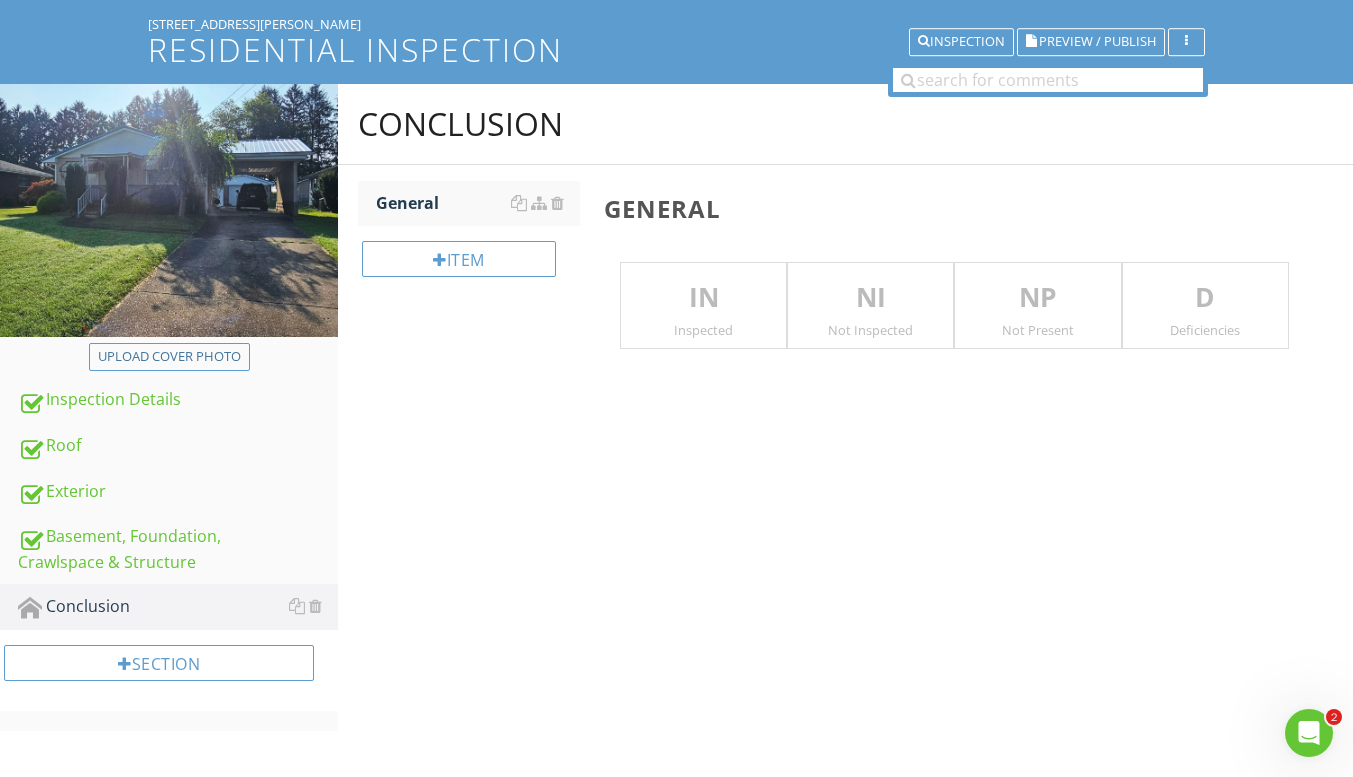 click on "General" at bounding box center (478, 203) 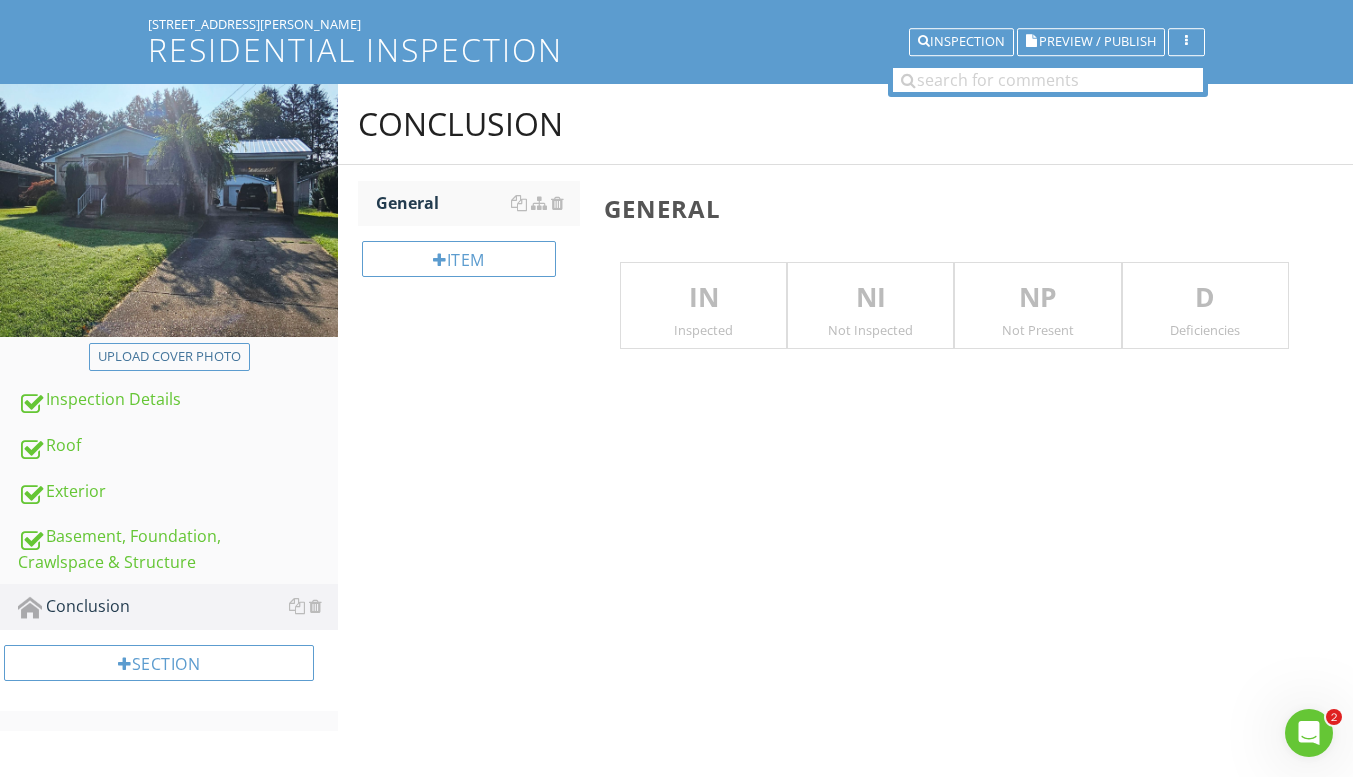 click at bounding box center [0, 0] 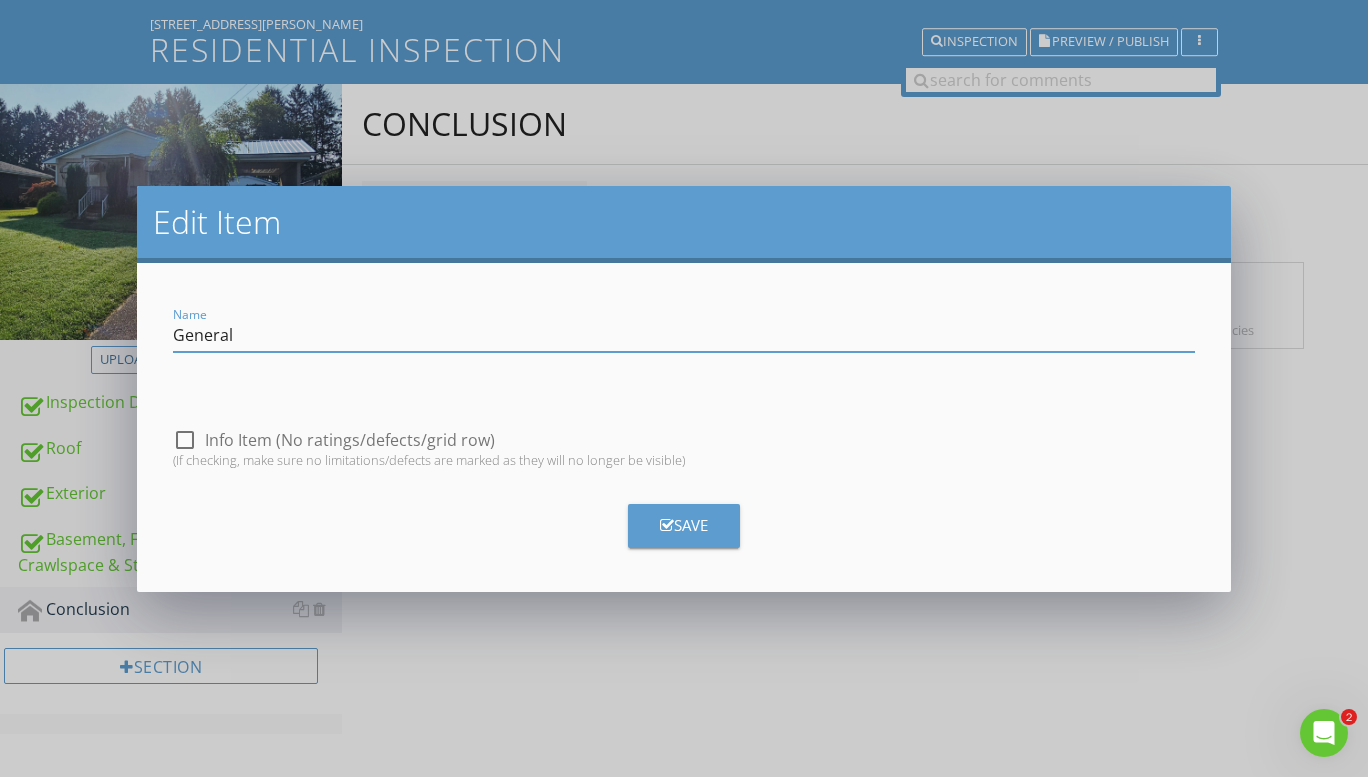 click on "Save" at bounding box center [684, 518] 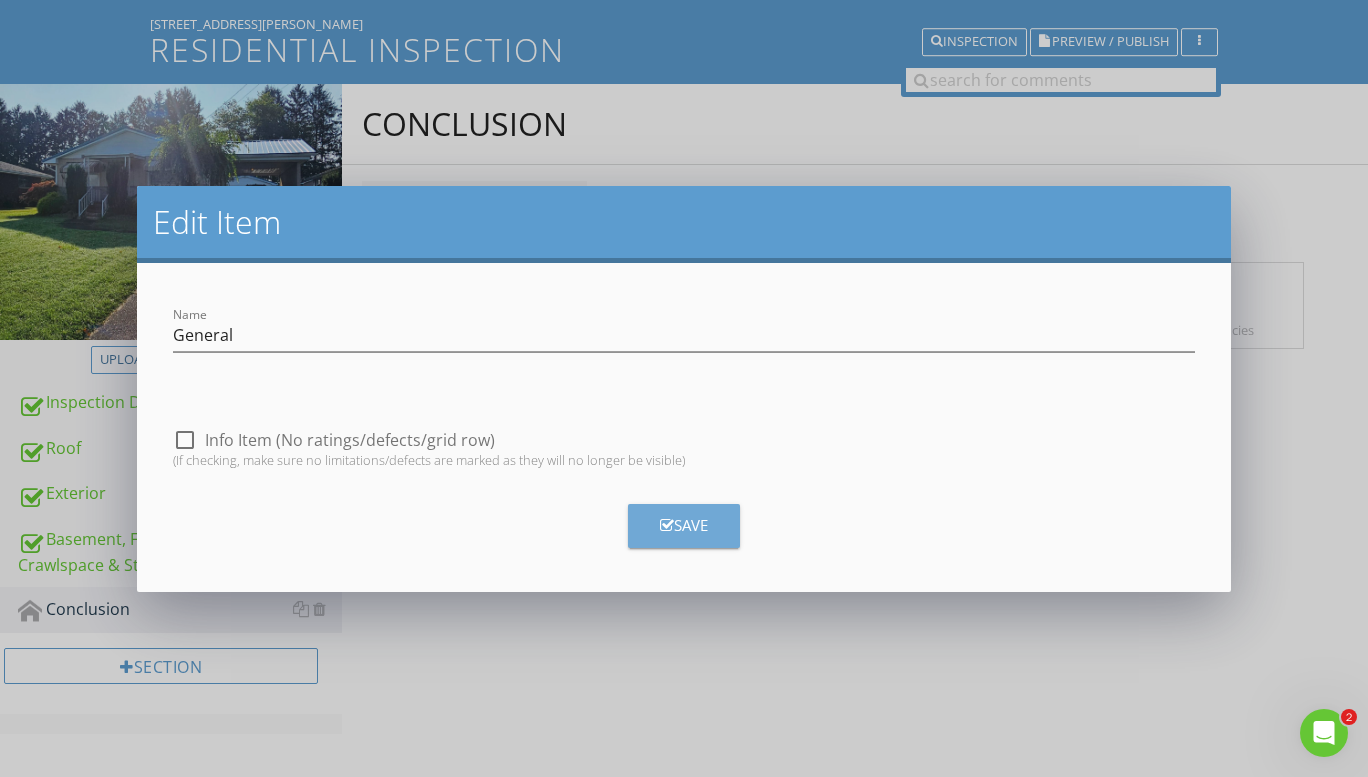click at bounding box center [667, 525] 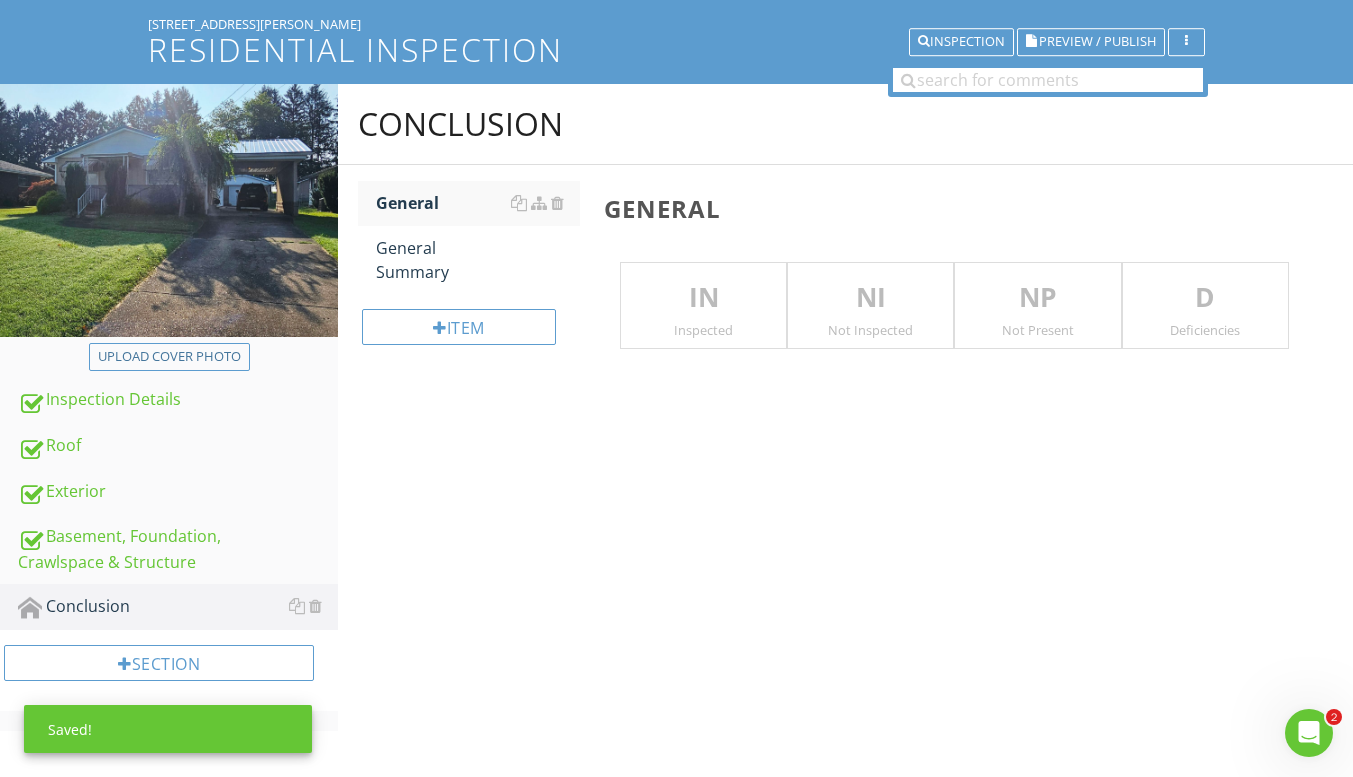 click on "IN   Inspected" at bounding box center (703, 306) 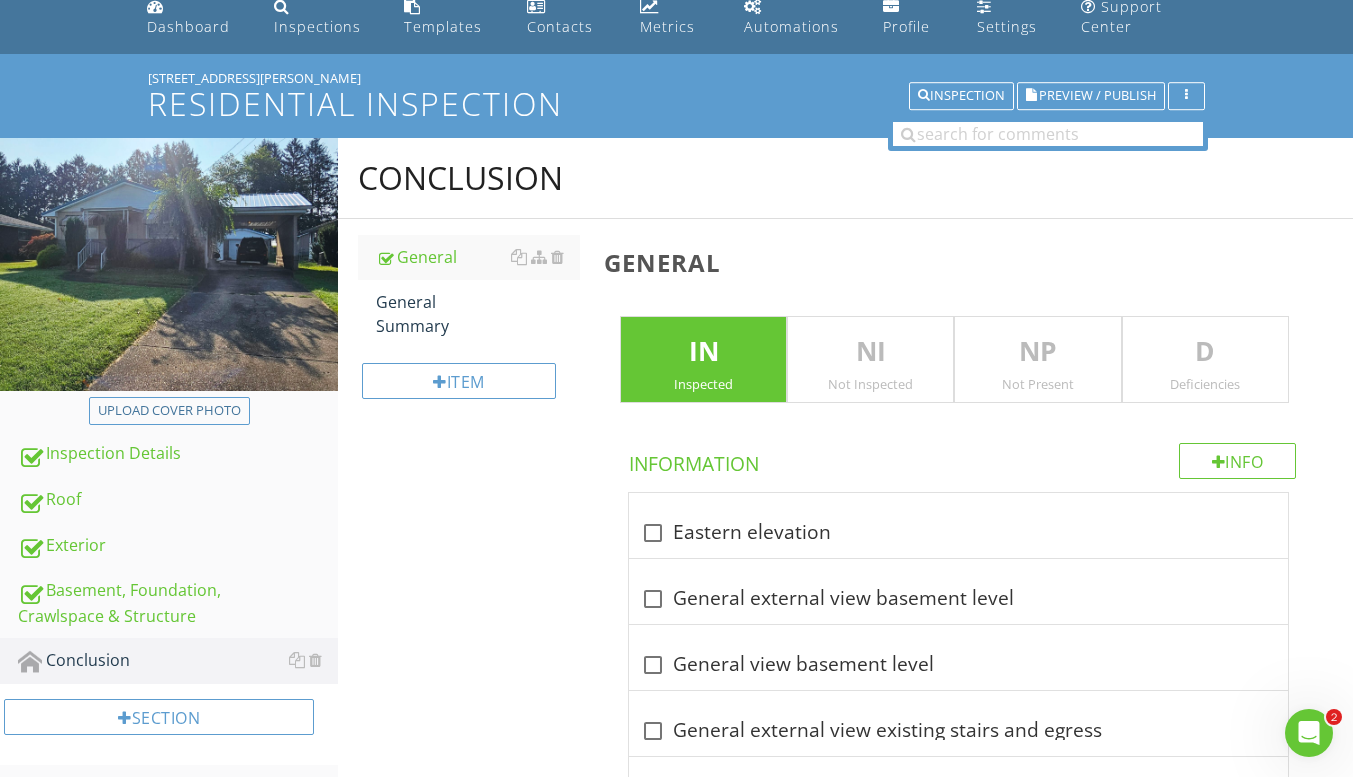 scroll, scrollTop: 10, scrollLeft: 0, axis: vertical 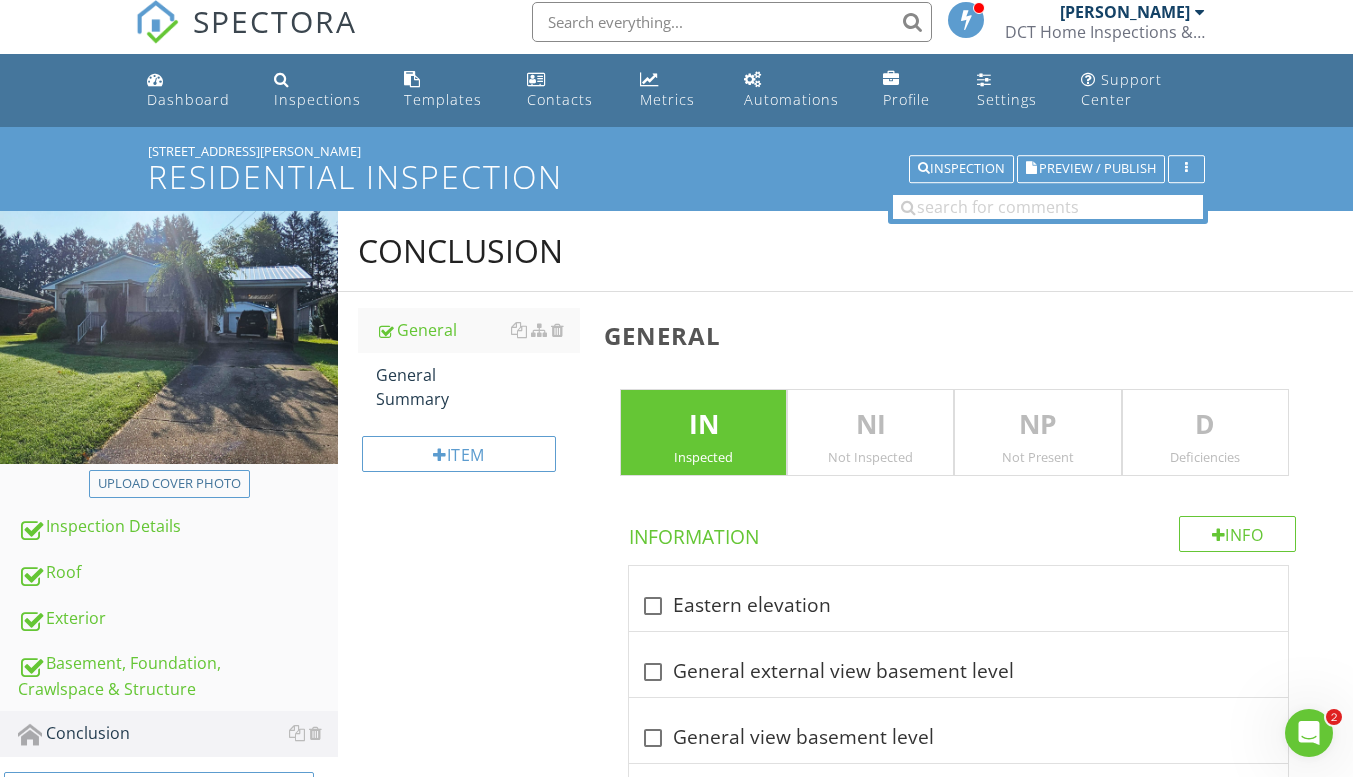 click on "IN   Inspected" at bounding box center (703, 433) 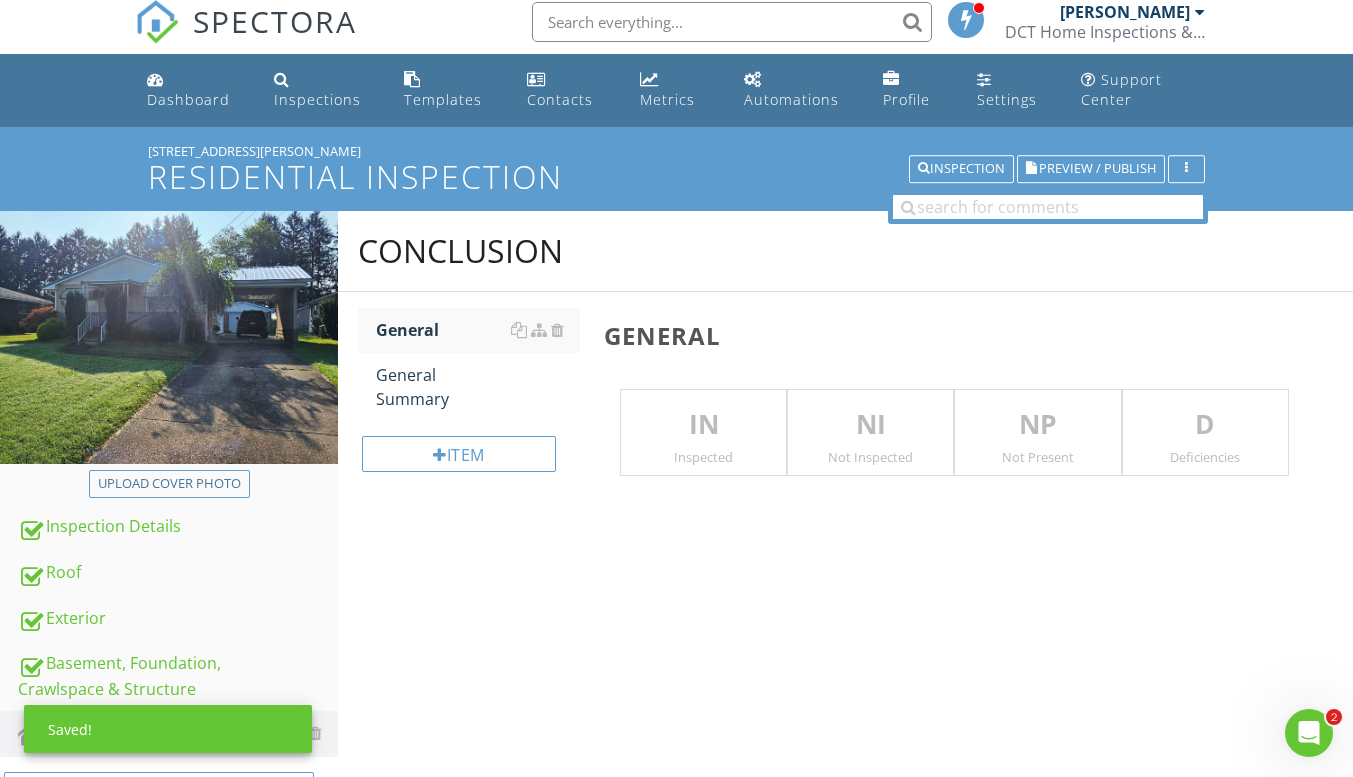 click on "General Summary" at bounding box center [478, 387] 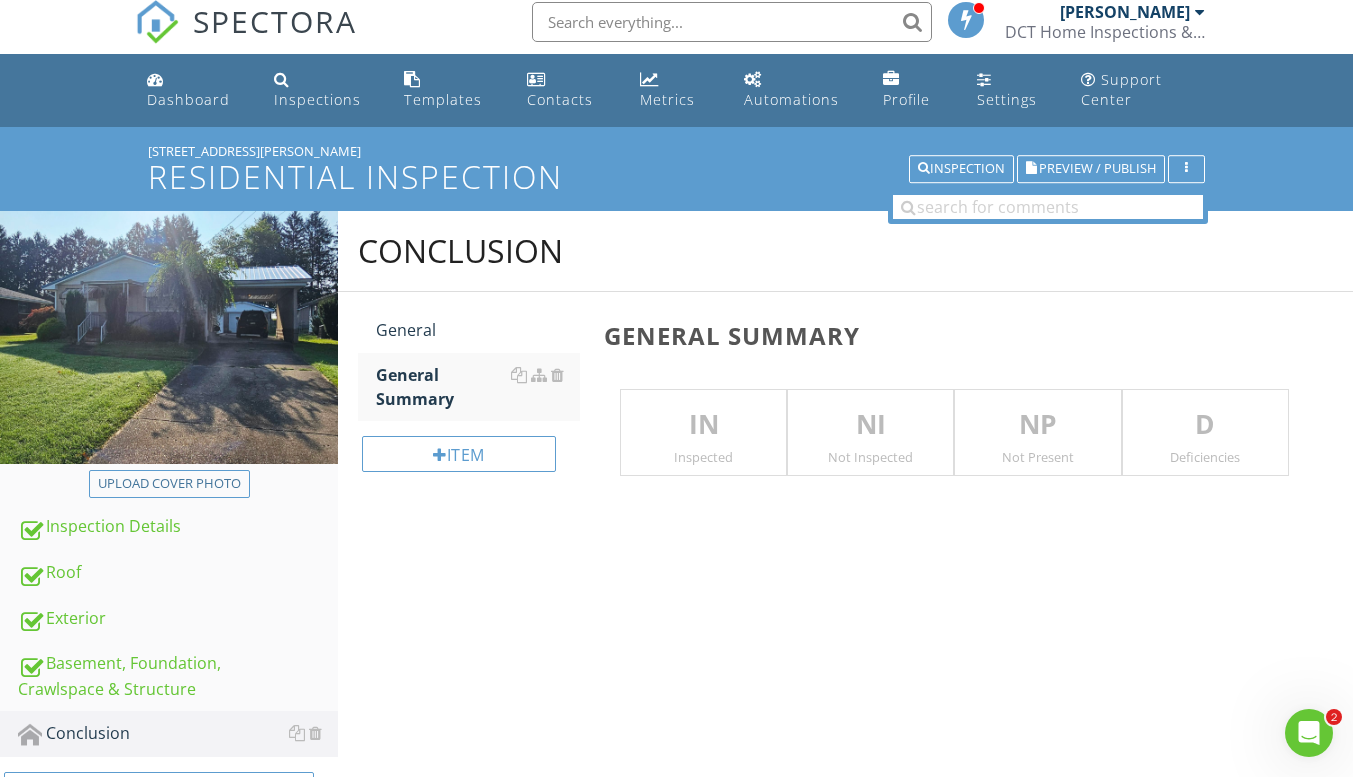 click on "Inspected" at bounding box center [703, 457] 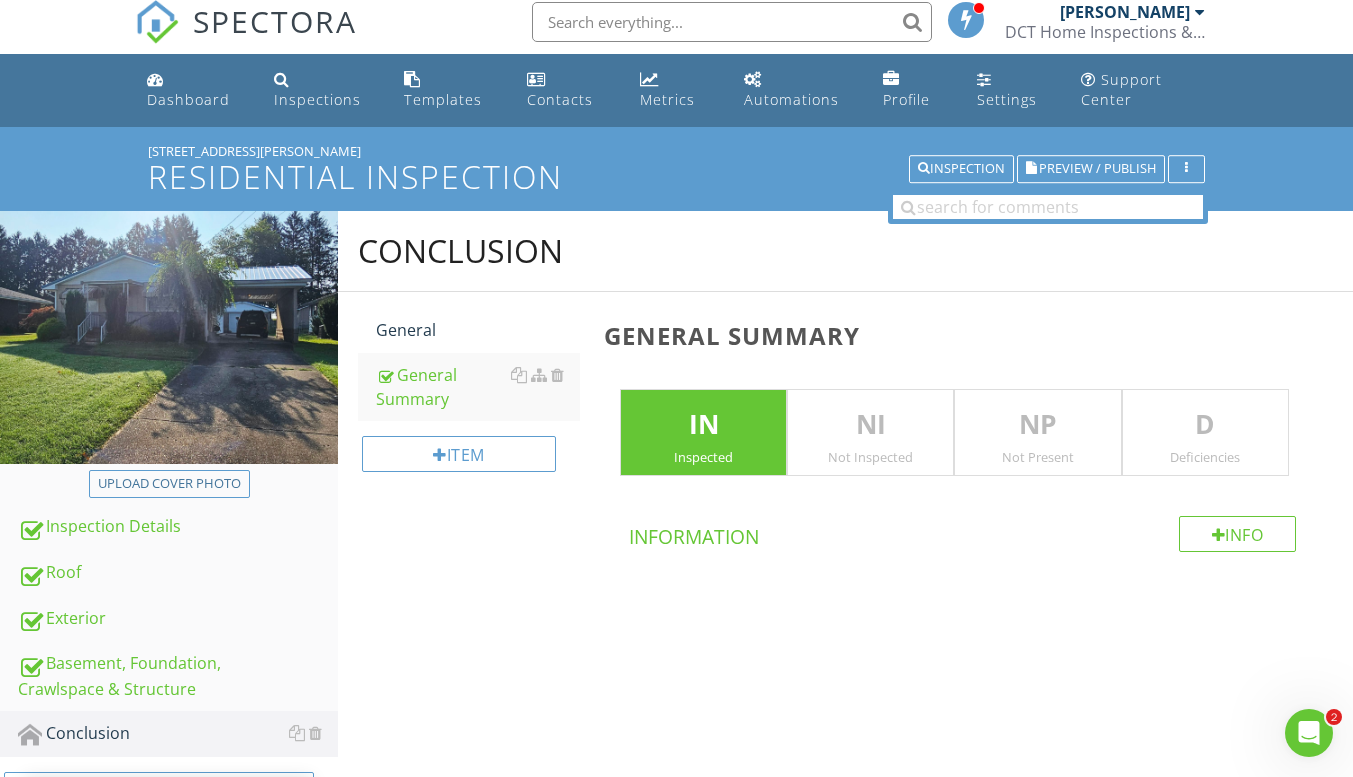click at bounding box center [557, 330] 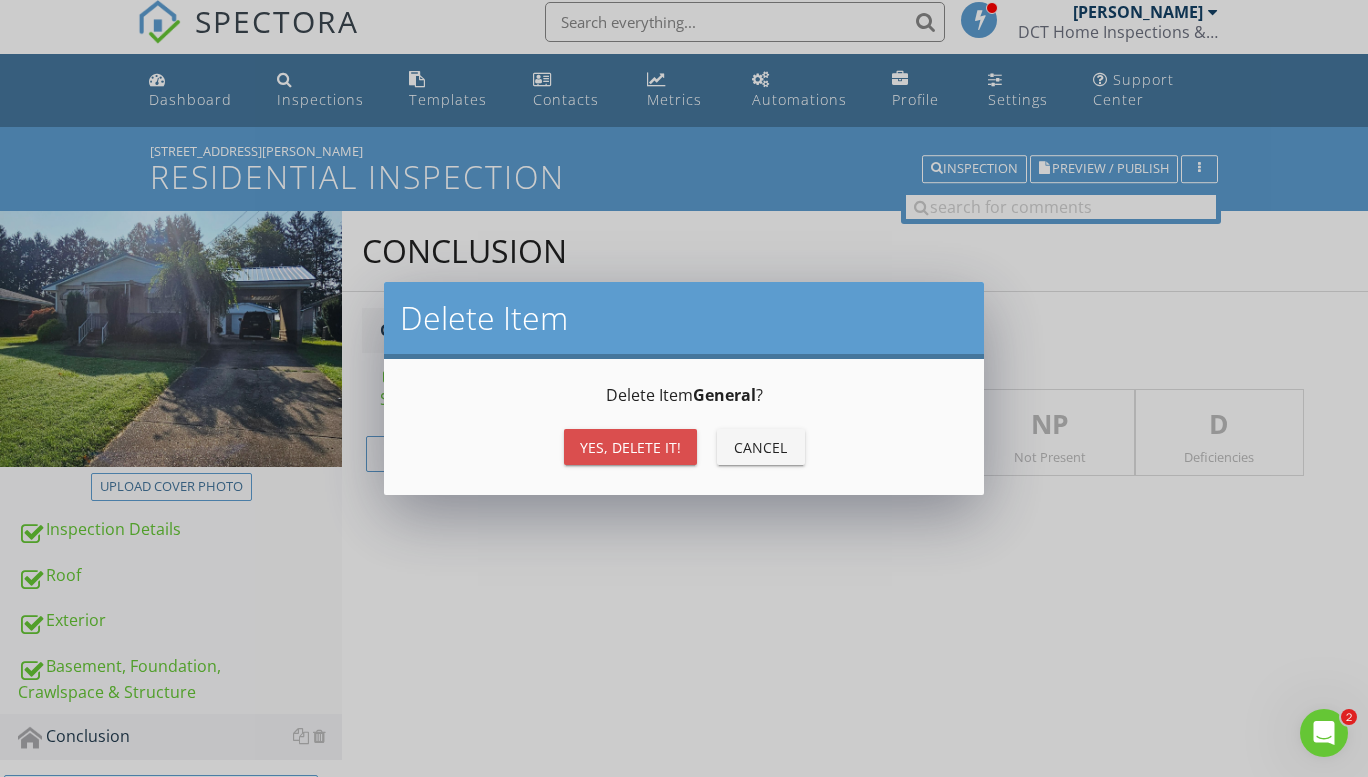 click on "Yes, Delete it!" at bounding box center [630, 447] 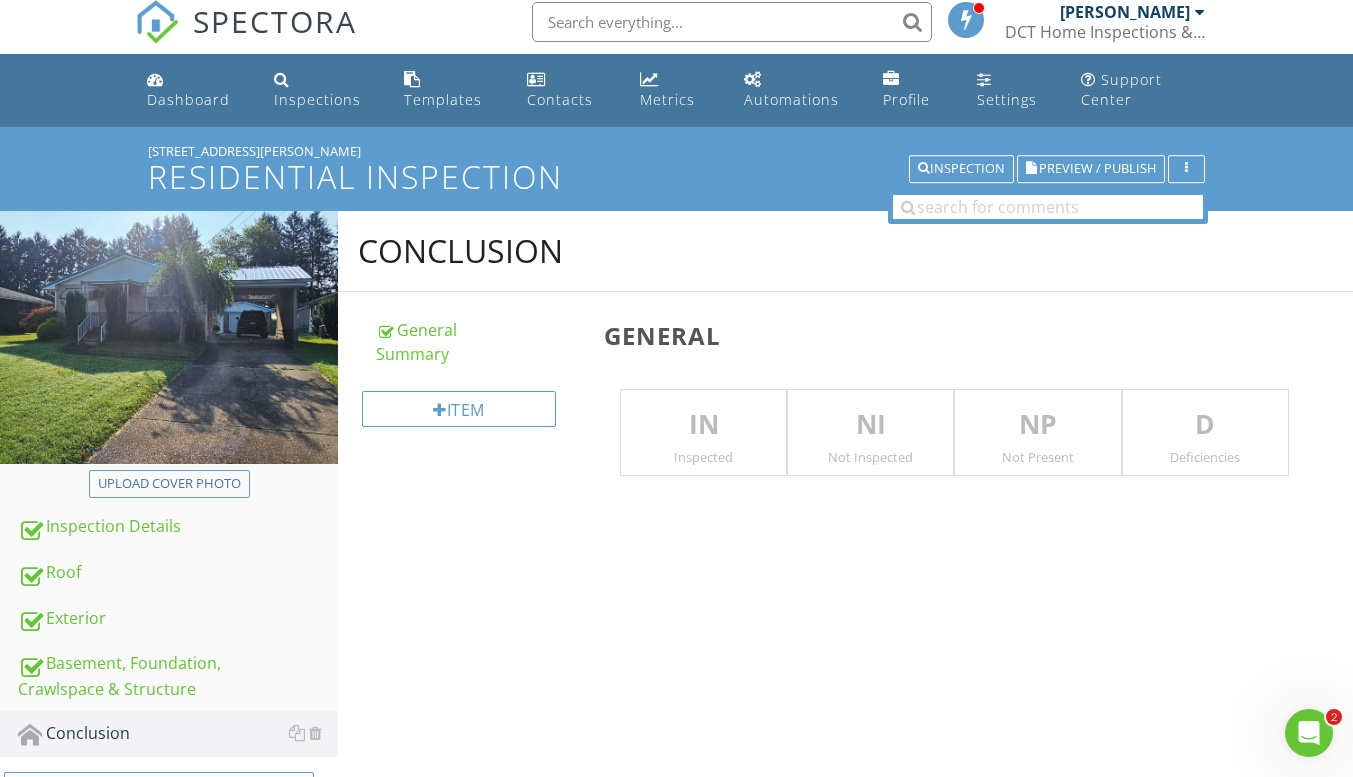 click on "Inspected" at bounding box center [703, 457] 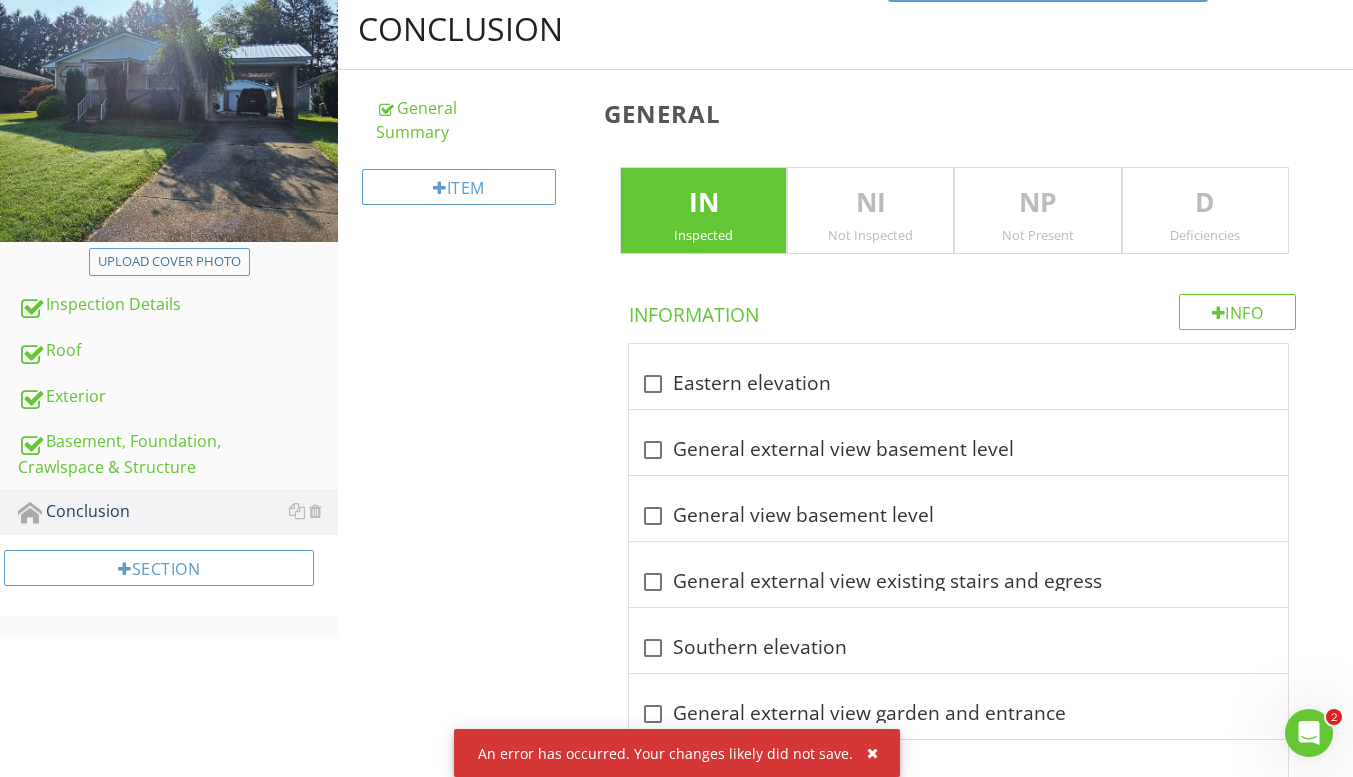 scroll, scrollTop: 310, scrollLeft: 0, axis: vertical 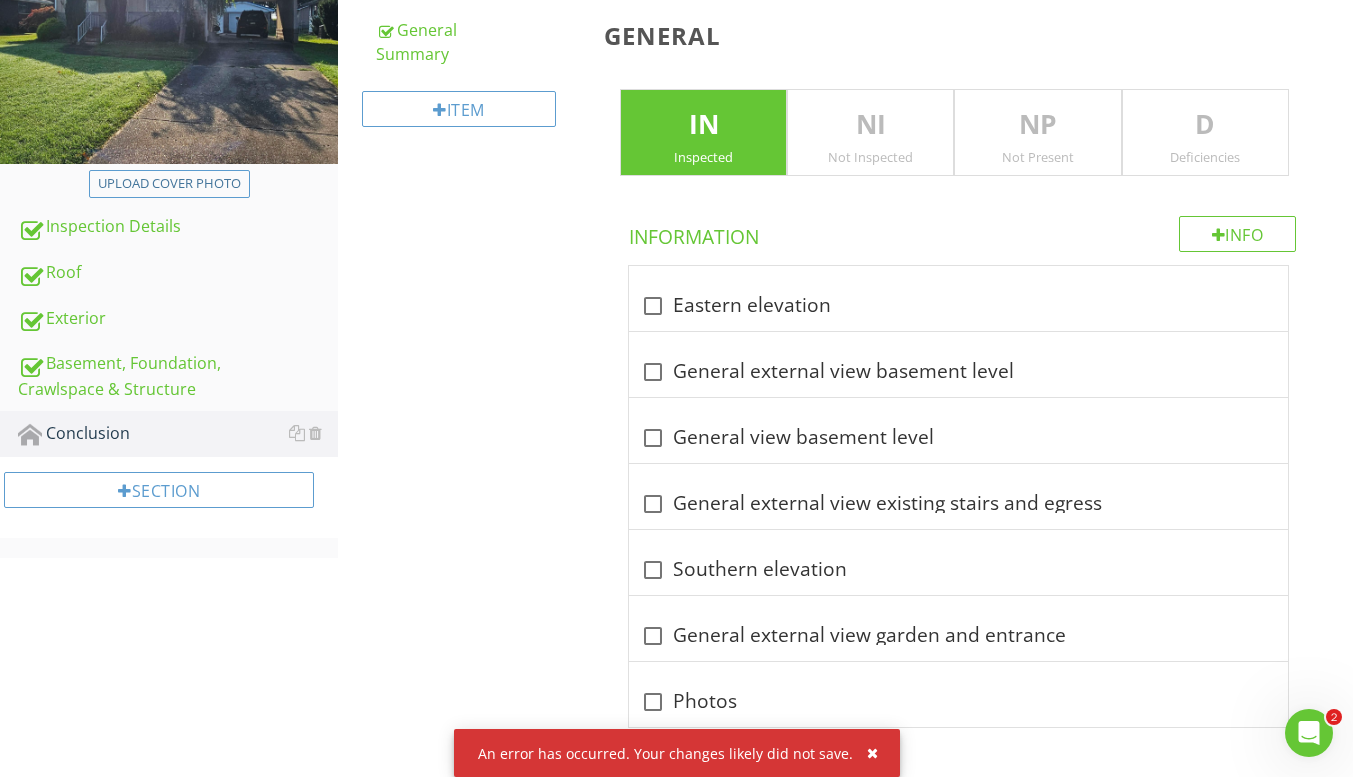 click on "Conclusion
General Summary
Item
General
IN   Inspected NI   Not Inspected NP   Not Present D   Deficiencies
Info
Information                       check_box_outline_blank
Eastern elevation
check_box_outline_blank
General external view basement level
check_box_outline_blank
General view basement level
check_box_outline_blank
General external view existing stairs and egress
check_box_outline_blank
Southern elevation" at bounding box center [845, 344] 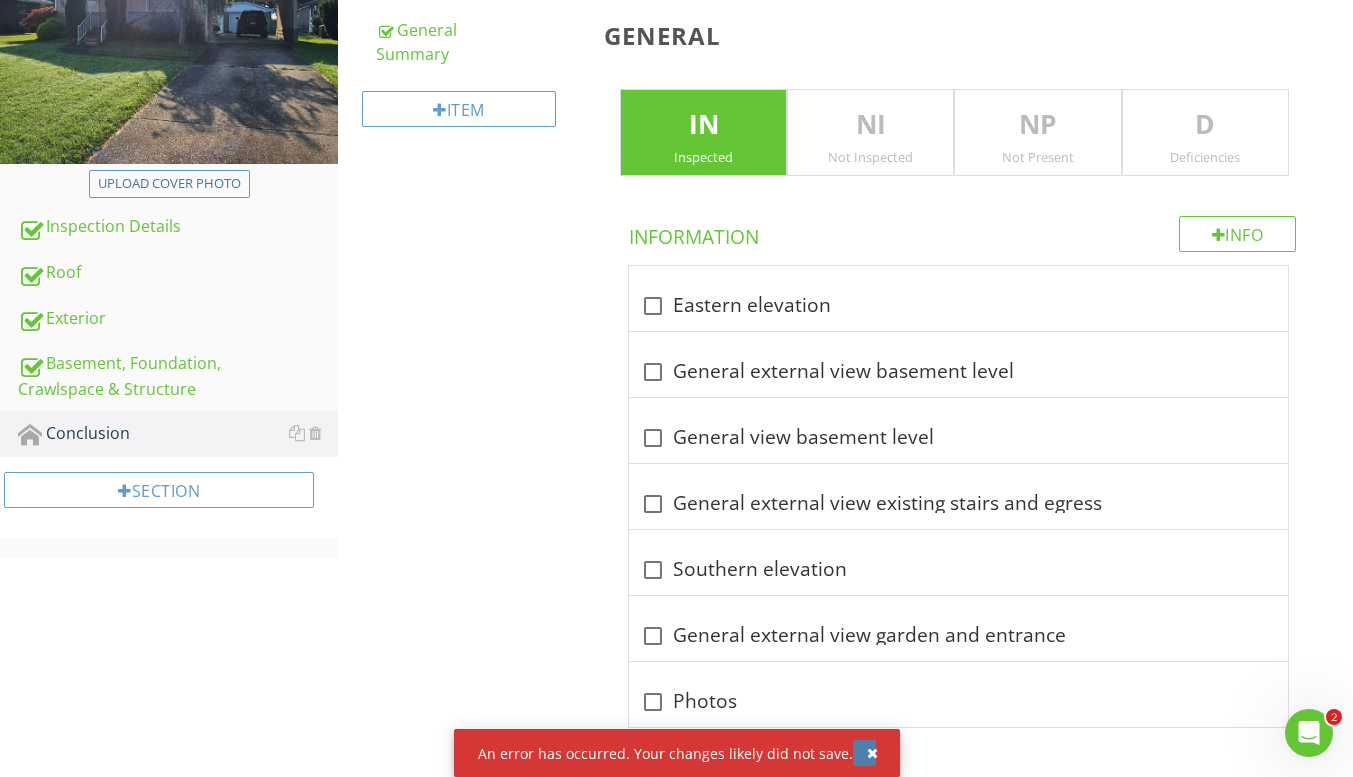 click at bounding box center [872, 753] 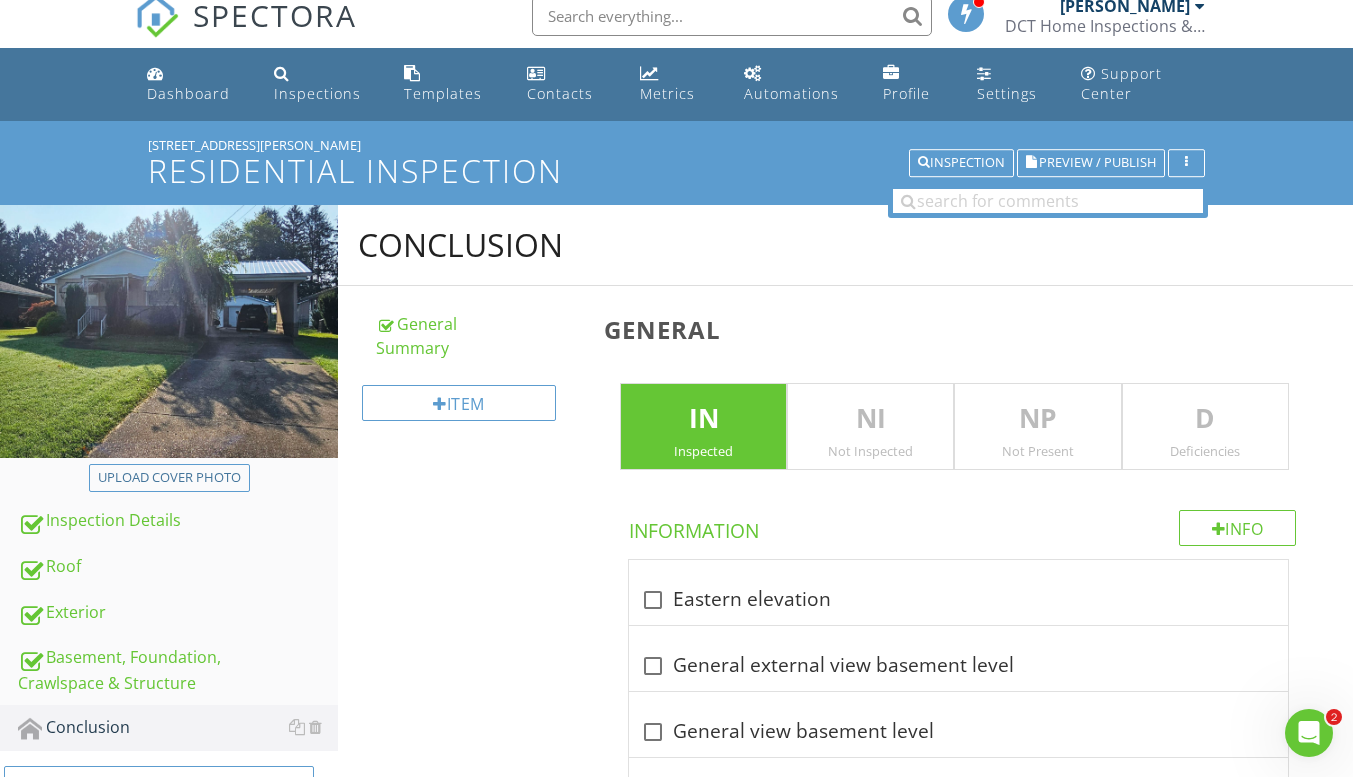 scroll, scrollTop: 0, scrollLeft: 0, axis: both 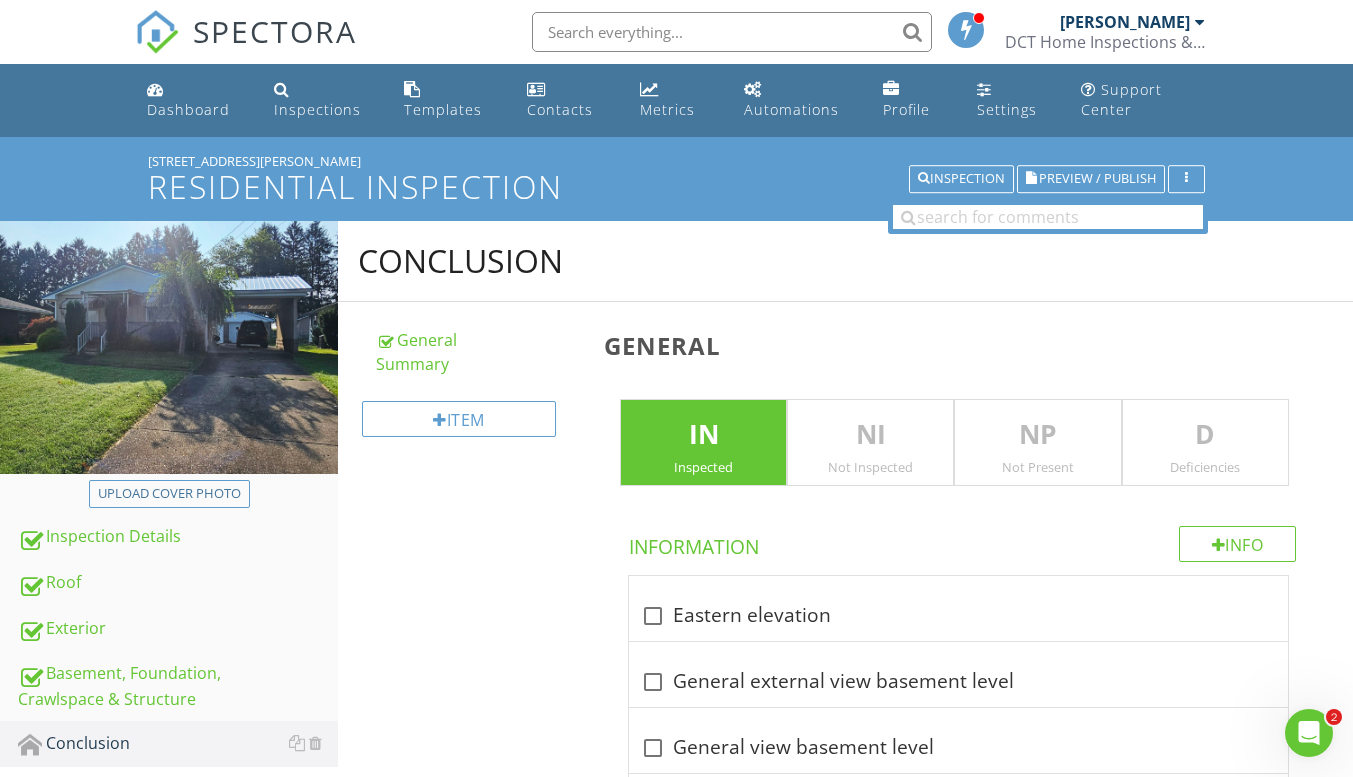 click on "Info" at bounding box center [1238, 544] 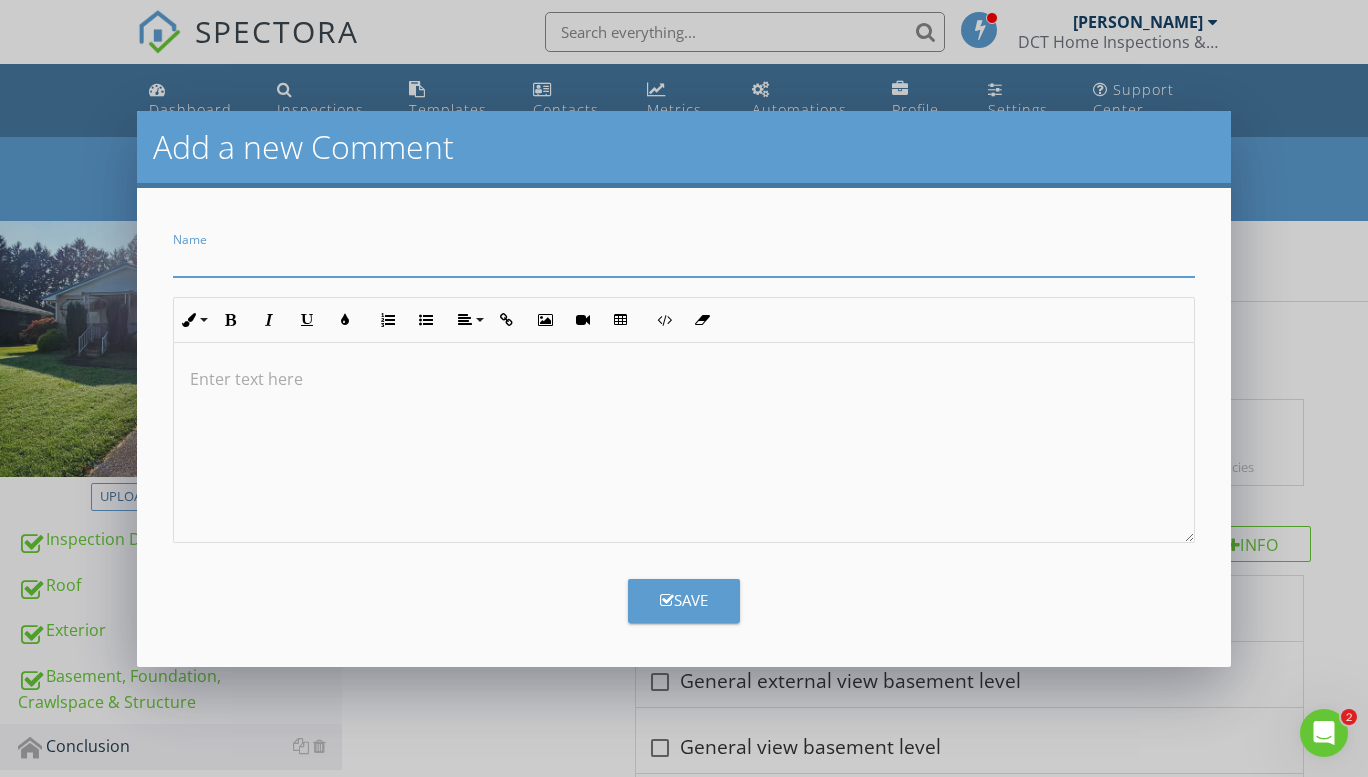 type on "Conclusion" 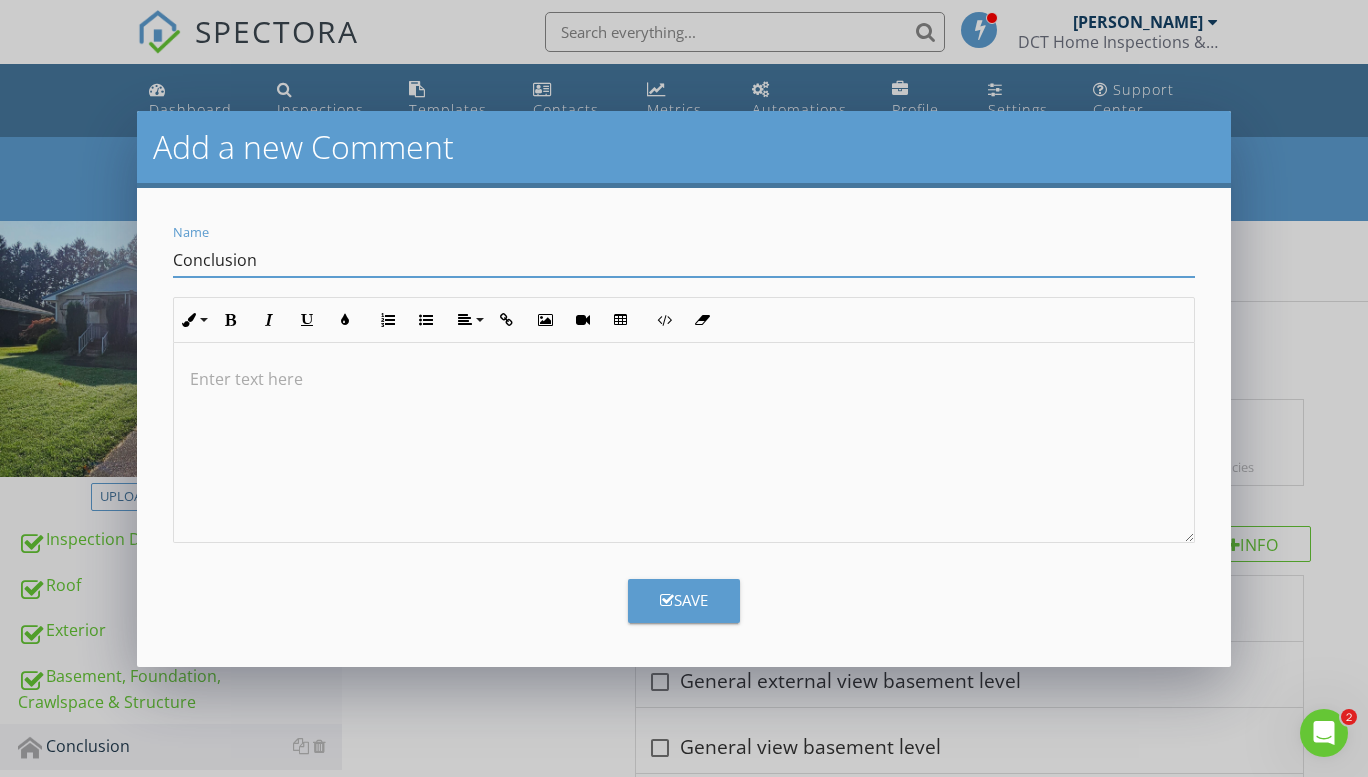 click at bounding box center [684, 379] 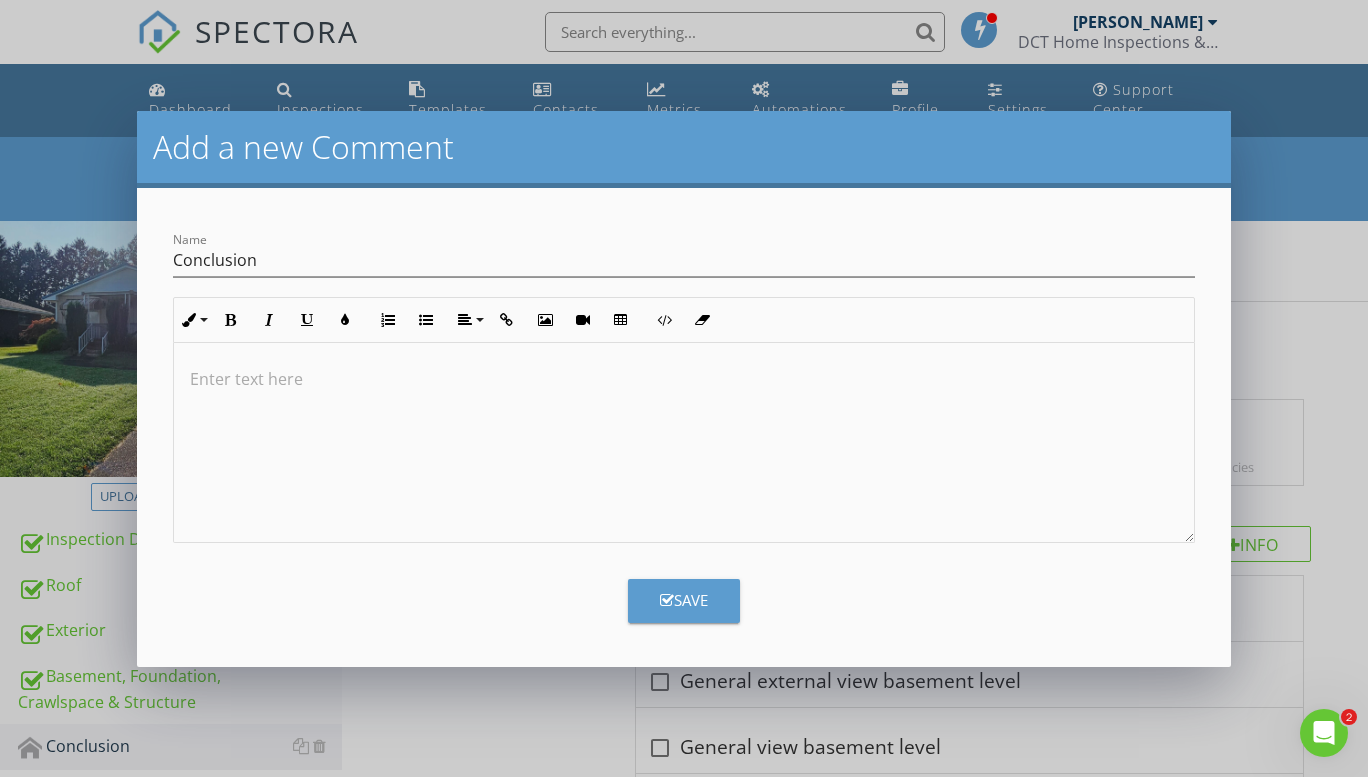 type 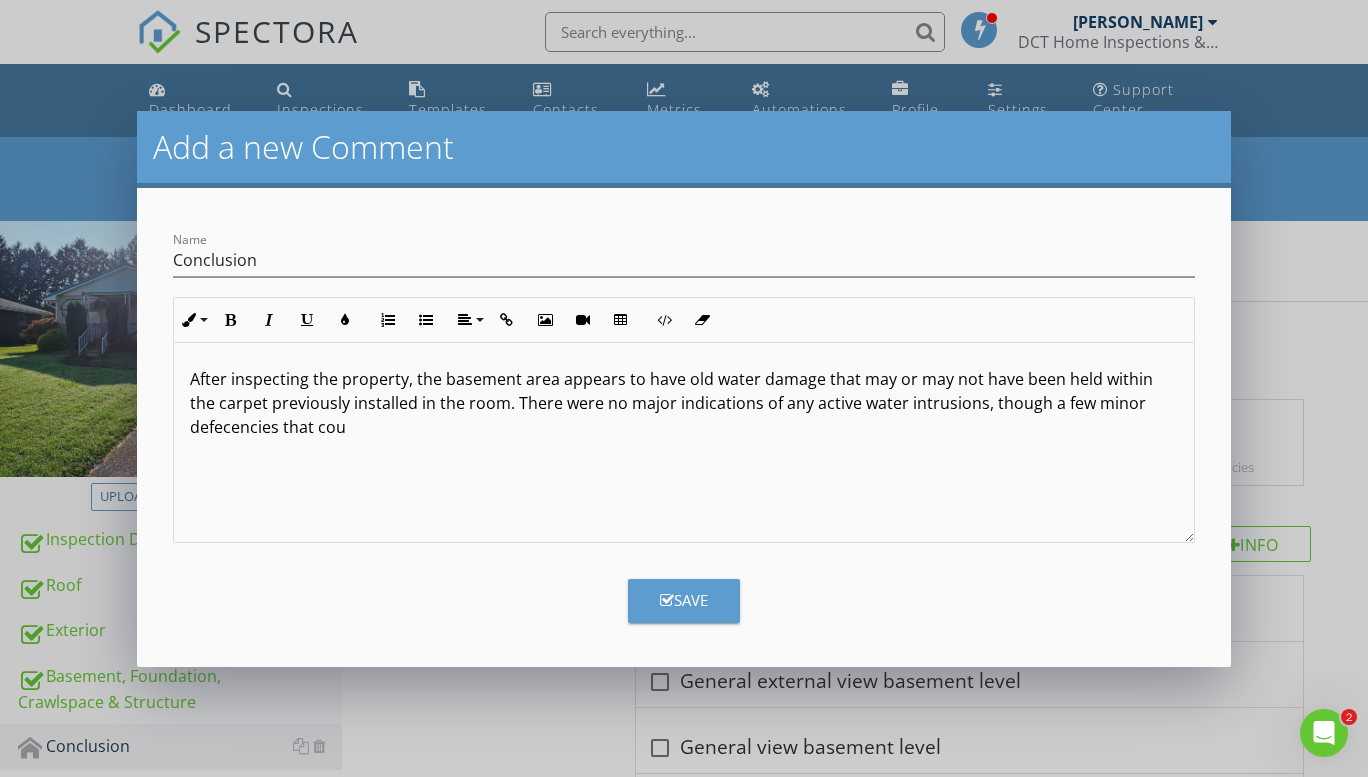 click on "After inspecting the property, the basement area appears to have old water damage that may or may not have been held within the carpet previously installed in the room. There were no major indications of any active water intrusions, though a few minor defecencies that cou" at bounding box center (684, 403) 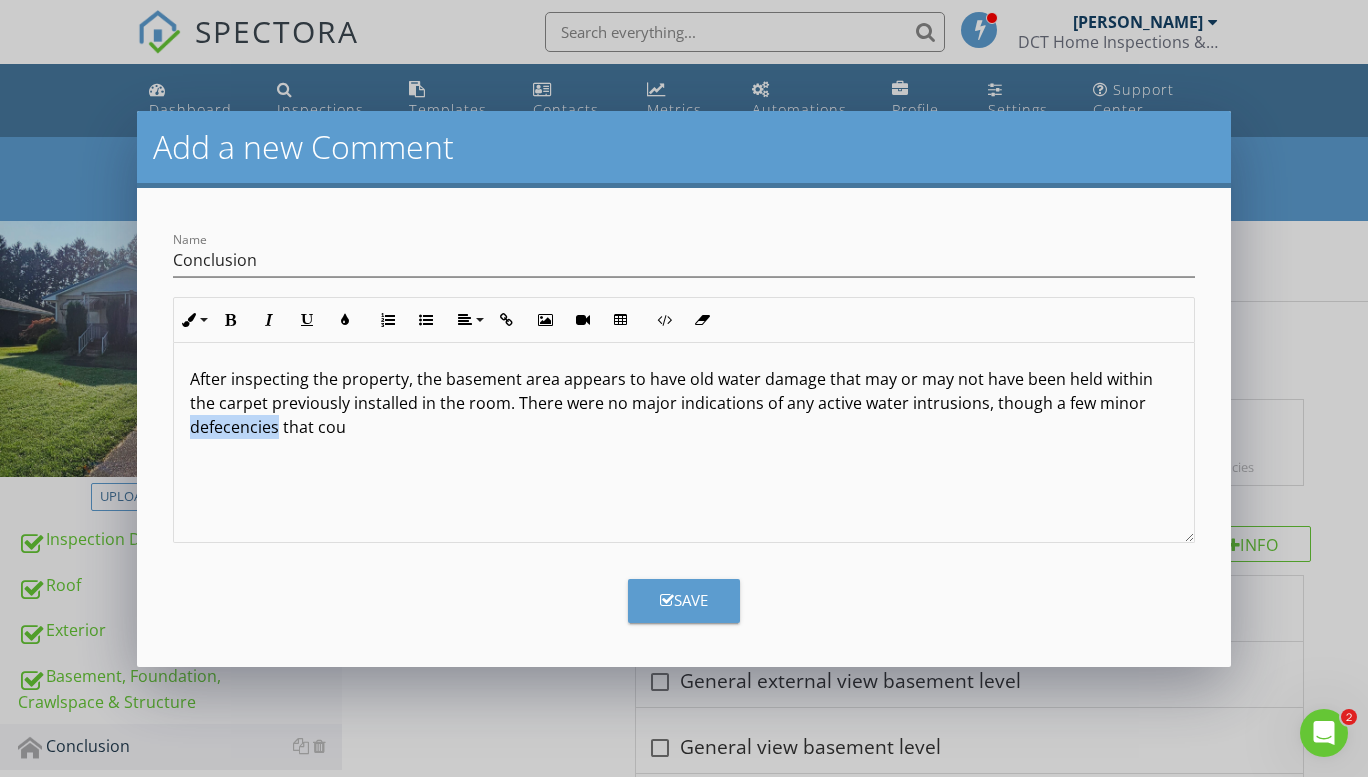 click on "After inspecting the property, the basement area appears to have old water damage that may or may not have been held within the carpet previously installed in the room. There were no major indications of any active water intrusions, though a few minor defecencies that cou" at bounding box center (684, 403) 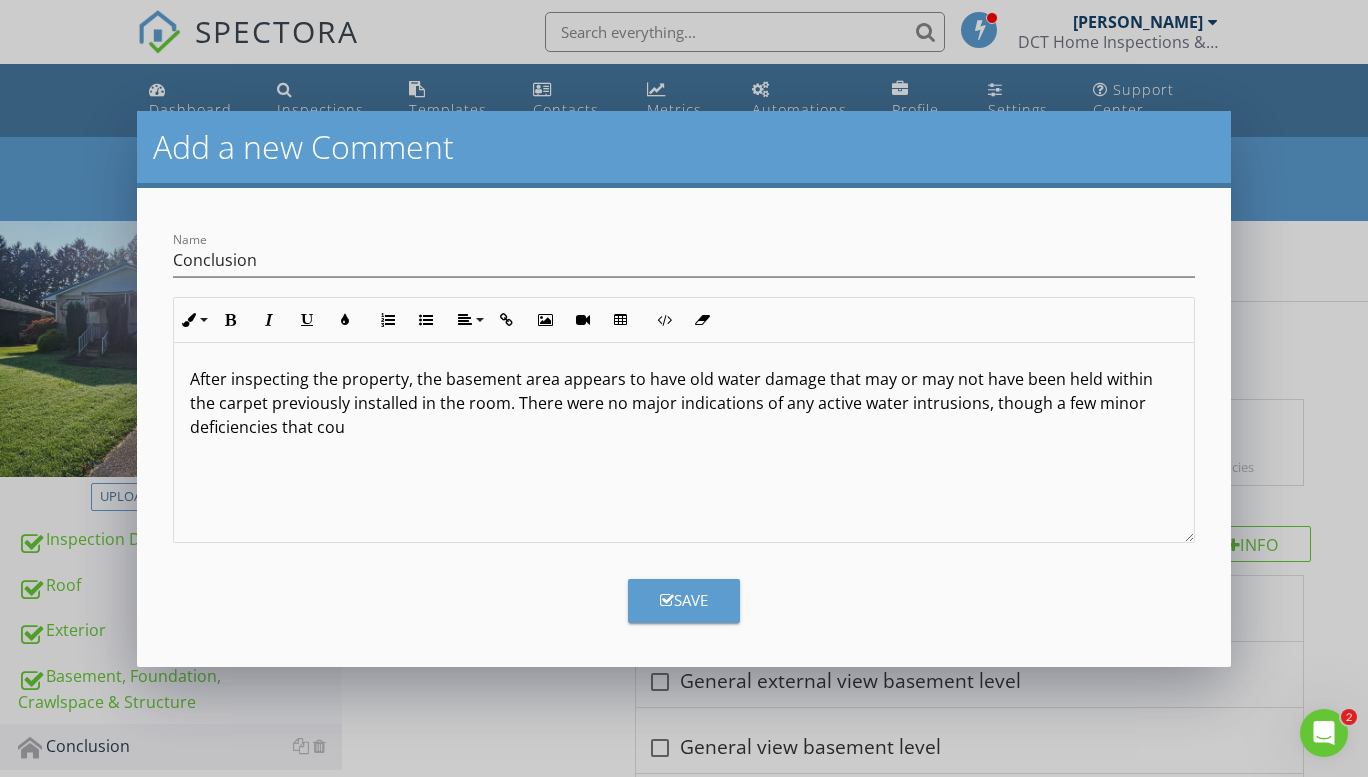 click on "After inspecting the property, the basement area appears to have old water damage that may or may not have been held within the carpet previously installed in the room. There were no major indications of any active water intrusions, though a few minor deficiencies that cou" at bounding box center (684, 403) 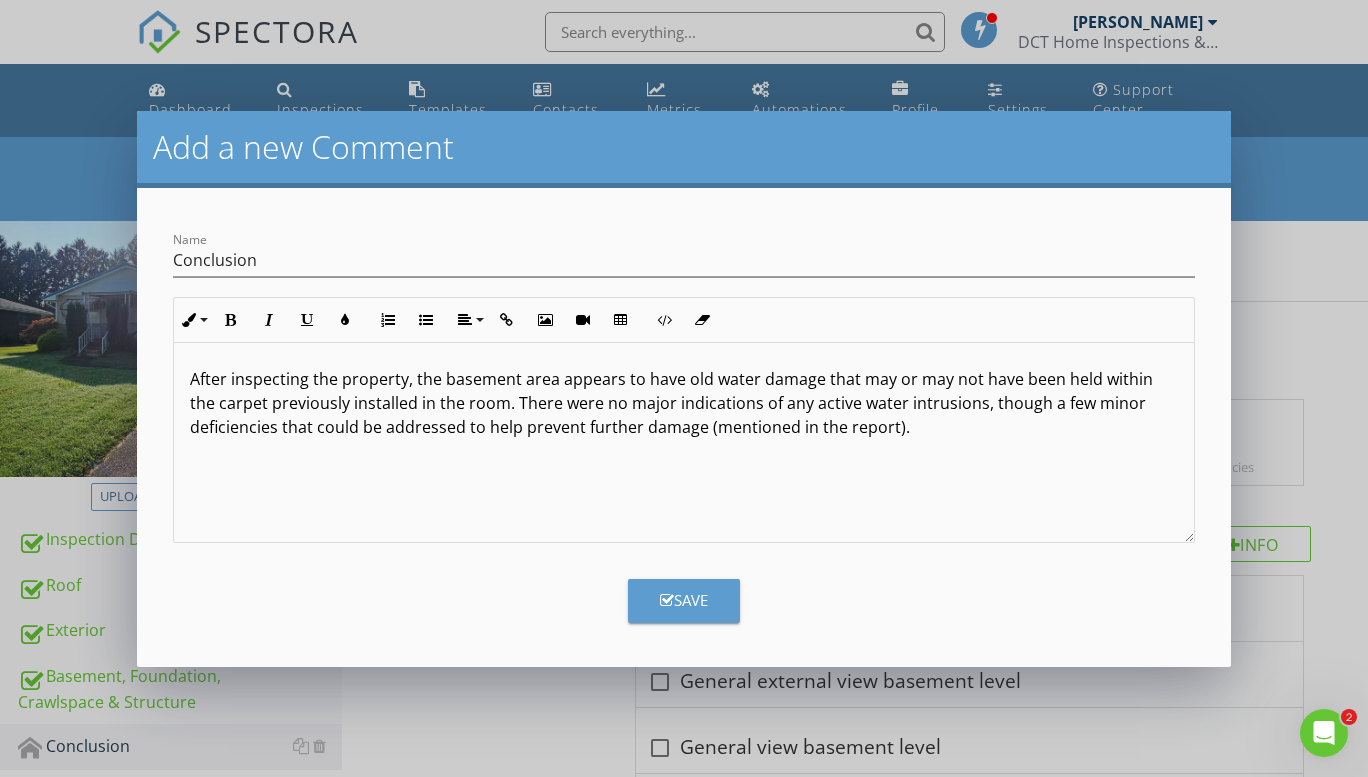 click on "After inspecting the property, the basement area appears to have old water damage that may or may not have been held within the carpet previously installed in the room. There were no major indications of any active water intrusions, though a few minor deficiencies that could be addressed to help prevent further damage (mentioned in the report)." at bounding box center [684, 403] 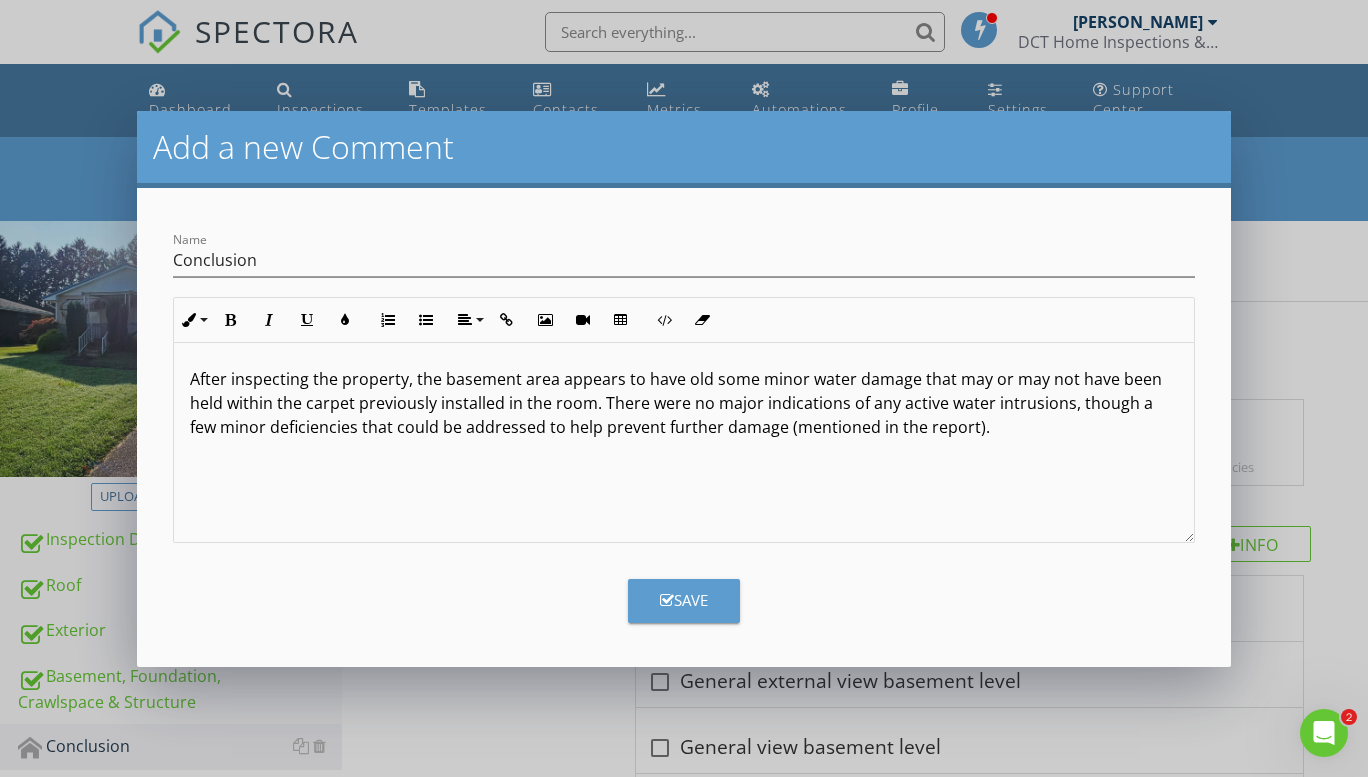 click on "After inspecting the property, the basement area appears to have old some minor water damage that may or may not have been held within the carpet previously installed in the room. There were no major indications of any active water intrusions, though a few minor deficiencies that could be addressed to help prevent further damage (mentioned in the report)." at bounding box center (684, 403) 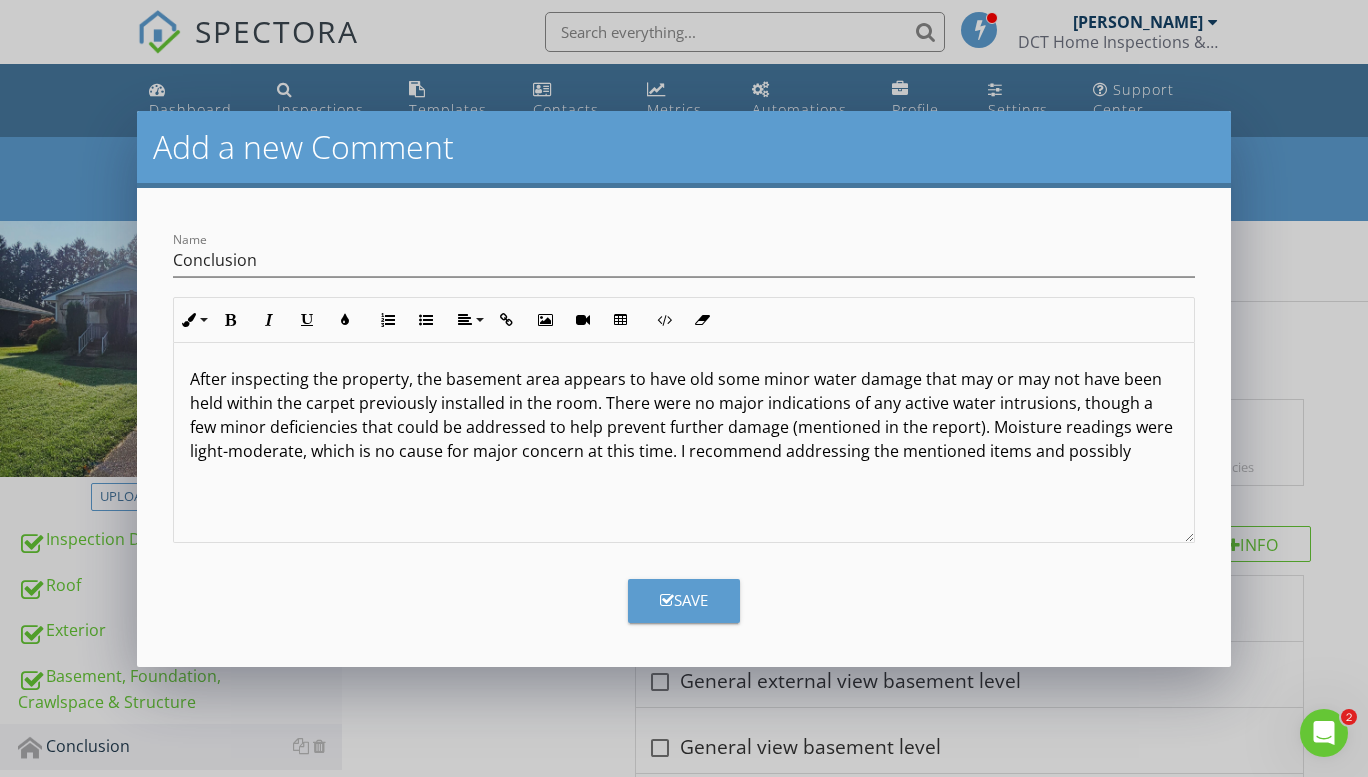 click on "After inspecting the property, the basement area appears to have old some minor water damage that may or may not have been held within the carpet previously installed in the room. There were no major indications of any active water intrusions, though a few minor deficiencies that could be addressed to help prevent further damage (mentioned in the report). Moisture readings were light-moderate, which is no cause for major concern at this time. I recommend addressing the mentioned items and possibly" at bounding box center (684, 415) 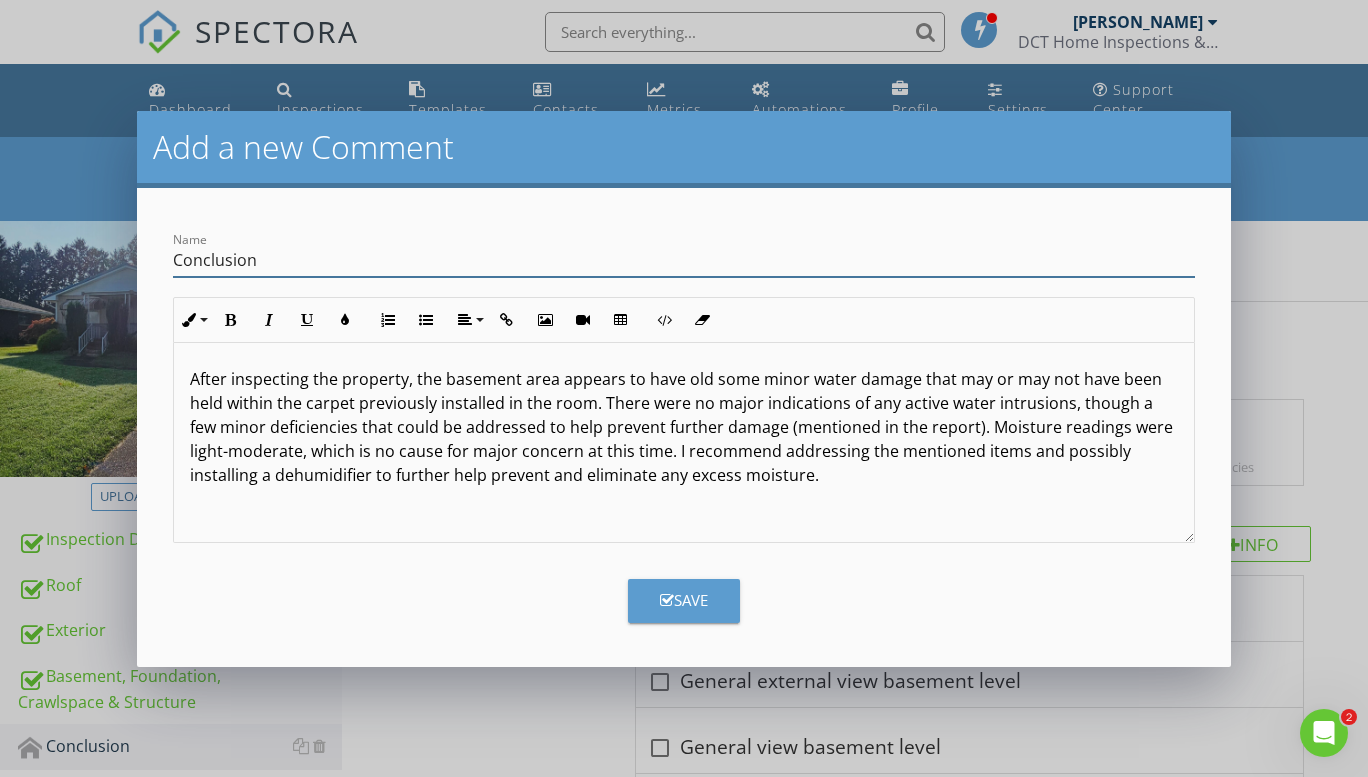 click on "Conclusion" at bounding box center [684, 260] 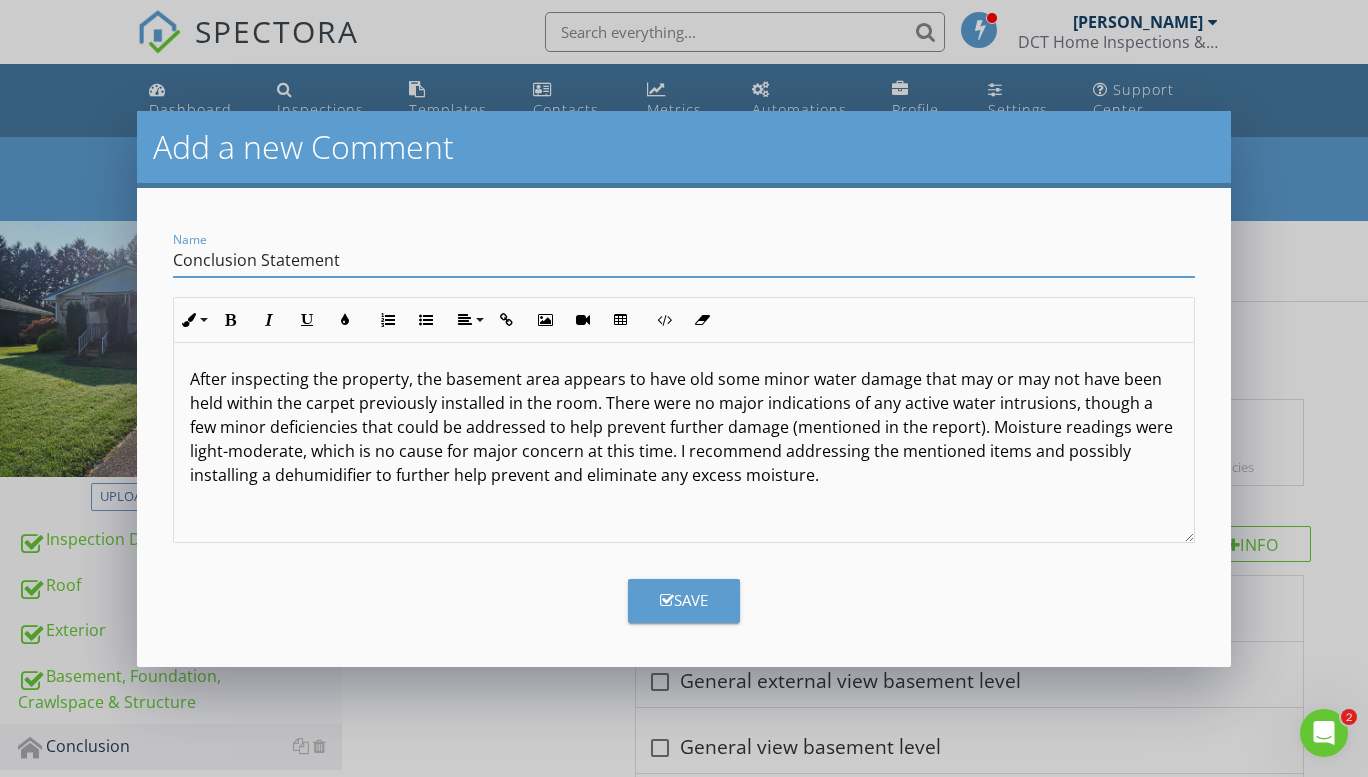 type on "Conclusion Statement" 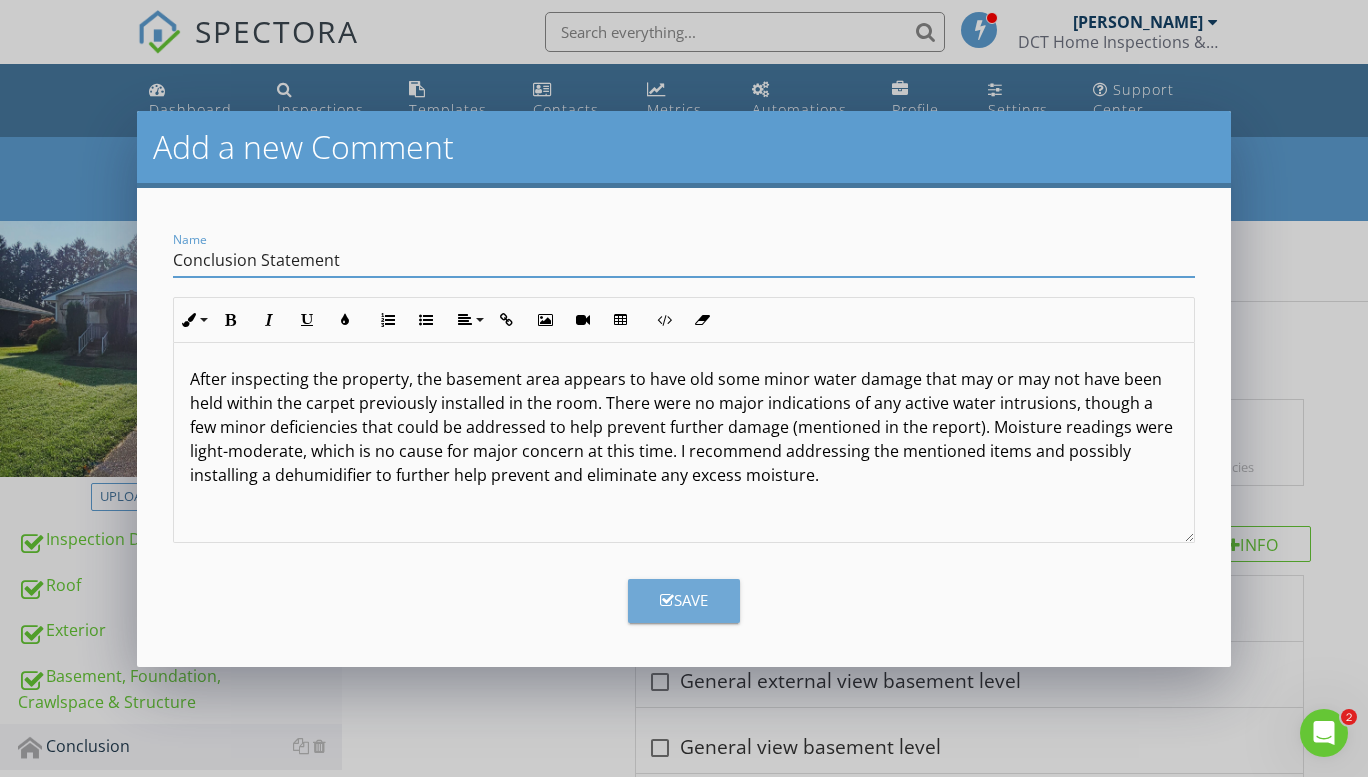 click on "Save" at bounding box center (684, 600) 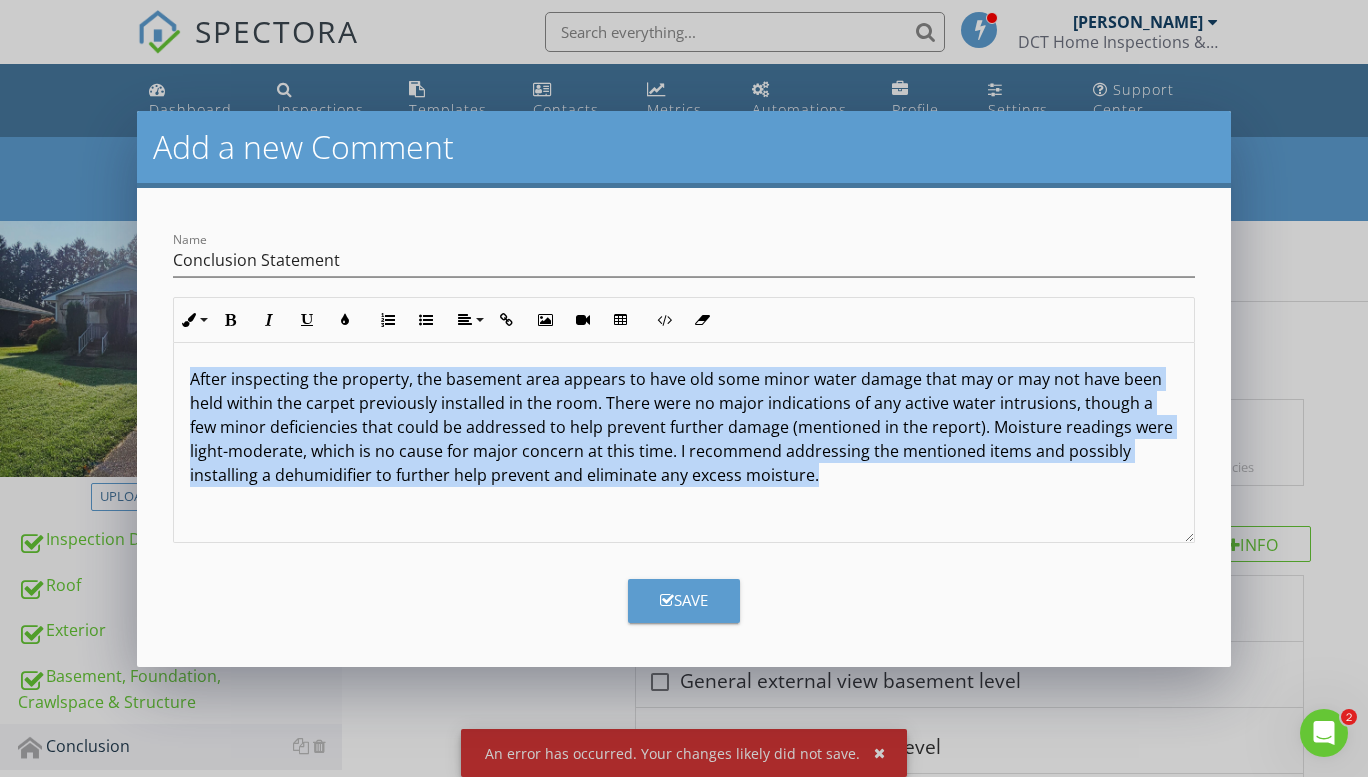 drag, startPoint x: 824, startPoint y: 475, endPoint x: 188, endPoint y: 376, distance: 643.65906 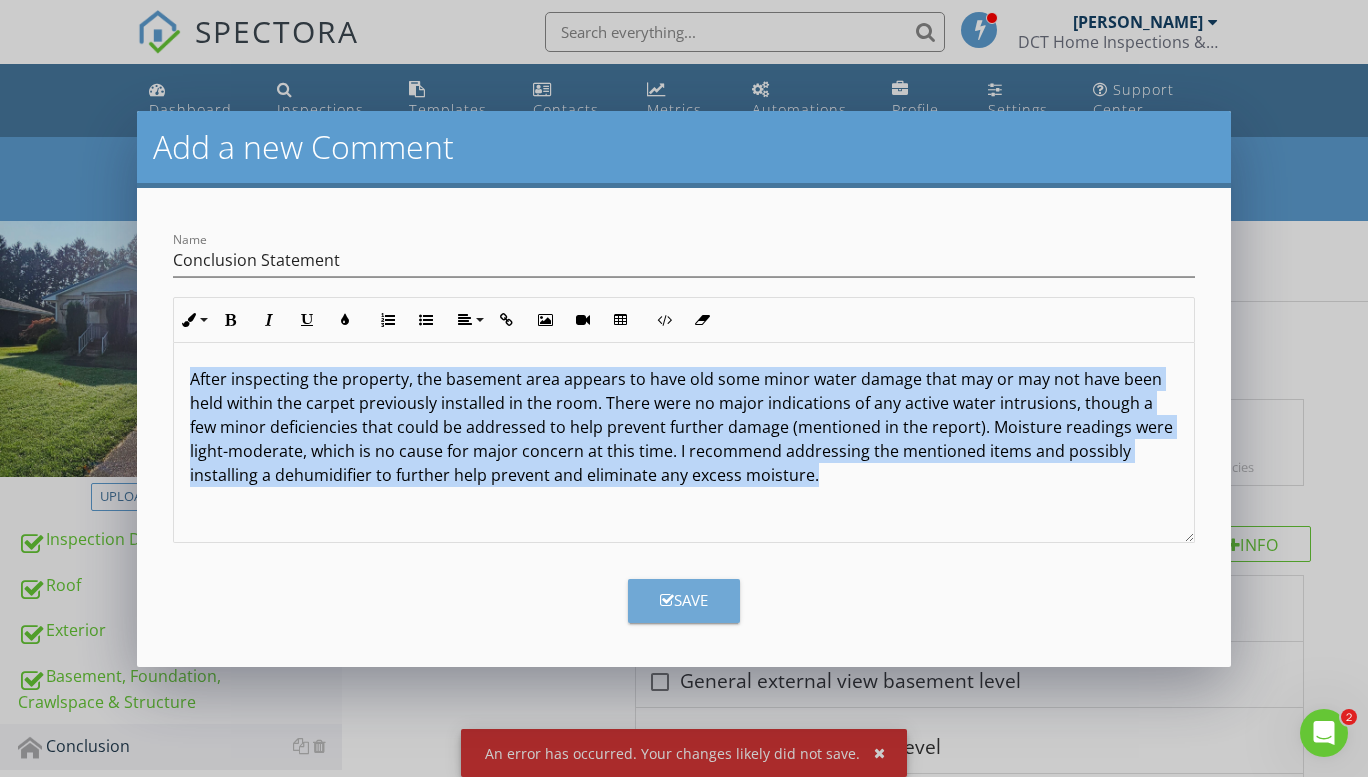 click on "Save" at bounding box center (684, 600) 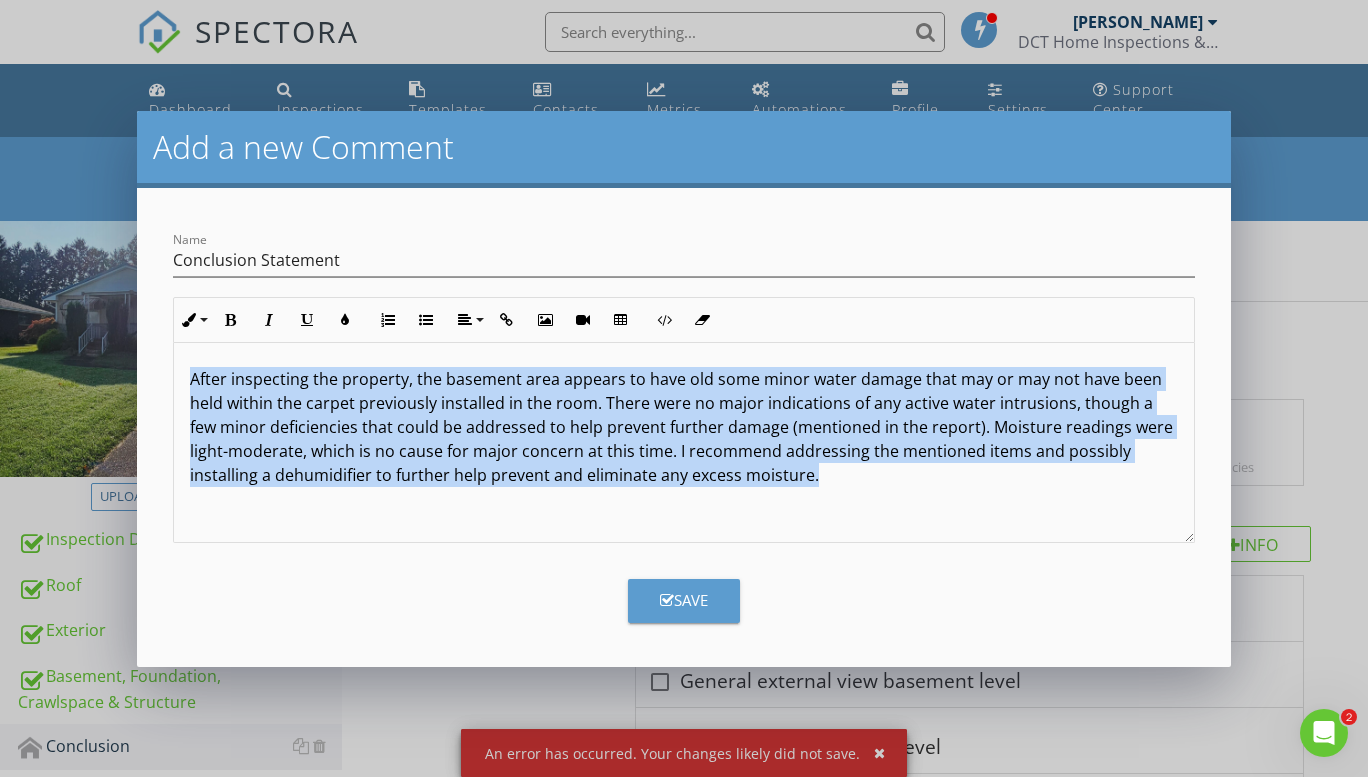 click on "Add a new Comment         Name Conclusion Statement         Inline Style XLarge Large Normal Small Light Small/Light Bold Italic Underline Colors Ordered List Unordered List Align Align Left Align Center Align Right Align Justify Insert Link Insert Image Insert Video Insert Table Code View Clear Formatting After inspecting the property, the basement area appears to have old some minor water damage that may or may not have been held within the carpet previously installed in the room. There were no major indications of any active water intrusions, though a few minor deficiencies that could be addressed to help prevent further damage (mentioned in the report). Moisture readings were light-moderate, which is no cause for major concern at this time. I recommend addressing the mentioned items and possibly installing a dehumidifier to further help prevent and eliminate any excess moisture. Enter text here
Save" at bounding box center (684, 388) 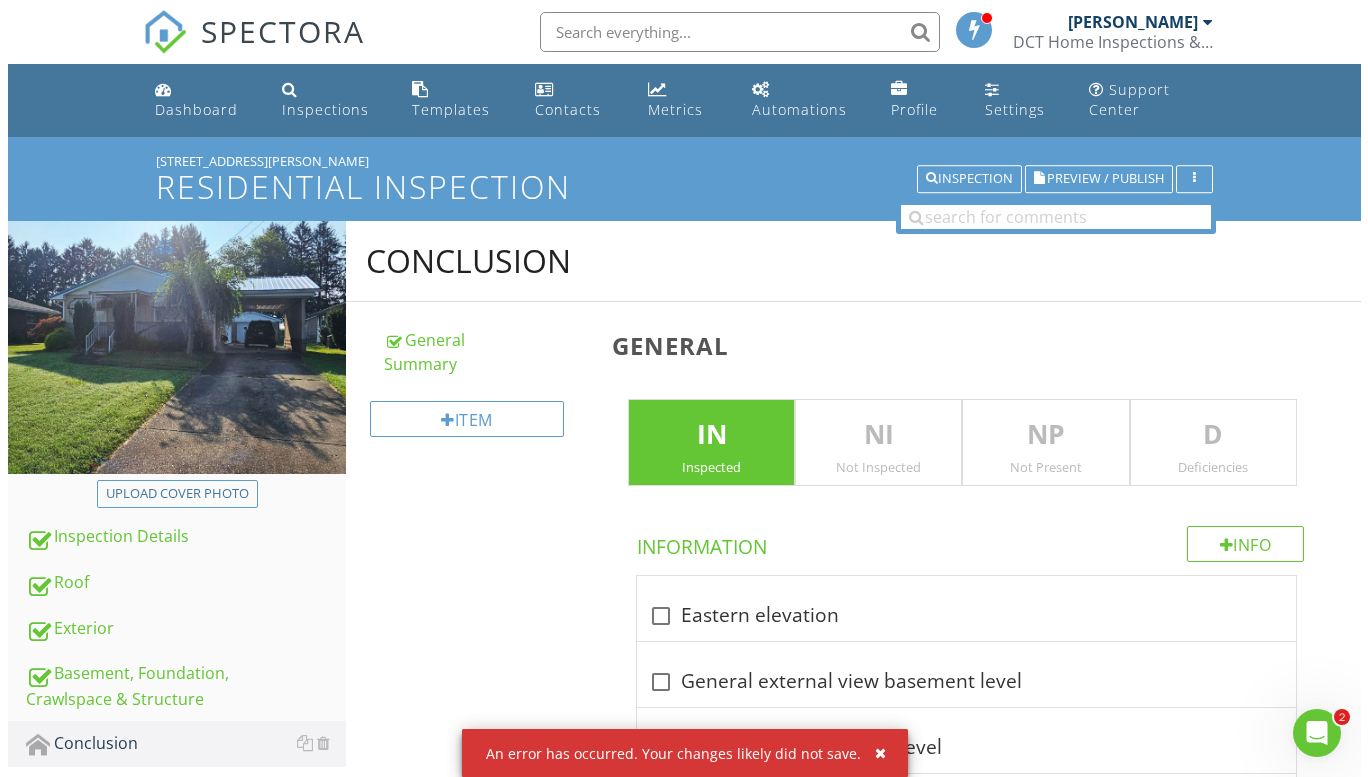 scroll, scrollTop: 310, scrollLeft: 0, axis: vertical 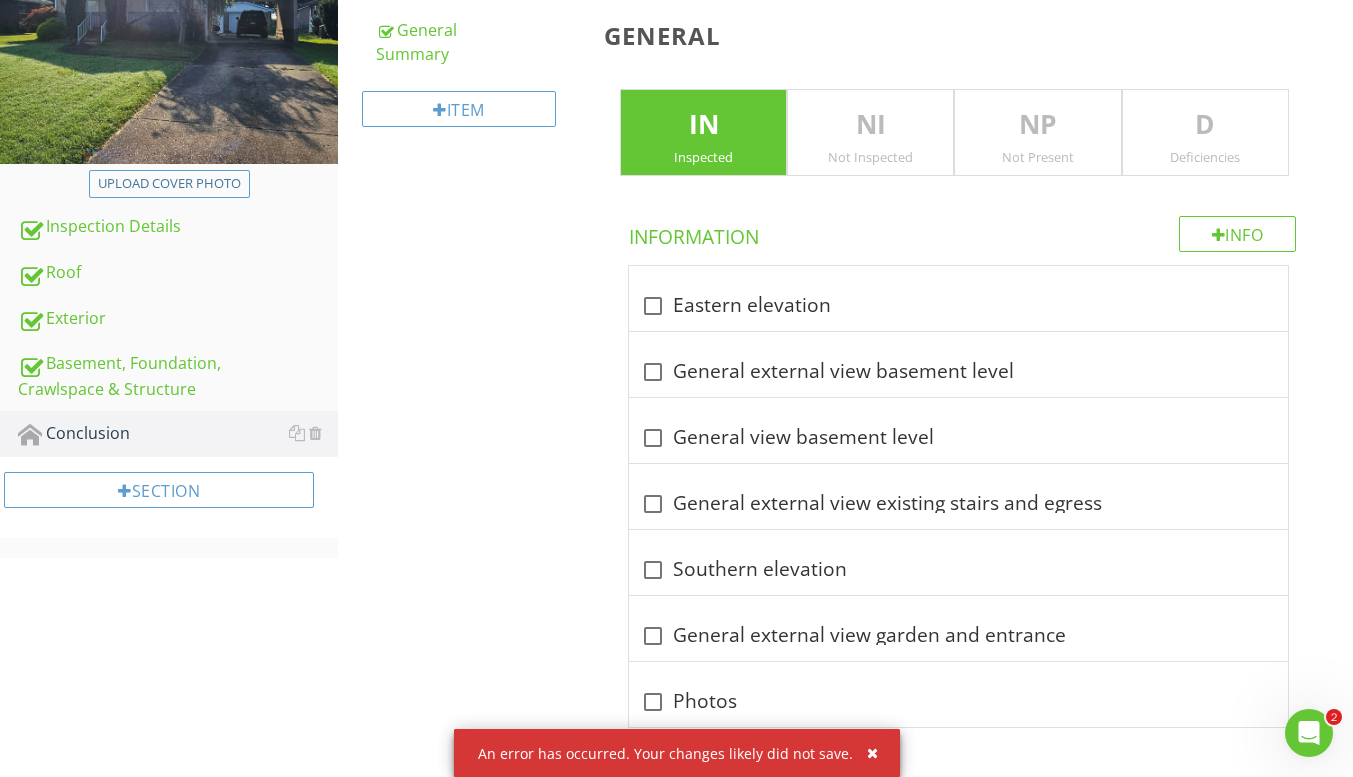 click on "Info" at bounding box center (1238, 234) 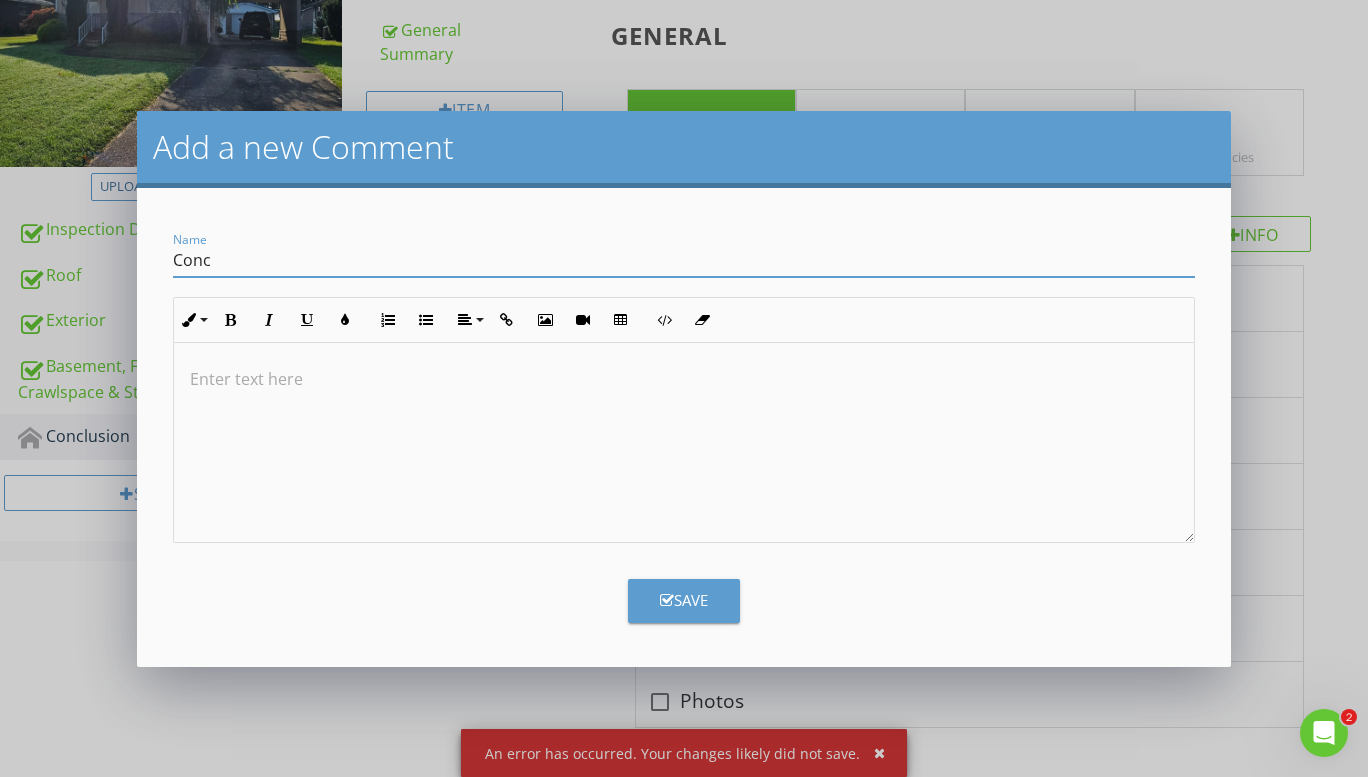 type on "Conclusion Statement" 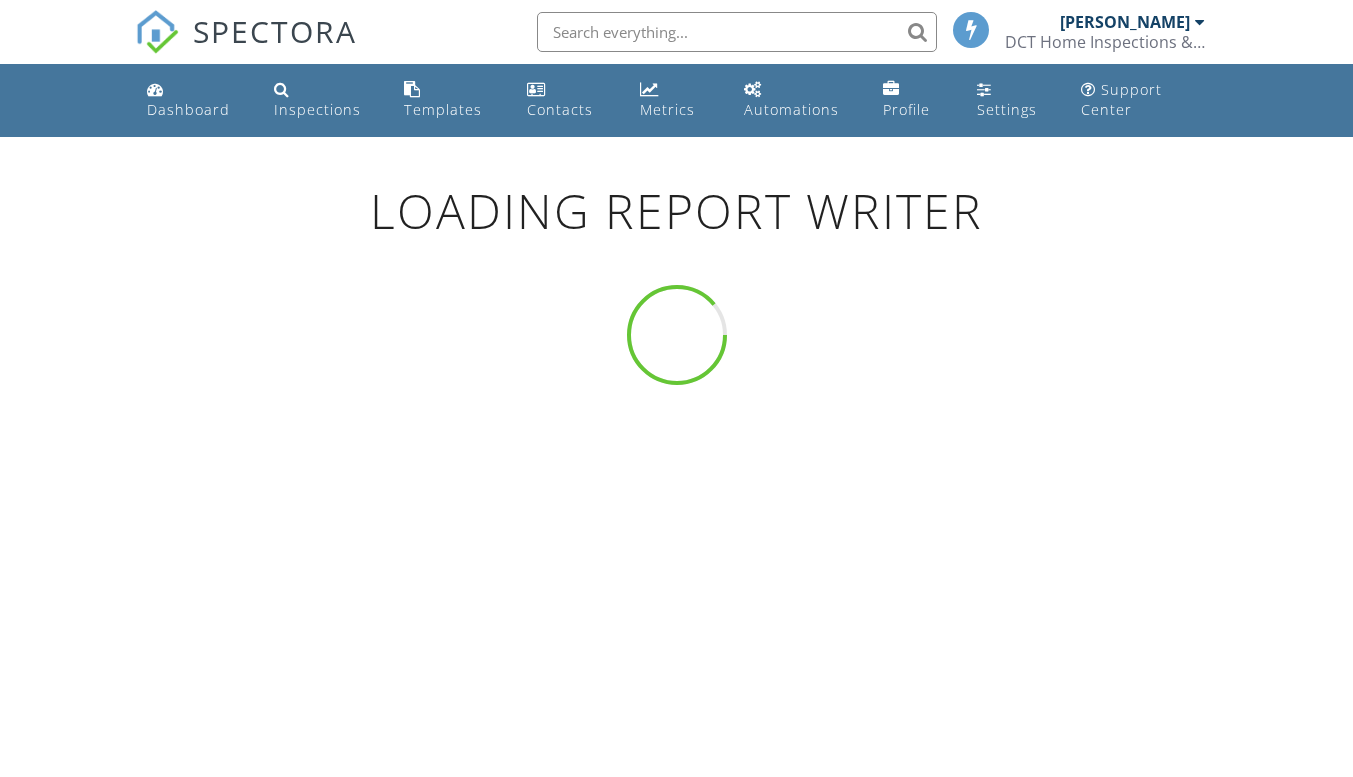 scroll, scrollTop: 0, scrollLeft: 0, axis: both 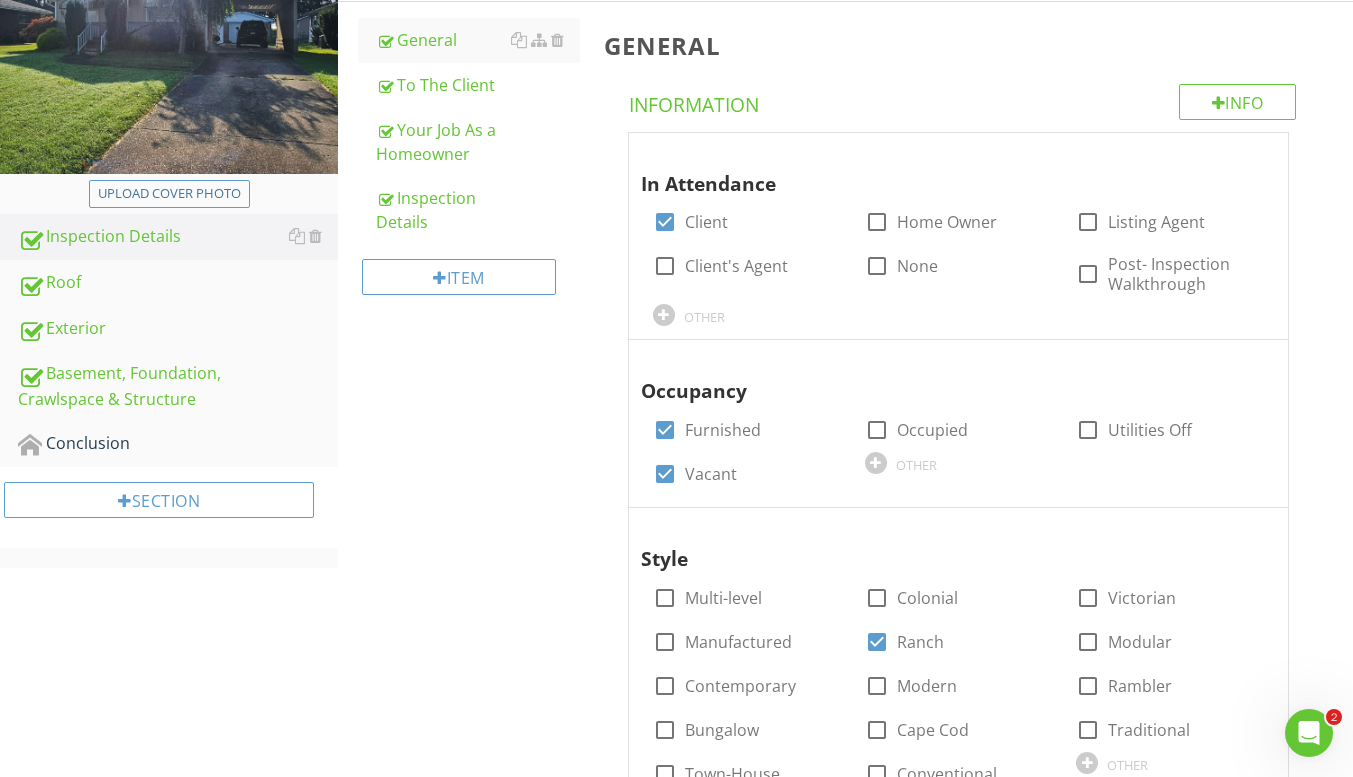 click on "Conclusion" at bounding box center (178, 444) 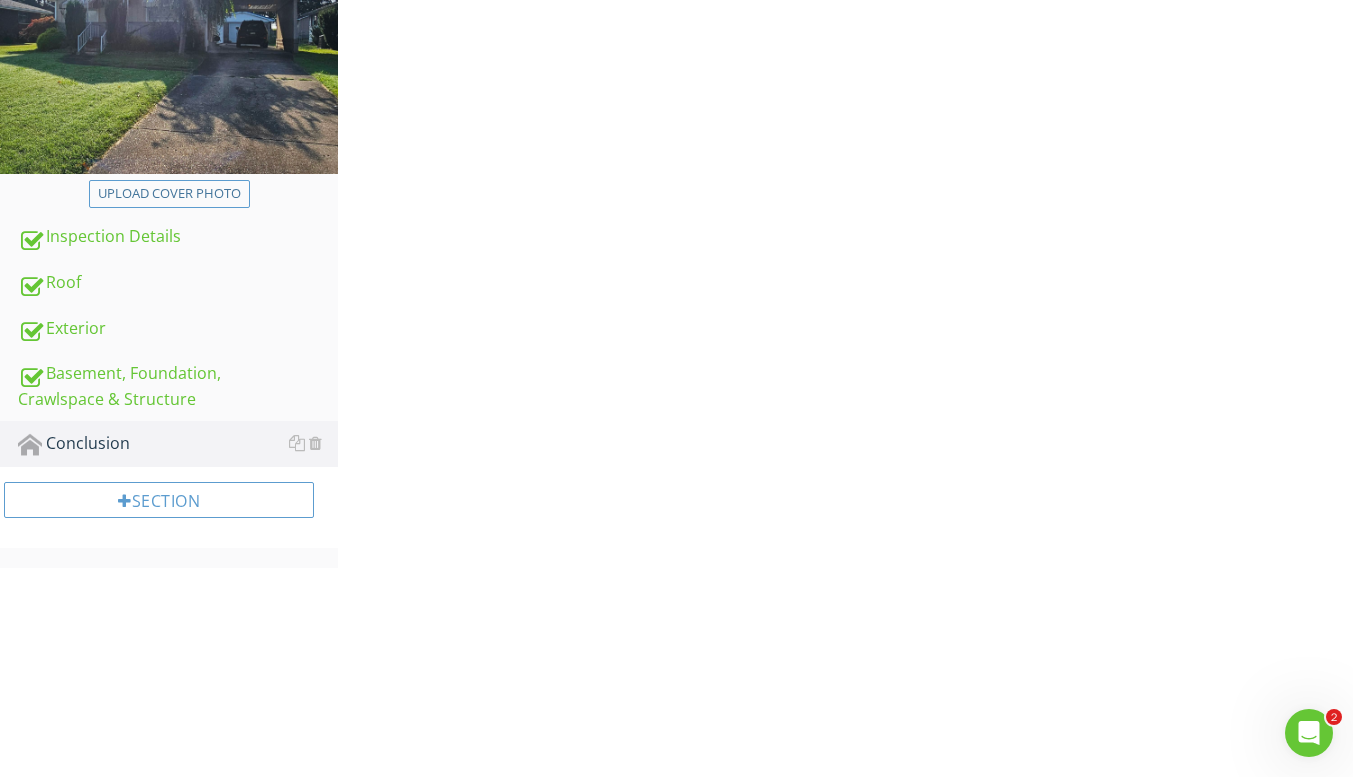 scroll, scrollTop: 137, scrollLeft: 0, axis: vertical 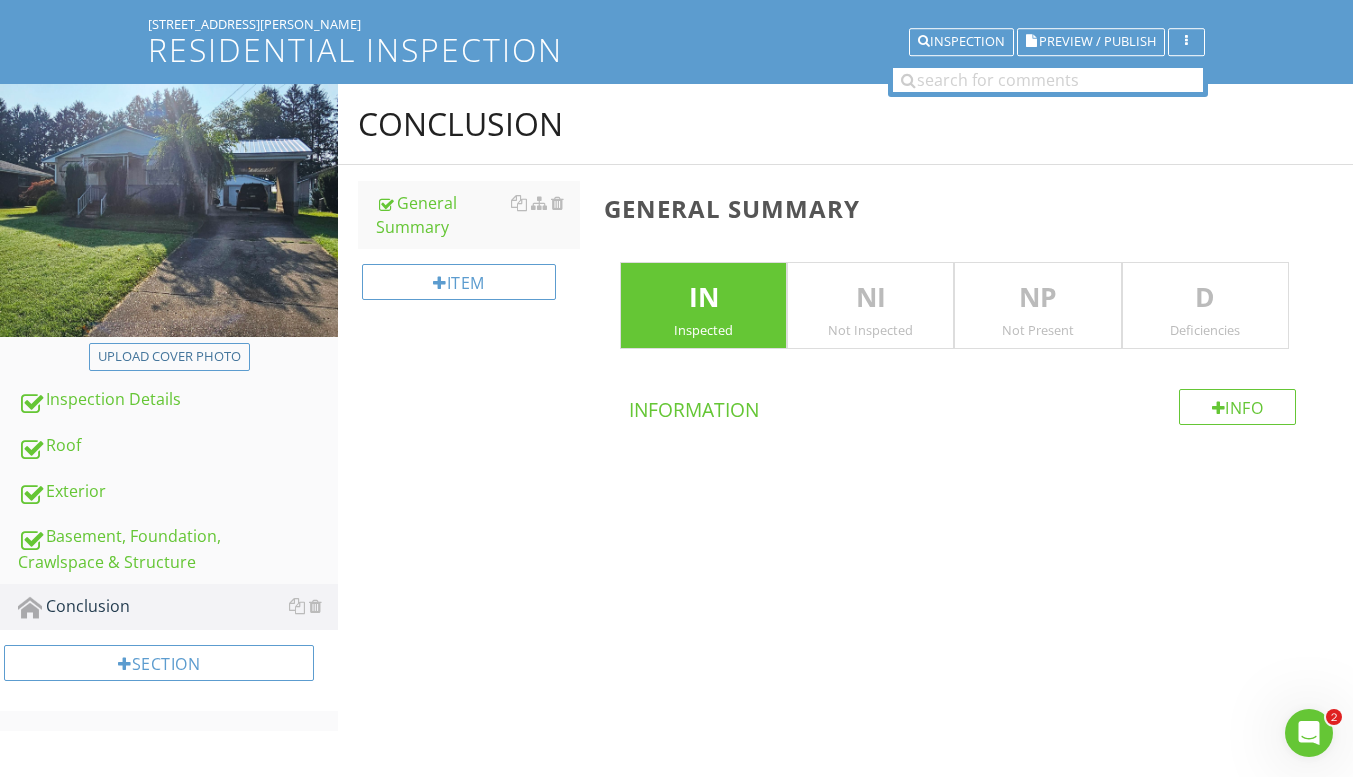 click on "Info" at bounding box center (1238, 407) 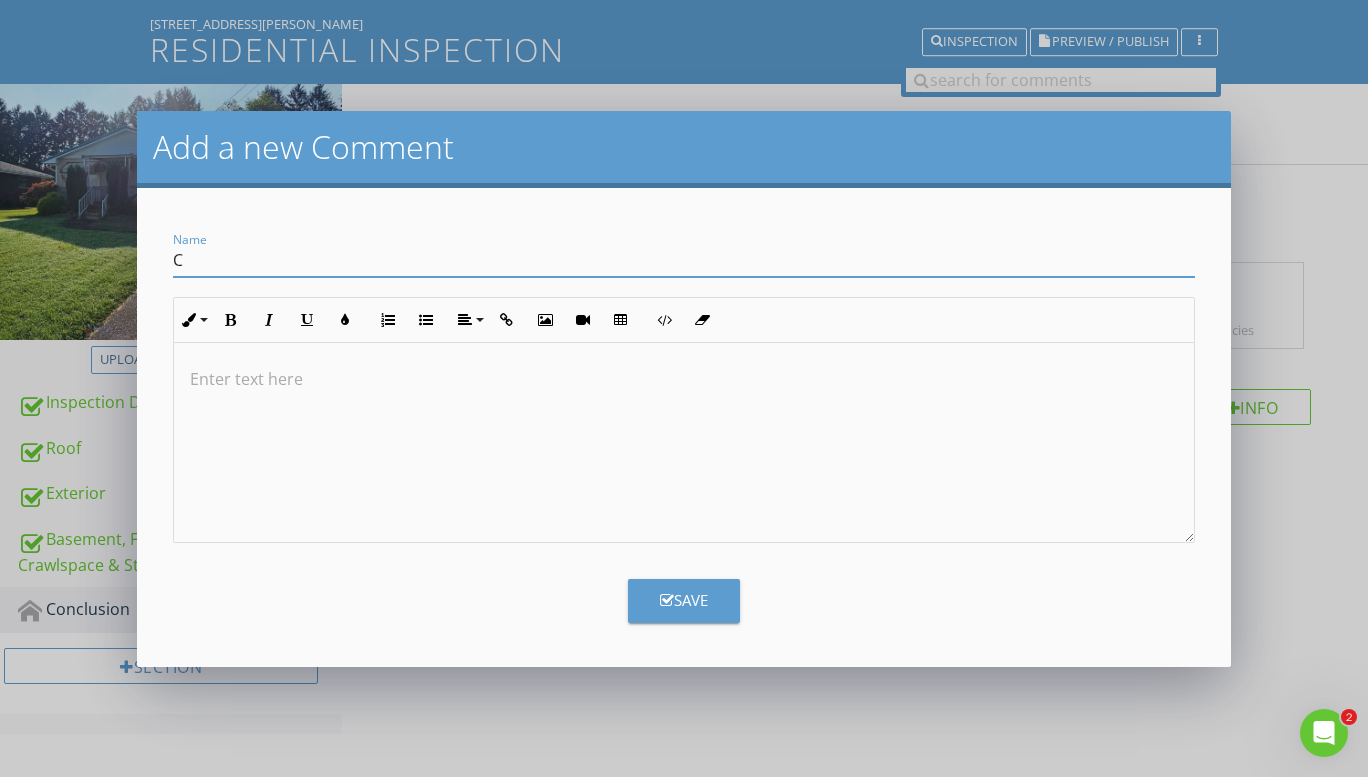 type on "Conclusion Statement" 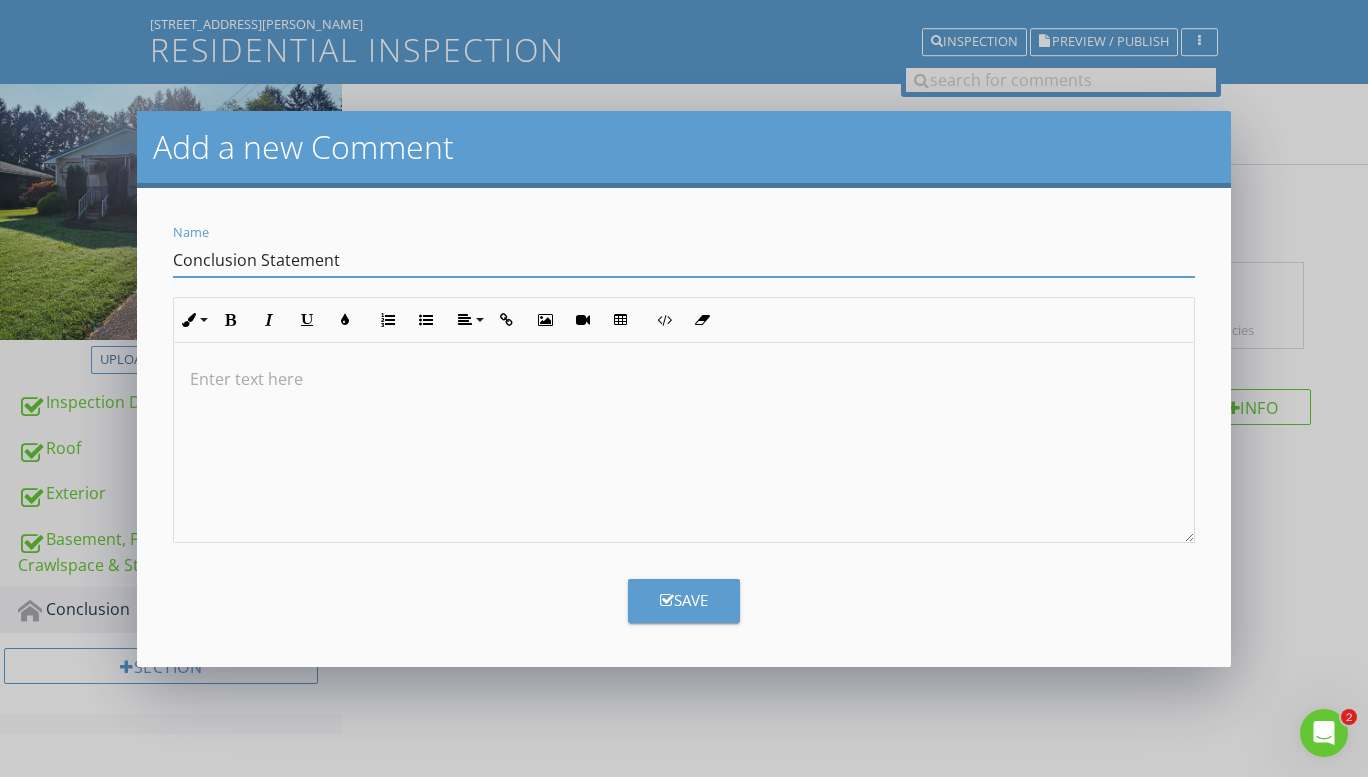 click at bounding box center [684, 443] 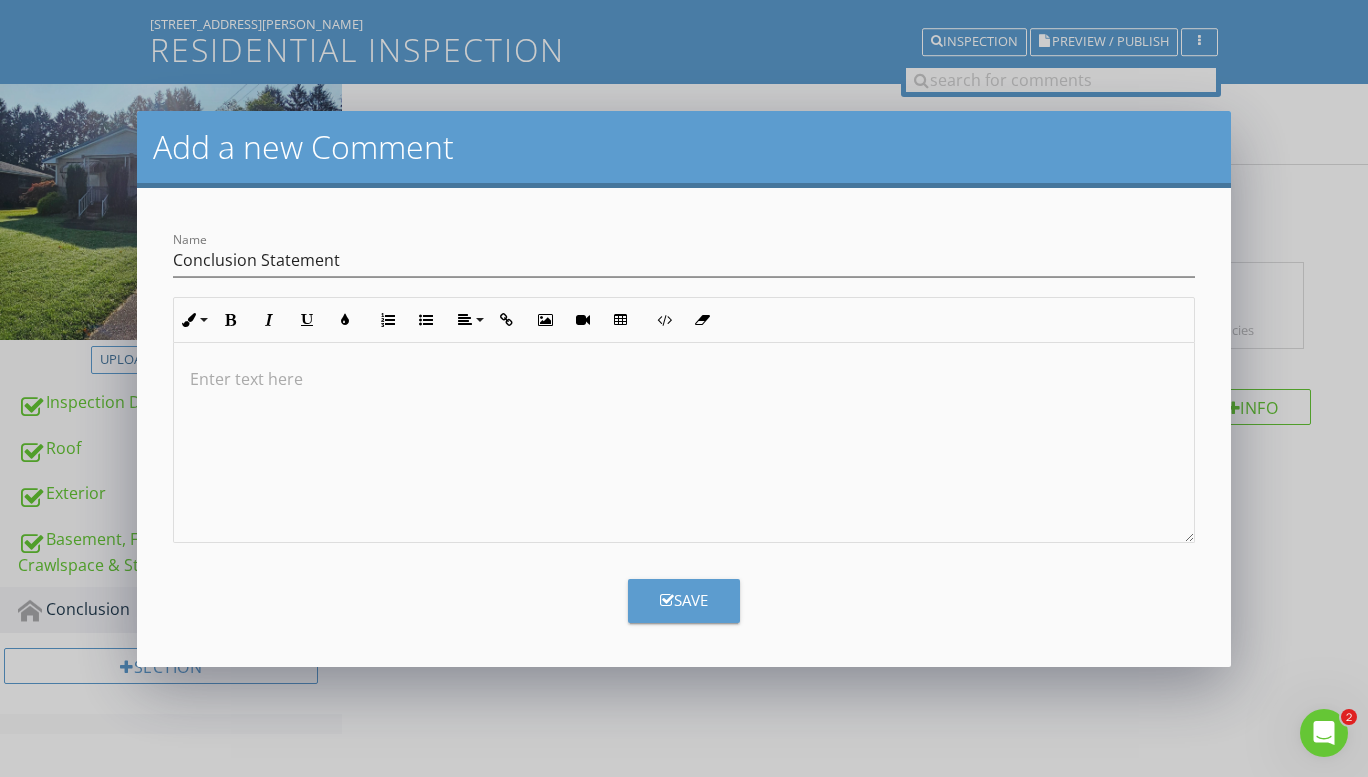 click at bounding box center [684, 443] 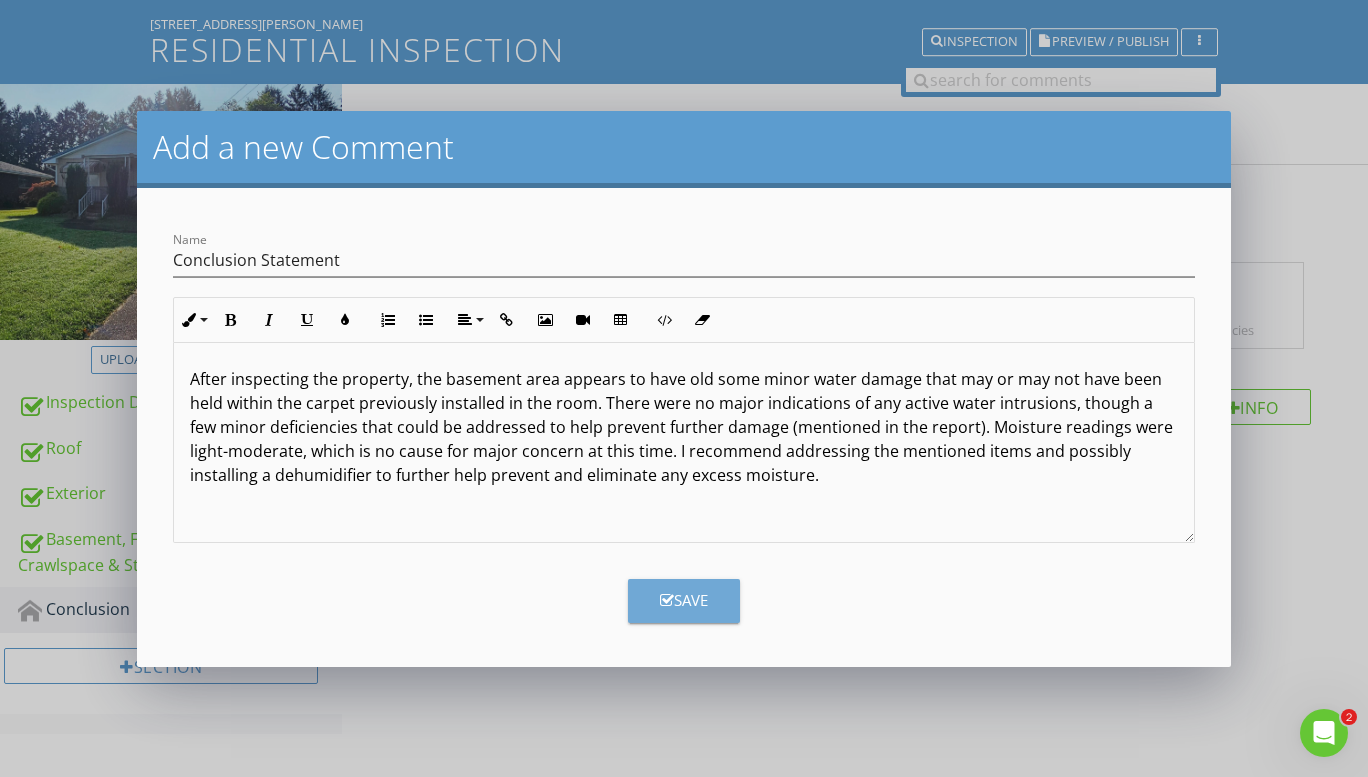 click on "Save" at bounding box center [684, 600] 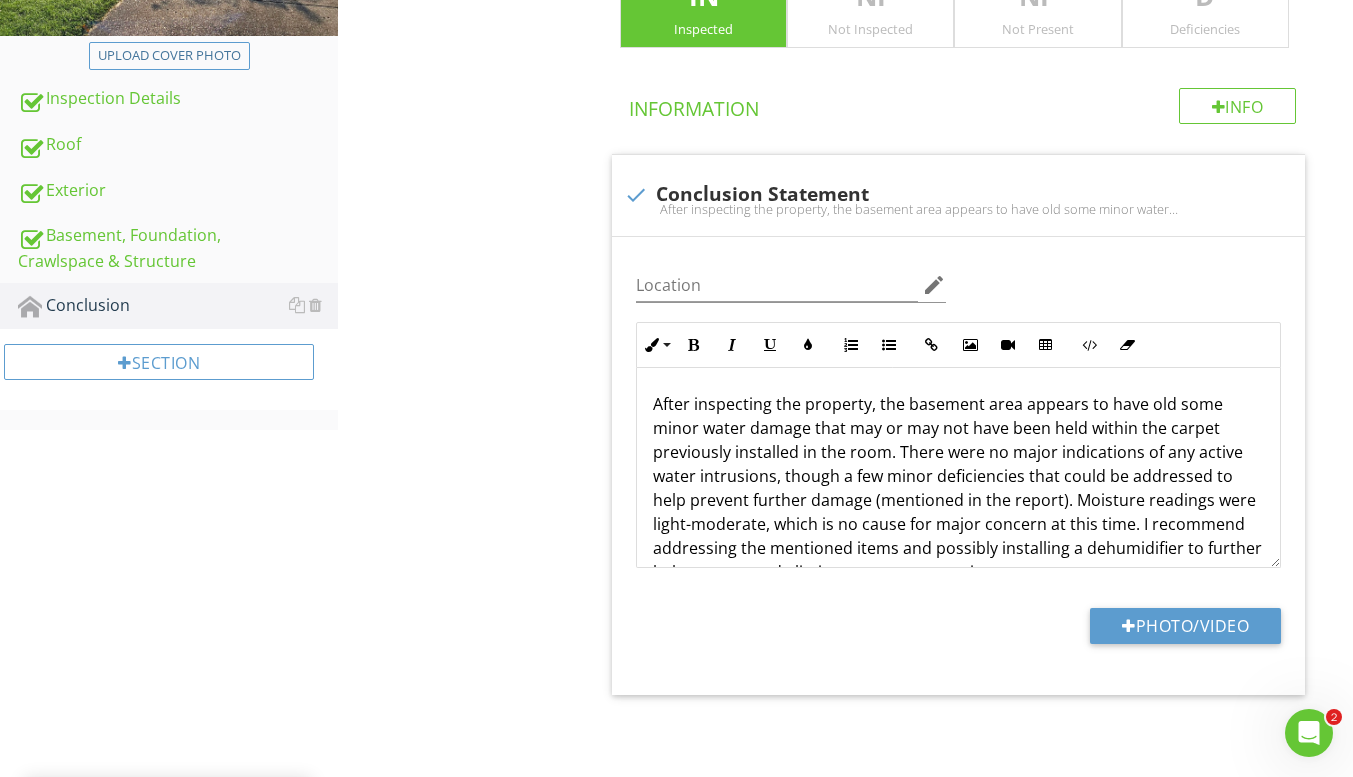 scroll, scrollTop: 0, scrollLeft: 0, axis: both 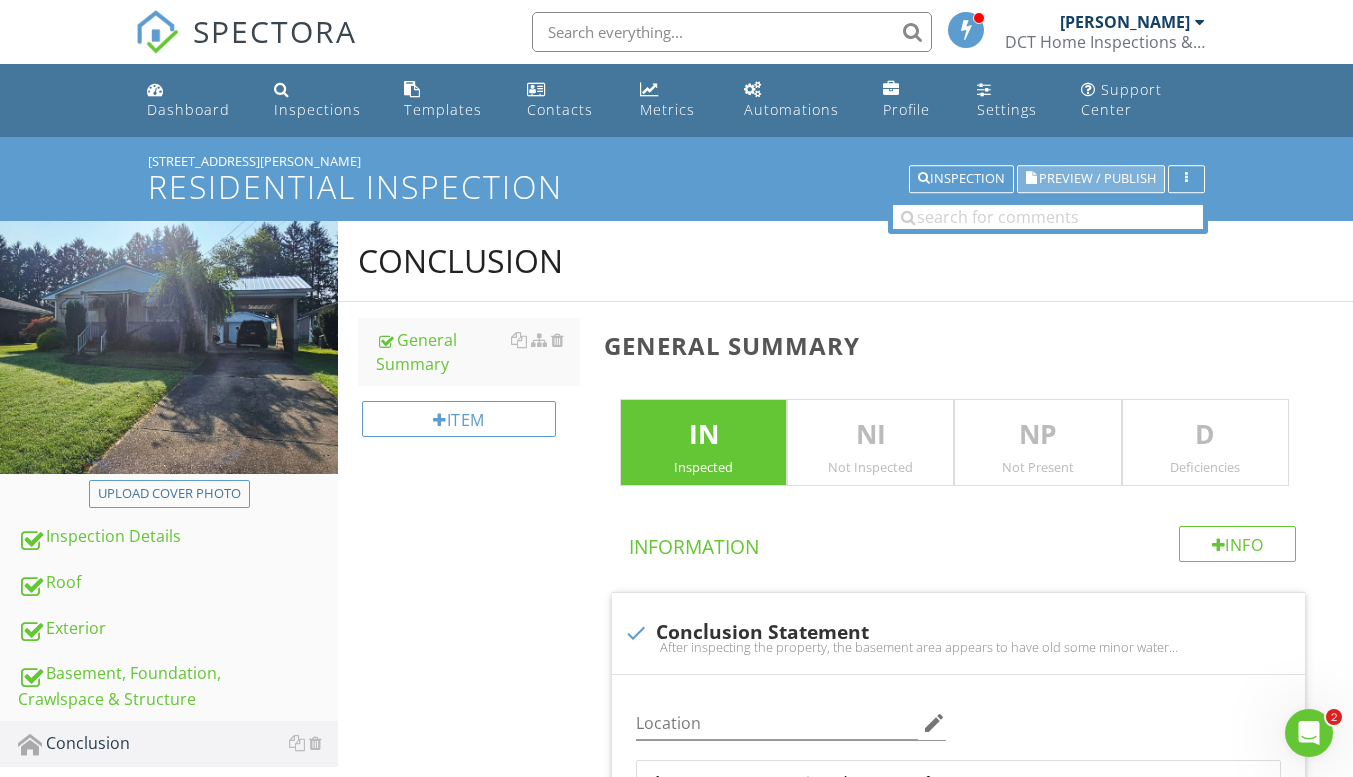 click on "Preview / Publish" at bounding box center (1091, 179) 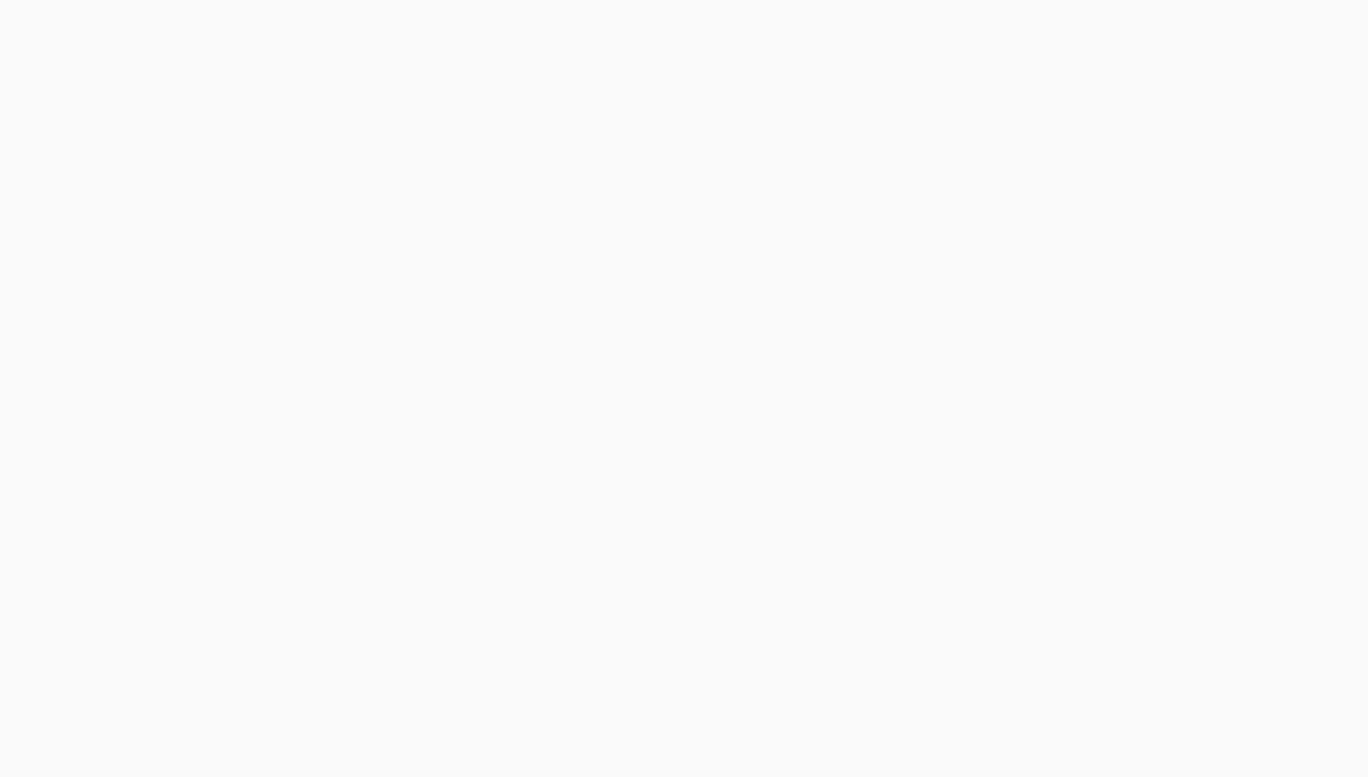 scroll, scrollTop: 0, scrollLeft: 0, axis: both 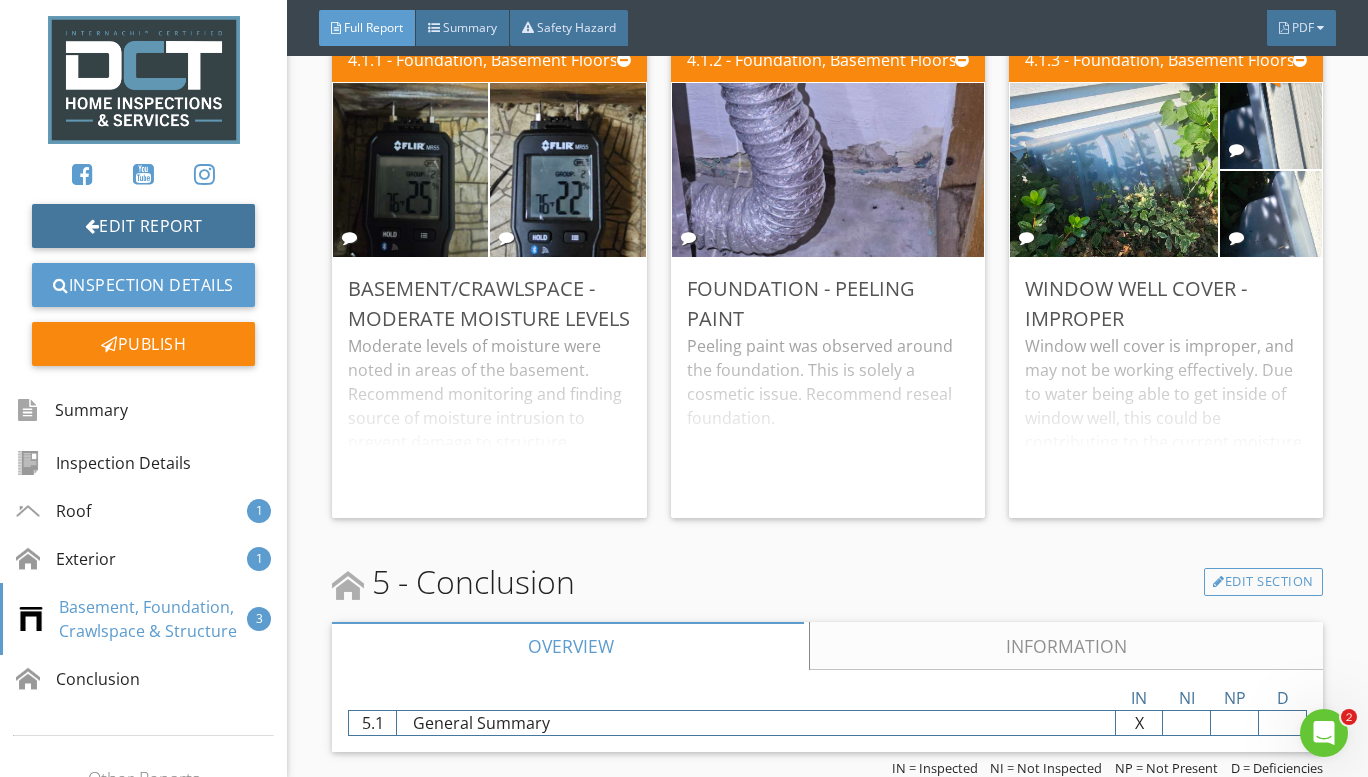 click on "Edit Report" at bounding box center [143, 226] 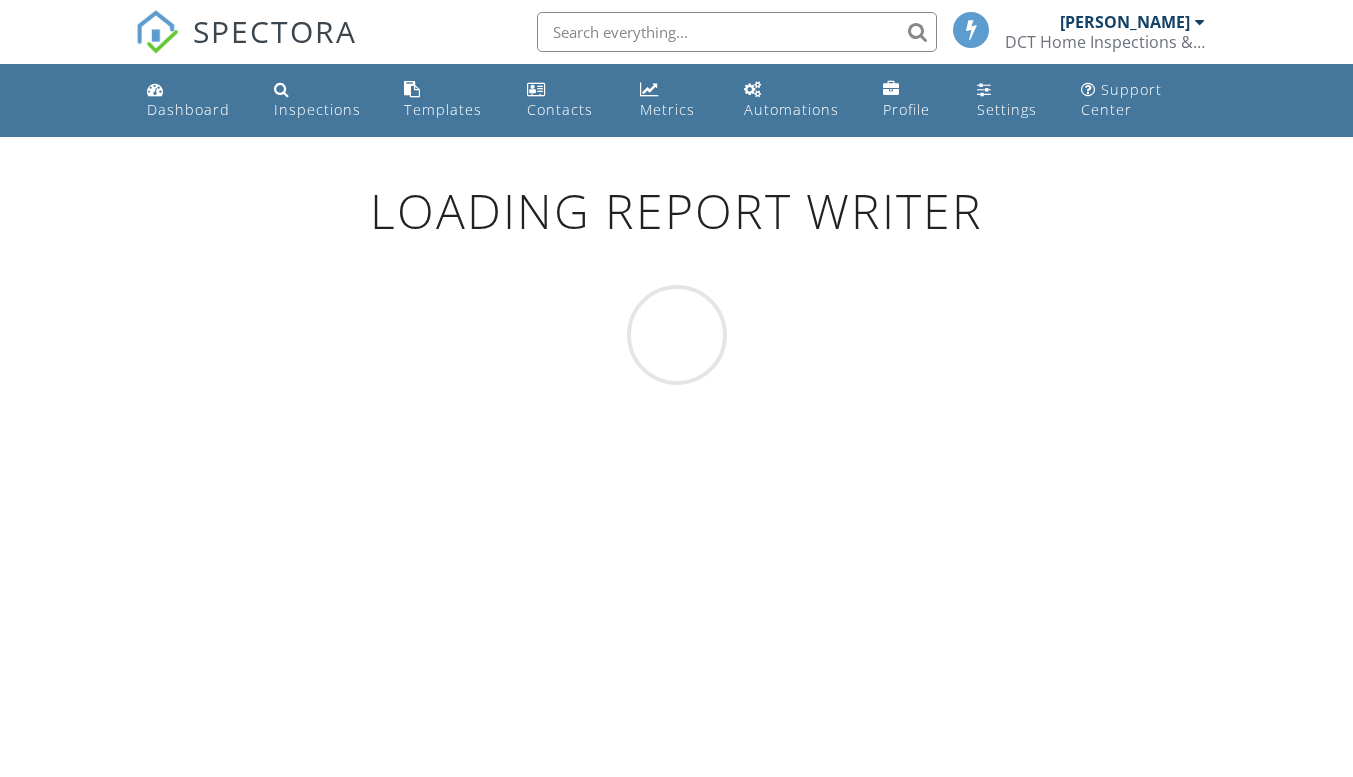 scroll, scrollTop: 0, scrollLeft: 0, axis: both 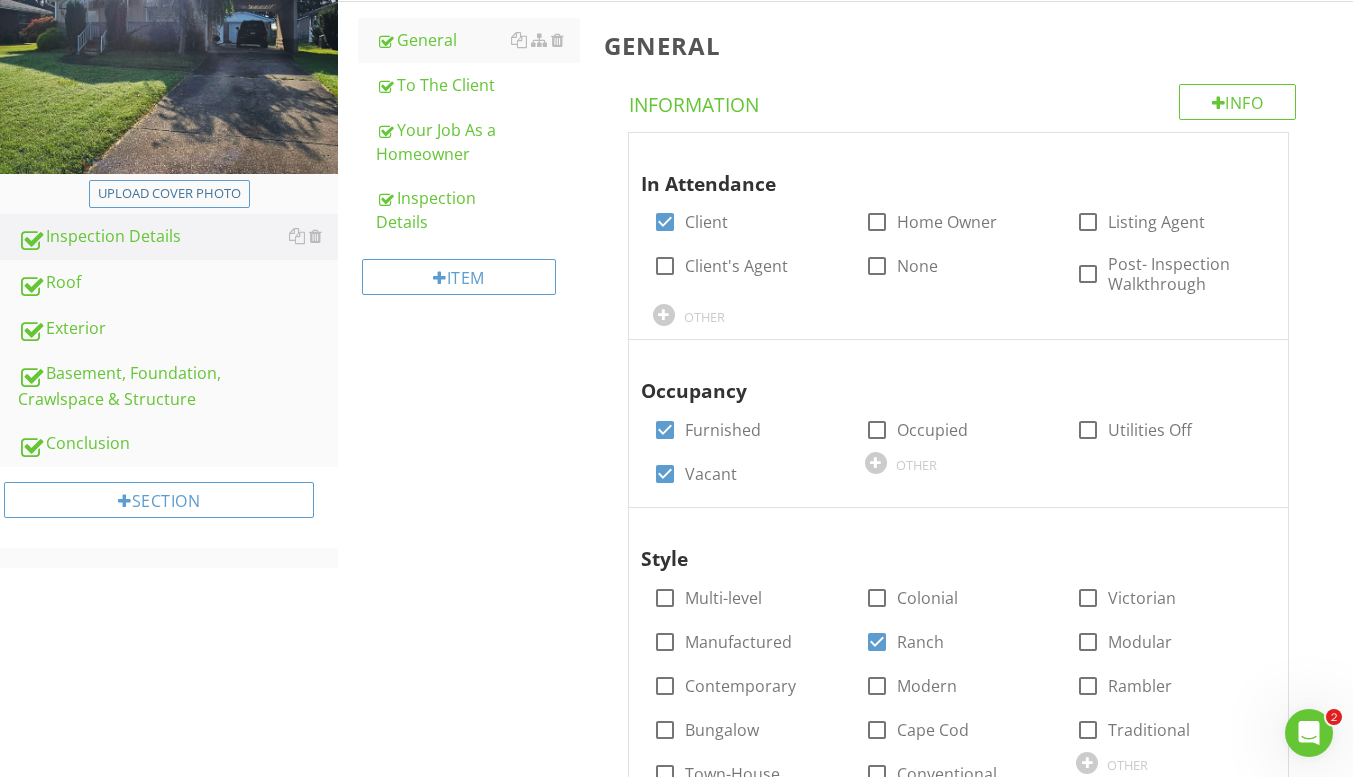 click on "Conclusion" at bounding box center (178, 444) 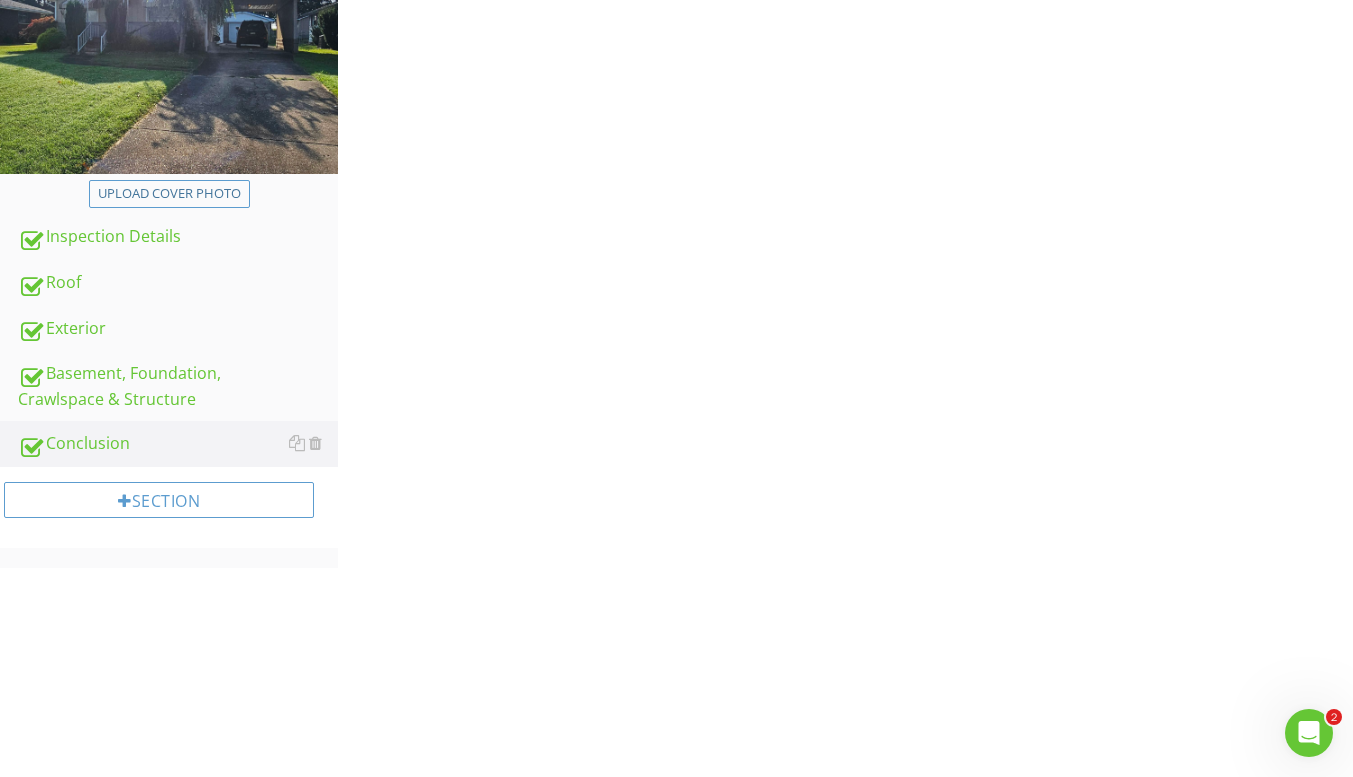 click on "Conclusion" at bounding box center [178, 444] 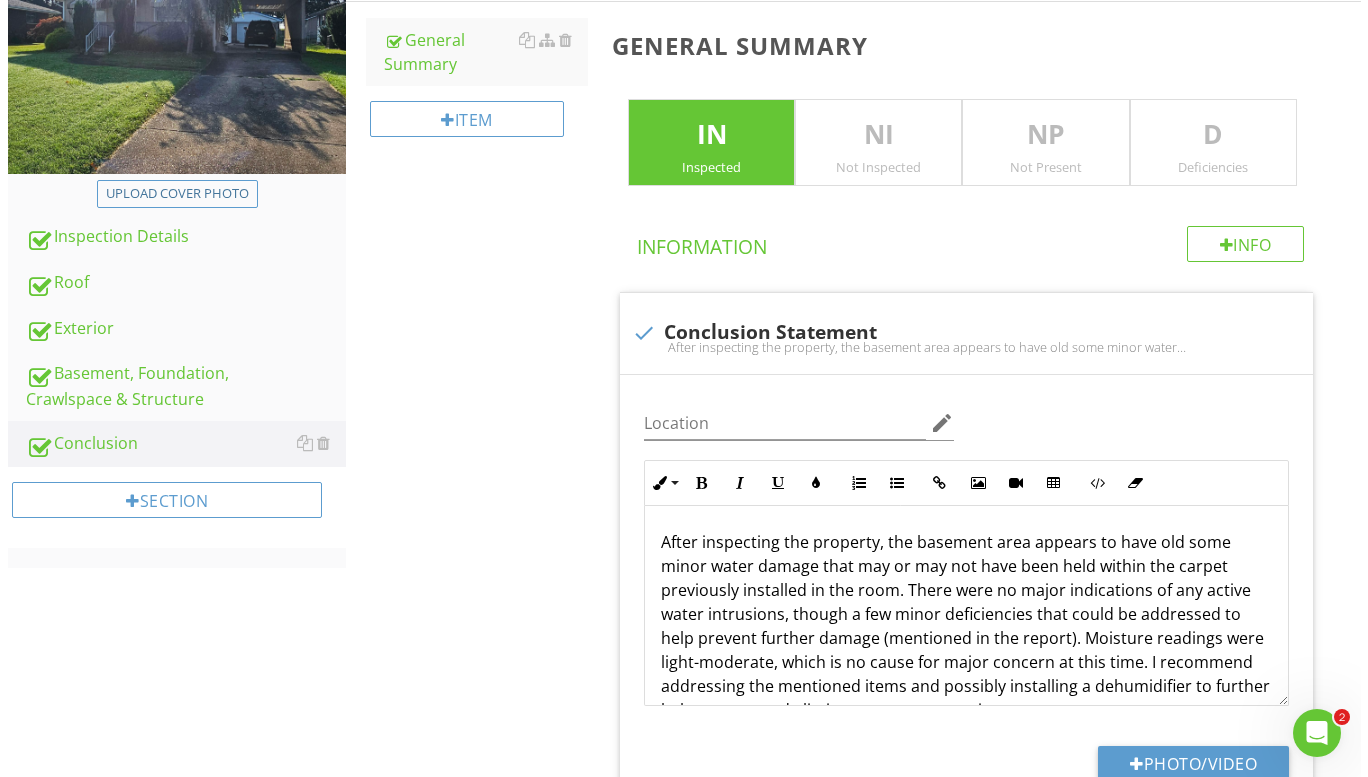 scroll, scrollTop: 0, scrollLeft: 0, axis: both 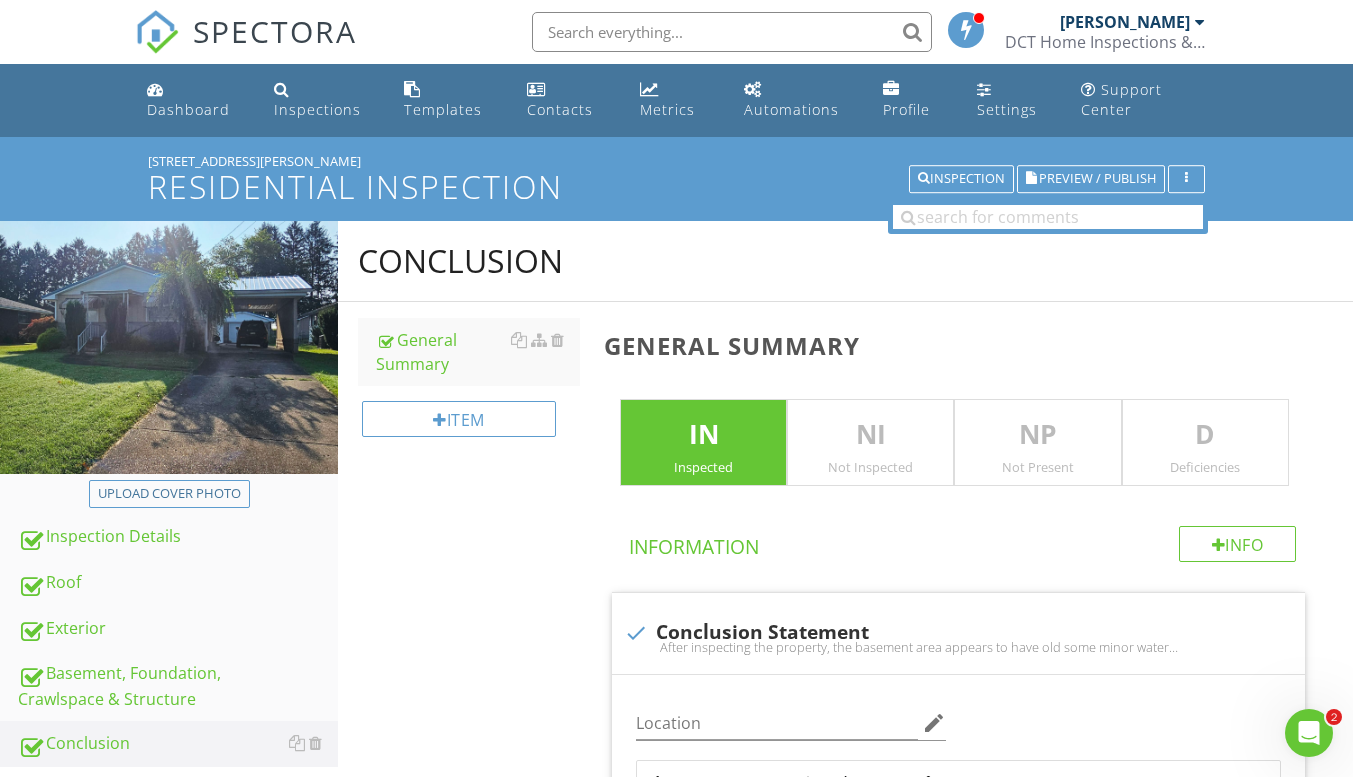 click at bounding box center [0, 0] 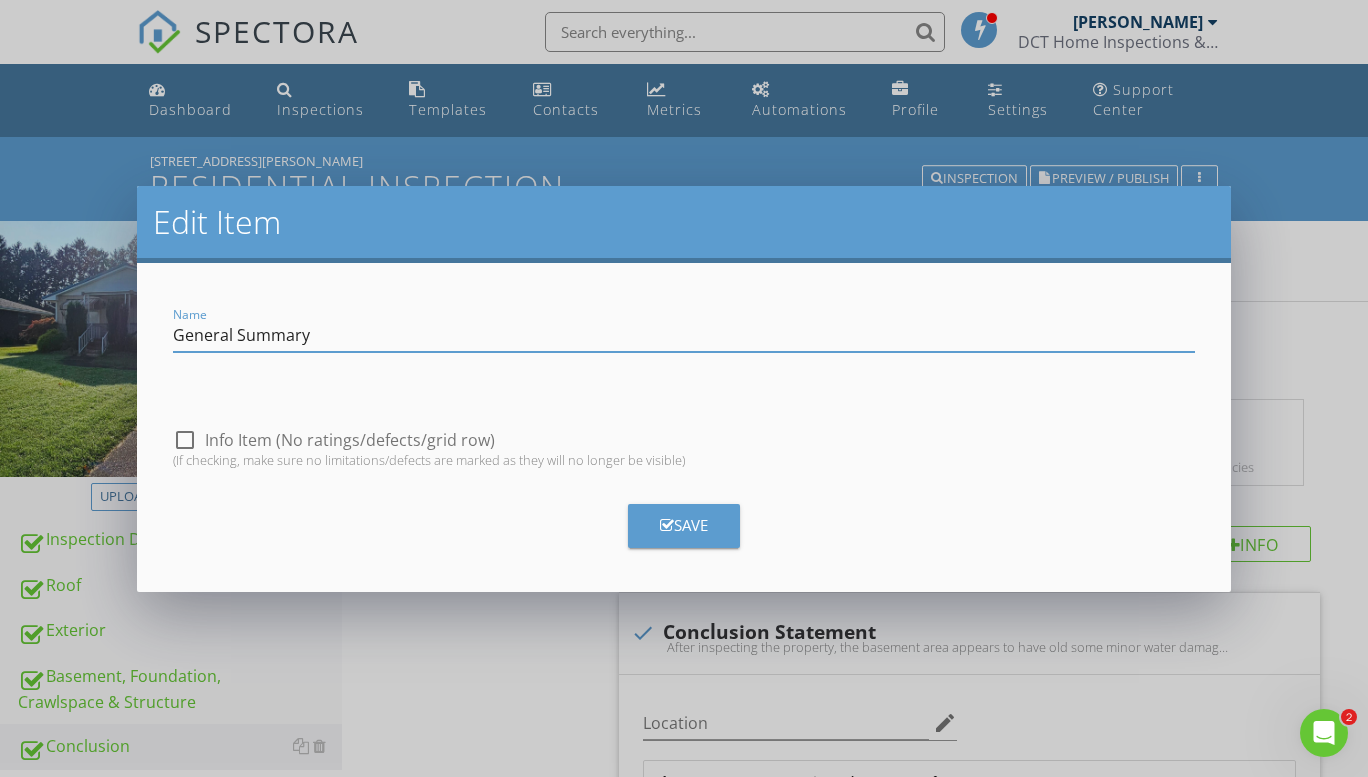 click on "Edit Item       Name General Summary       check_box_outline_blank Info Item (No ratings/defects/grid row)
(If checking, make sure no limitations/defects are marked as they will
no longer be visible)
Save" at bounding box center [684, 388] 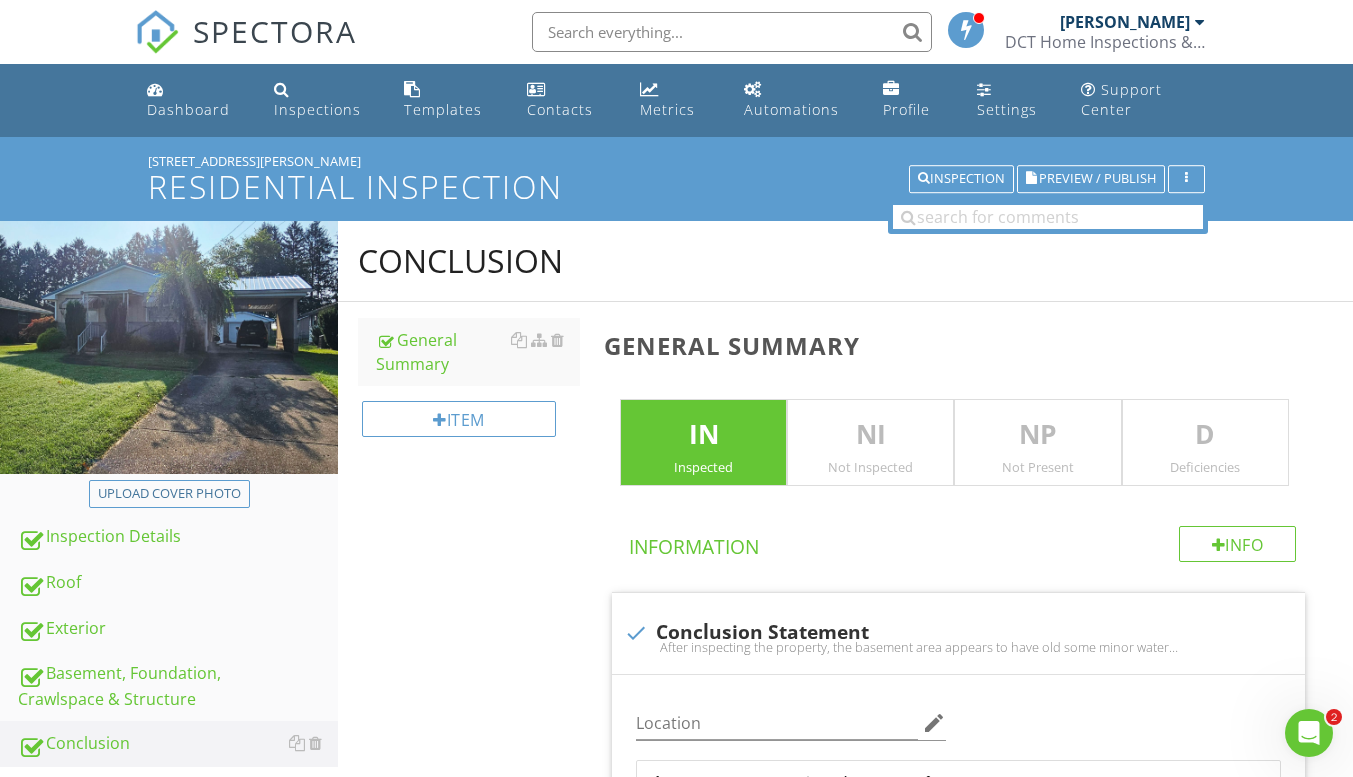 click at bounding box center [0, 0] 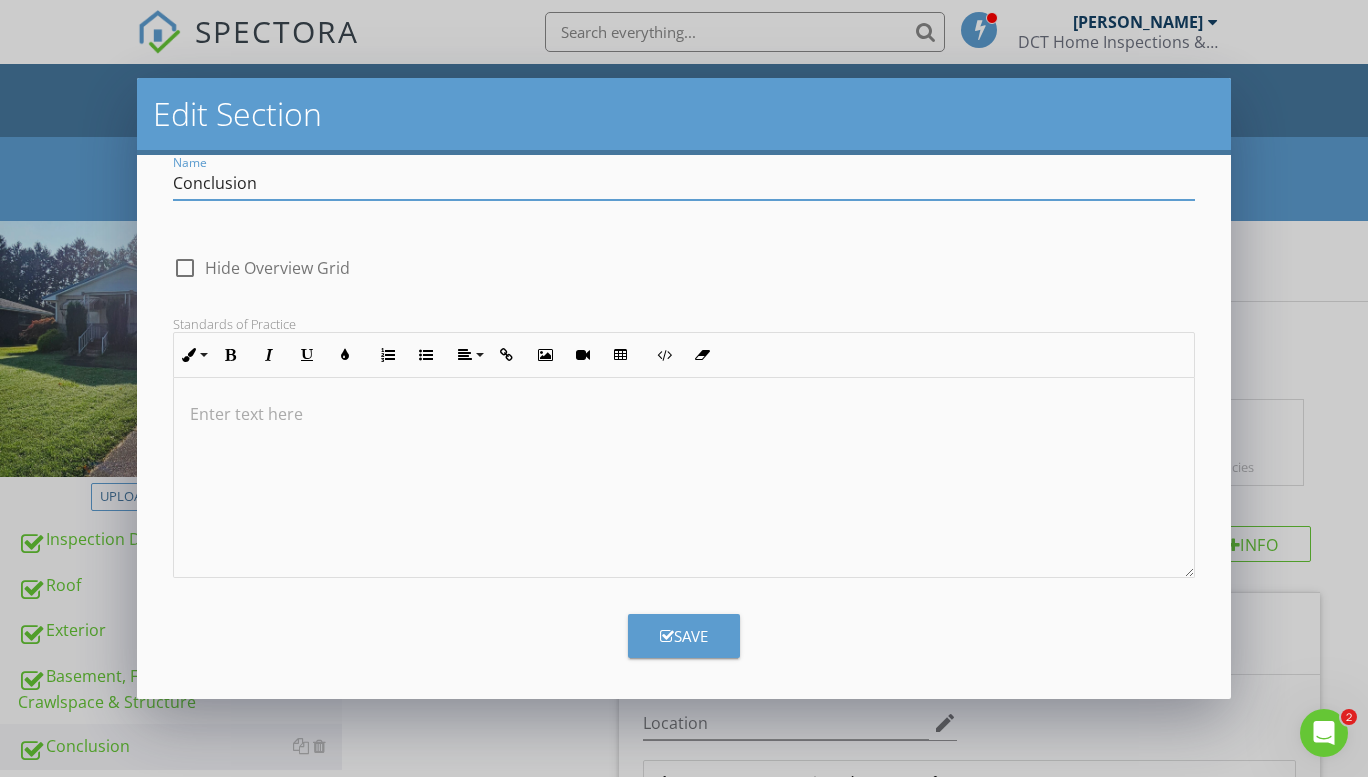 scroll, scrollTop: 47, scrollLeft: 0, axis: vertical 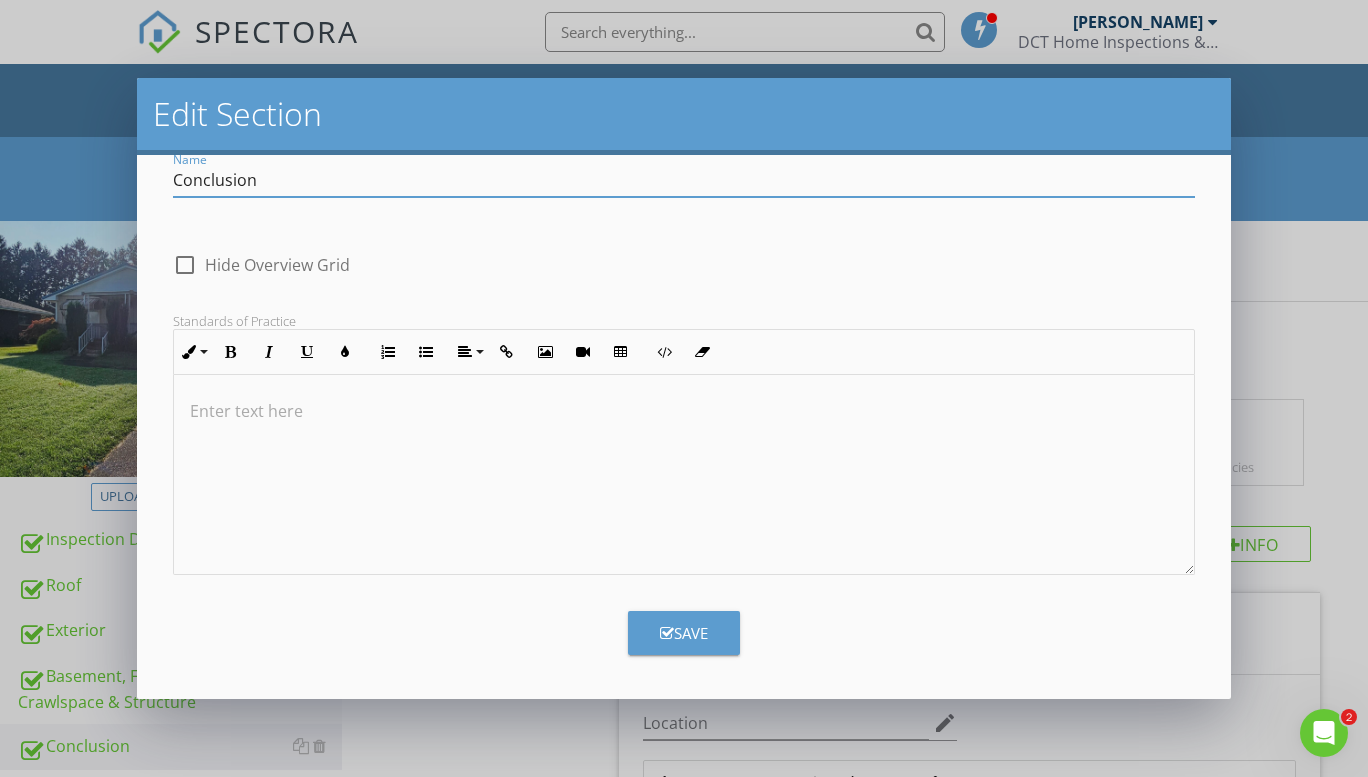 click at bounding box center [185, 265] 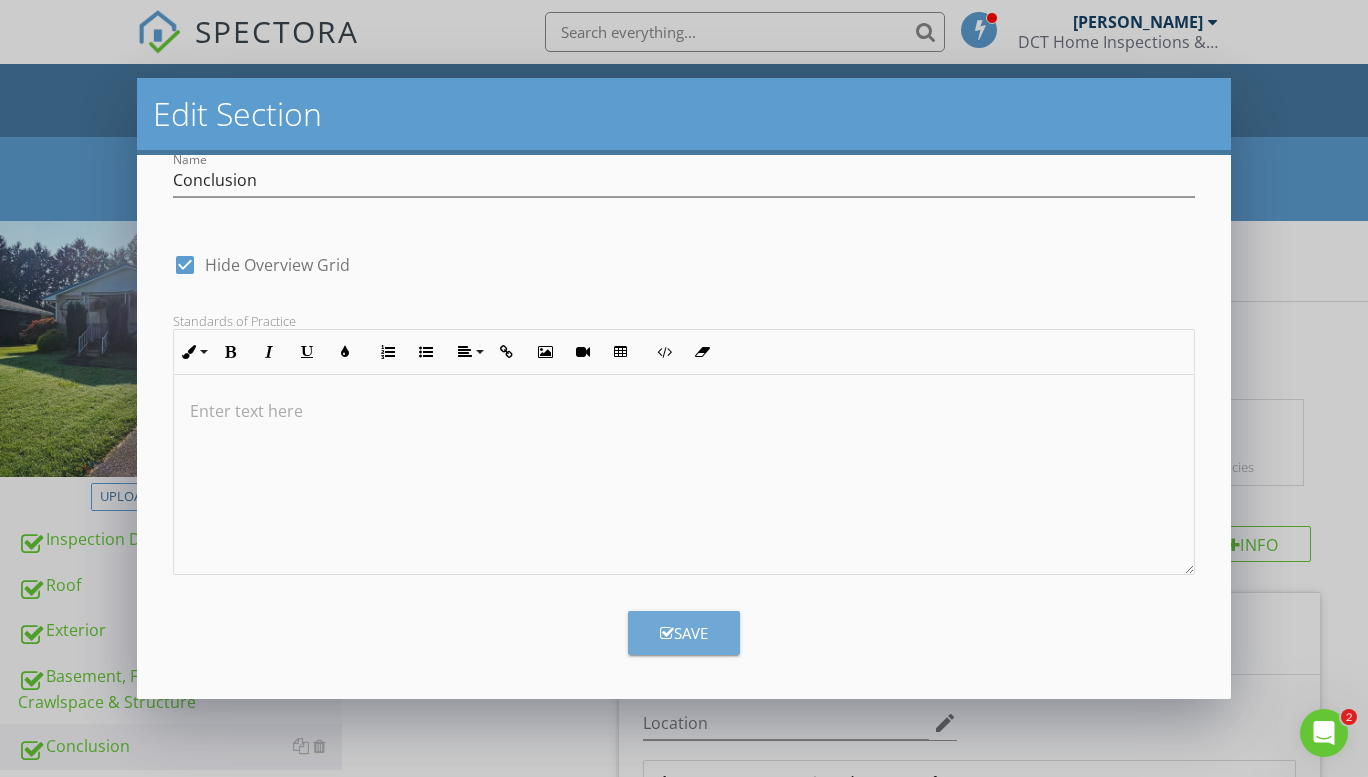 click on "Save" at bounding box center (684, 633) 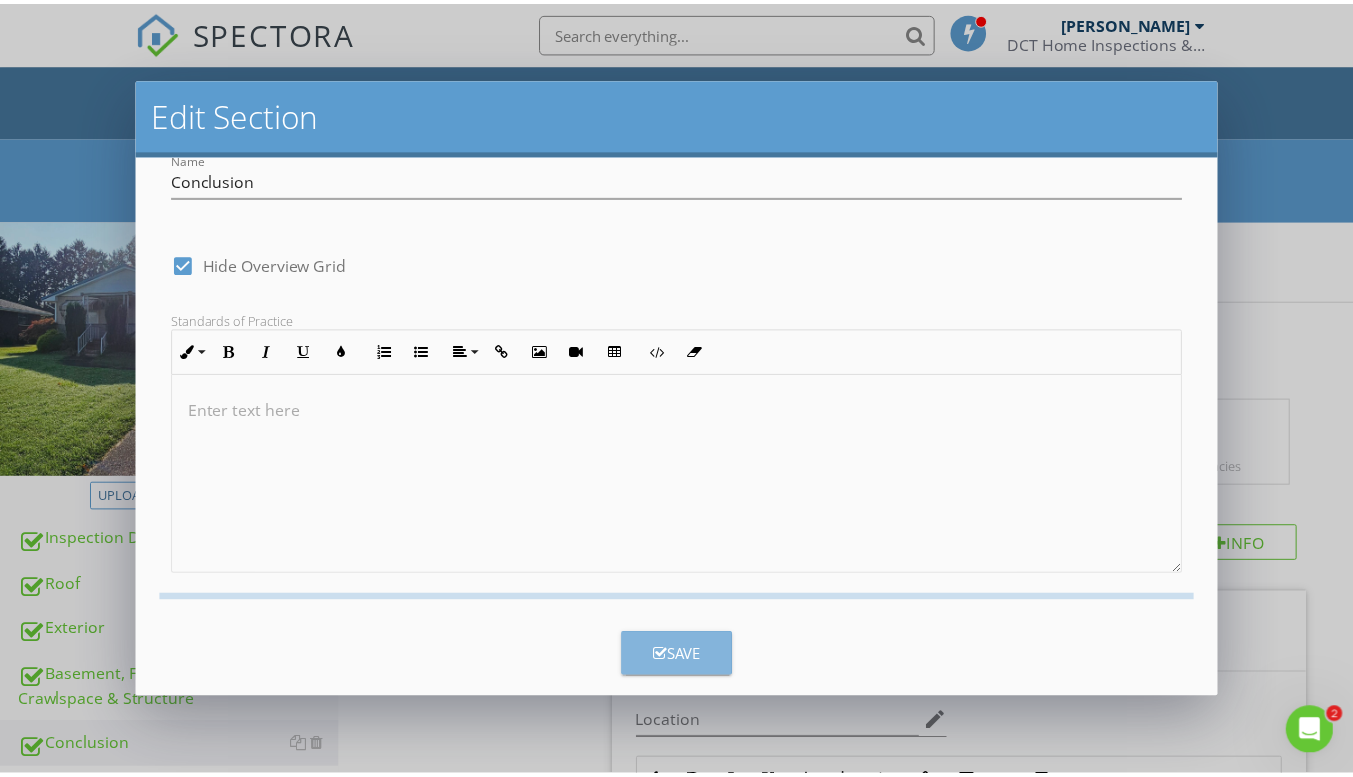 scroll, scrollTop: 0, scrollLeft: 0, axis: both 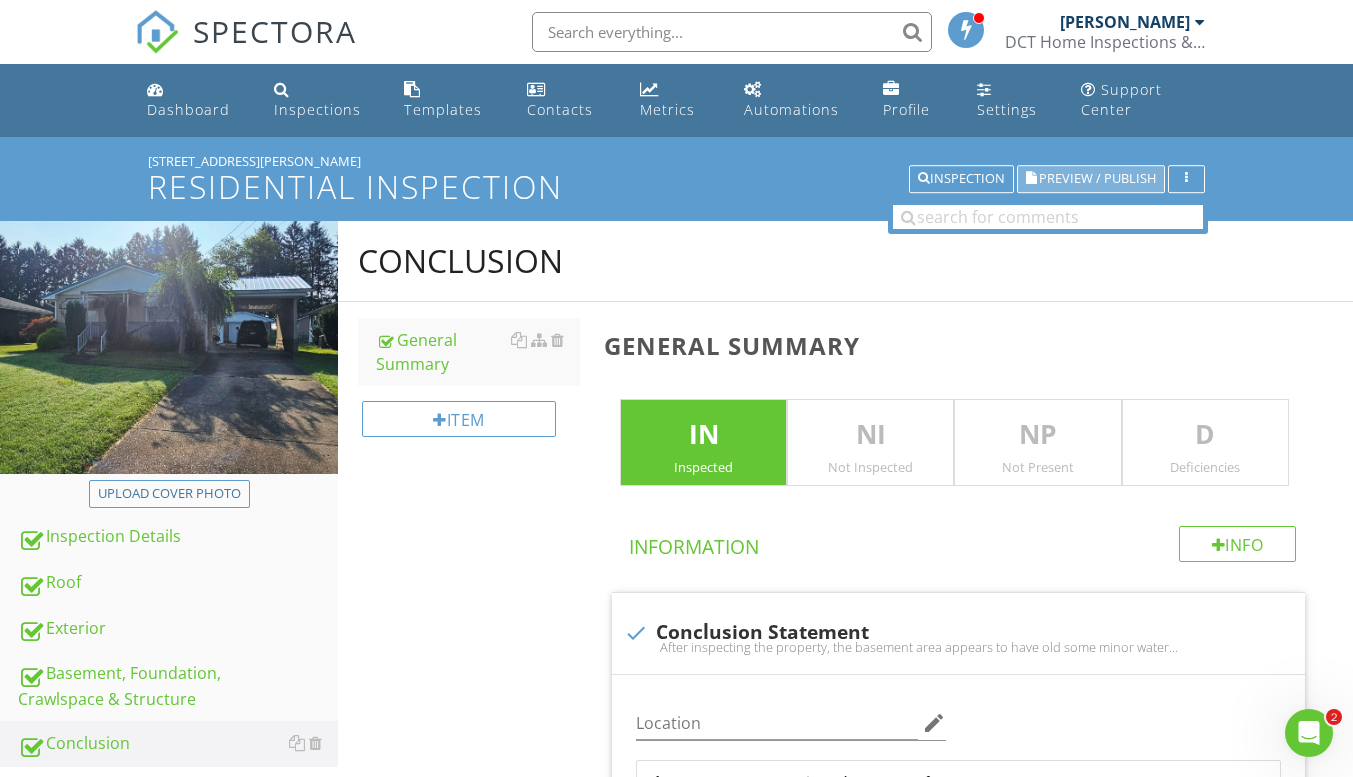 click on "Preview / Publish" at bounding box center (1097, 179) 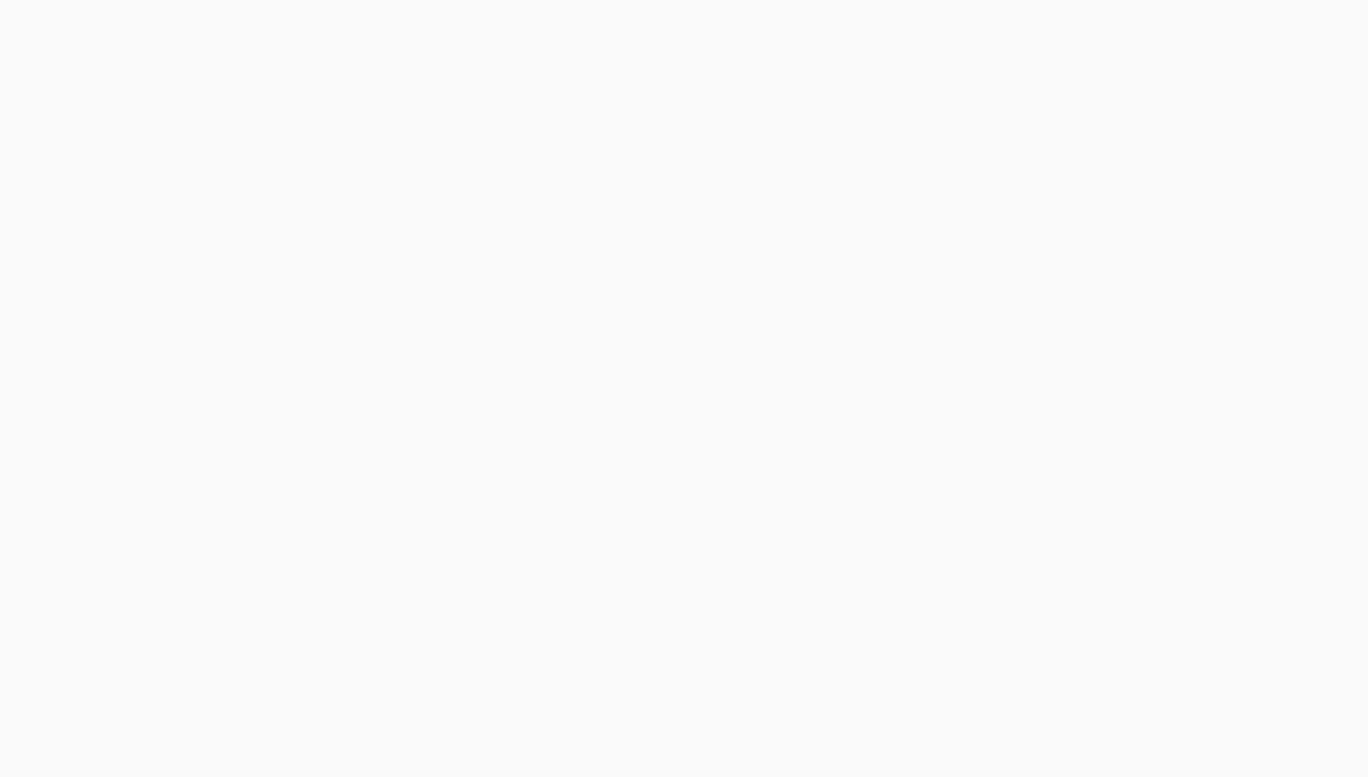 scroll, scrollTop: 0, scrollLeft: 0, axis: both 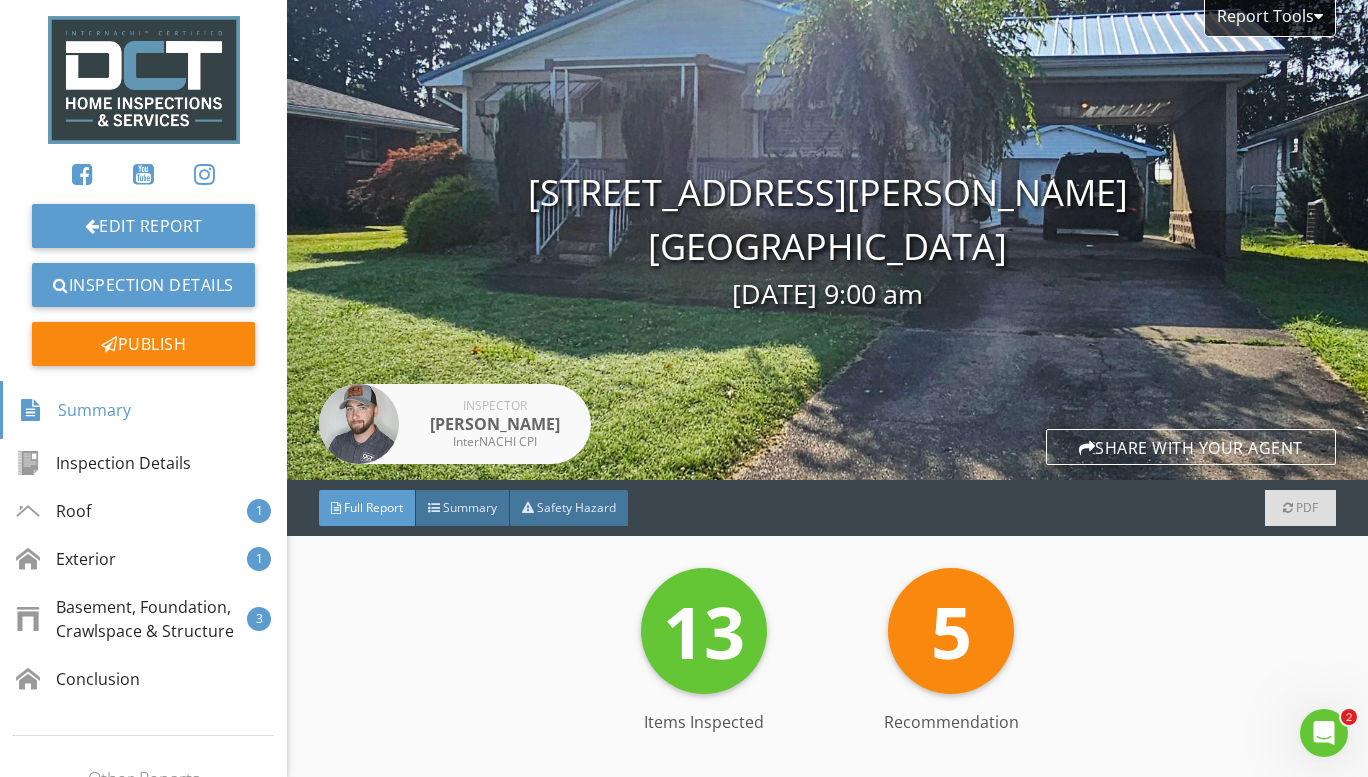 click on "Report Tools
[STREET_ADDRESS][PERSON_NAME]
[GEOGRAPHIC_DATA], WV 26101
[DATE]  9:00 am     Inspector   [PERSON_NAME]     InterNACHI CPI
Share with your agent" at bounding box center [827, 240] 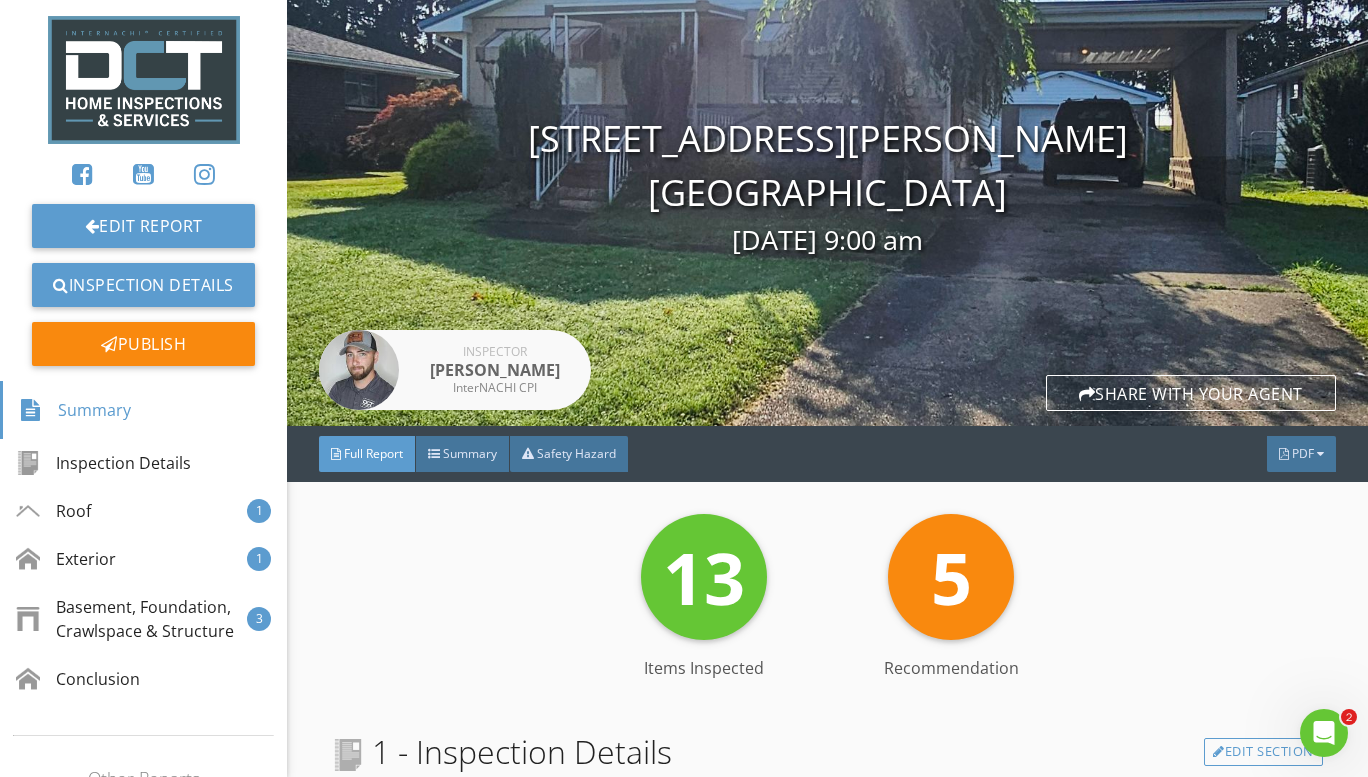 scroll, scrollTop: 0, scrollLeft: 0, axis: both 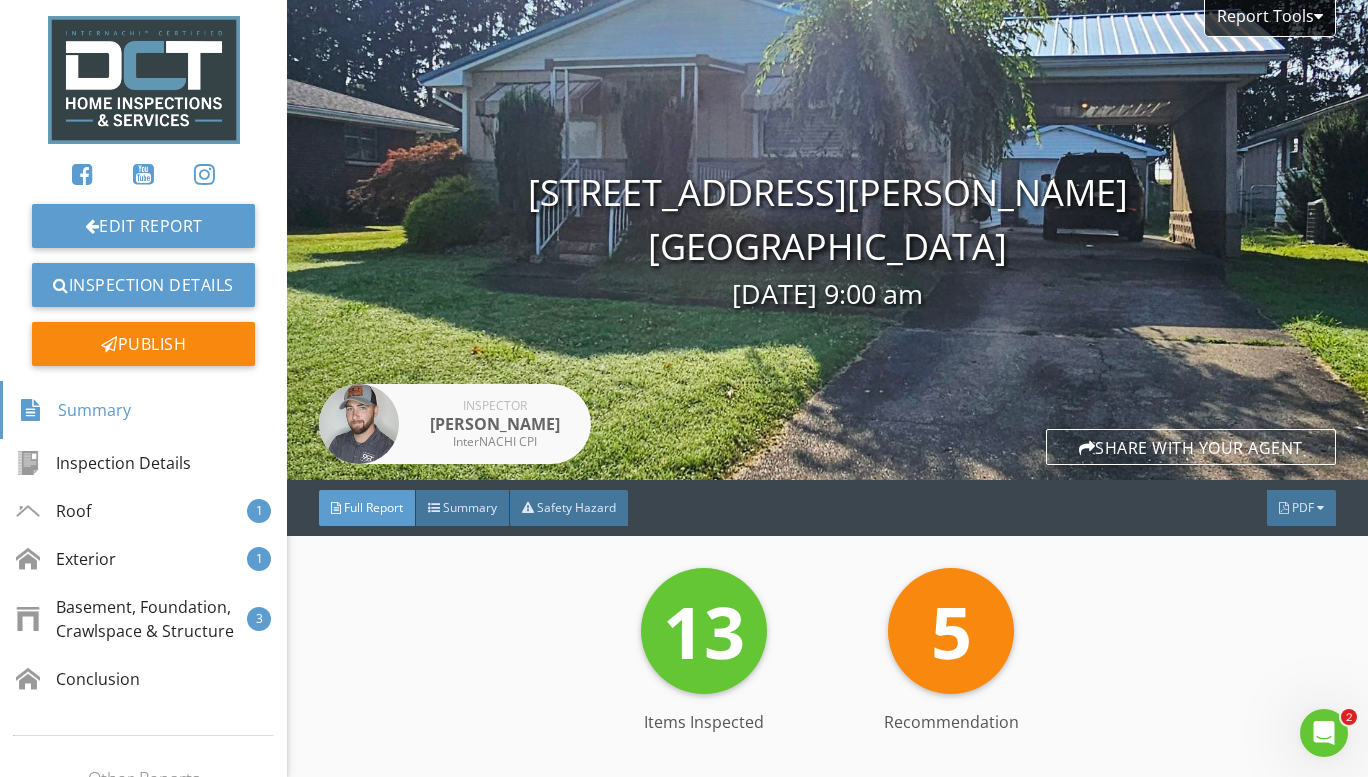 click at bounding box center [1320, 508] 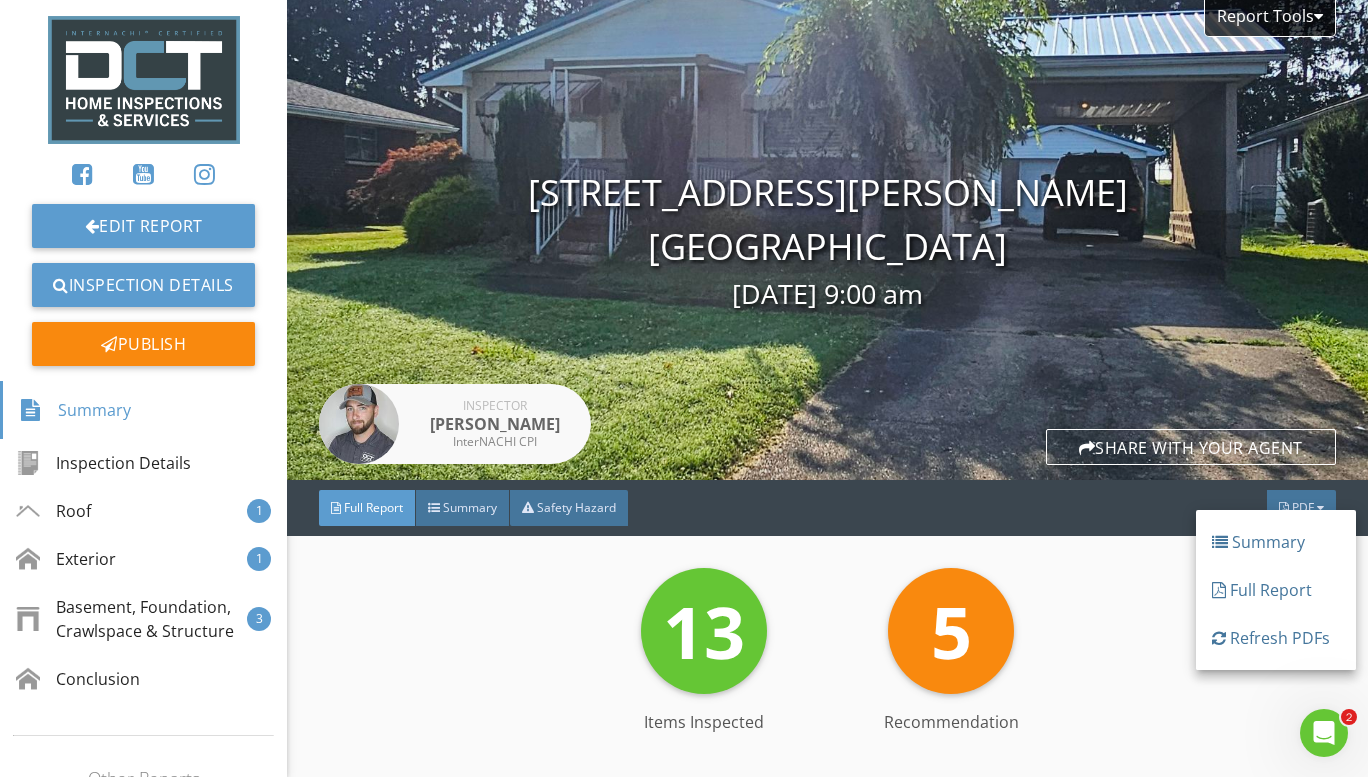 click on "Full Report" at bounding box center [1276, 590] 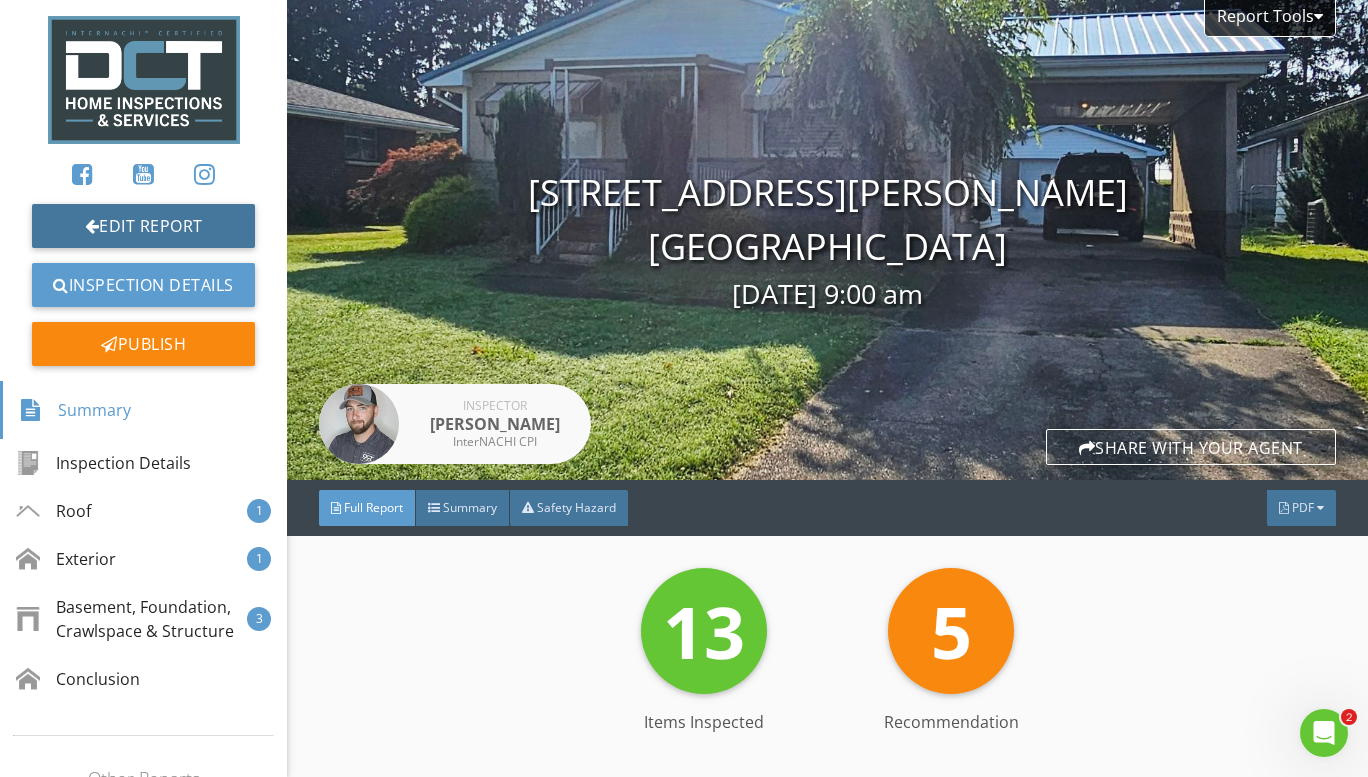 click on "Edit Report" at bounding box center [143, 226] 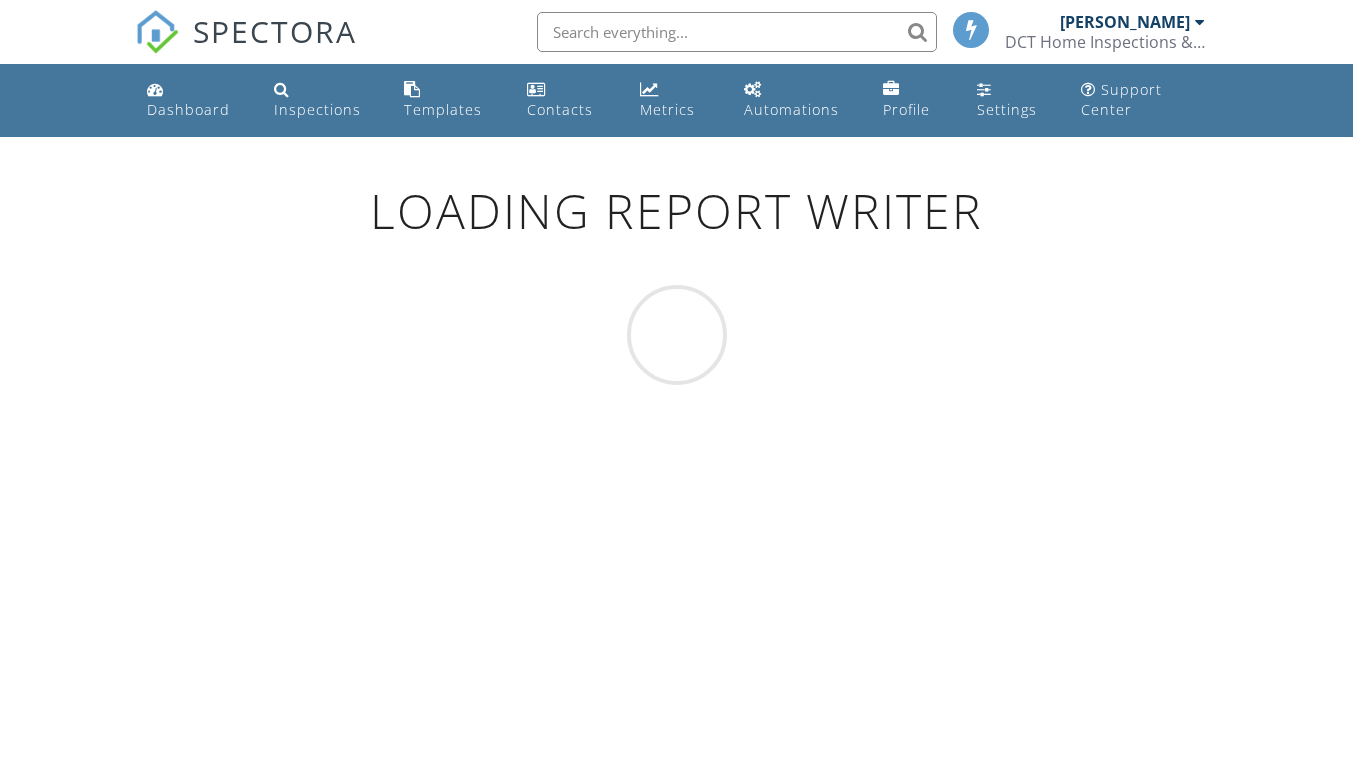 scroll, scrollTop: 0, scrollLeft: 0, axis: both 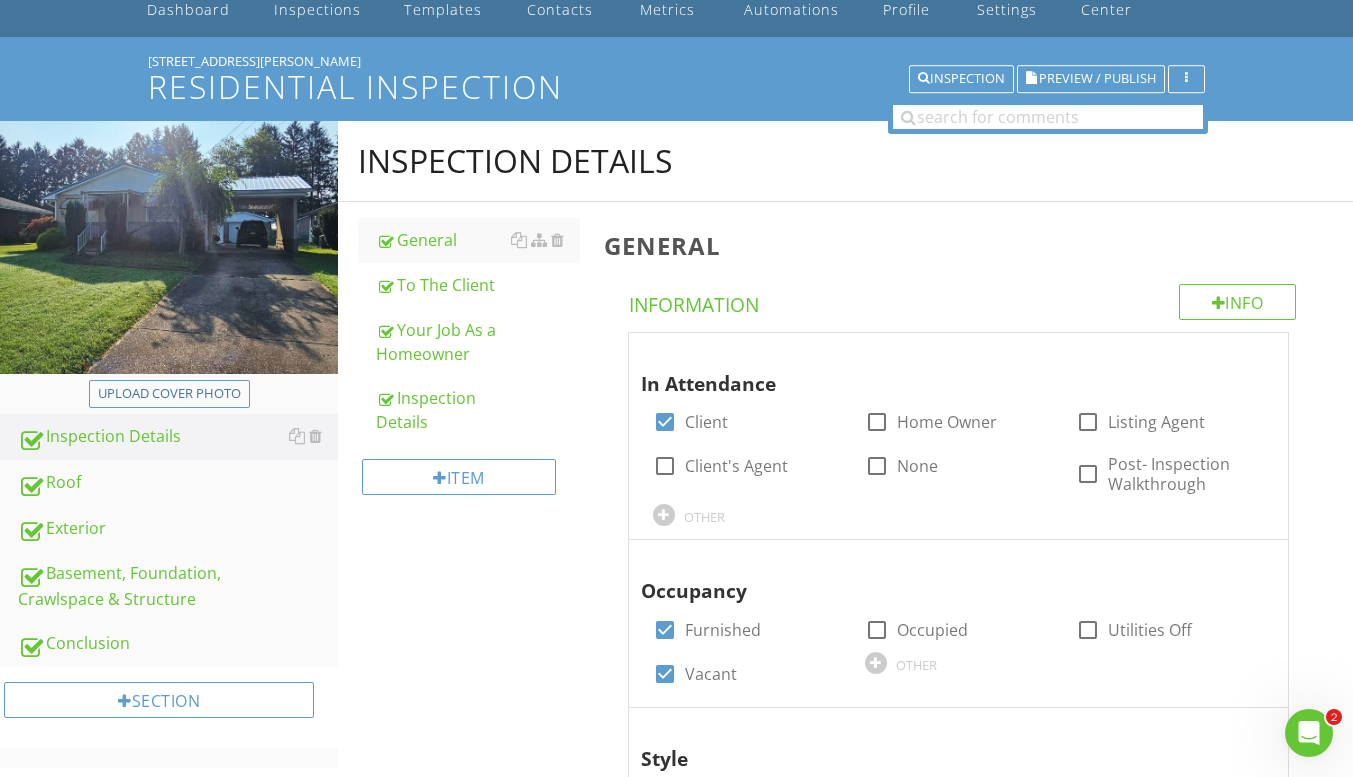 click on "Conclusion" at bounding box center [178, 644] 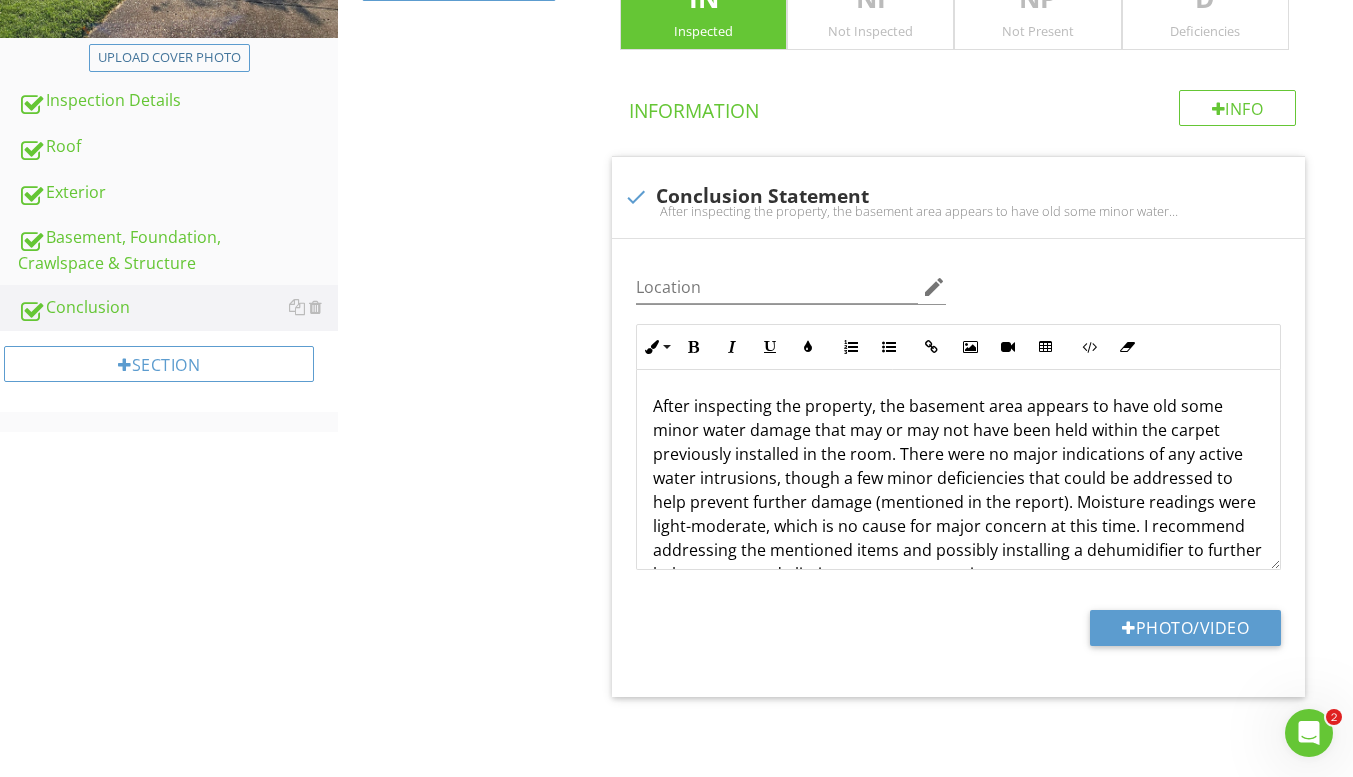 scroll, scrollTop: 438, scrollLeft: 0, axis: vertical 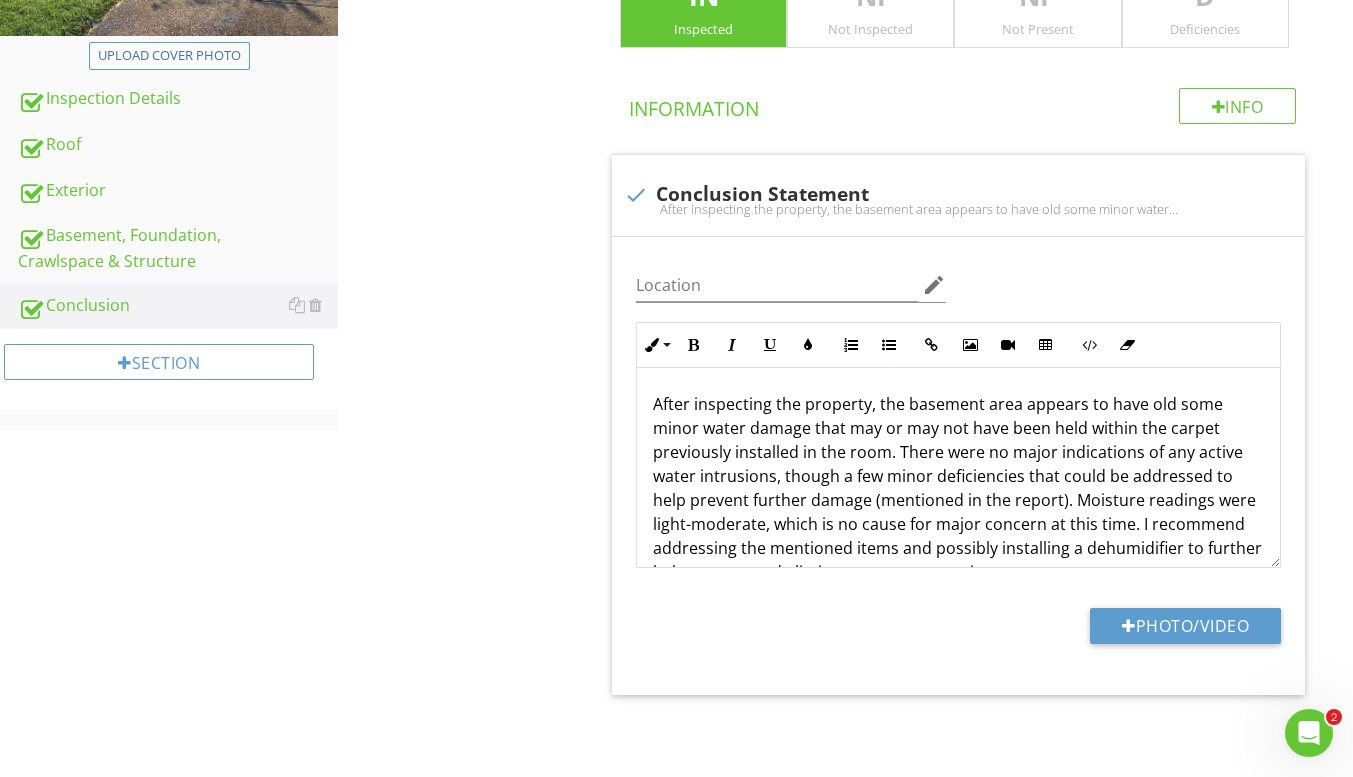 click on "After inspecting the property, the basement area appears to have old some minor water damage that may or may not have been held within the carpet previously installed in the room. There were no major indications of any active water intrusions, though a few minor deficiencies that could be addressed to help prevent further damage (mentioned in the report). Moisture readings were light-moderate, which is no cause for major concern at this time. I recommend addressing the mentioned items and possibly installing a dehumidifier to further help prevent and eliminate any excess moisture." at bounding box center [958, 488] 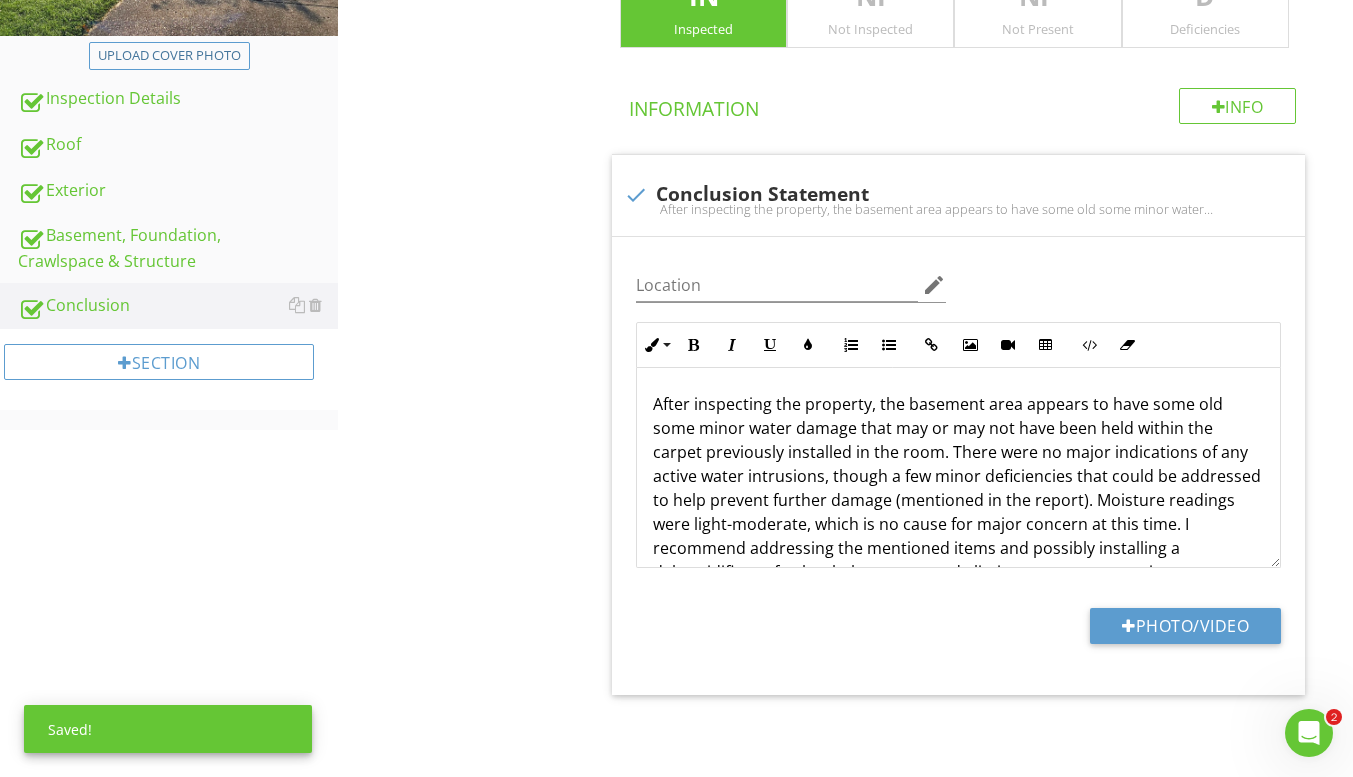 click on "After inspecting the property, the basement area appears to have some old some minor water damage that may or may not have been held within the carpet previously installed in the room. There were no major indications of any active water intrusions, though a few minor deficiencies that could be addressed to help prevent further damage (mentioned in the report). Moisture readings were light-moderate, which is no cause for major concern at this time. I recommend addressing the mentioned items and possibly installing a dehumidifier to further help prevent and eliminate any excess moisture." at bounding box center [958, 488] 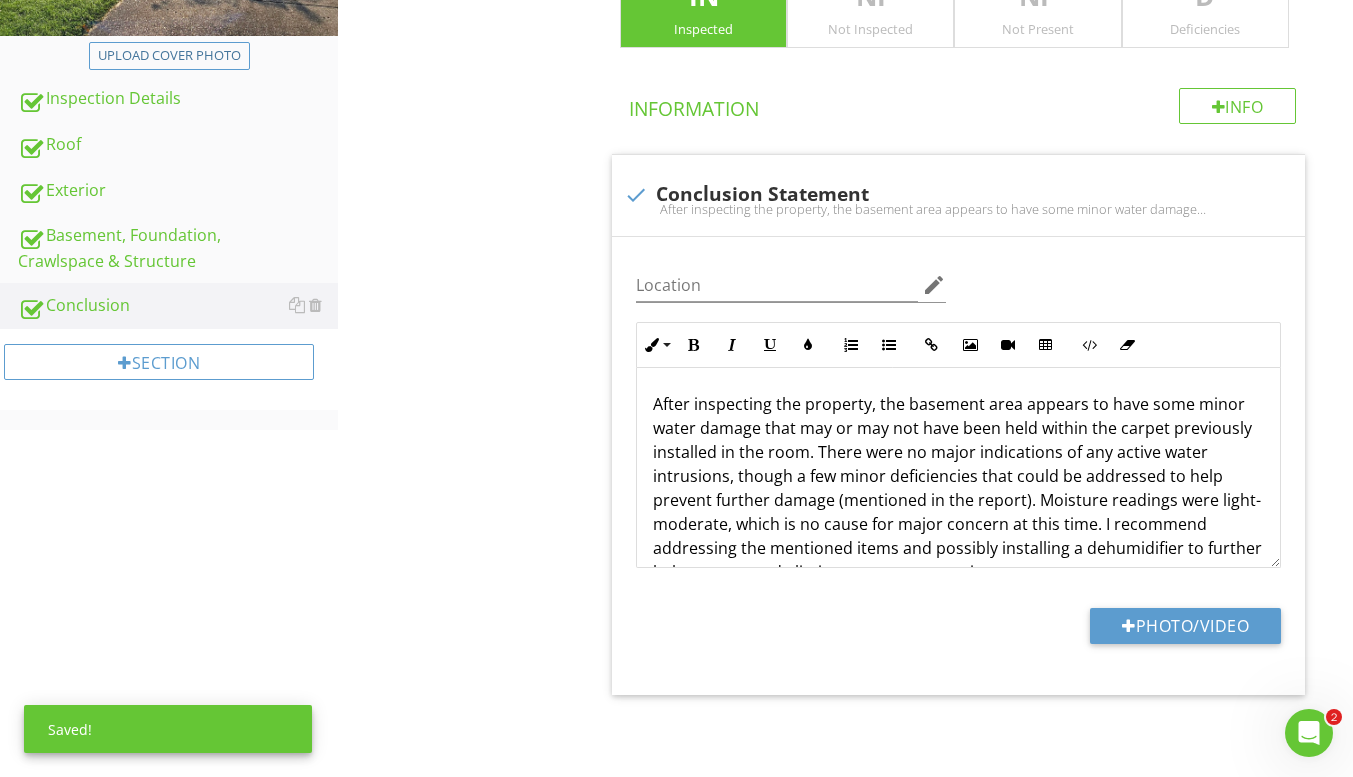 scroll, scrollTop: 0, scrollLeft: 0, axis: both 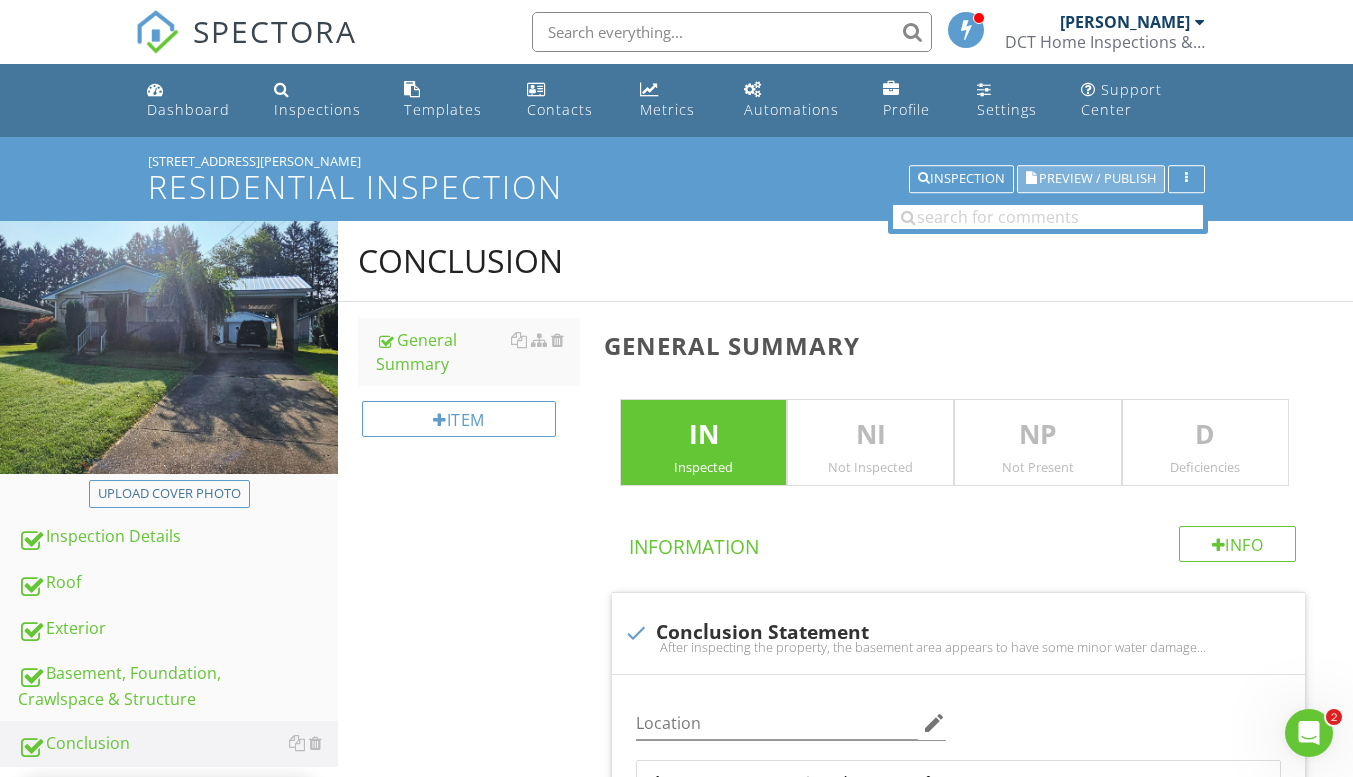 click on "Preview / Publish" at bounding box center [1097, 179] 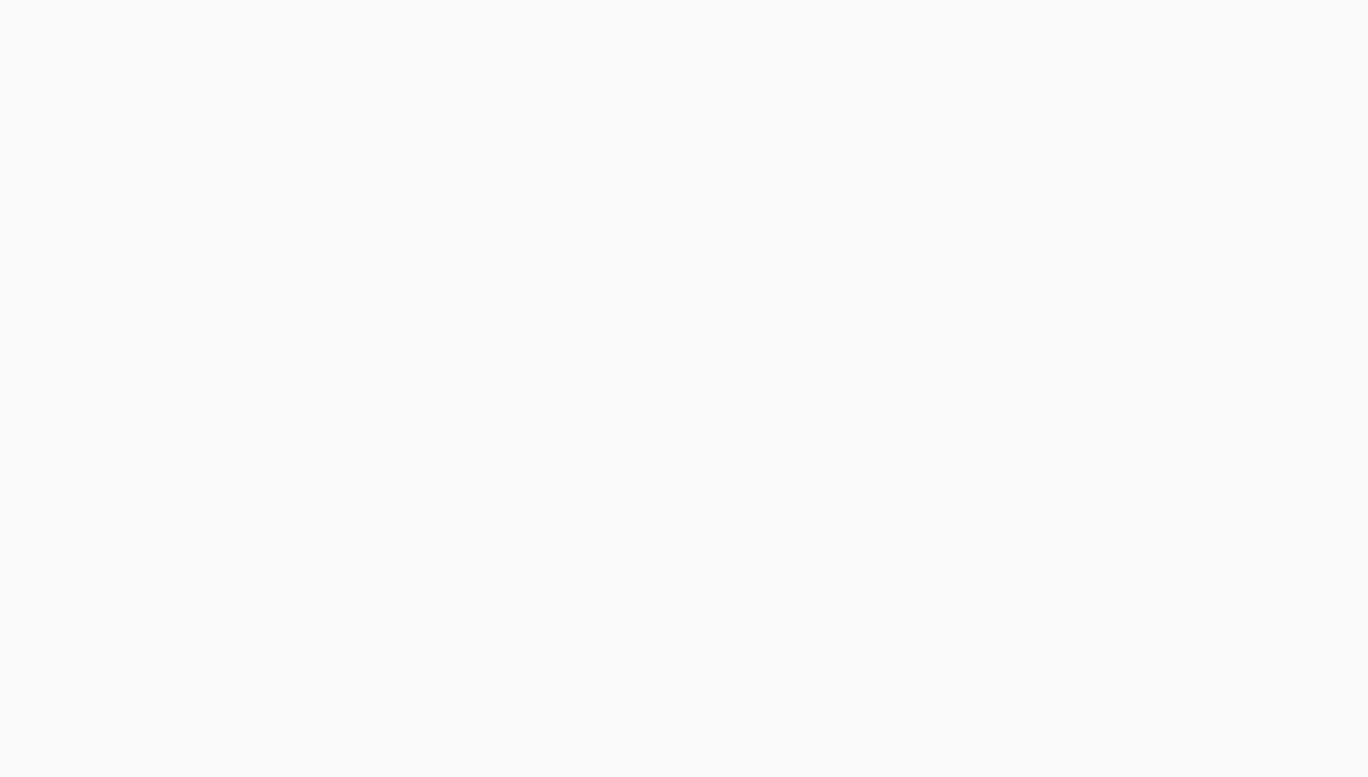 scroll, scrollTop: 0, scrollLeft: 0, axis: both 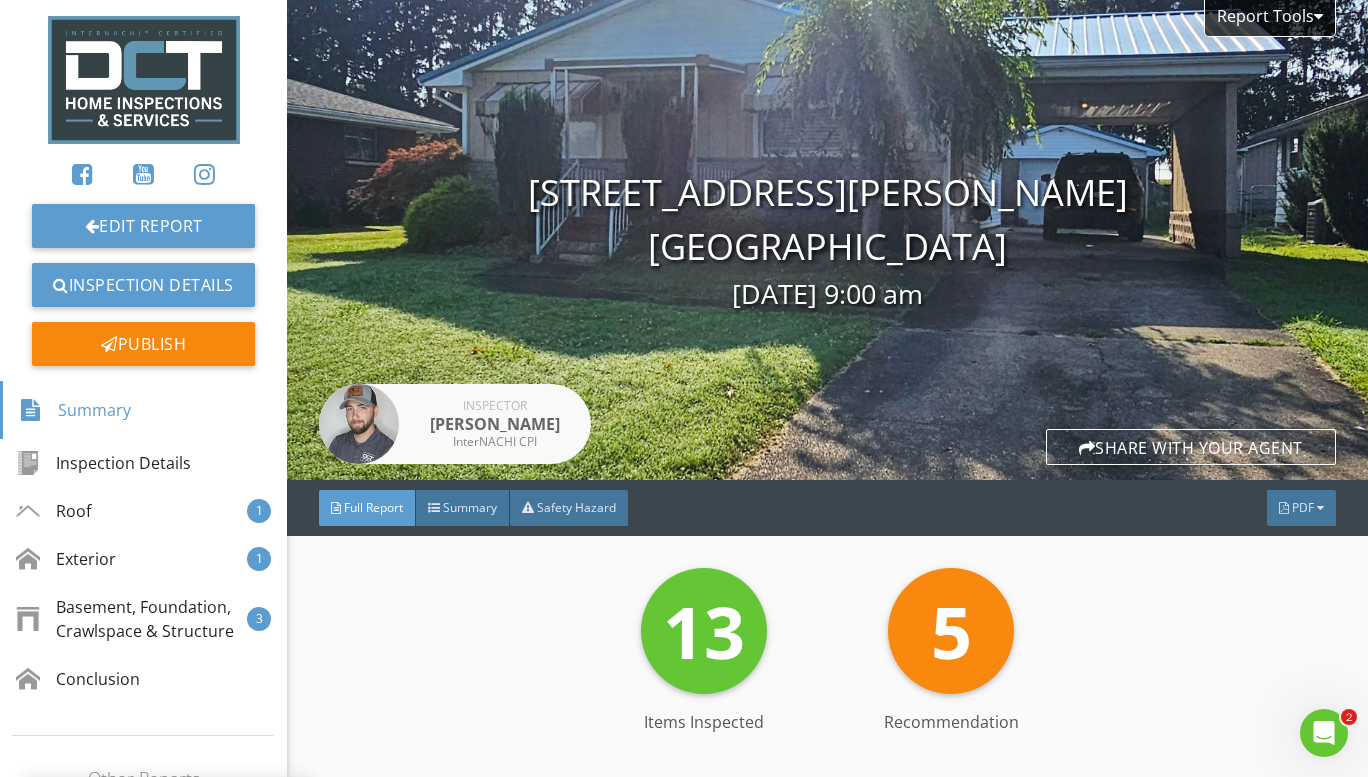 click on "PDF" at bounding box center [1301, 508] 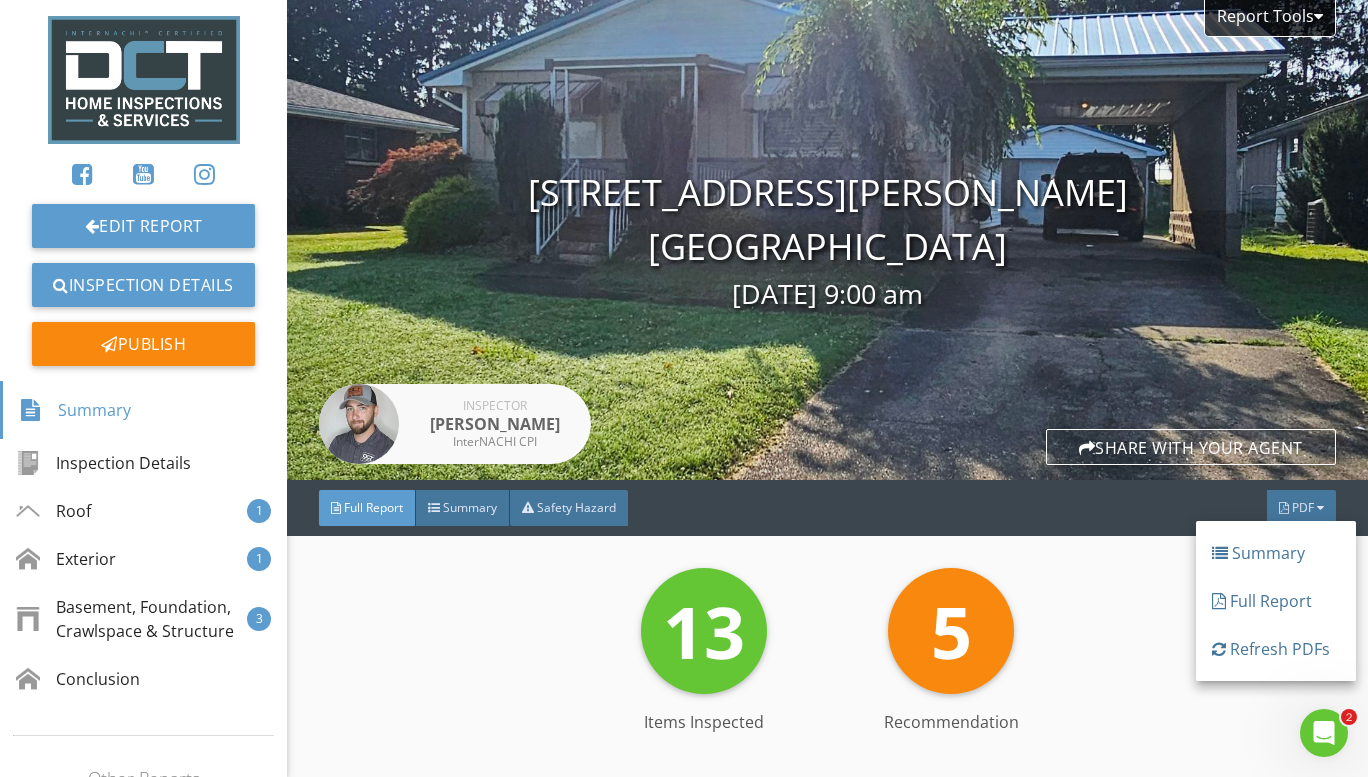click on "Full Report" at bounding box center (1276, 601) 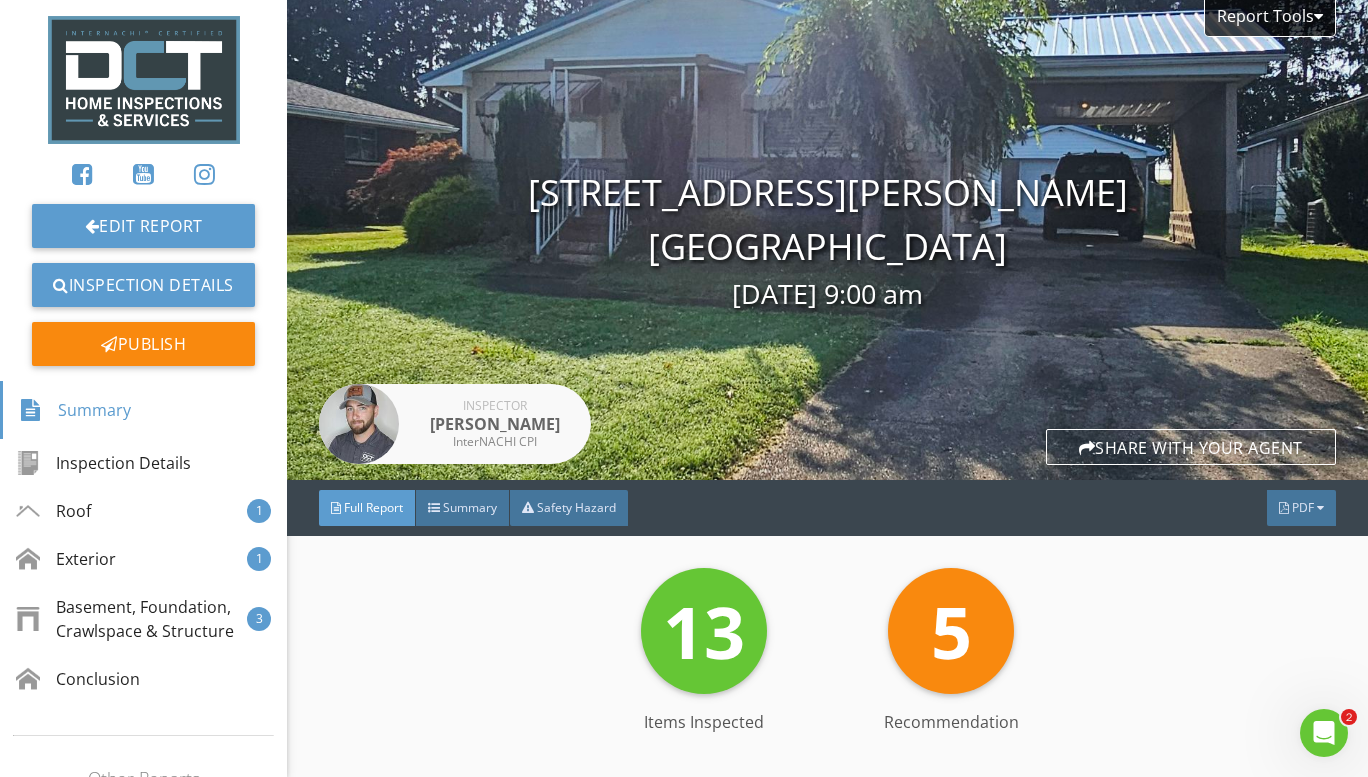click on "Publish" at bounding box center (143, 344) 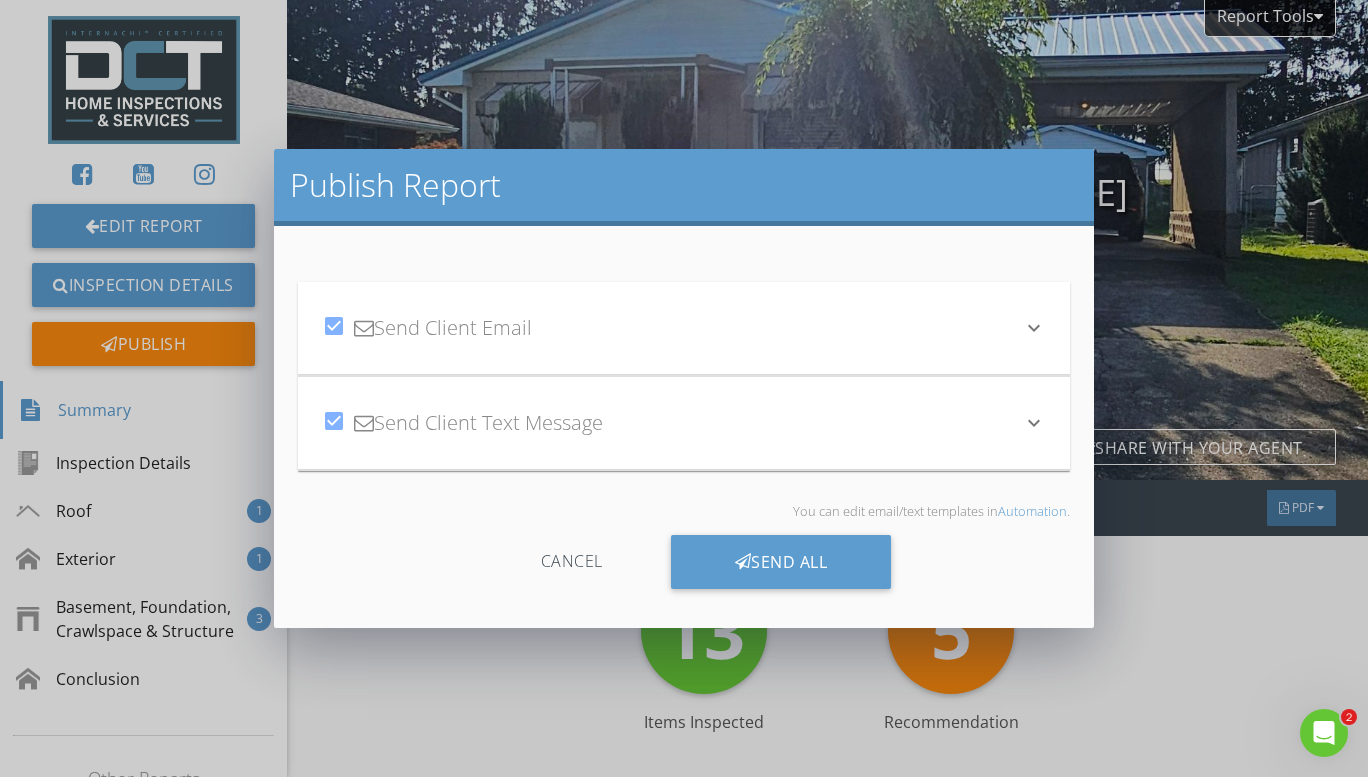 click on "keyboard_arrow_down" at bounding box center [1034, 328] 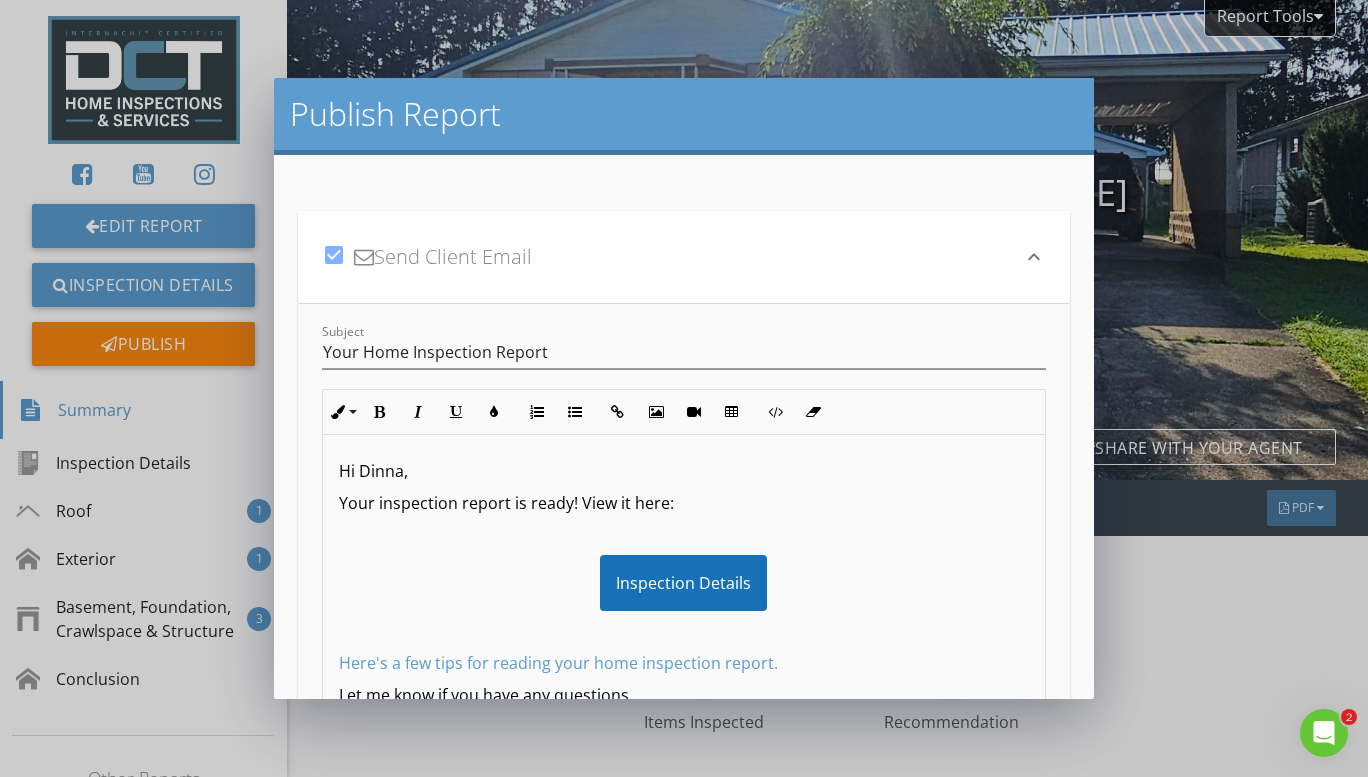 scroll, scrollTop: 93, scrollLeft: 0, axis: vertical 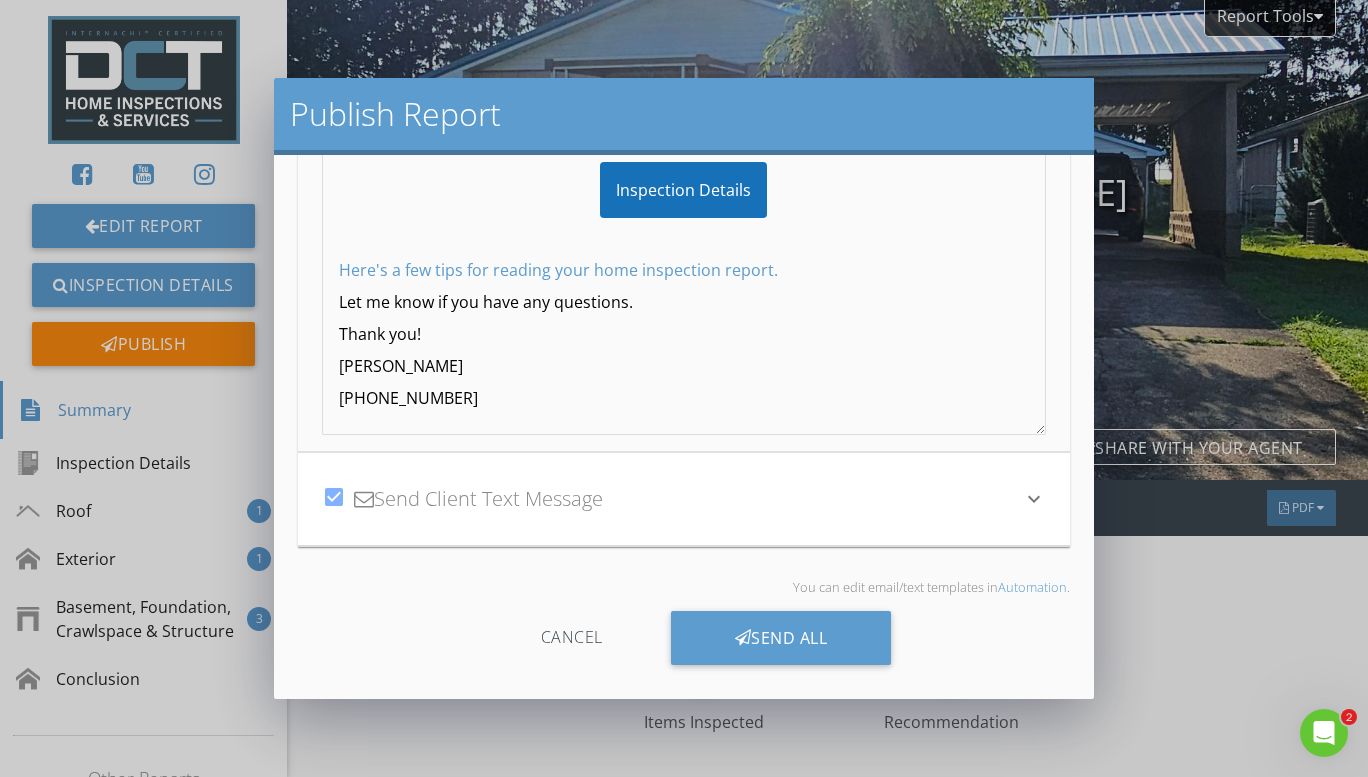 click at bounding box center (743, 638) 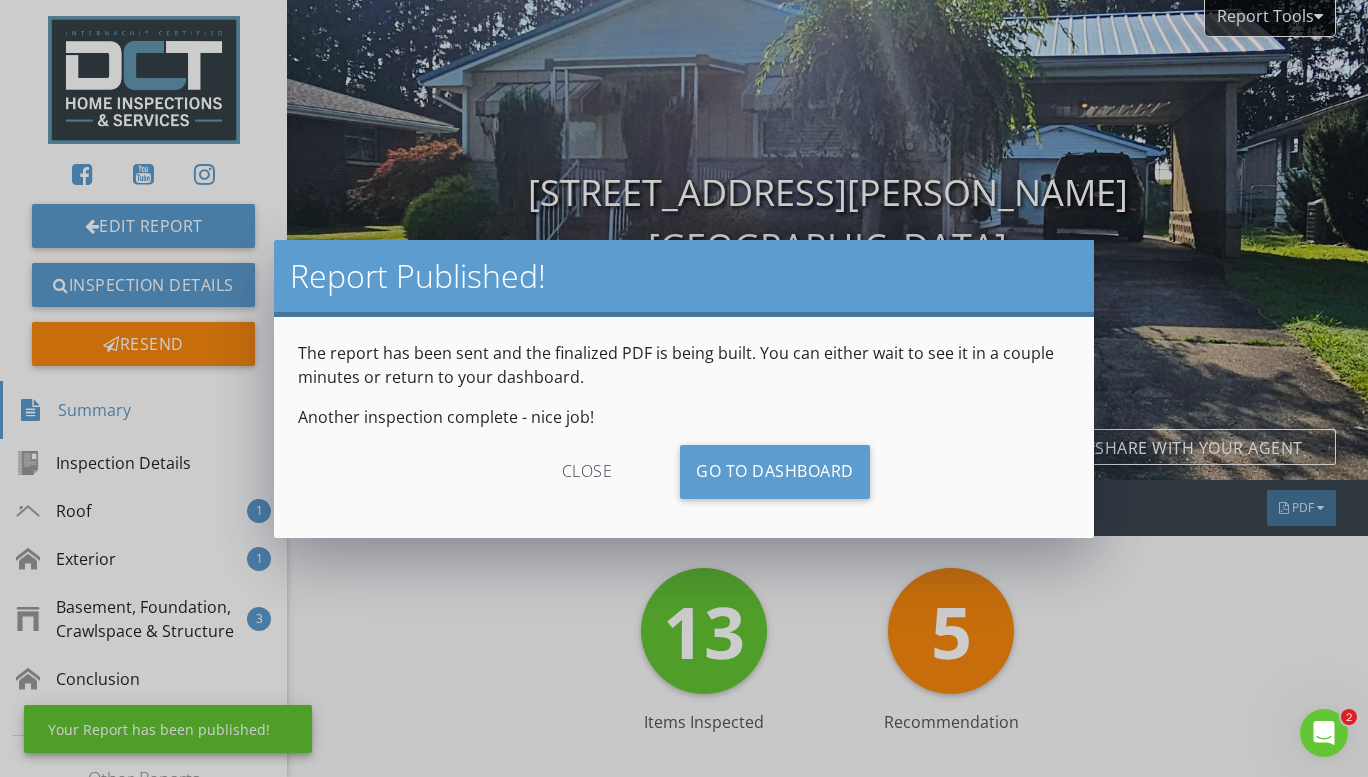 scroll, scrollTop: 85, scrollLeft: 0, axis: vertical 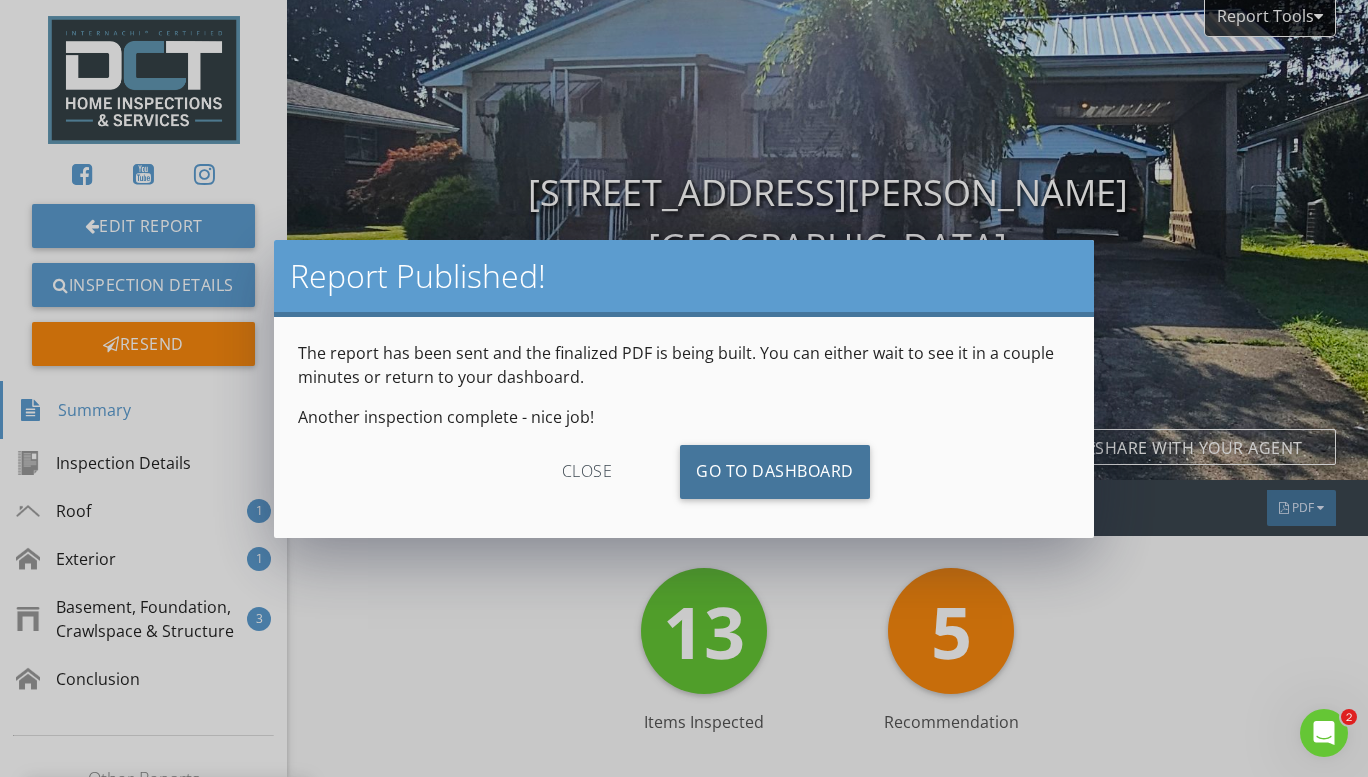 click on "Go To Dashboard" at bounding box center [775, 472] 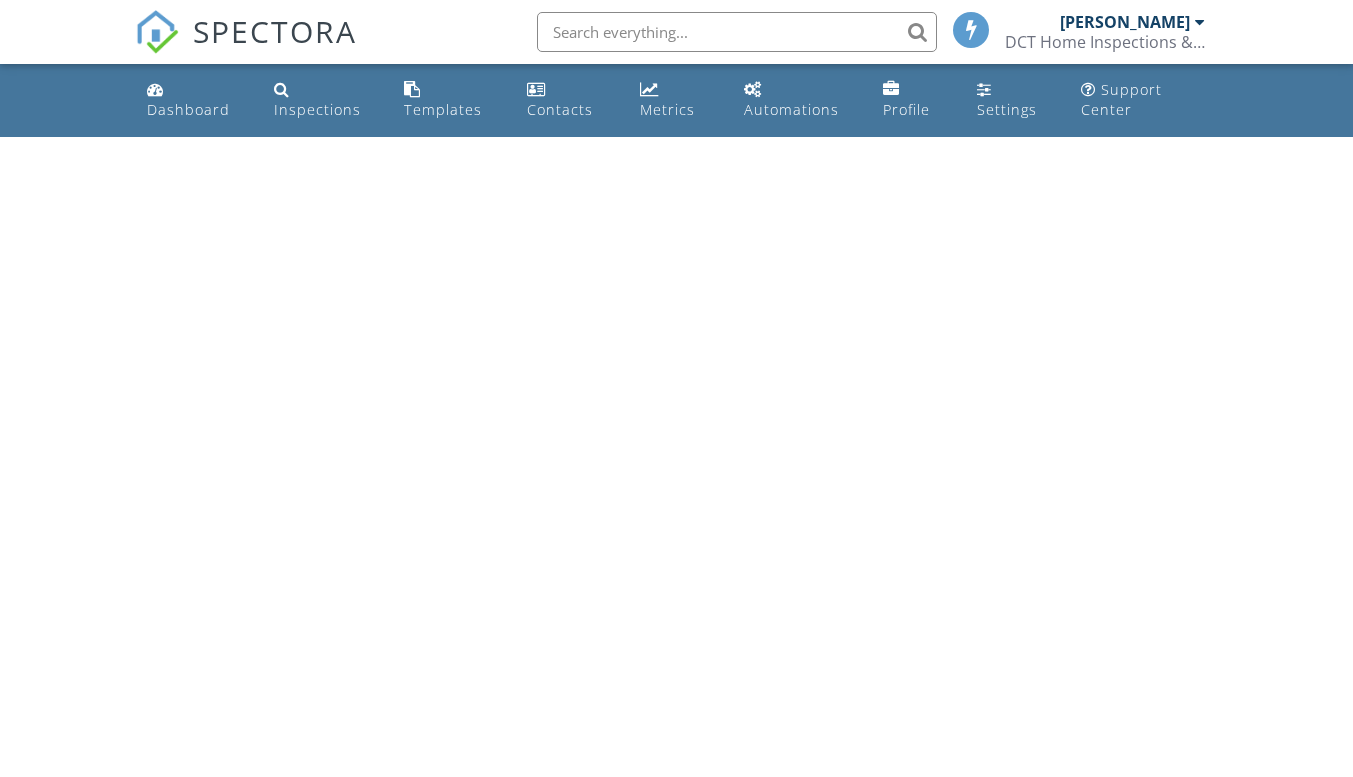 scroll, scrollTop: 0, scrollLeft: 0, axis: both 